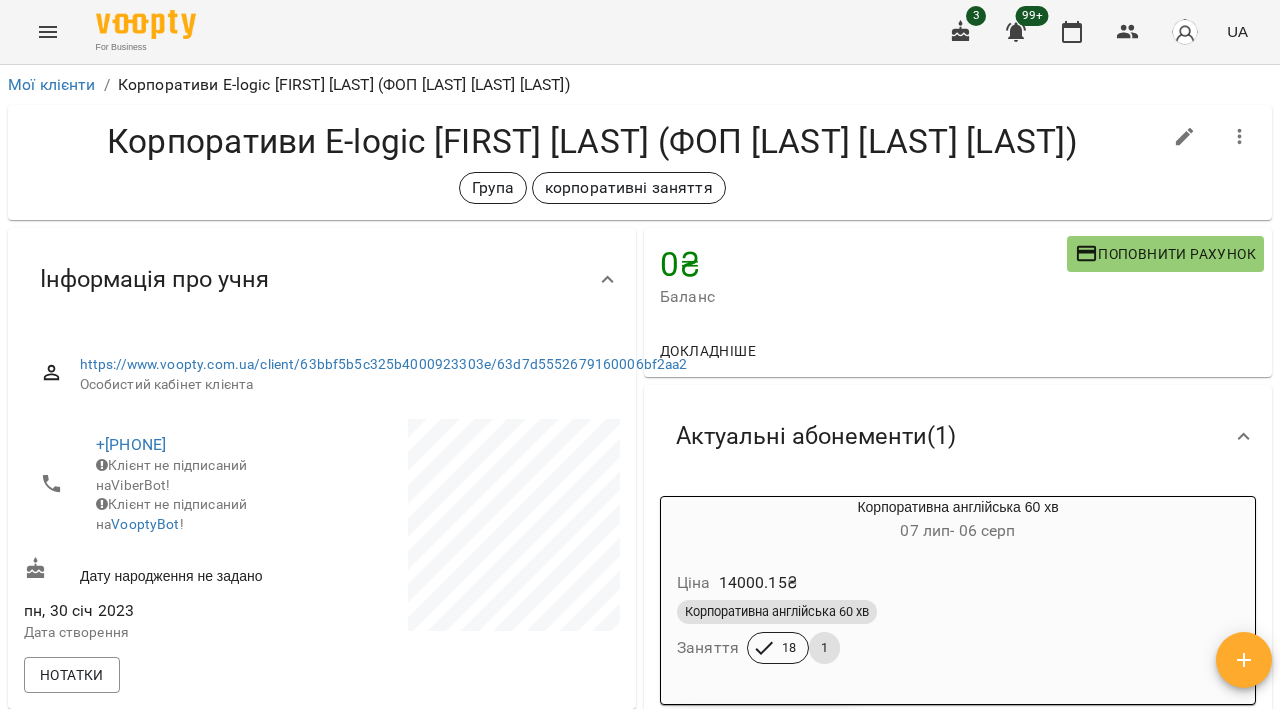scroll, scrollTop: 0, scrollLeft: 0, axis: both 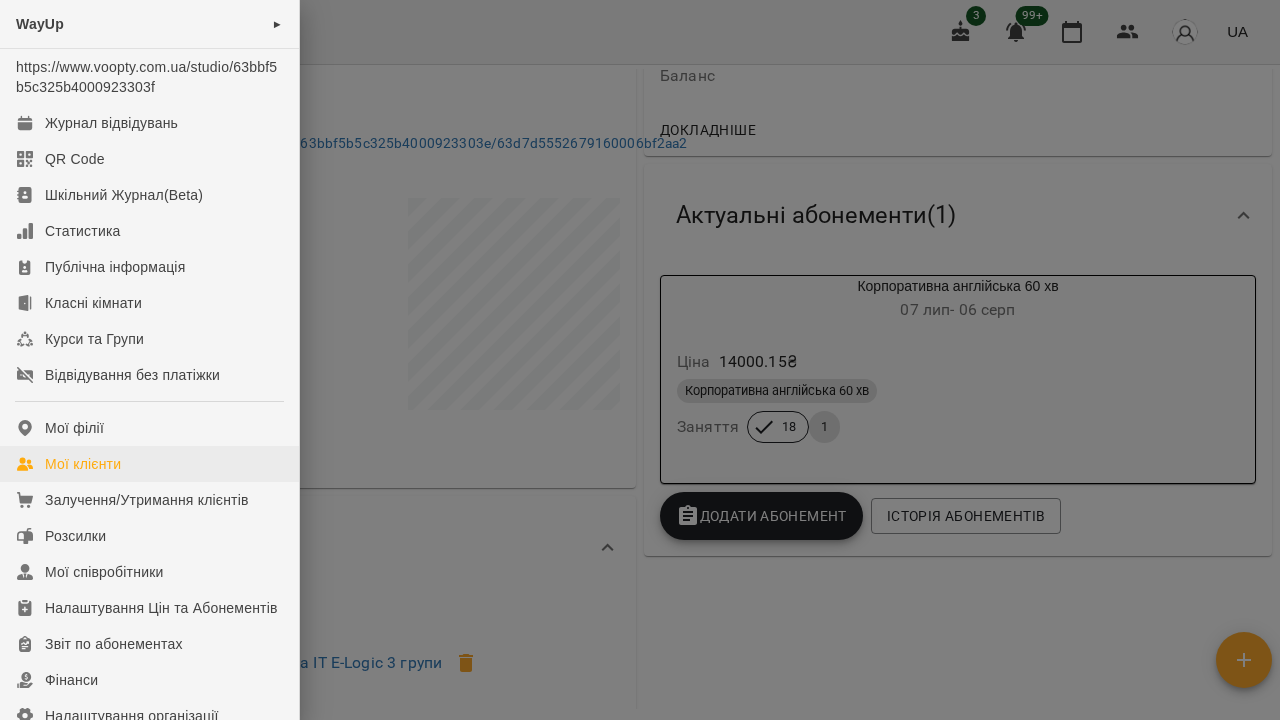 click on "Мої клієнти" at bounding box center (149, 464) 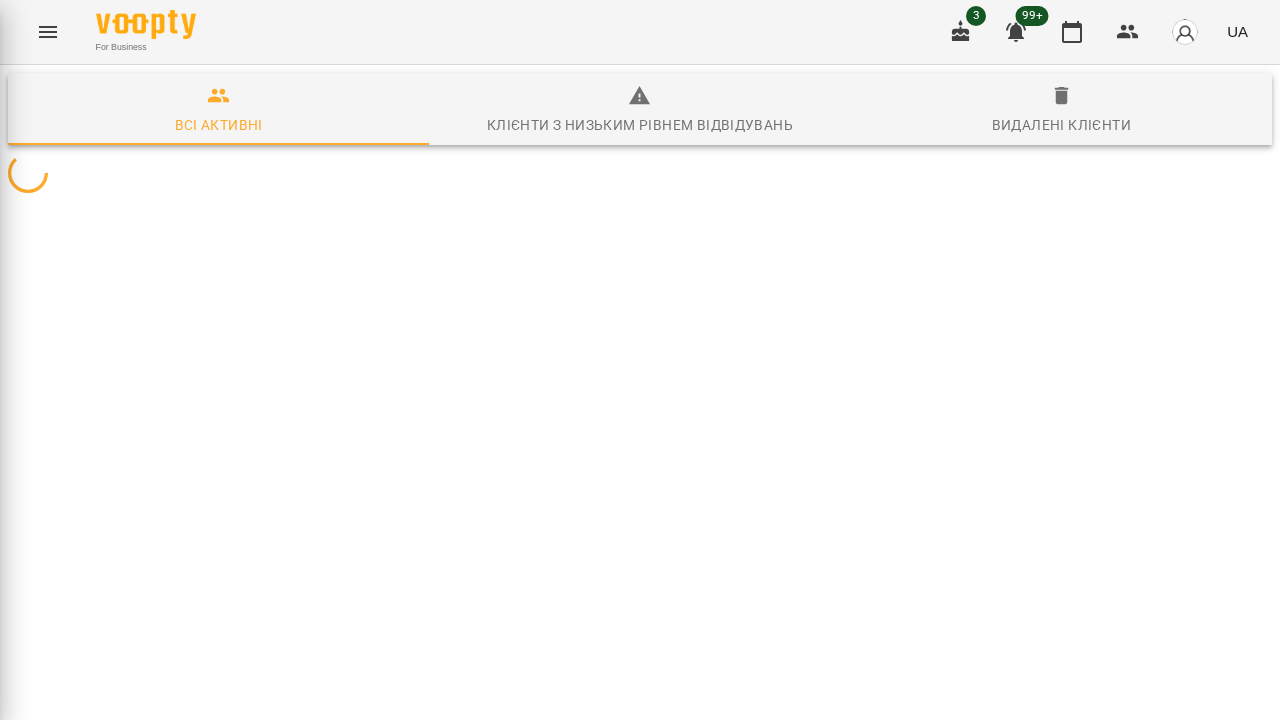 scroll, scrollTop: 0, scrollLeft: 0, axis: both 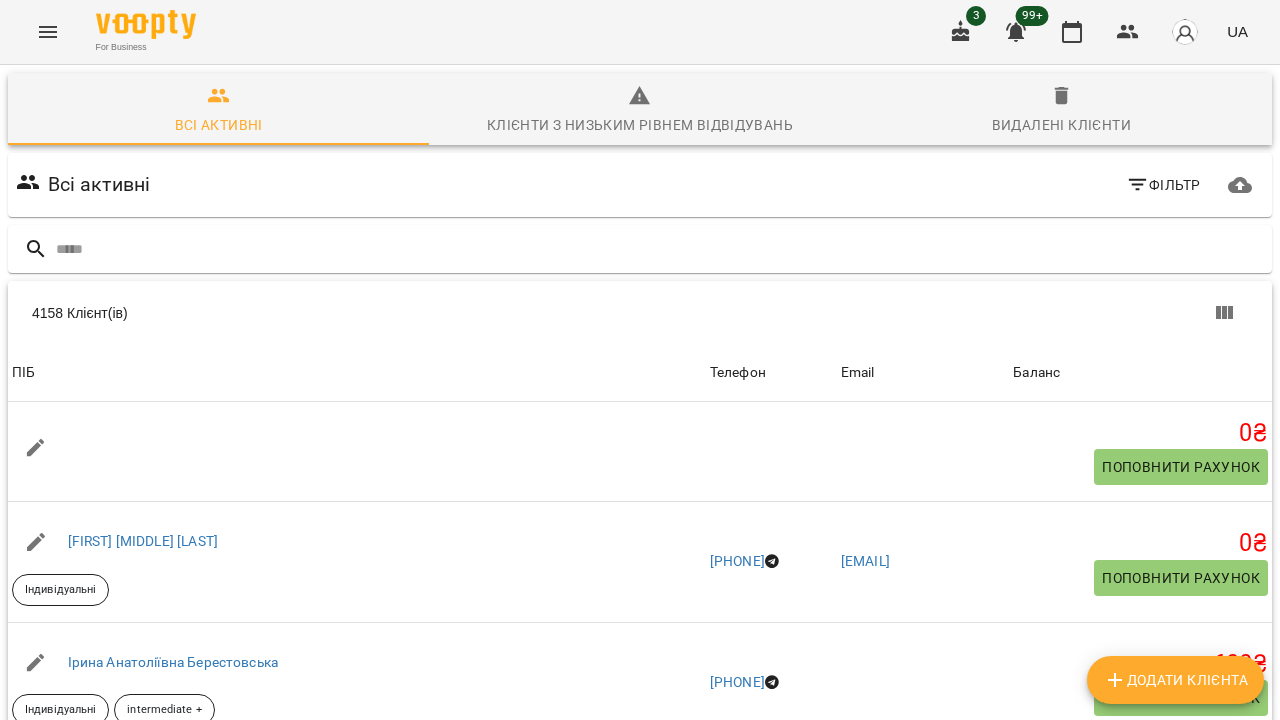 click at bounding box center [48, 32] 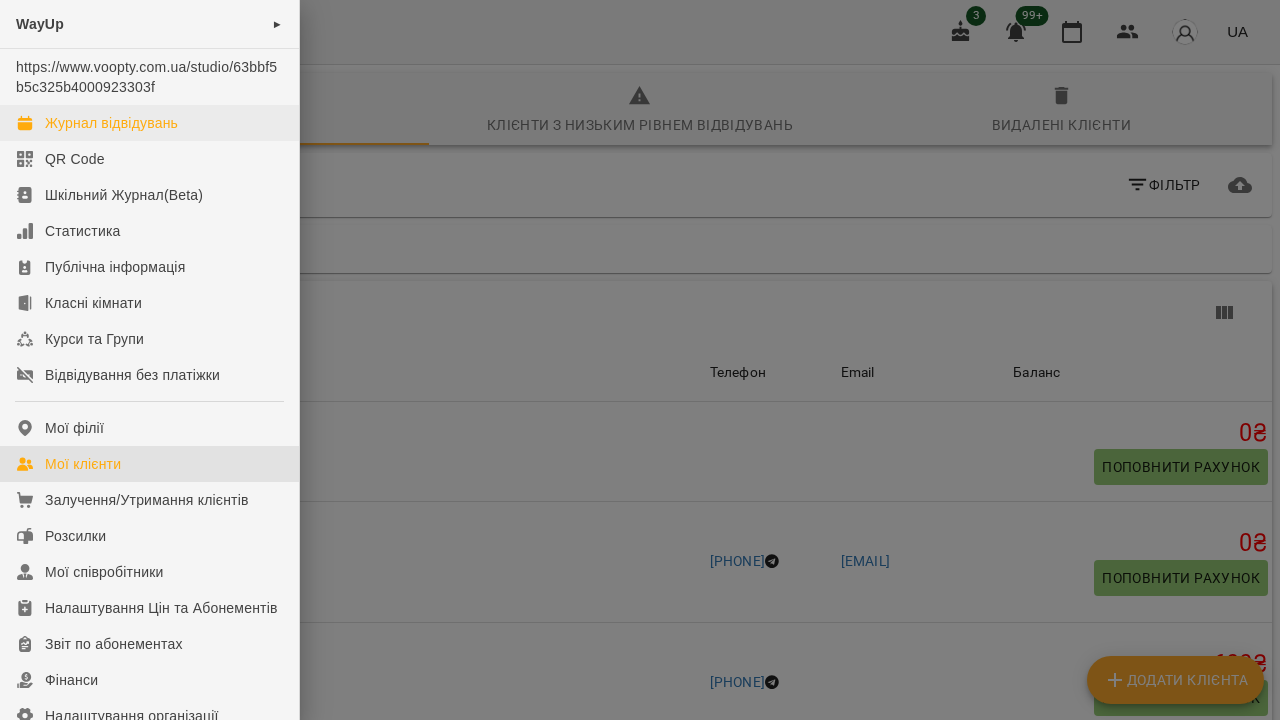 click on "Журнал відвідувань" at bounding box center [111, 123] 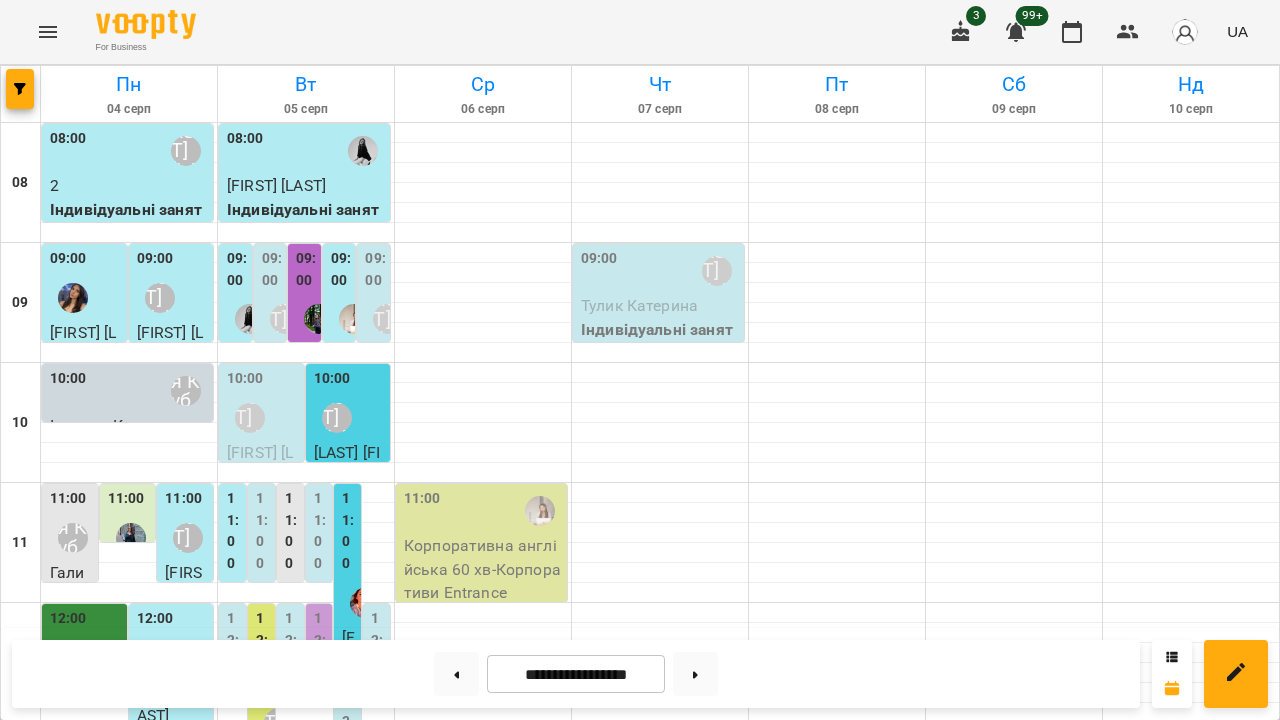 click on "Діана Левченко" at bounding box center [250, 418] 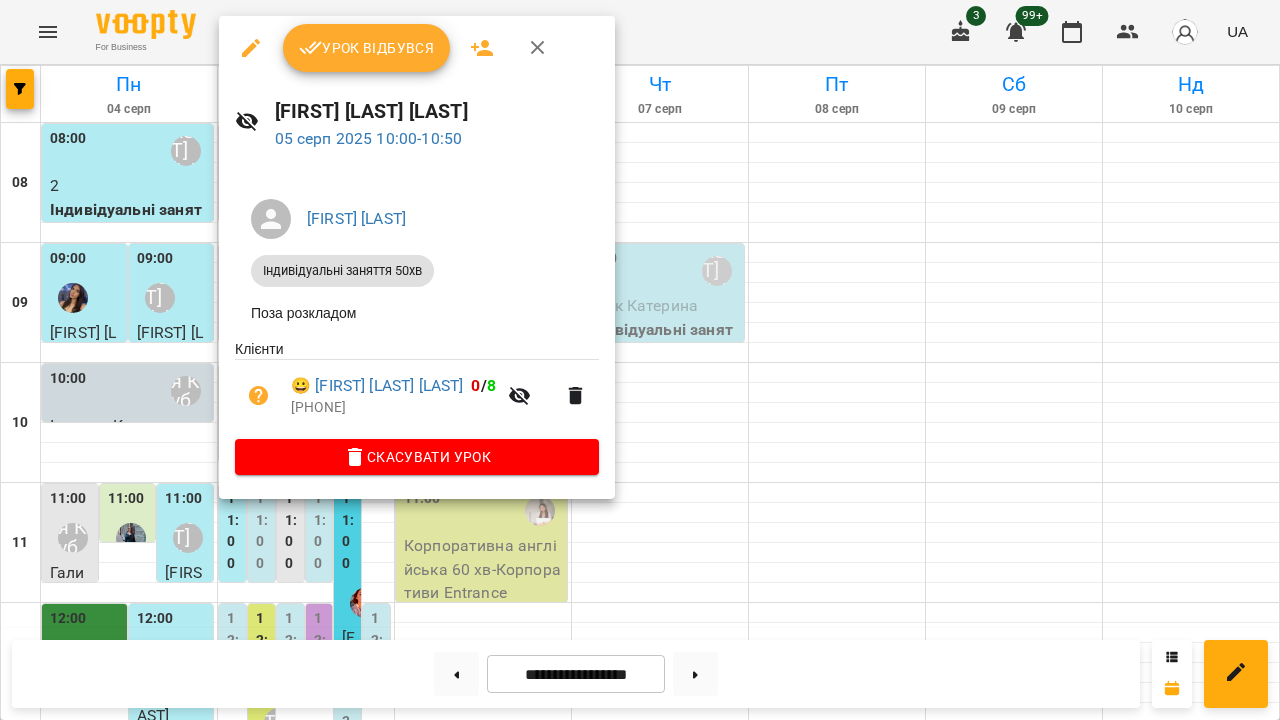 click at bounding box center [640, 360] 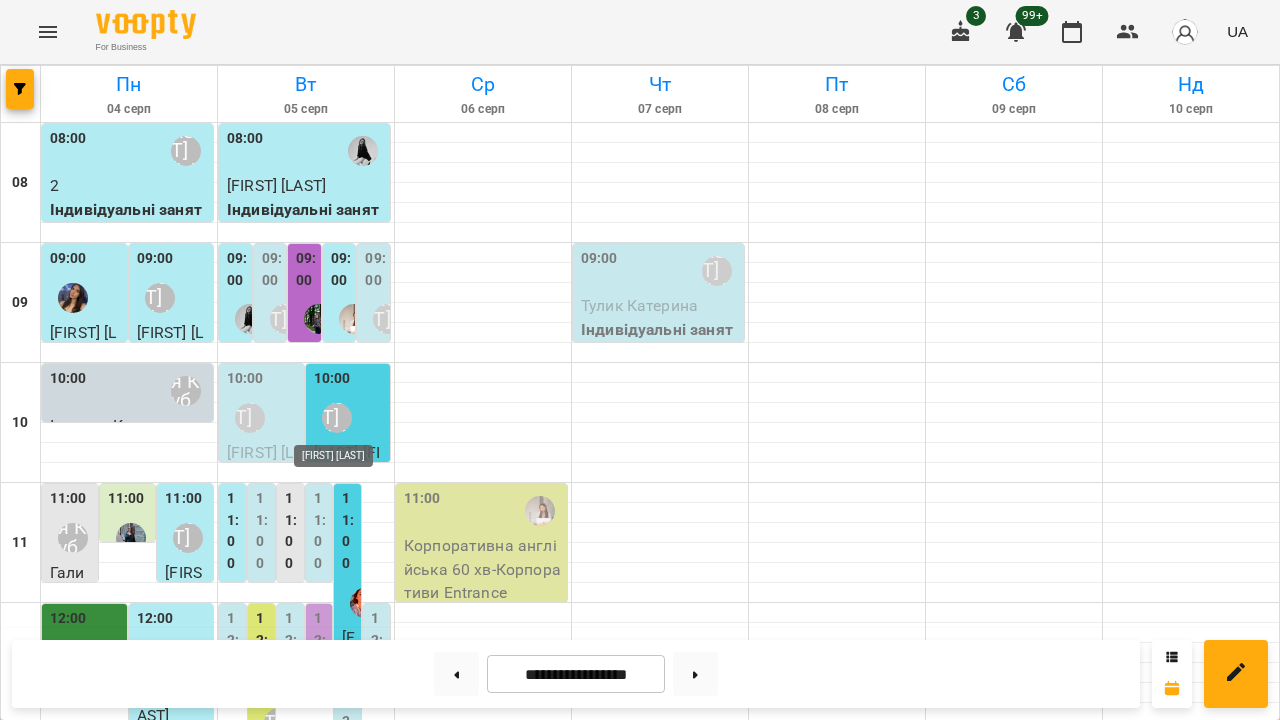 click on "Ганна Федоряк" at bounding box center [337, 418] 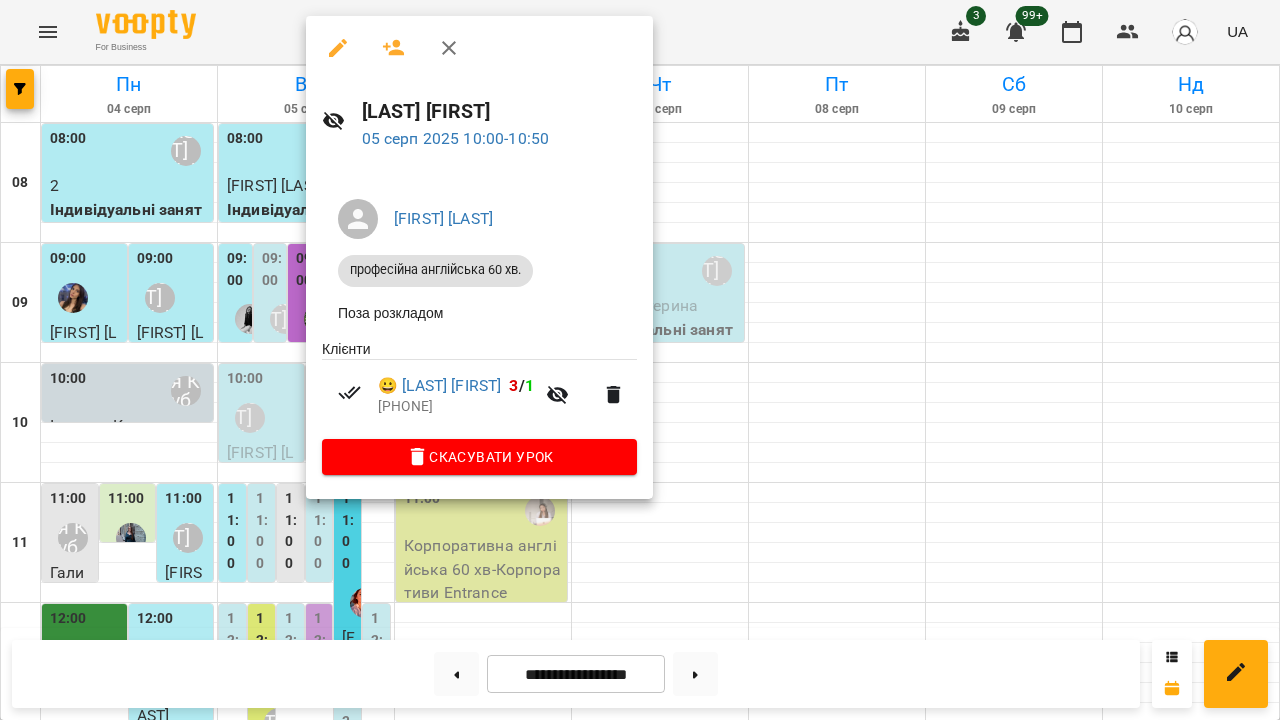 click at bounding box center (640, 360) 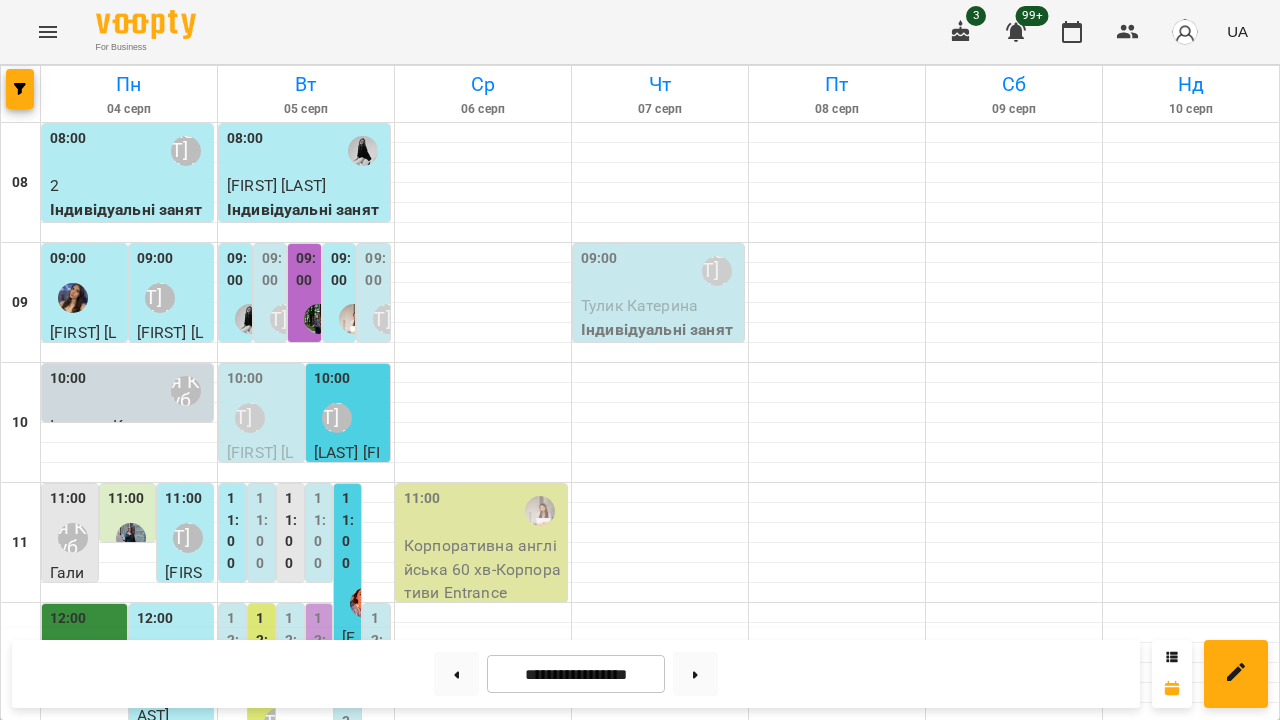 click on "Ганна Федоряк" at bounding box center (388, 319) 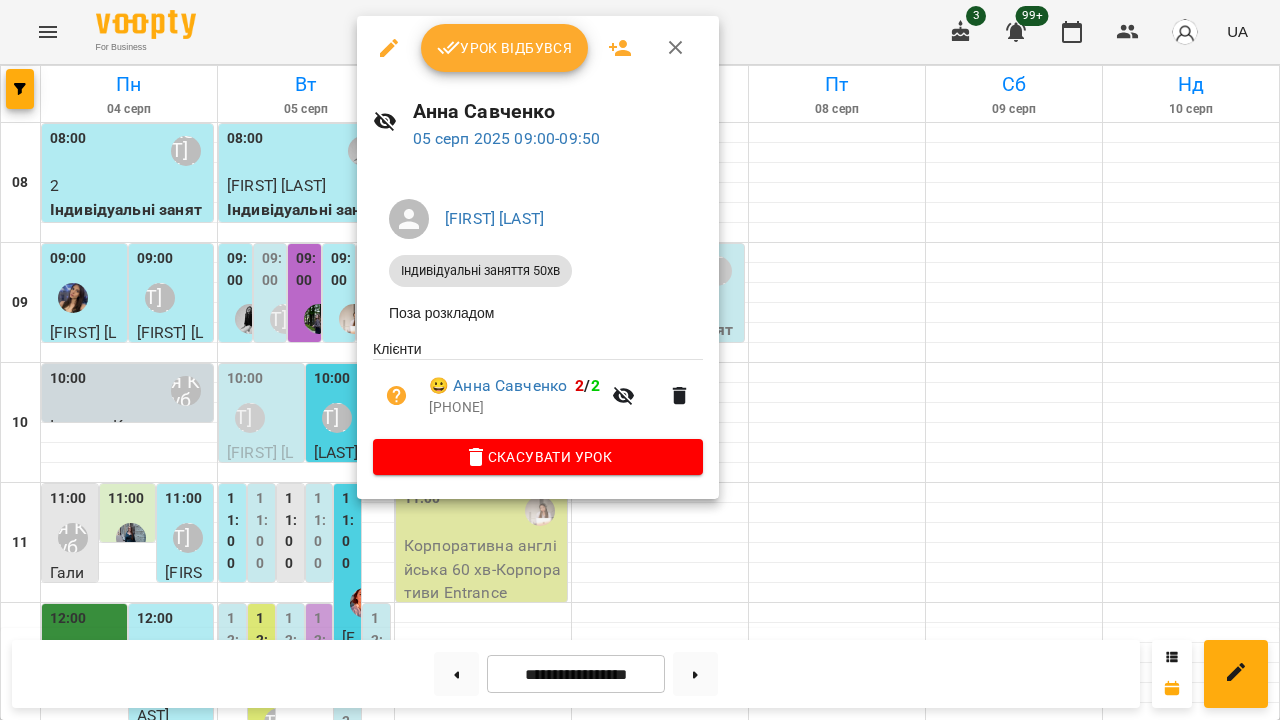 click at bounding box center (640, 360) 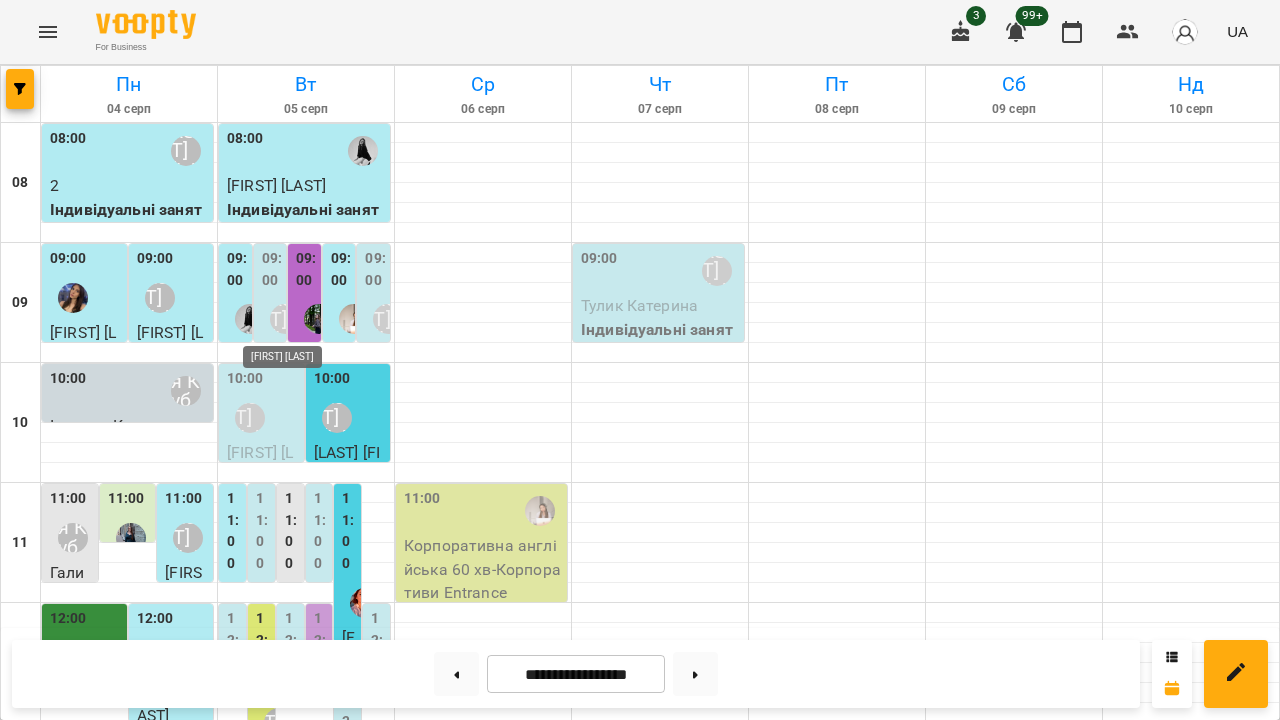 click on "Ольга Горевич" at bounding box center (285, 319) 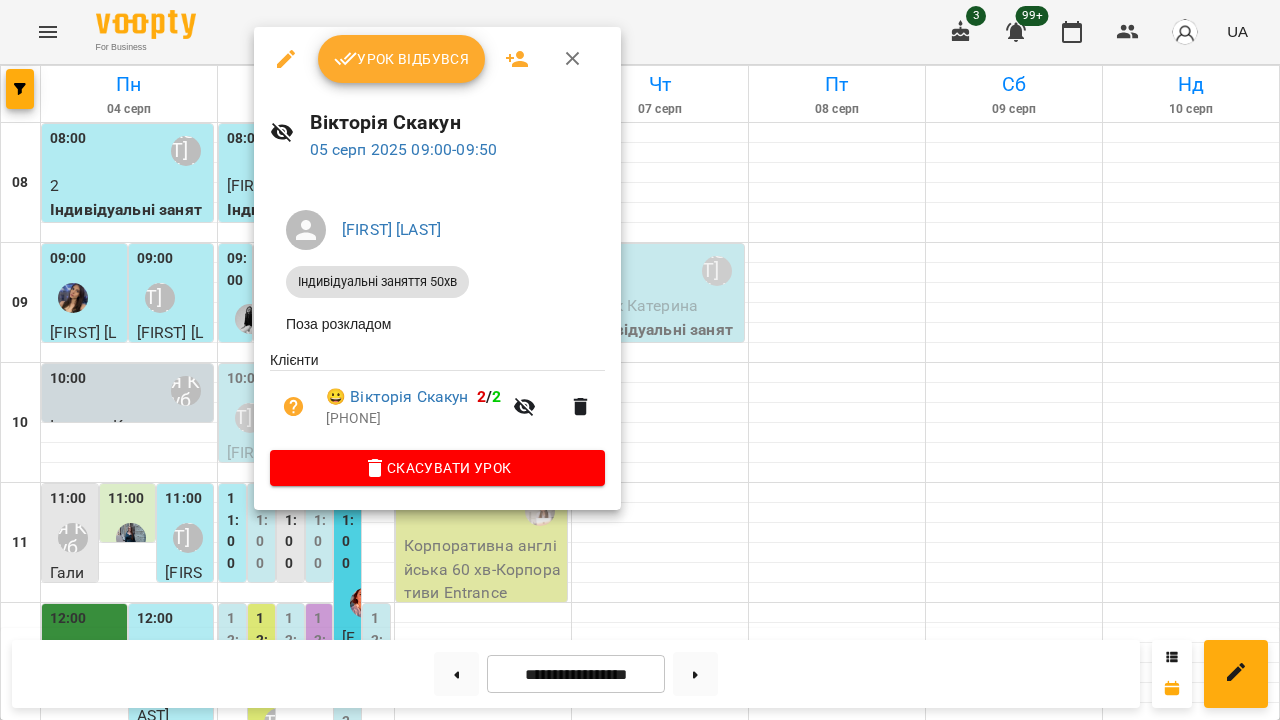 click at bounding box center (640, 360) 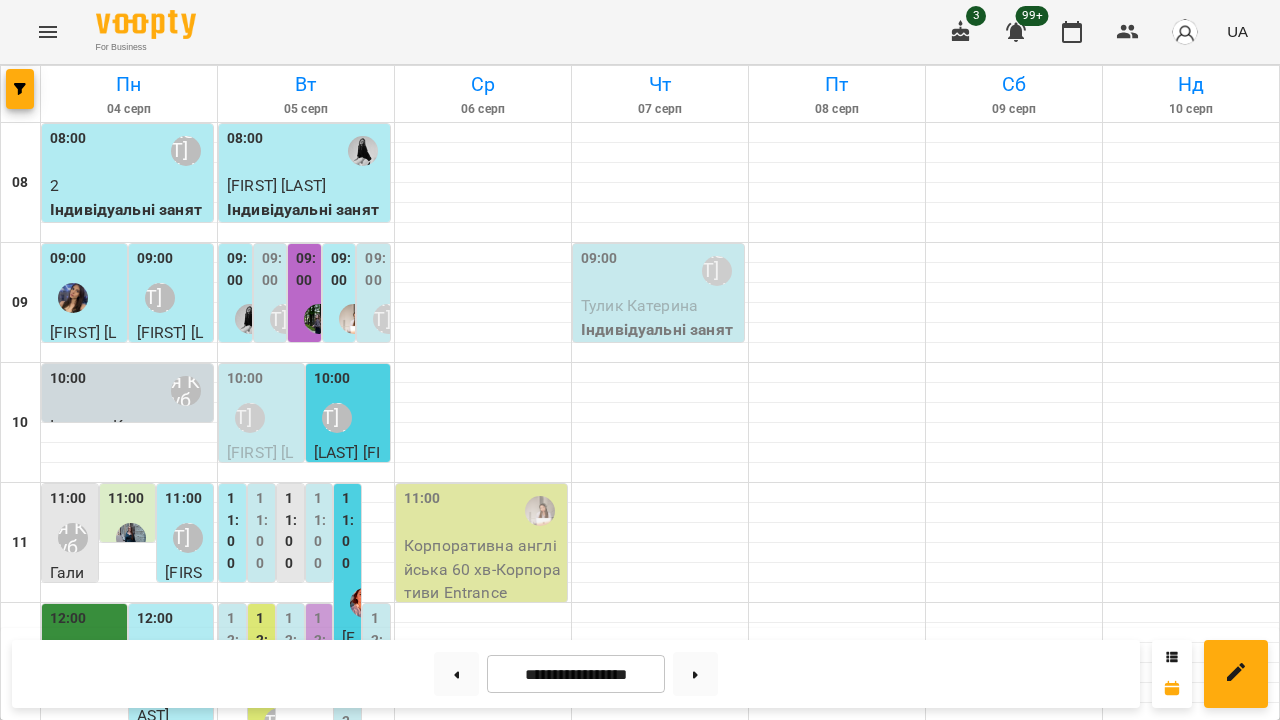 click on "Іванова Катерина" at bounding box center [117, 425] 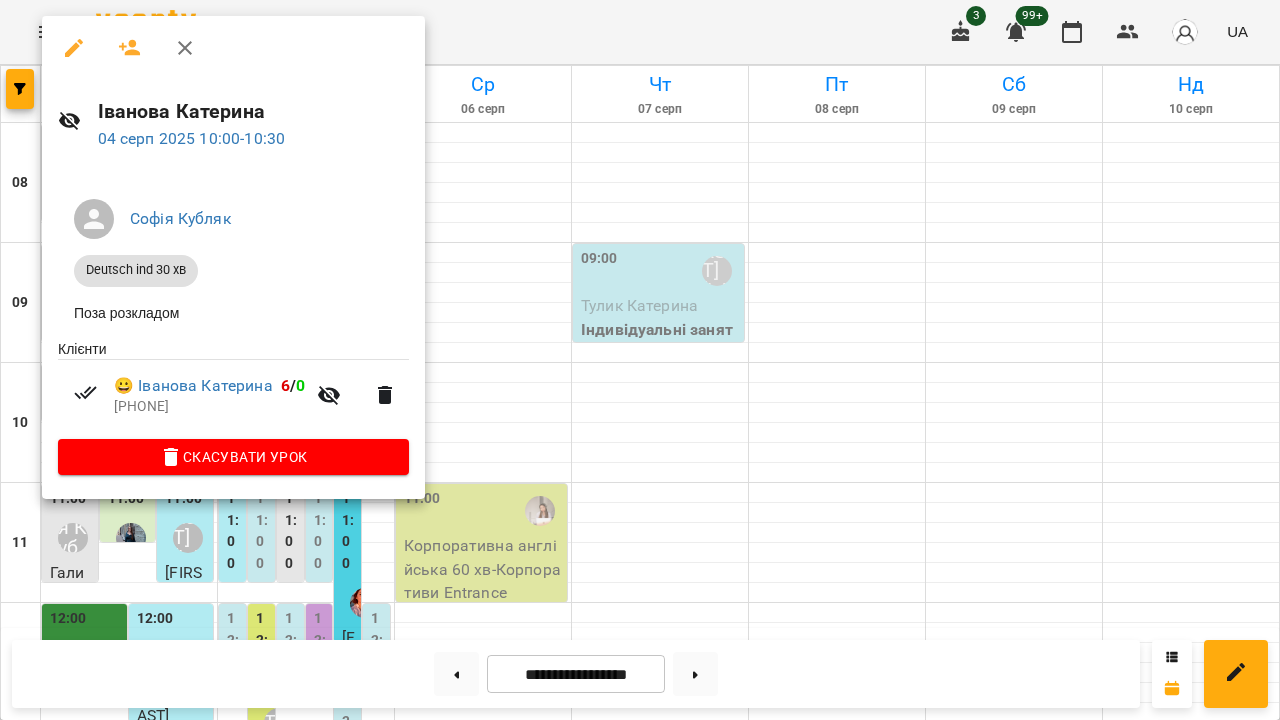 click at bounding box center [640, 360] 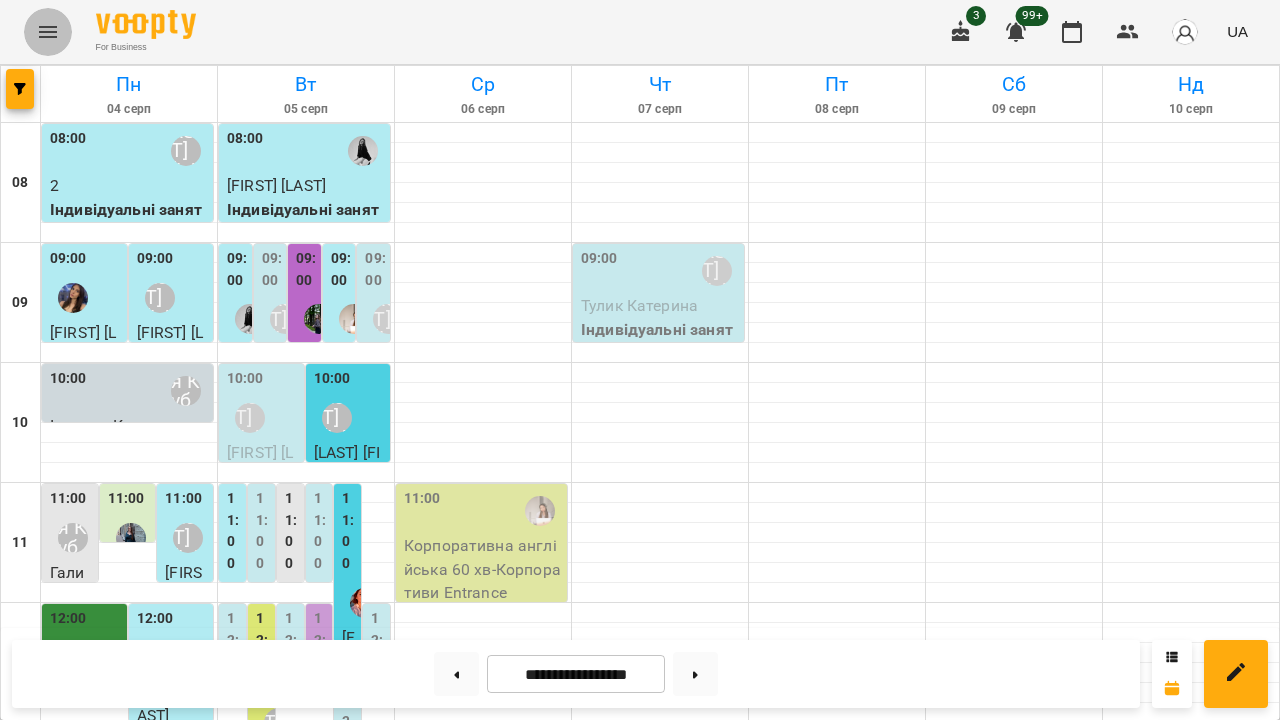 click 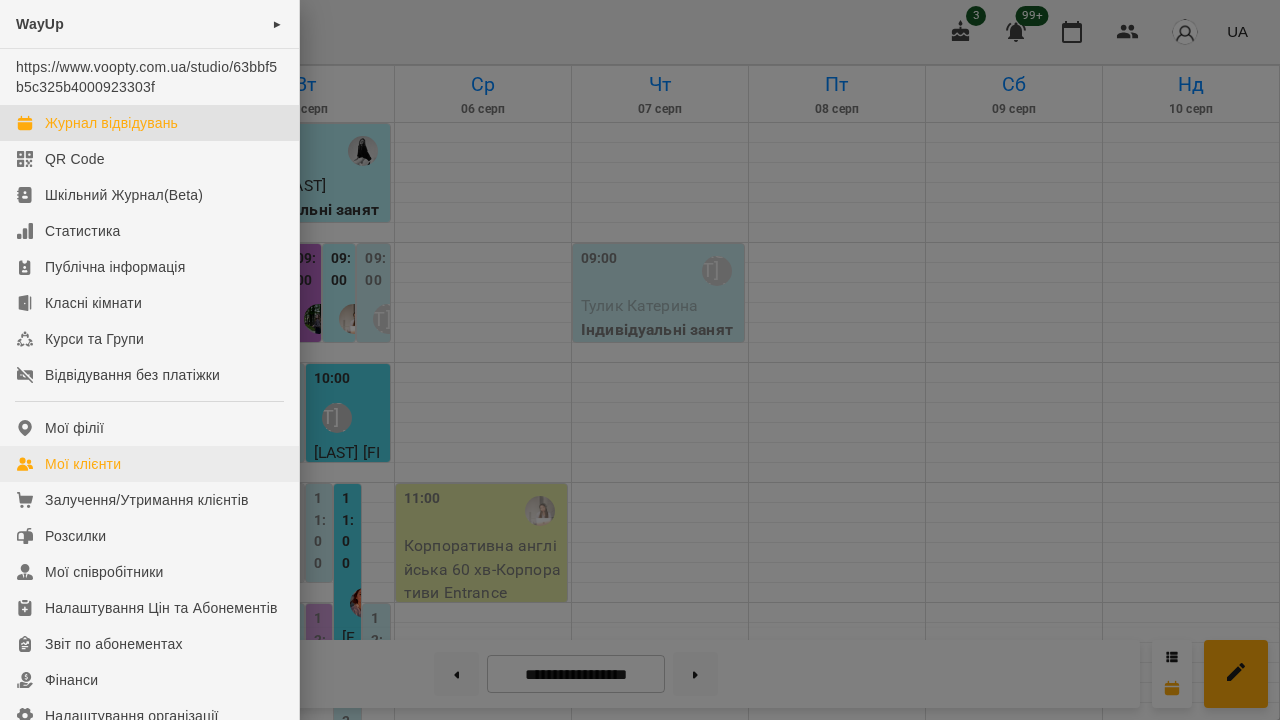 click on "Мої клієнти" at bounding box center [149, 464] 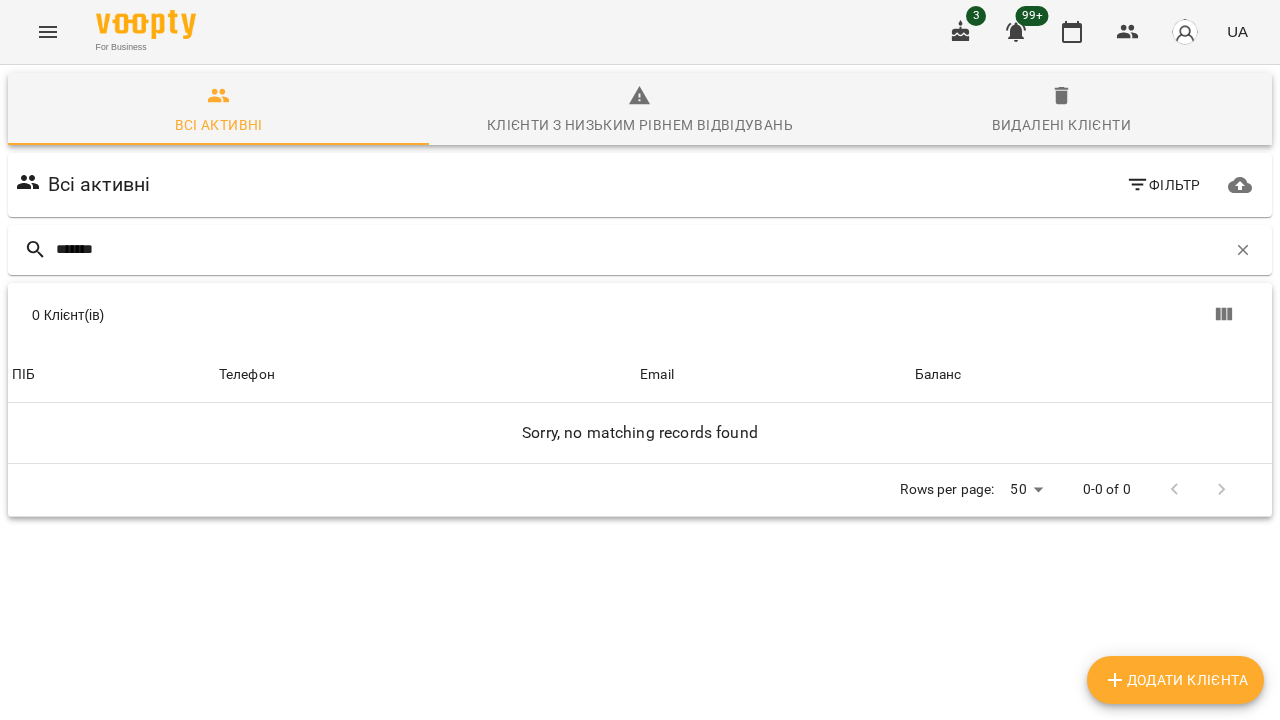 drag, startPoint x: 121, startPoint y: 262, endPoint x: 0, endPoint y: 234, distance: 124.197426 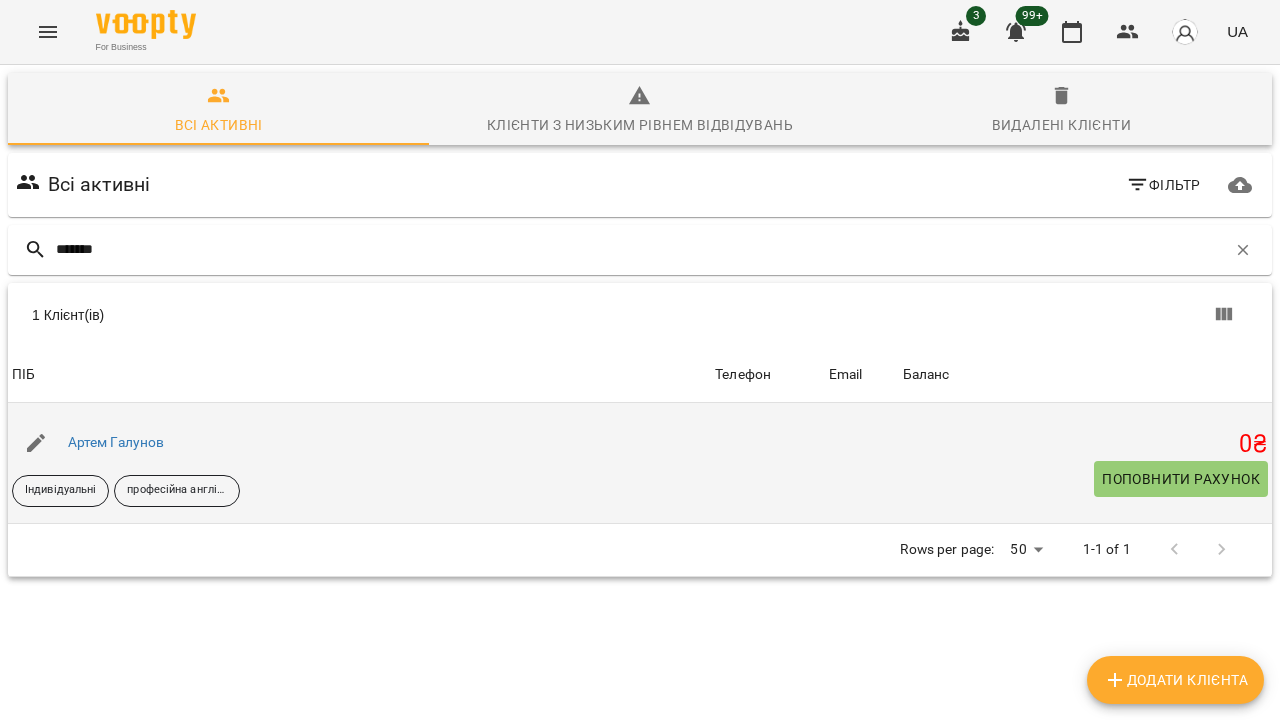 type on "*******" 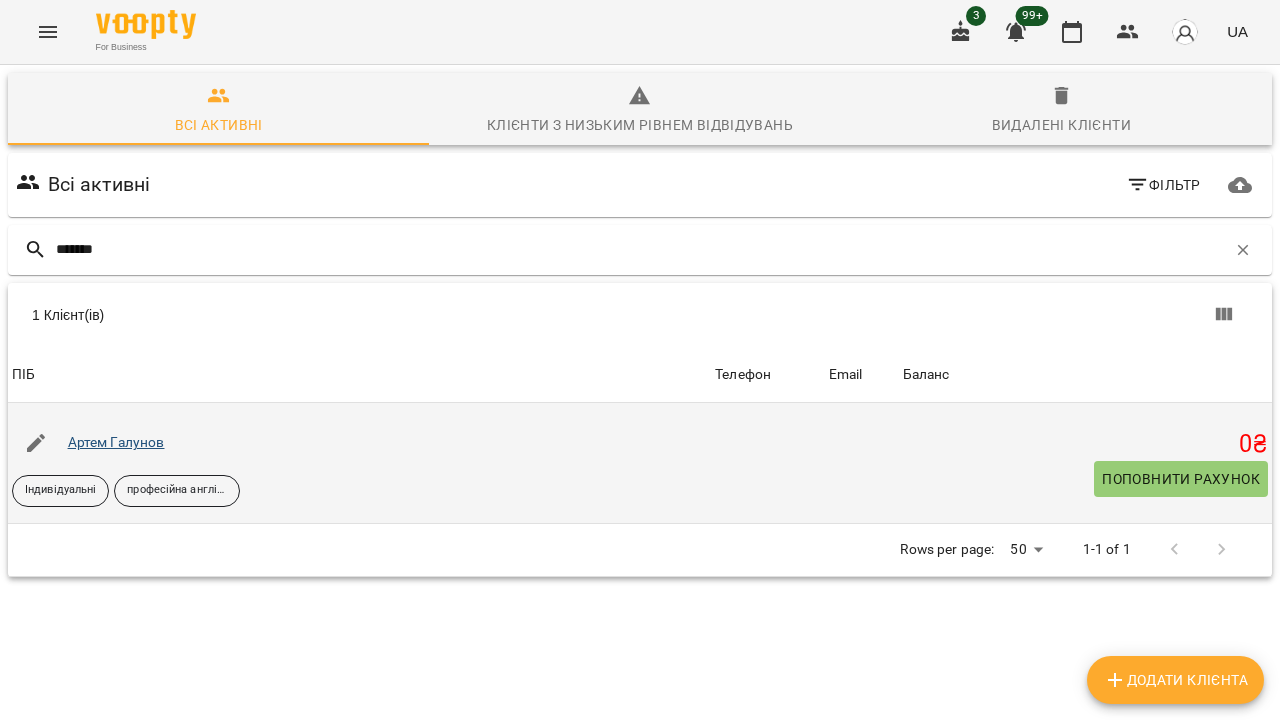 click on "Артем Галунов" at bounding box center (116, 442) 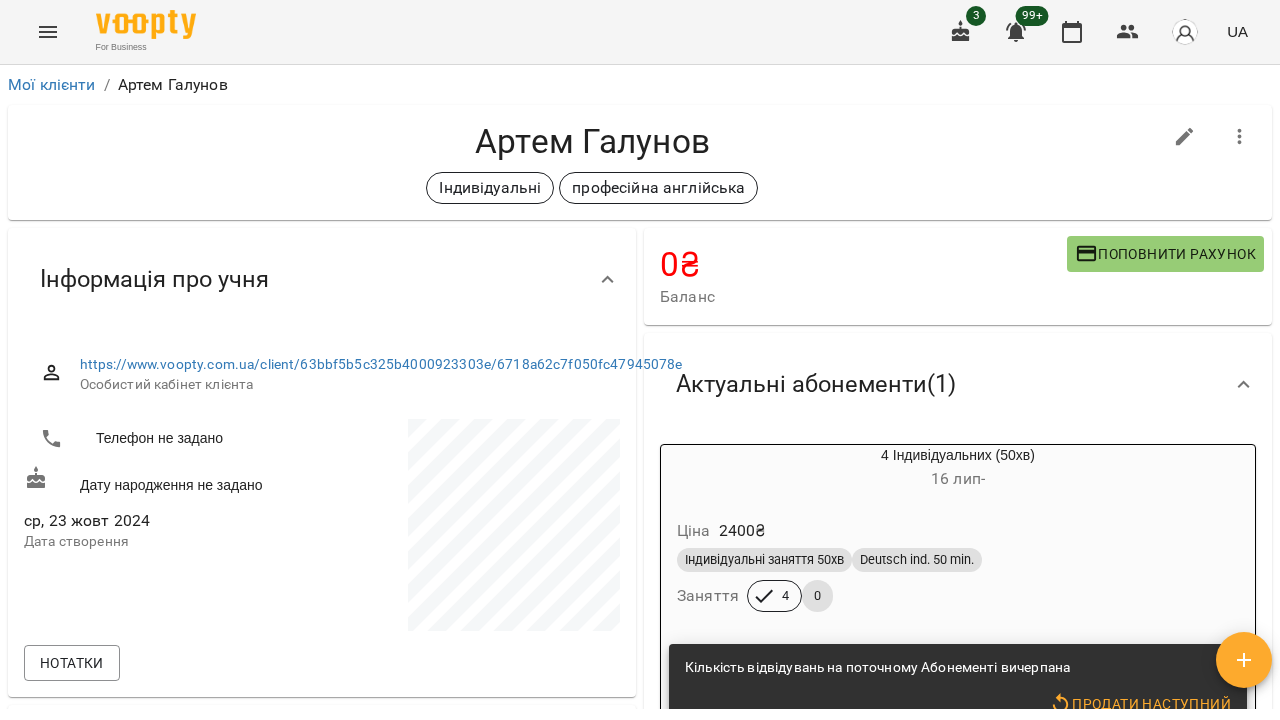 click on "Індивідуальні заняття 50хв Deutsch ind. 50 min." at bounding box center (958, 560) 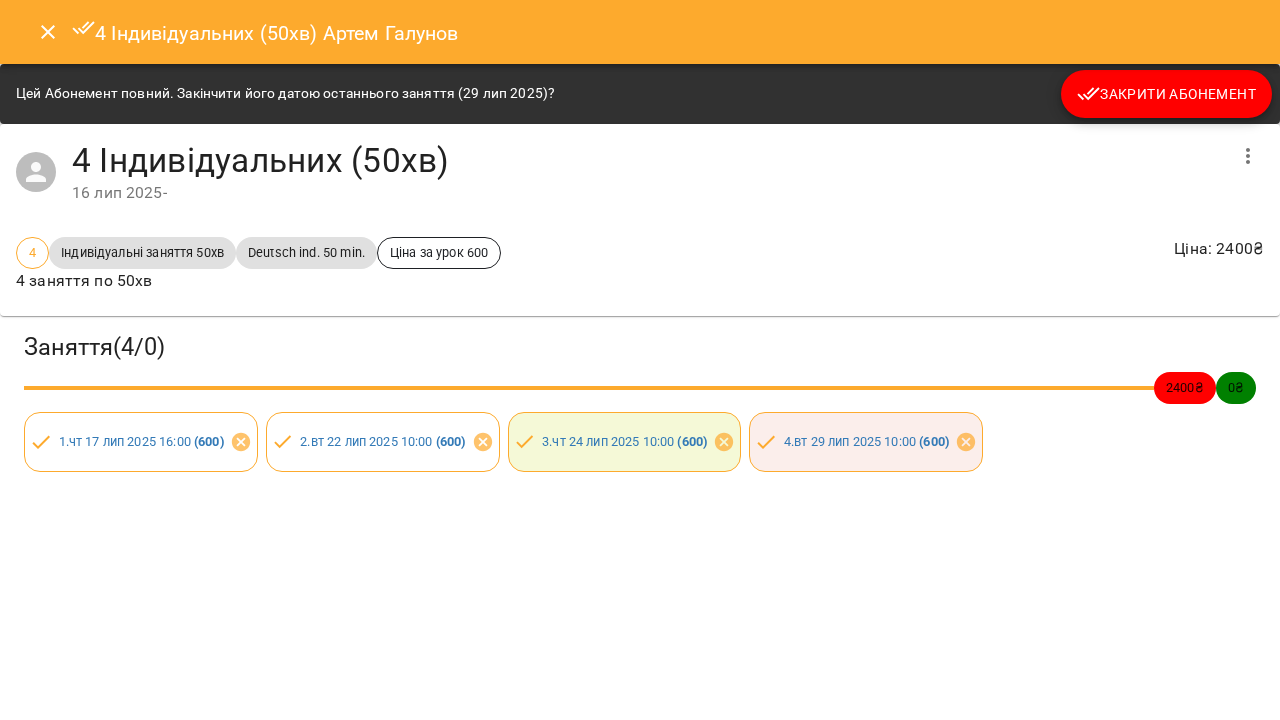 click 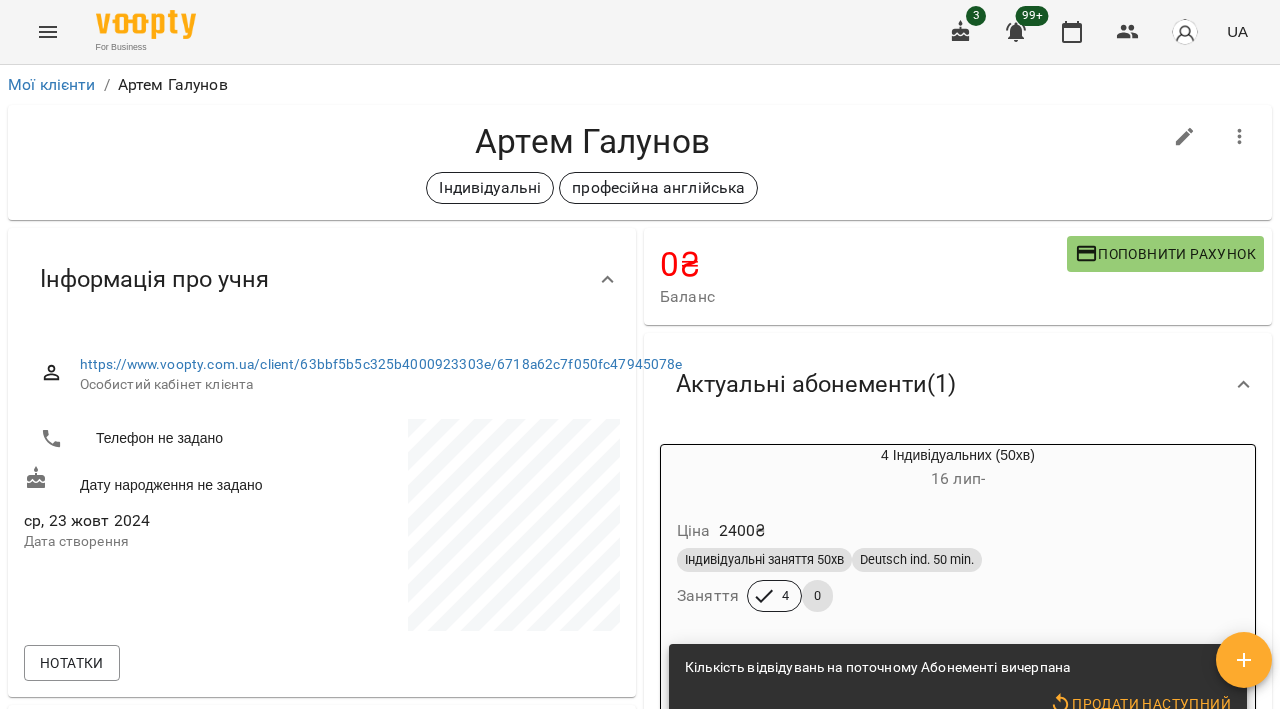 scroll, scrollTop: -1, scrollLeft: 0, axis: vertical 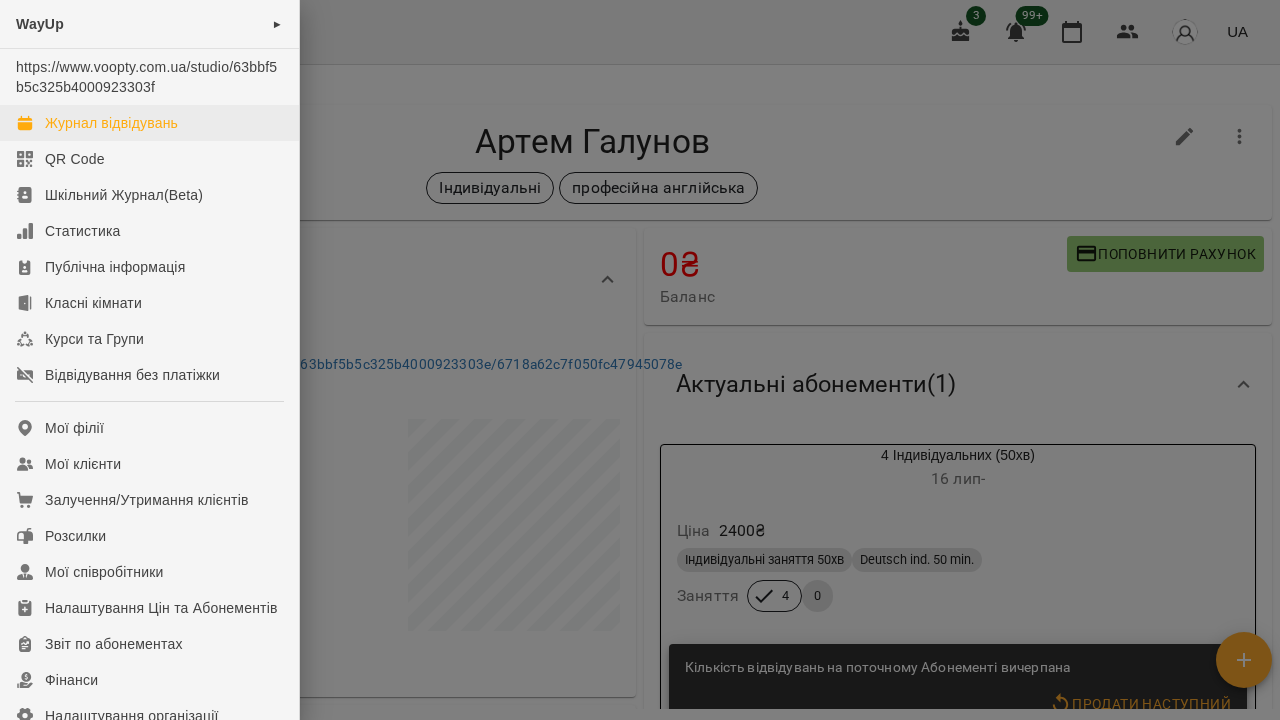 click on "Журнал відвідувань" at bounding box center (111, 123) 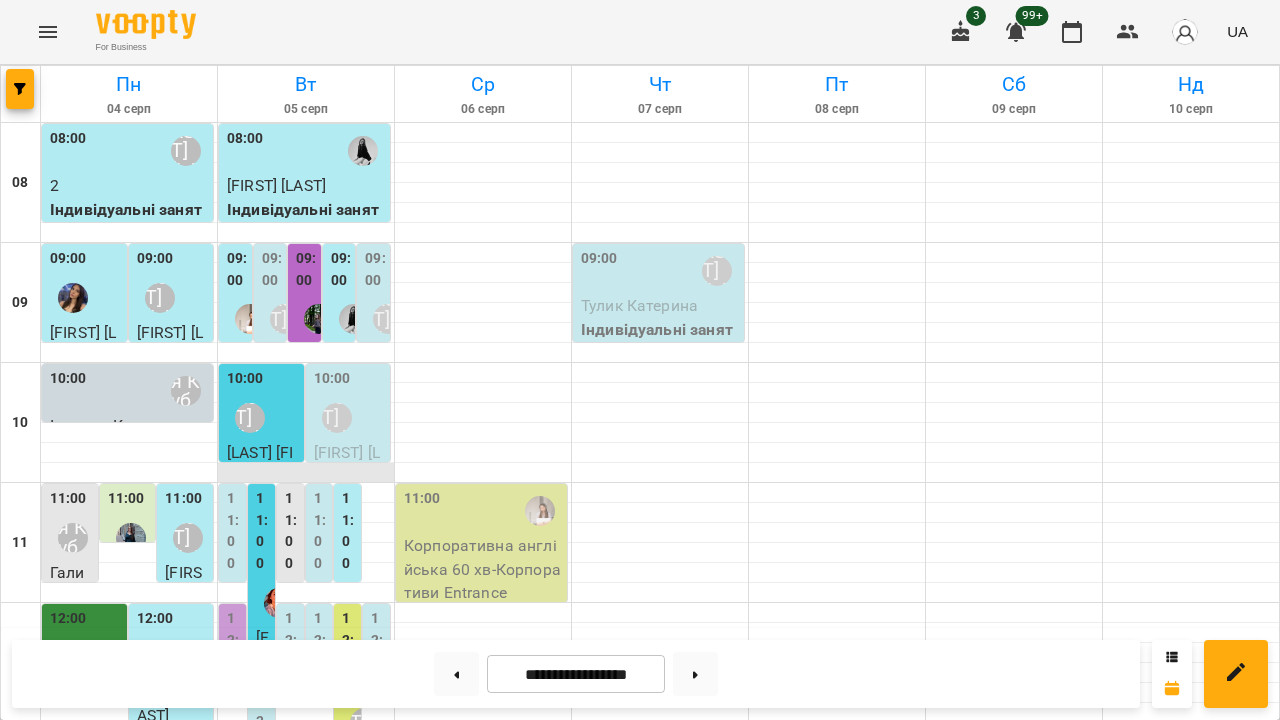 click at bounding box center (306, 473) 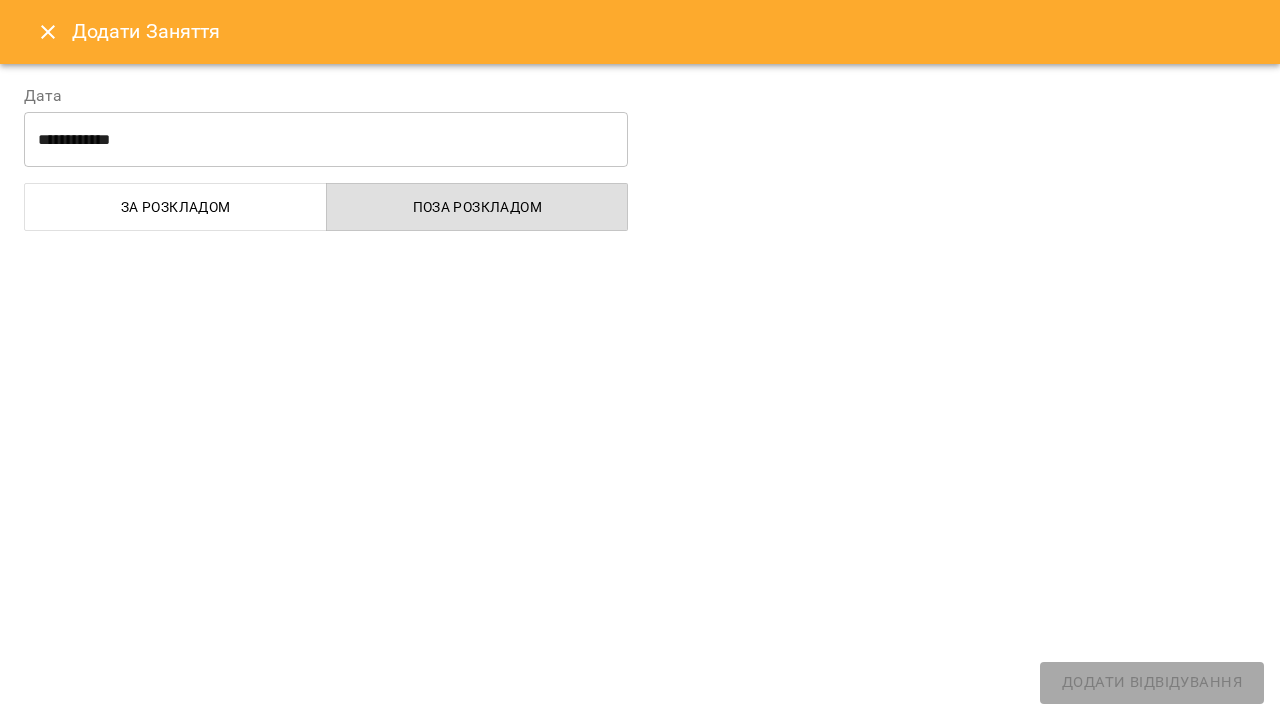 select 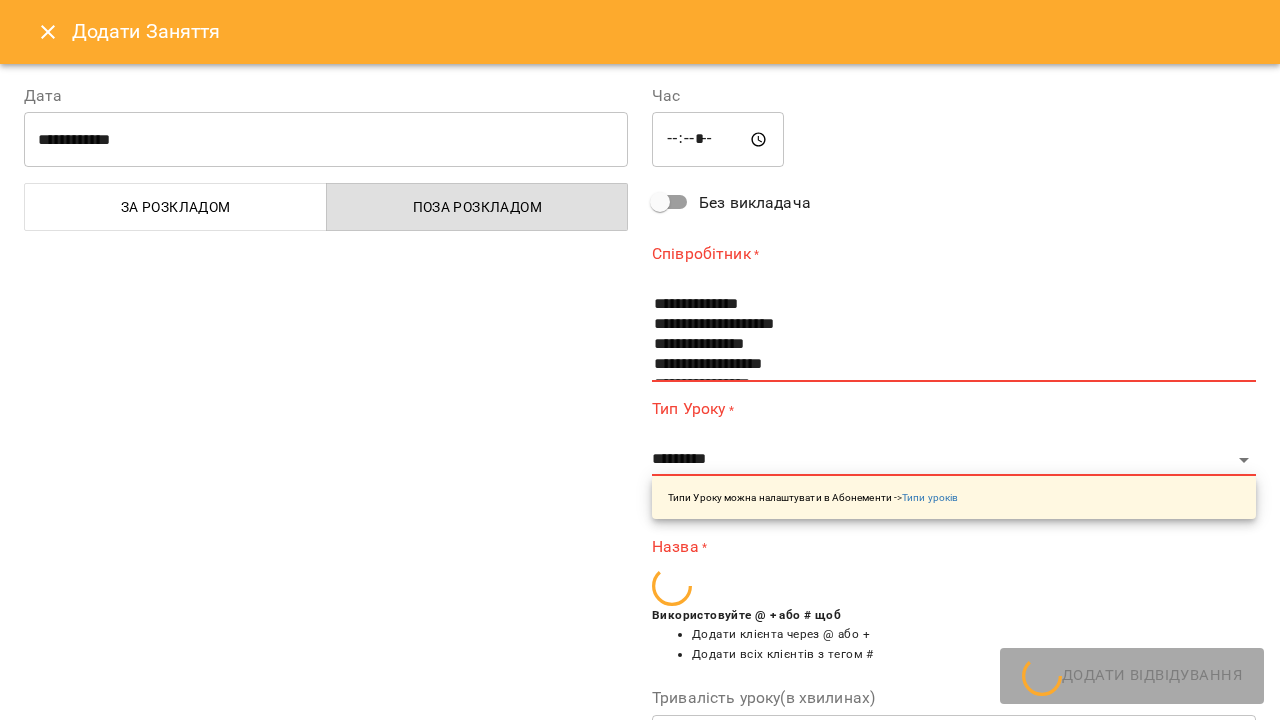 click on "*****" at bounding box center (718, 140) 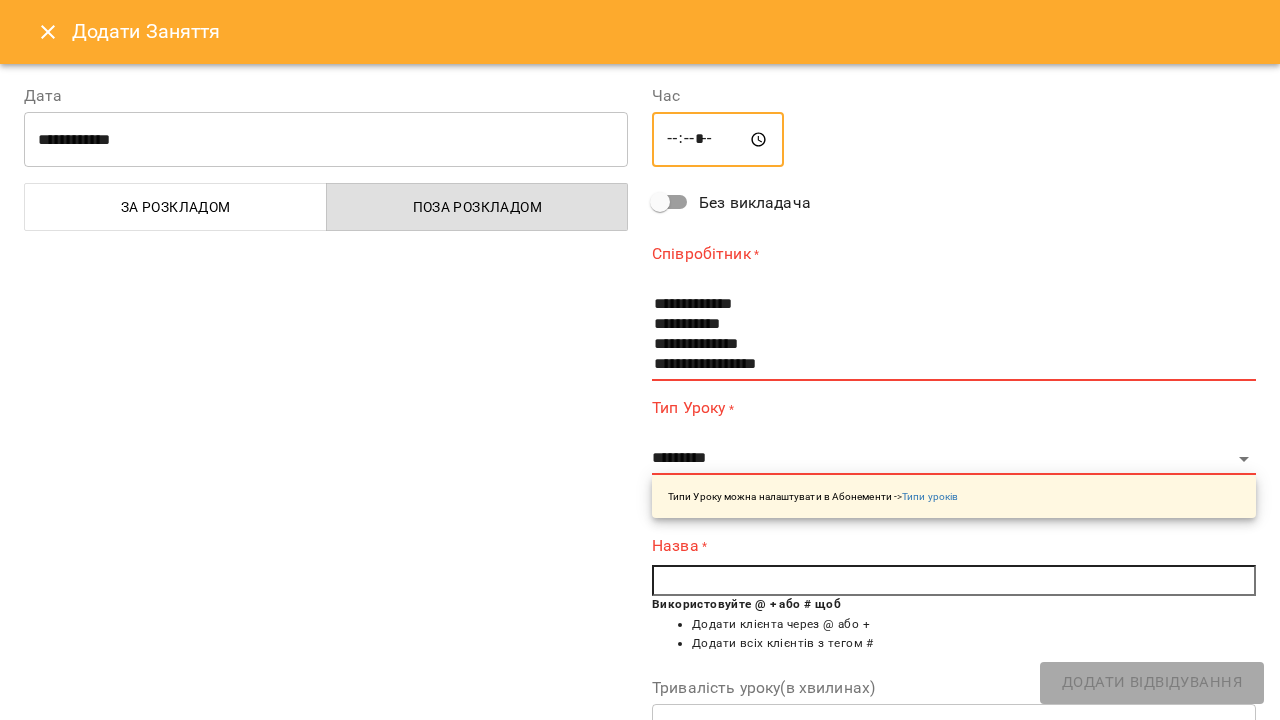 scroll, scrollTop: 140, scrollLeft: 0, axis: vertical 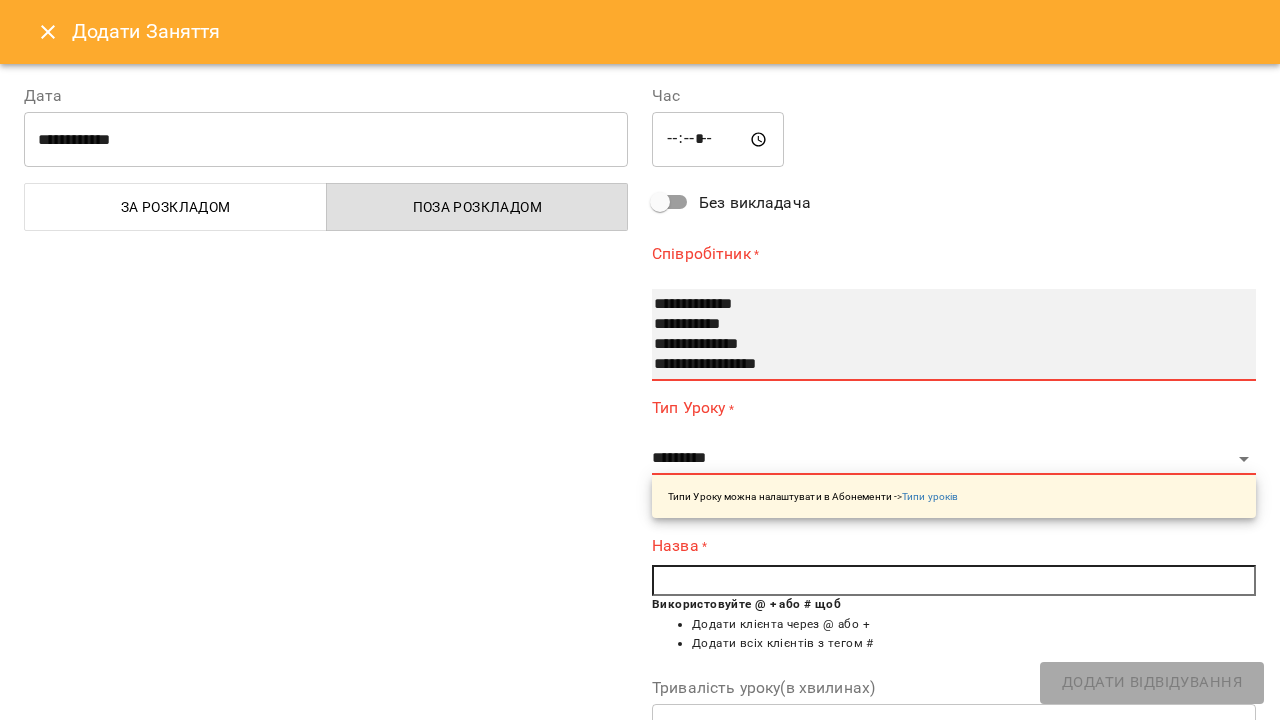 select on "**********" 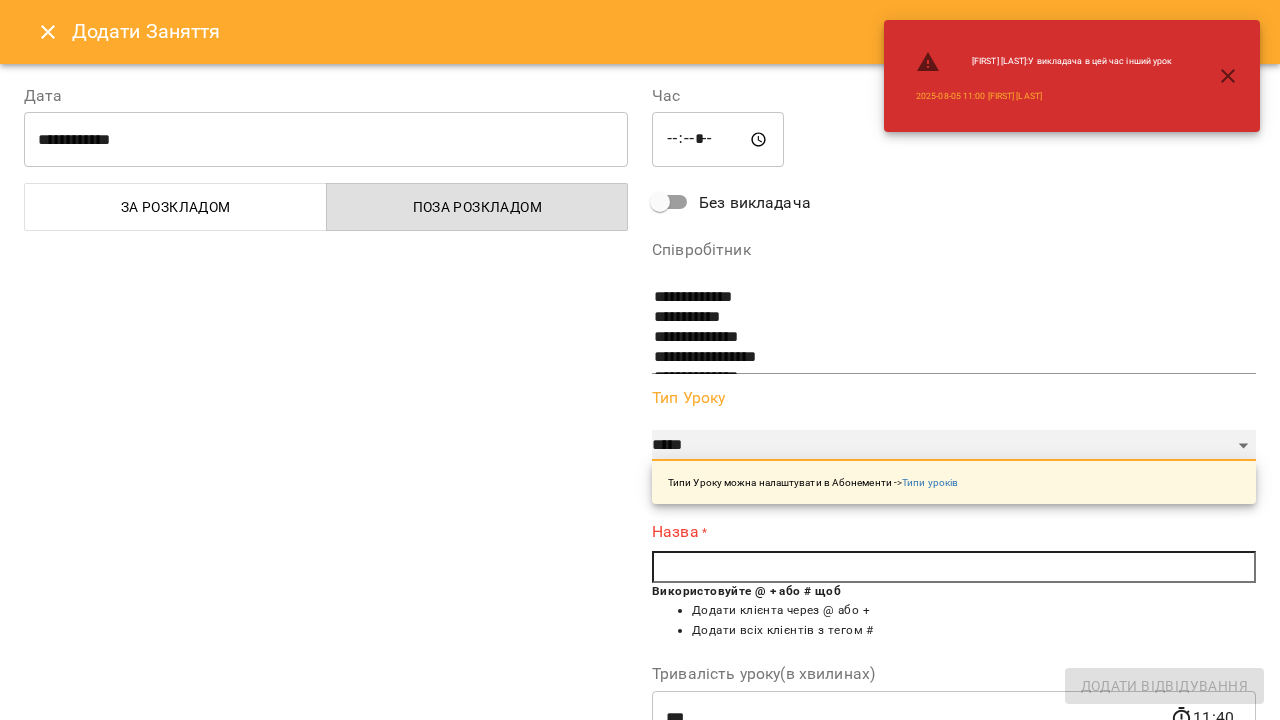 select on "**********" 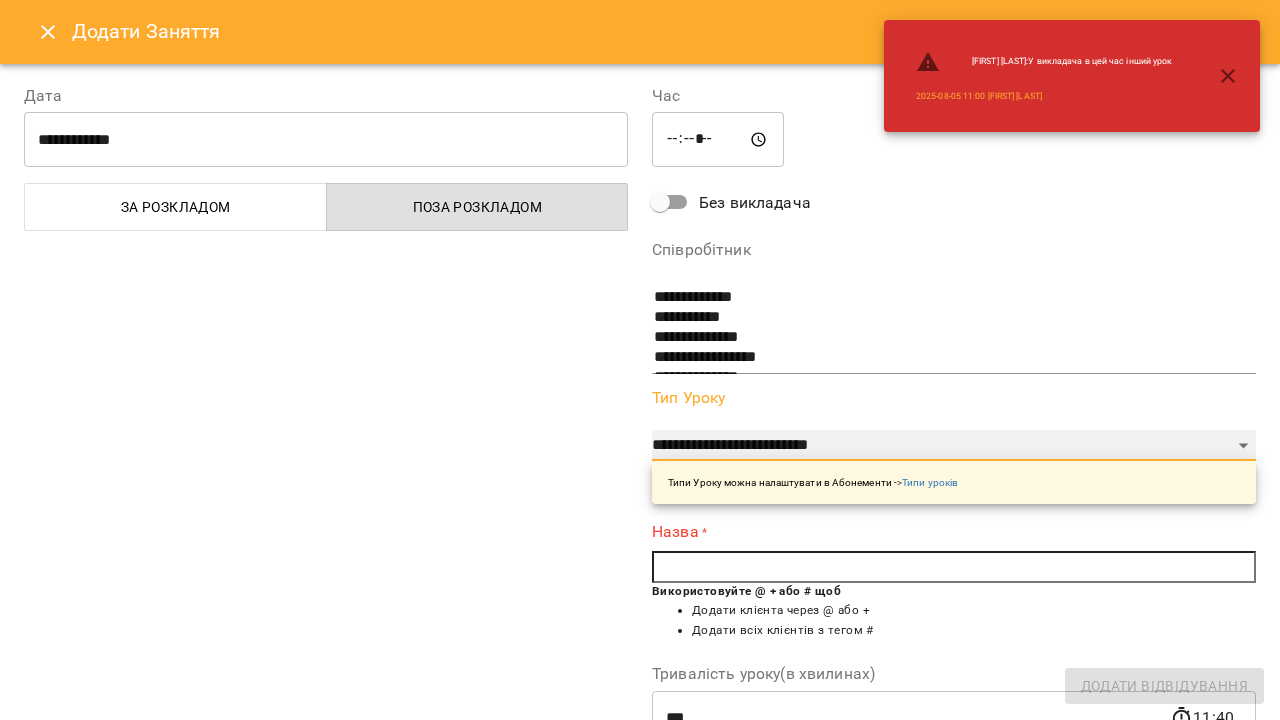 type on "**" 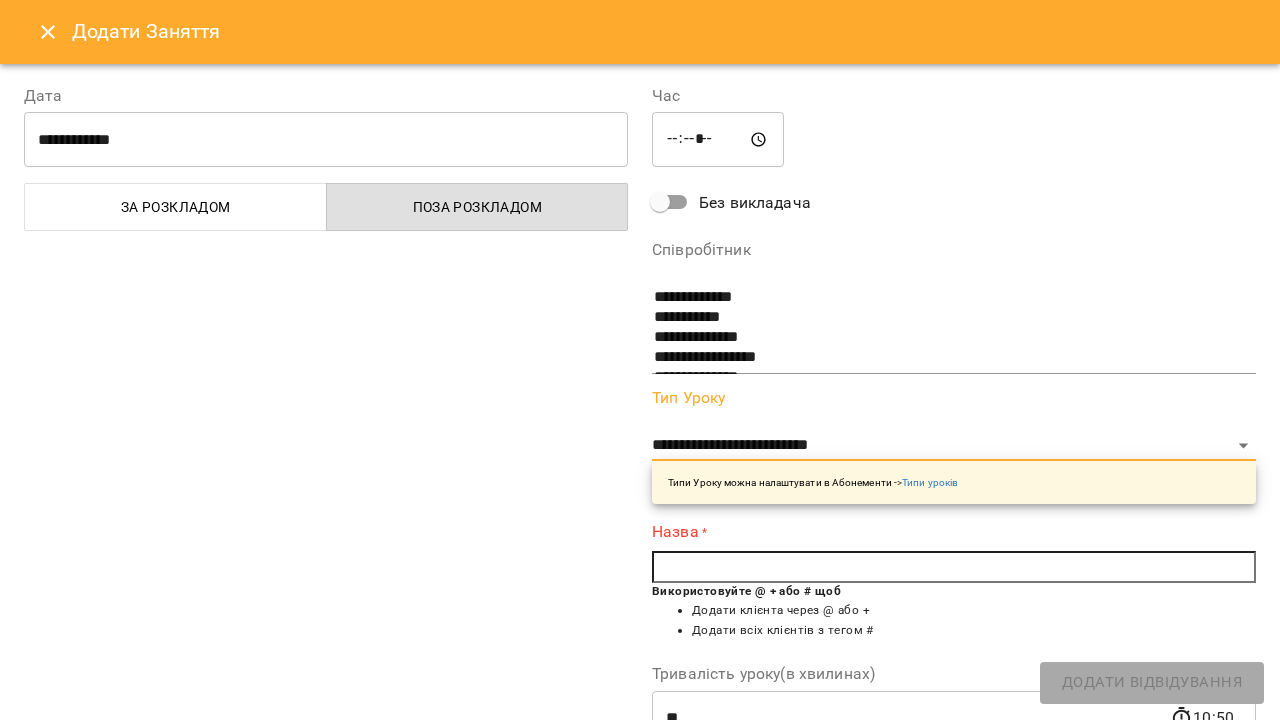 click at bounding box center [954, 567] 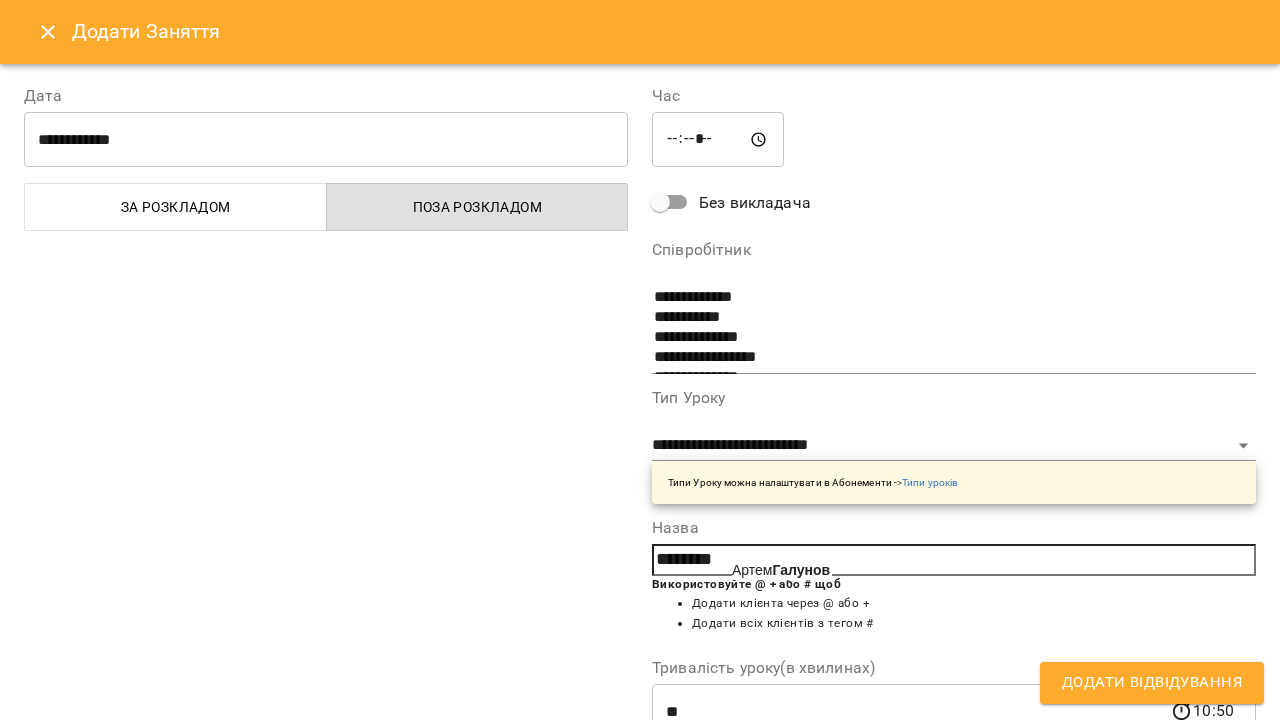 click on "Артем  Галунов" at bounding box center (781, 570) 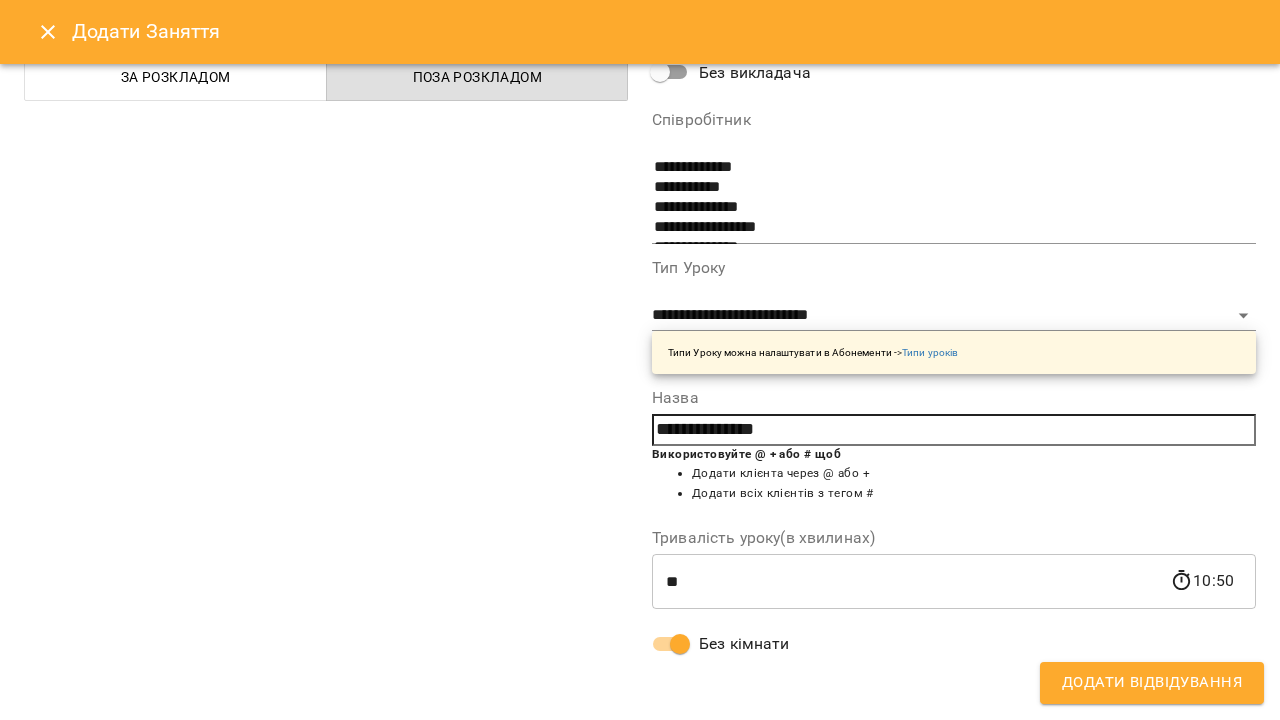 scroll, scrollTop: 124, scrollLeft: 0, axis: vertical 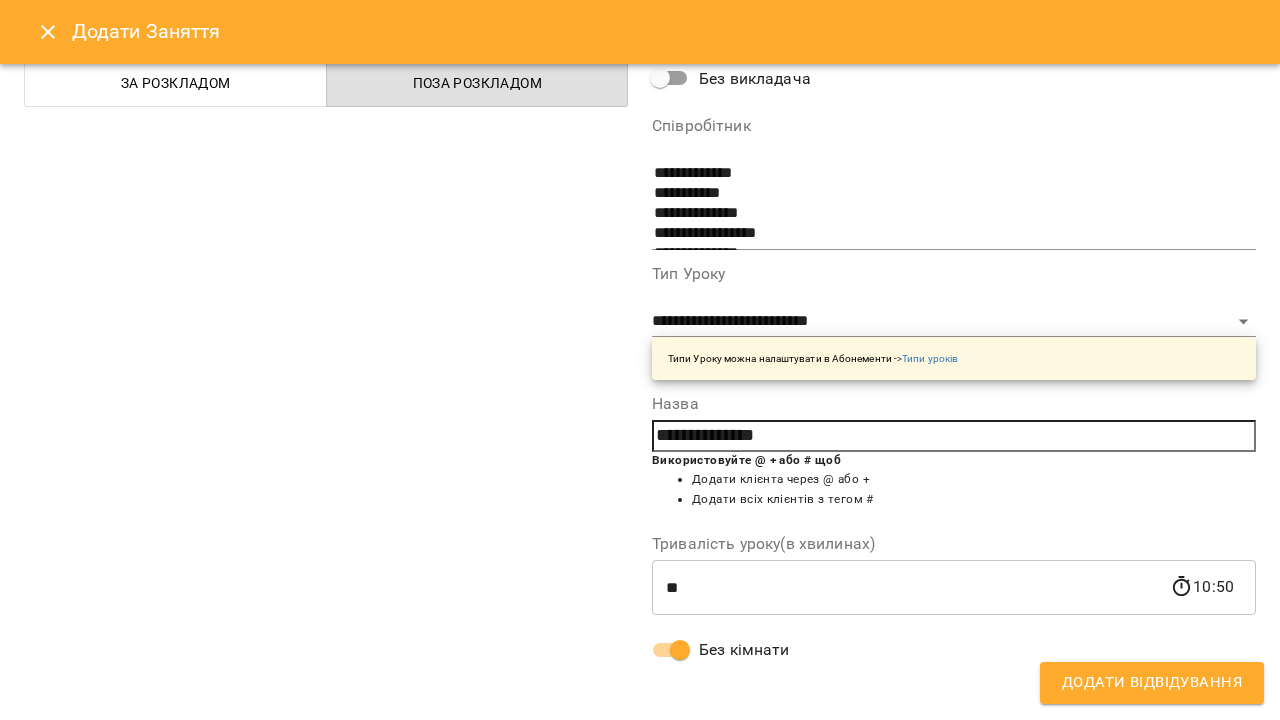 click on "Додати Відвідування" at bounding box center (1152, 683) 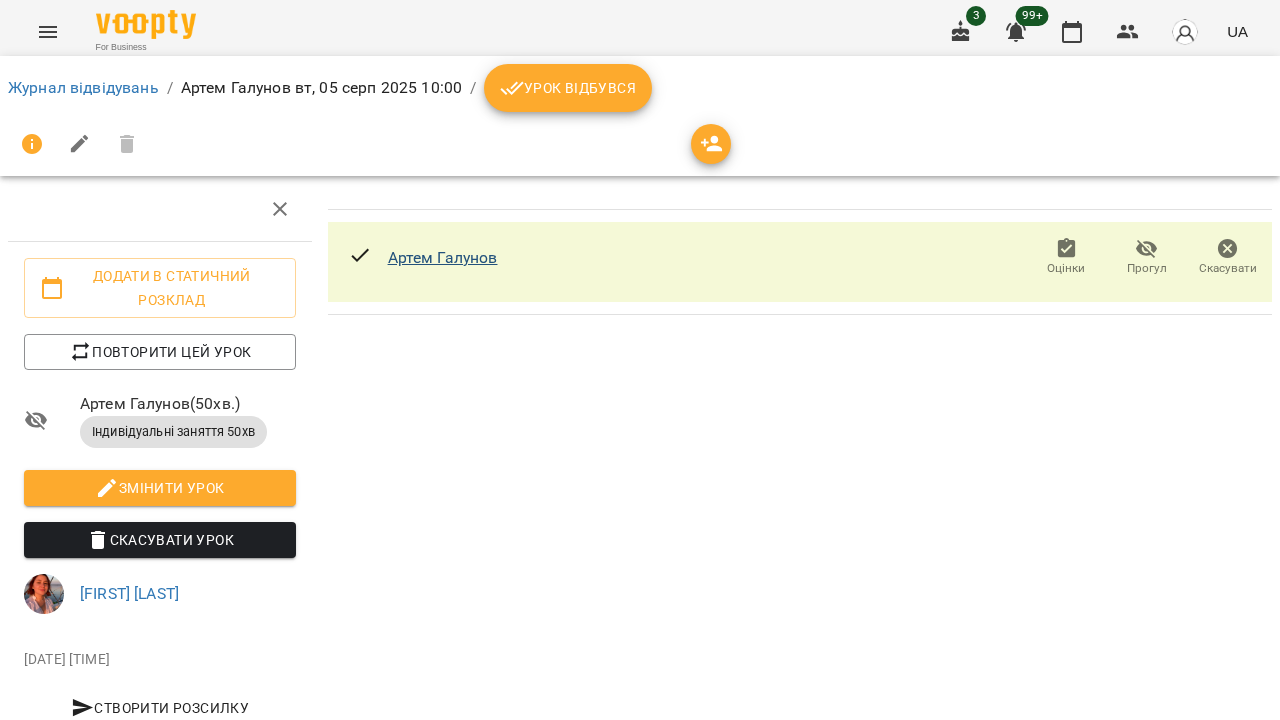 click on "Артем Галунов" at bounding box center [443, 257] 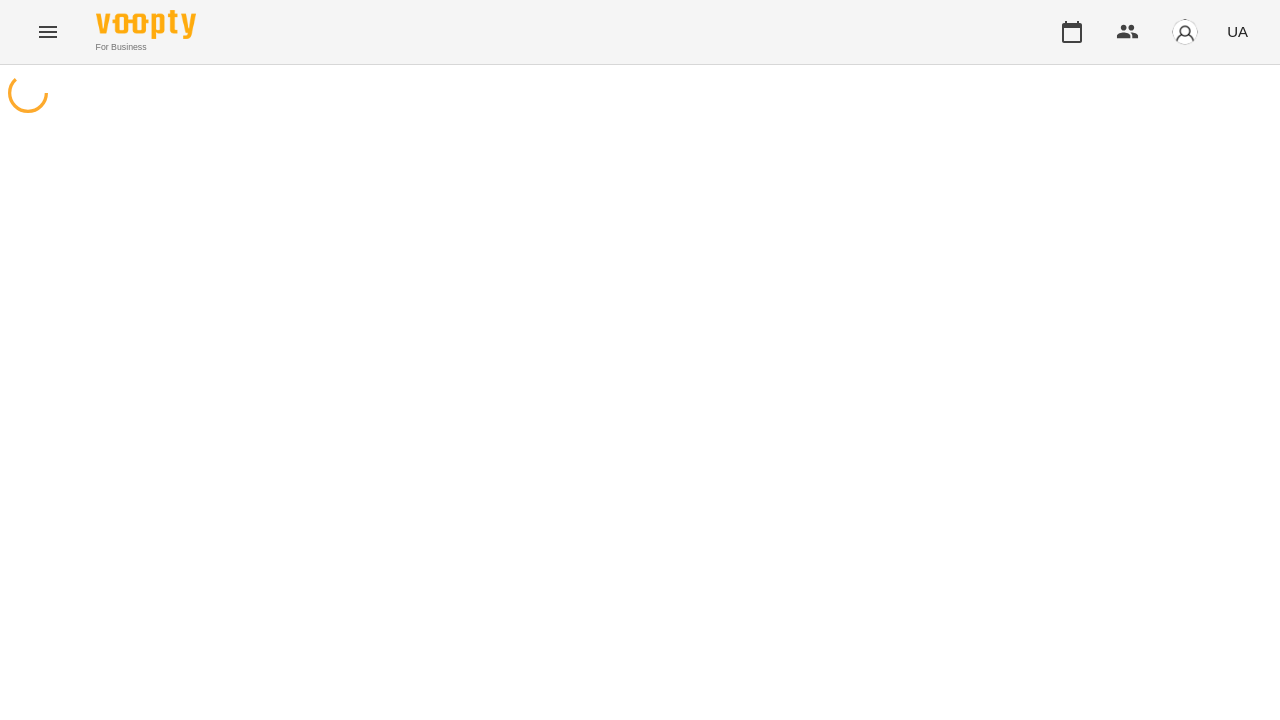 scroll, scrollTop: 0, scrollLeft: 0, axis: both 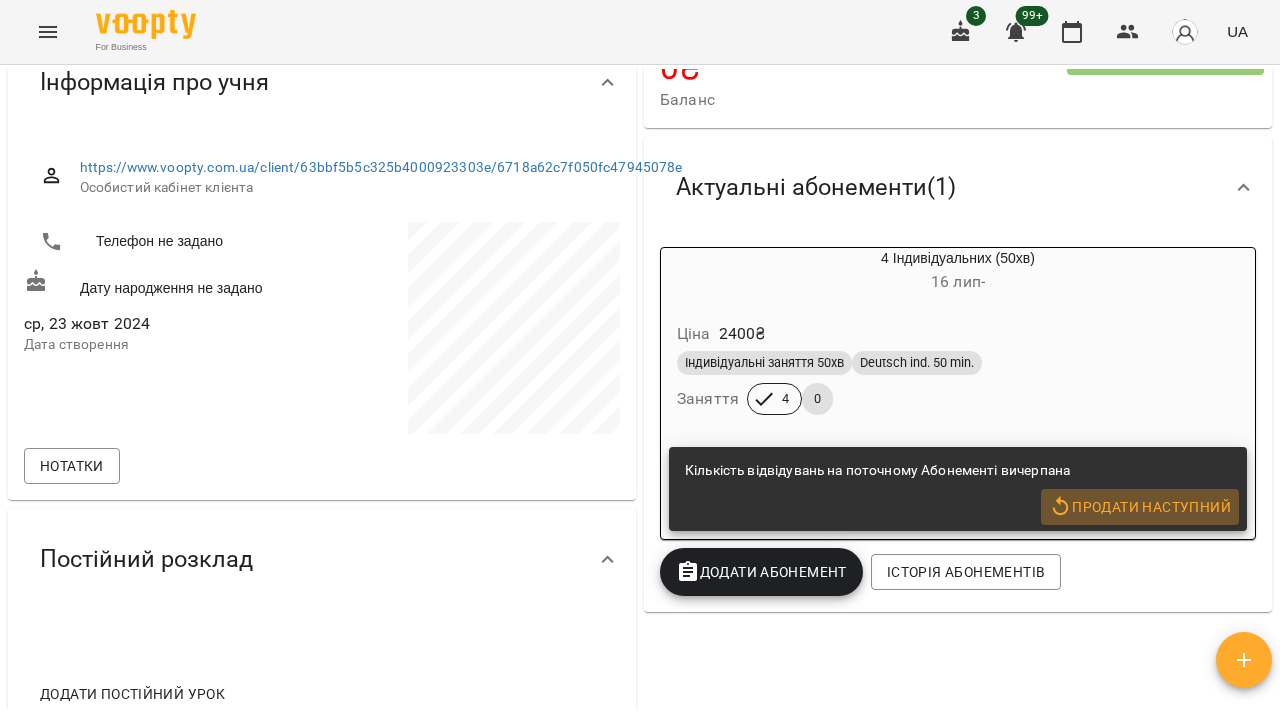 click on "Продати наступний" at bounding box center [1140, 507] 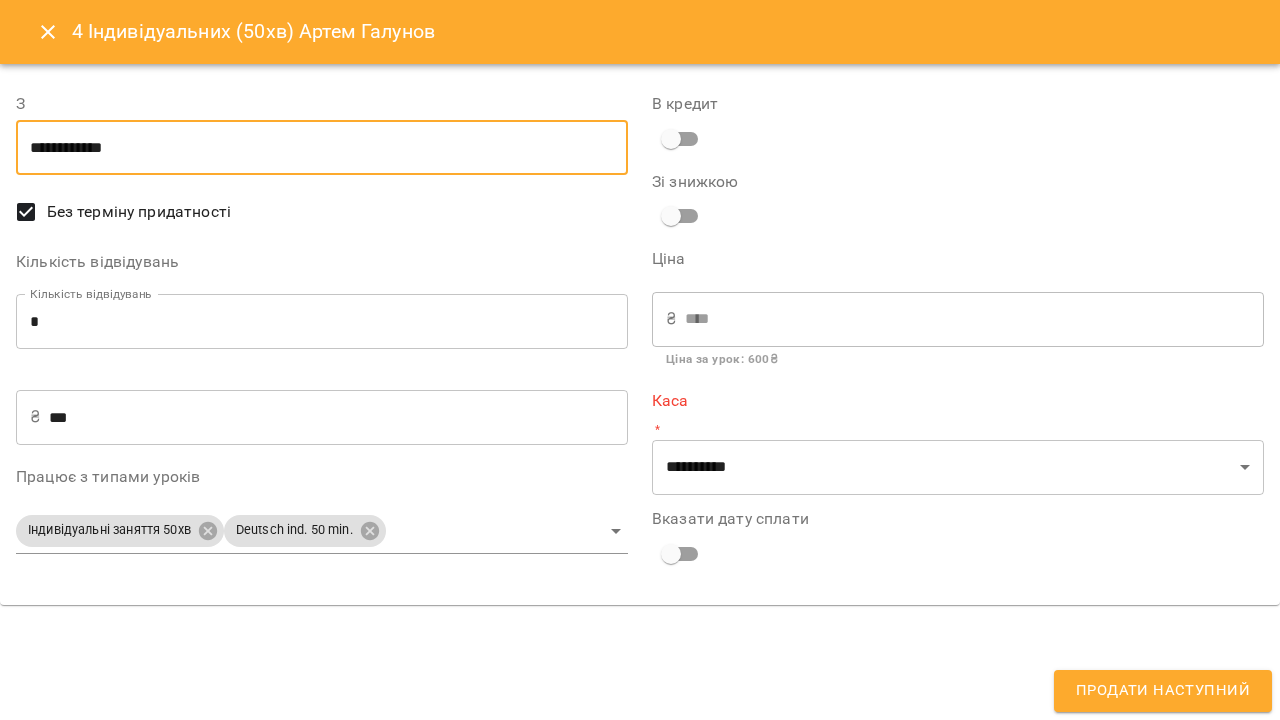 click on "**********" at bounding box center [322, 148] 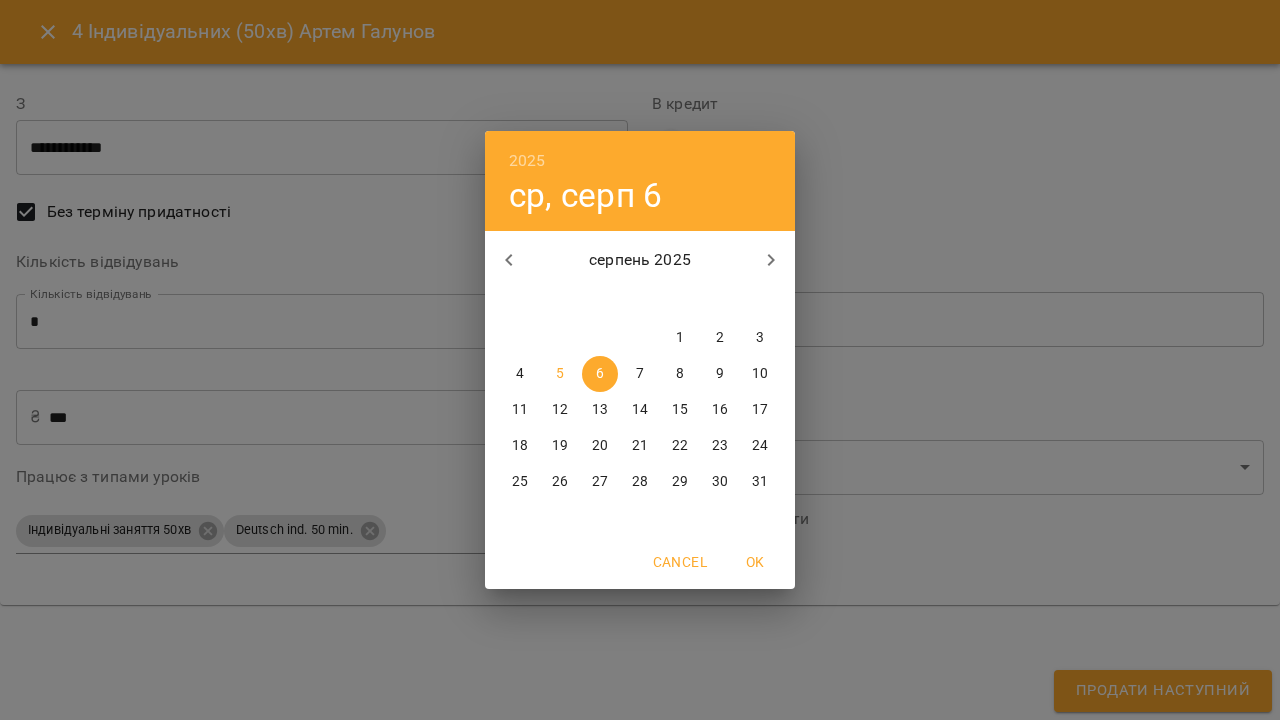 click on "5" at bounding box center [560, 374] 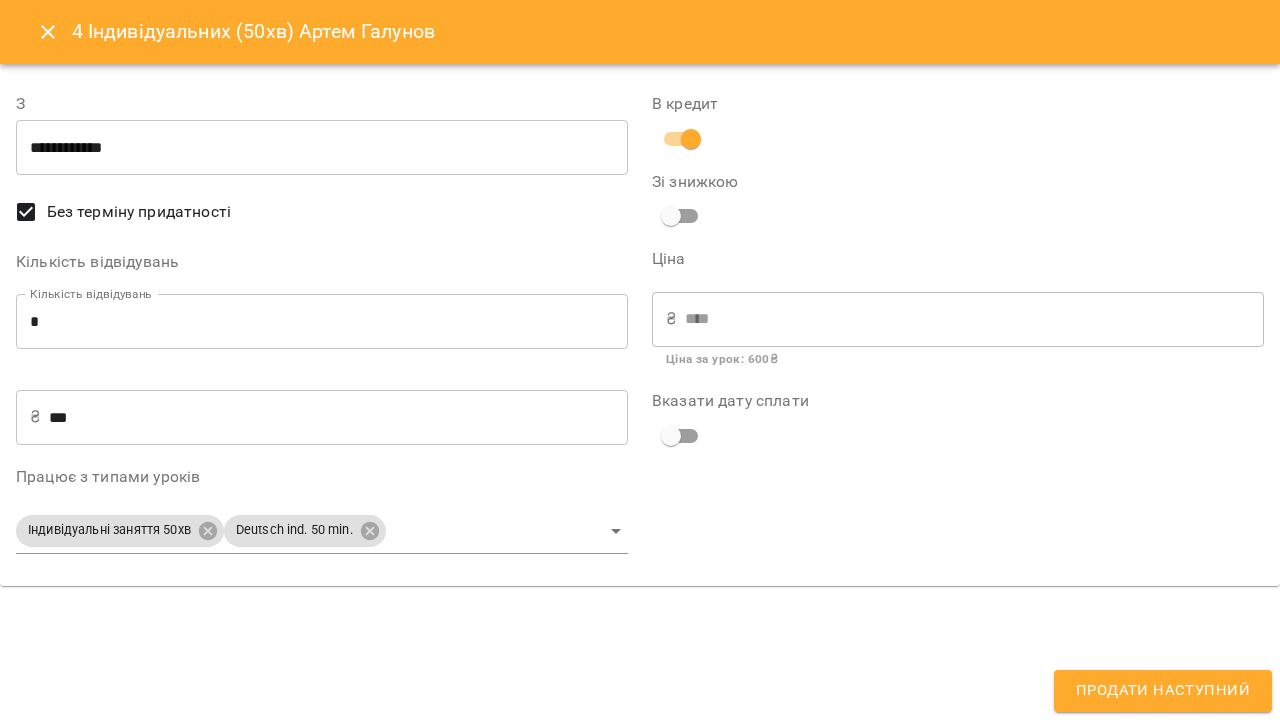 click on "Продати наступний" at bounding box center (1163, 691) 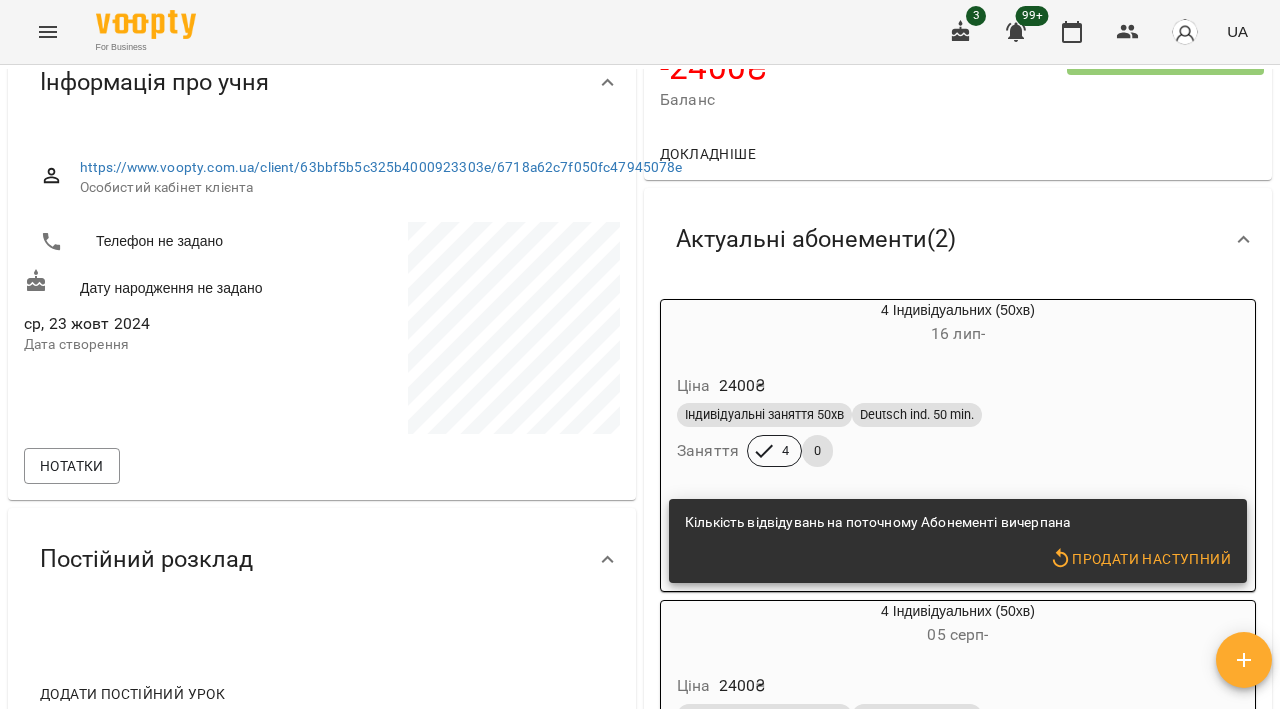 click 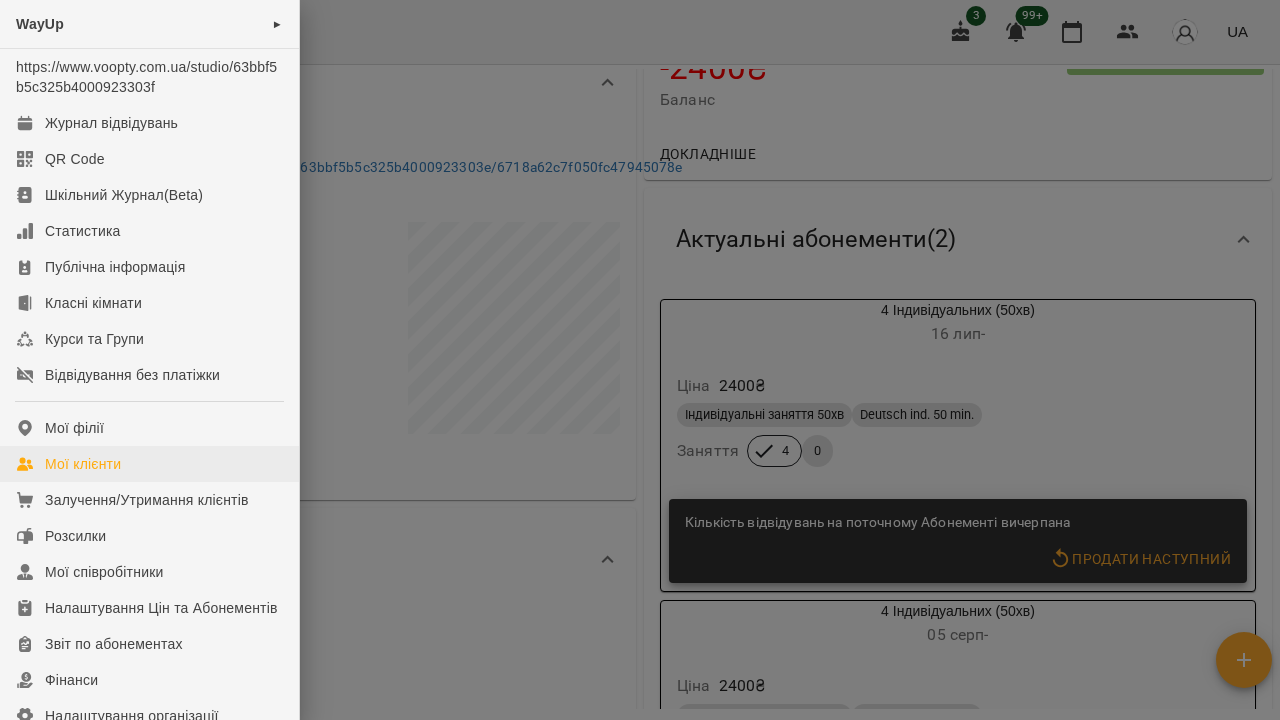 click on "Мої клієнти" at bounding box center [83, 464] 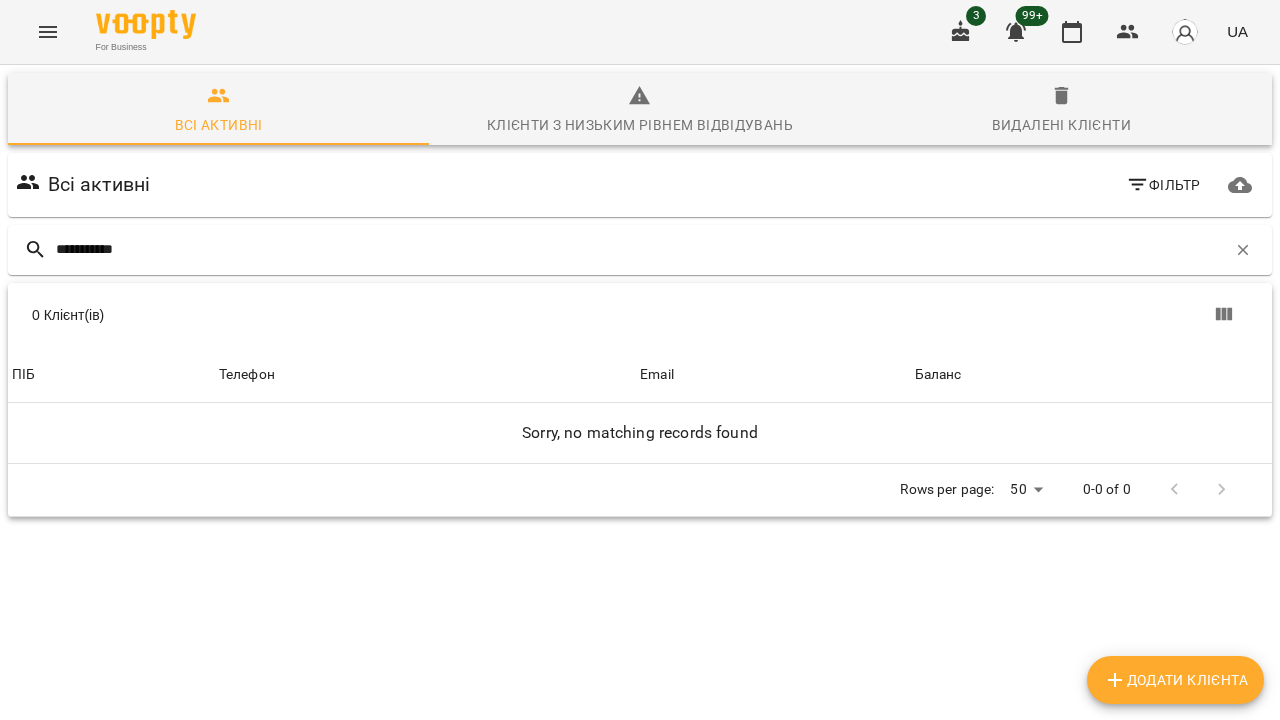 type on "**********" 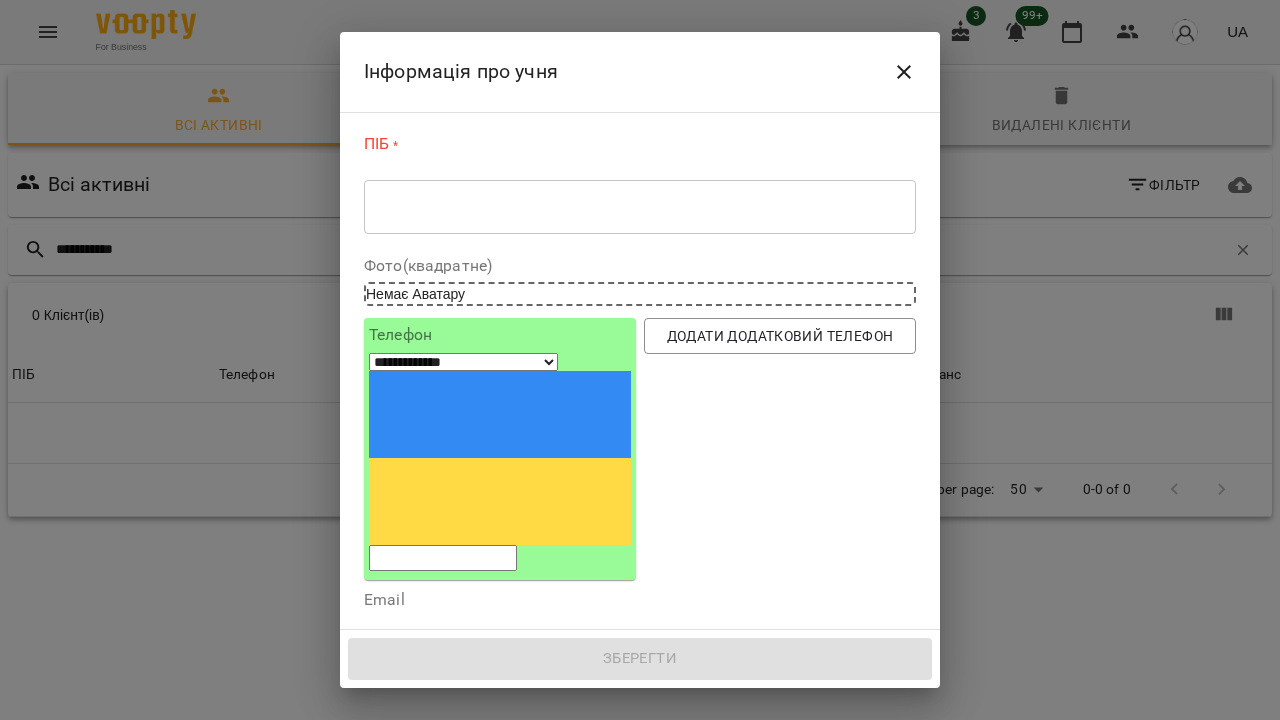 click on "* ​" at bounding box center [640, 206] 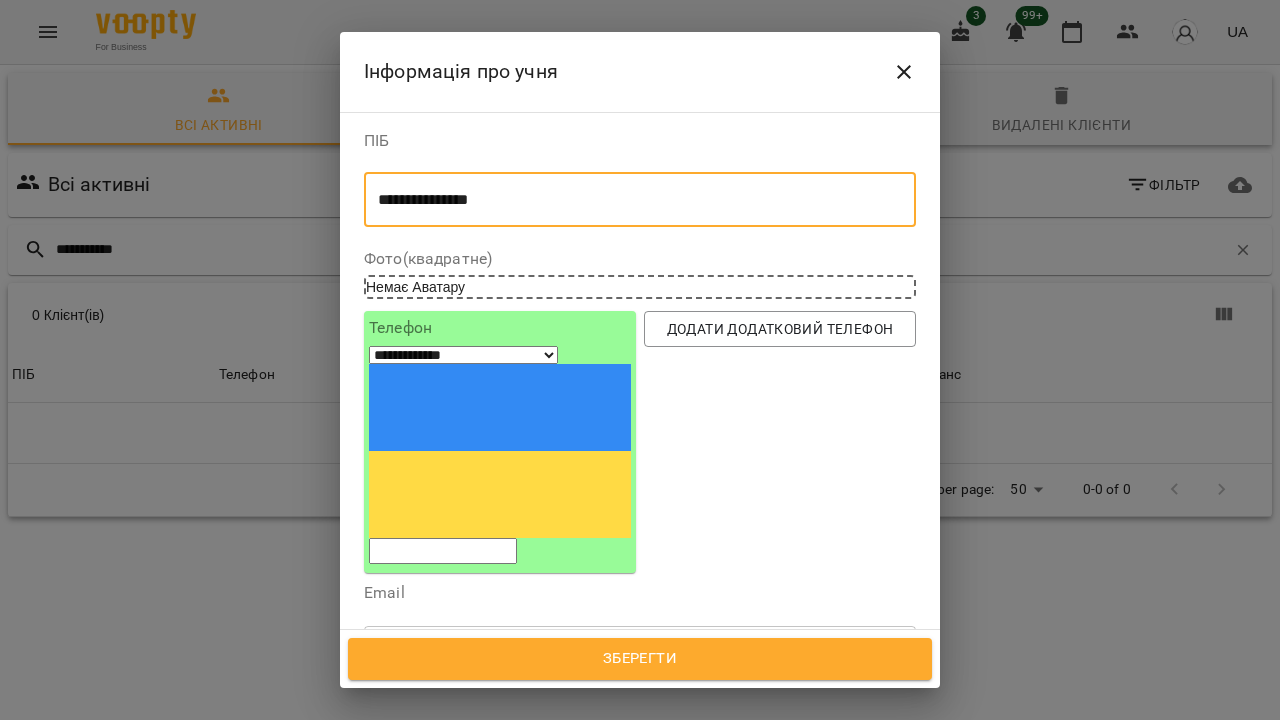 type on "**********" 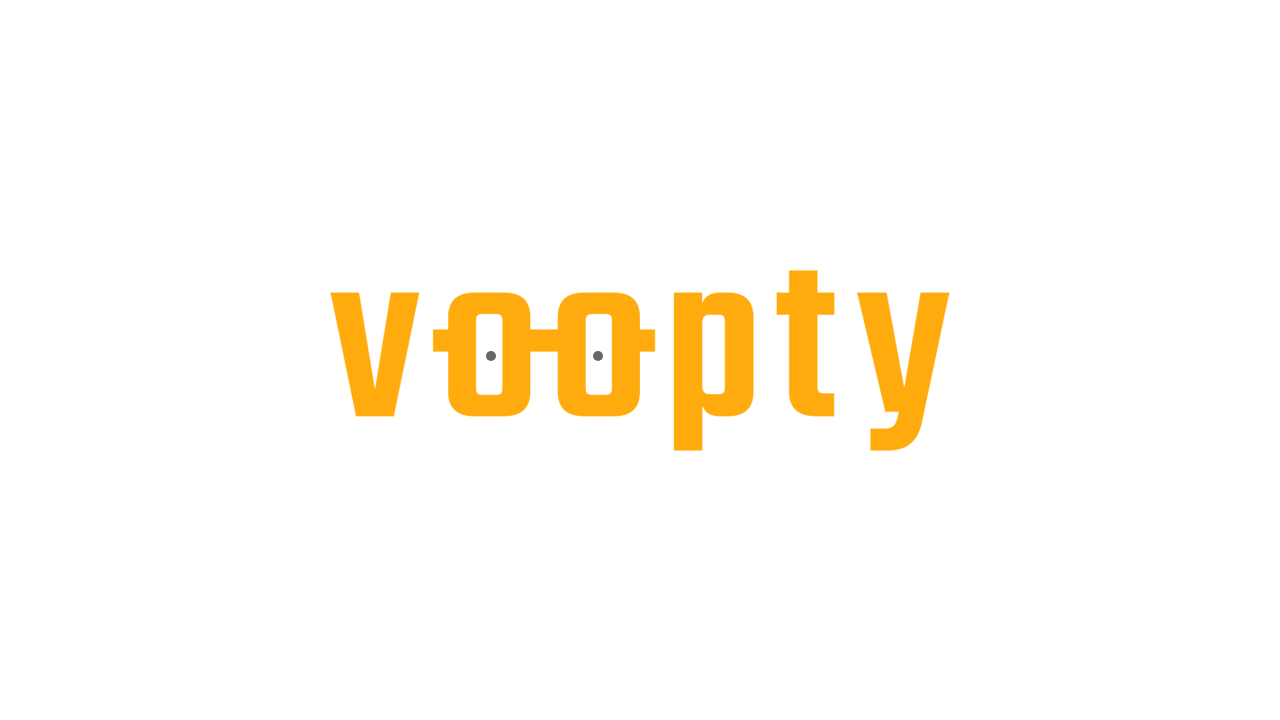 scroll, scrollTop: 0, scrollLeft: 0, axis: both 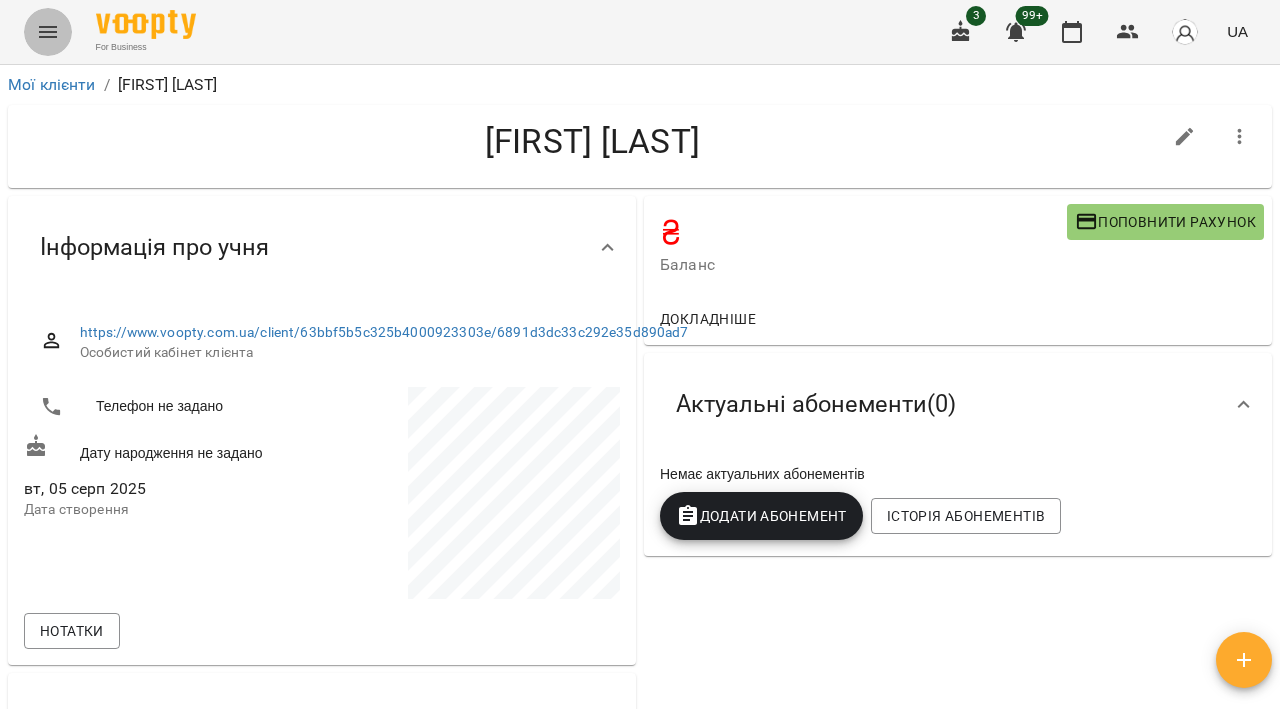 click at bounding box center (48, 32) 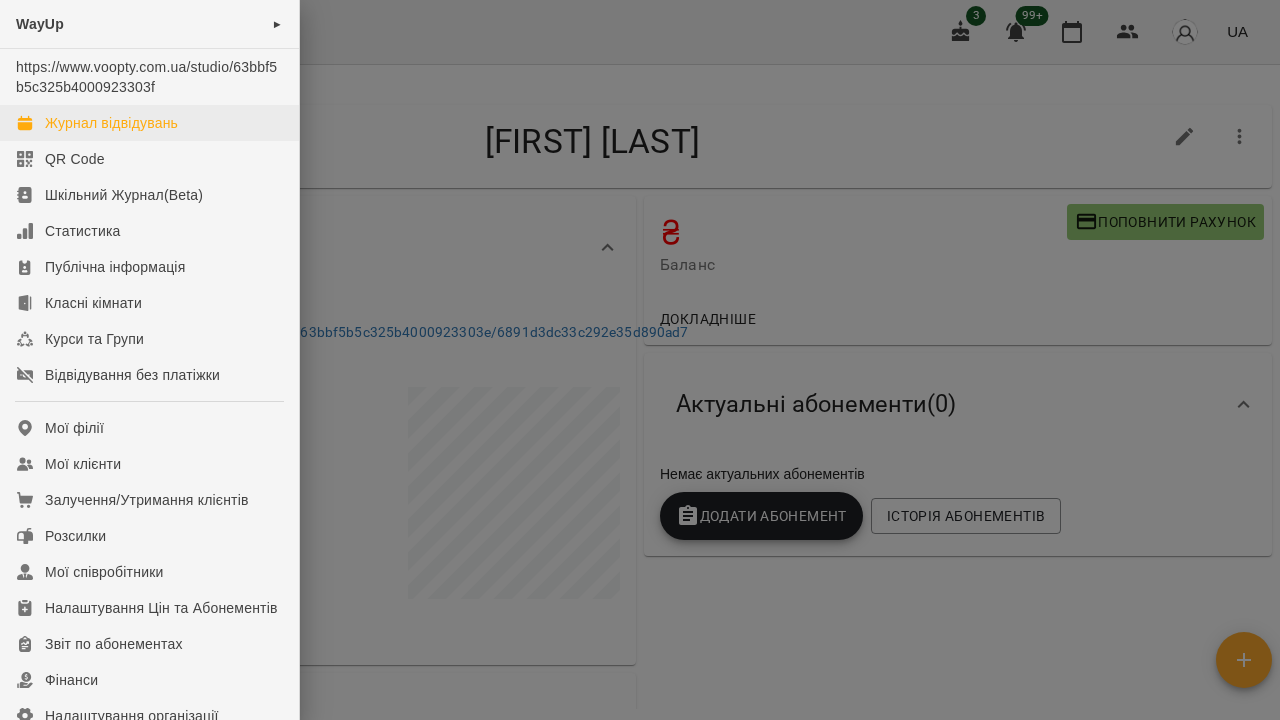 click on "Журнал відвідувань" at bounding box center [111, 123] 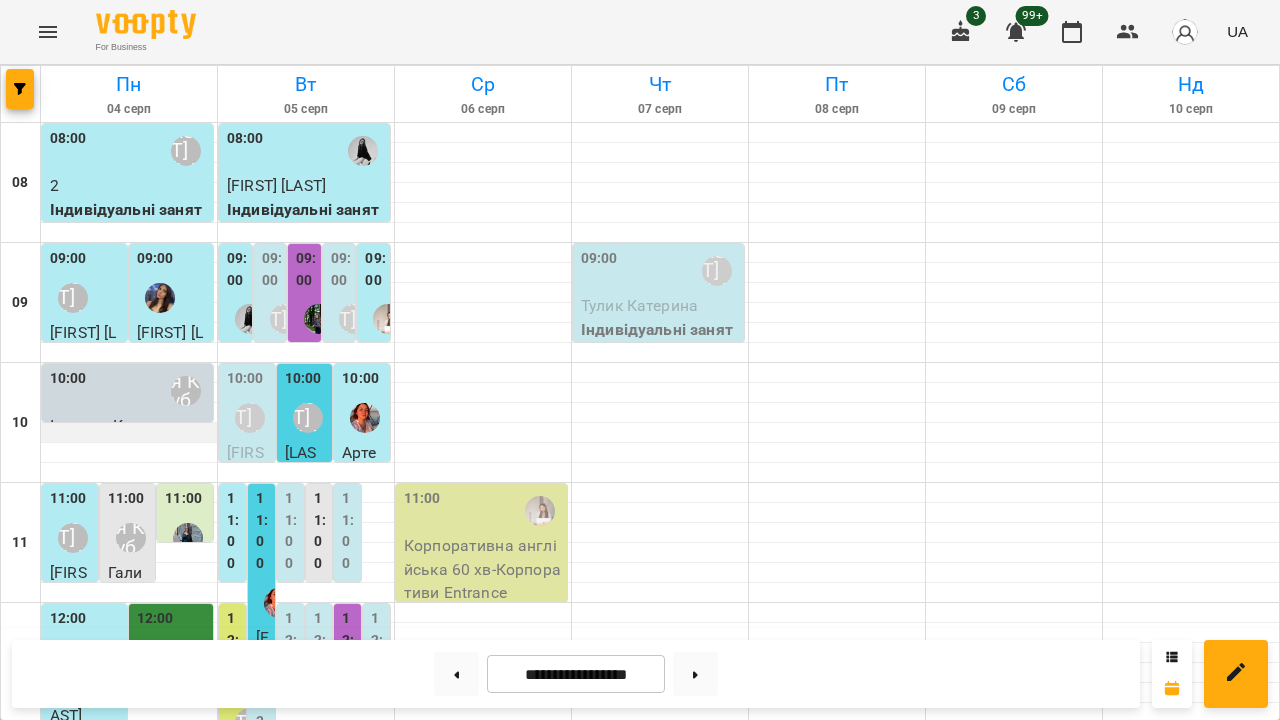 scroll, scrollTop: 618, scrollLeft: 0, axis: vertical 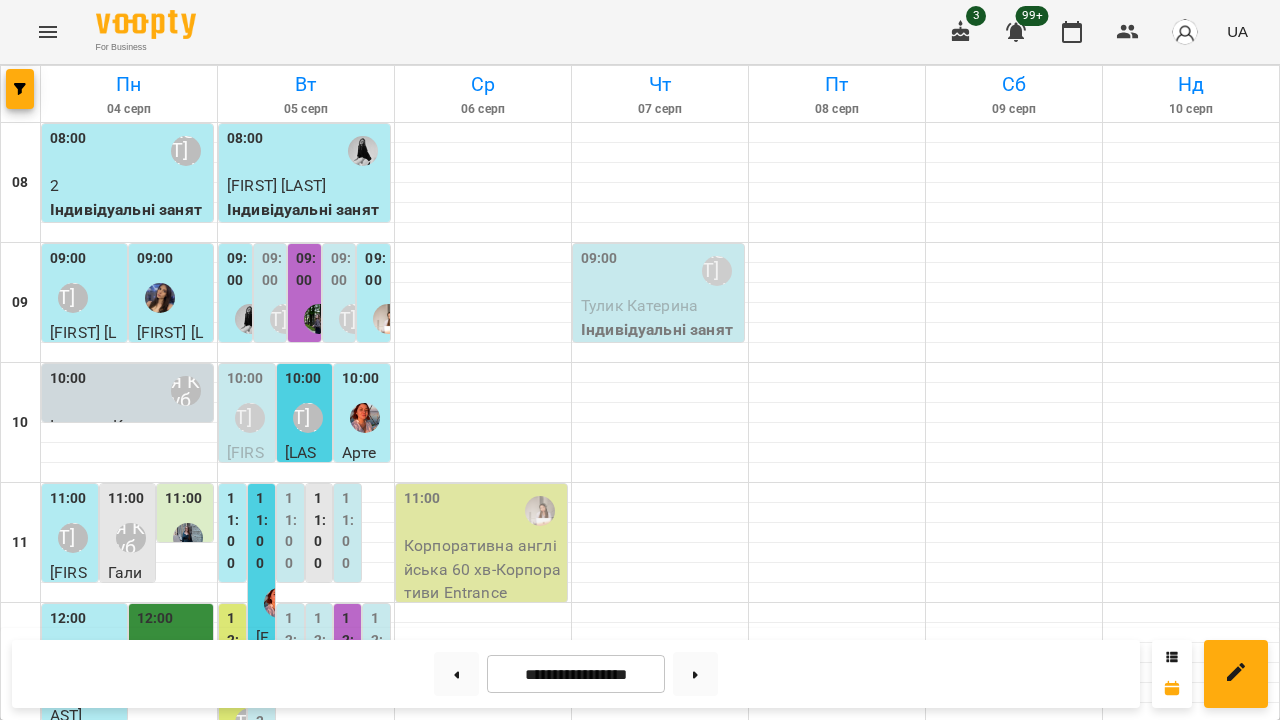 click at bounding box center (129, 1053) 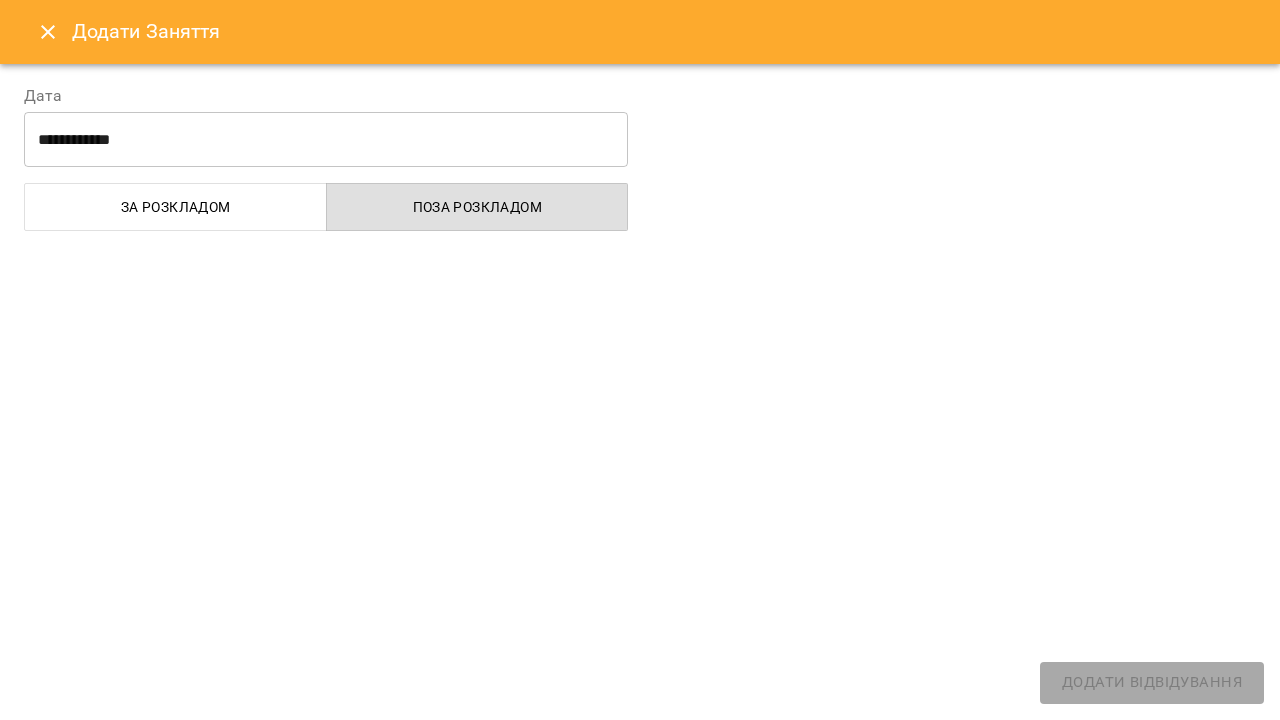 select 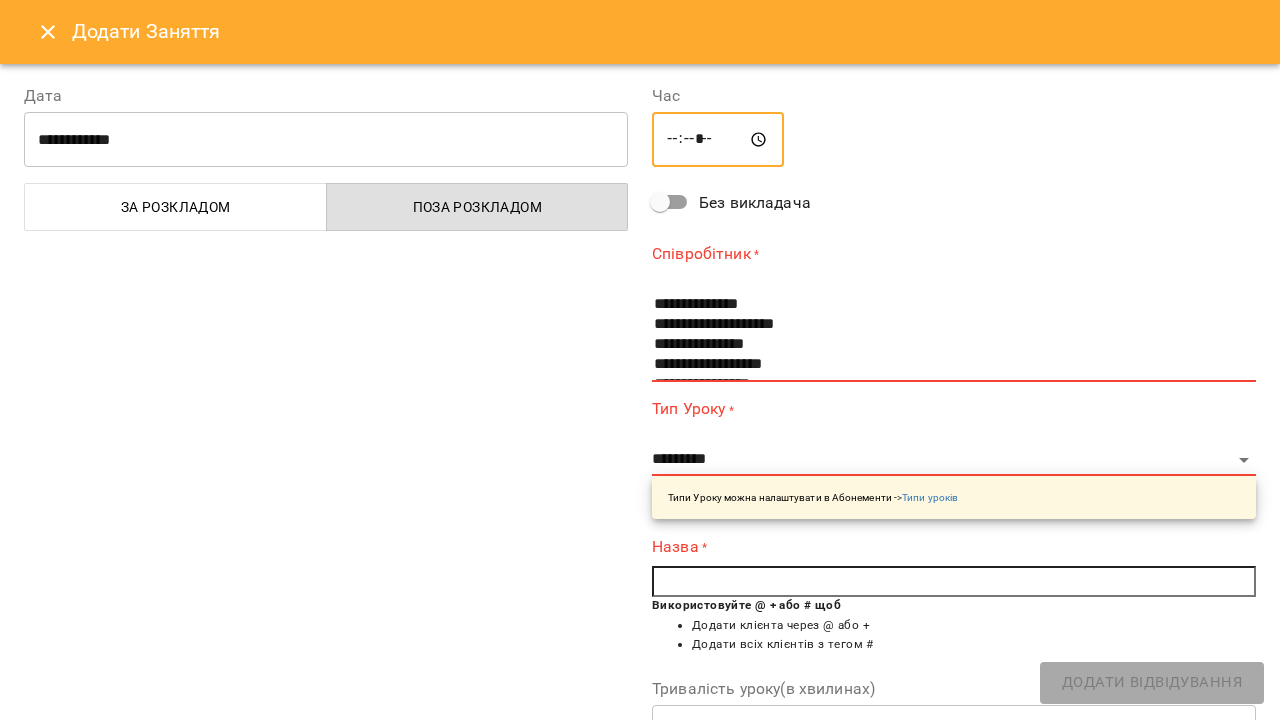click on "*****" at bounding box center (718, 140) 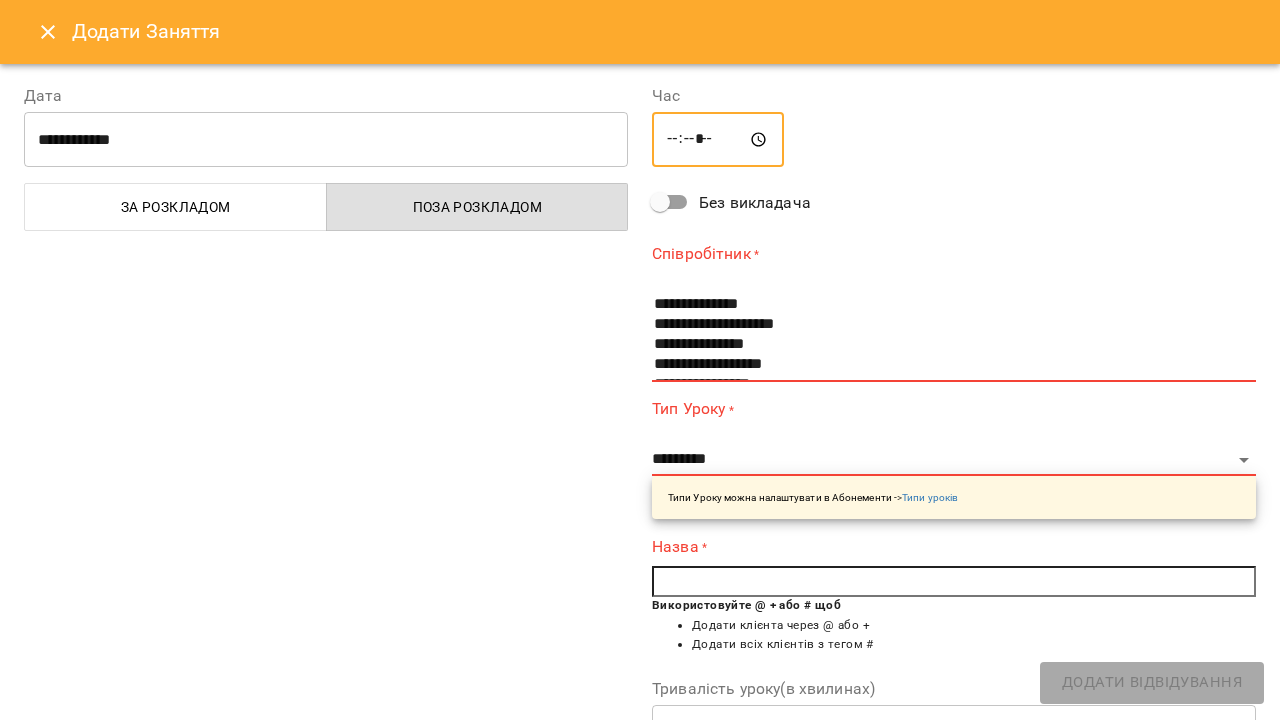 click on "*****" at bounding box center [718, 140] 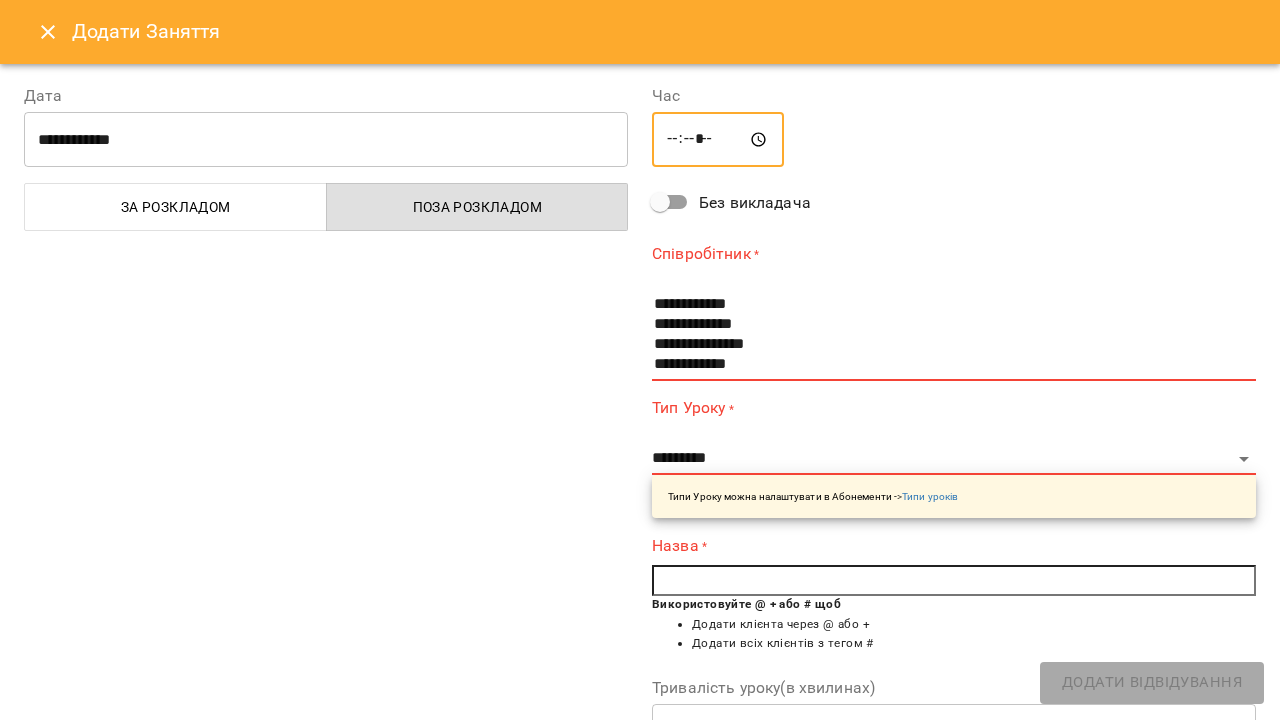 scroll, scrollTop: 300, scrollLeft: 0, axis: vertical 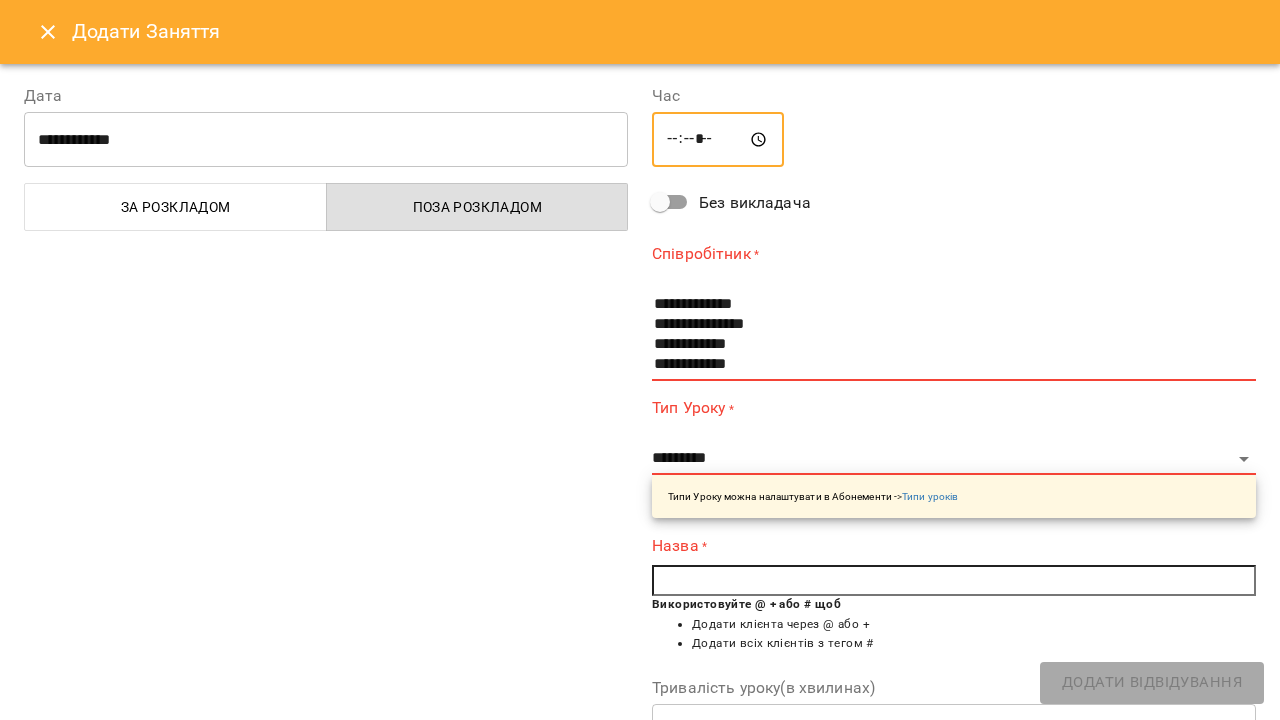 type on "*****" 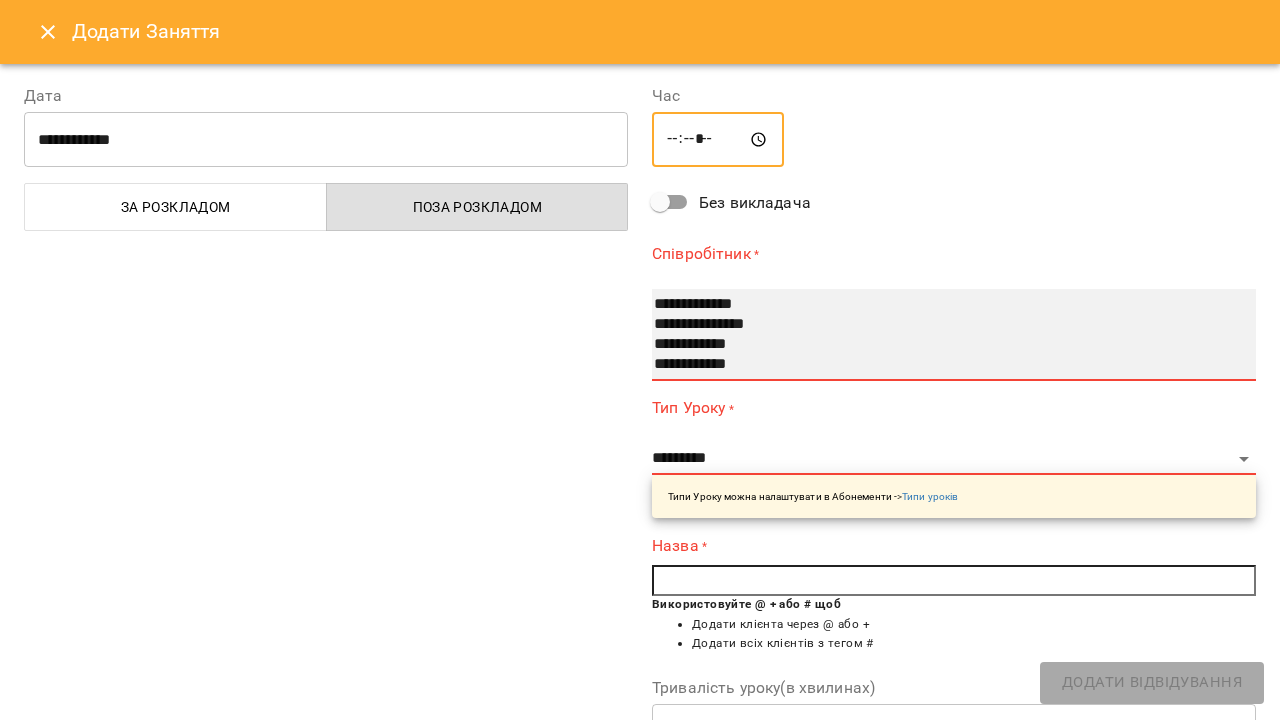 select on "**********" 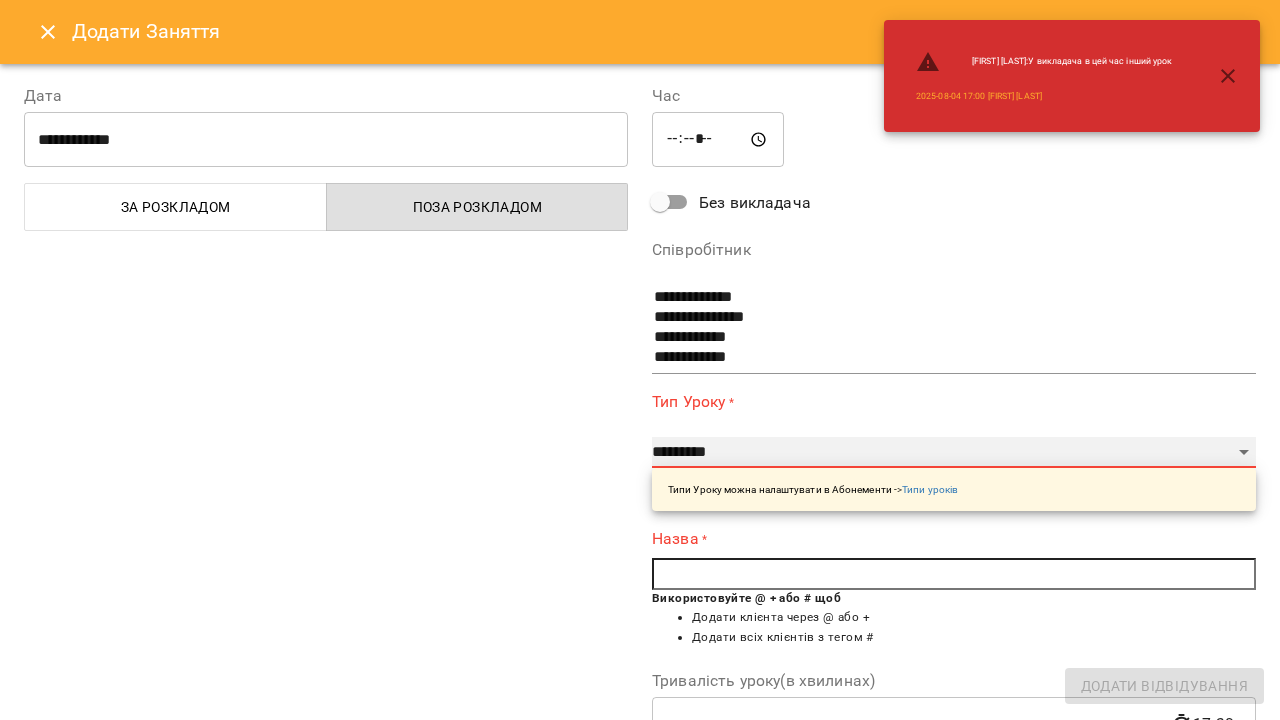 select on "**********" 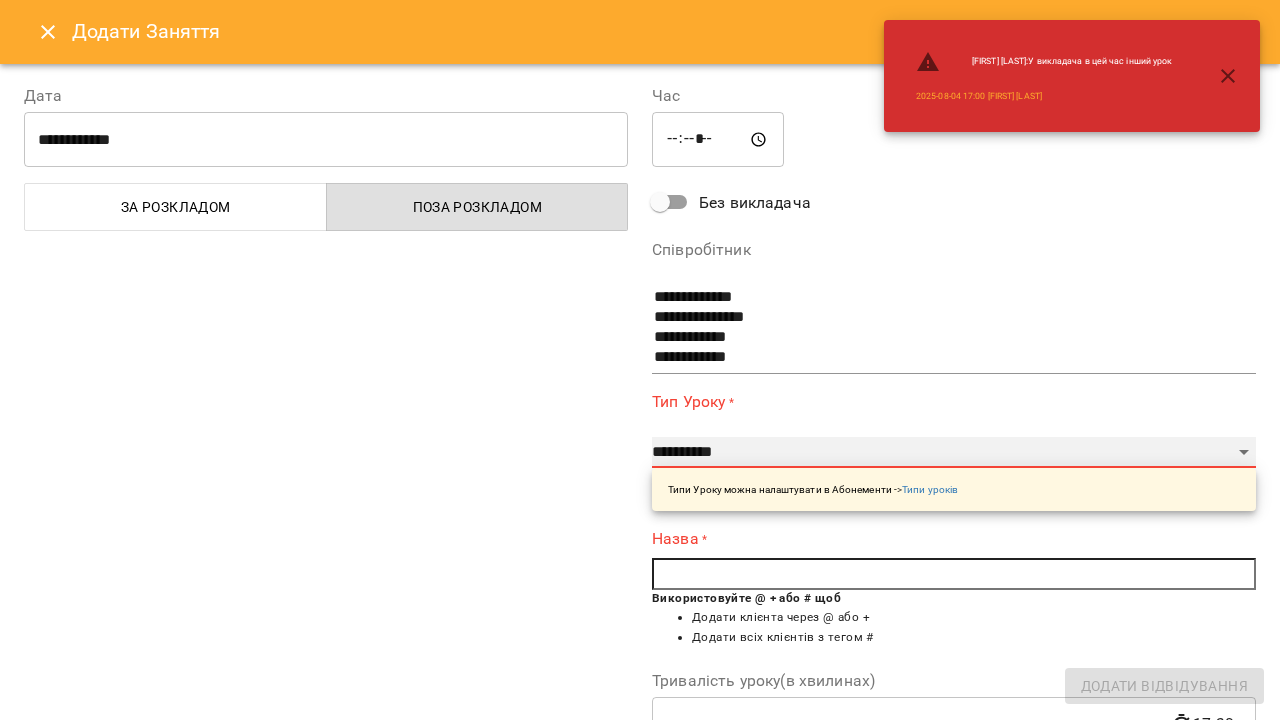 type on "**" 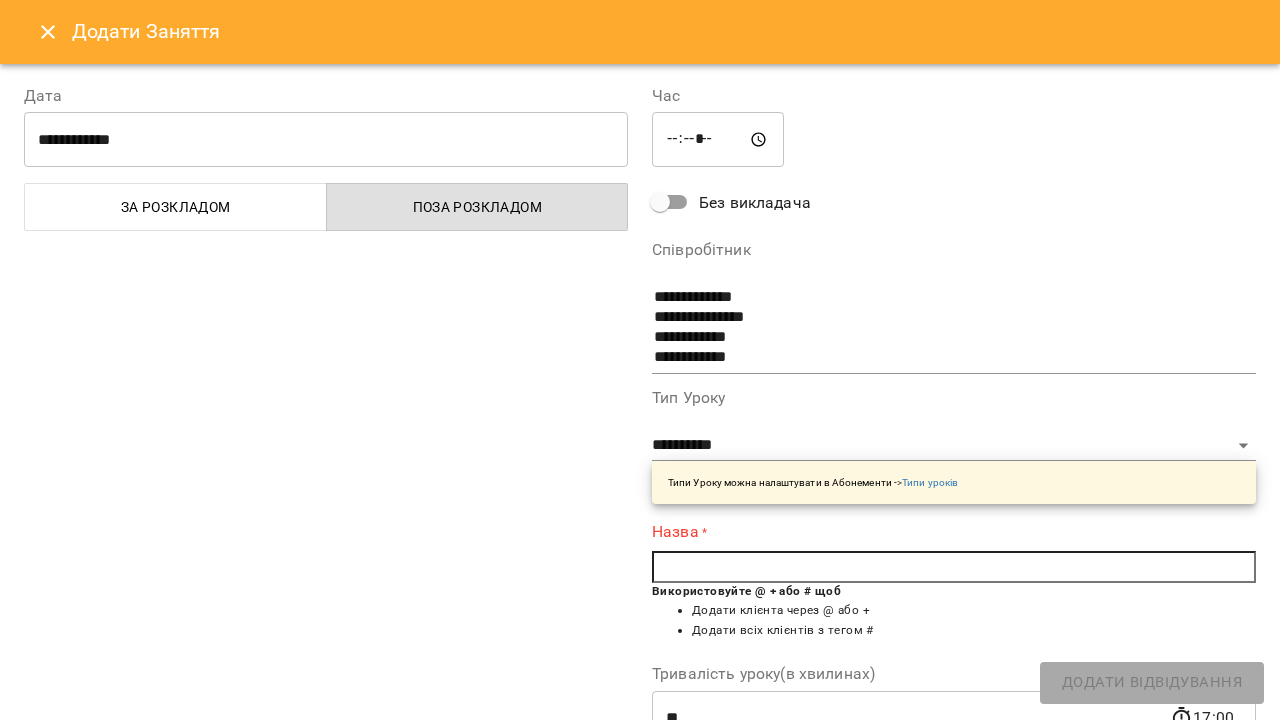 click at bounding box center [954, 567] 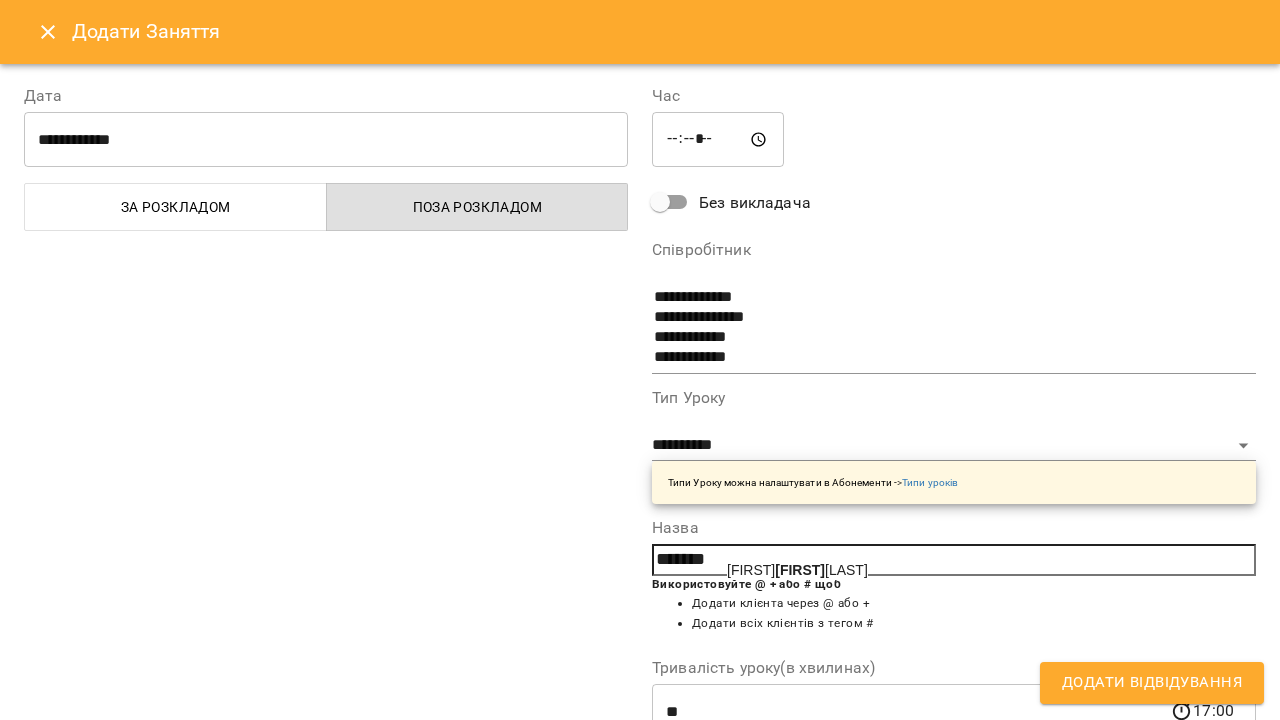 click on "Марини" at bounding box center [800, 570] 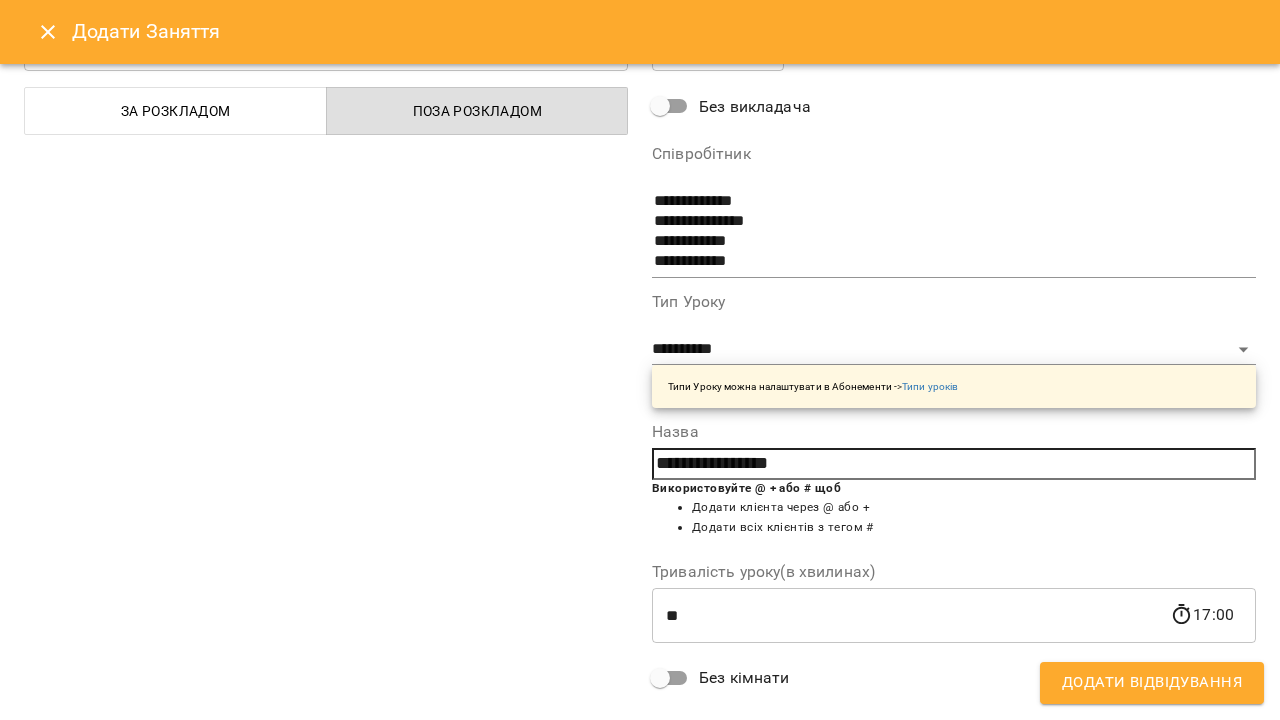 scroll, scrollTop: 99, scrollLeft: 0, axis: vertical 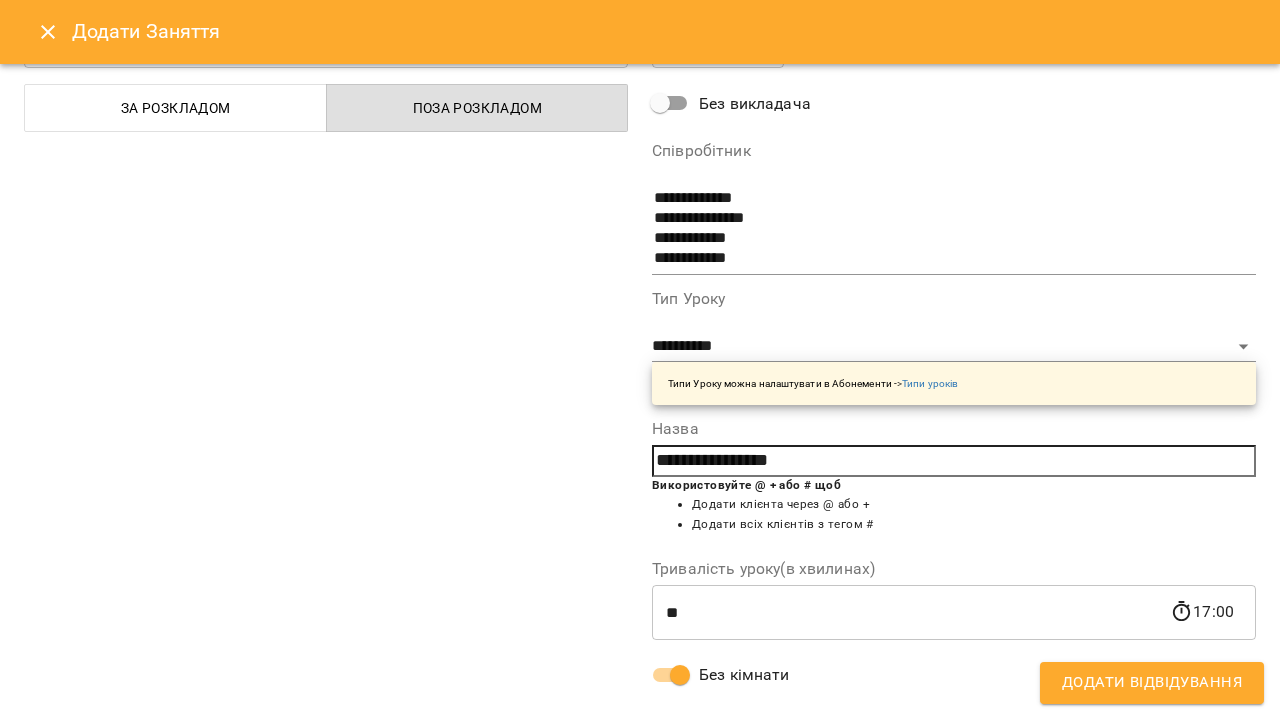 click on "Додати Відвідування" at bounding box center (1152, 683) 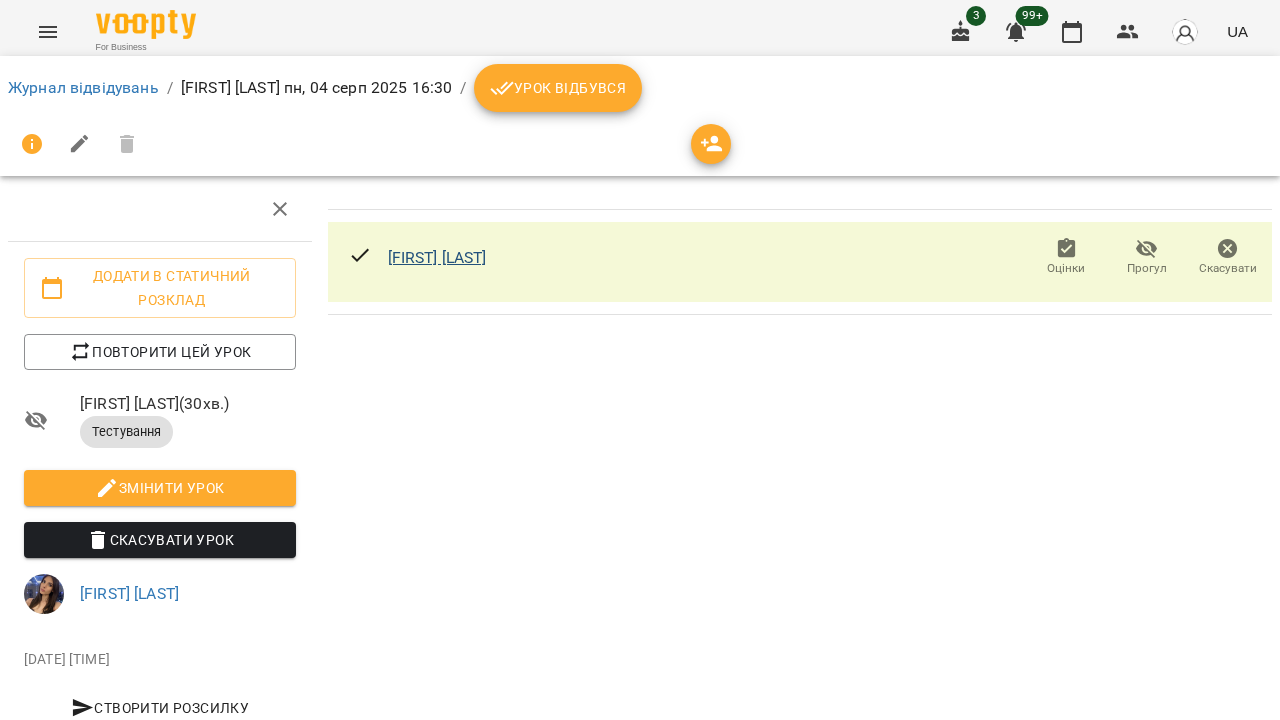 click on "Юлій Мариниченк" at bounding box center (437, 257) 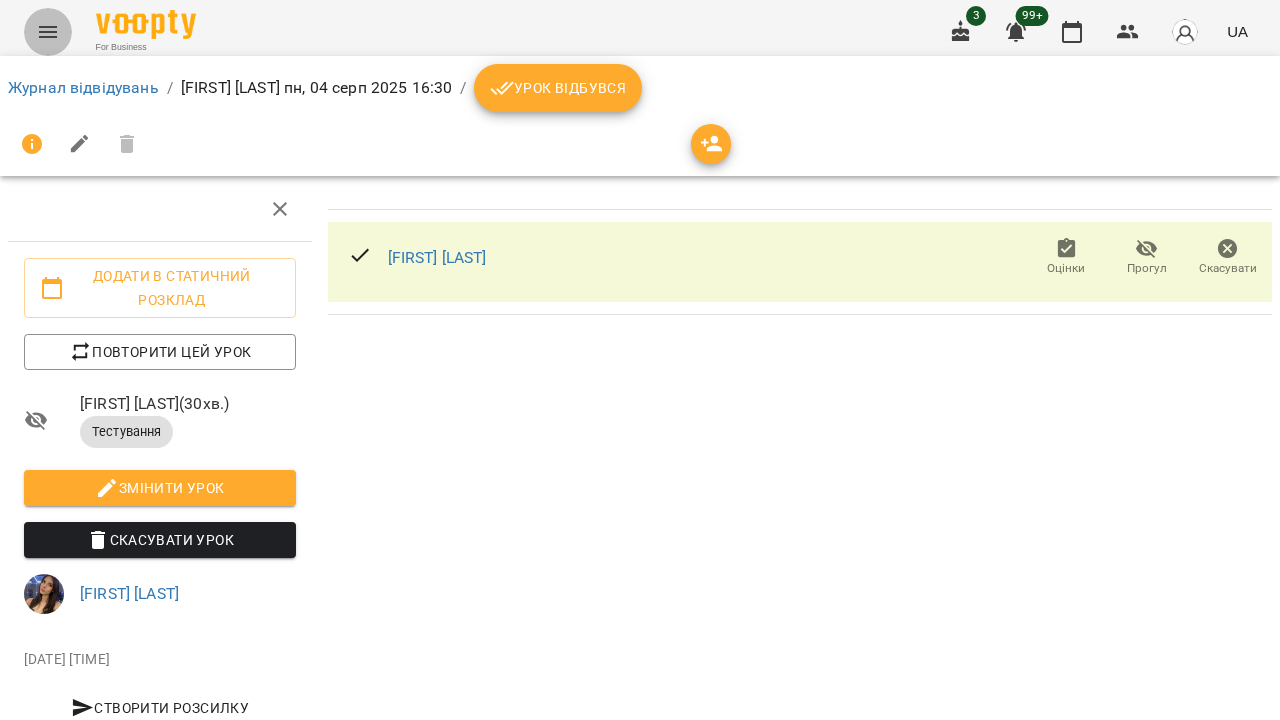 click 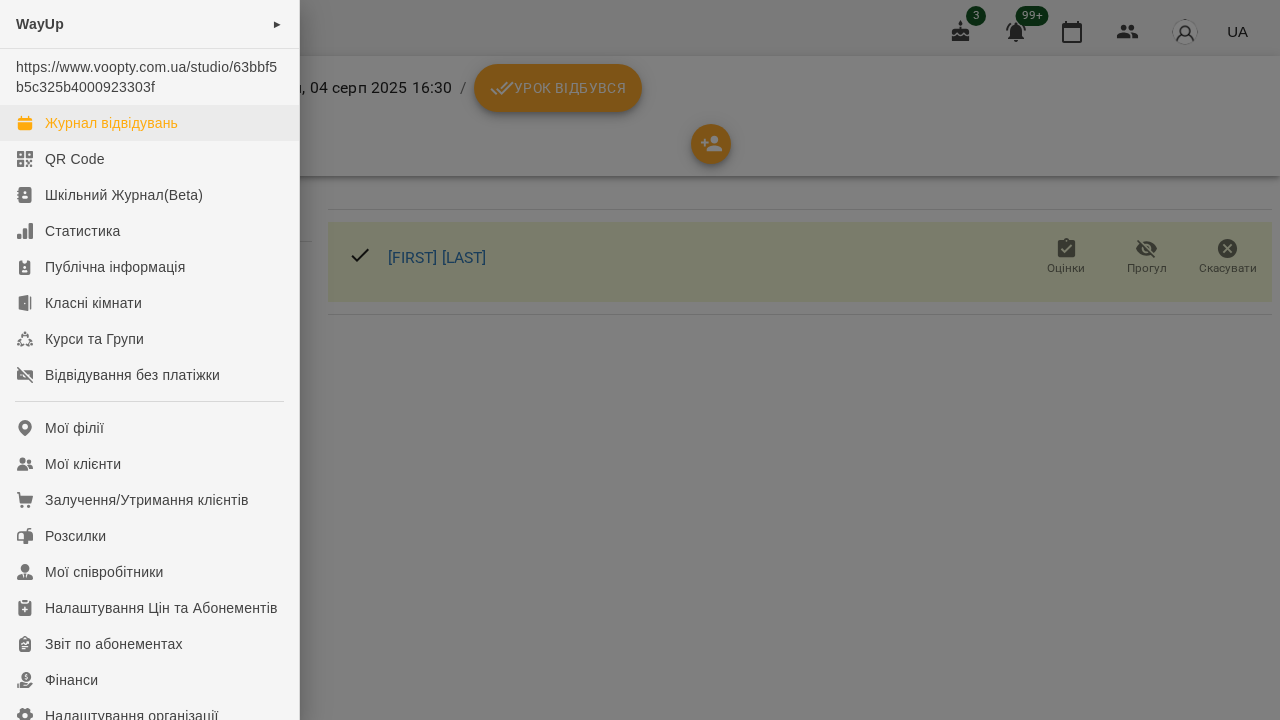 click on "Журнал відвідувань" at bounding box center (111, 123) 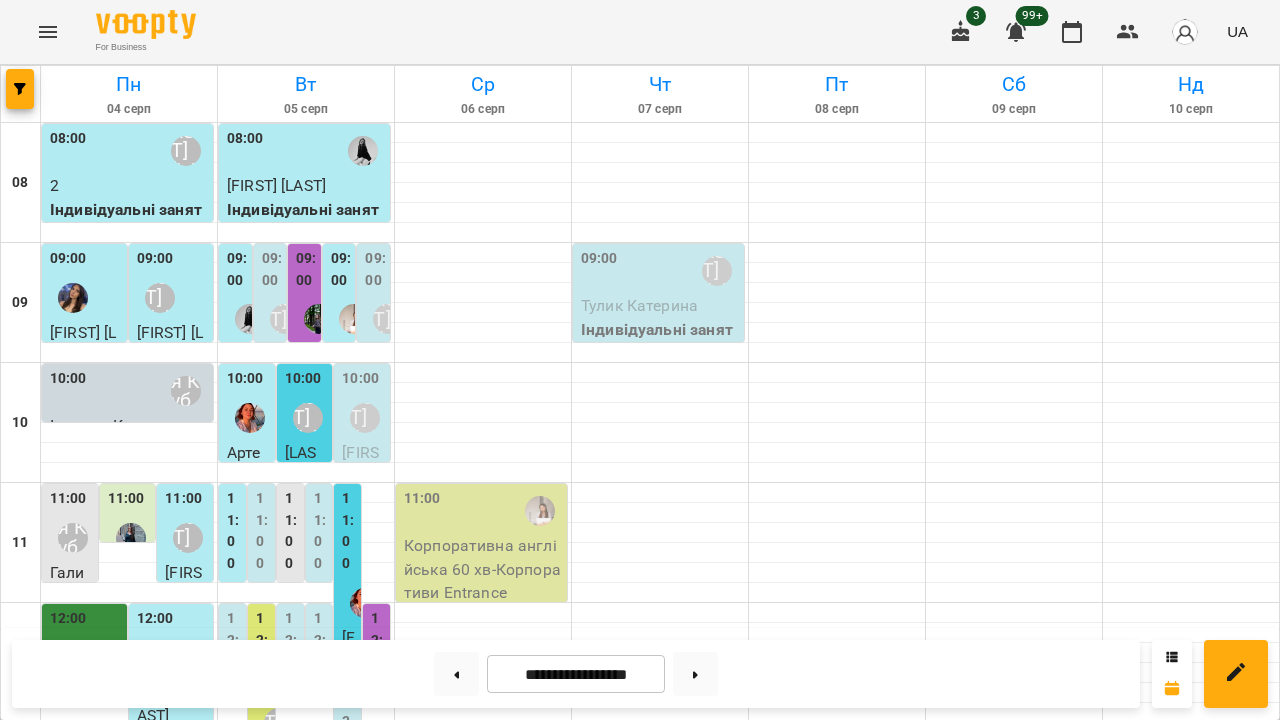 scroll, scrollTop: 540, scrollLeft: 0, axis: vertical 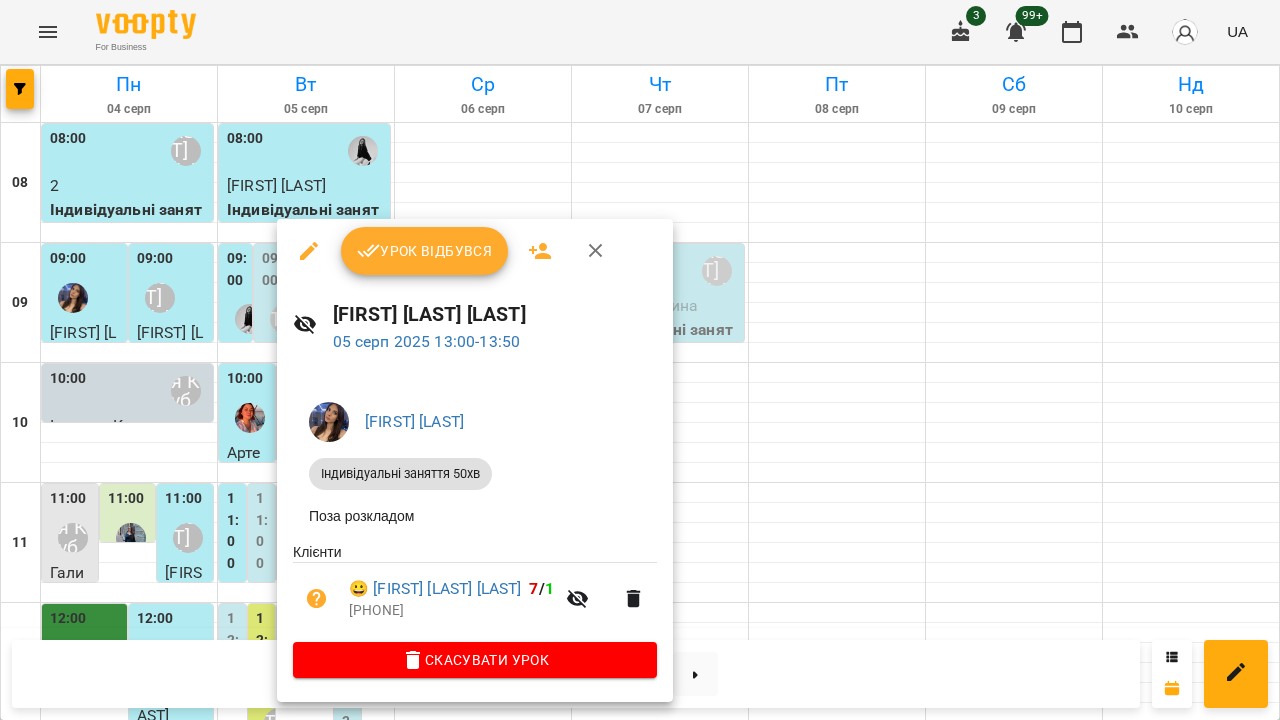 click at bounding box center (640, 360) 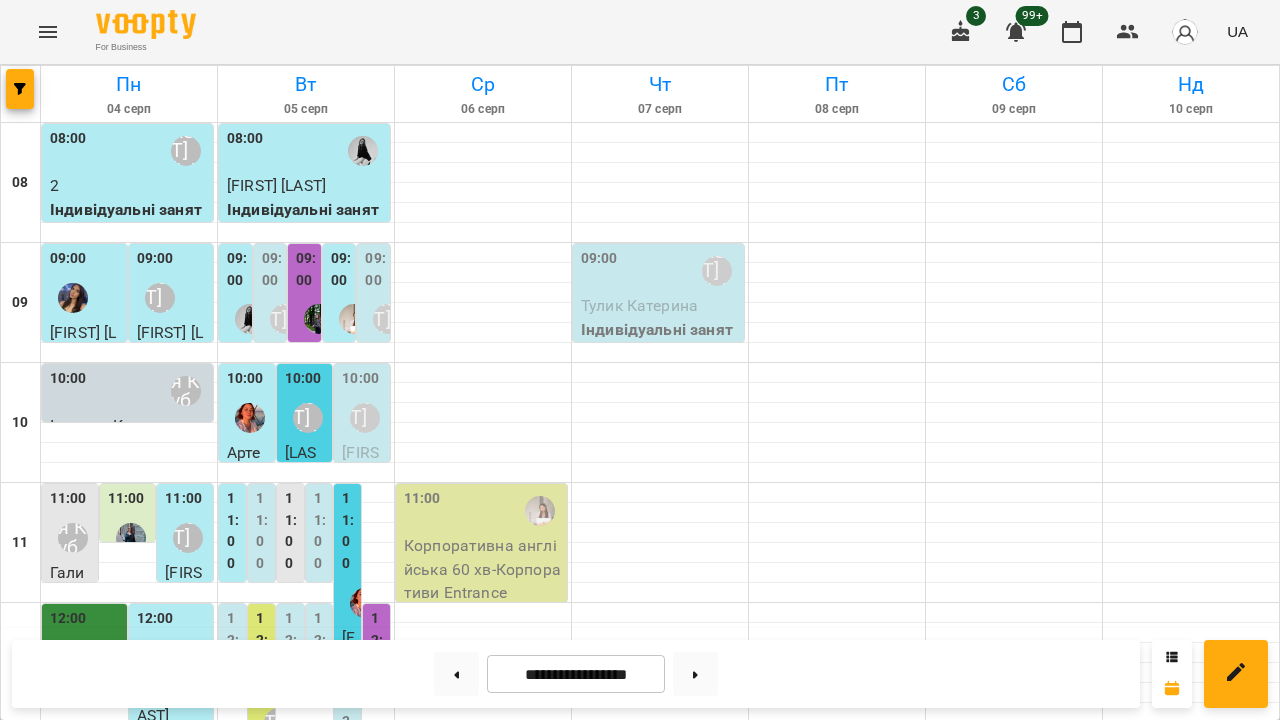 click on "13:00" at bounding box center [263, 771] 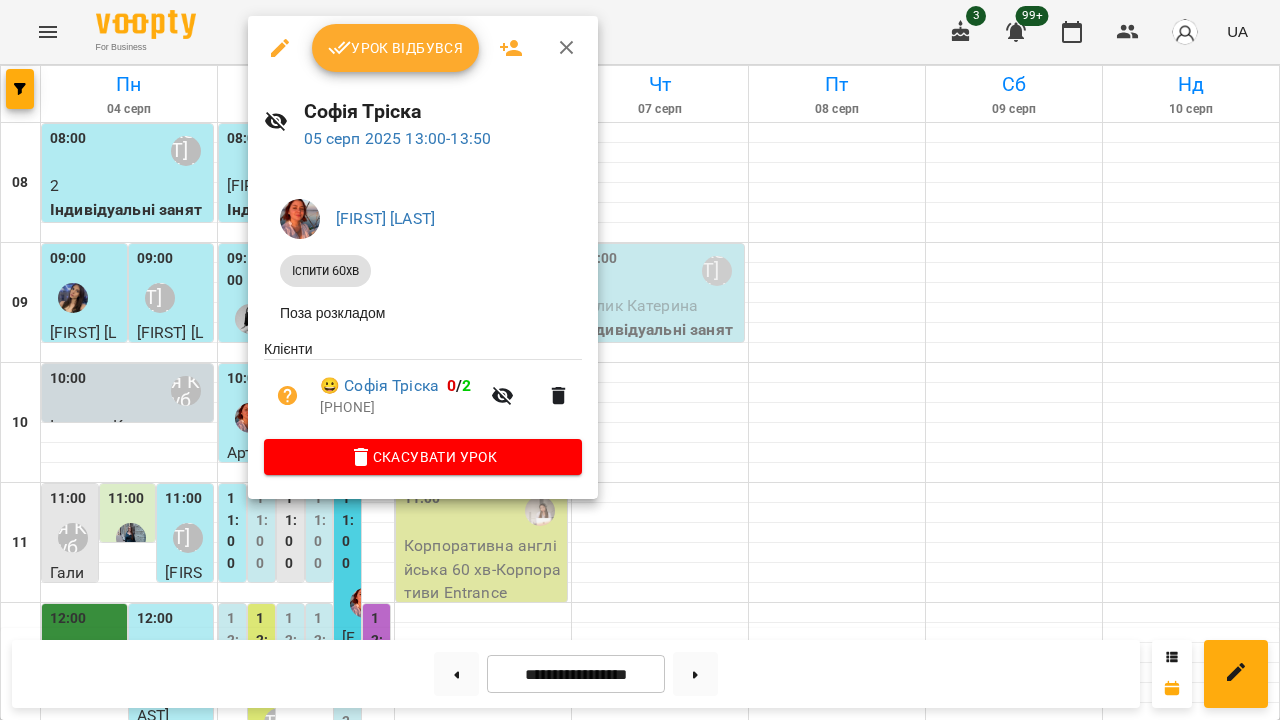 click 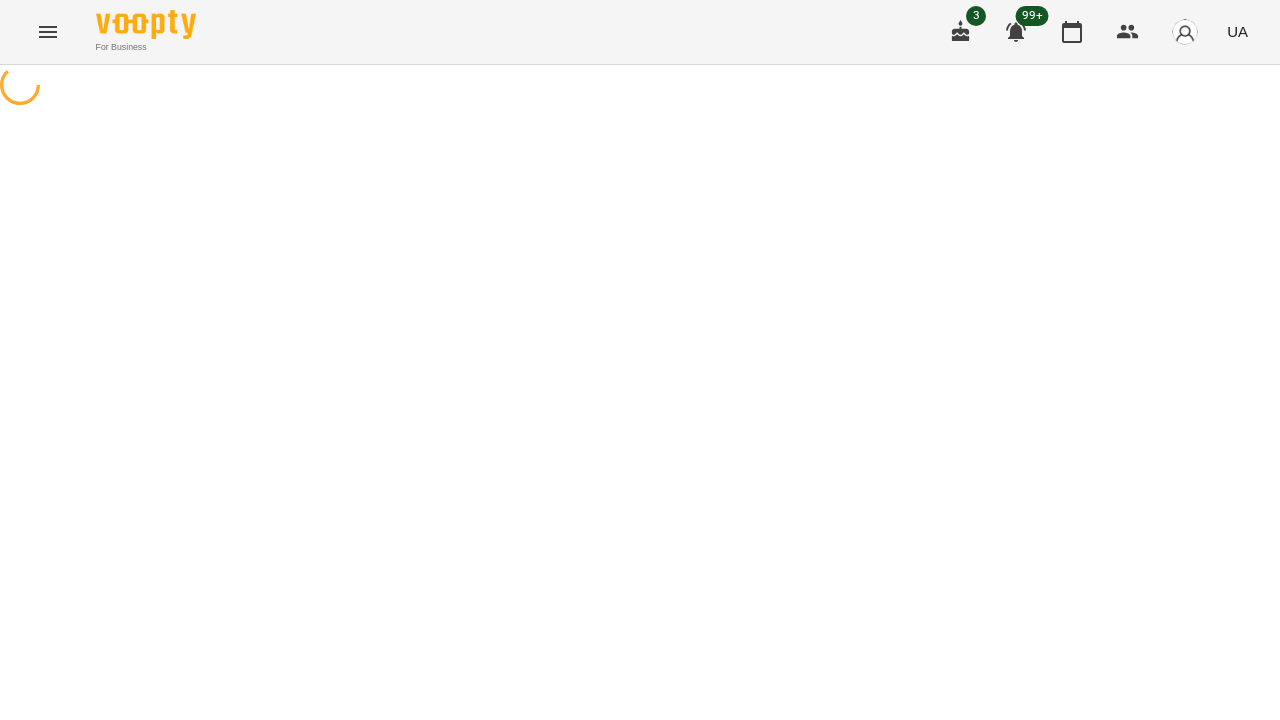 select on "**********" 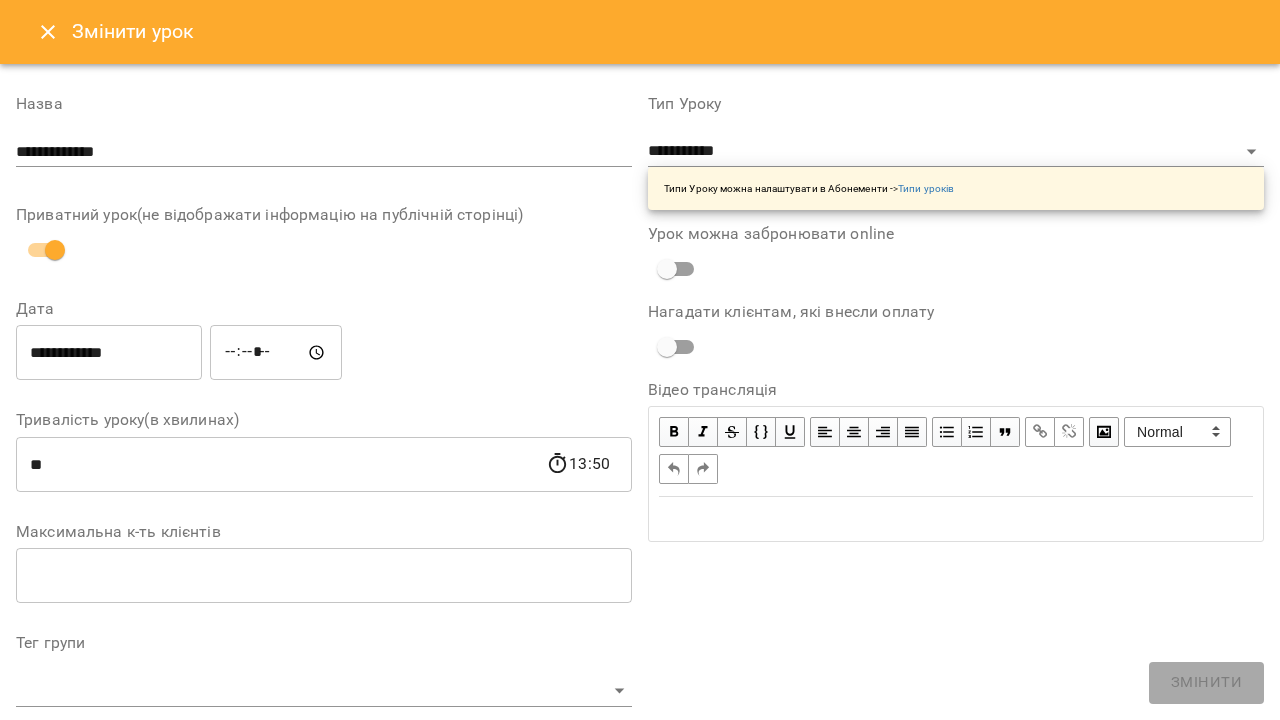 click on "*****" at bounding box center [276, 353] 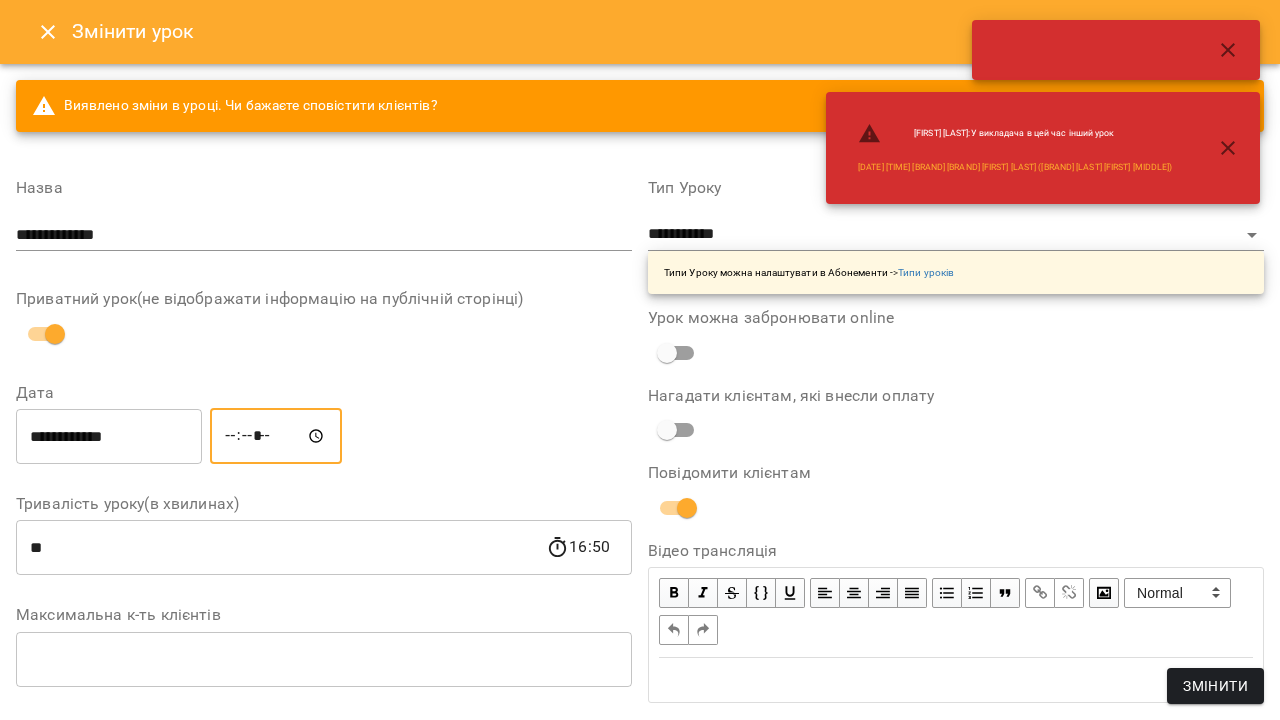click on "*****" at bounding box center (276, 436) 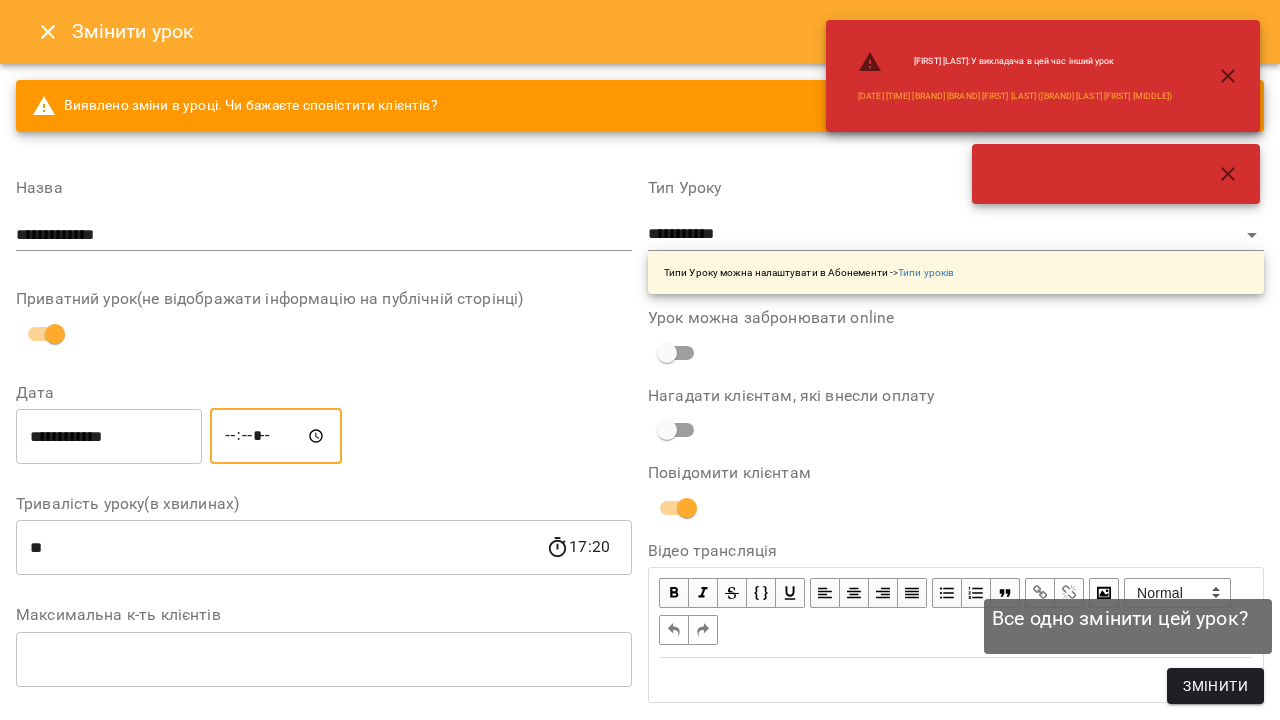 type on "*****" 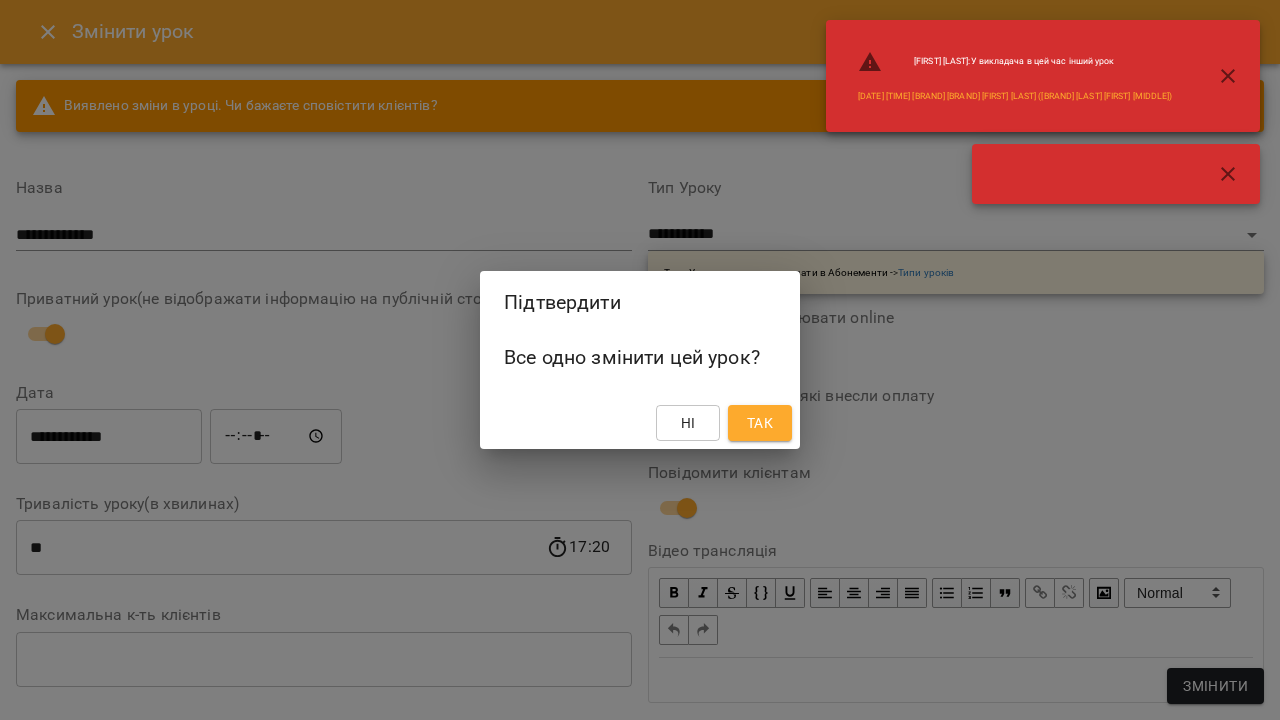 click on "Так" at bounding box center [760, 423] 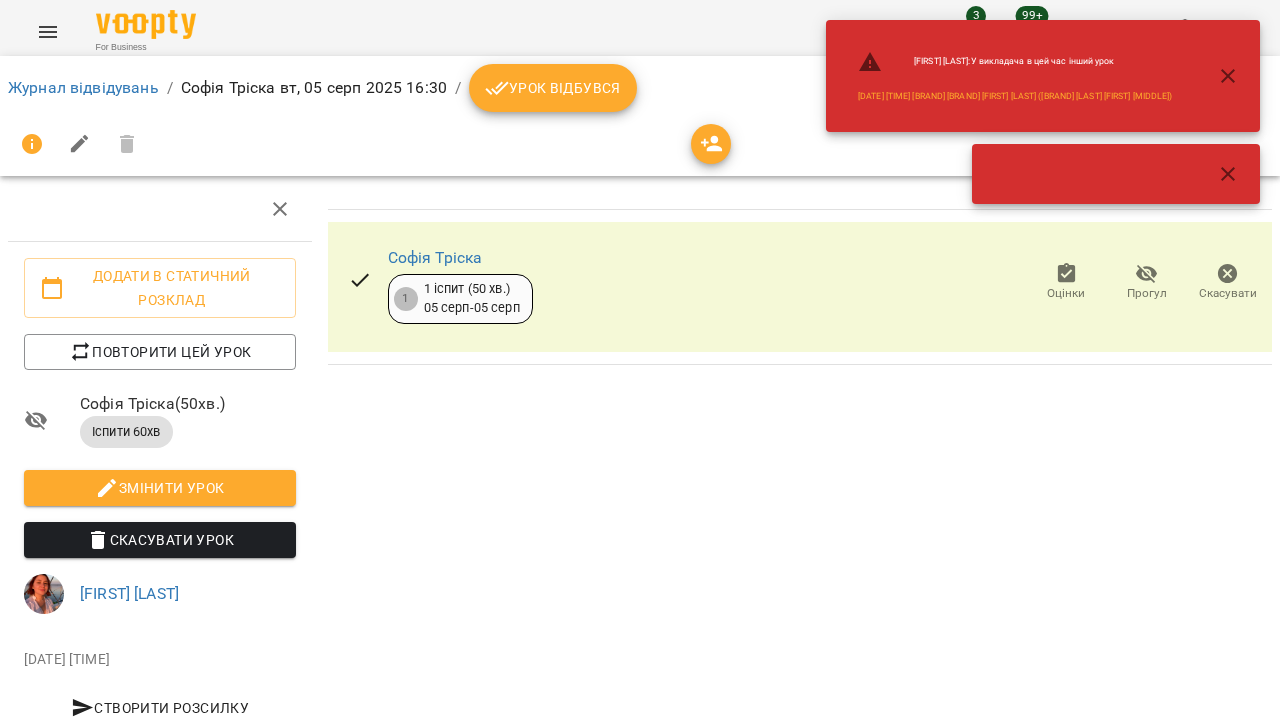 click 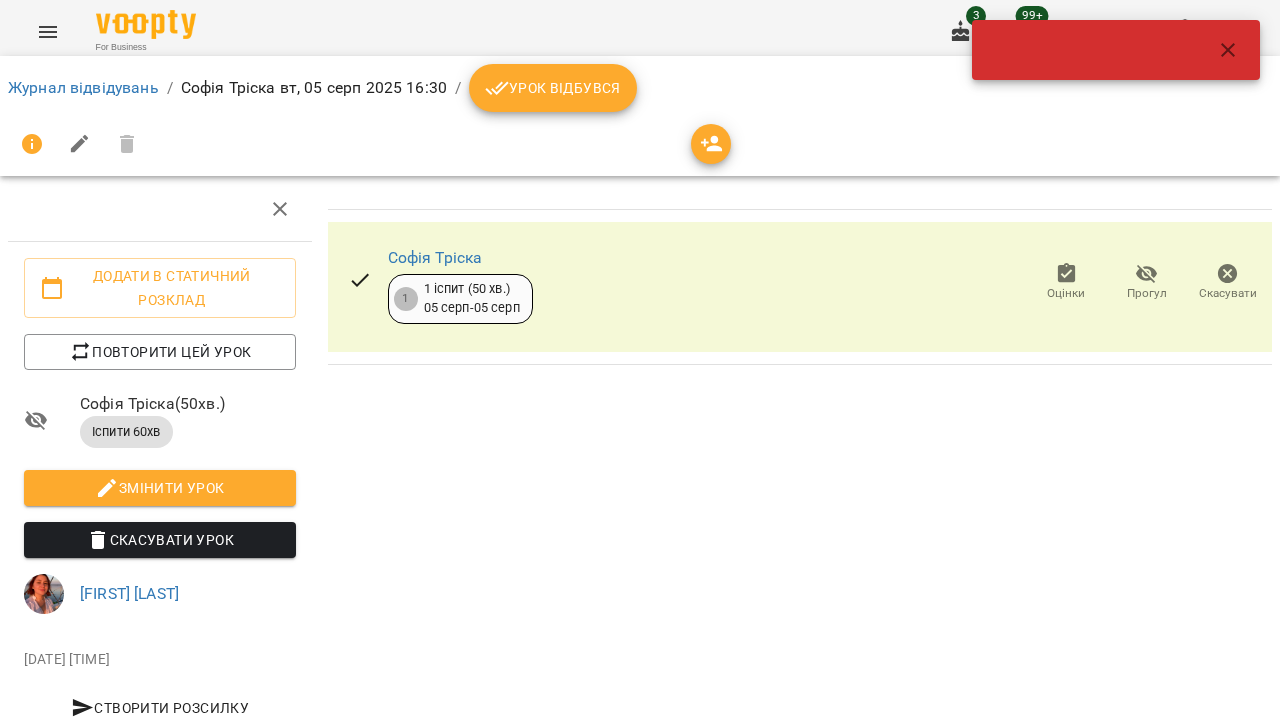 click 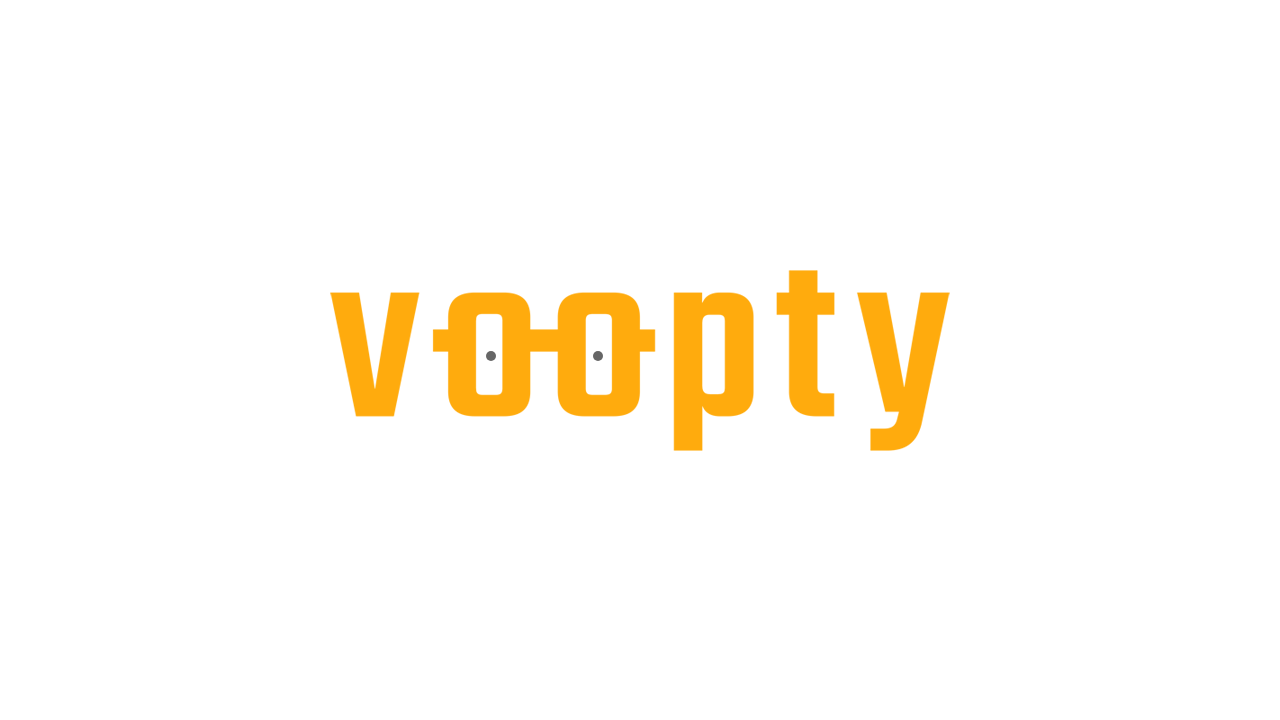 scroll, scrollTop: 0, scrollLeft: 0, axis: both 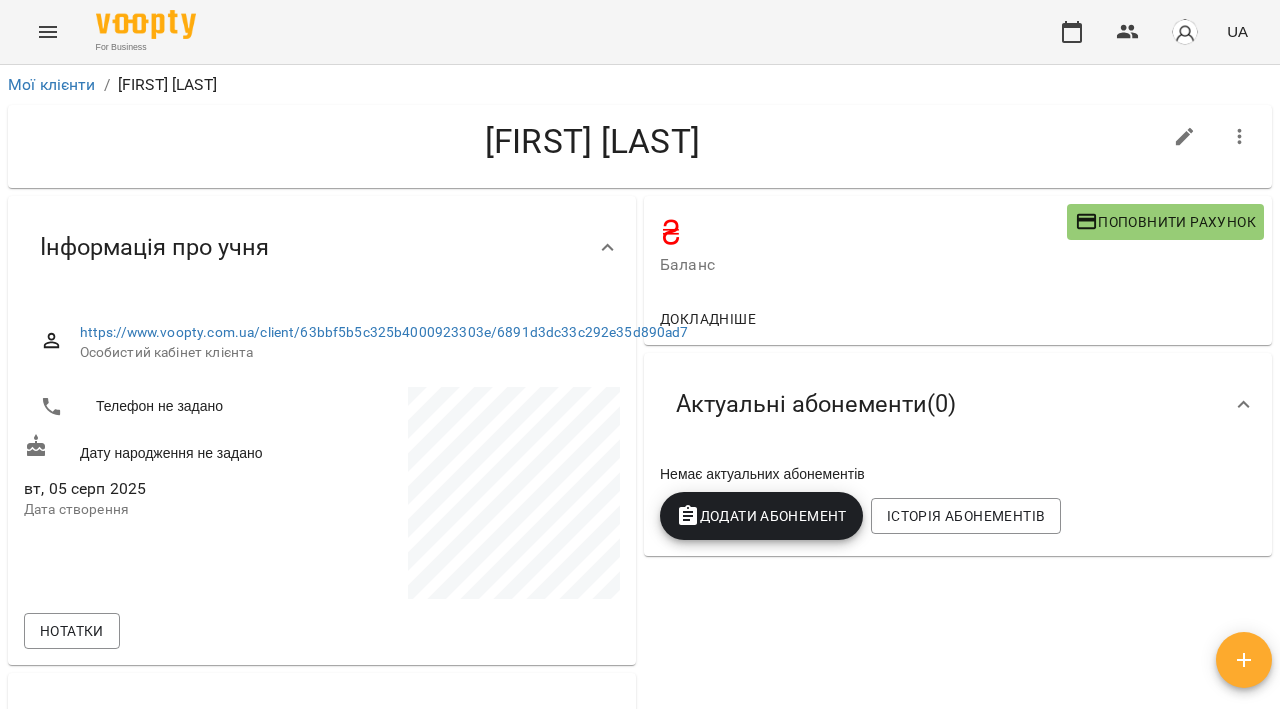 click 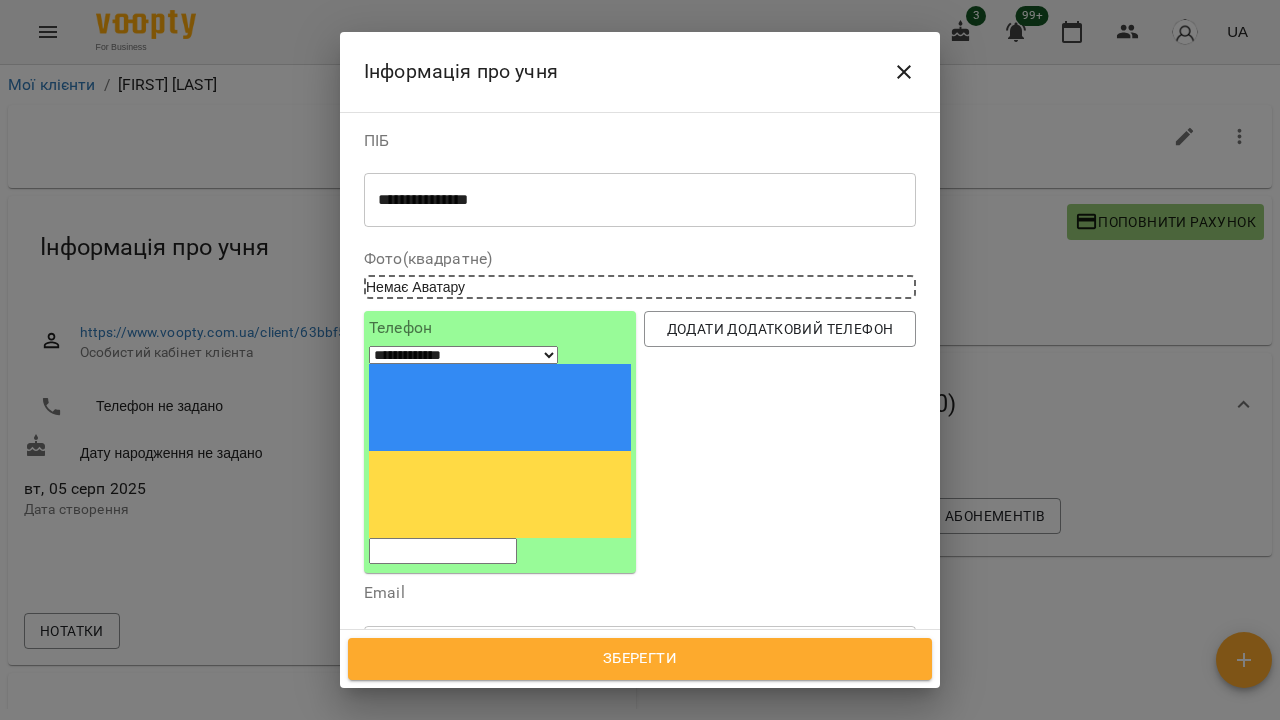 click on "**********" at bounding box center [640, 200] 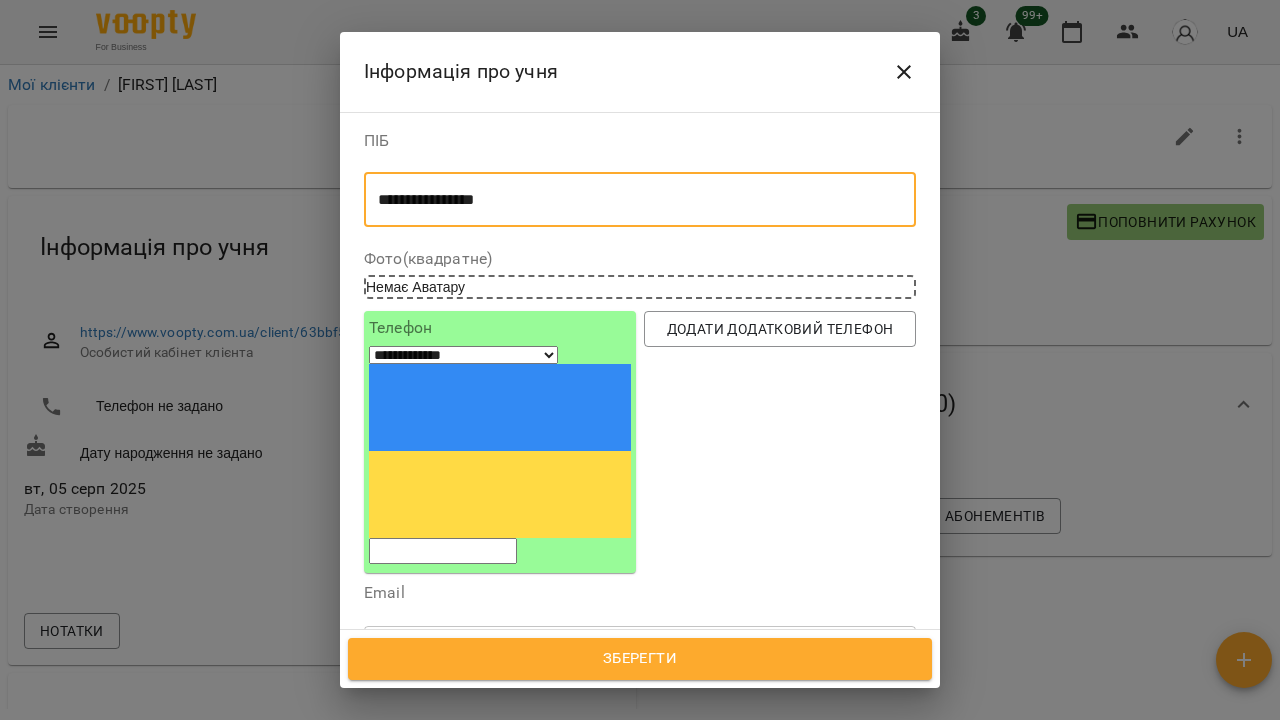 click on "**********" at bounding box center [640, 200] 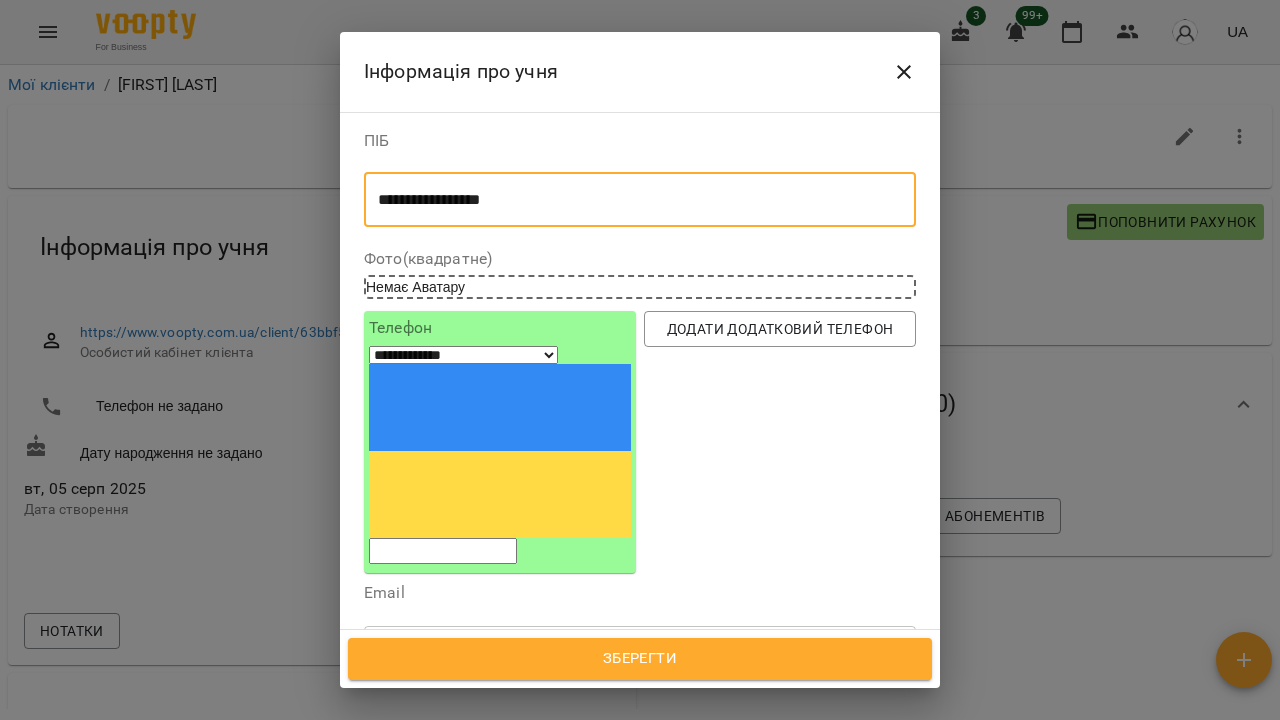 type on "**********" 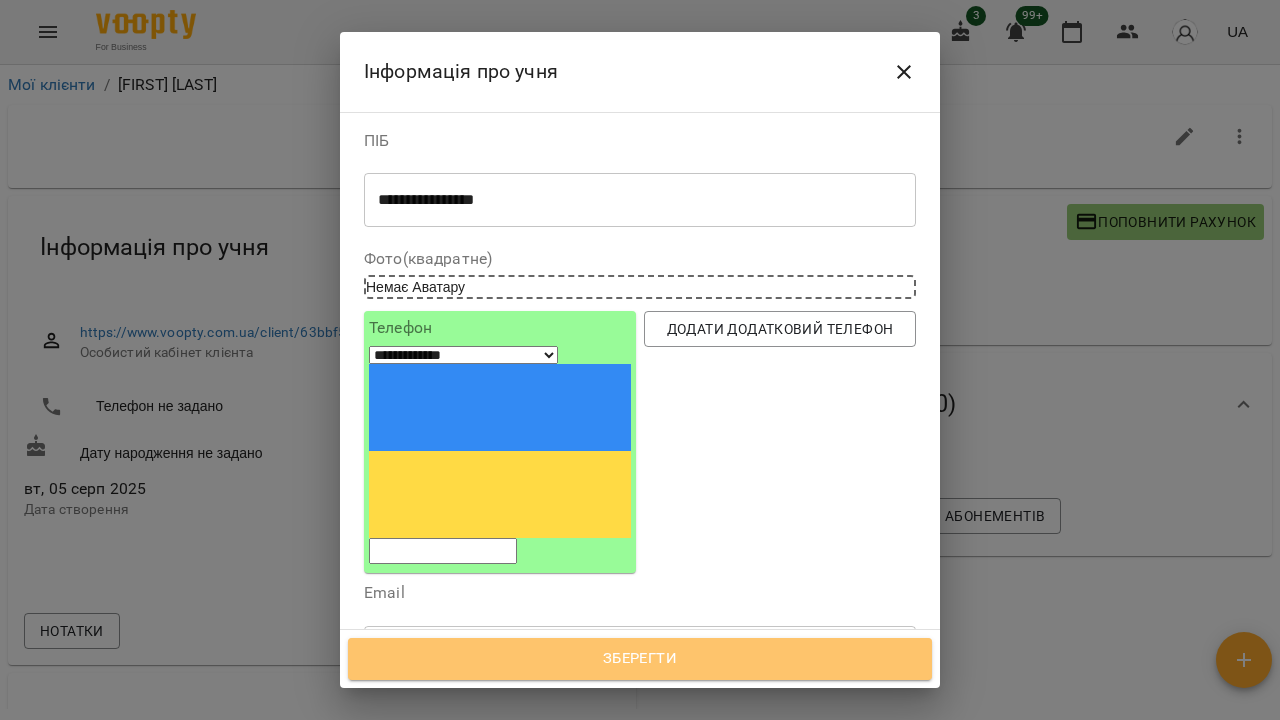 click on "Зберегти" at bounding box center (640, 659) 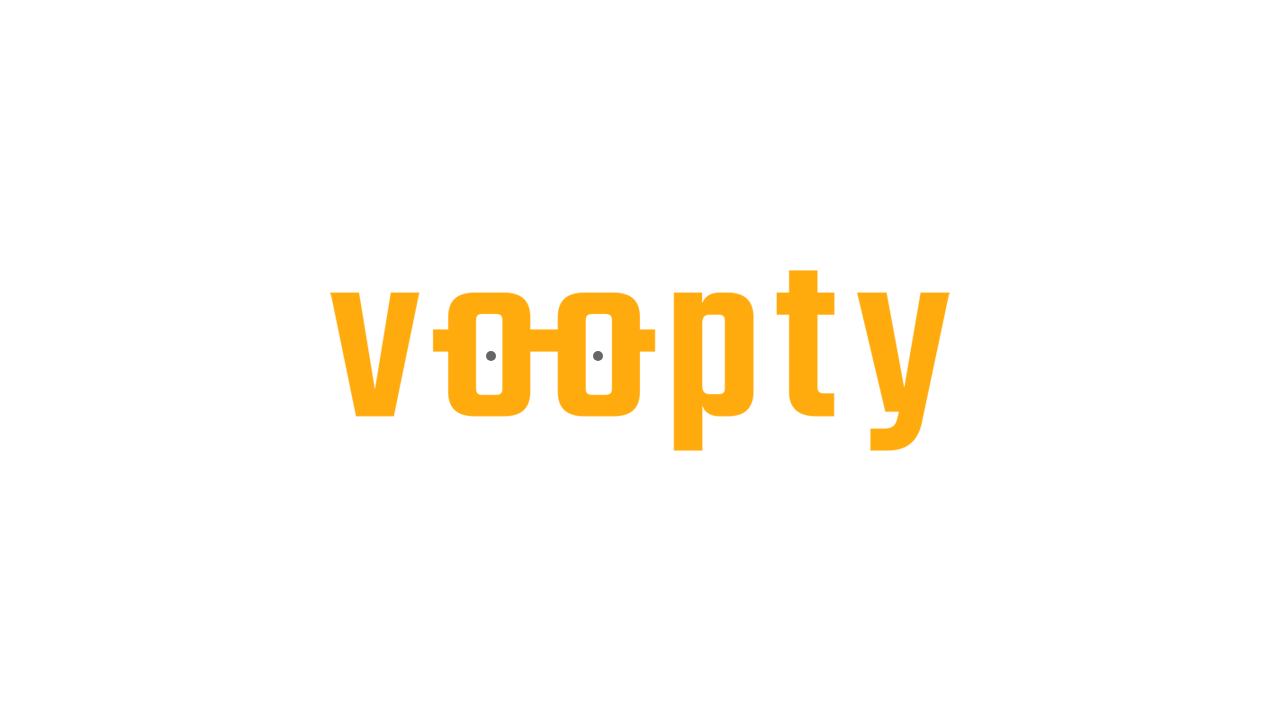 scroll, scrollTop: 0, scrollLeft: 0, axis: both 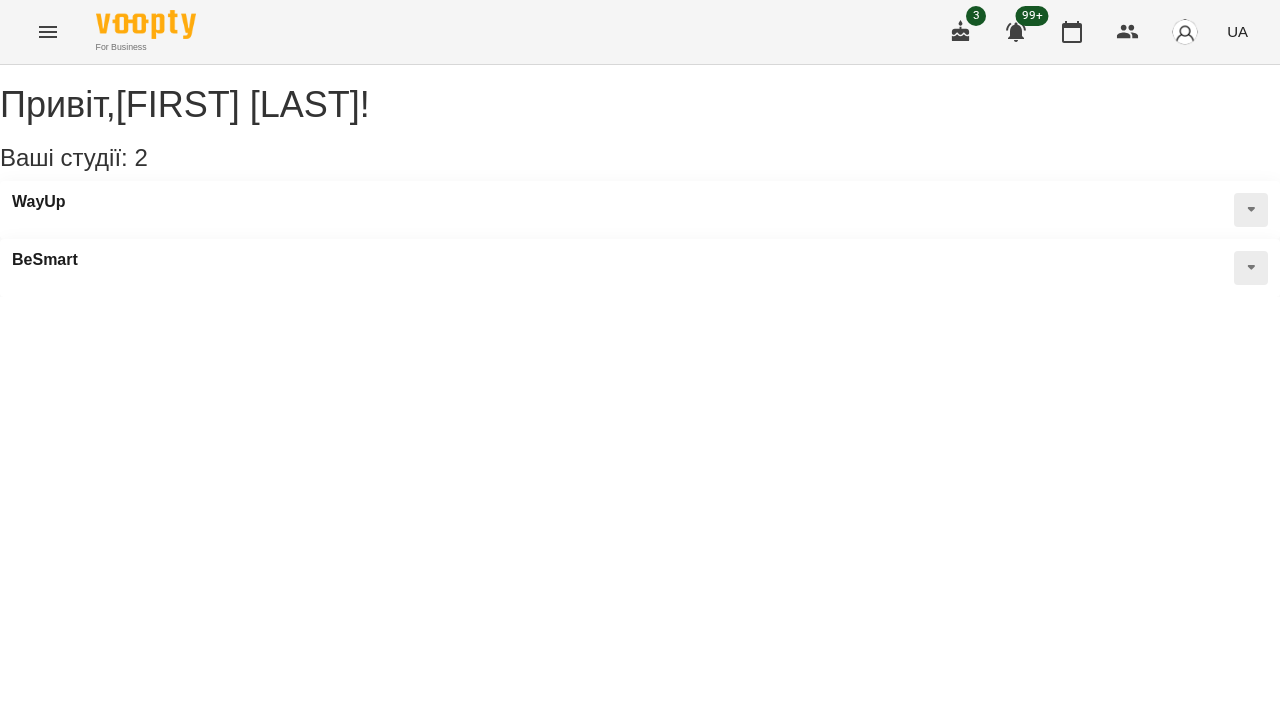click 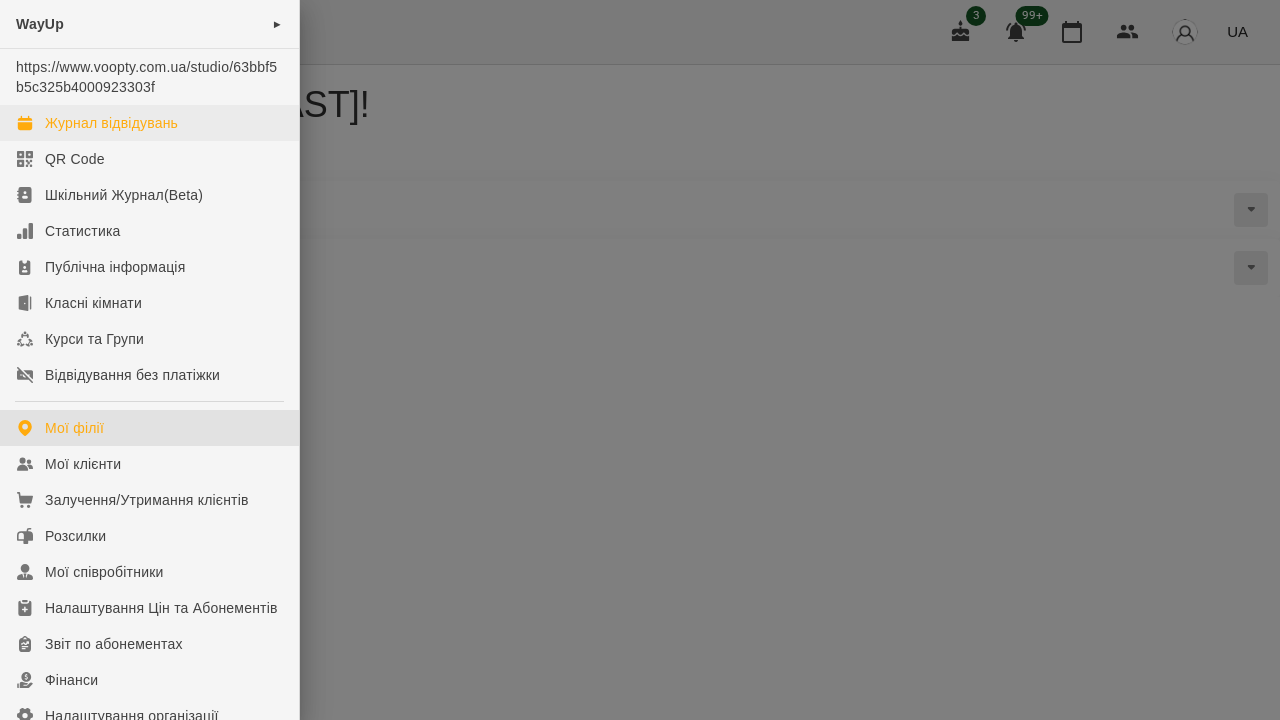 click on "Журнал відвідувань" at bounding box center (111, 123) 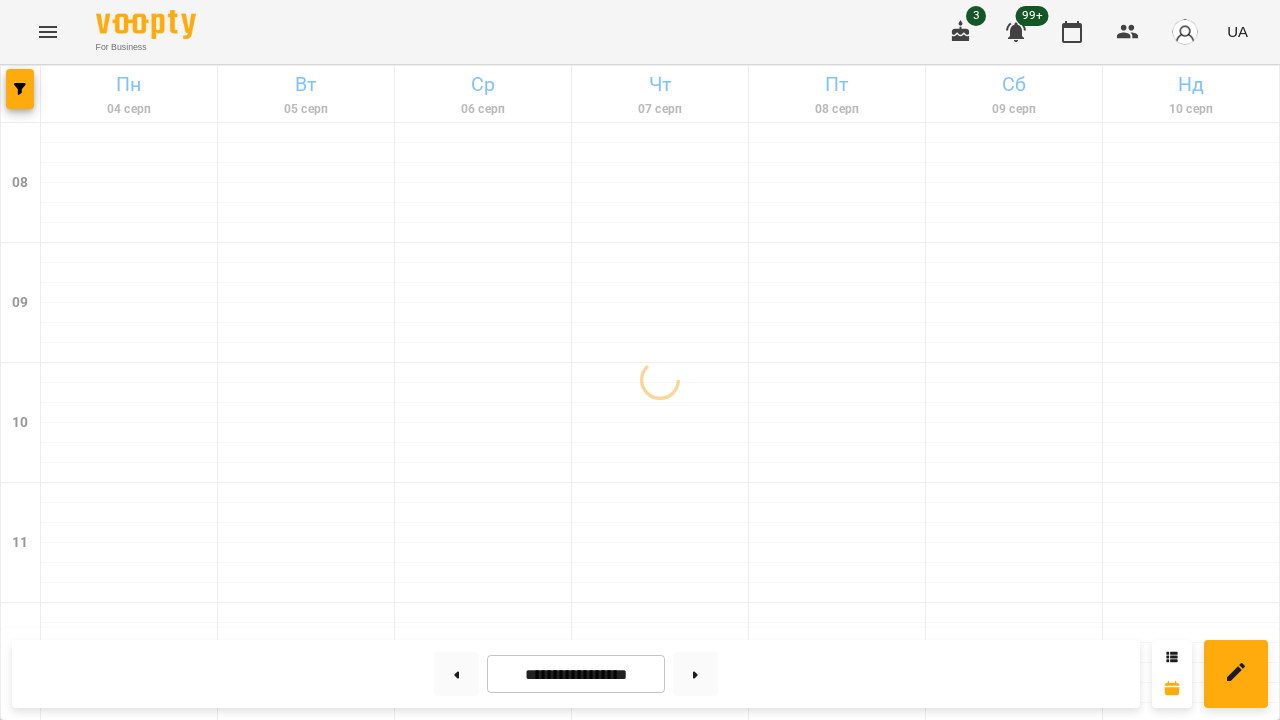 scroll, scrollTop: 563, scrollLeft: 0, axis: vertical 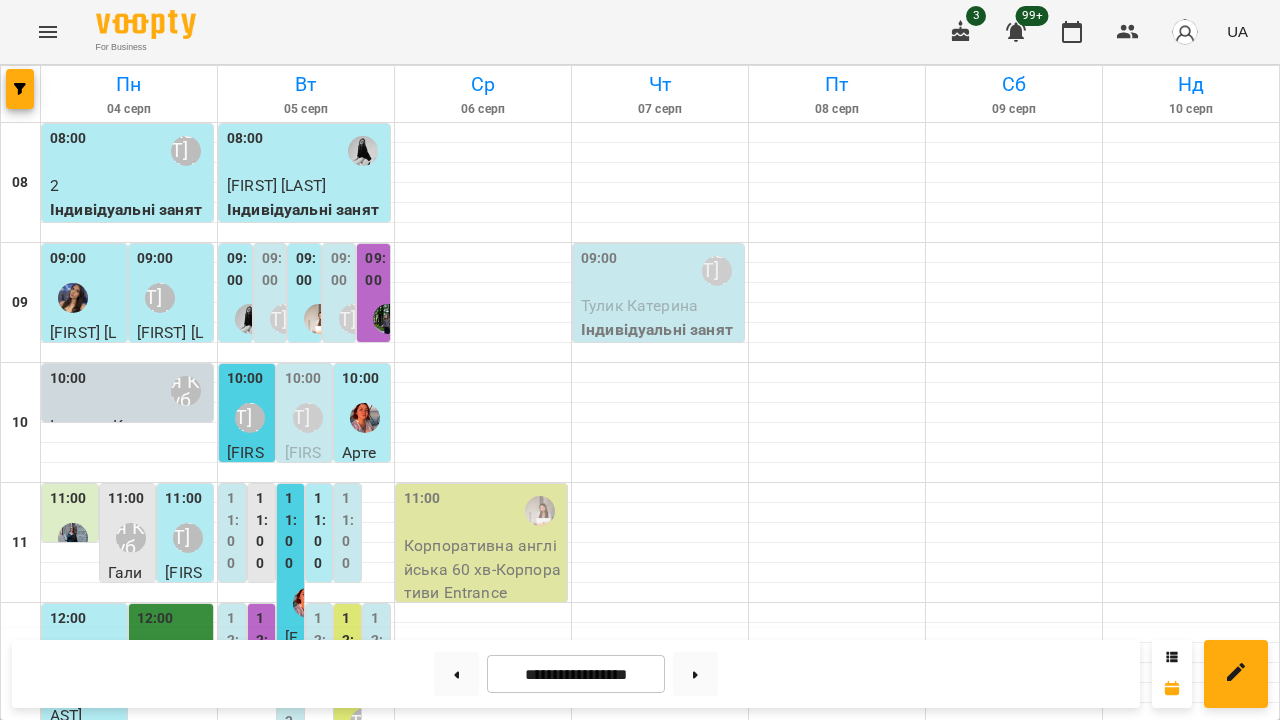 click on "14:00" at bounding box center (263, 891) 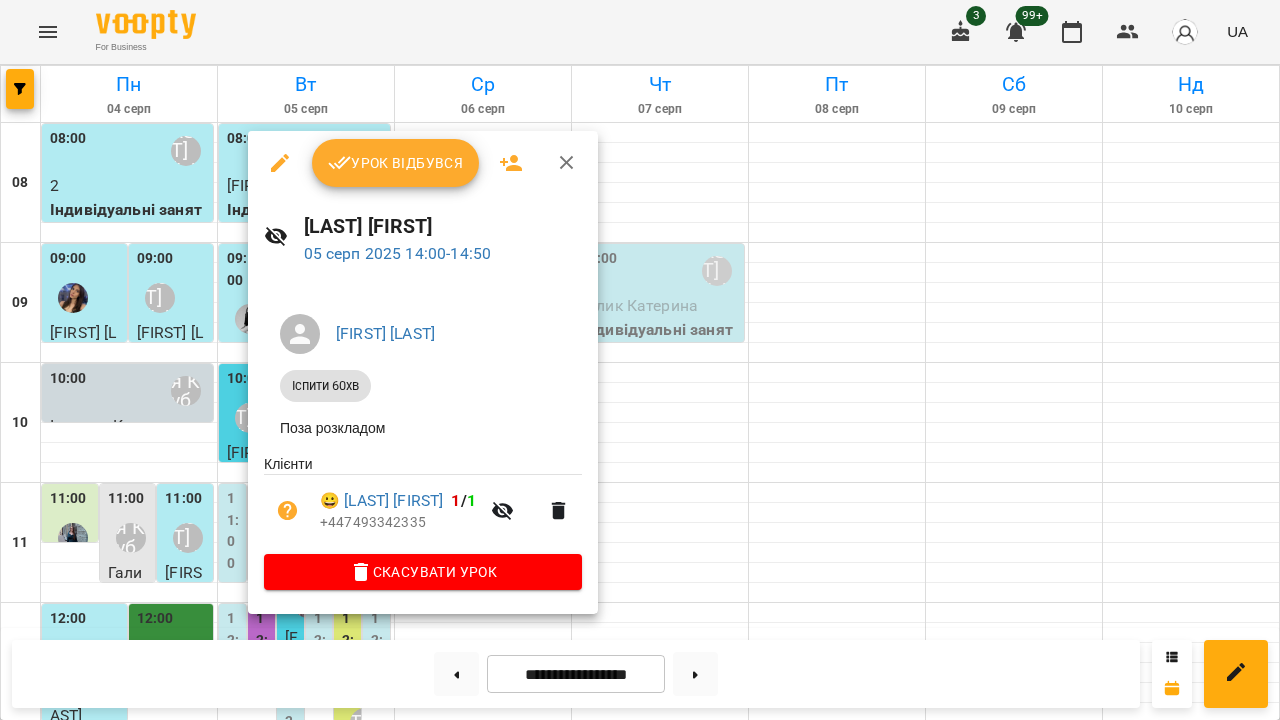 click 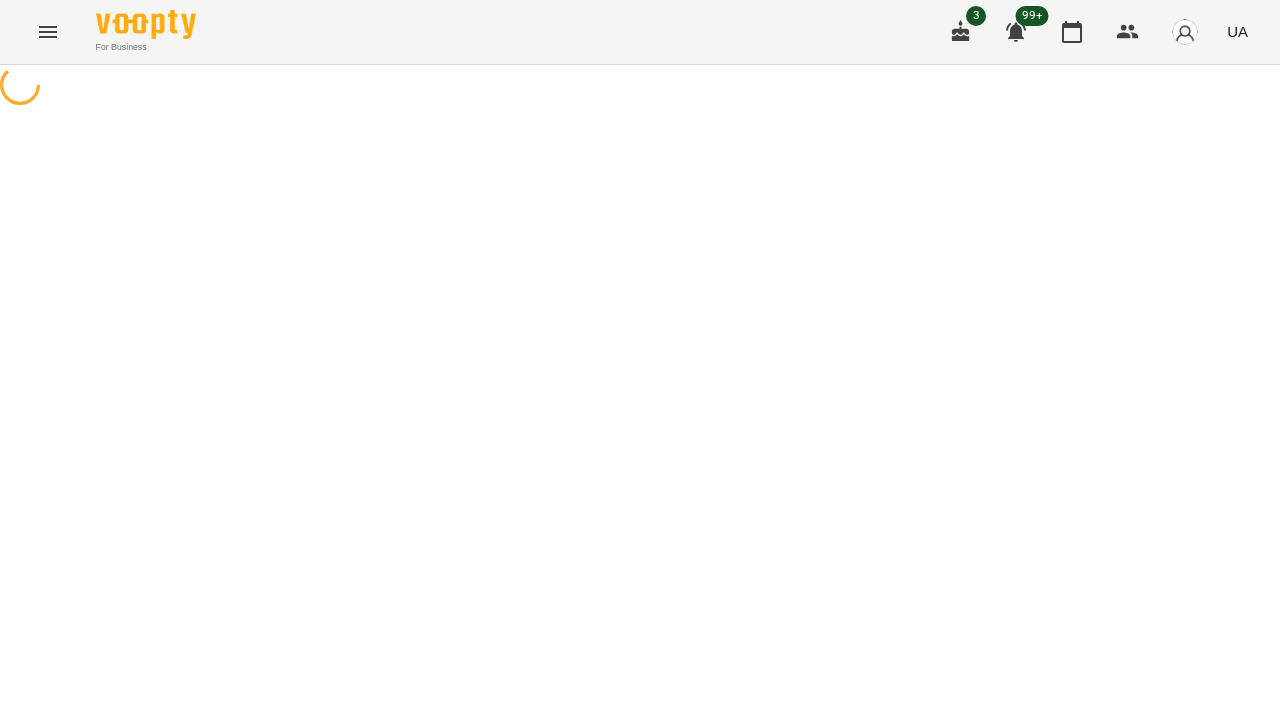 select on "**********" 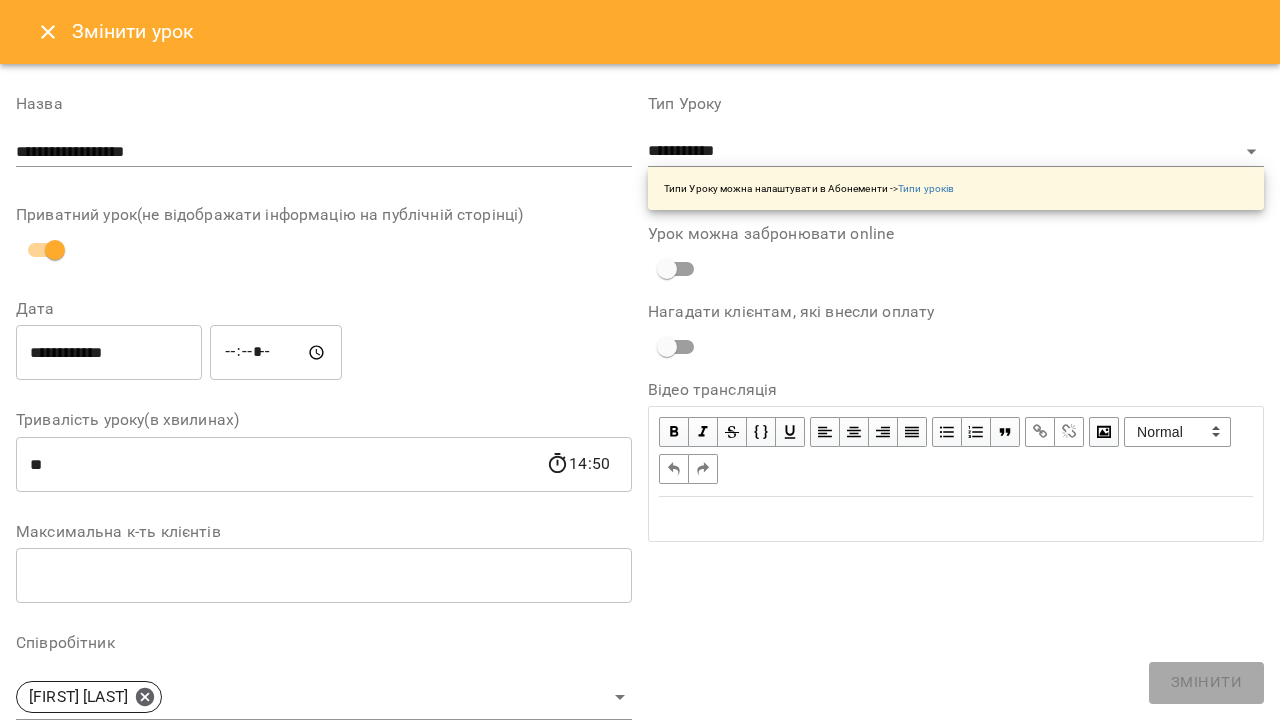 click on "**********" at bounding box center [109, 353] 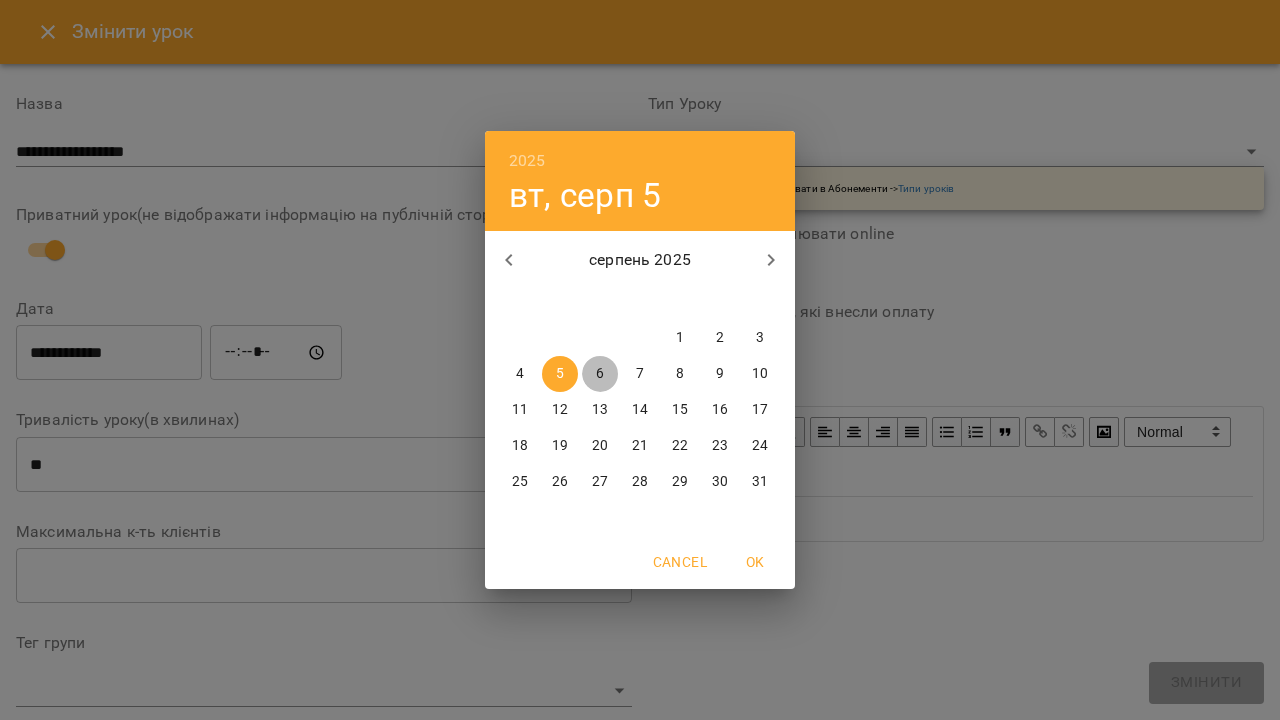 click on "6" at bounding box center (600, 374) 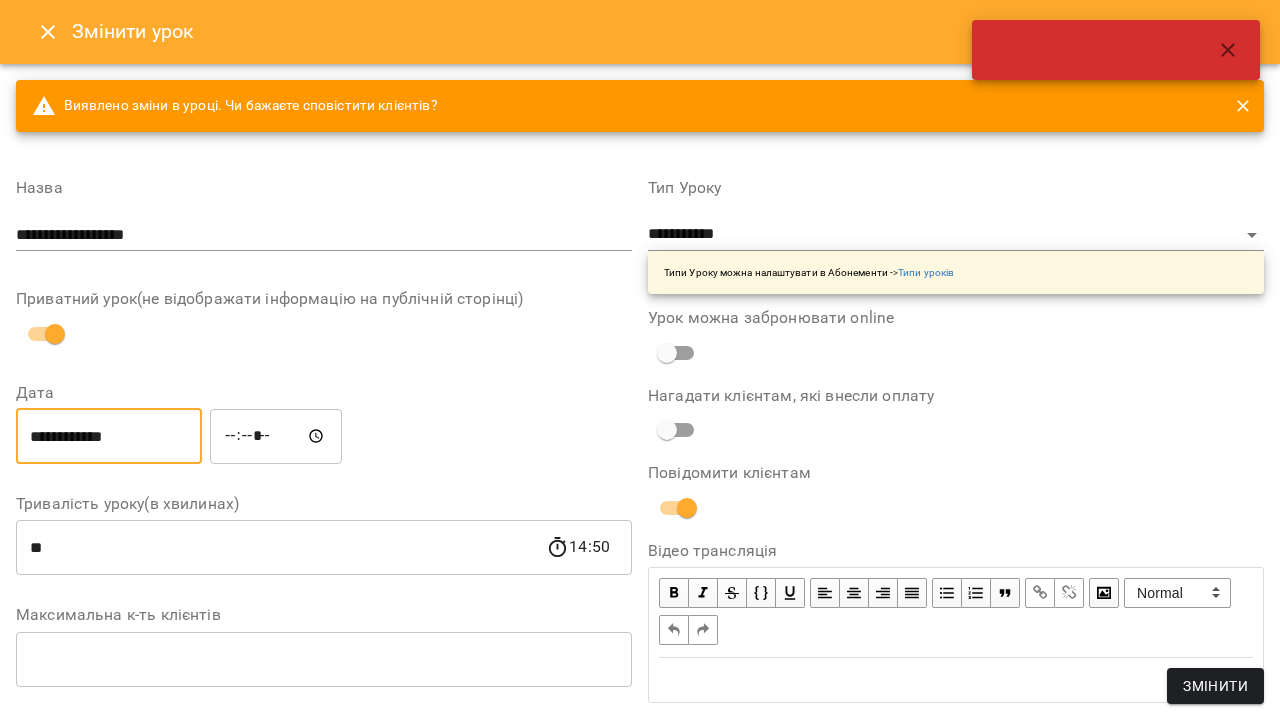 click on "*****" at bounding box center (276, 436) 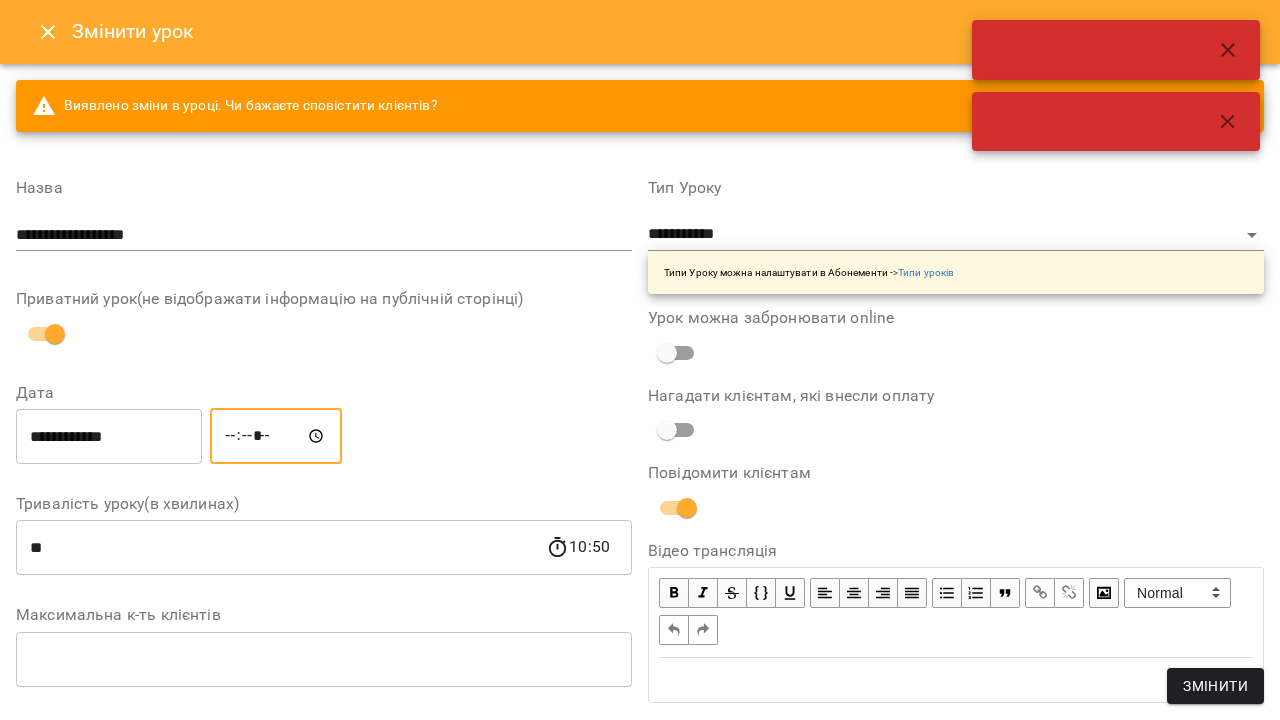 type on "*****" 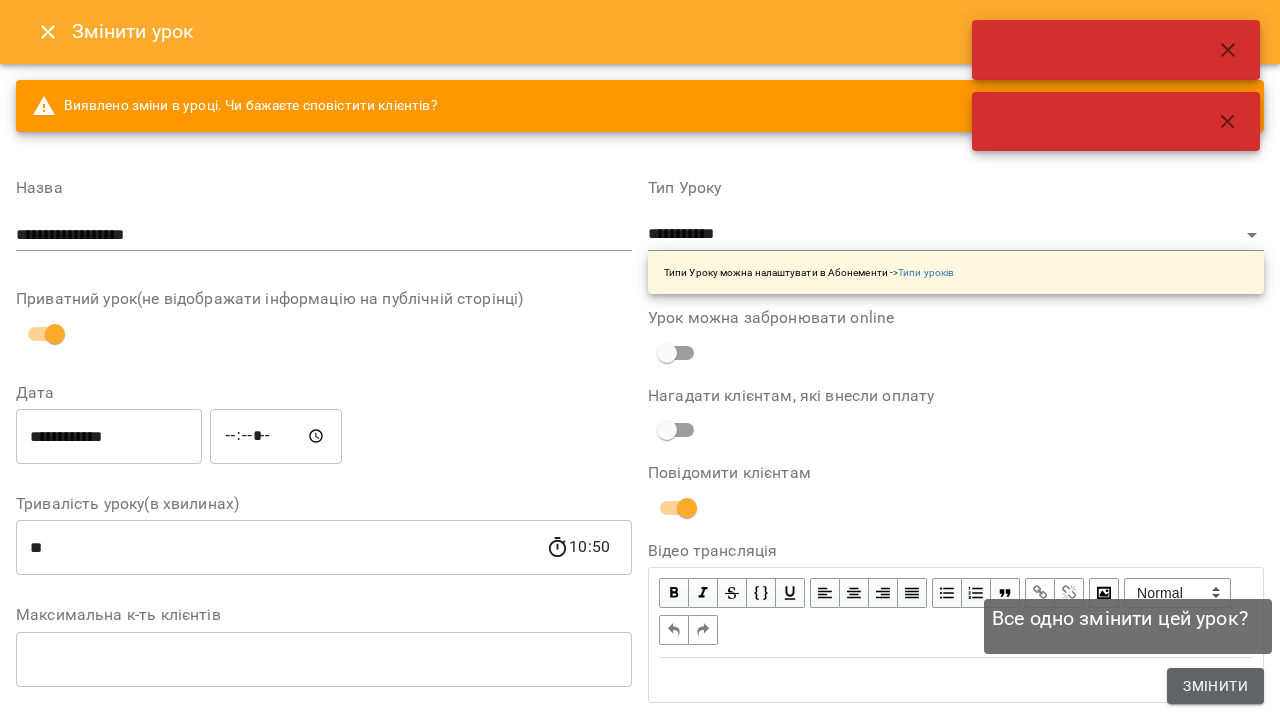click on "Змінити" at bounding box center (1215, 686) 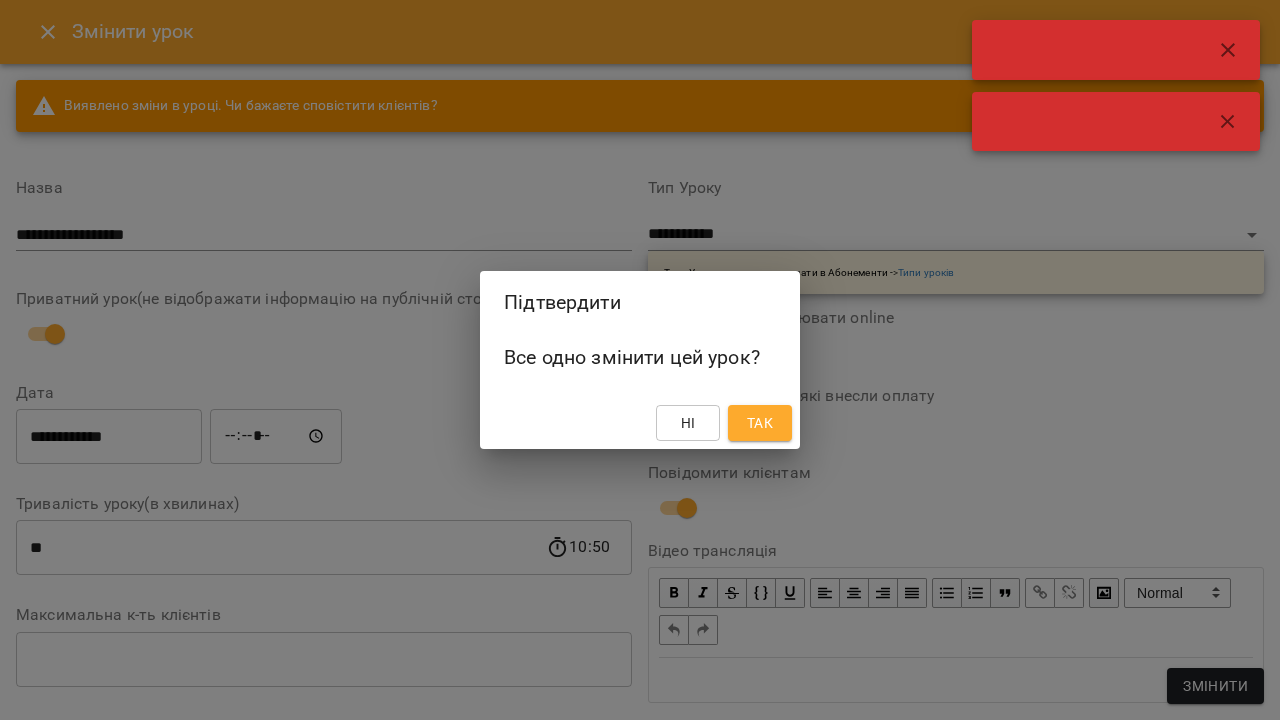 click on "Так" at bounding box center [760, 423] 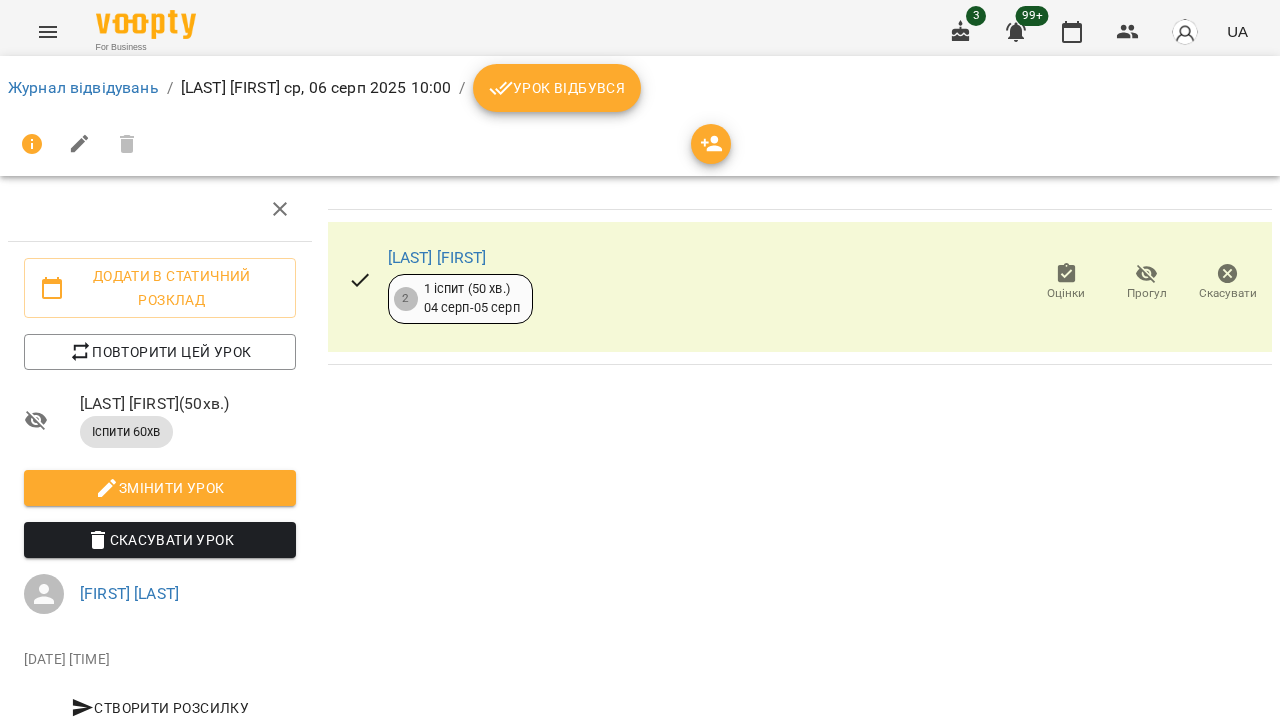 click at bounding box center (48, 32) 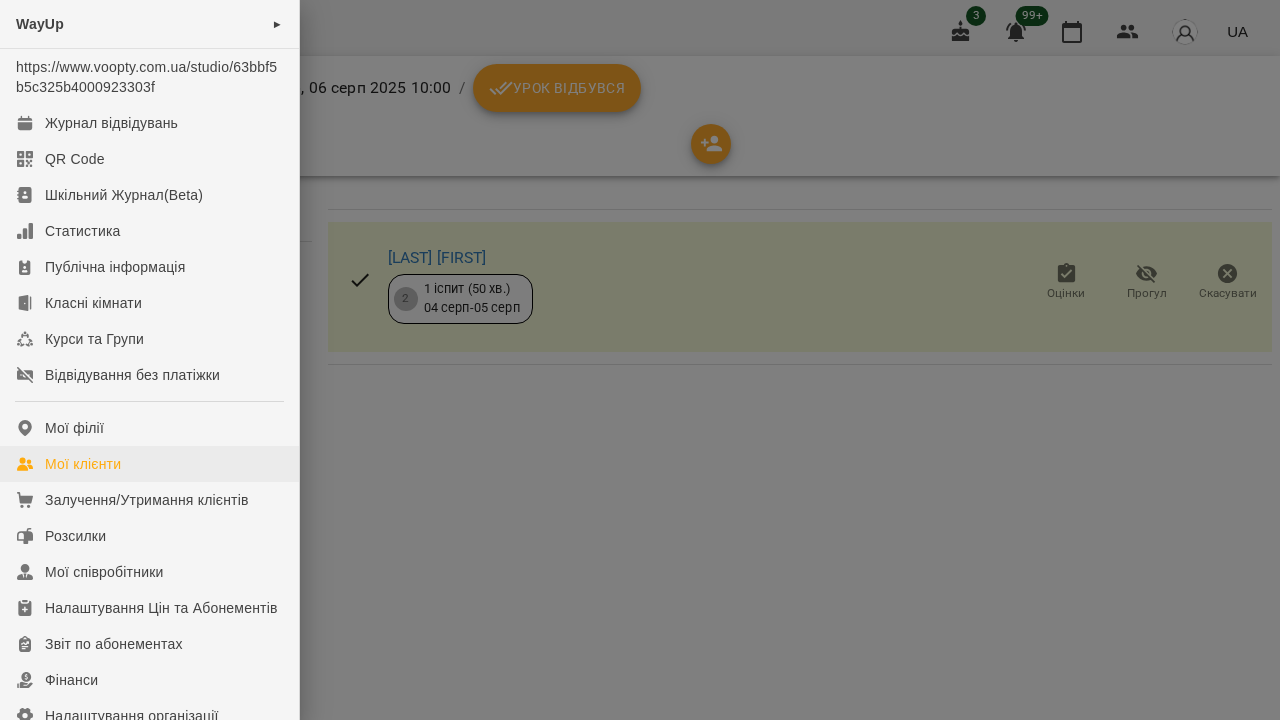 click on "Мої клієнти" at bounding box center [149, 464] 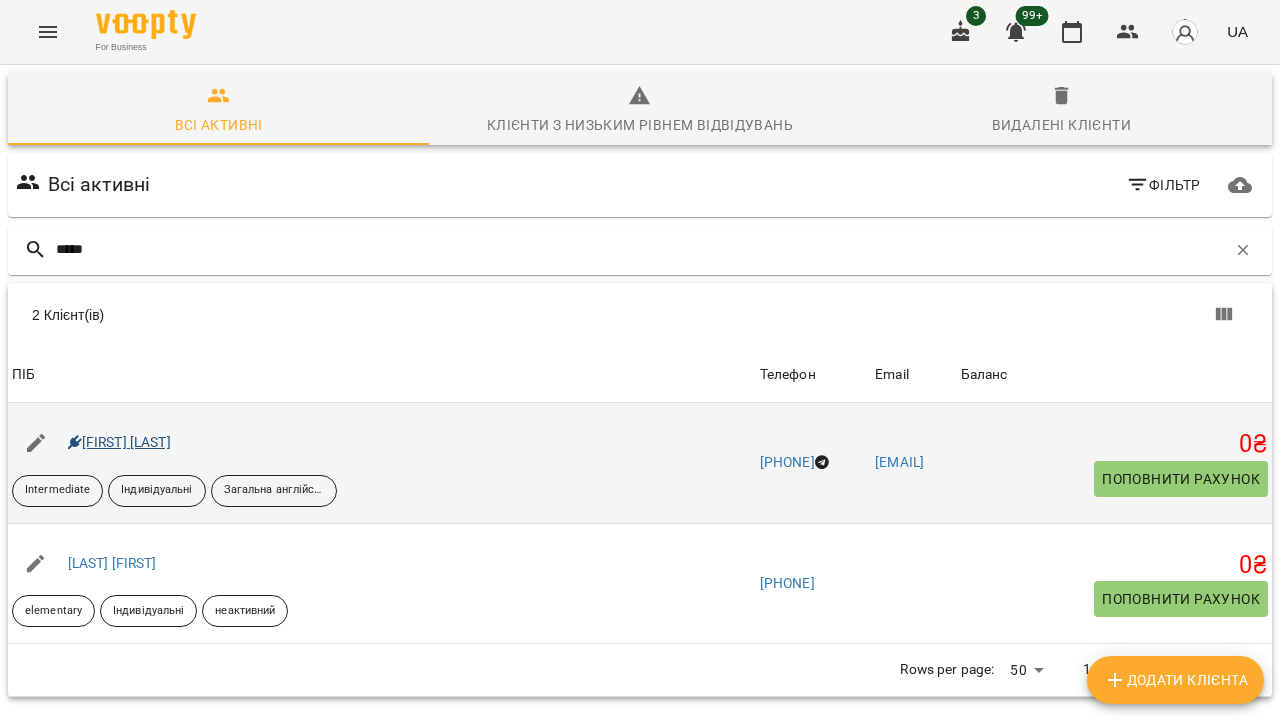 type on "*****" 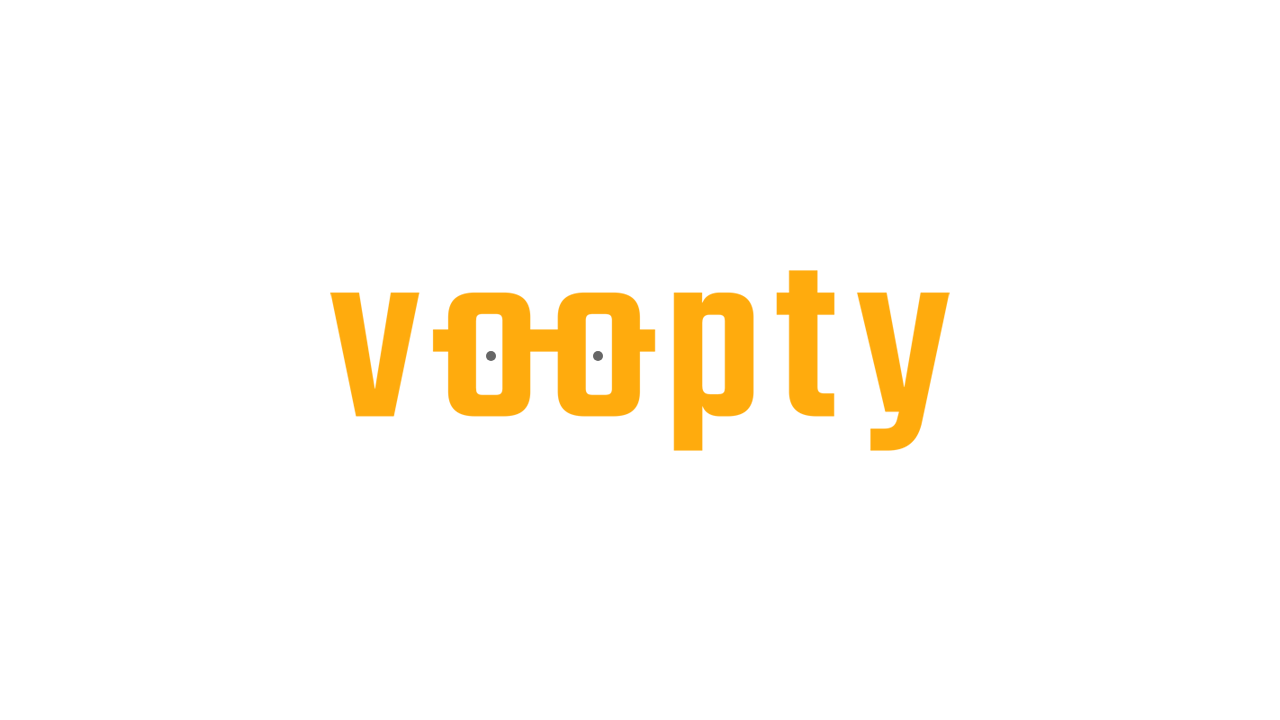 scroll, scrollTop: 0, scrollLeft: 0, axis: both 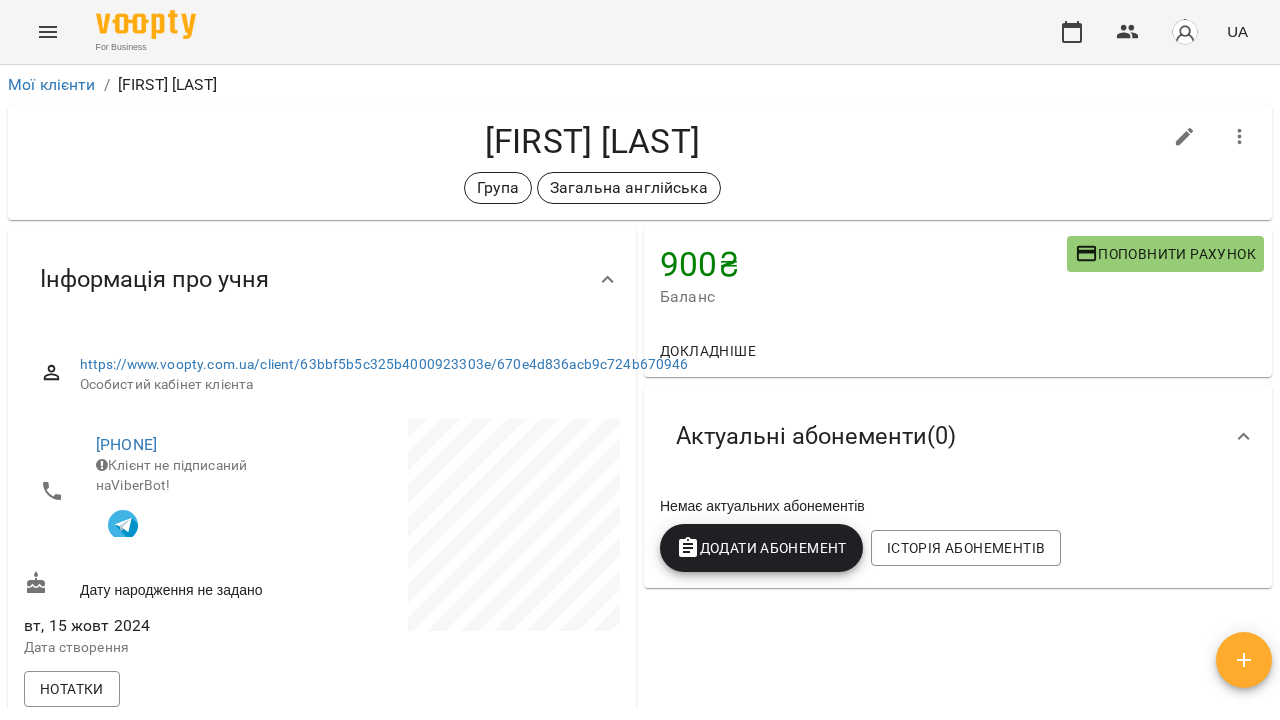 click 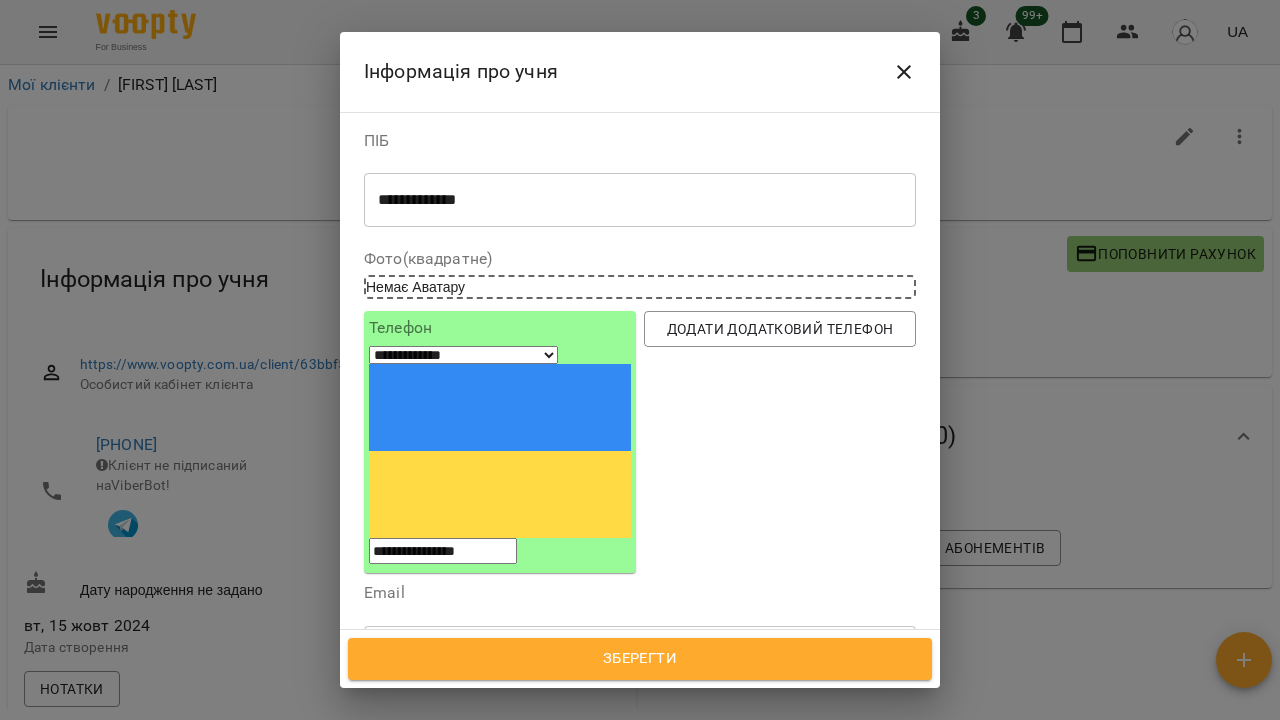 click on "Група Загальна англійська" at bounding box center [603, 747] 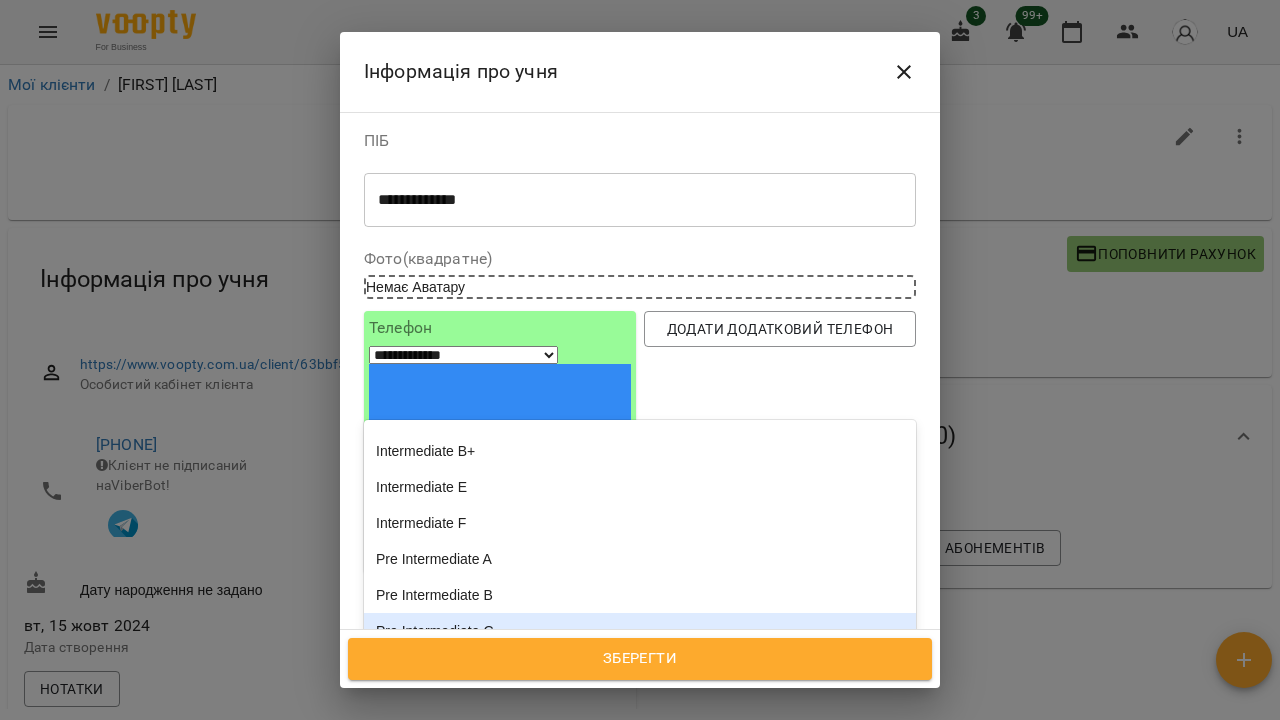 scroll, scrollTop: 696, scrollLeft: 0, axis: vertical 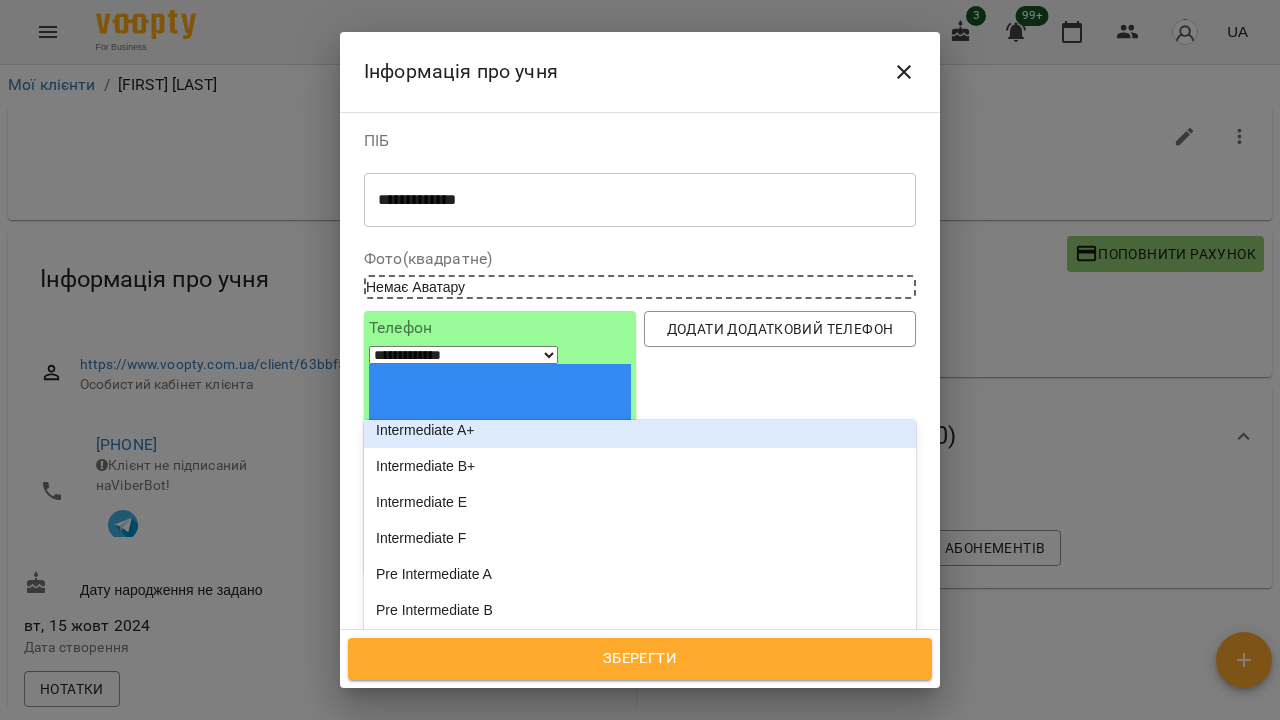 click on "Intermediate A+" at bounding box center [640, 430] 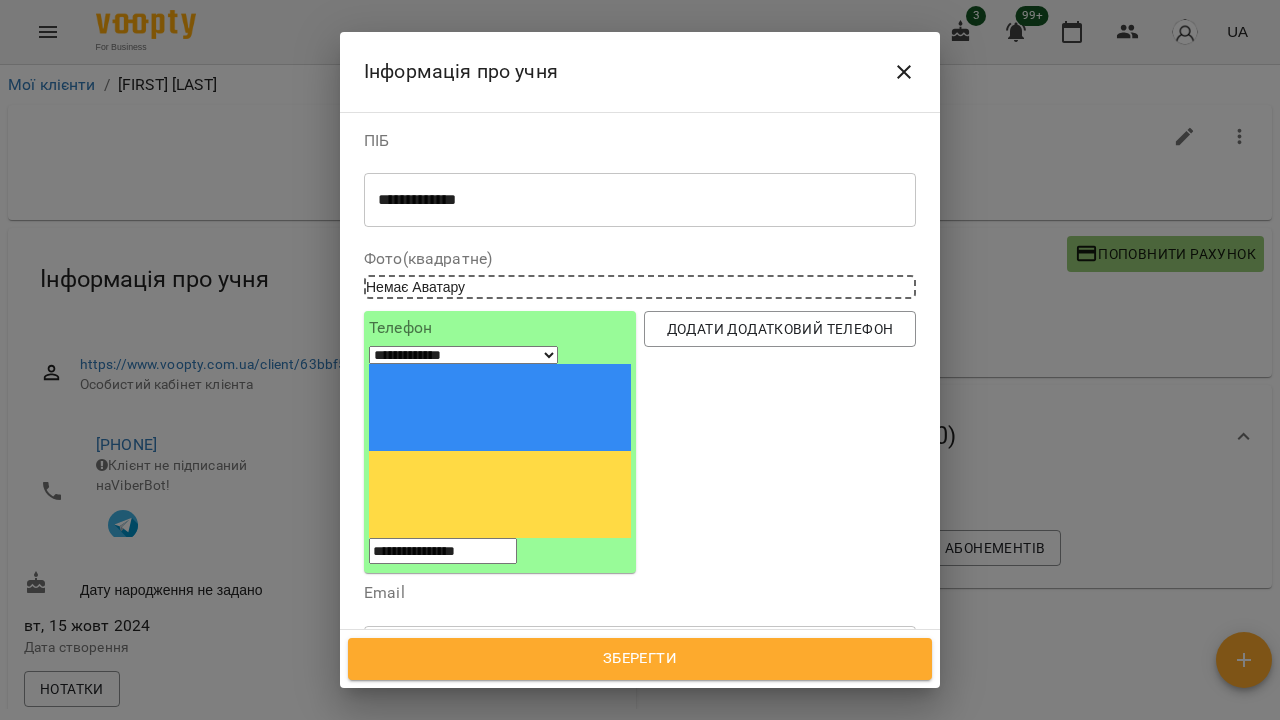 click on "Зберегти" at bounding box center (640, 659) 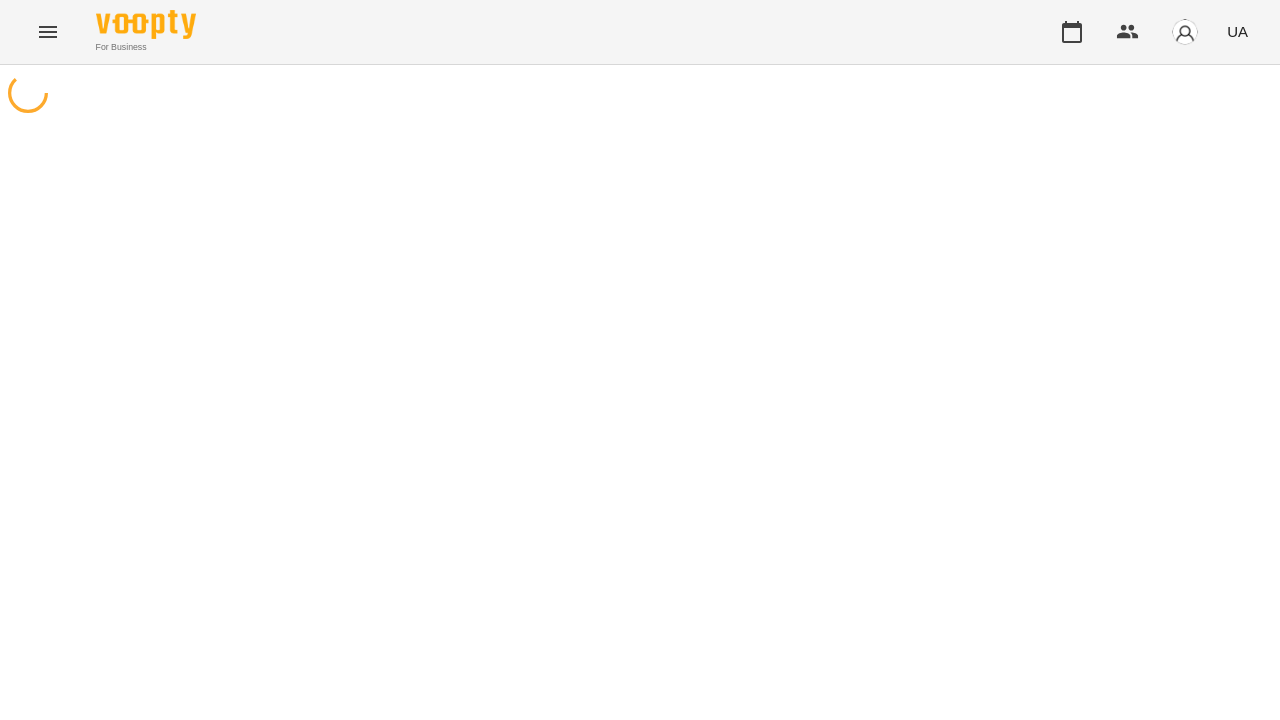 scroll, scrollTop: 0, scrollLeft: 0, axis: both 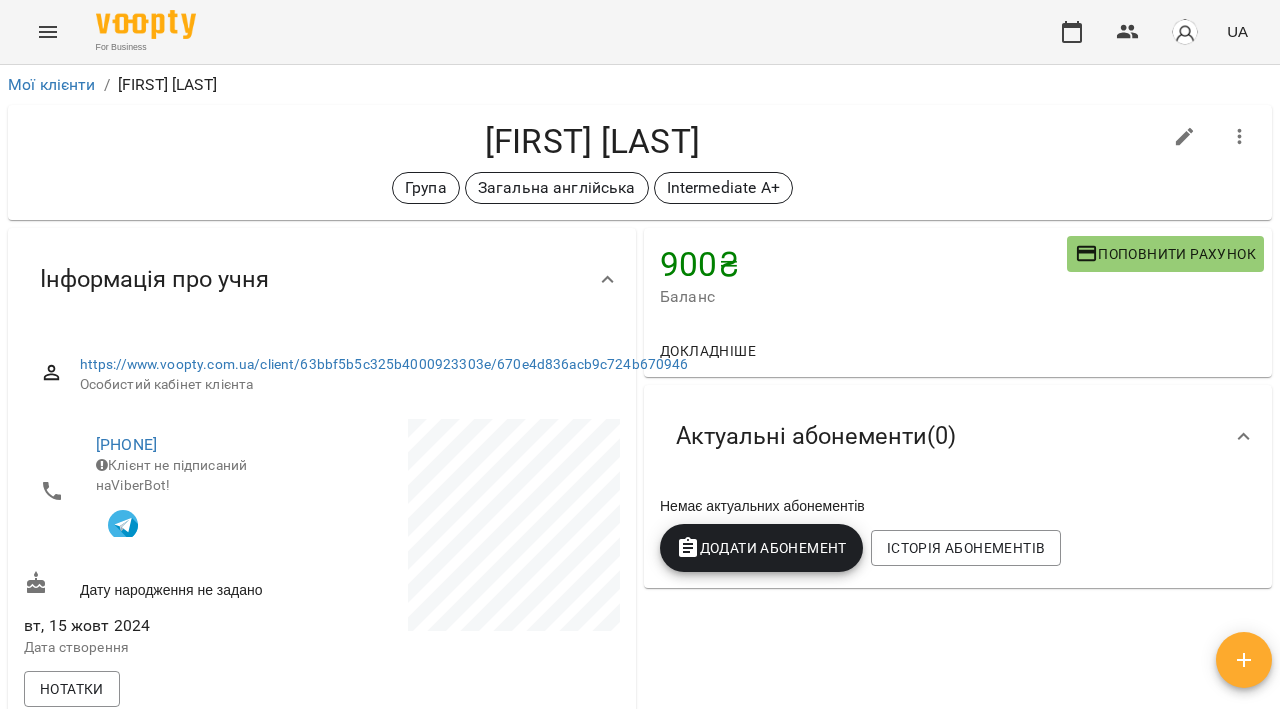 click on "Додати Абонемент" at bounding box center (761, 548) 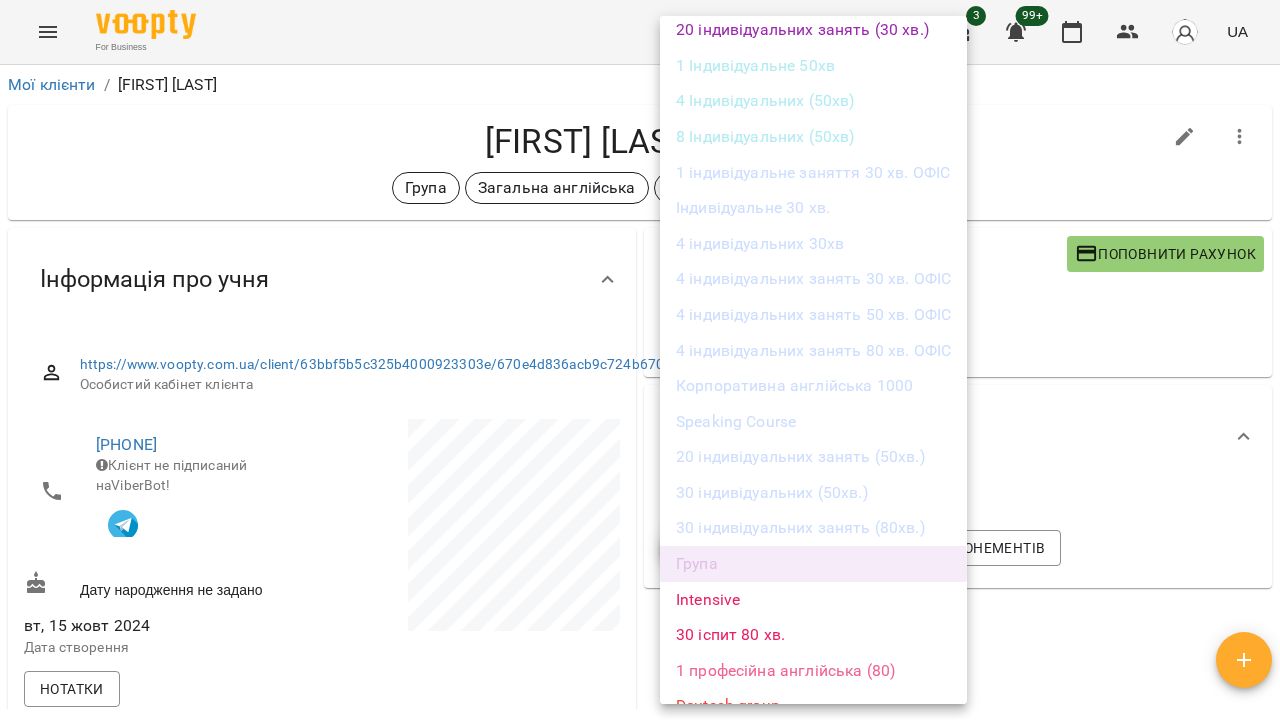 scroll, scrollTop: 1121, scrollLeft: 0, axis: vertical 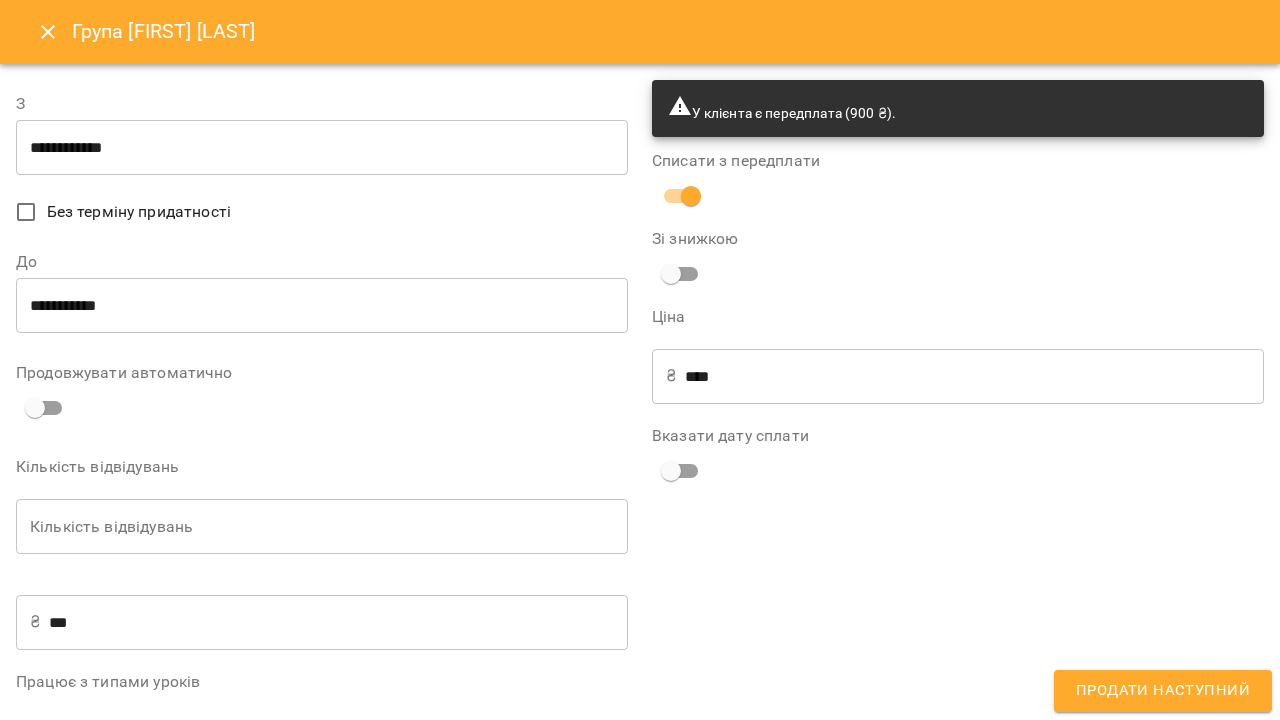 click on "**********" at bounding box center [322, 148] 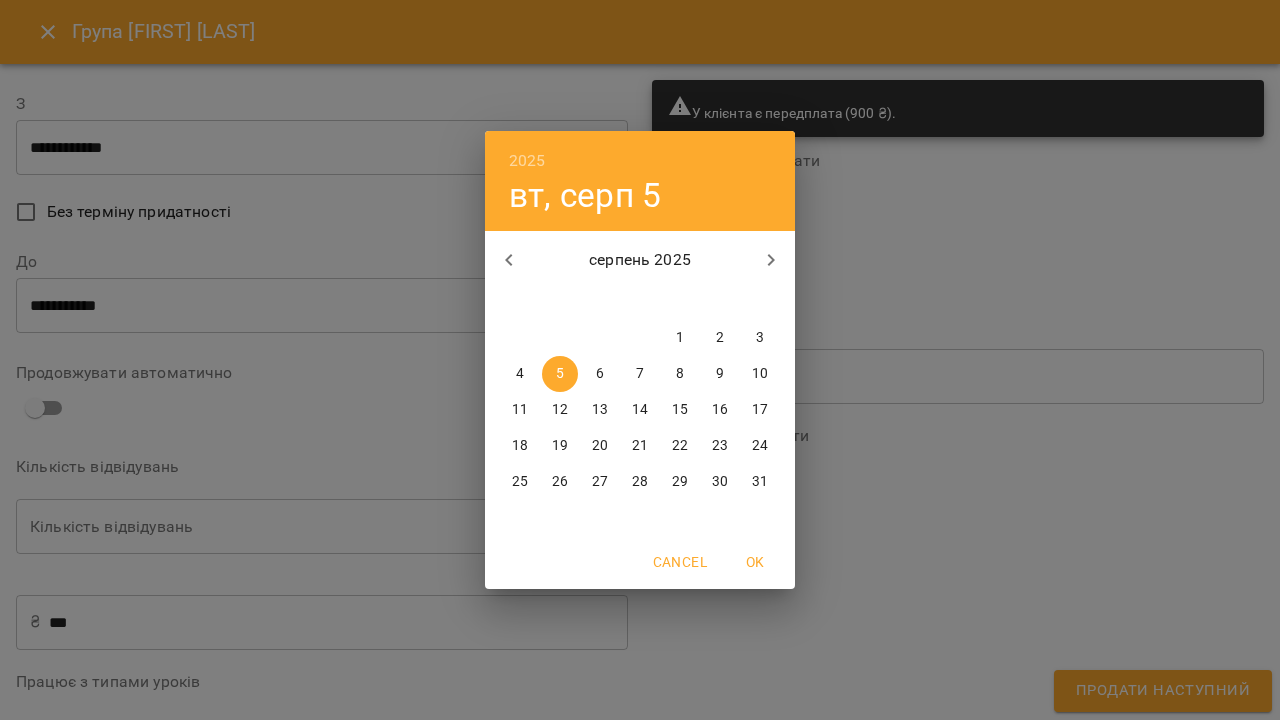 click on "4" at bounding box center [520, 374] 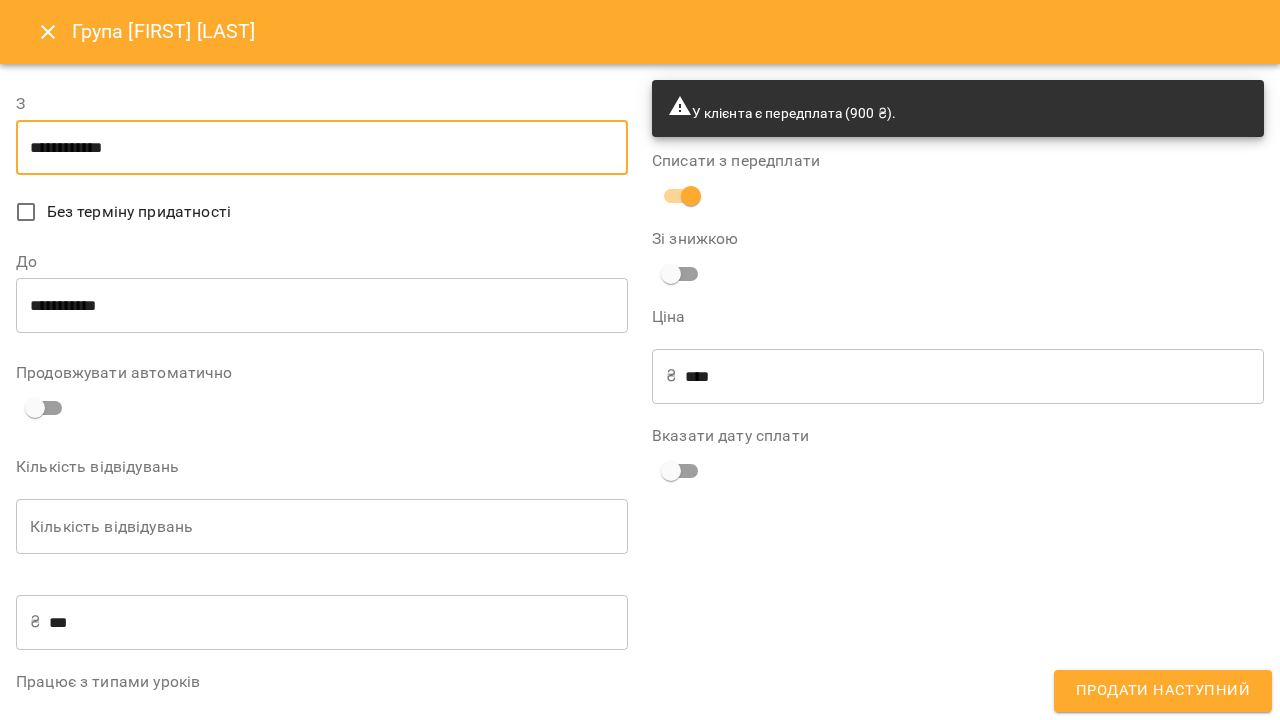 click on "**********" at bounding box center [322, 306] 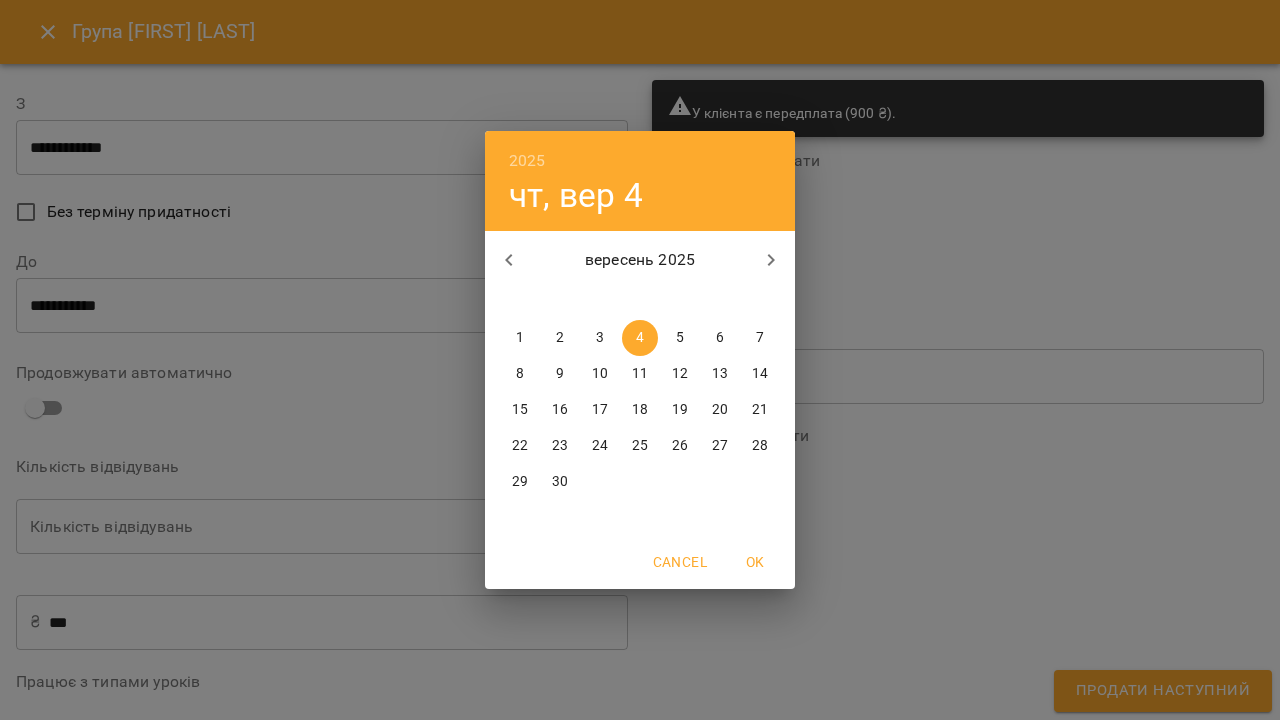 click at bounding box center (509, 260) 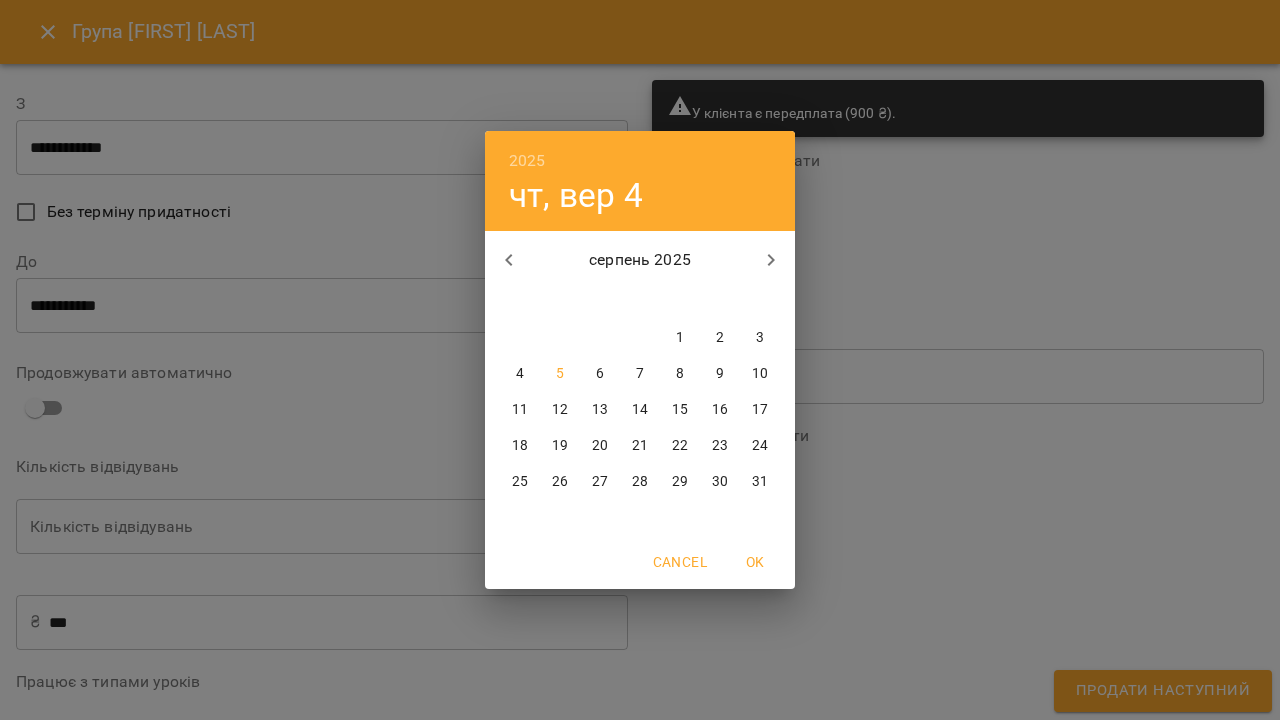 click on "11" at bounding box center [520, 410] 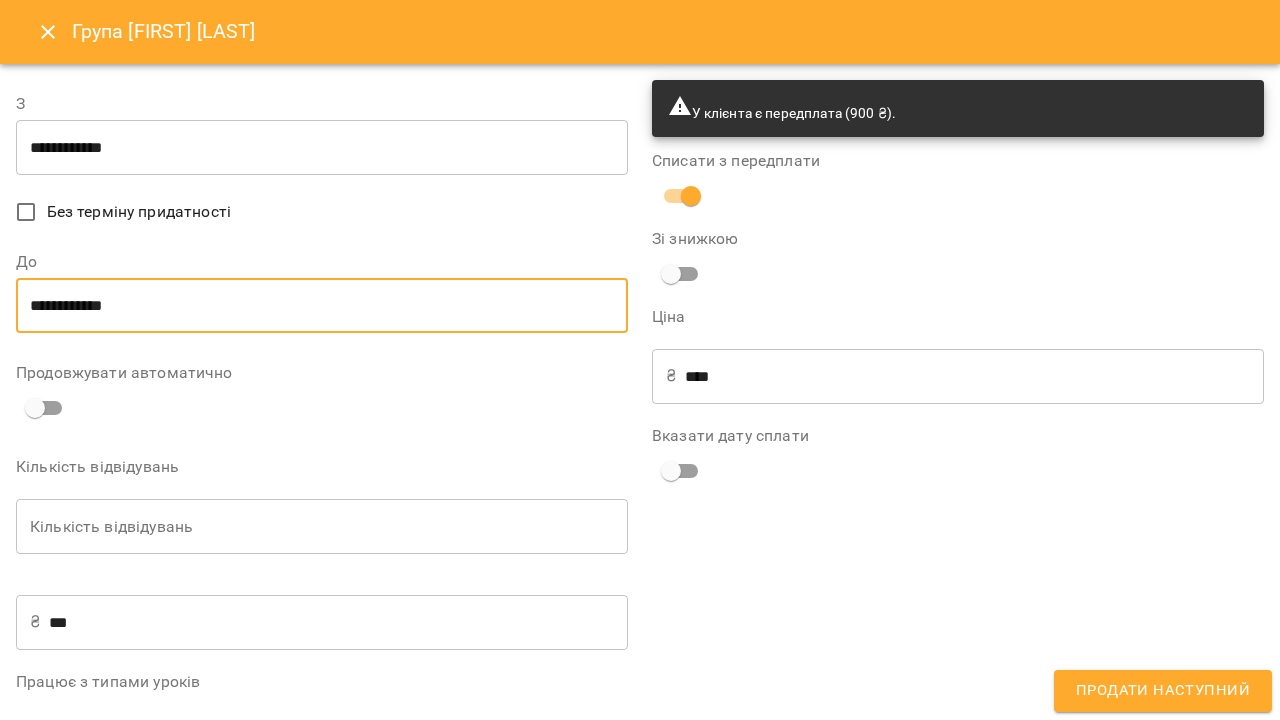 click on "Кількість відвідувань" at bounding box center [322, 527] 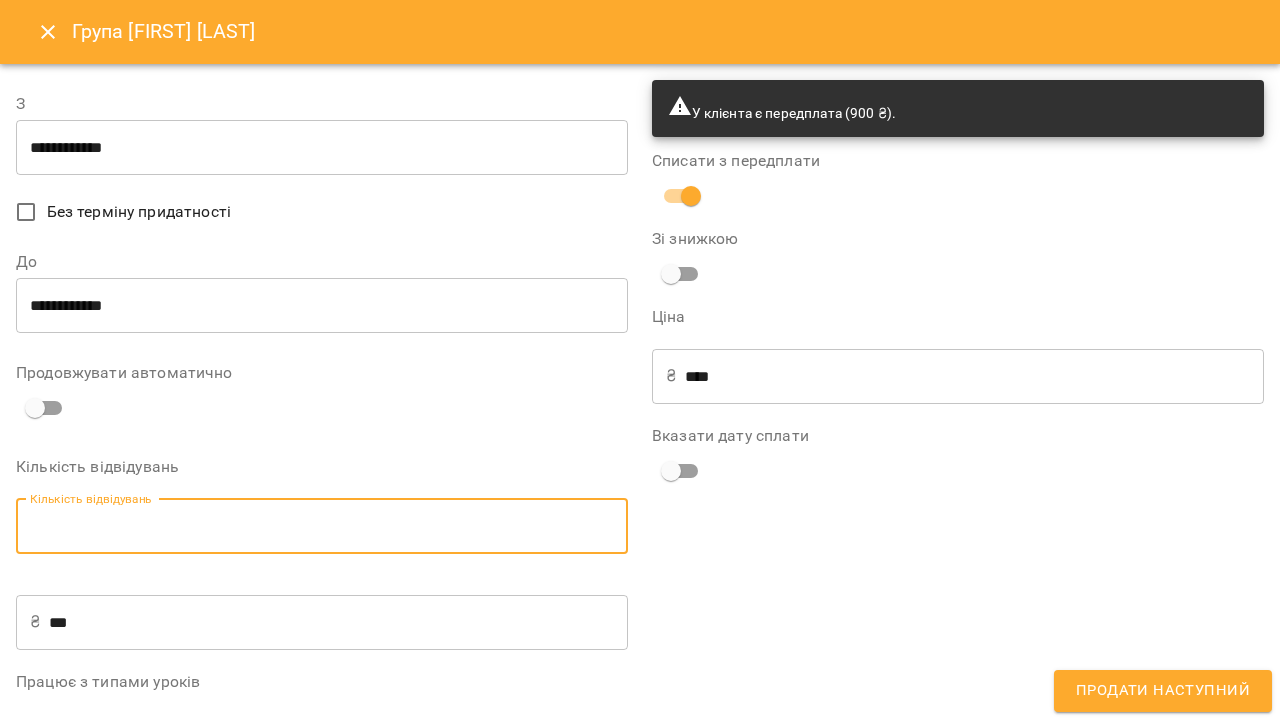 type on "*" 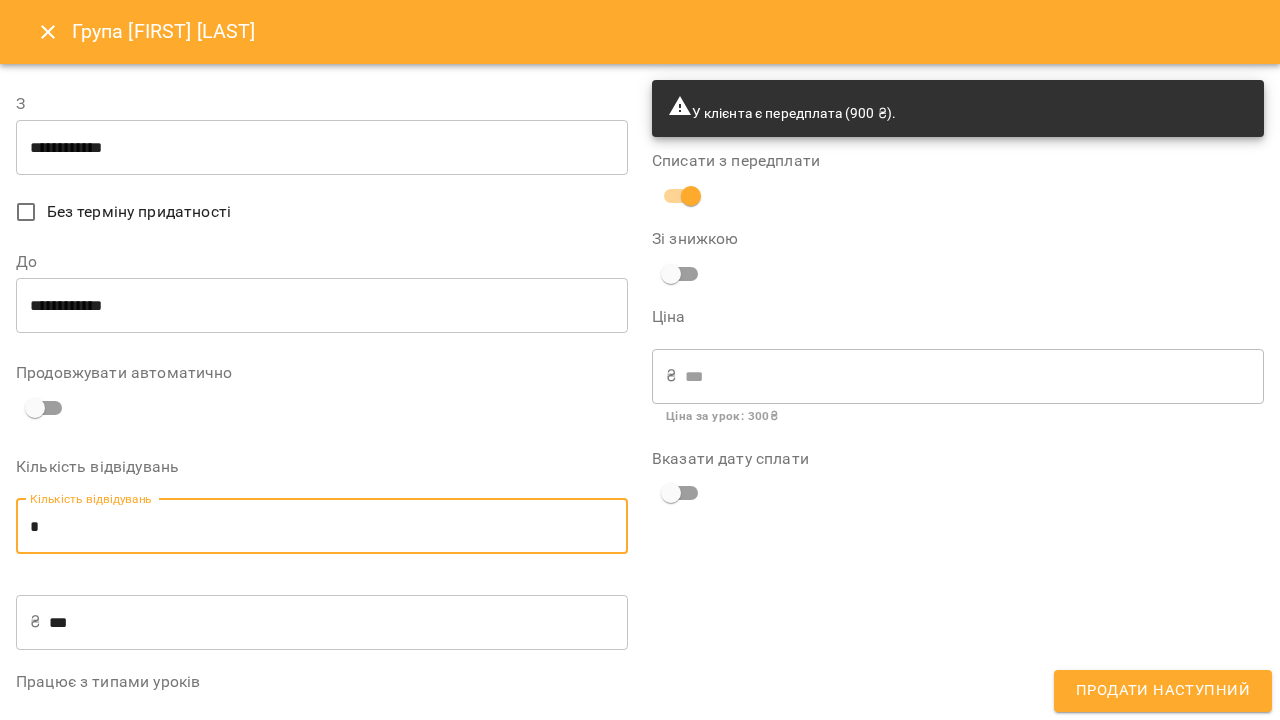 type on "*" 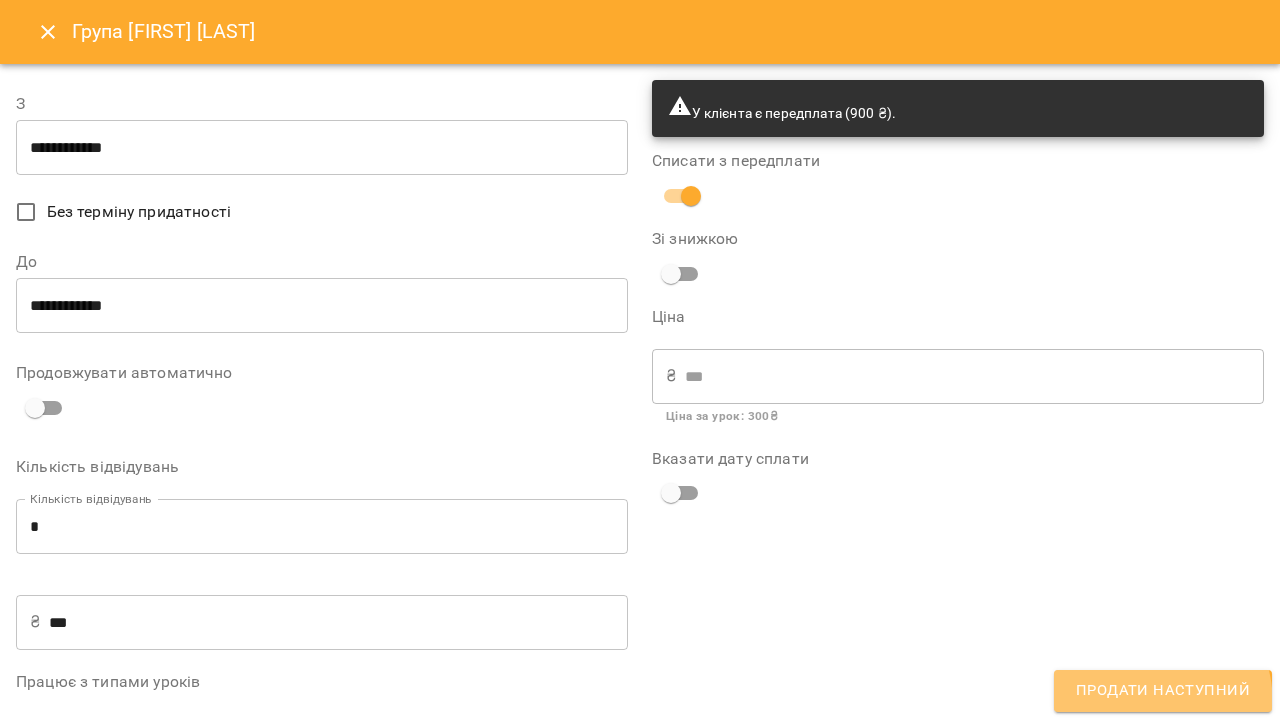 click on "Продати наступний" at bounding box center (1163, 691) 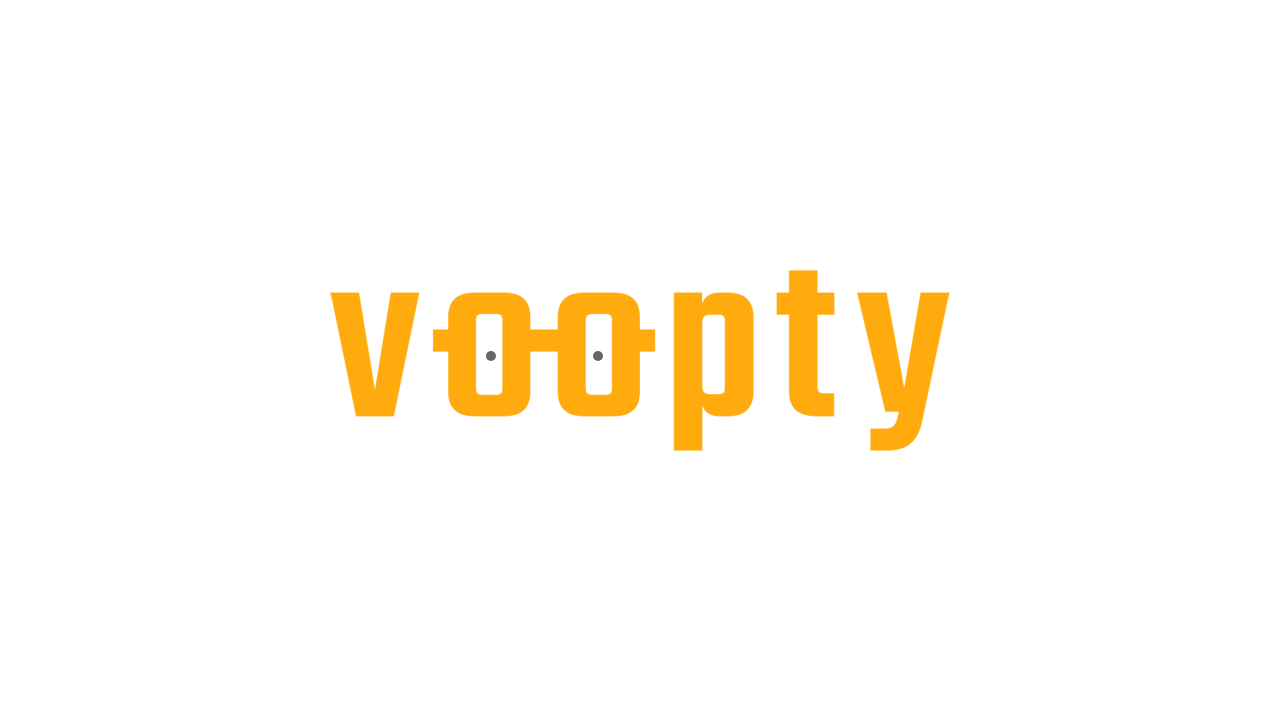 scroll, scrollTop: 0, scrollLeft: 0, axis: both 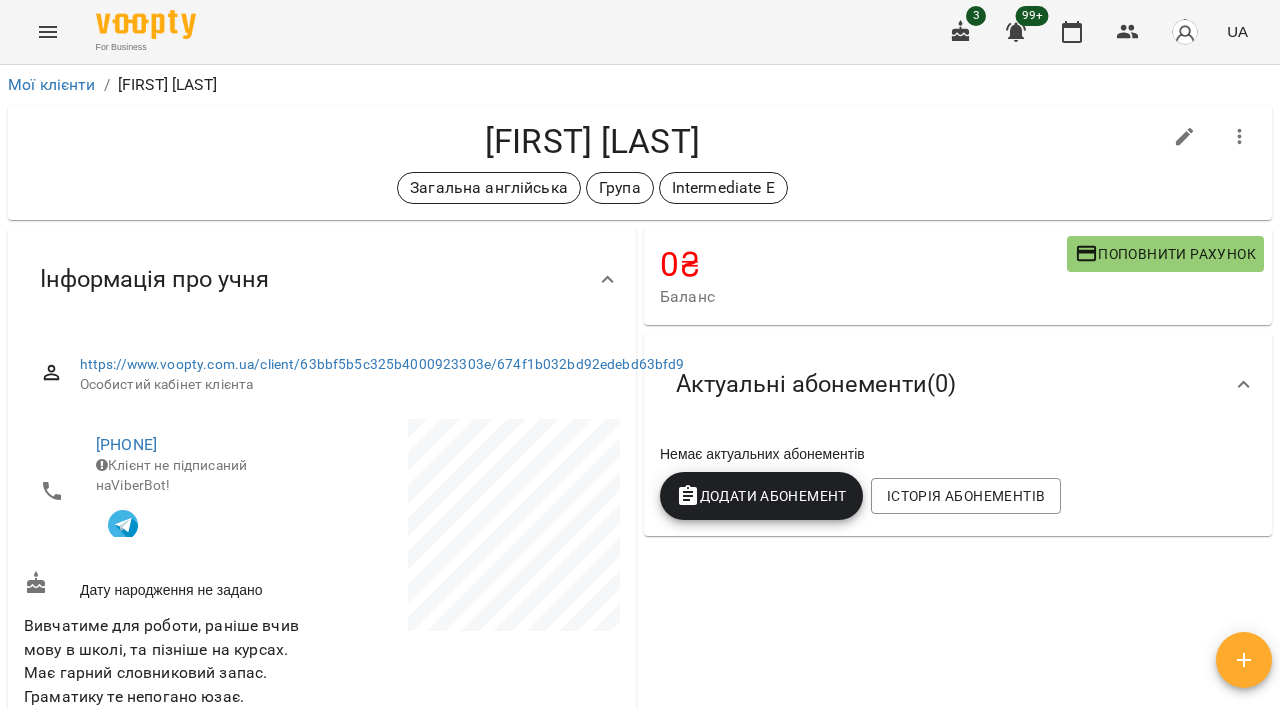 click at bounding box center [1185, 137] 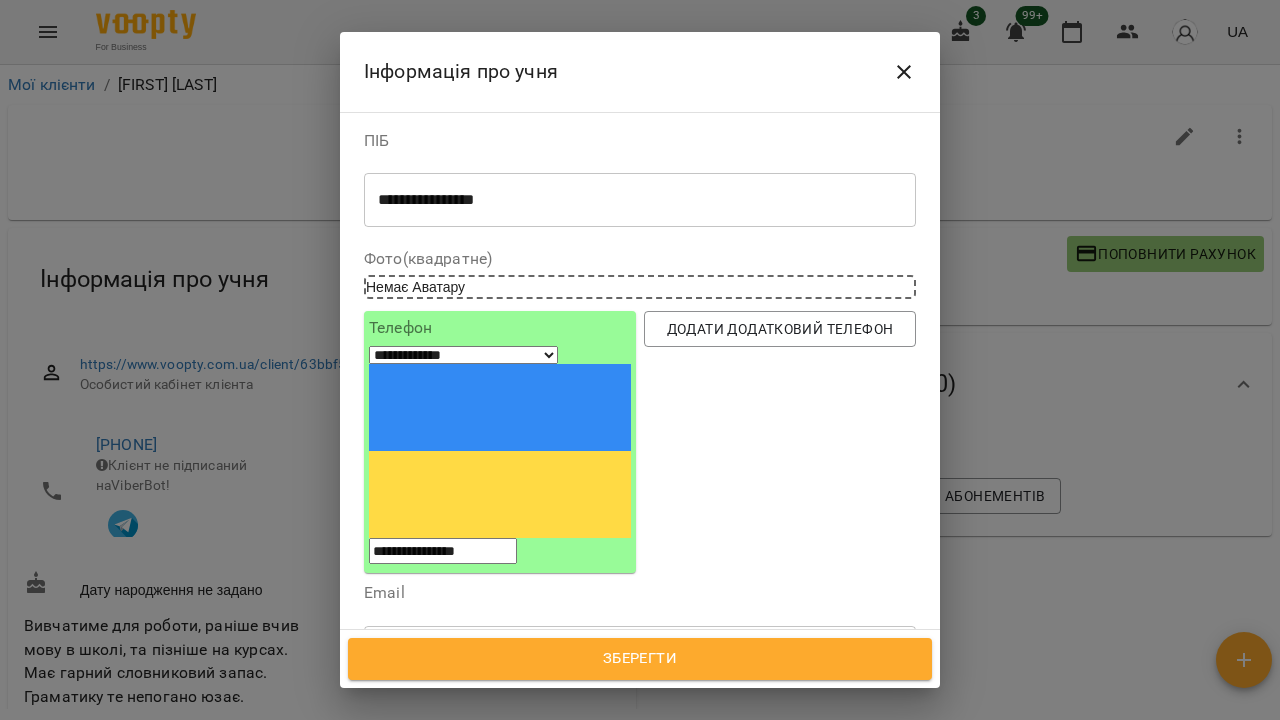 click 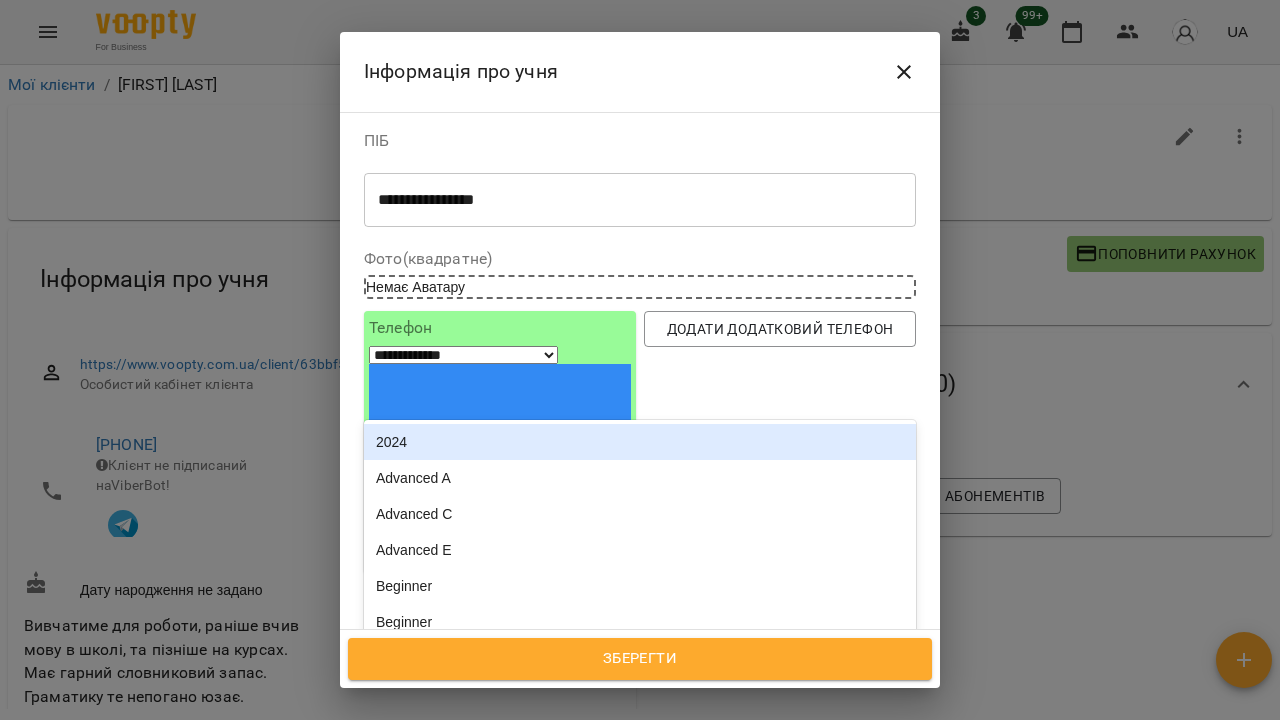 click 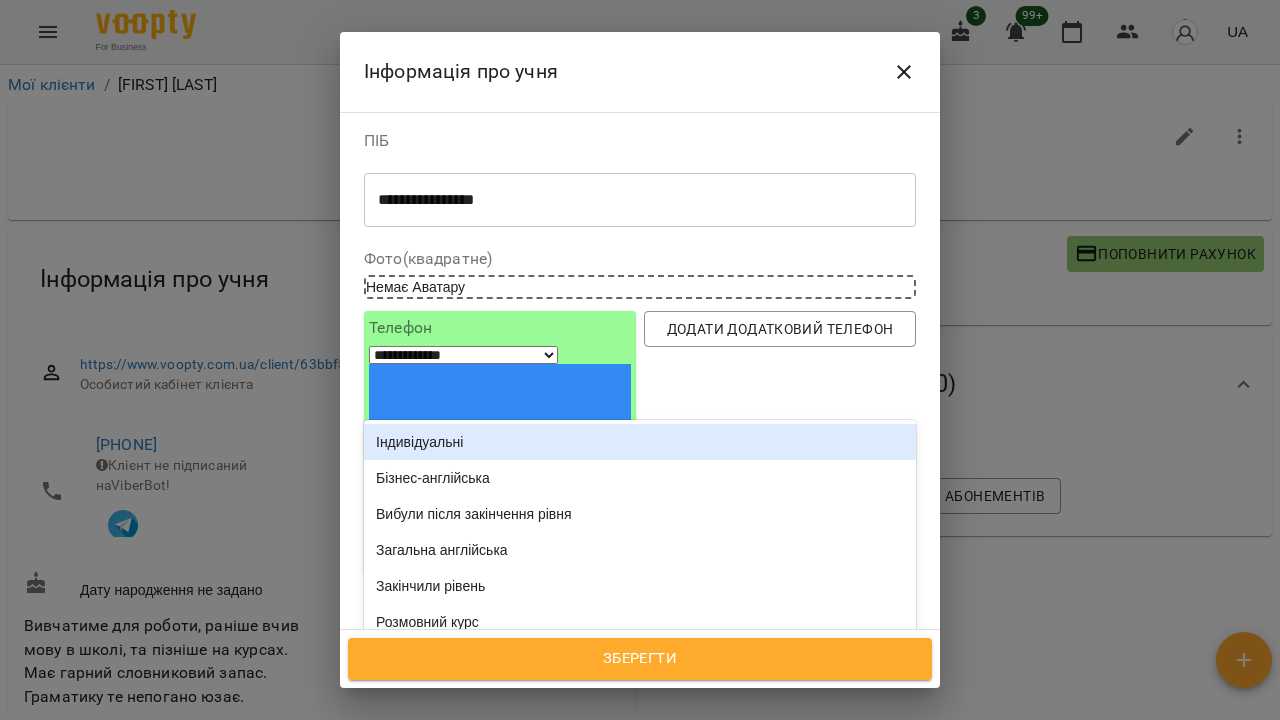 type on "**" 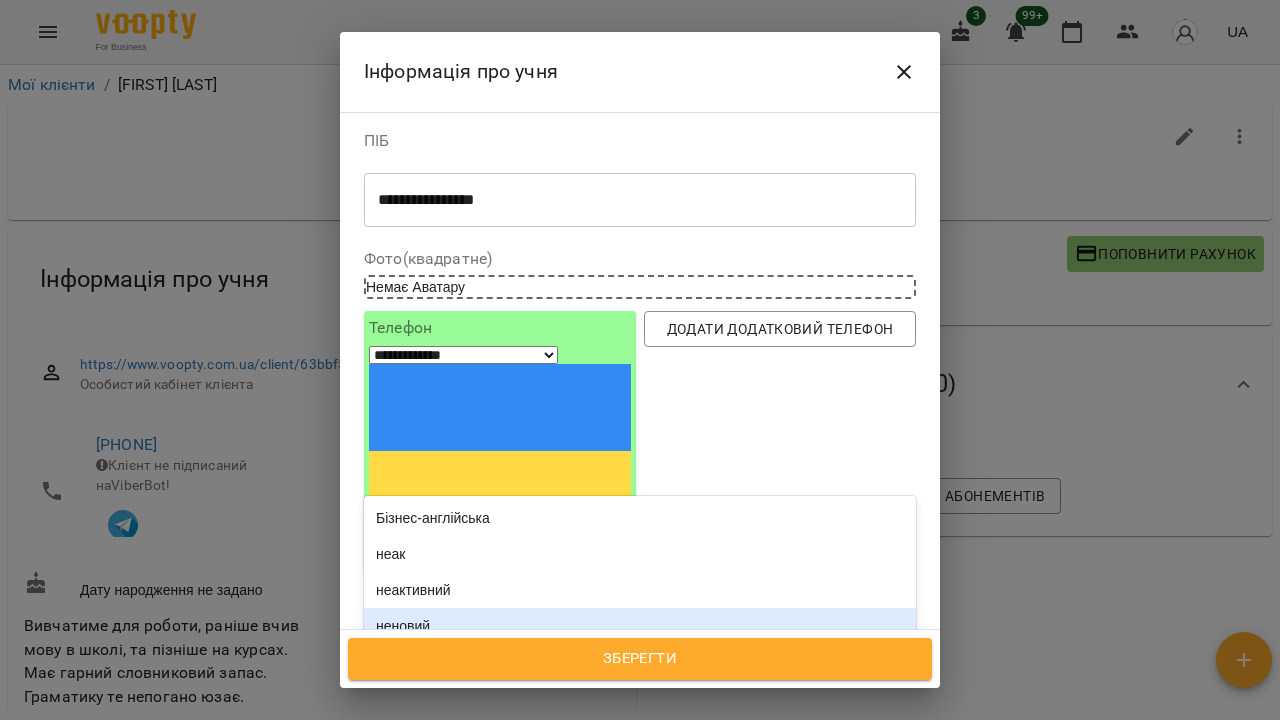 click on "неактивний" at bounding box center [640, 590] 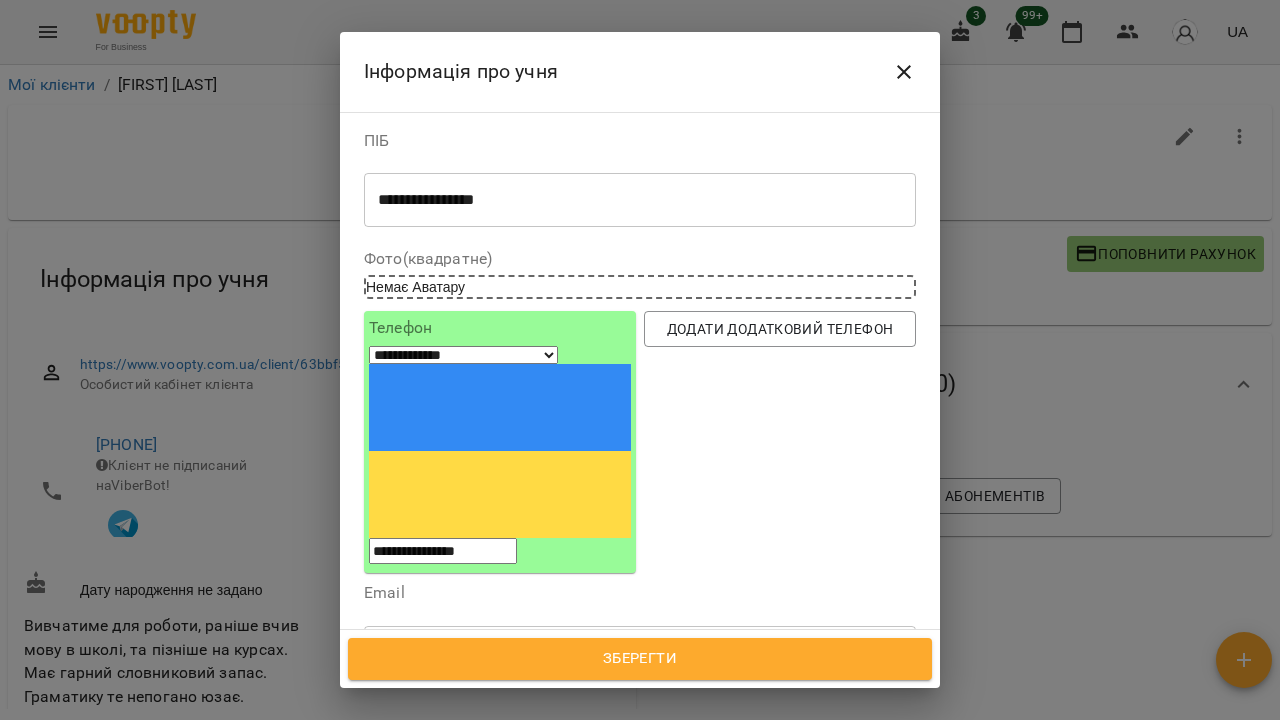 type 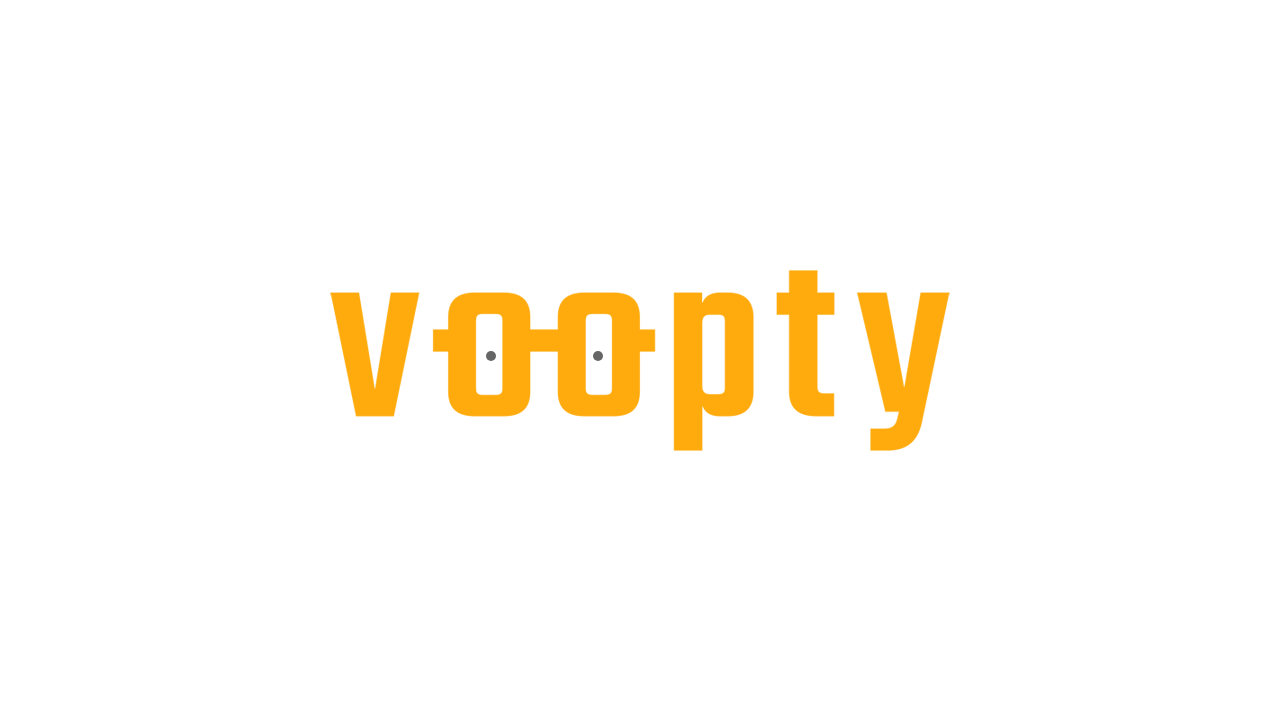scroll, scrollTop: 0, scrollLeft: 0, axis: both 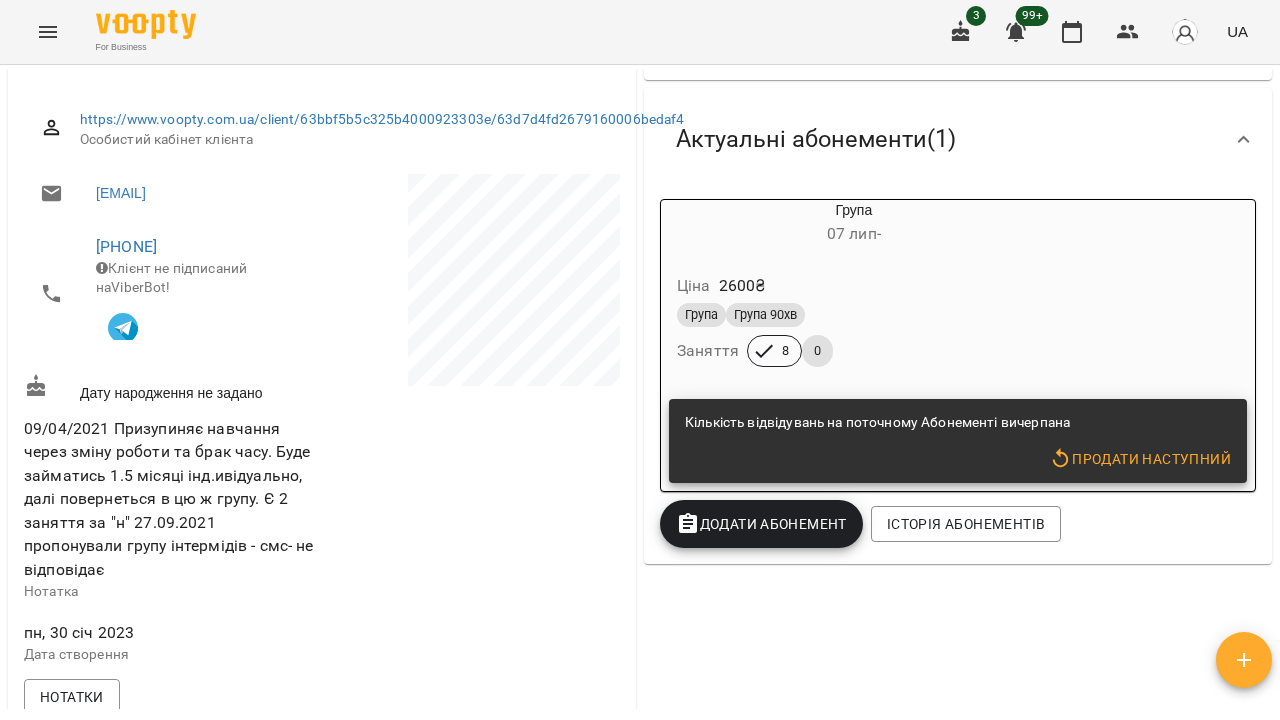 click on "Група Група 90хв Заняття 8 0" at bounding box center (854, 335) 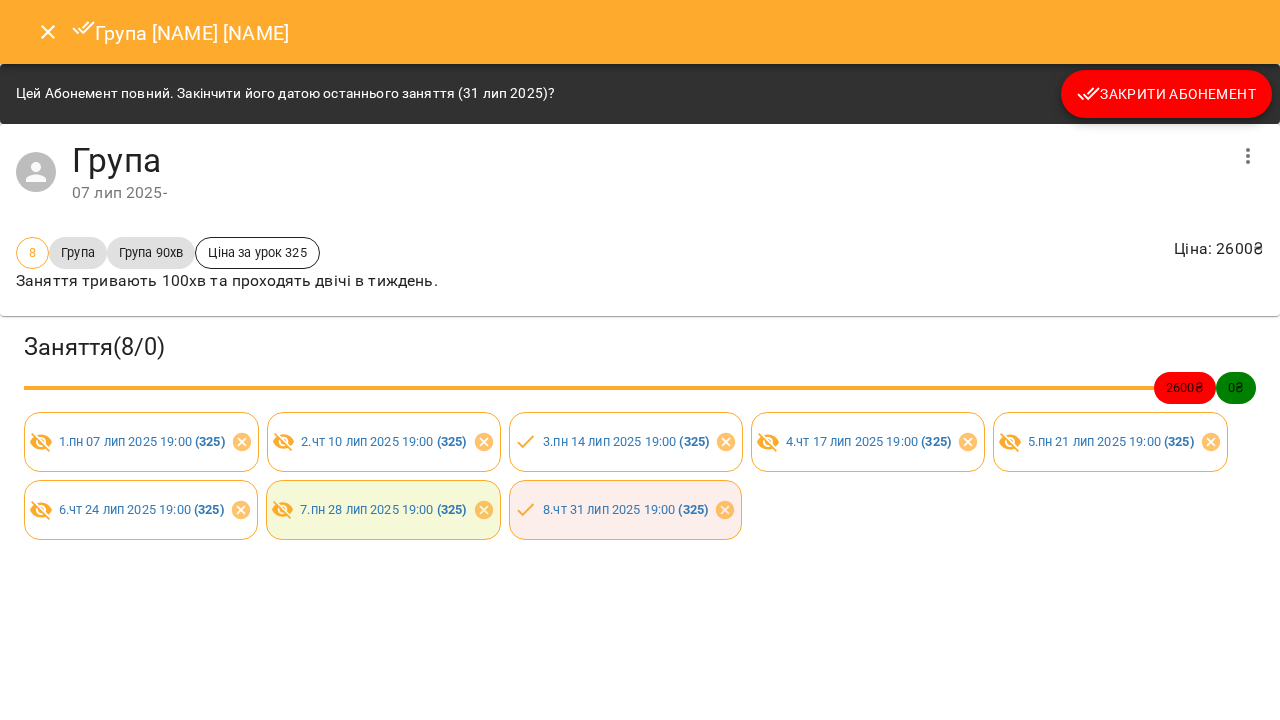 click on "Закрити Абонемент" at bounding box center [1166, 94] 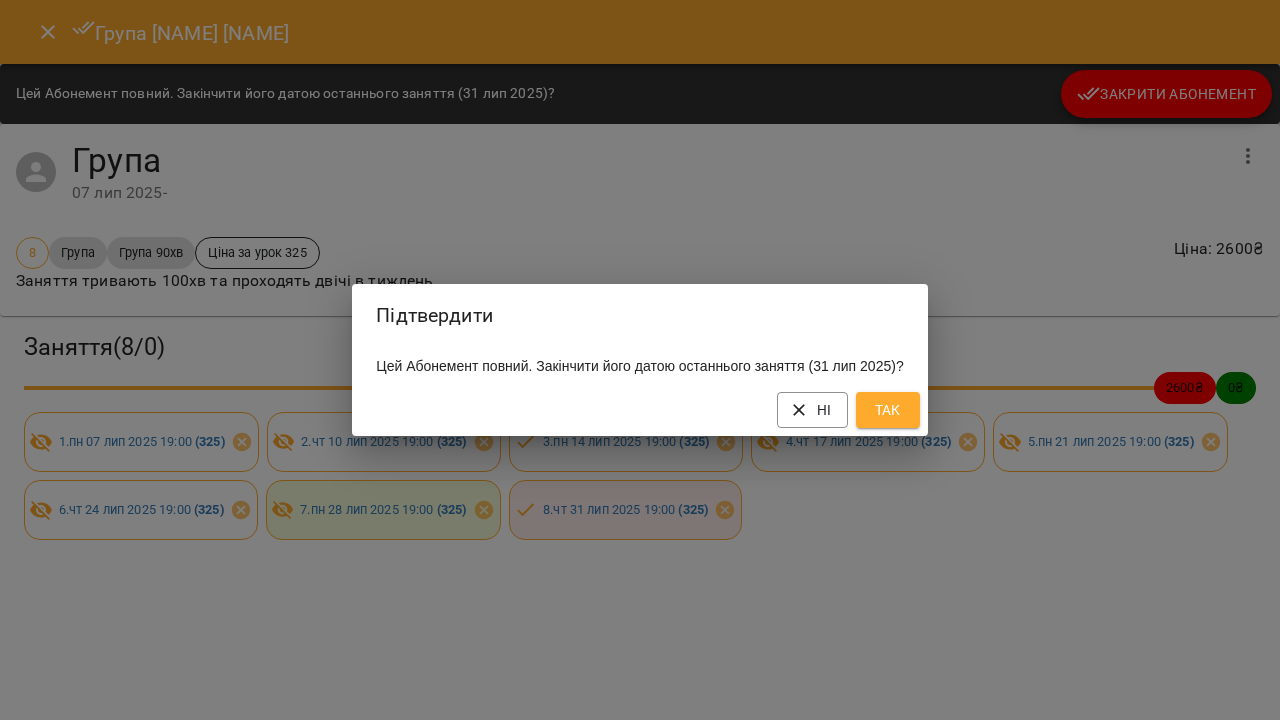 click on "Так" at bounding box center (888, 410) 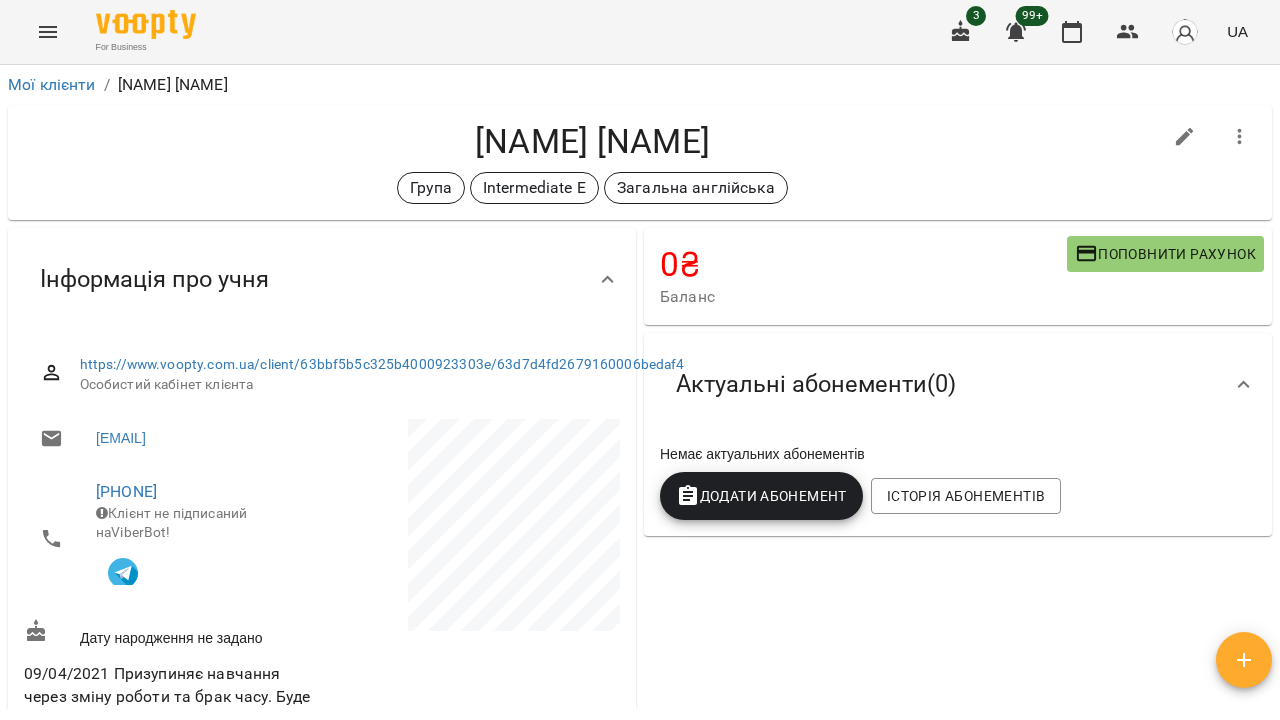 scroll, scrollTop: -2, scrollLeft: 0, axis: vertical 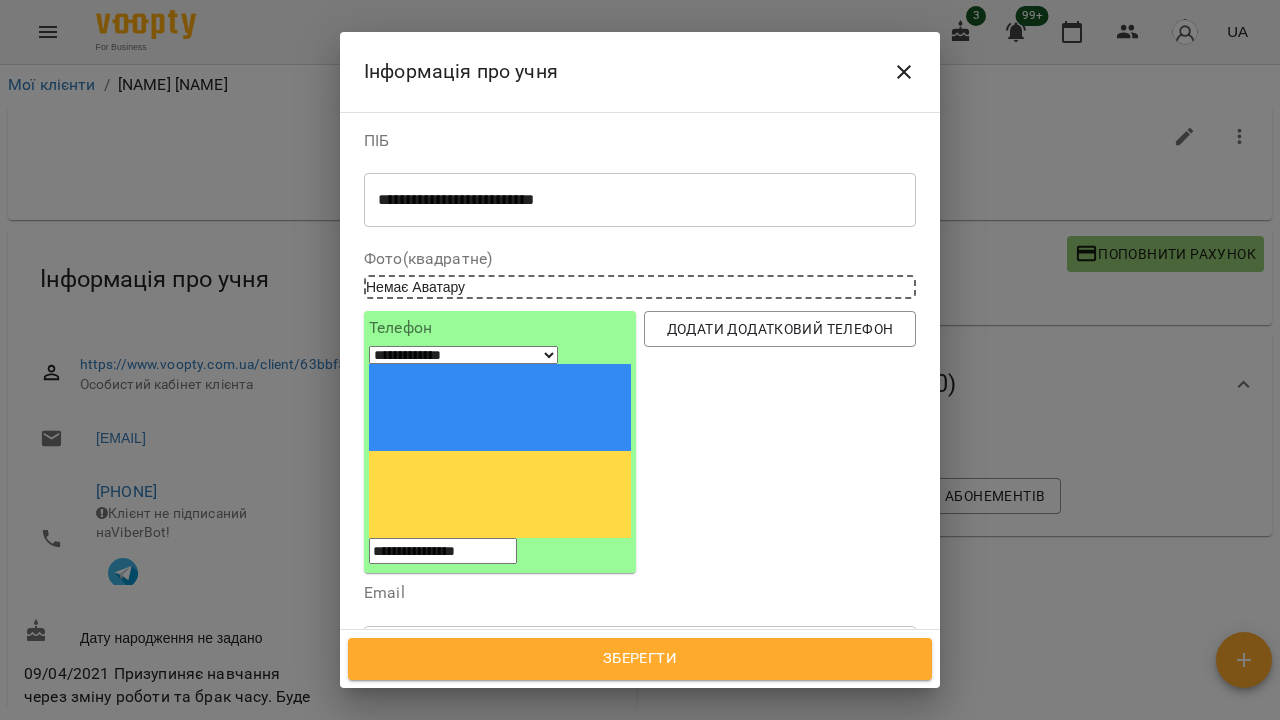 click 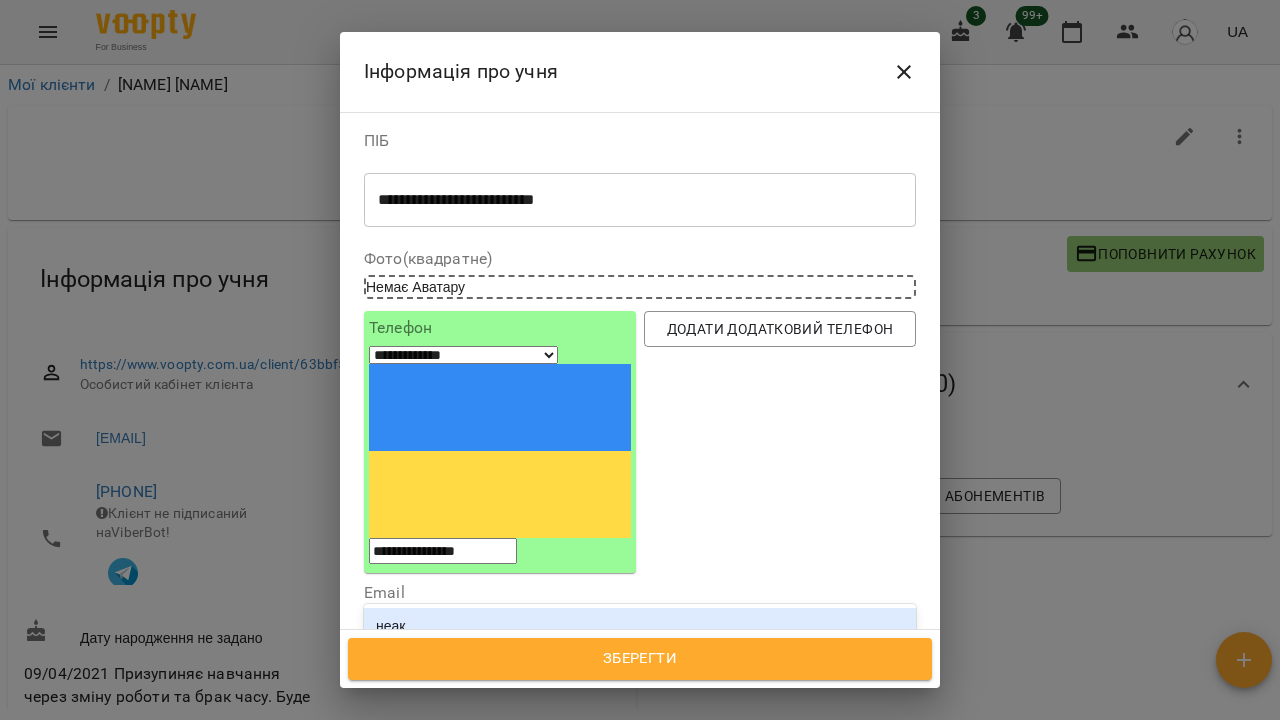 type on "****" 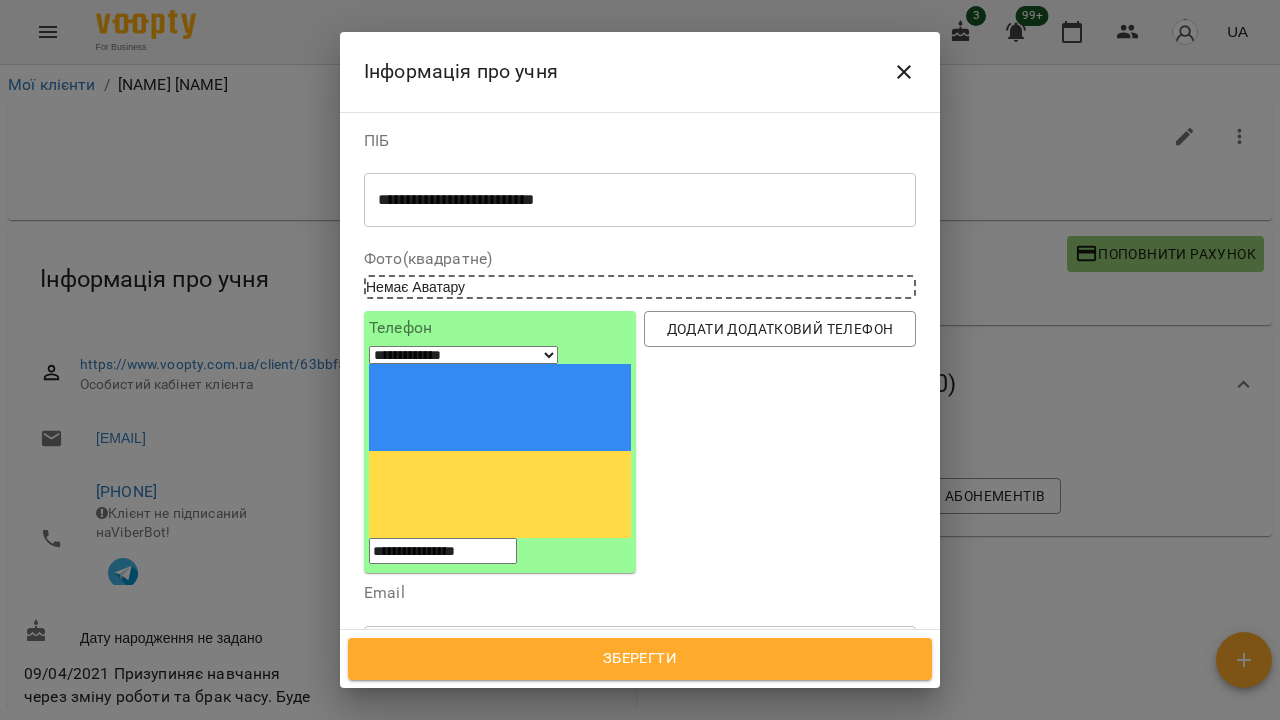 click on "неактивний" at bounding box center (640, 698) 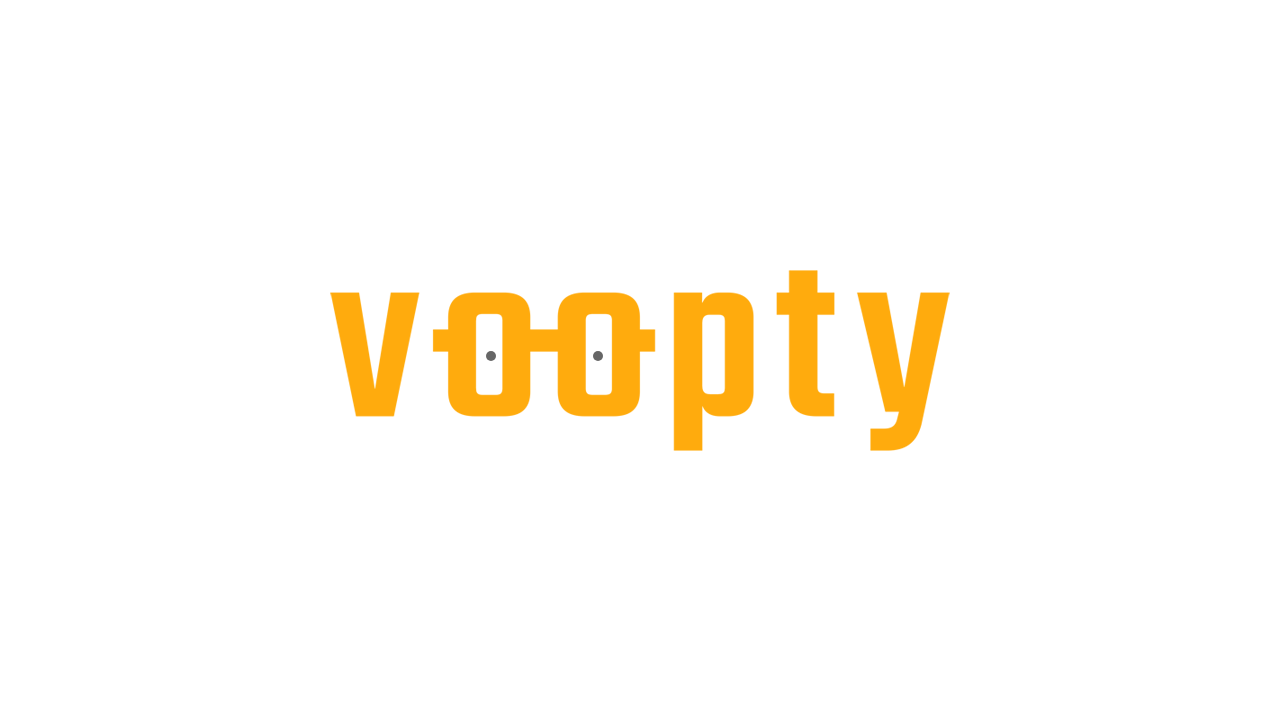 scroll, scrollTop: 0, scrollLeft: 0, axis: both 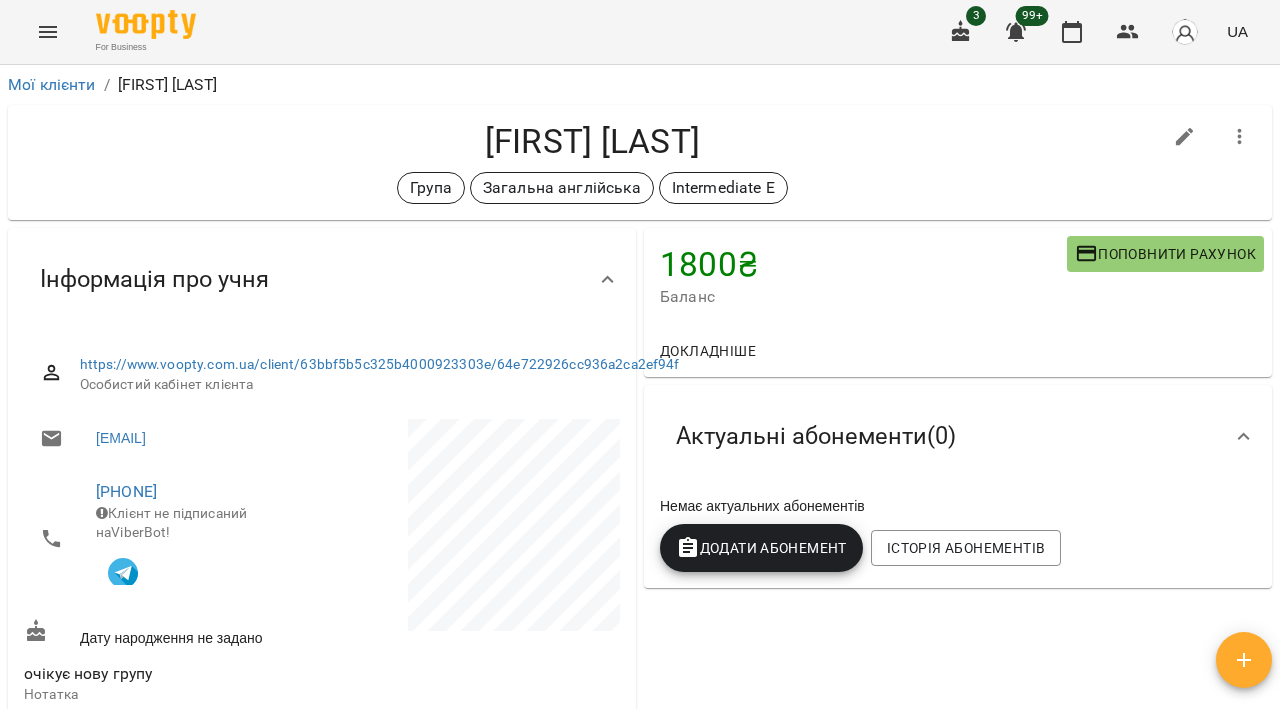 click at bounding box center [48, 32] 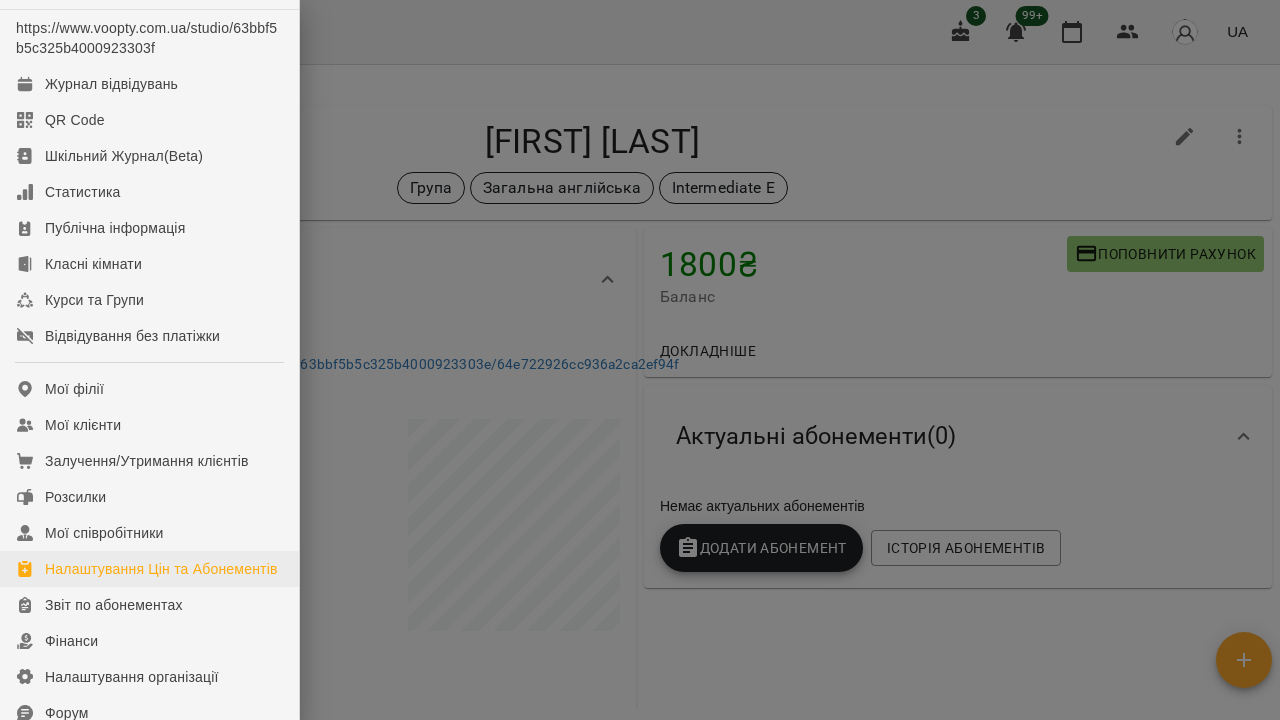 scroll, scrollTop: 38, scrollLeft: 0, axis: vertical 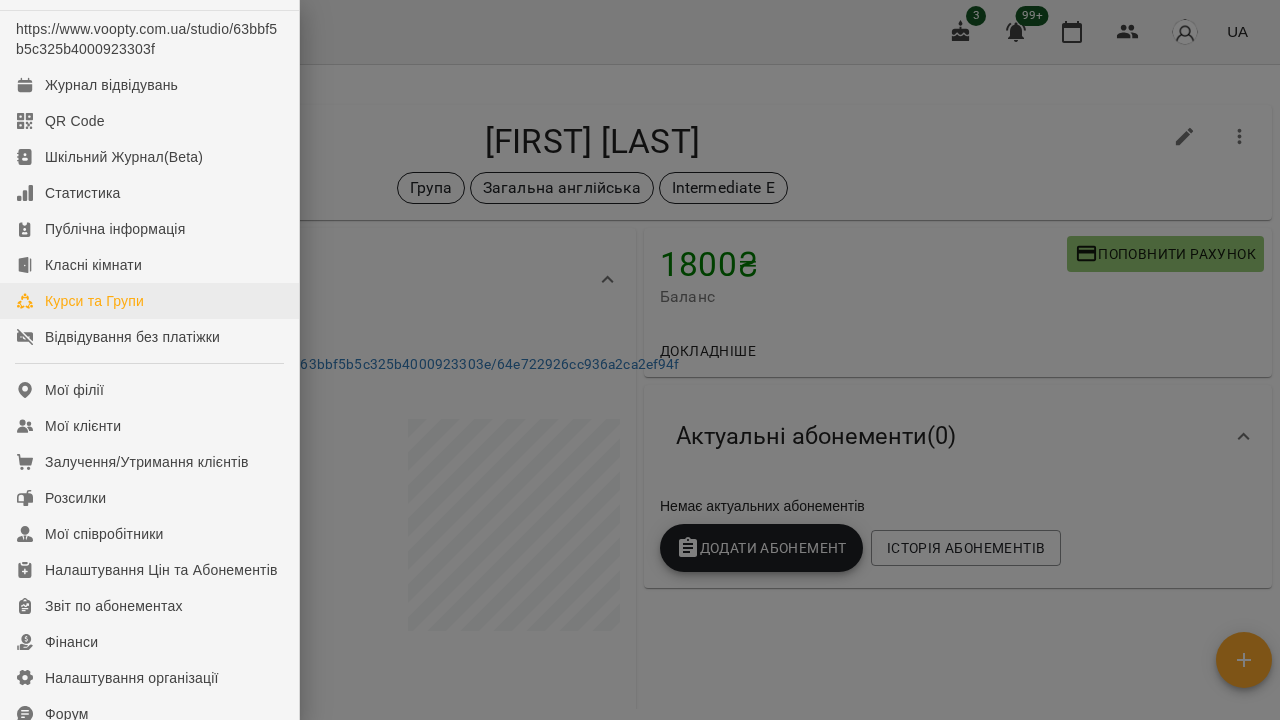 click on "Курси та Групи" at bounding box center (94, 301) 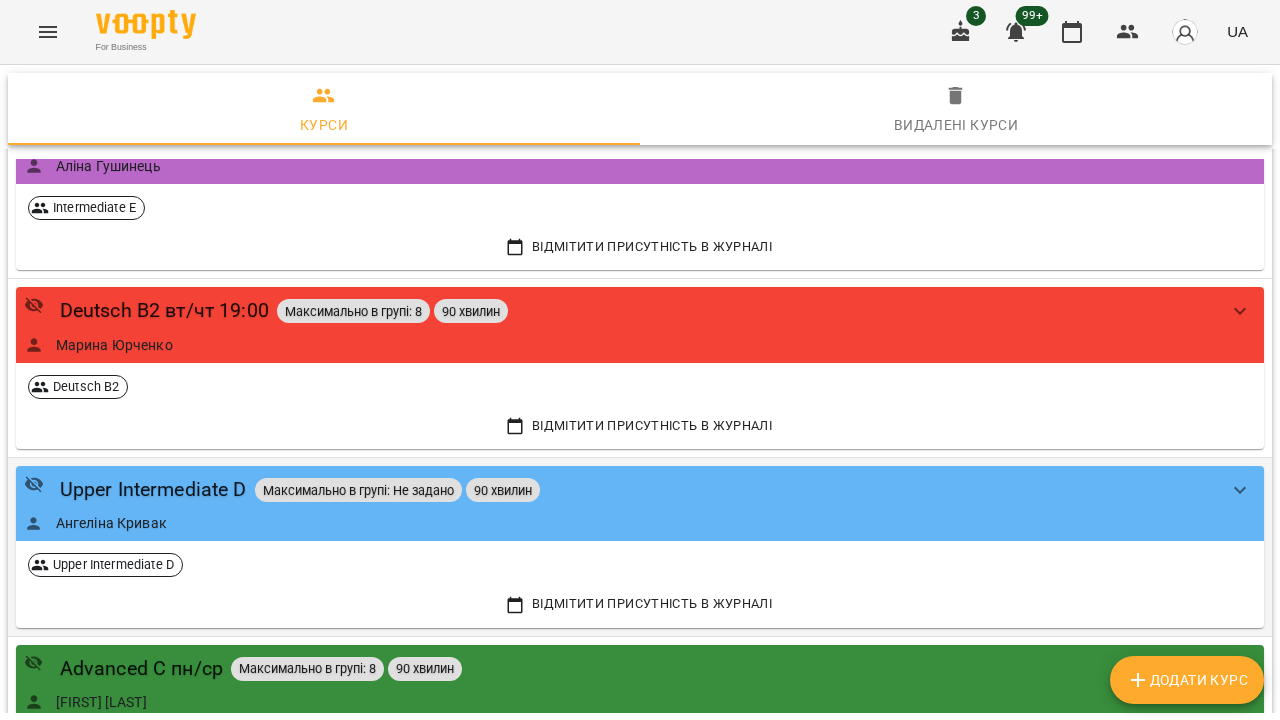 scroll, scrollTop: 1710, scrollLeft: 0, axis: vertical 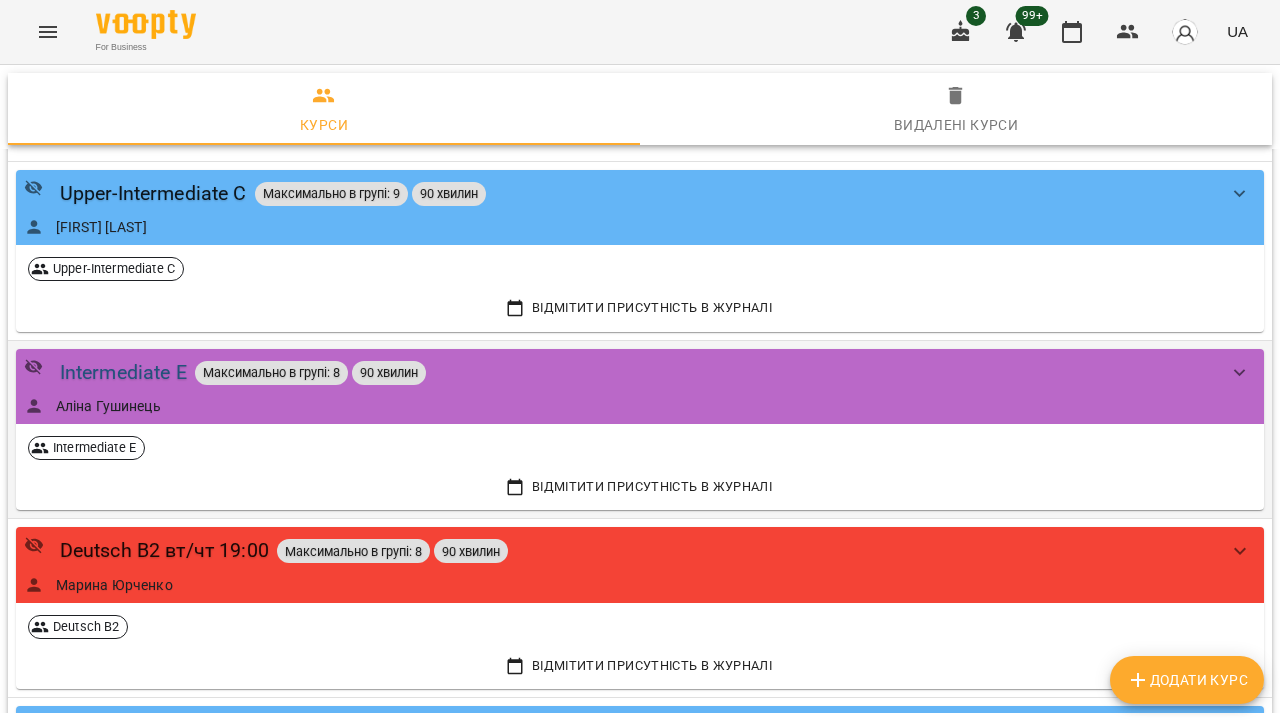 click on "Intermediate E" at bounding box center (123, 372) 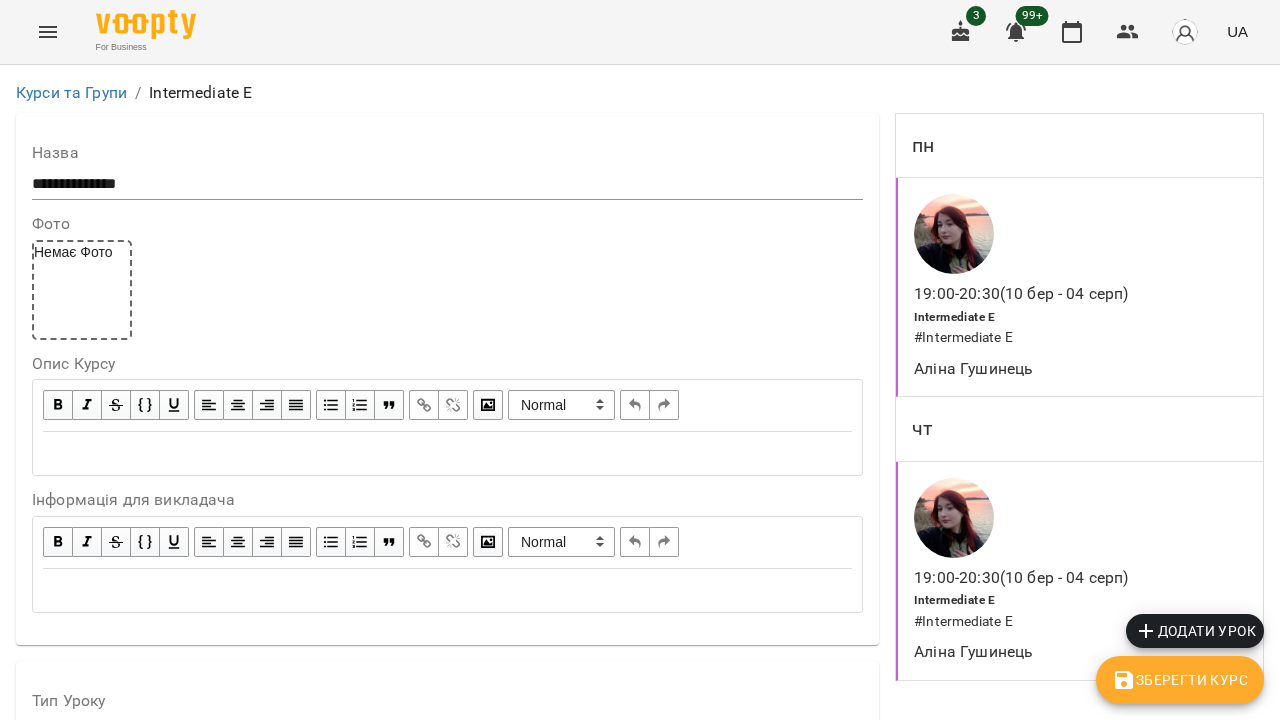 scroll, scrollTop: 0, scrollLeft: 0, axis: both 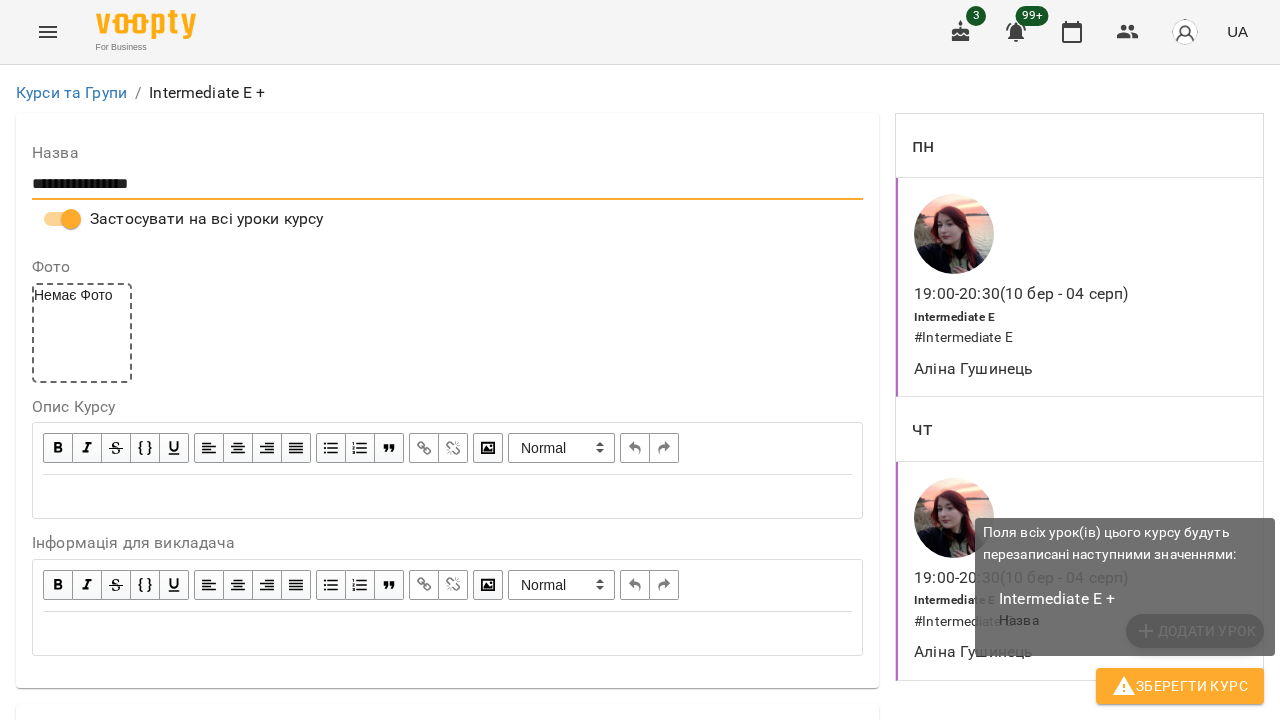 type on "**********" 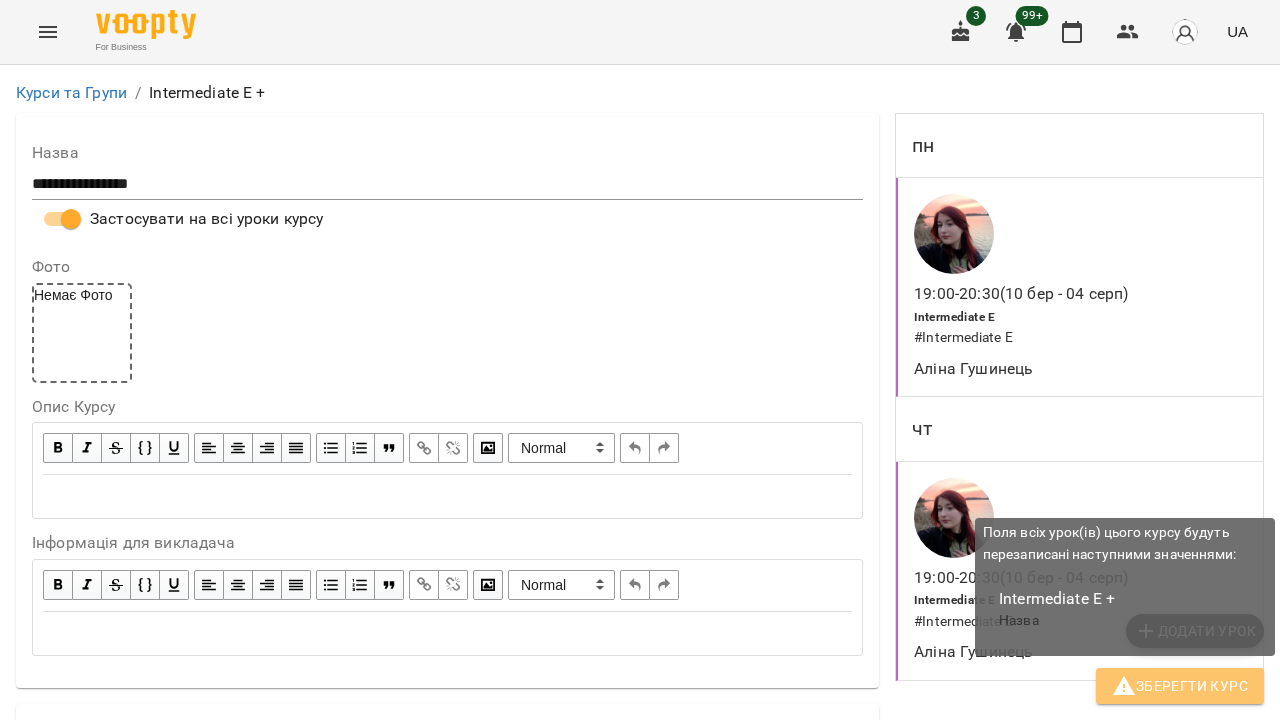 click on "Зберегти Курс" at bounding box center [1180, 686] 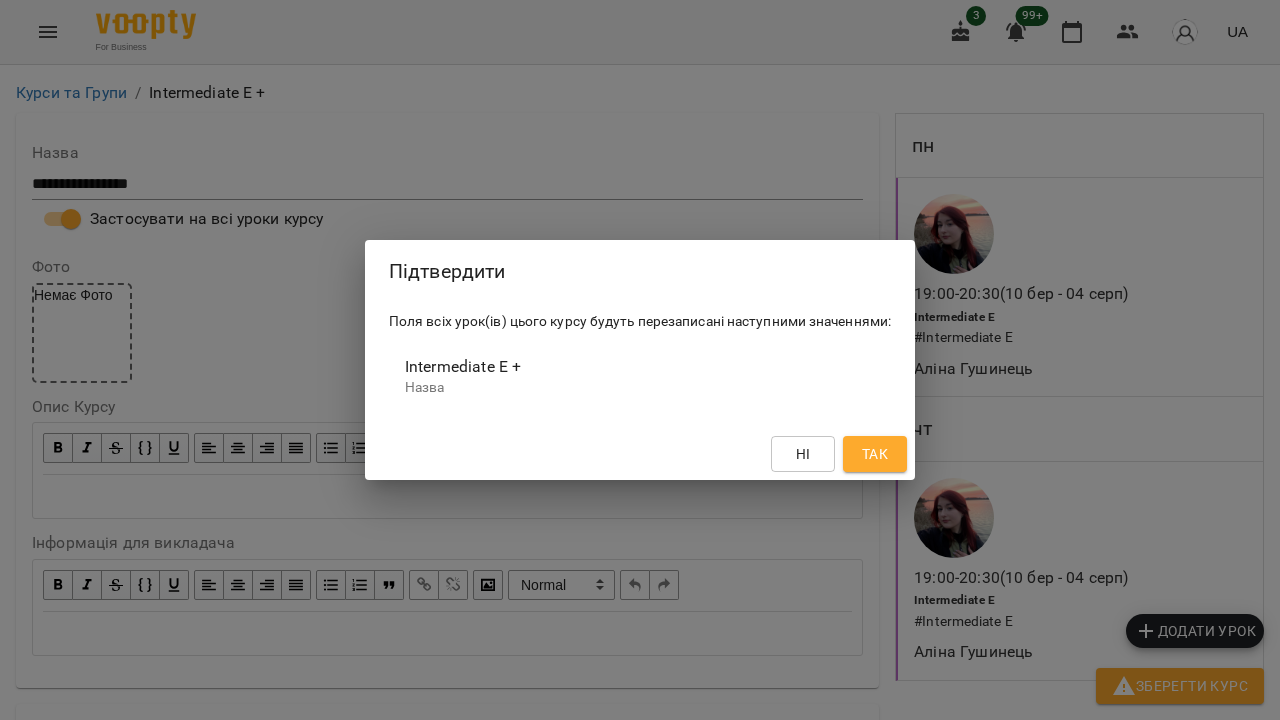 click on "Так" at bounding box center (875, 454) 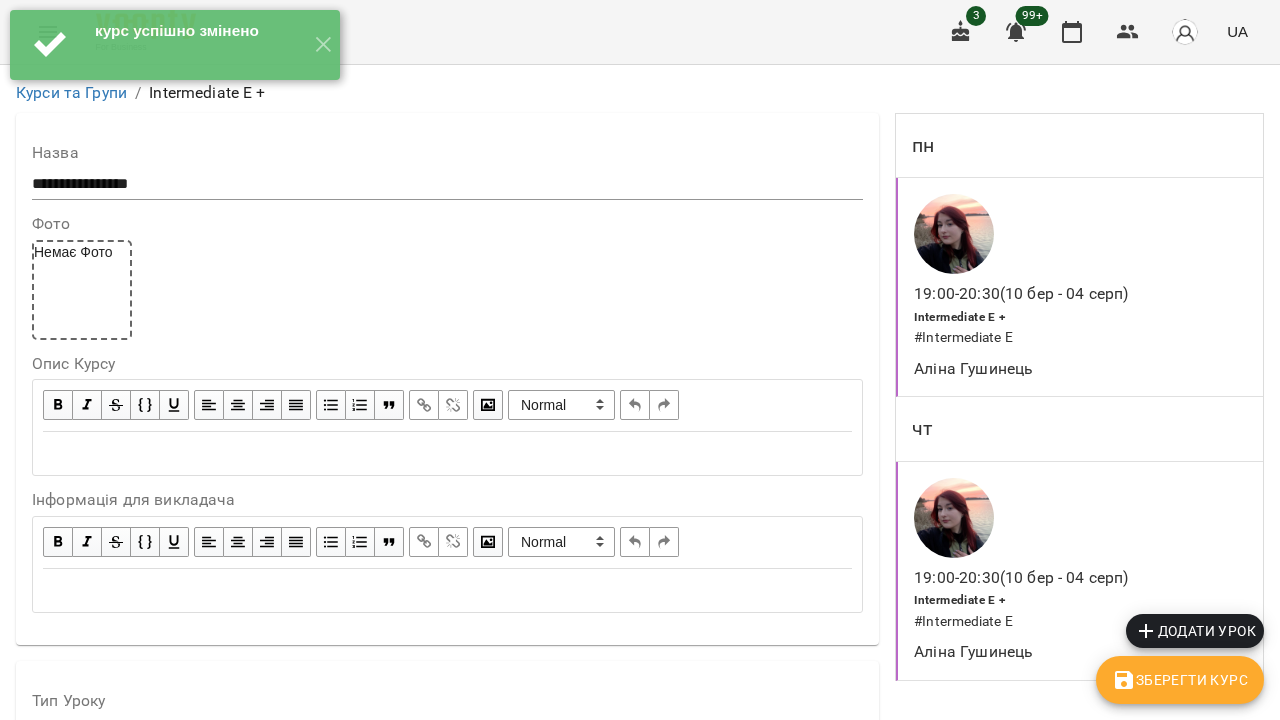 scroll, scrollTop: 1723, scrollLeft: 0, axis: vertical 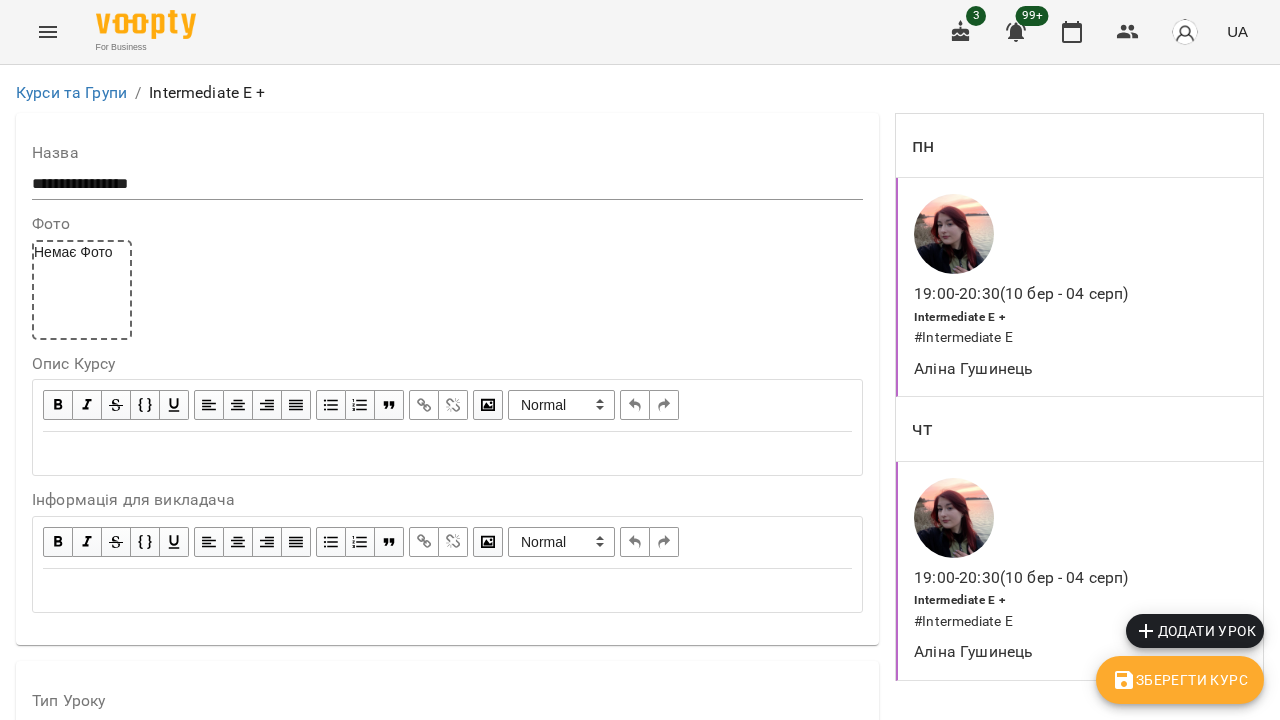 click on "[FIRST] [LAST]" at bounding box center [126, 2013] 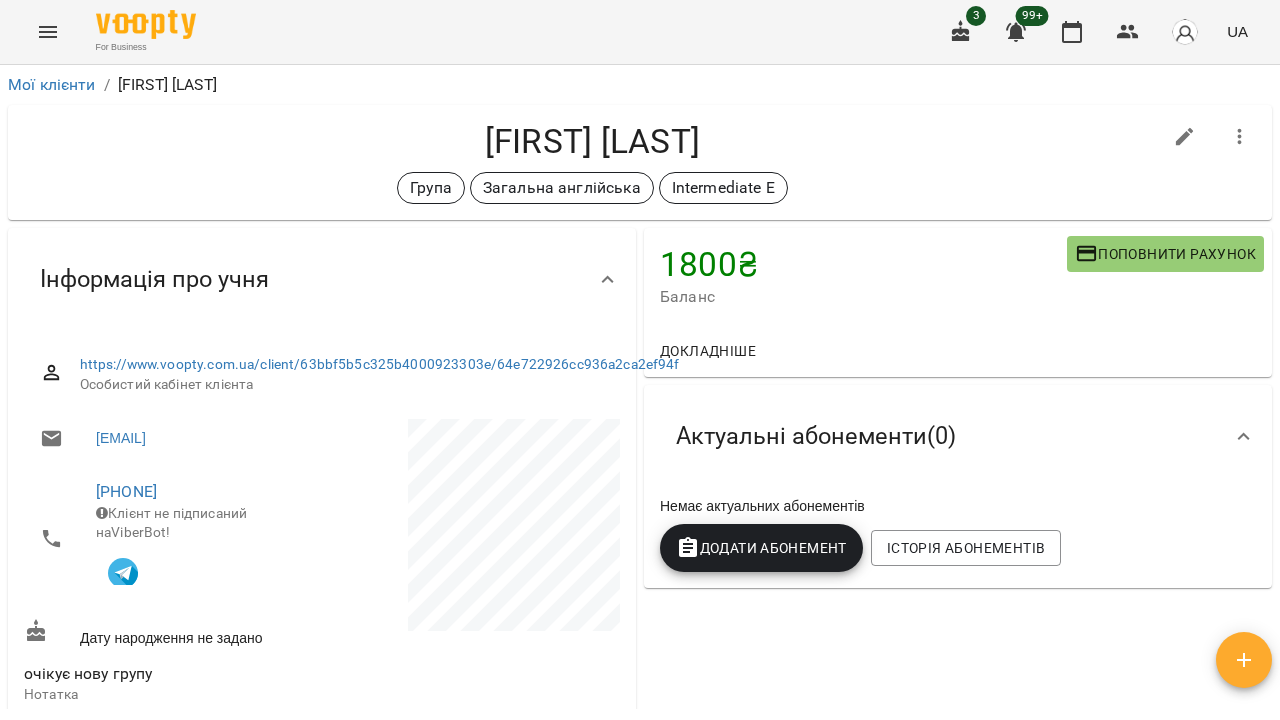 click 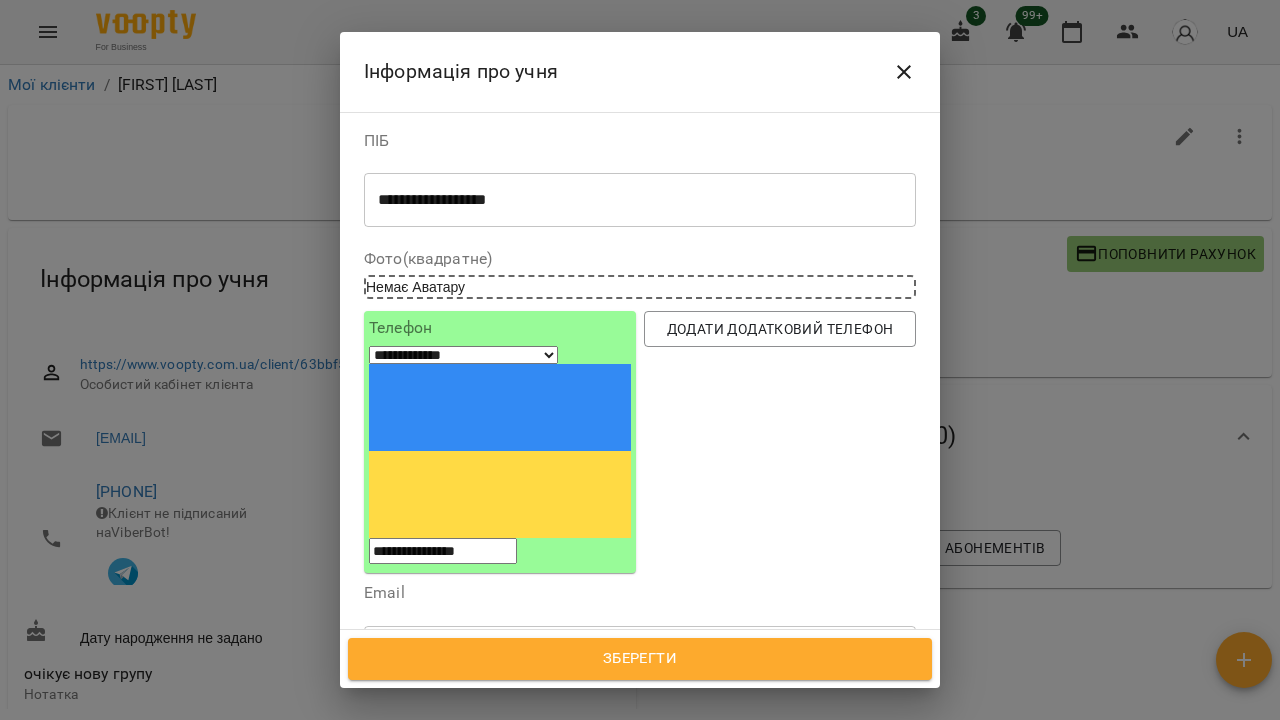 click 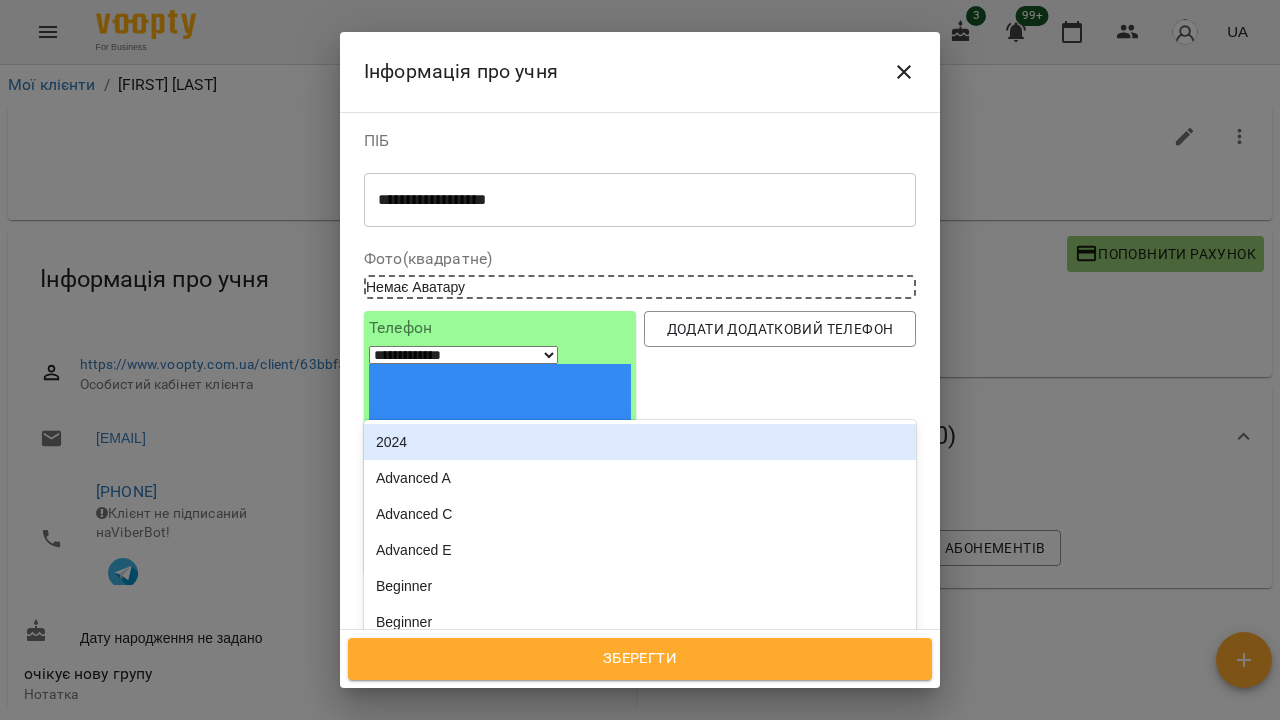click on "Група Загальна англійська" at bounding box center (603, 747) 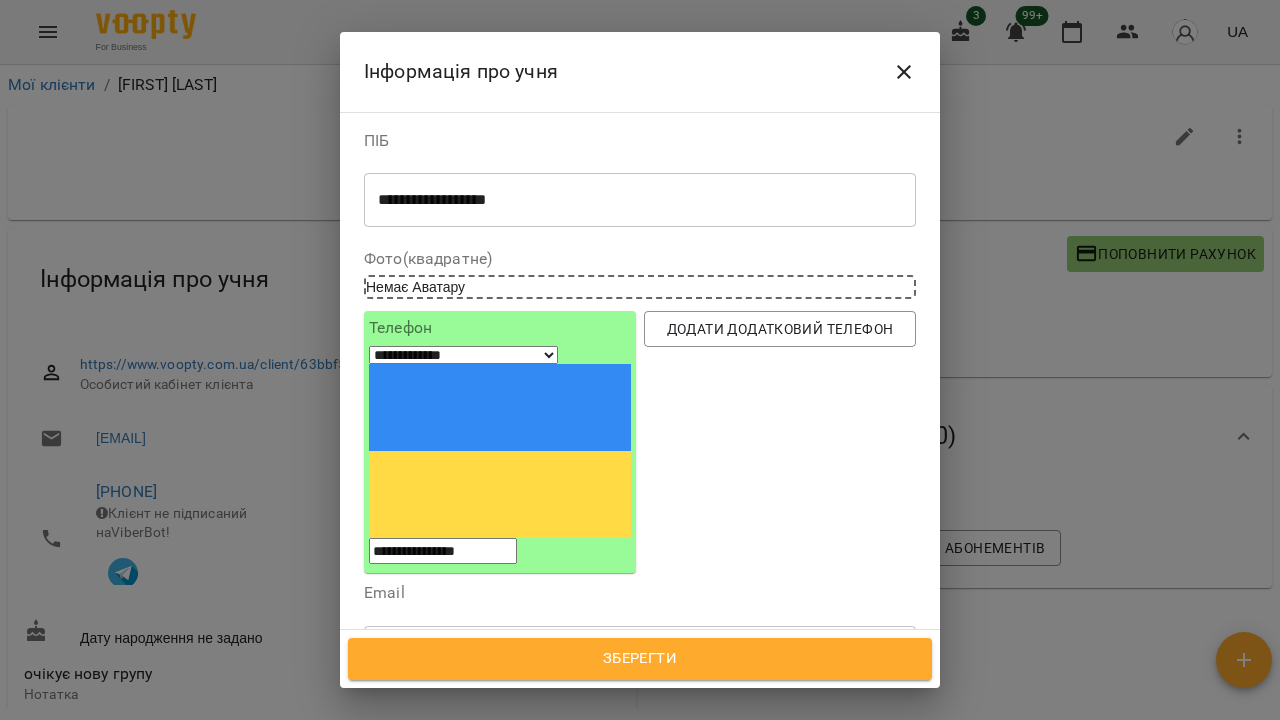 type on "*" 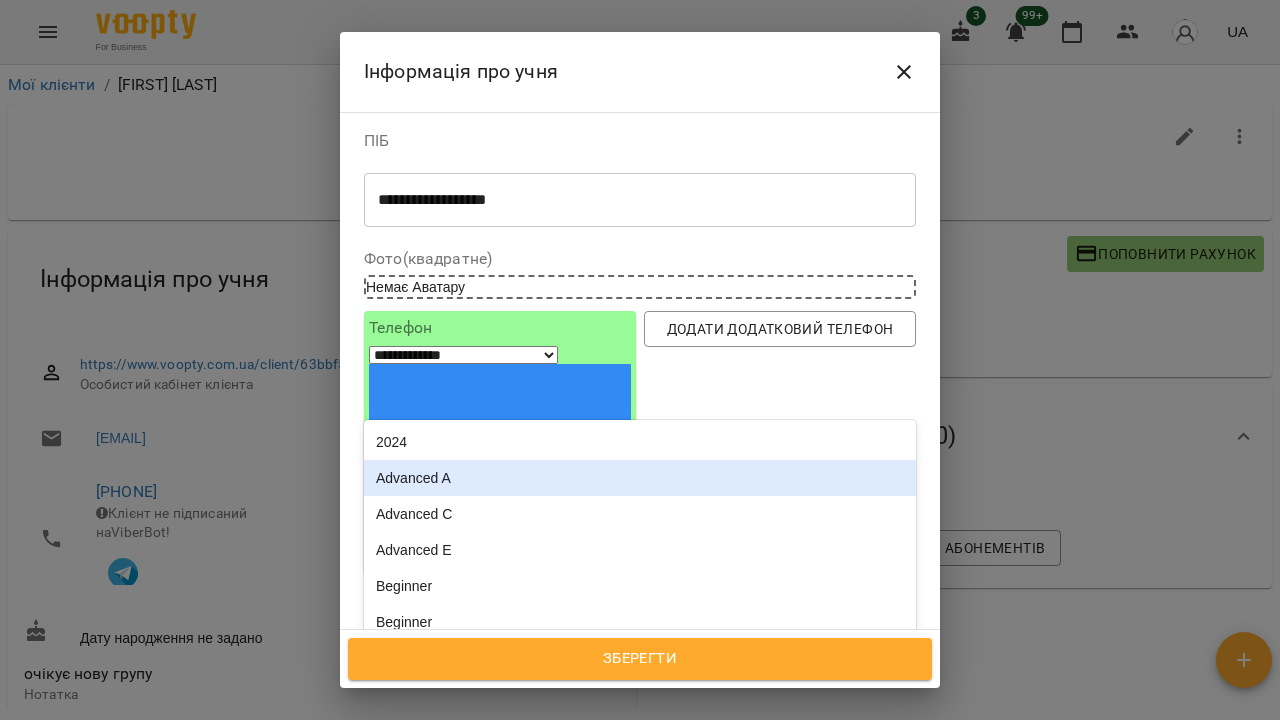 type on "*" 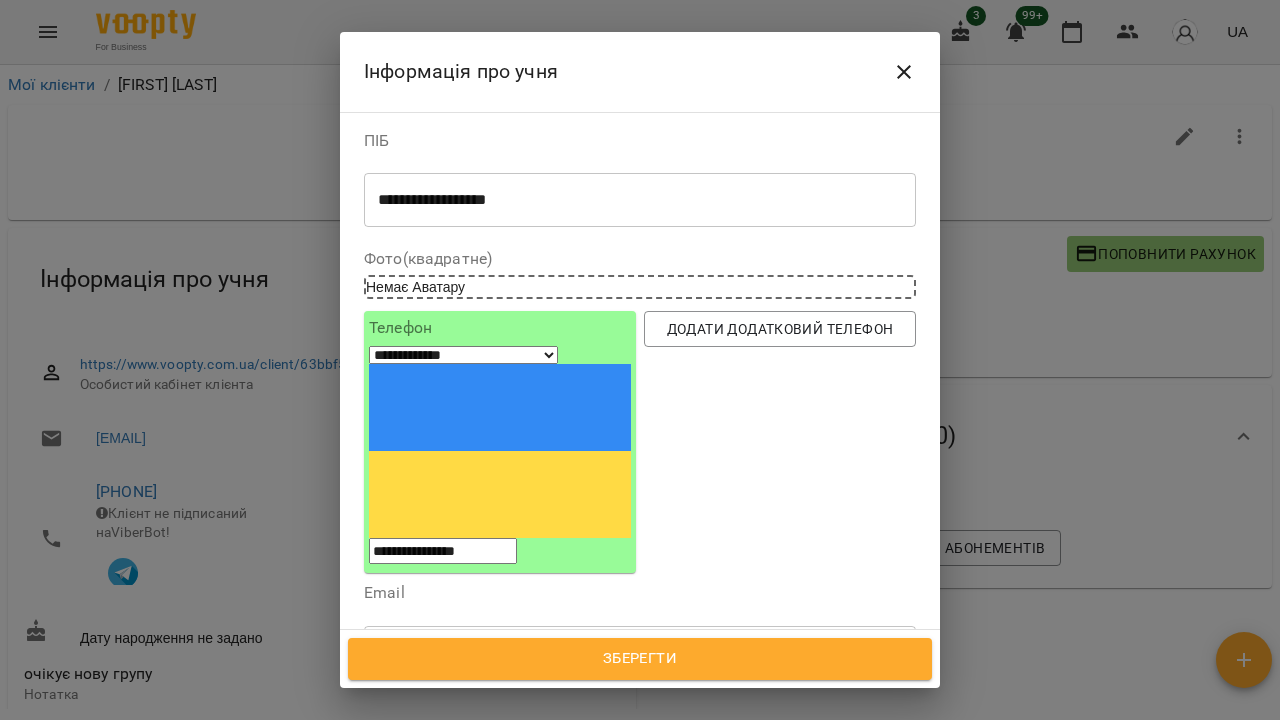 type on "**********" 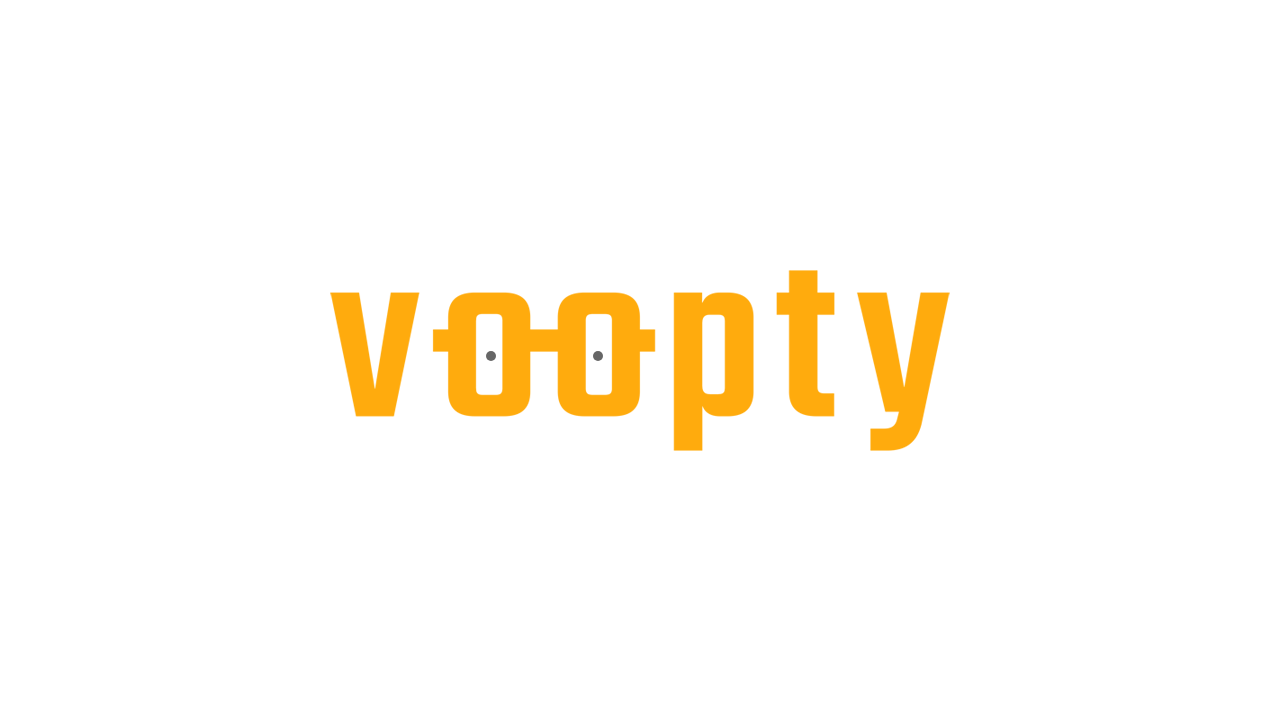 scroll, scrollTop: 0, scrollLeft: 0, axis: both 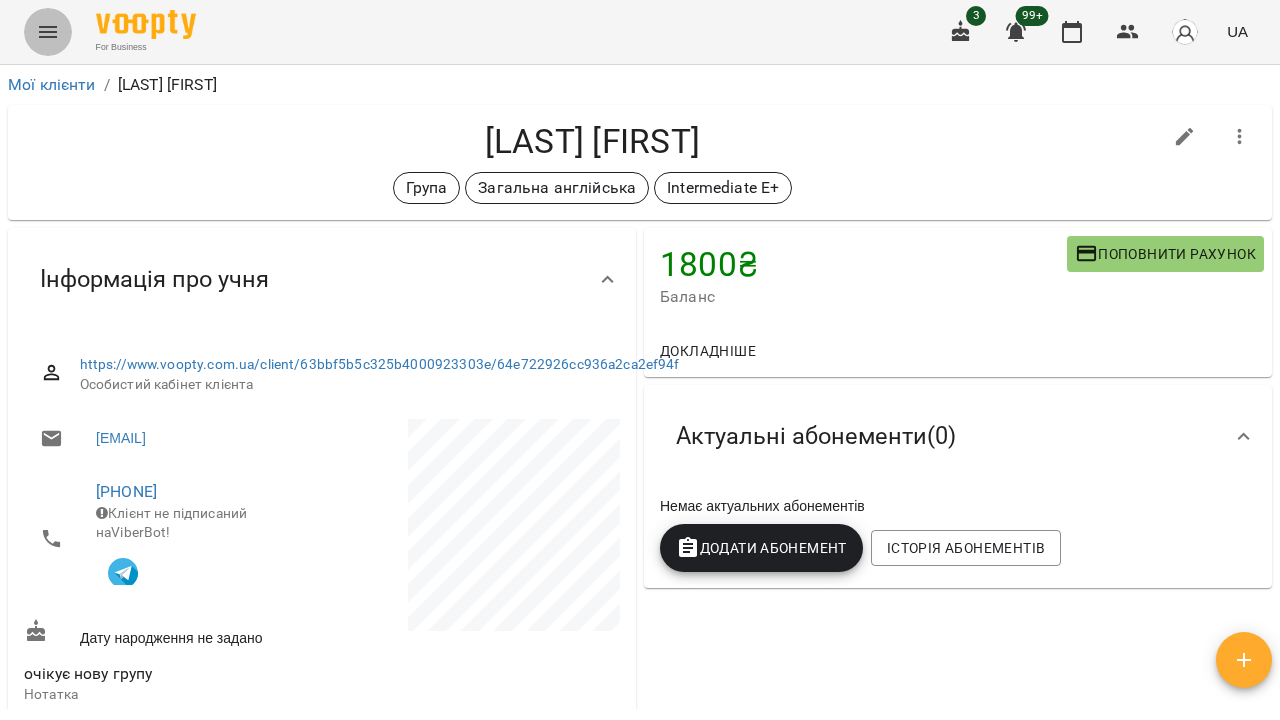 click 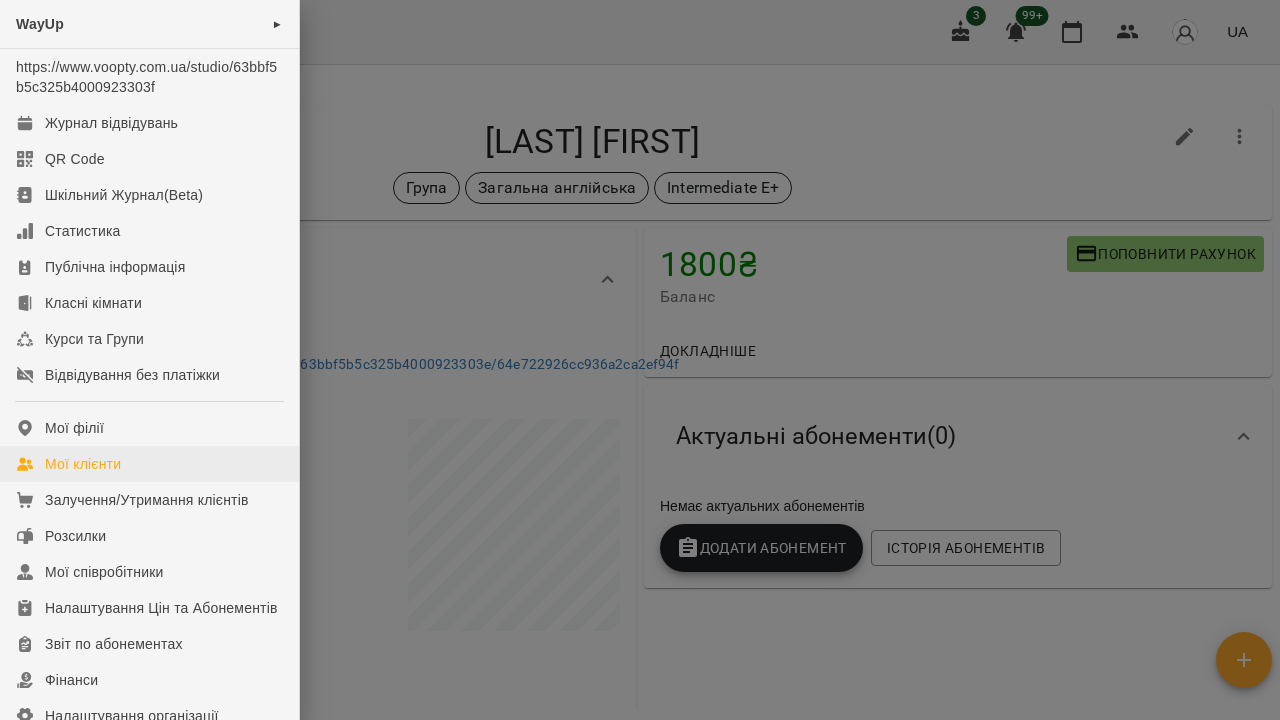 click on "Мої клієнти" at bounding box center (83, 464) 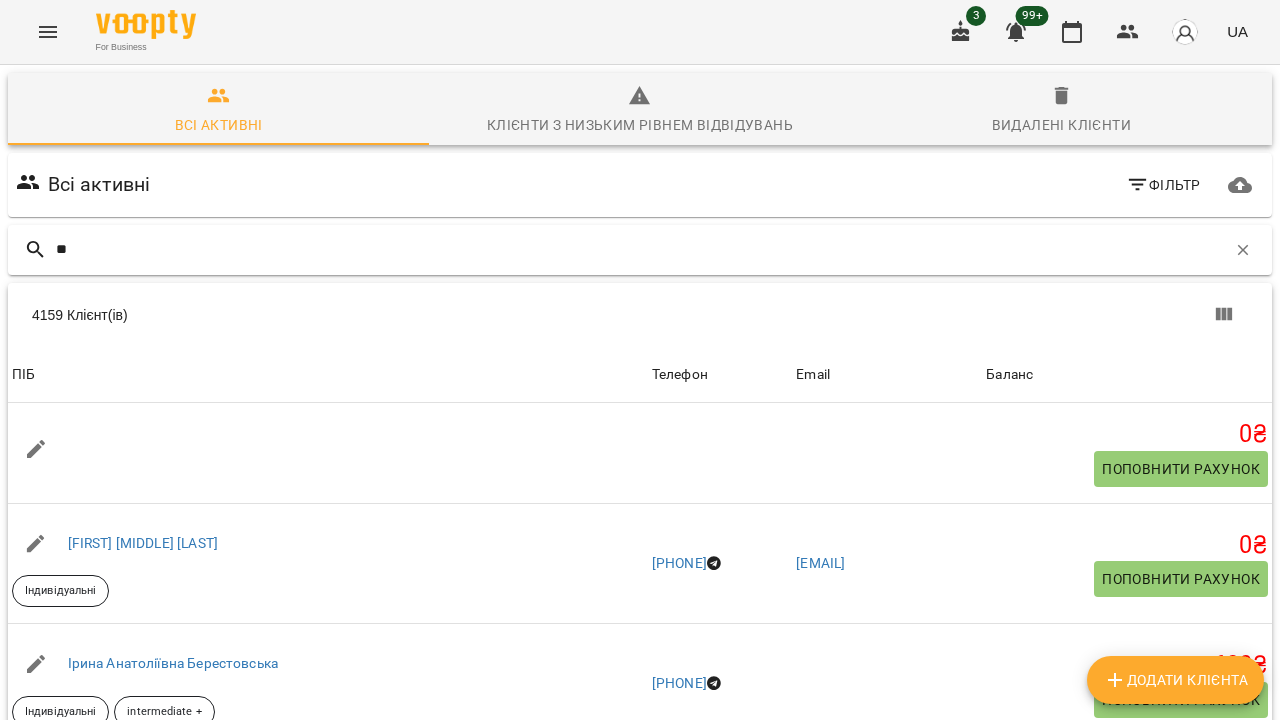 type on "*" 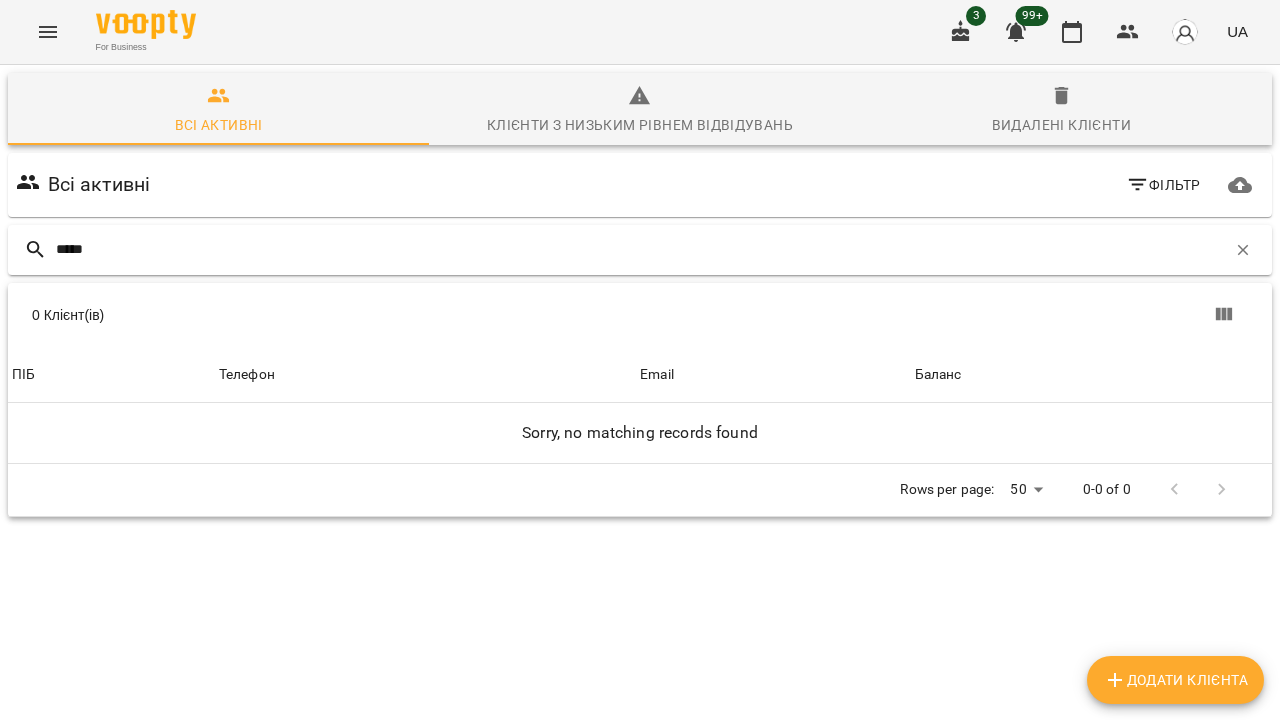 type on "*****" 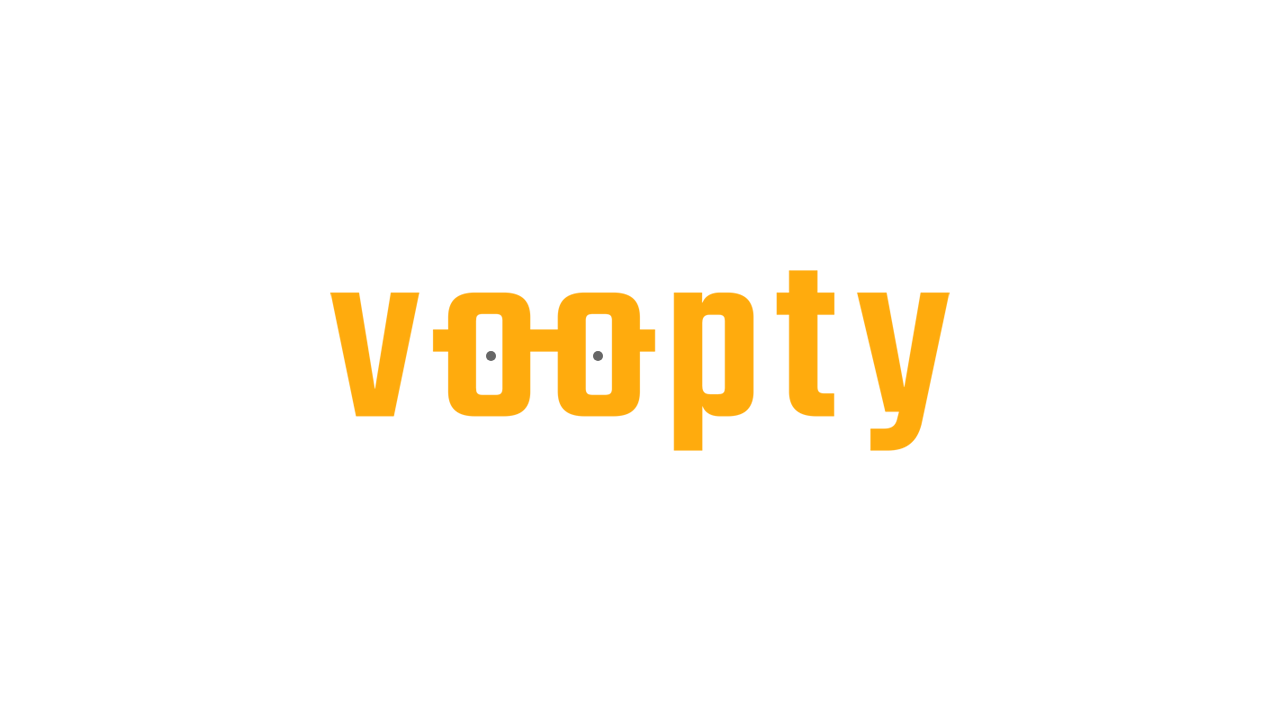 scroll, scrollTop: 0, scrollLeft: 0, axis: both 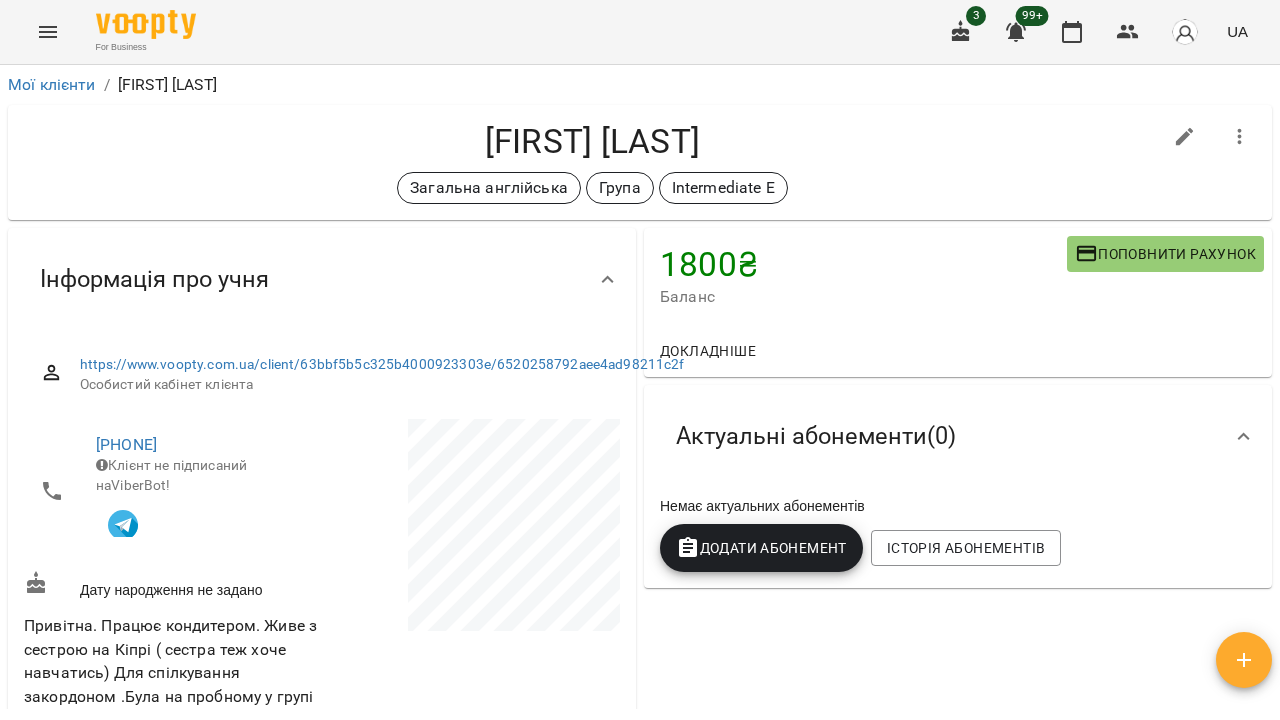 click 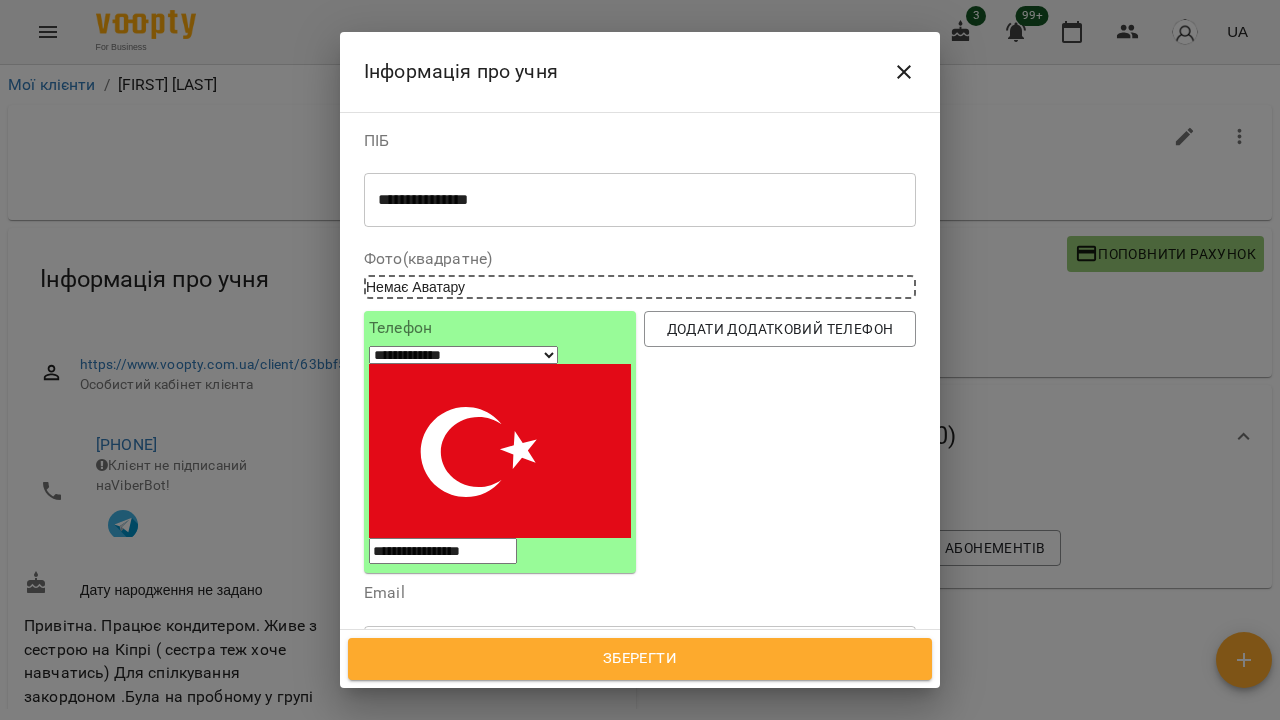 click 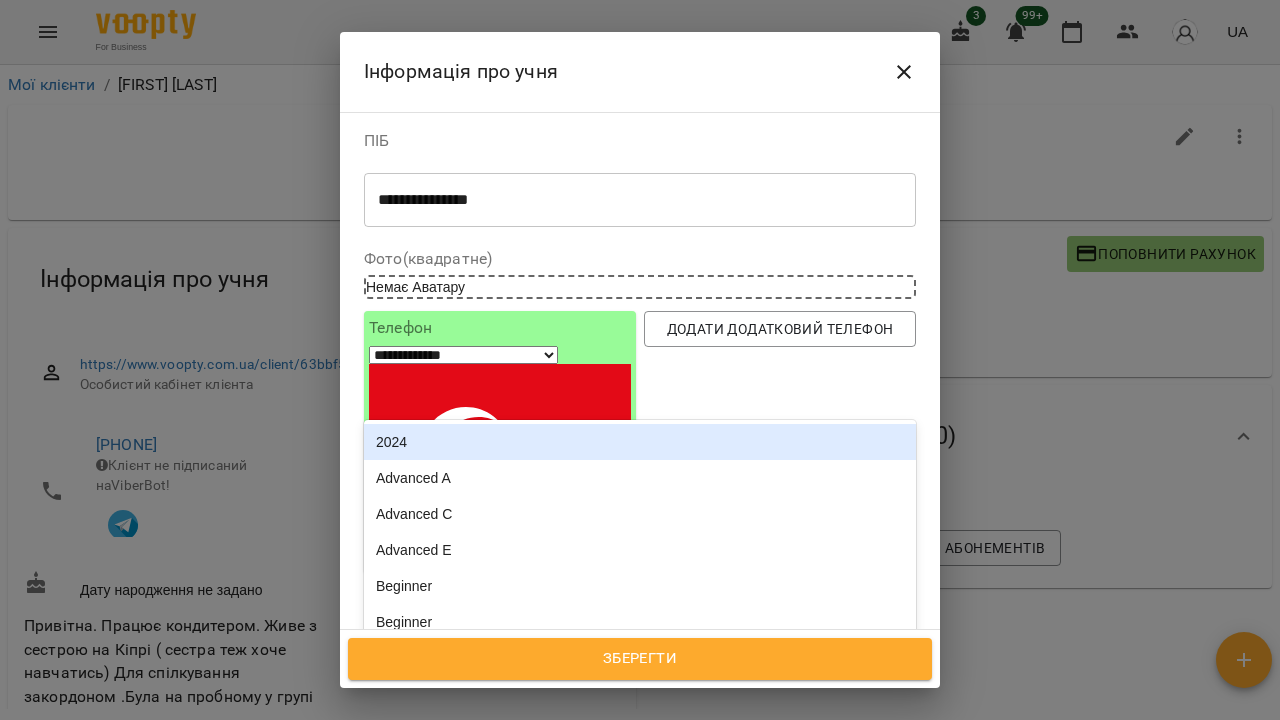 click on "Загальна англійська Група" at bounding box center (603, 747) 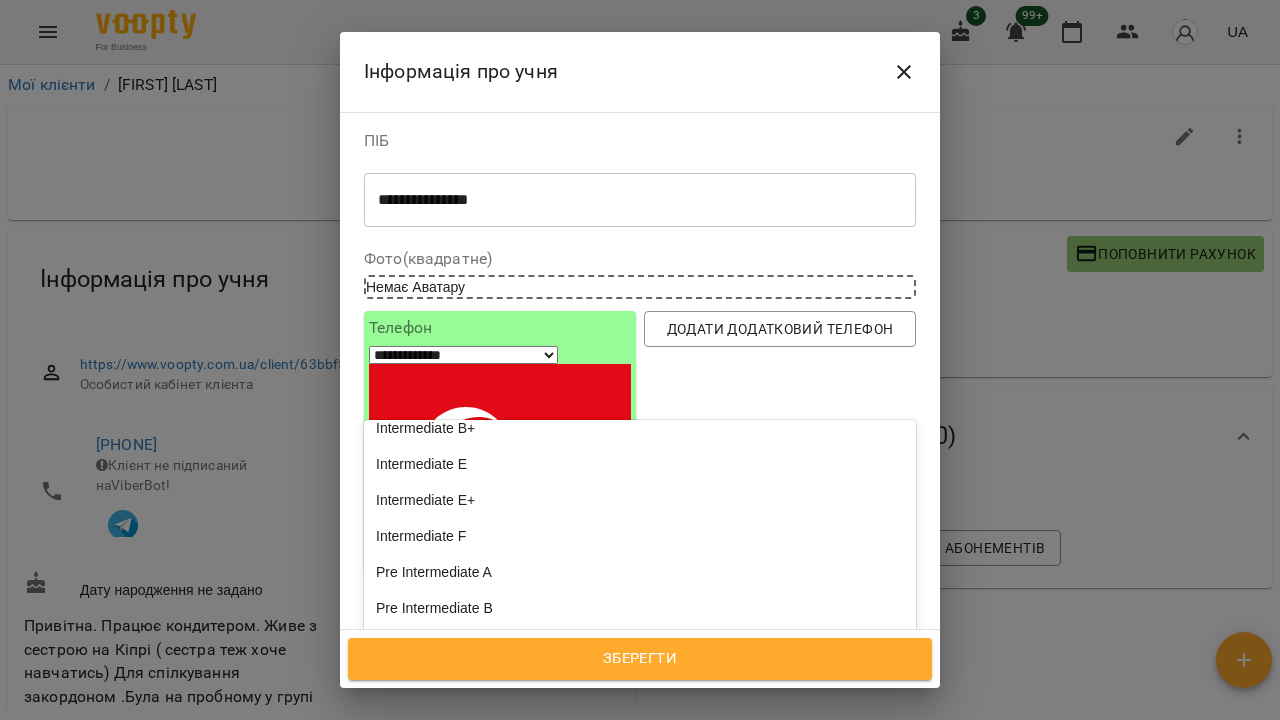 scroll, scrollTop: 778, scrollLeft: 0, axis: vertical 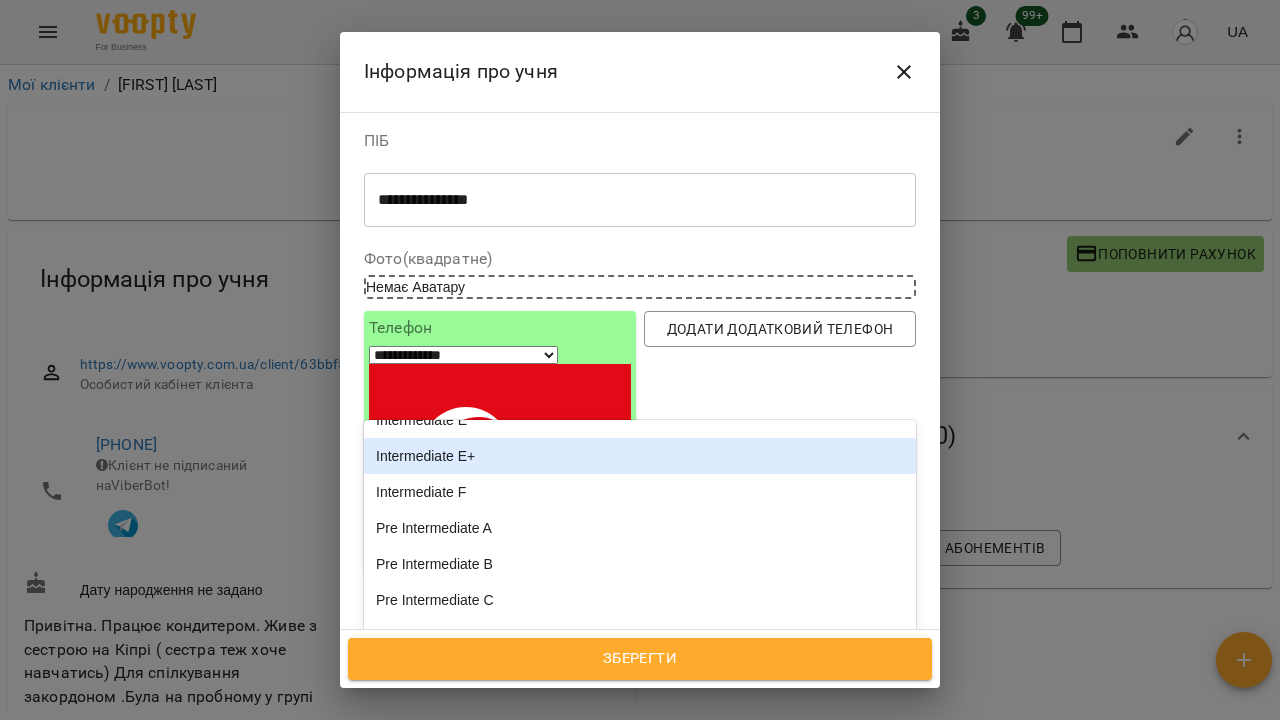 click on "Intermediate E+" at bounding box center (640, 456) 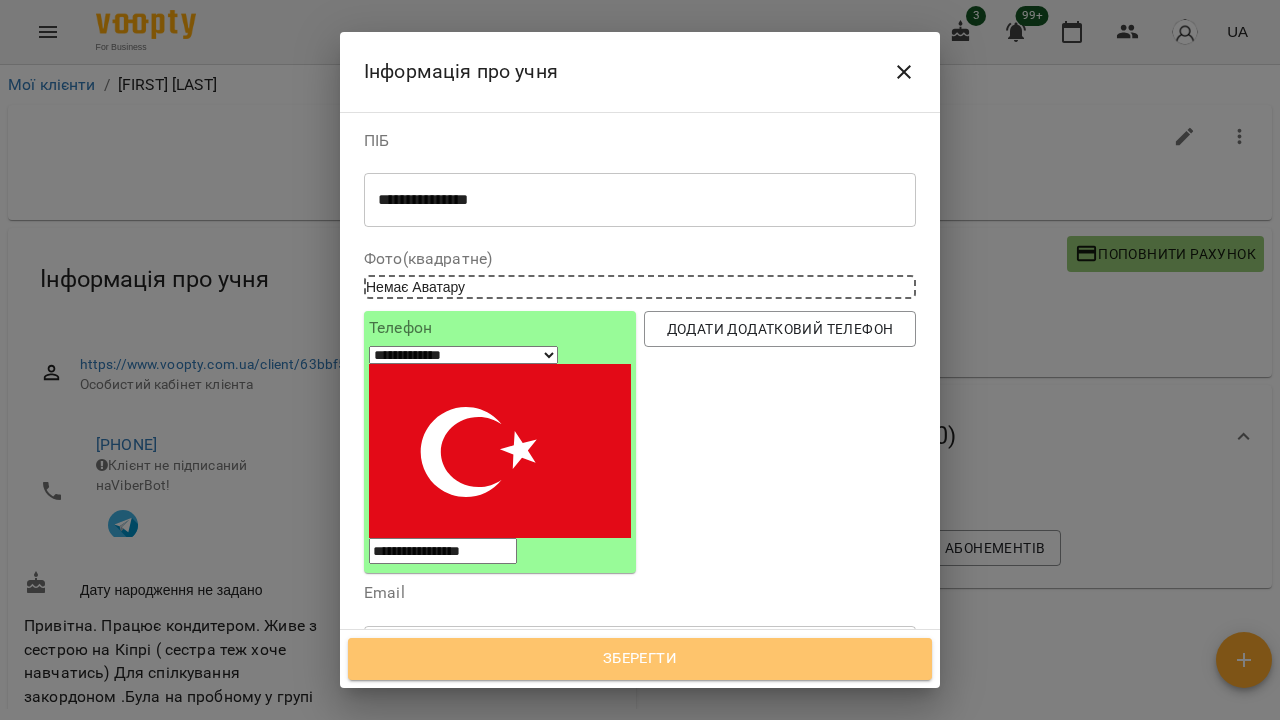 click on "Зберегти" at bounding box center (640, 659) 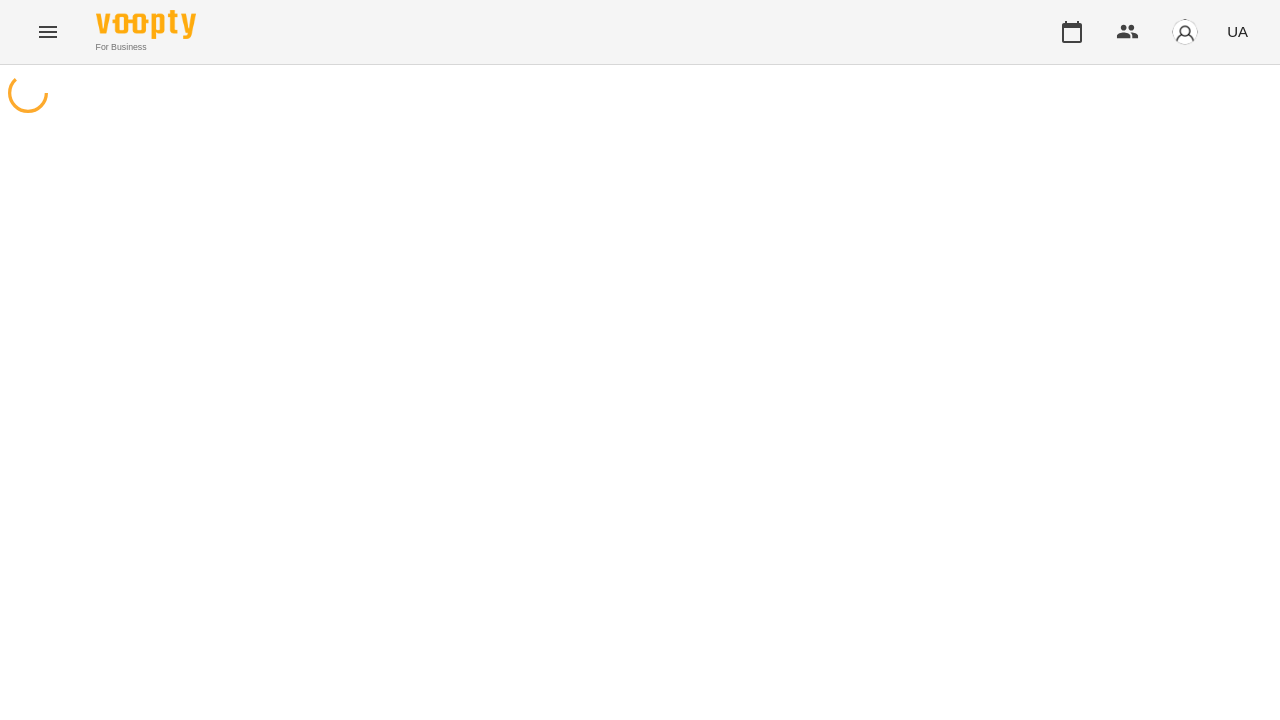 scroll, scrollTop: 0, scrollLeft: 0, axis: both 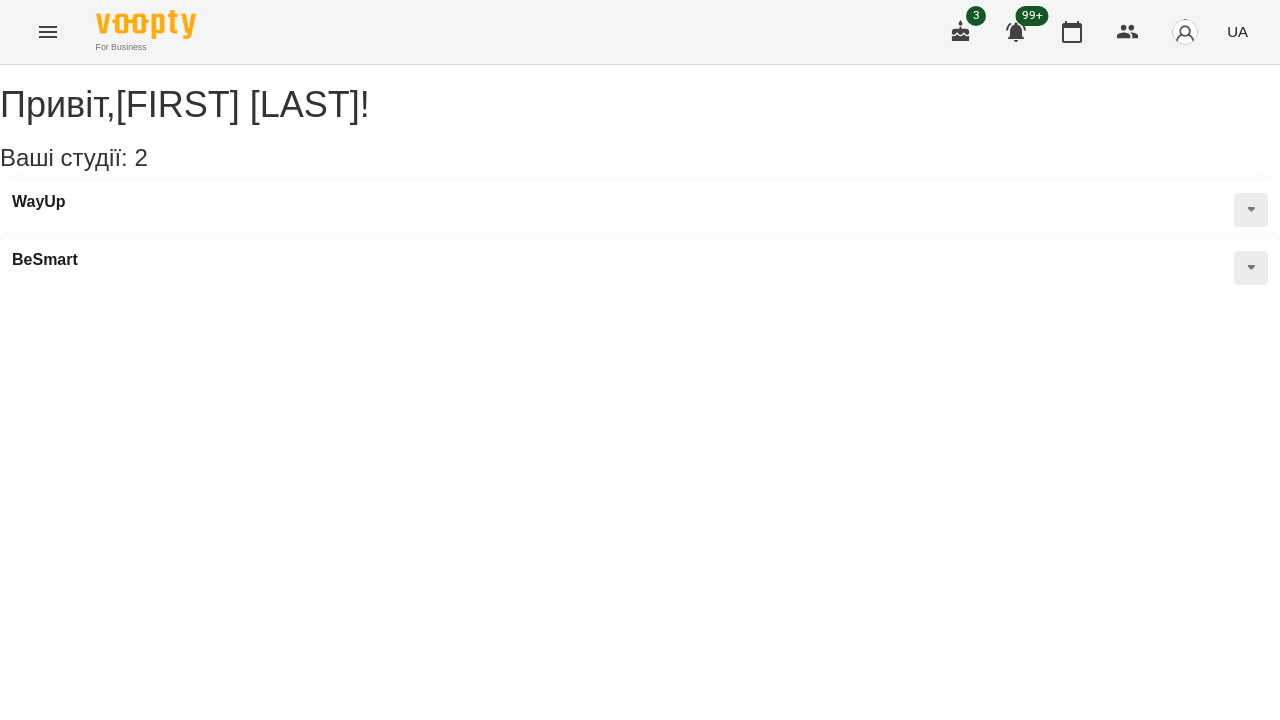 click at bounding box center [48, 32] 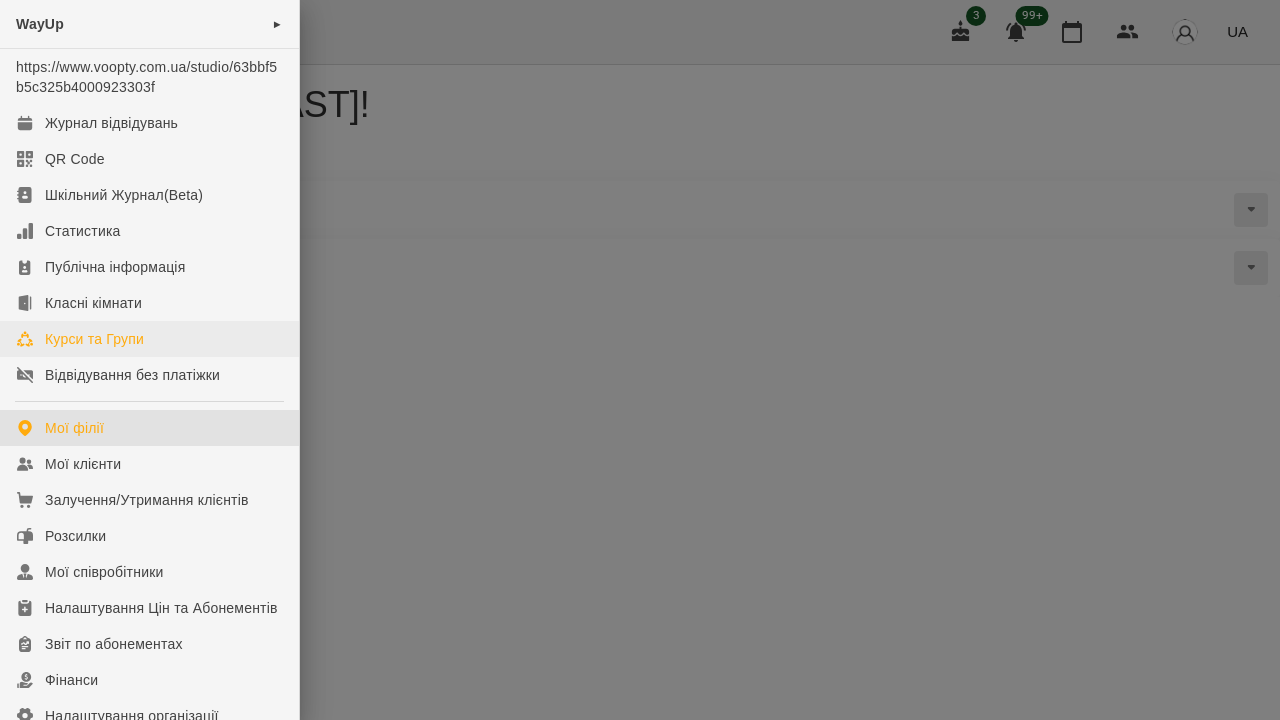 click on "Курси та Групи" at bounding box center (94, 339) 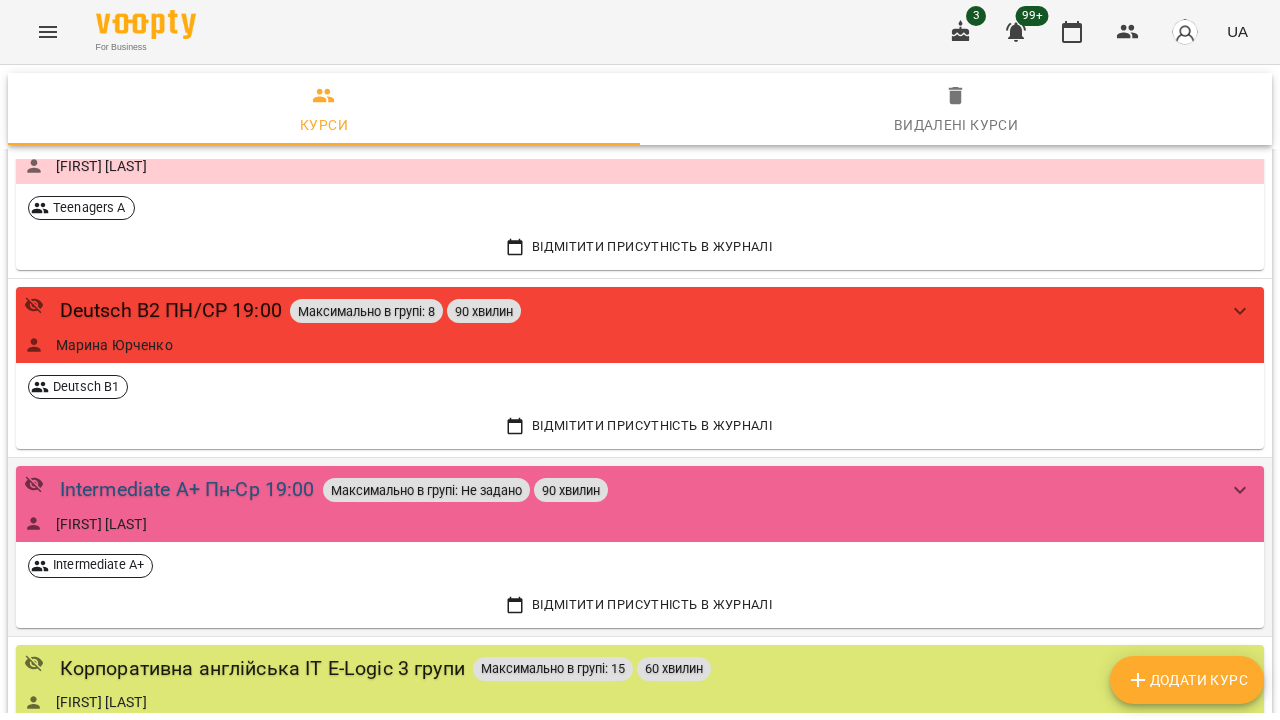 scroll, scrollTop: 294, scrollLeft: 0, axis: vertical 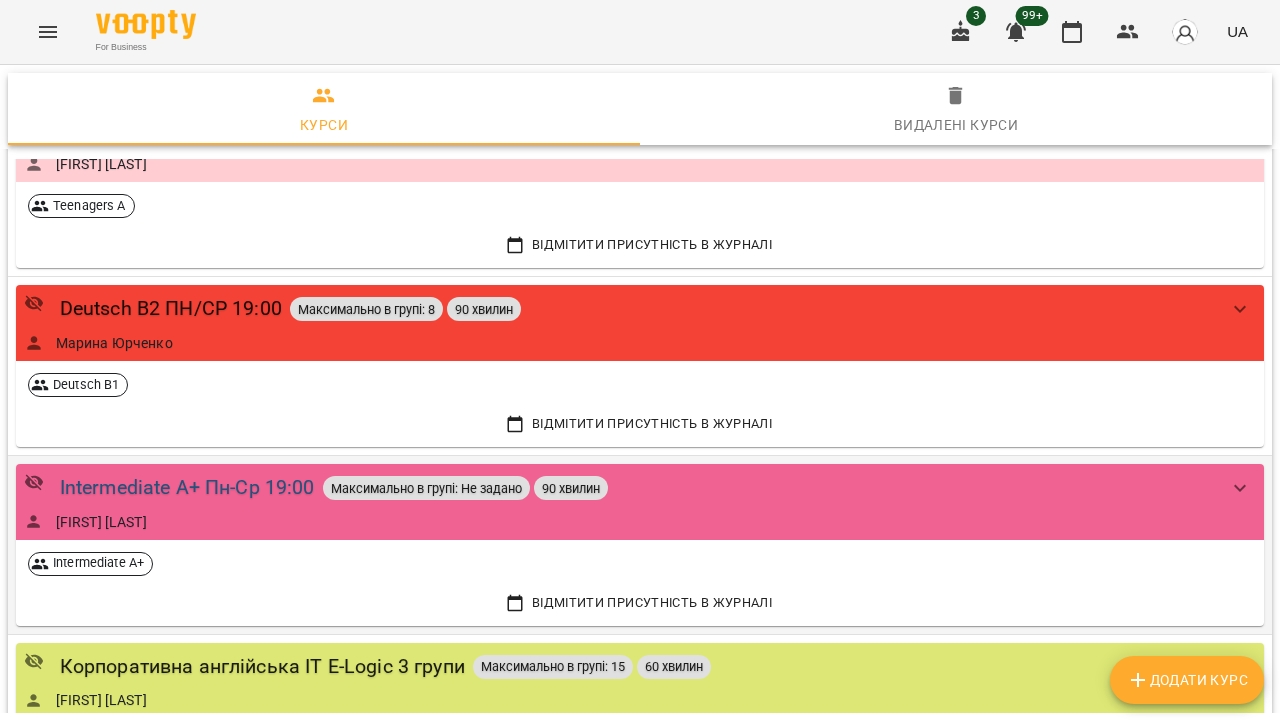 click on "Intermediate A+ Пн-Ср 19:00" at bounding box center (187, 487) 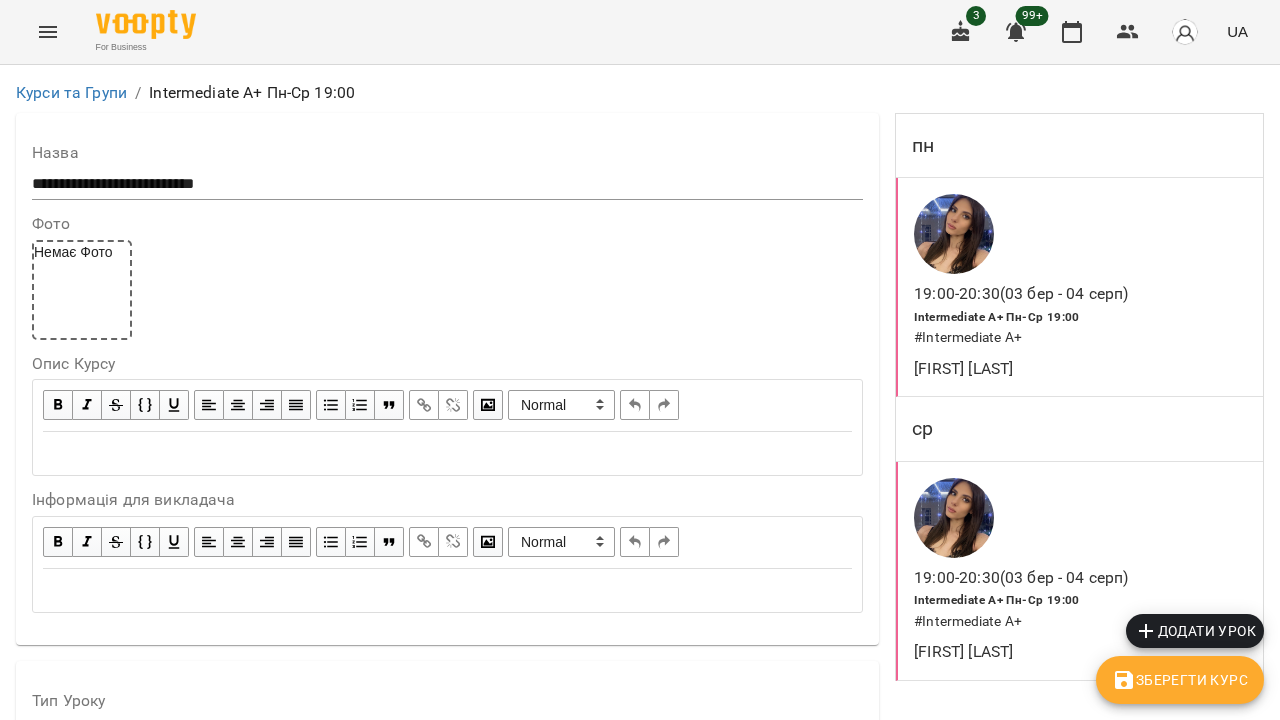 scroll, scrollTop: 246, scrollLeft: 0, axis: vertical 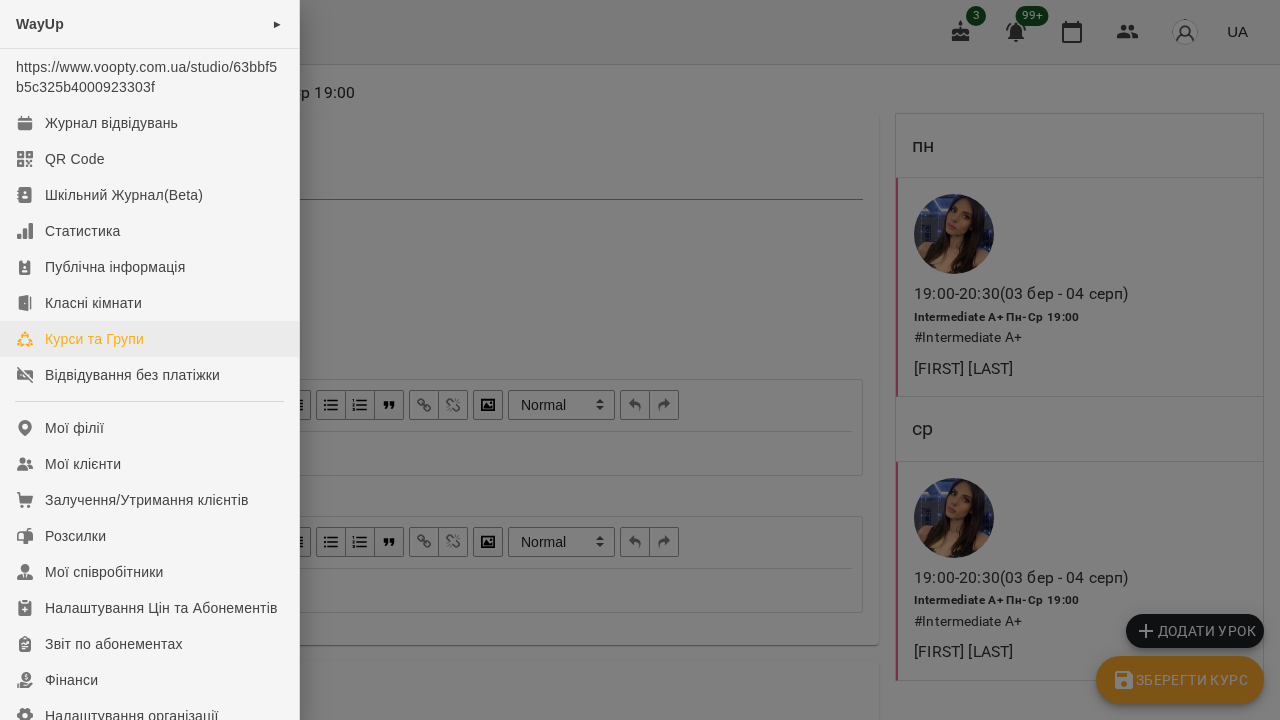 click on "Курси та Групи" at bounding box center [94, 339] 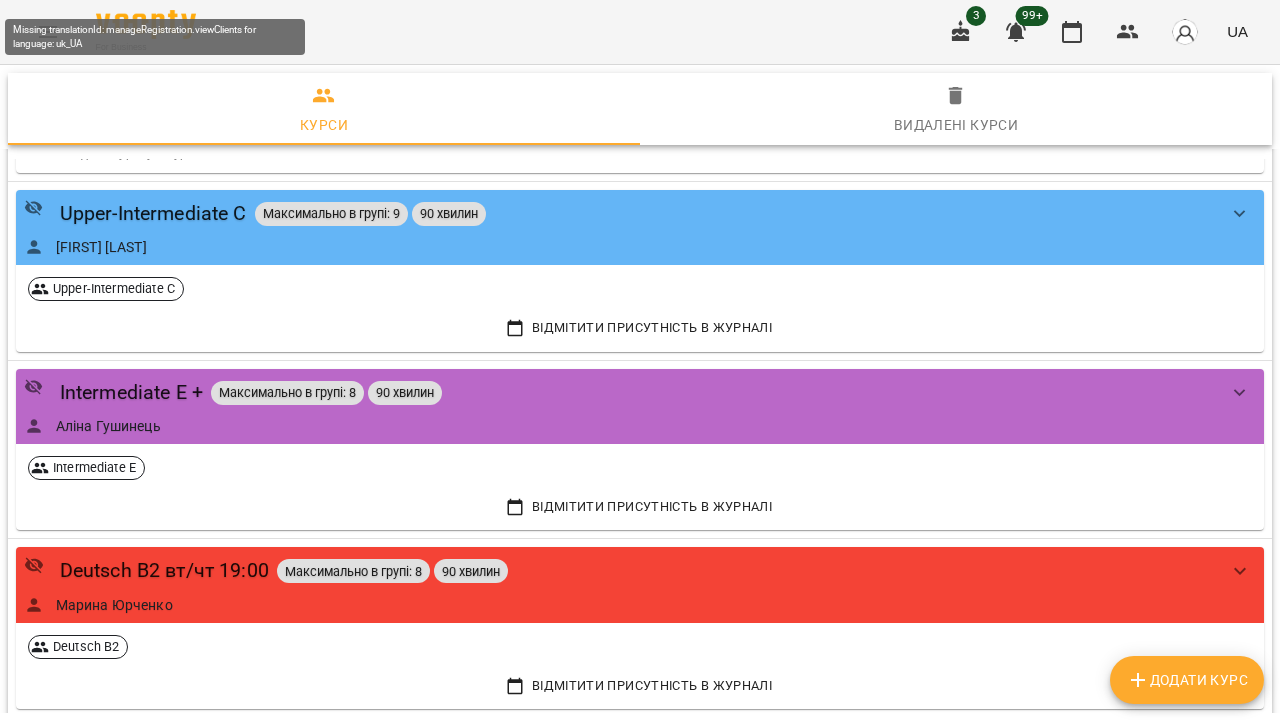 scroll, scrollTop: 1705, scrollLeft: 0, axis: vertical 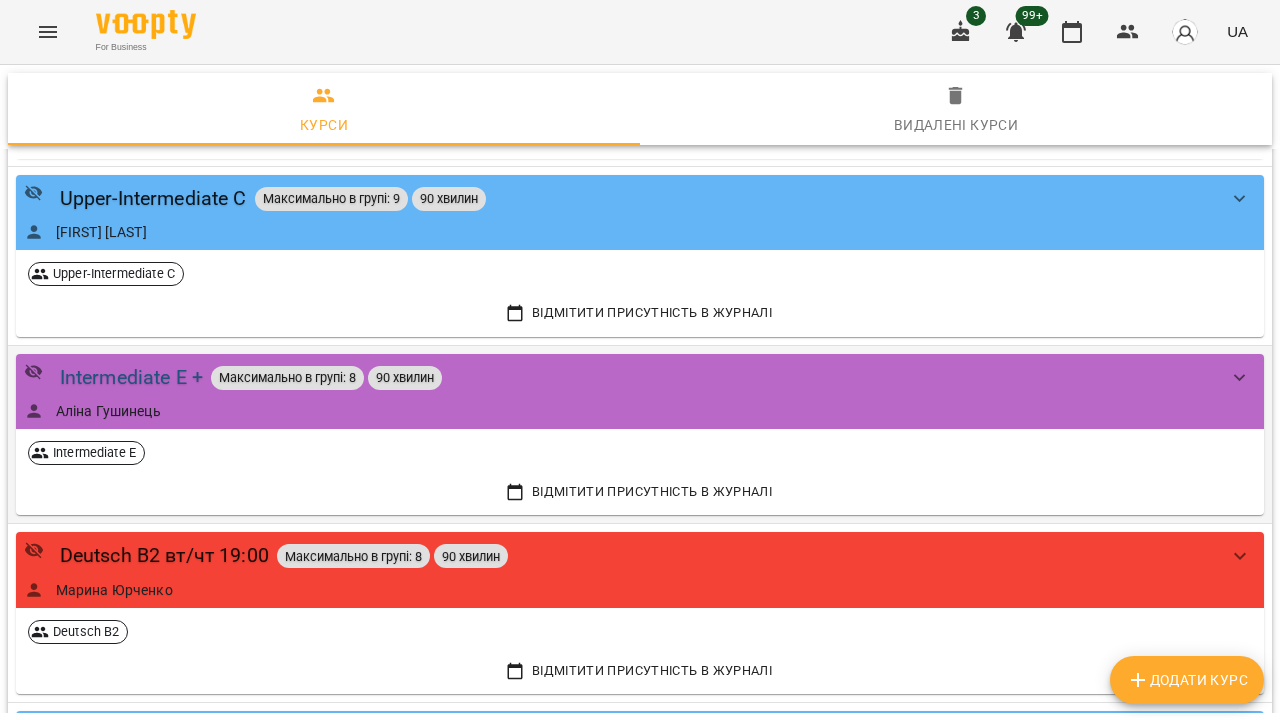 click on "Intermediate E +" at bounding box center [131, 377] 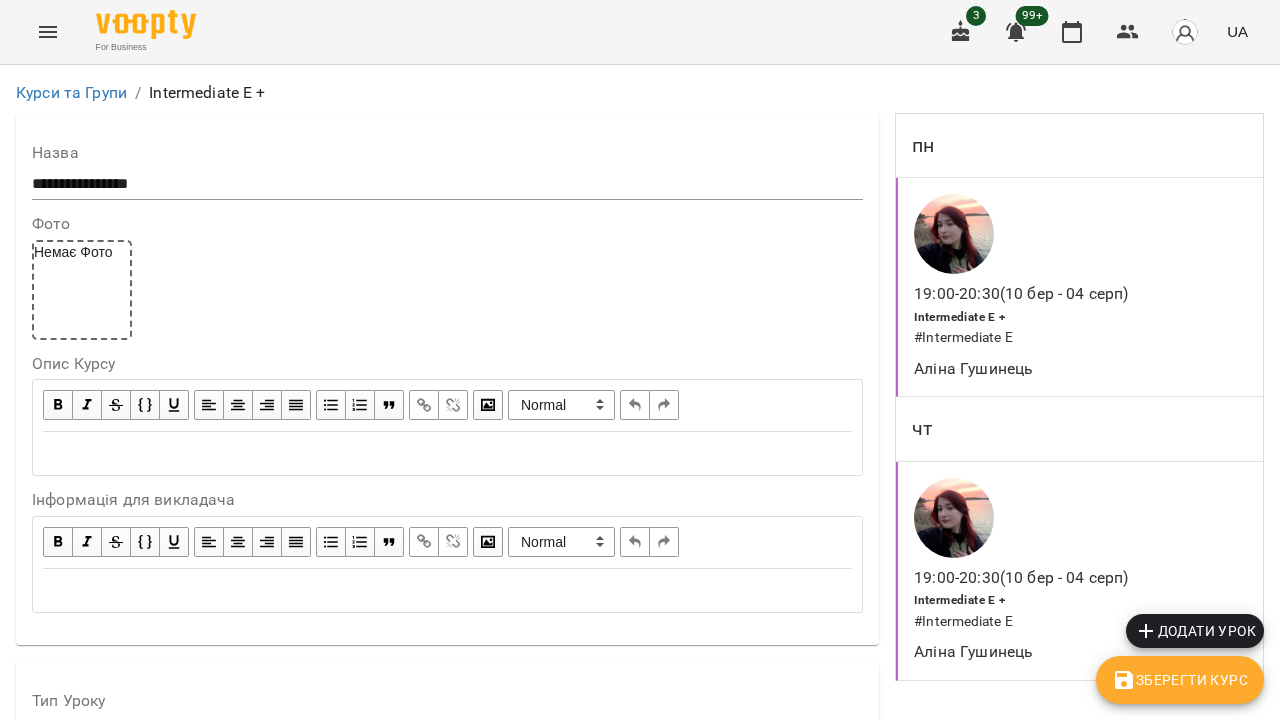 scroll, scrollTop: 558, scrollLeft: 0, axis: vertical 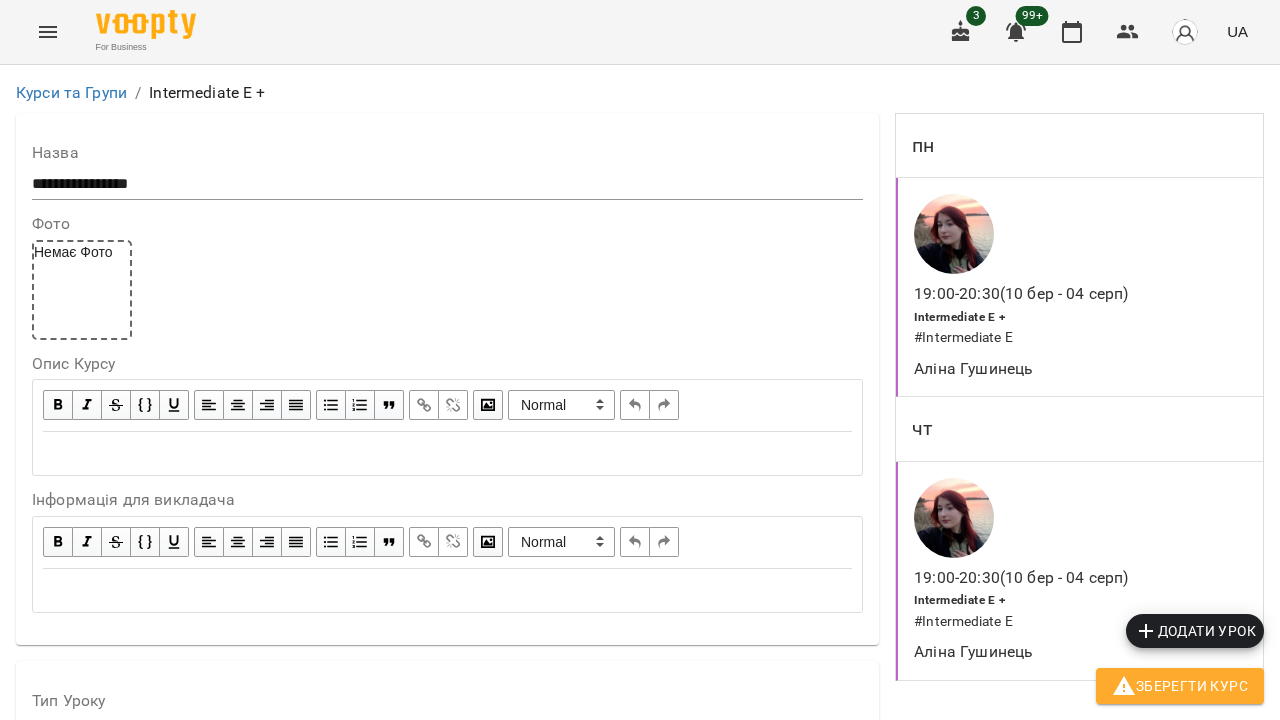 click 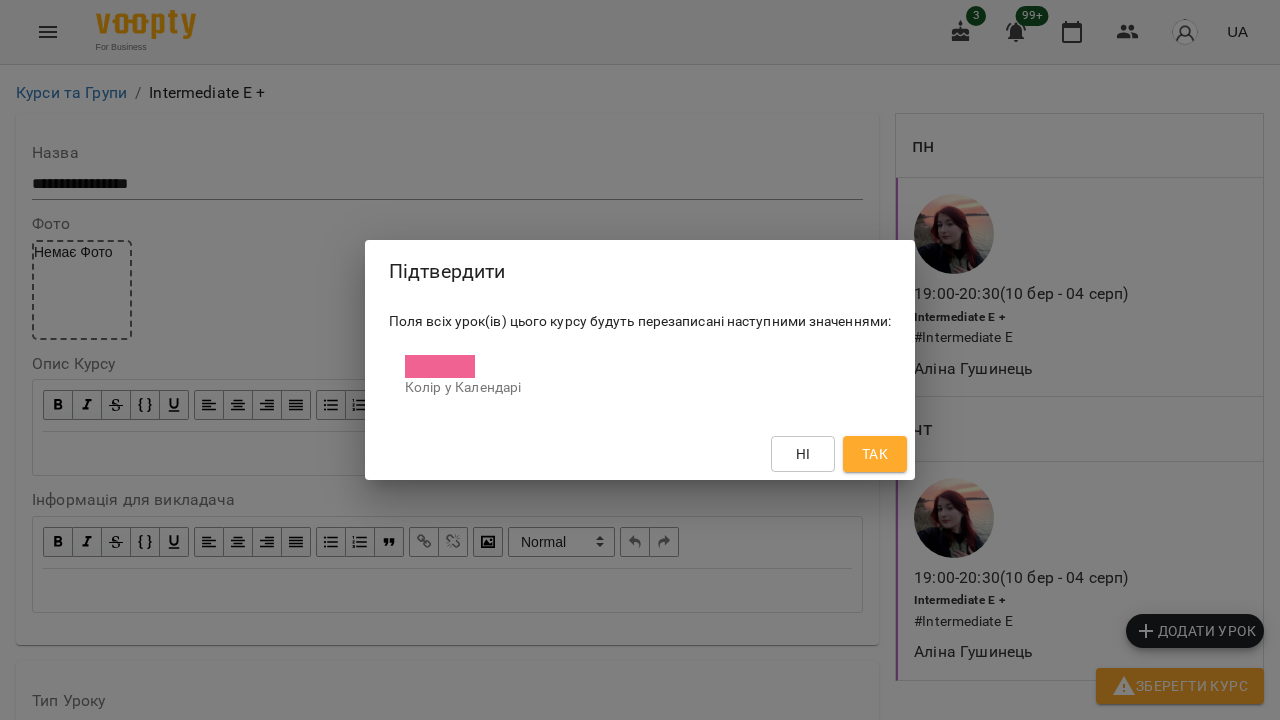 click on "Так" at bounding box center (875, 454) 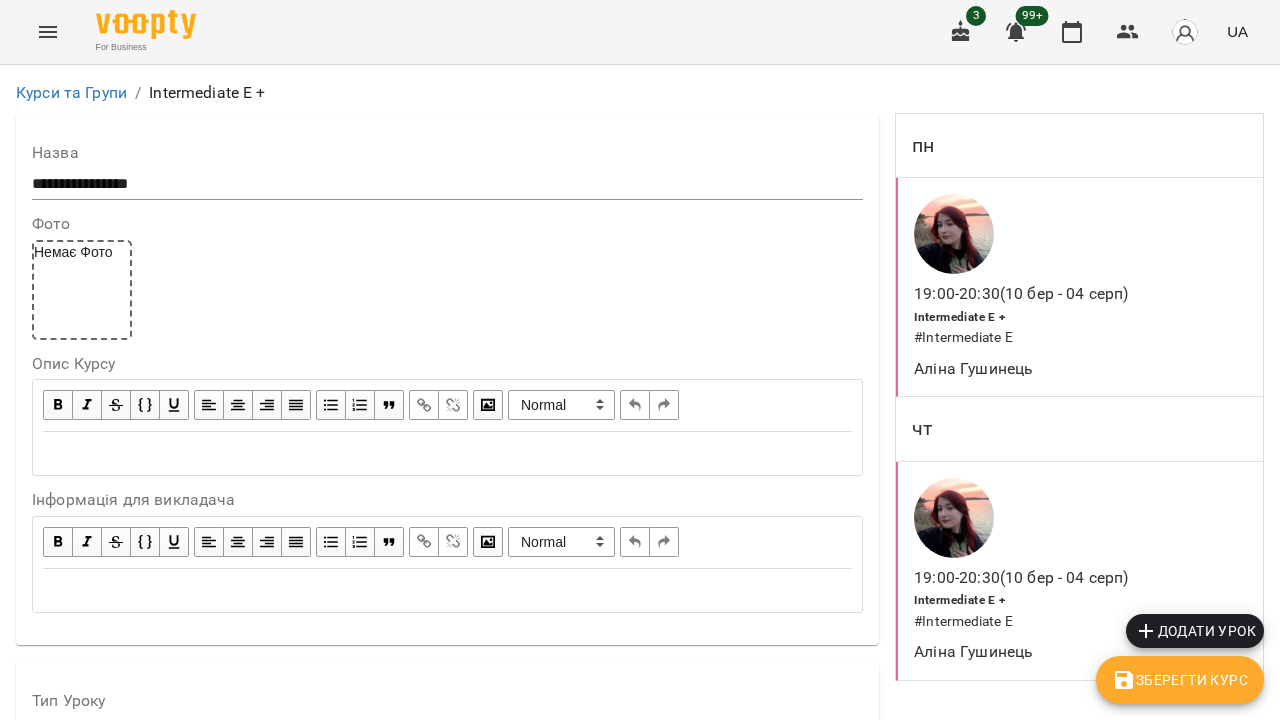 scroll, scrollTop: 119, scrollLeft: 0, axis: vertical 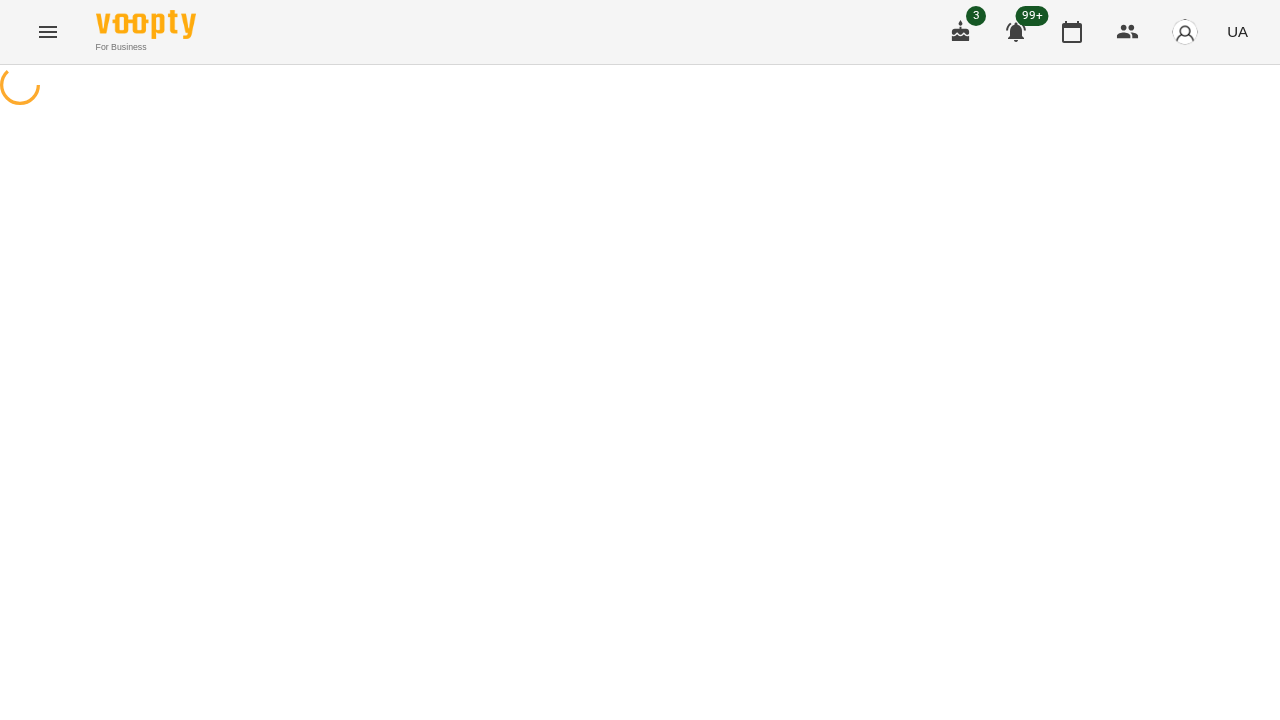 select on "*" 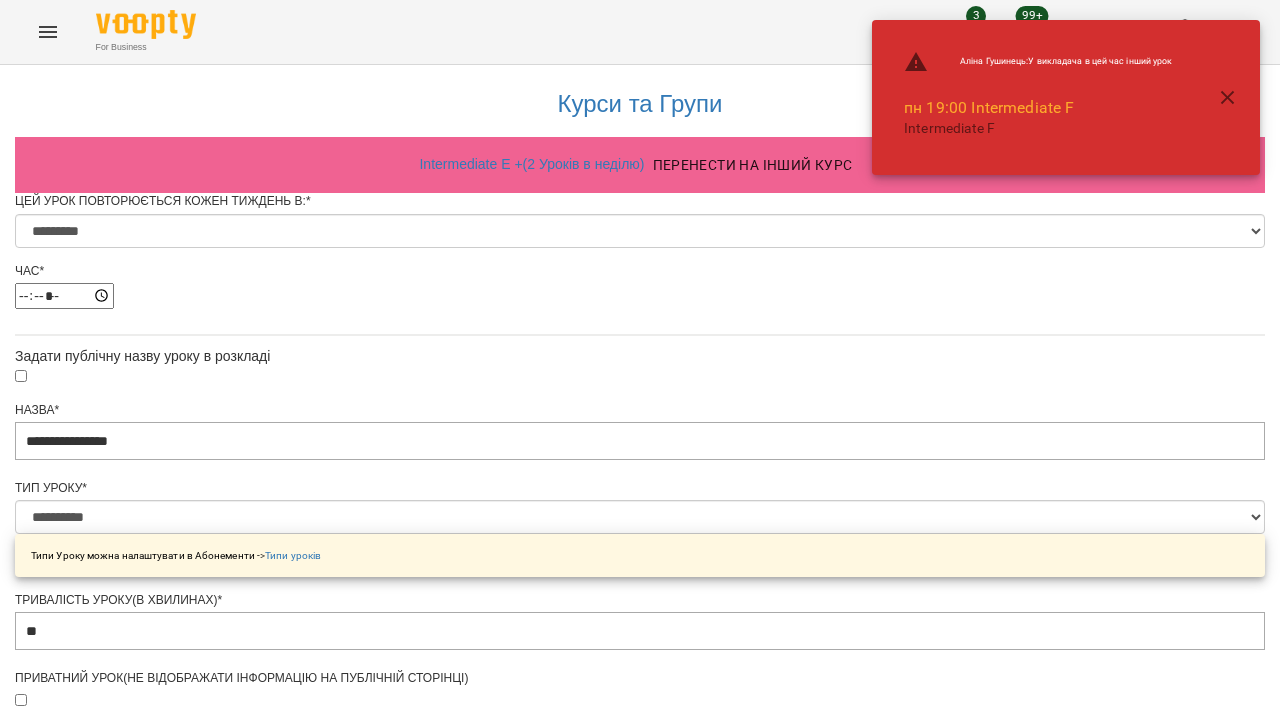 scroll, scrollTop: 955, scrollLeft: 0, axis: vertical 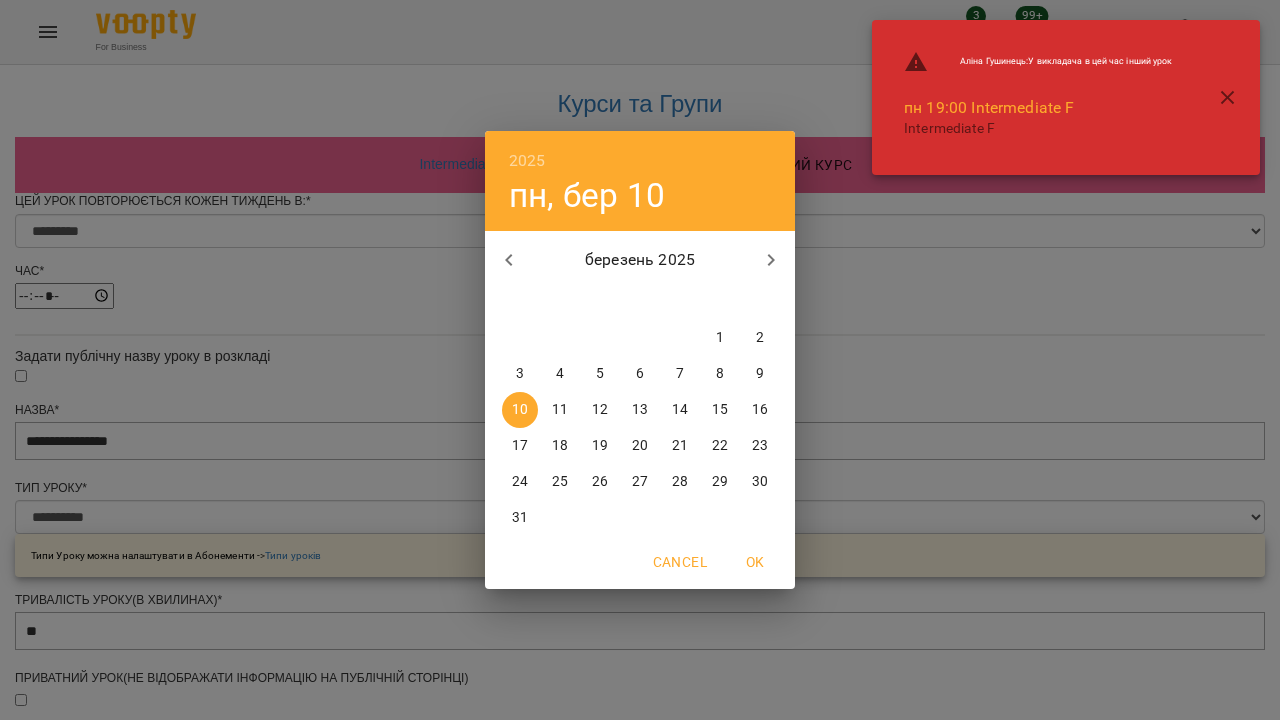 click on "2025 пн, бер 10 березень 2025 пн вт ср чт пт сб нд 24 25 26 27 28 1 2 3 4 5 6 7 8 9 10 11 12 13 14 15 16 17 18 19 20 21 22 23 24 25 26 27 28 29 30 31 1 2 3 4 5 6 Cancel OK" at bounding box center [640, 360] 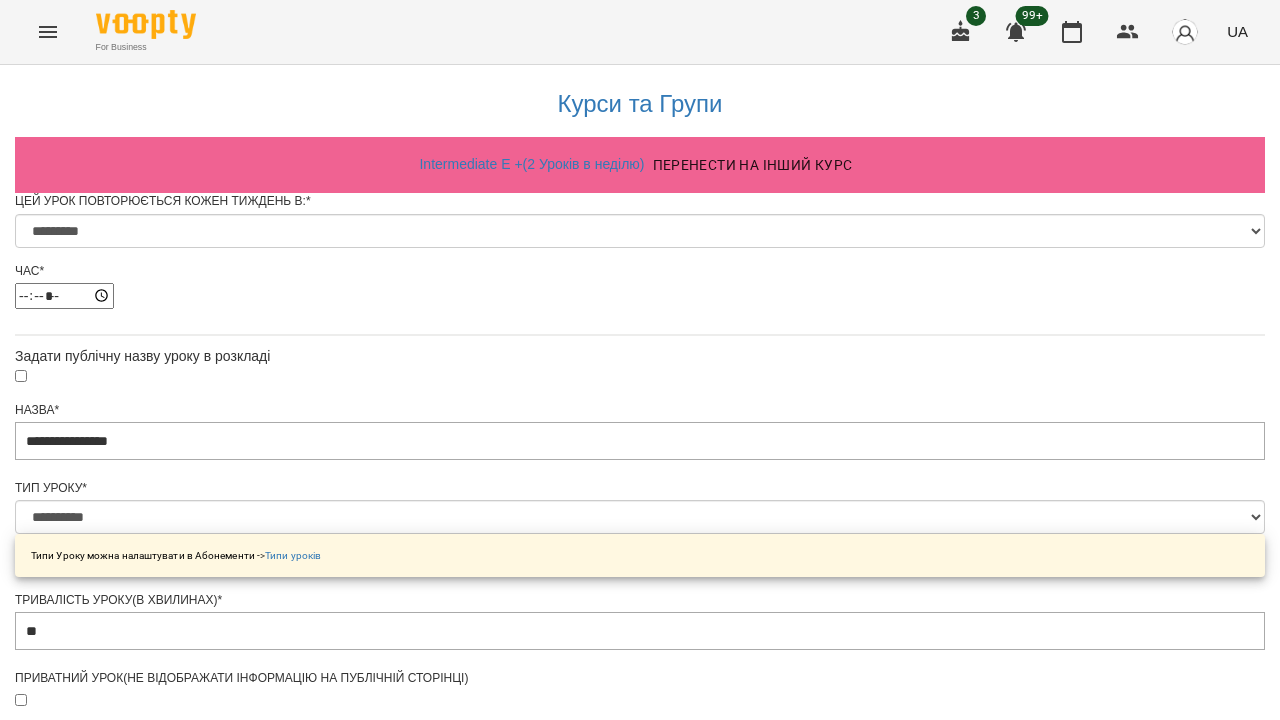click on "**********" at bounding box center (108, 1378) 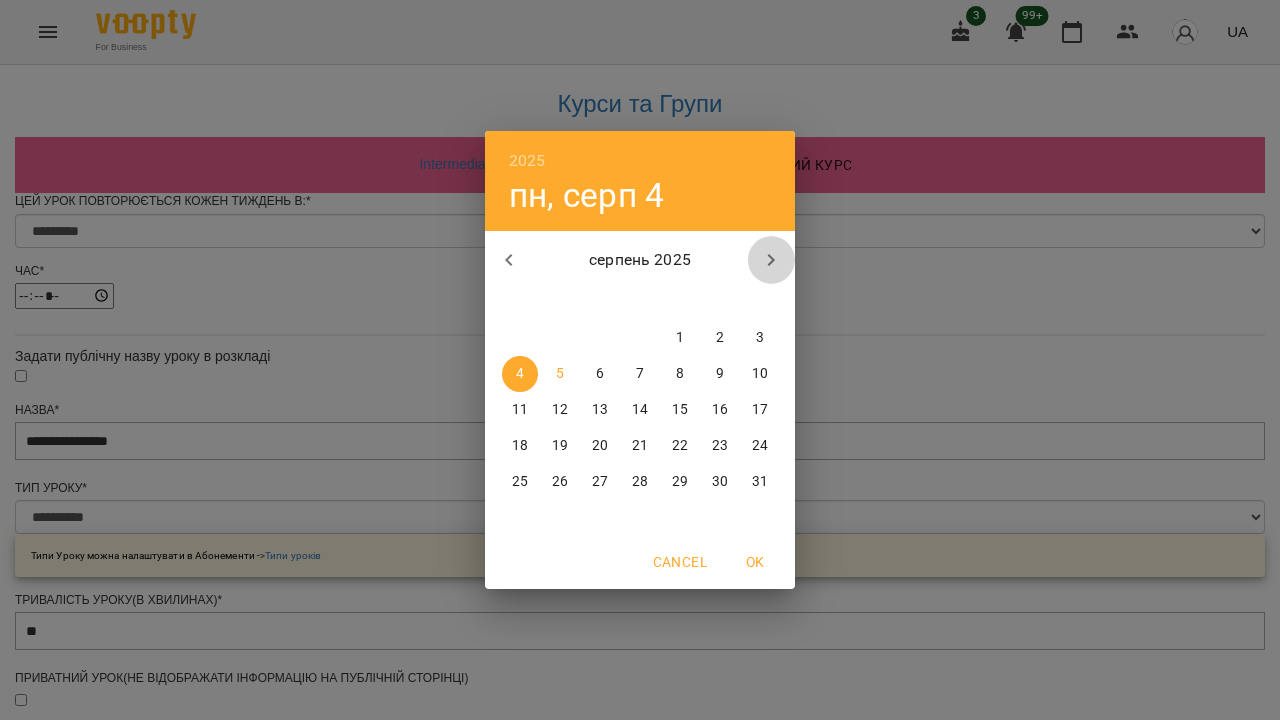 click 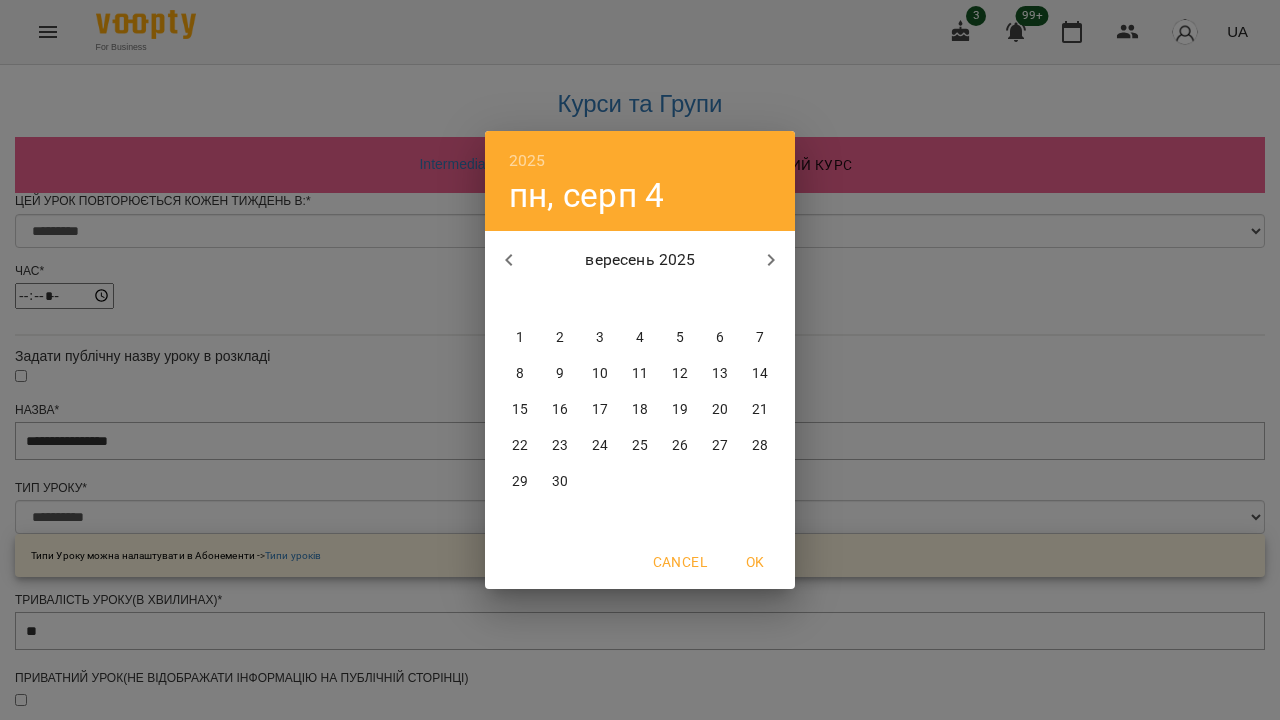 click 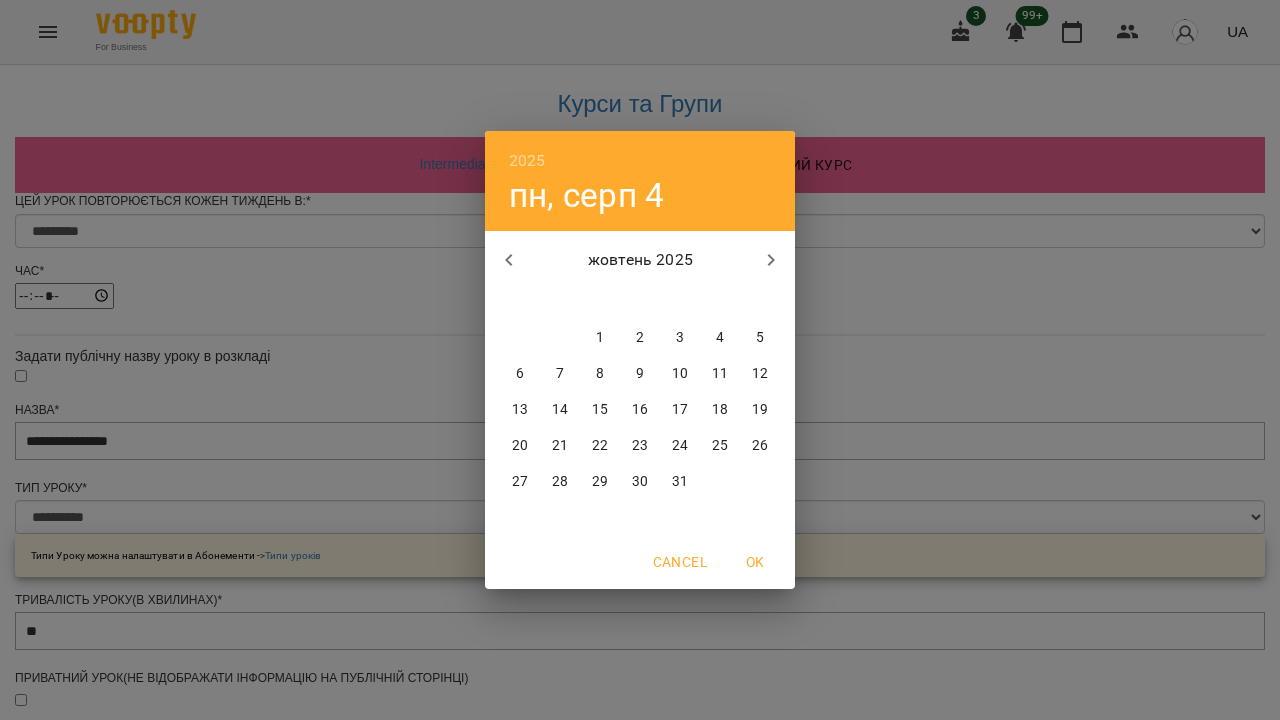 click 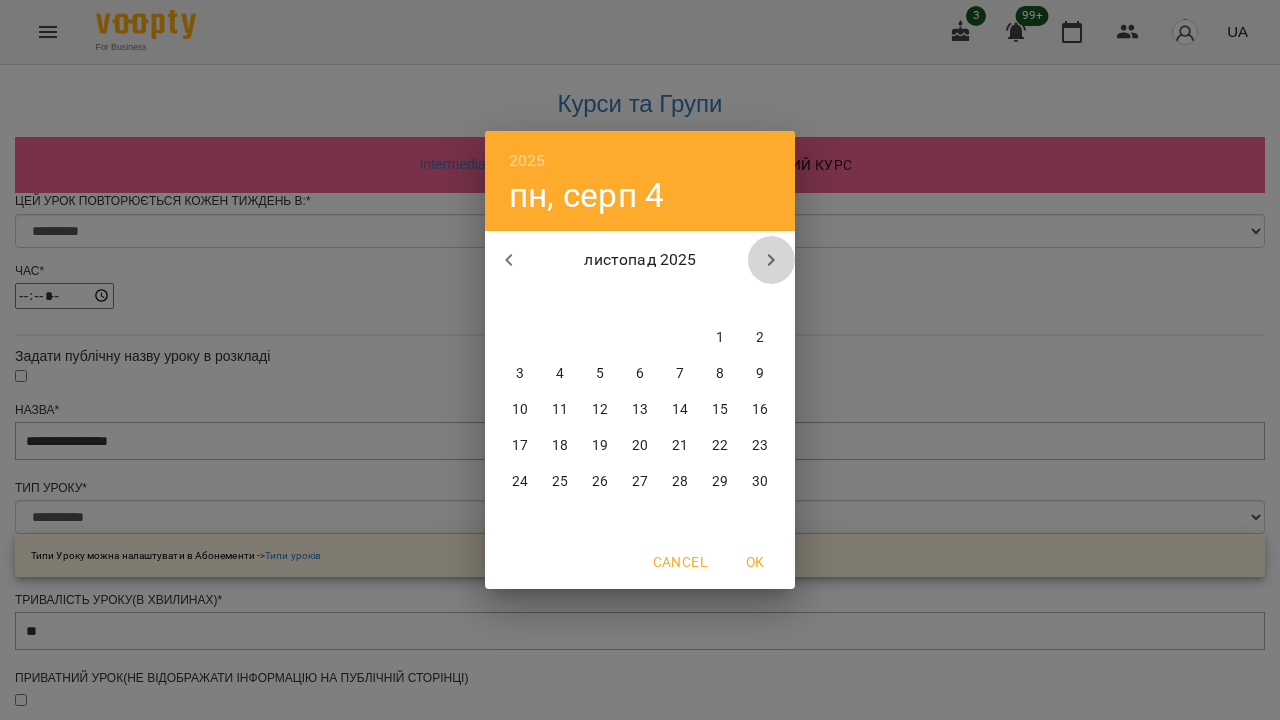 click 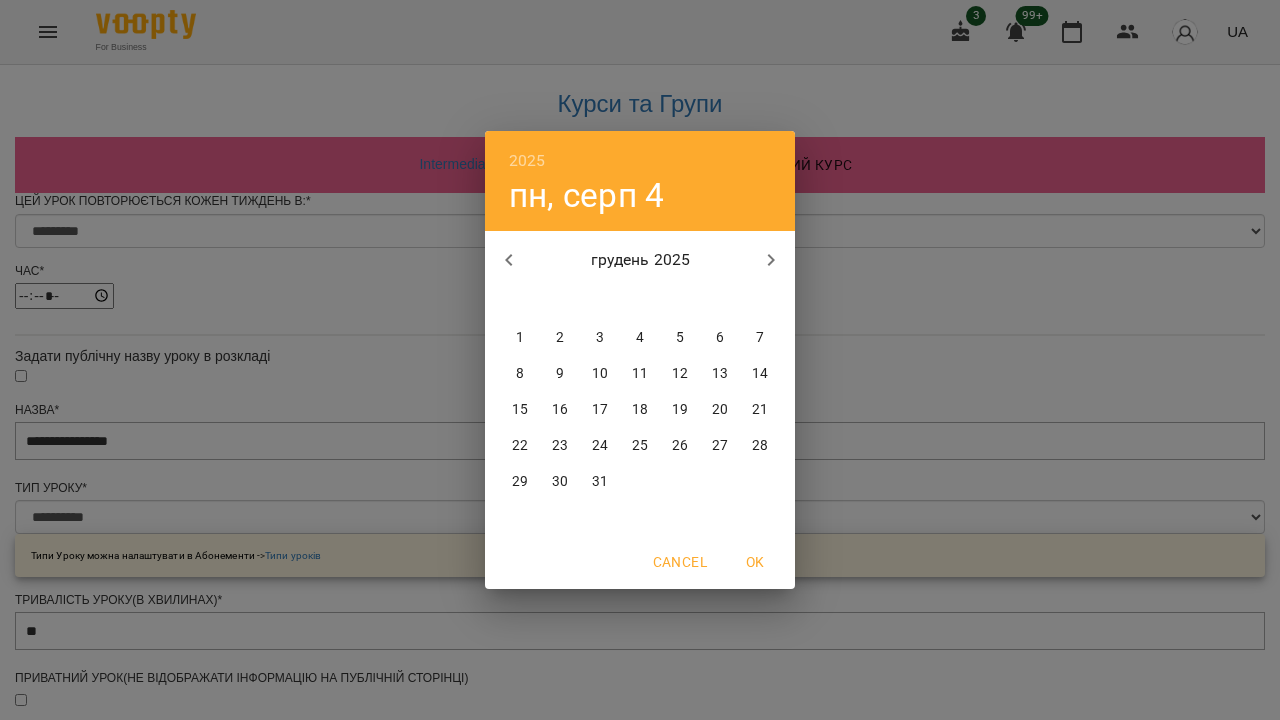 click 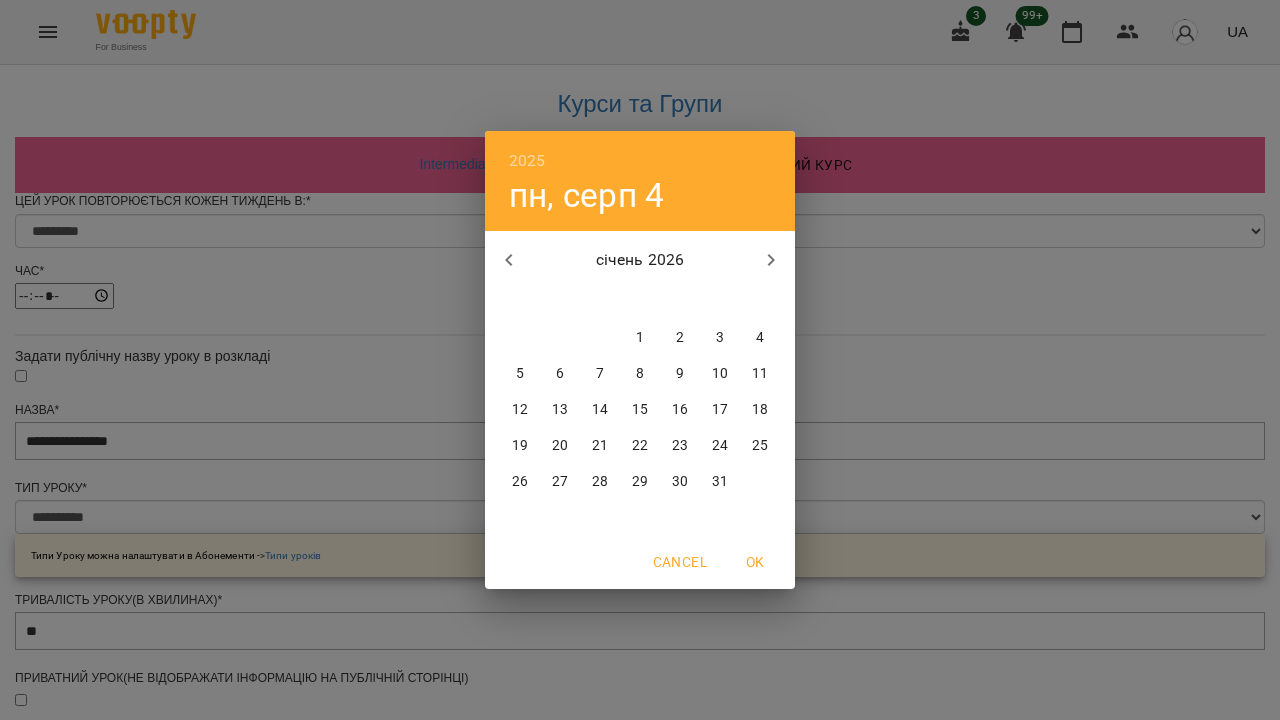 click 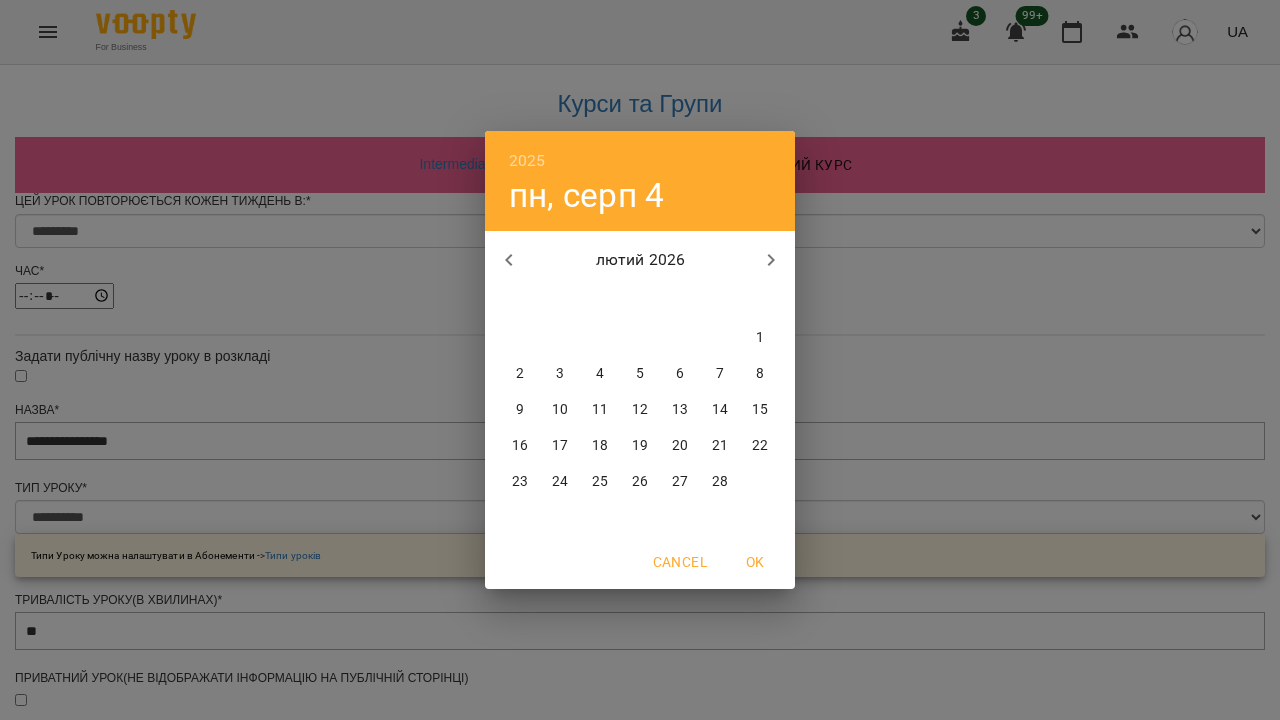 click 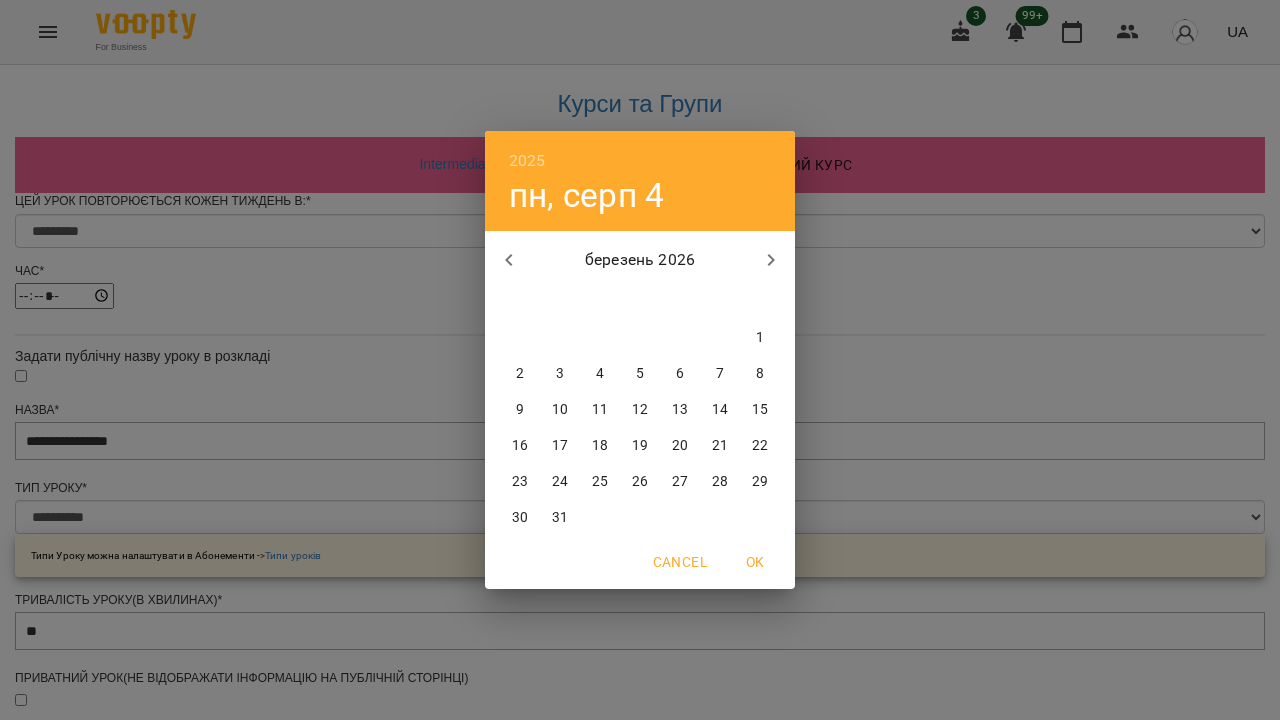 click on "2" at bounding box center (520, 374) 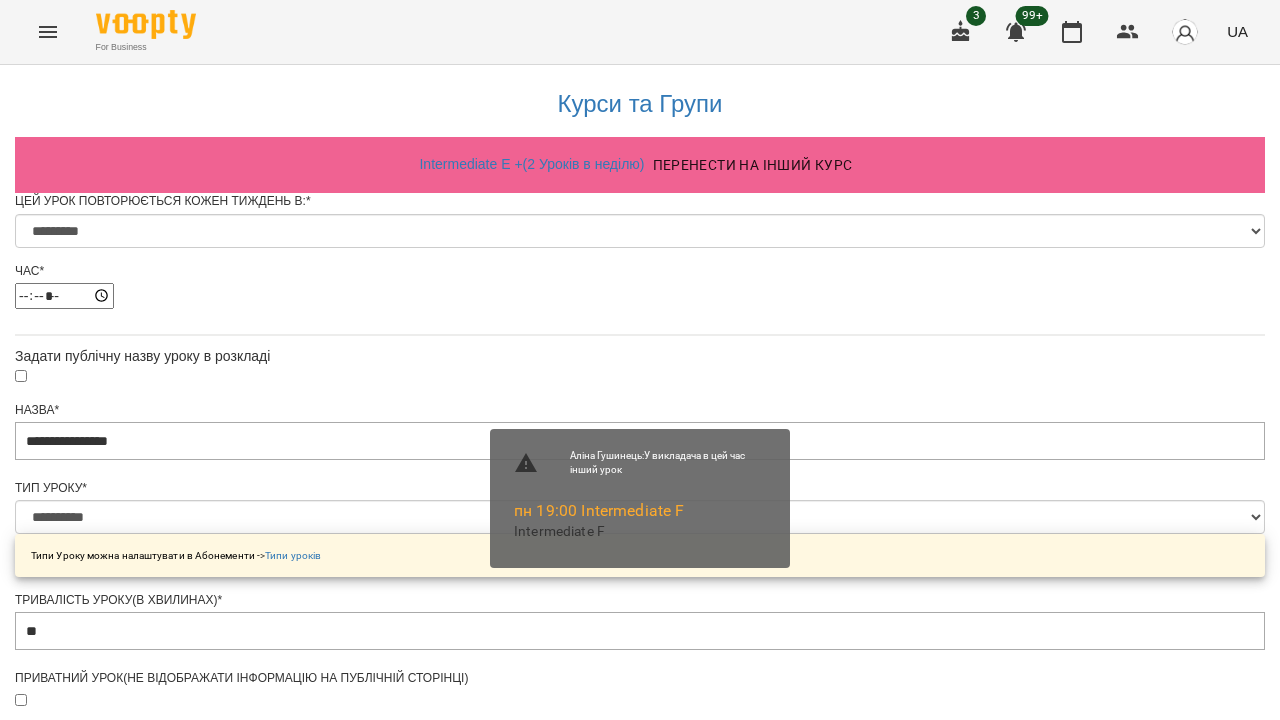 click on "Зберегти" at bounding box center (640, 1494) 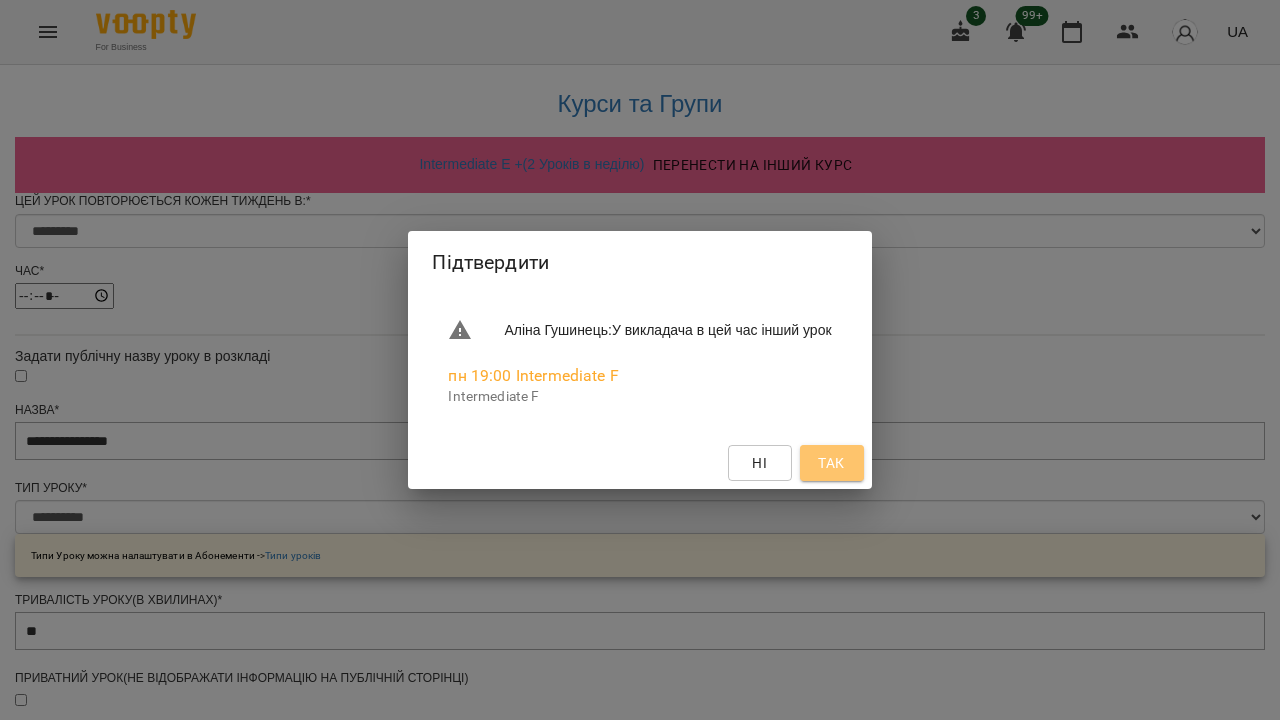 click on "Так" at bounding box center [831, 463] 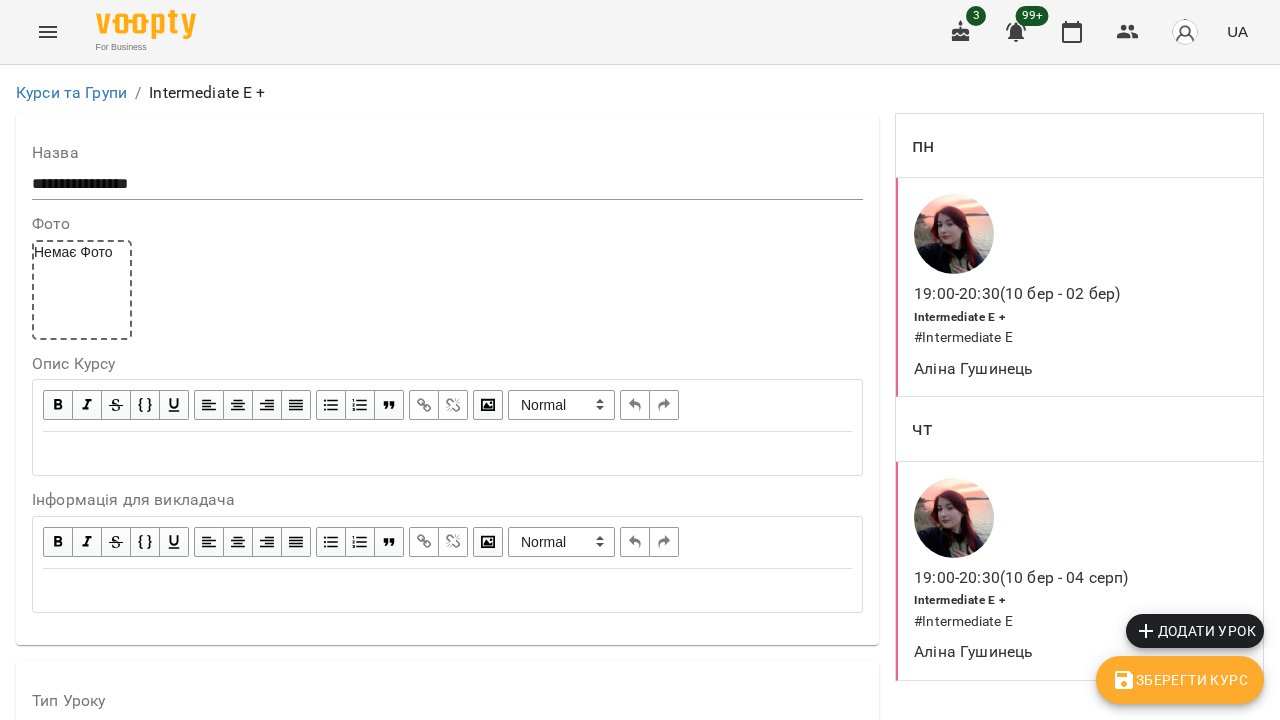 scroll, scrollTop: 150, scrollLeft: 0, axis: vertical 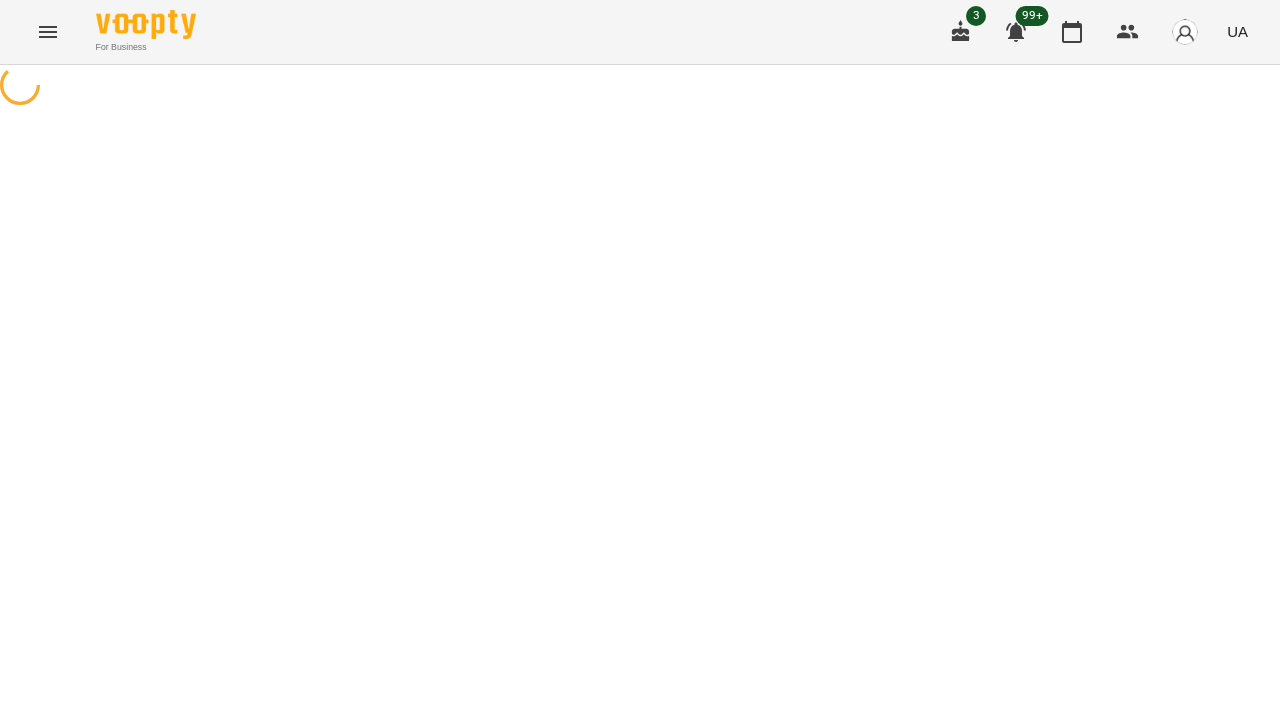 select on "*" 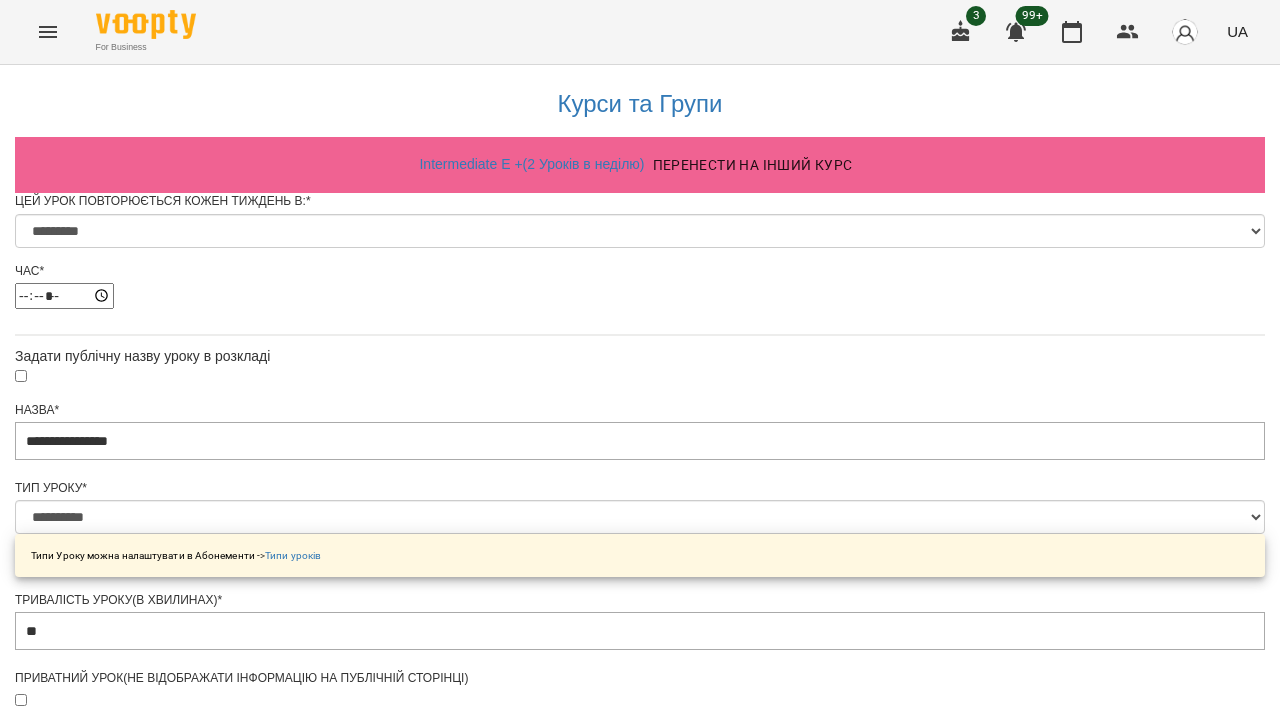 scroll, scrollTop: 955, scrollLeft: 0, axis: vertical 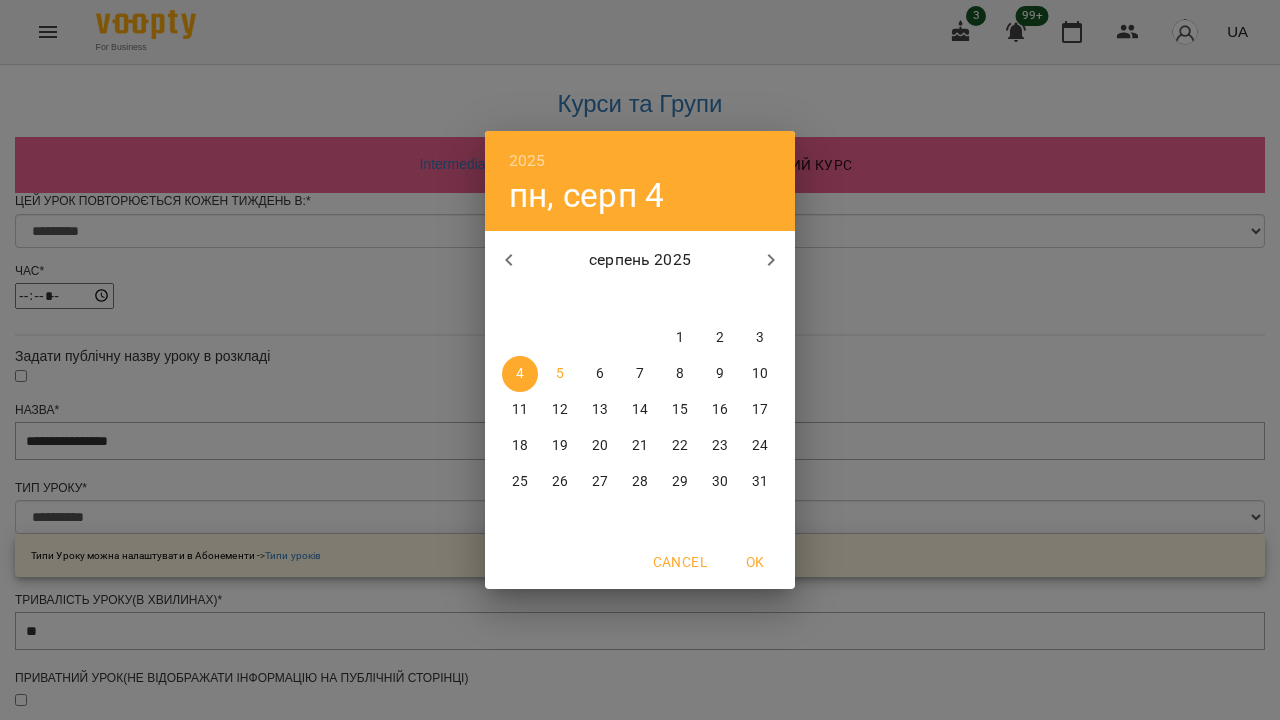 click at bounding box center (771, 260) 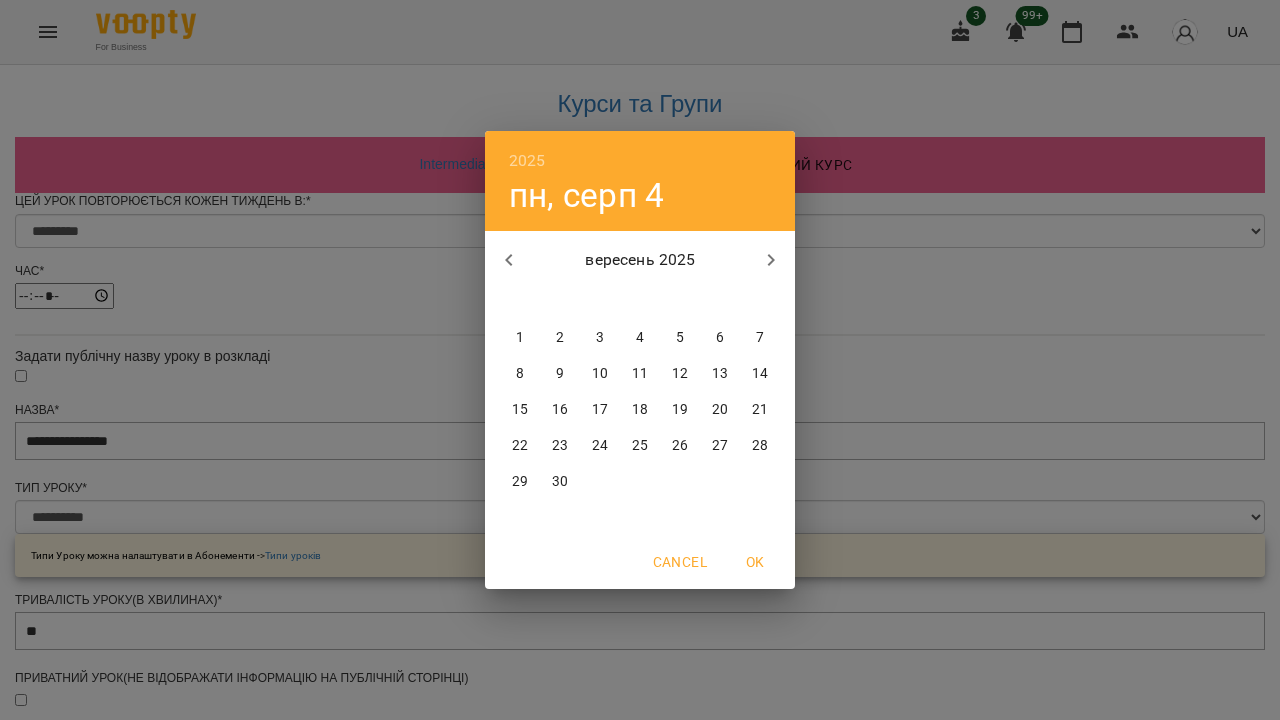 click at bounding box center (771, 260) 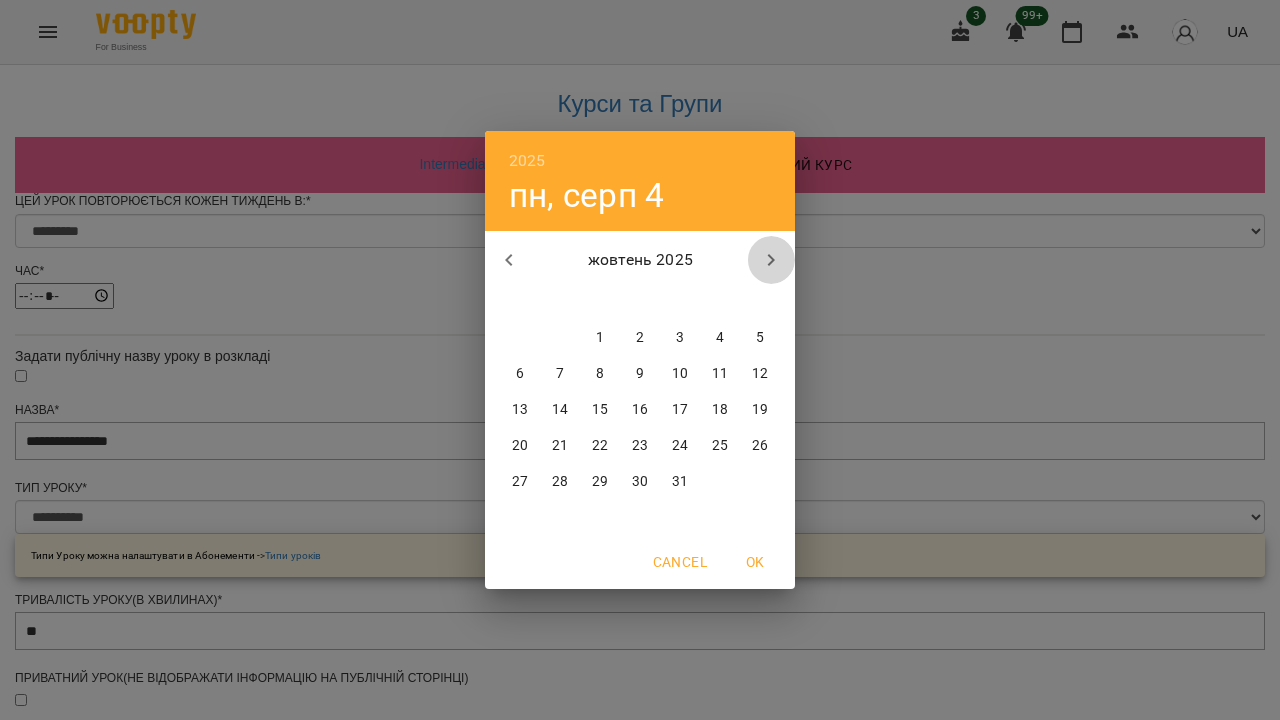 click at bounding box center (771, 260) 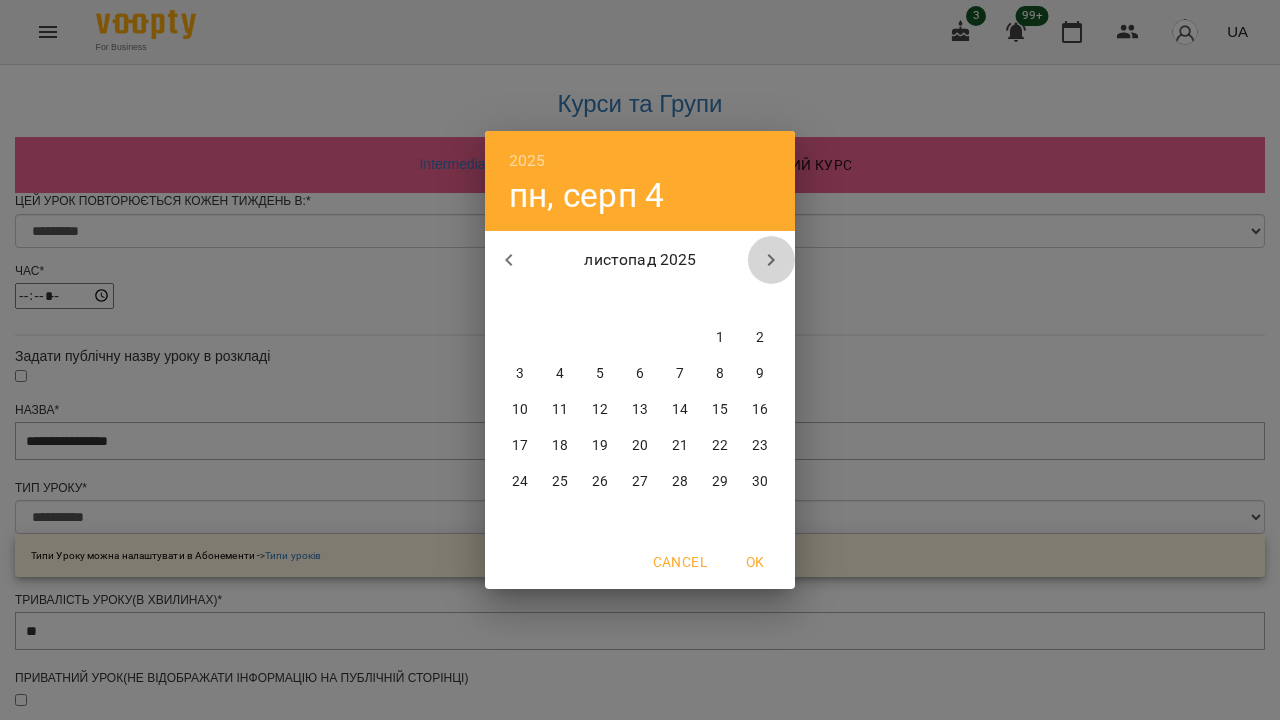 click at bounding box center (771, 260) 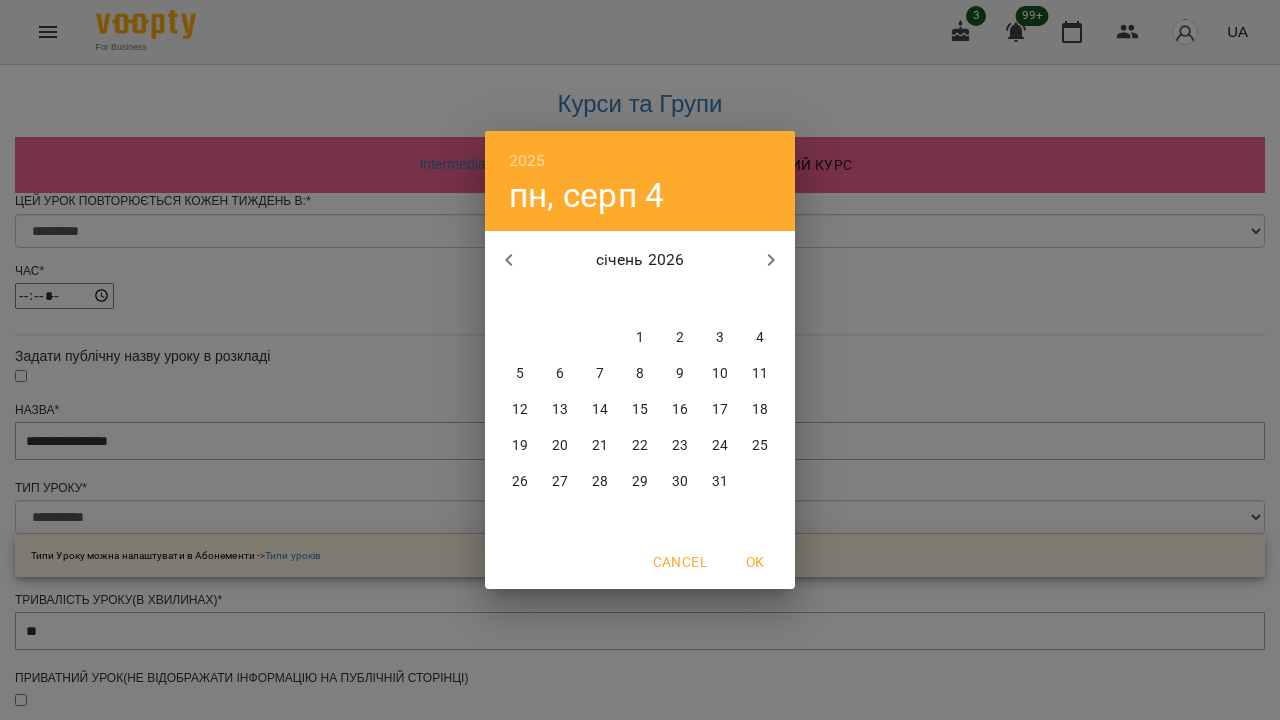 click at bounding box center [771, 260] 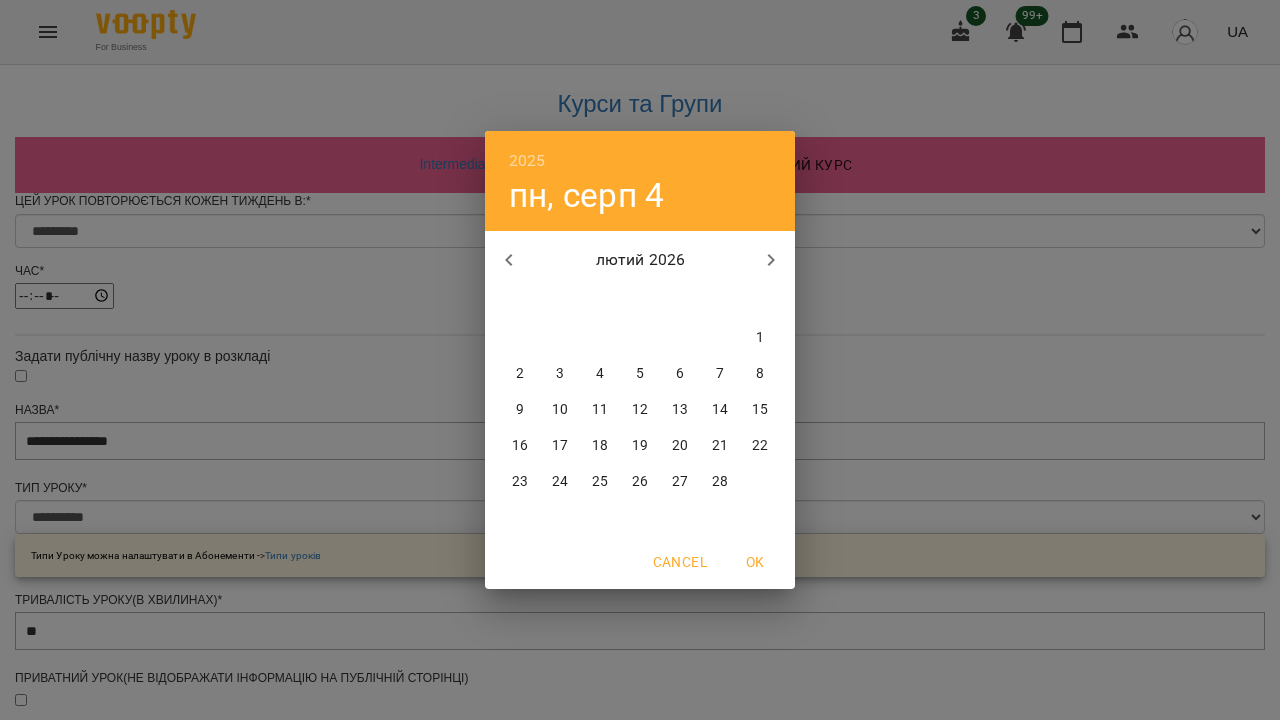 click at bounding box center (771, 260) 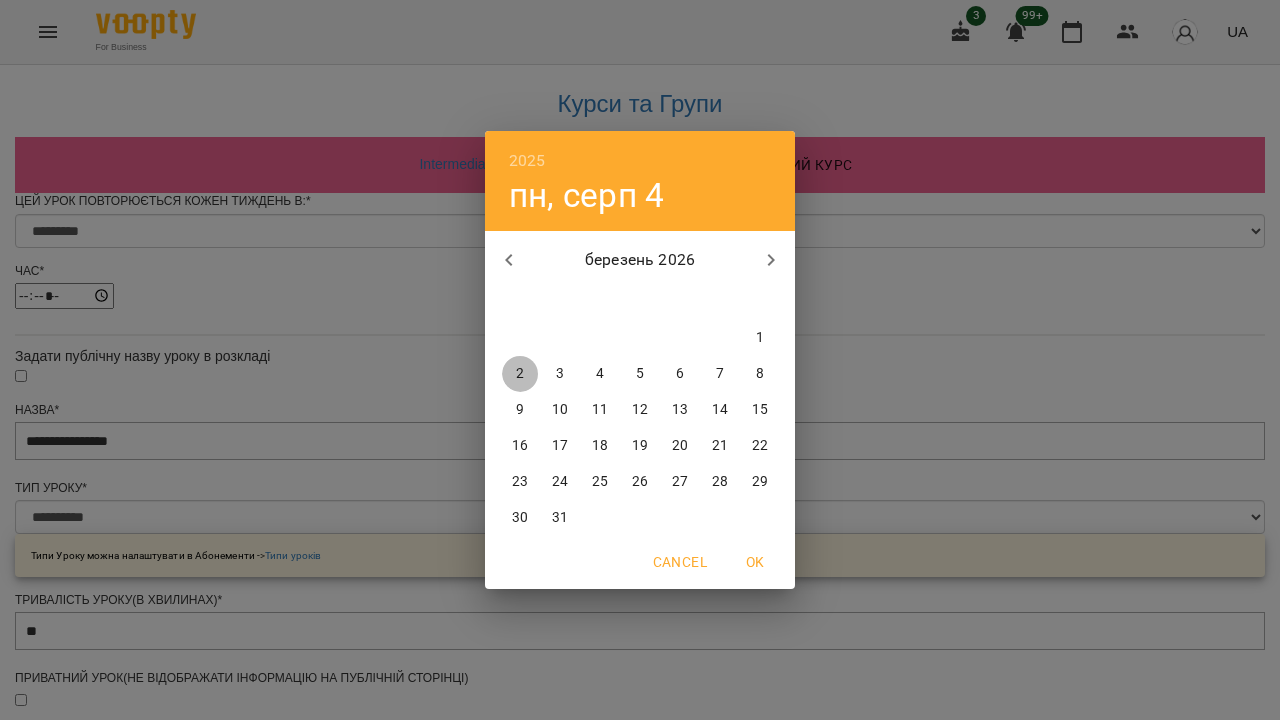 click on "2" at bounding box center [520, 374] 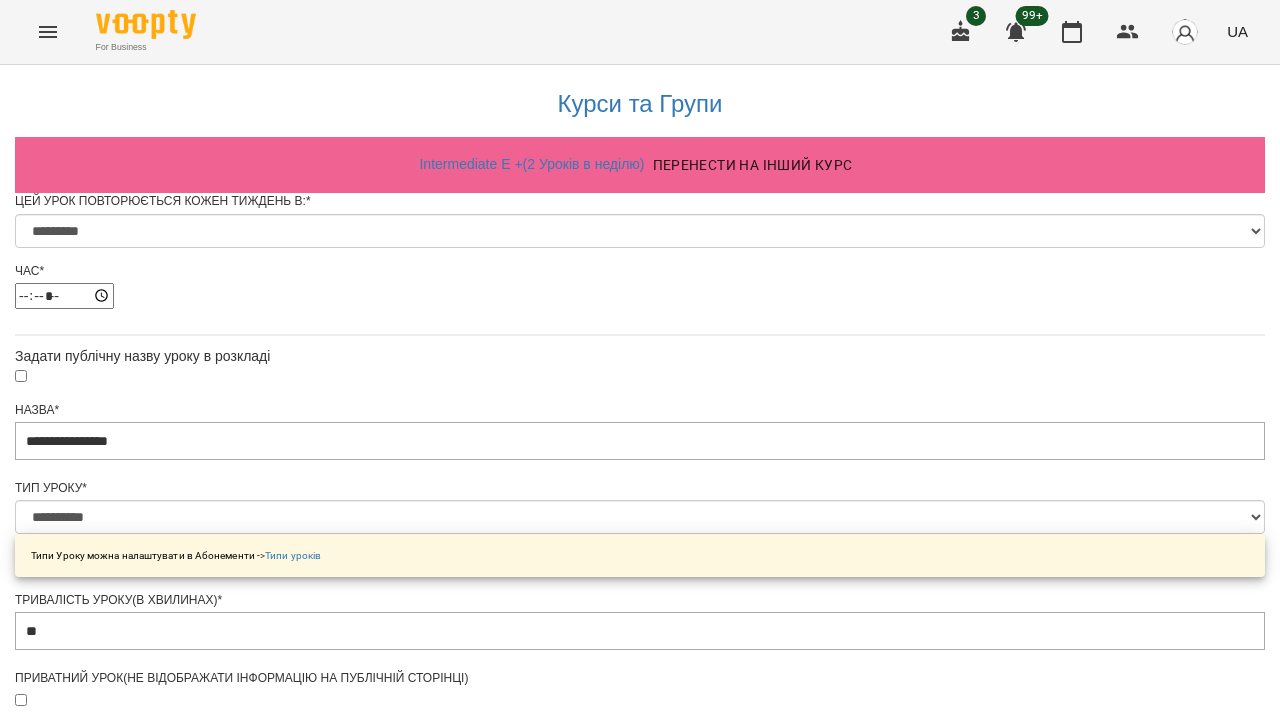 click on "Зберегти" at bounding box center [640, 1494] 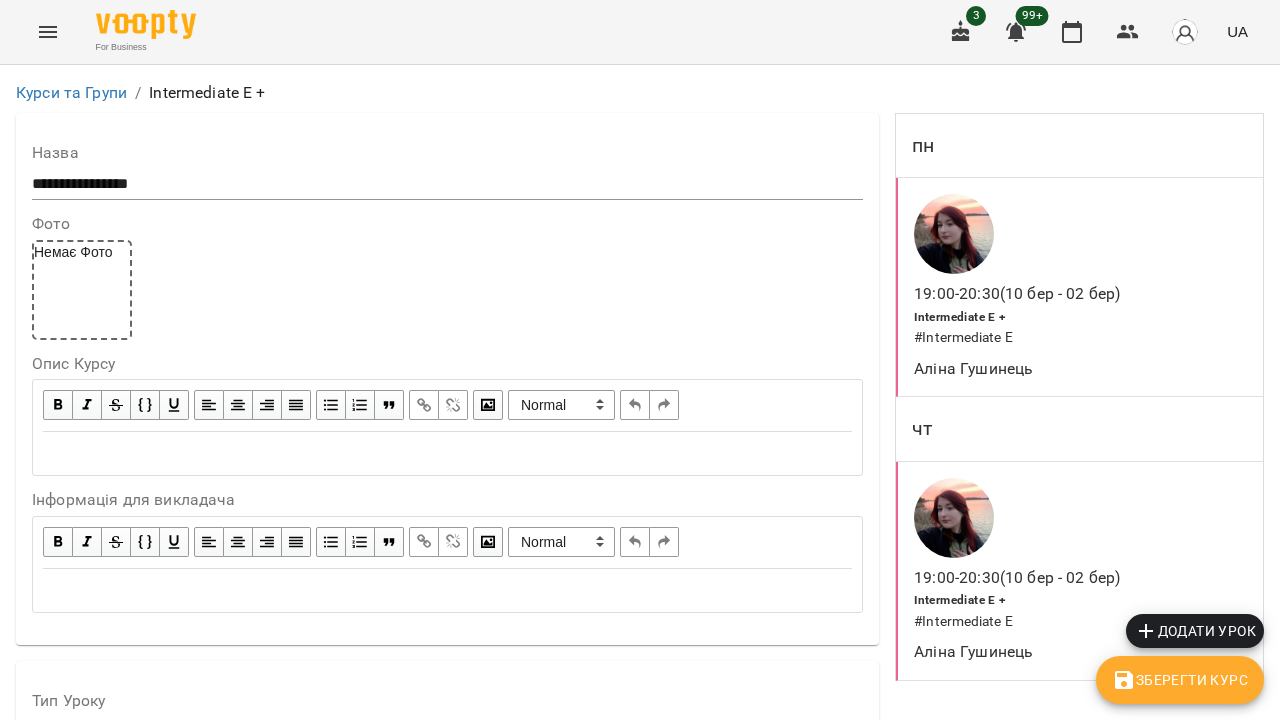 click on "Зберегти Курс" at bounding box center (1180, 680) 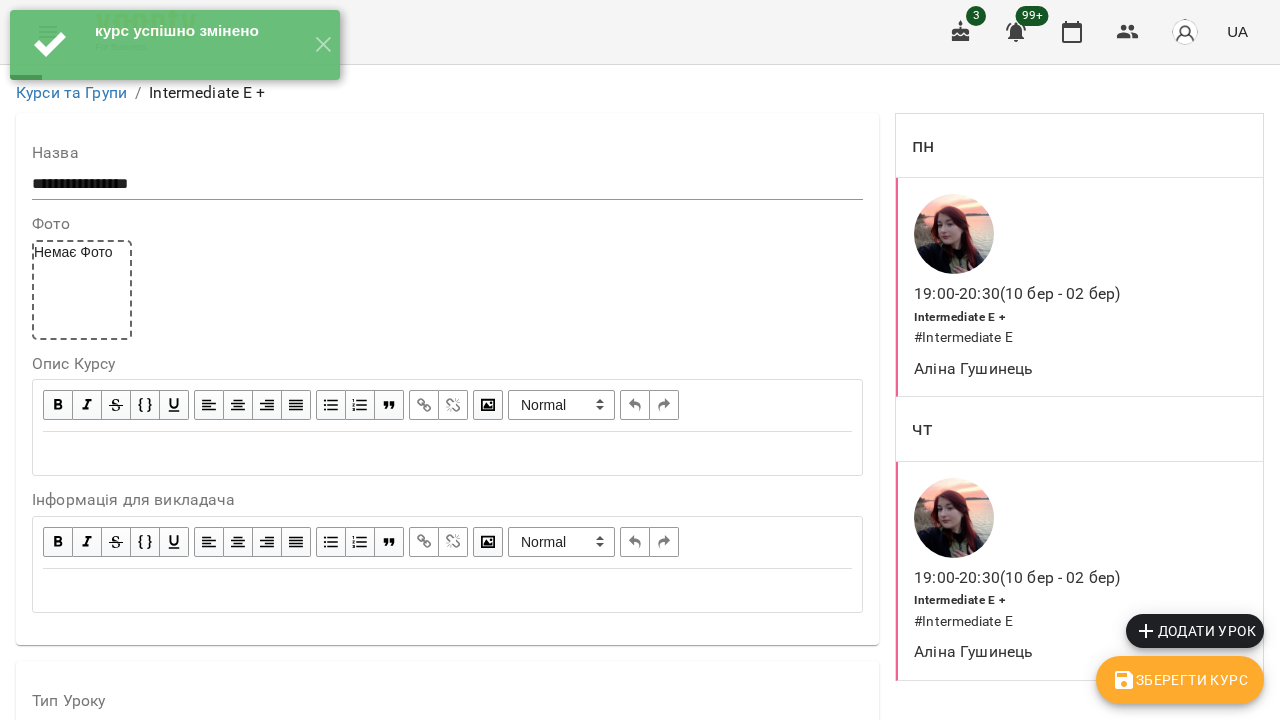 scroll, scrollTop: 1525, scrollLeft: 0, axis: vertical 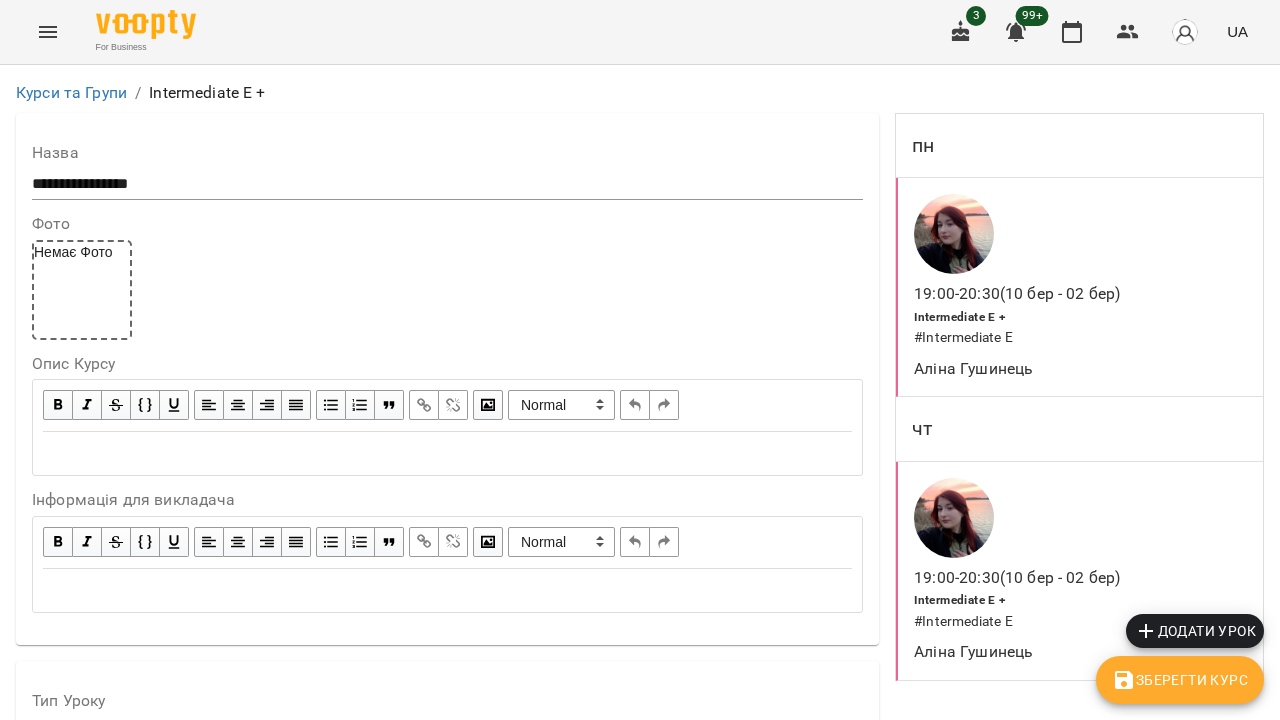 click on "Немає жодного клієнта з цим тегом" at bounding box center [447, 2011] 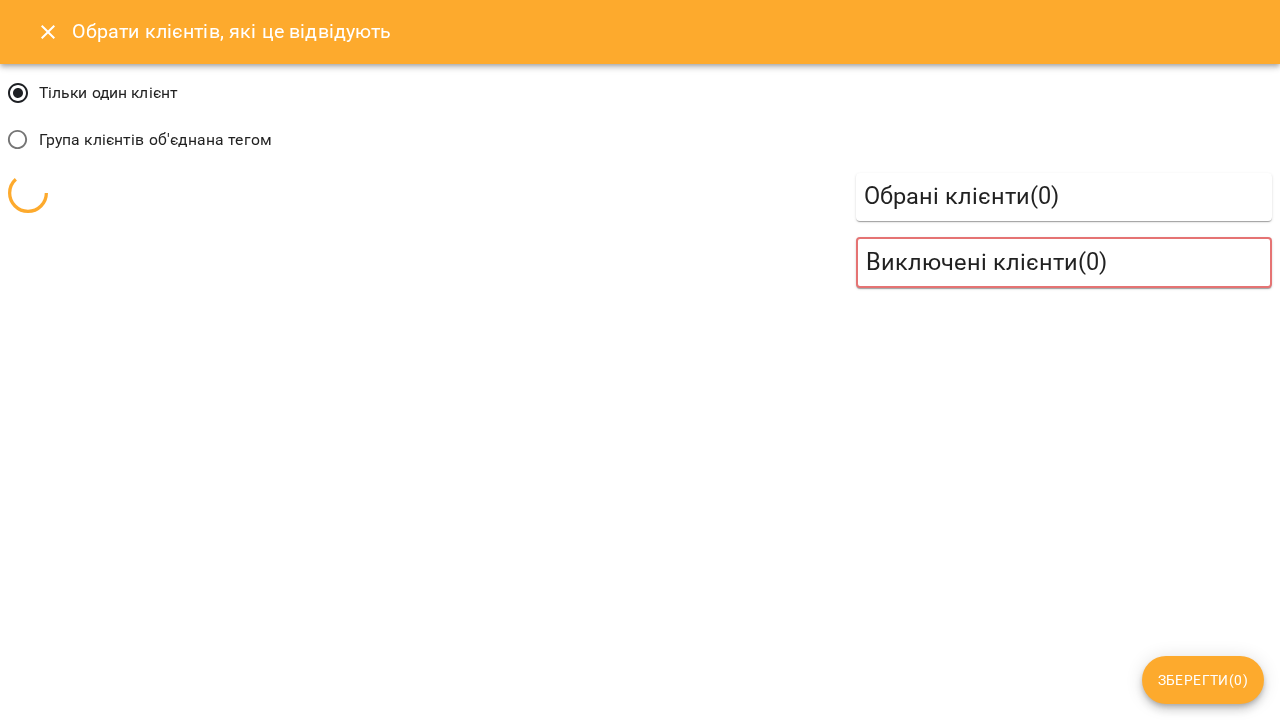 click on "Група клієнтів об'єднана тегом" at bounding box center [155, 140] 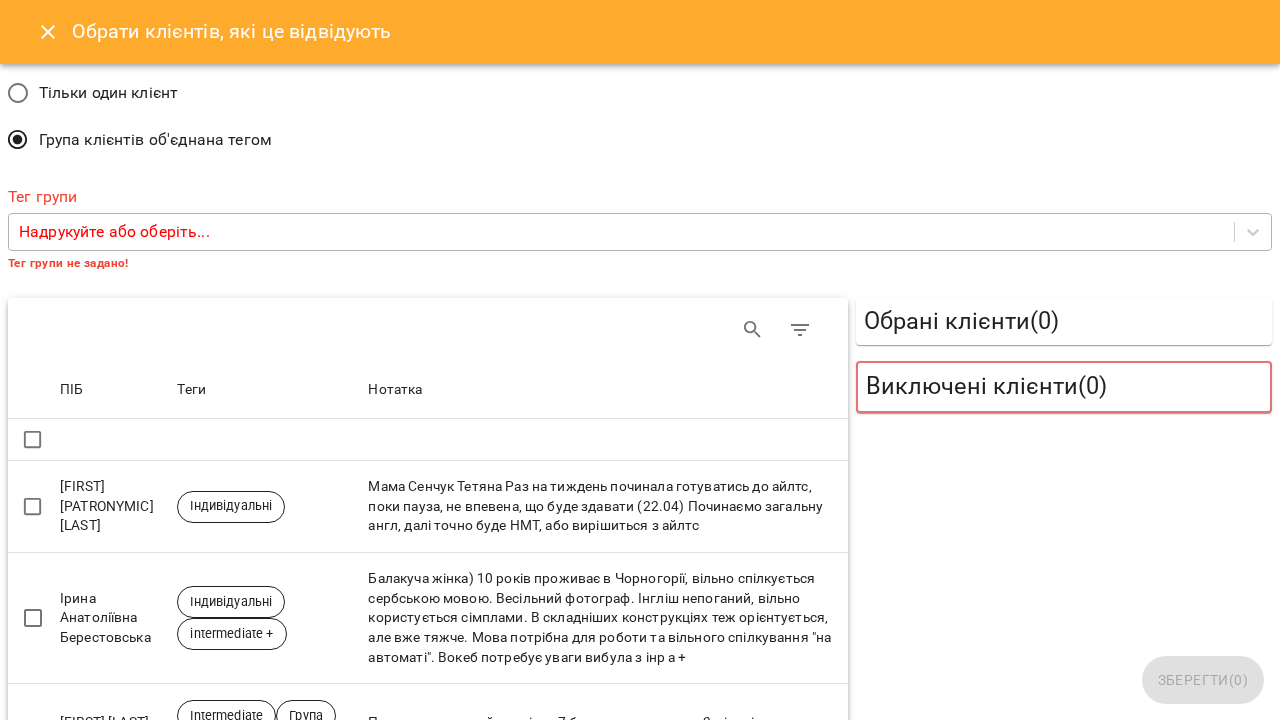 click on "Надрукуйте або оберіть..." at bounding box center [621, 232] 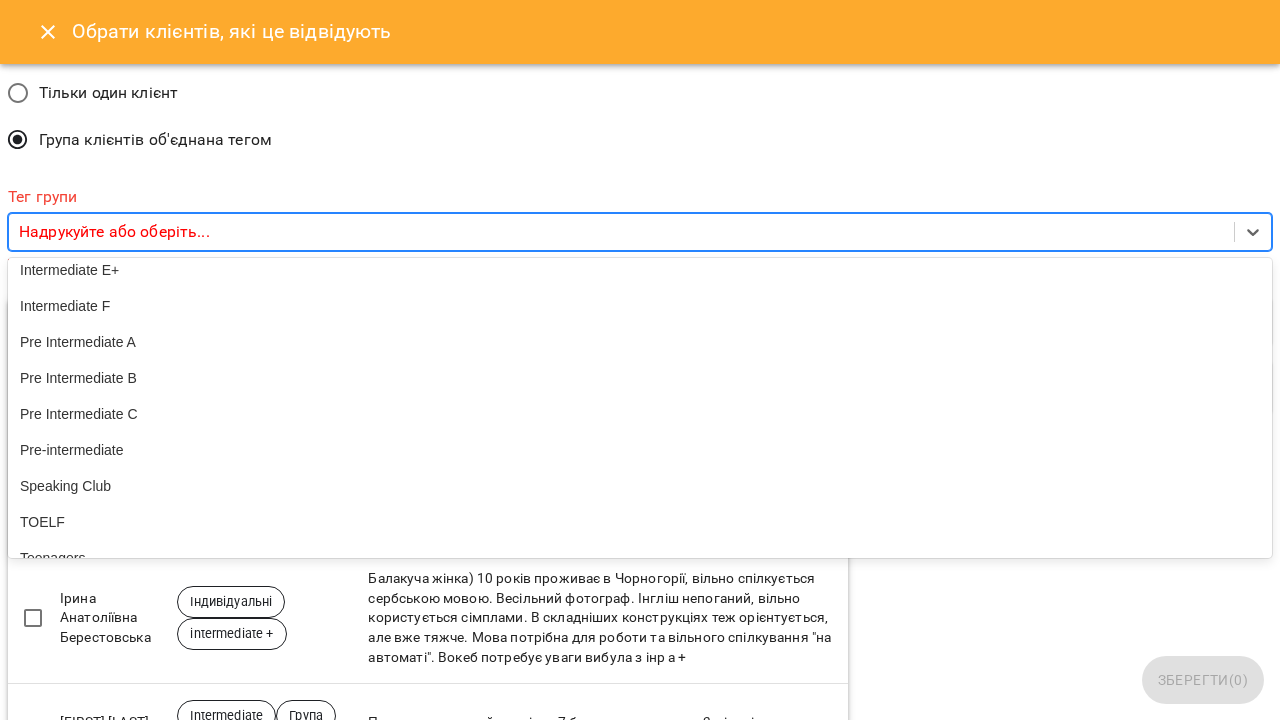 scroll, scrollTop: 770, scrollLeft: 0, axis: vertical 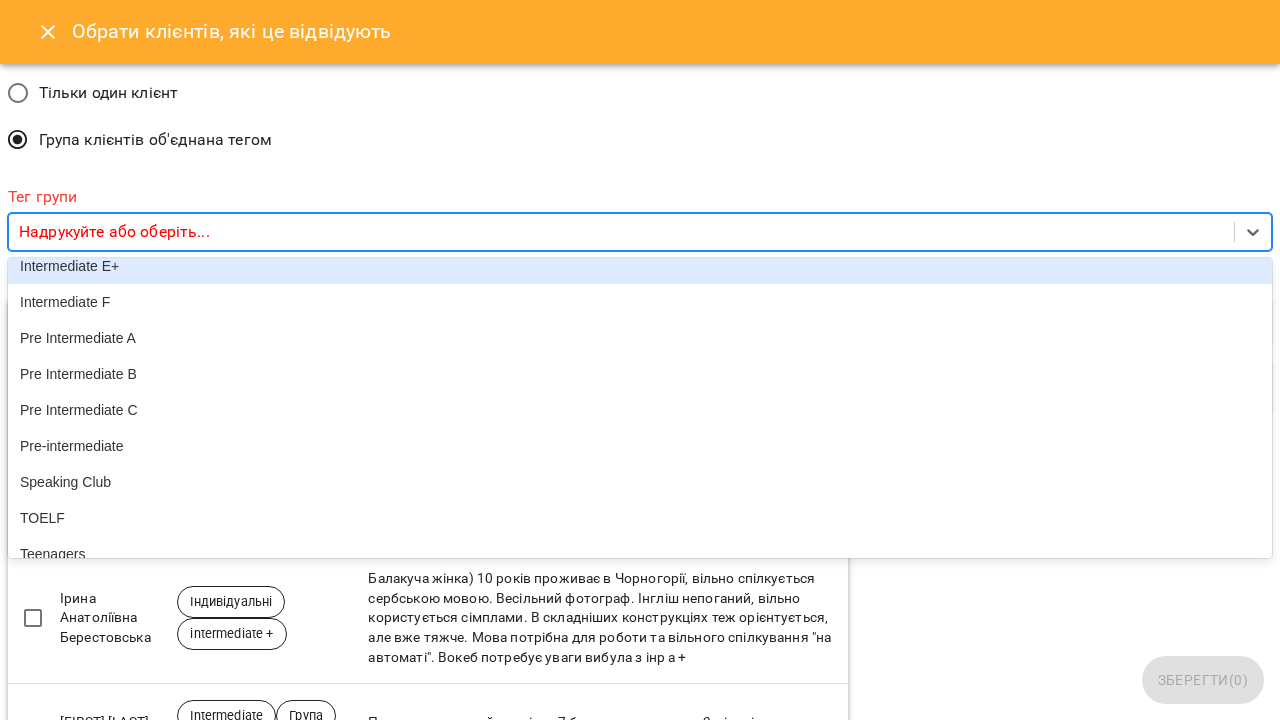 click on "Intermediate E+" at bounding box center [640, 266] 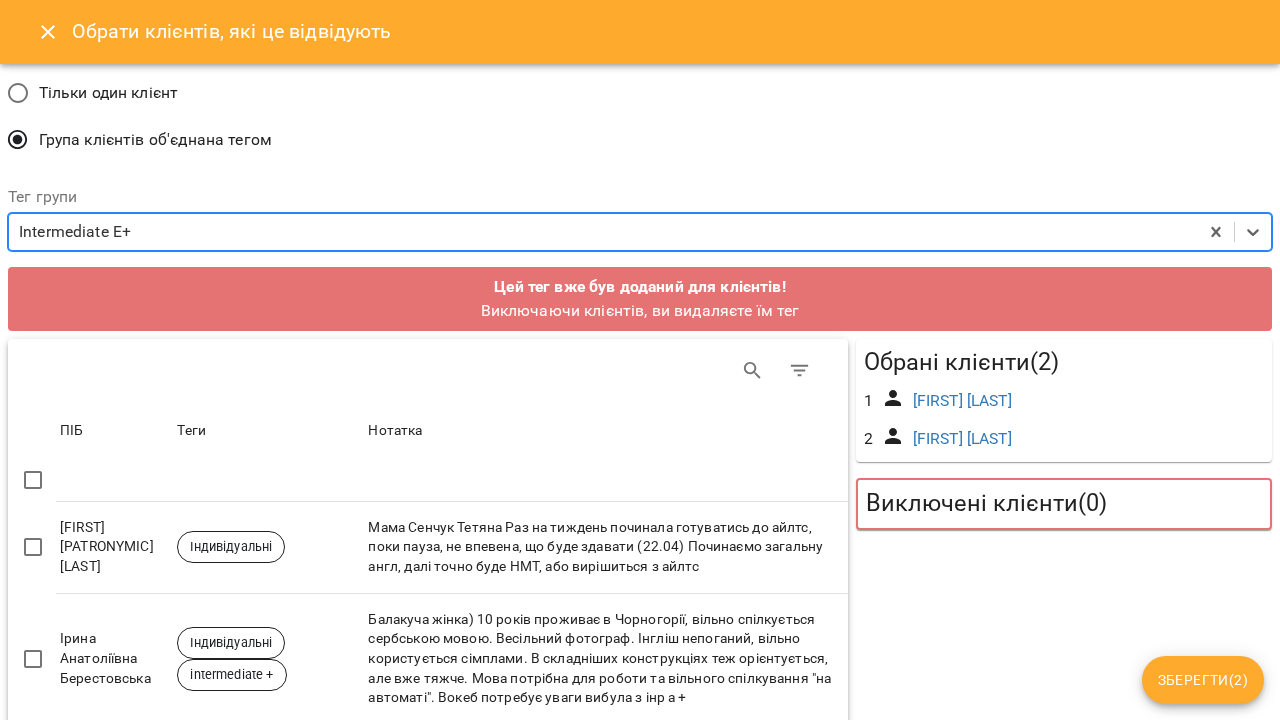 click on "Зберегти ( 2 )" at bounding box center [1203, 680] 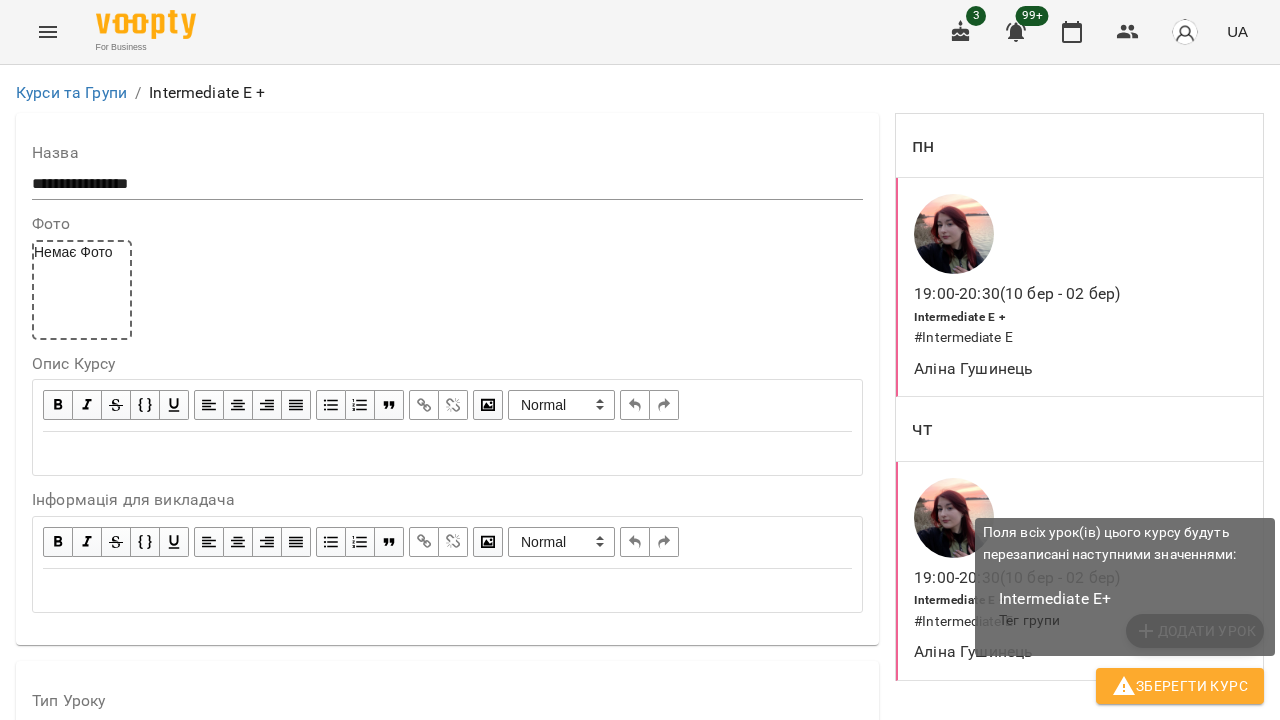 click on "Зберегти Курс" at bounding box center [1180, 686] 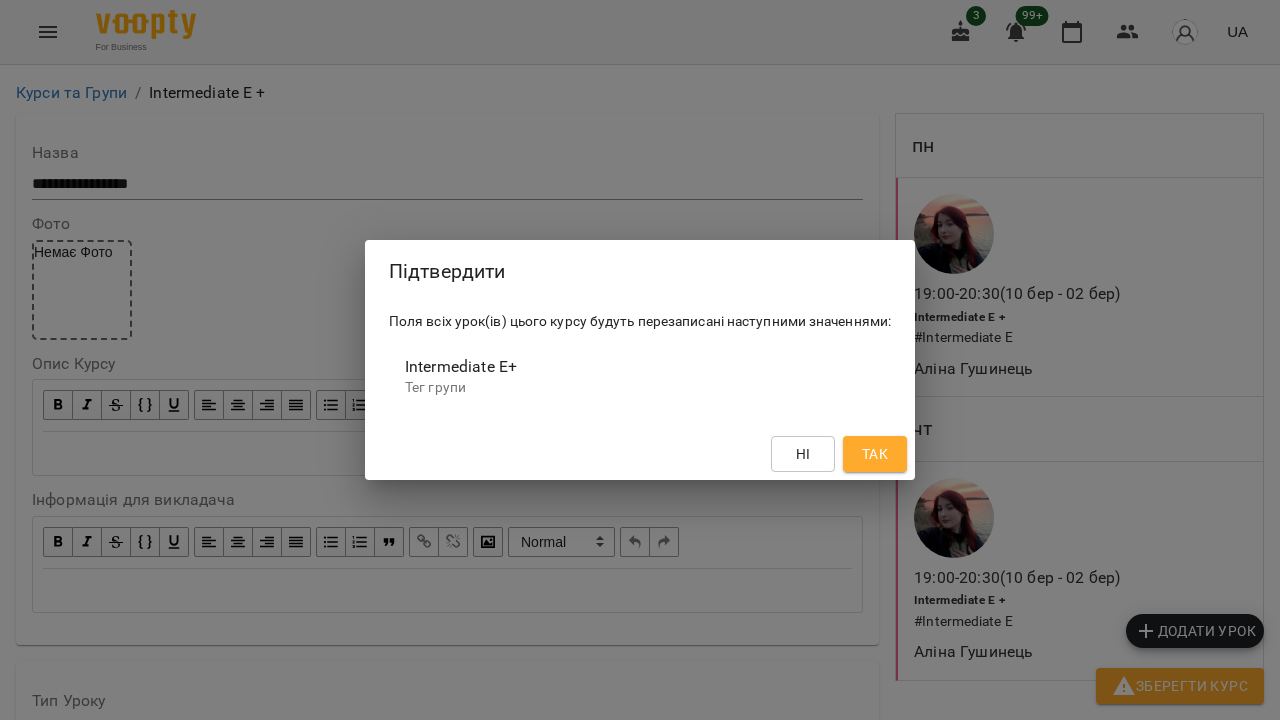click on "Так" at bounding box center [875, 454] 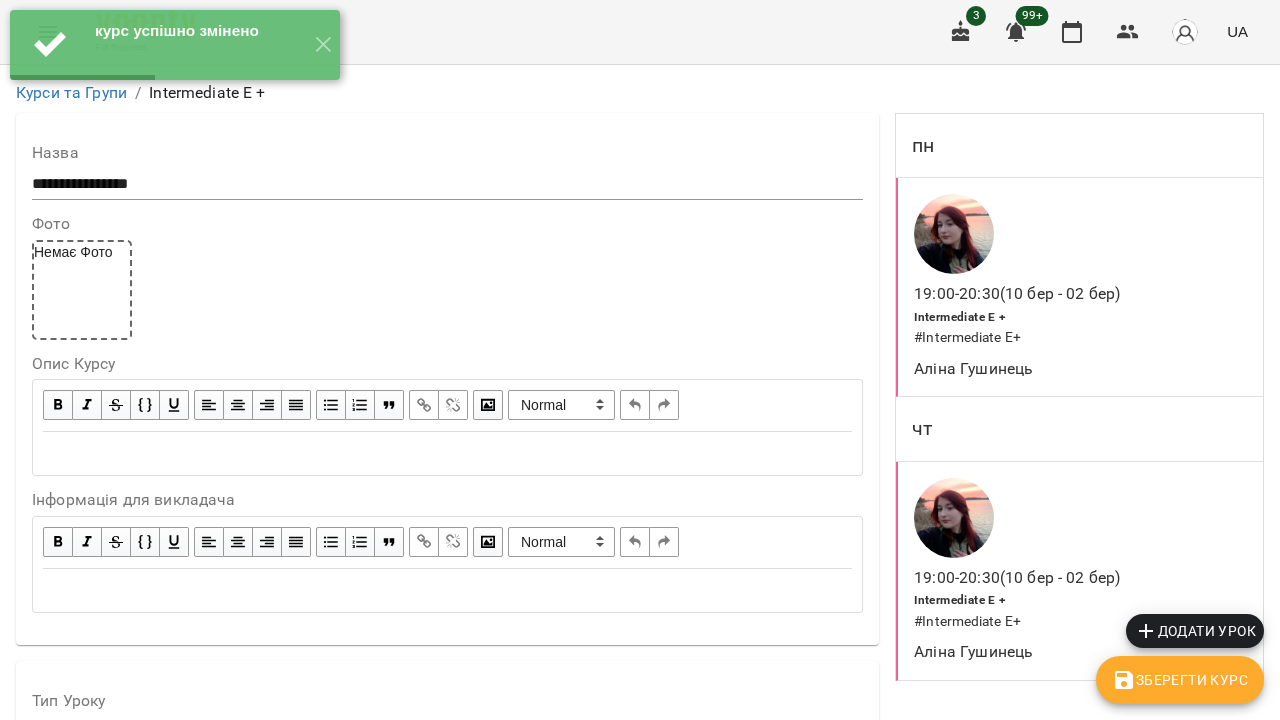 scroll, scrollTop: 1576, scrollLeft: 0, axis: vertical 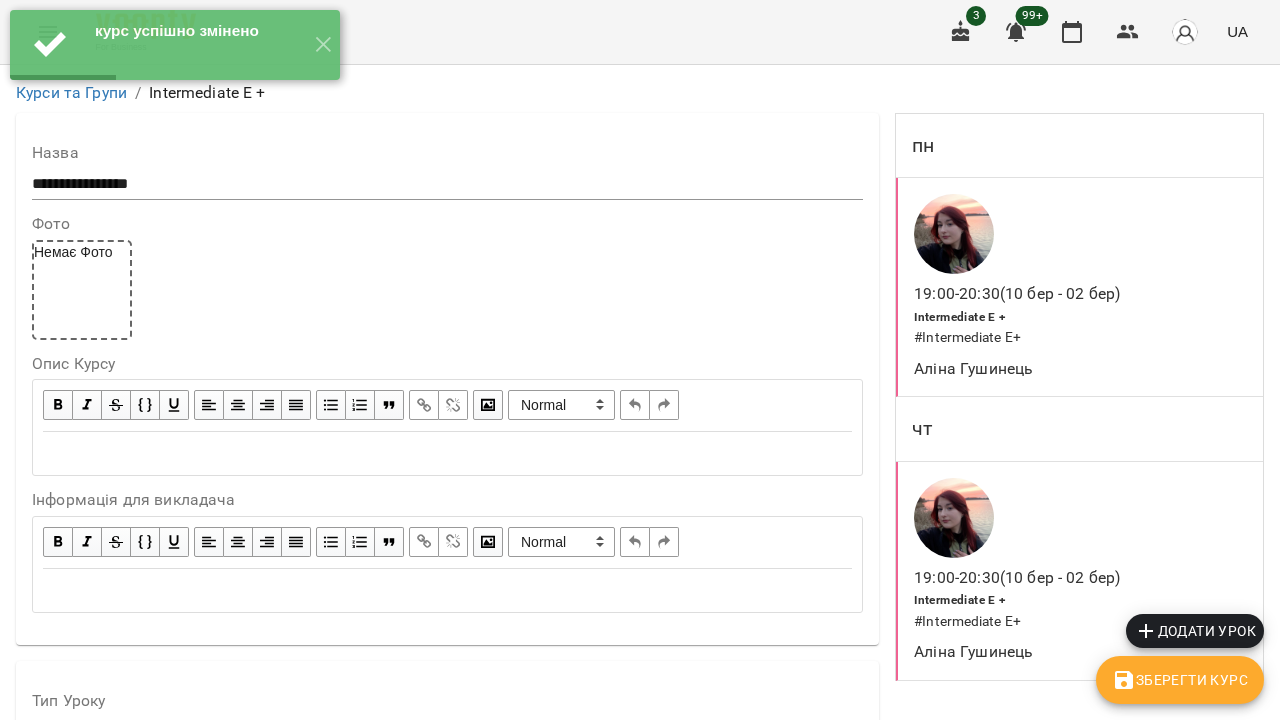 click on "[FIRST] [LAST]" at bounding box center [126, 2013] 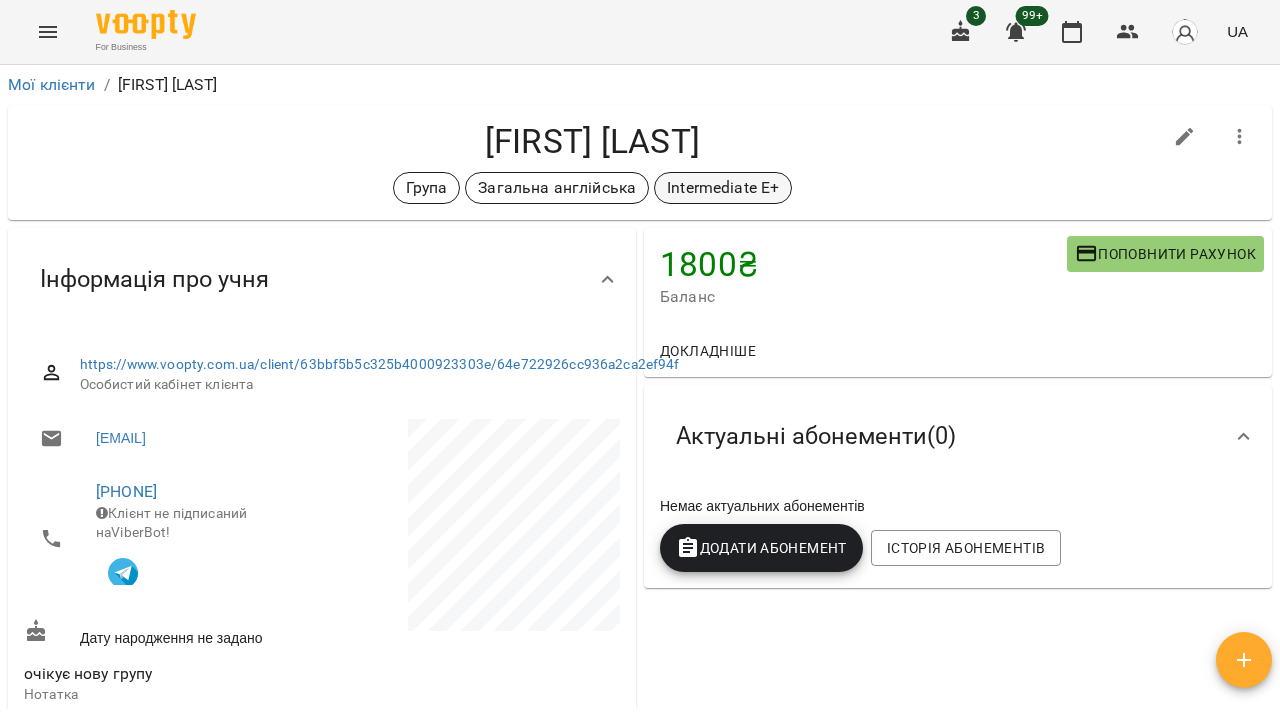 click on "Intermediate E+" at bounding box center [723, 188] 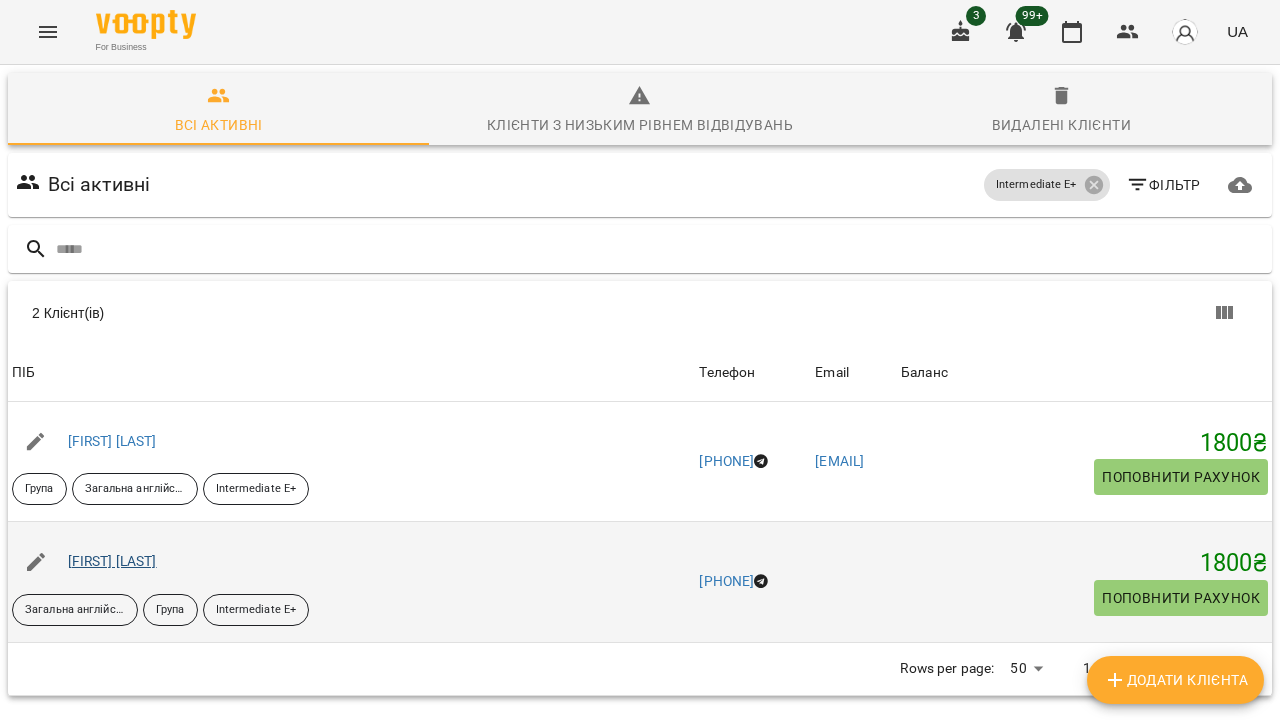 click on "[FIRST] [LAST]" at bounding box center [112, 561] 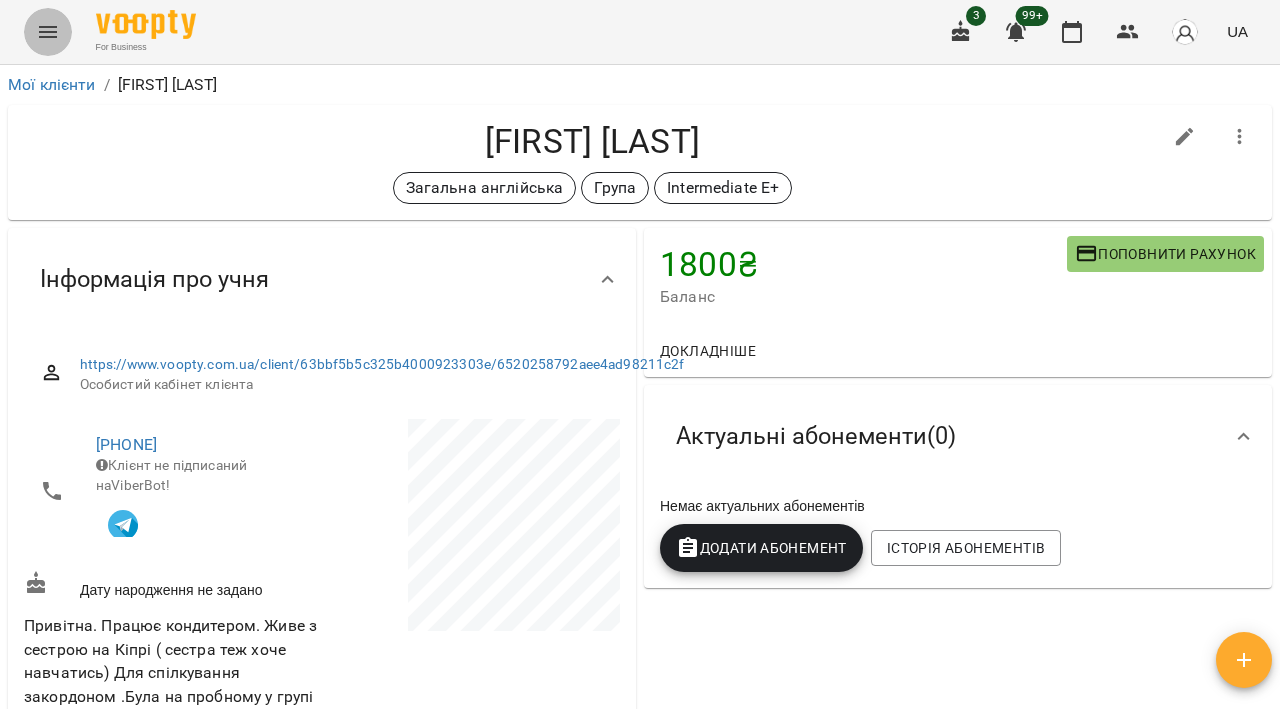 click at bounding box center (48, 32) 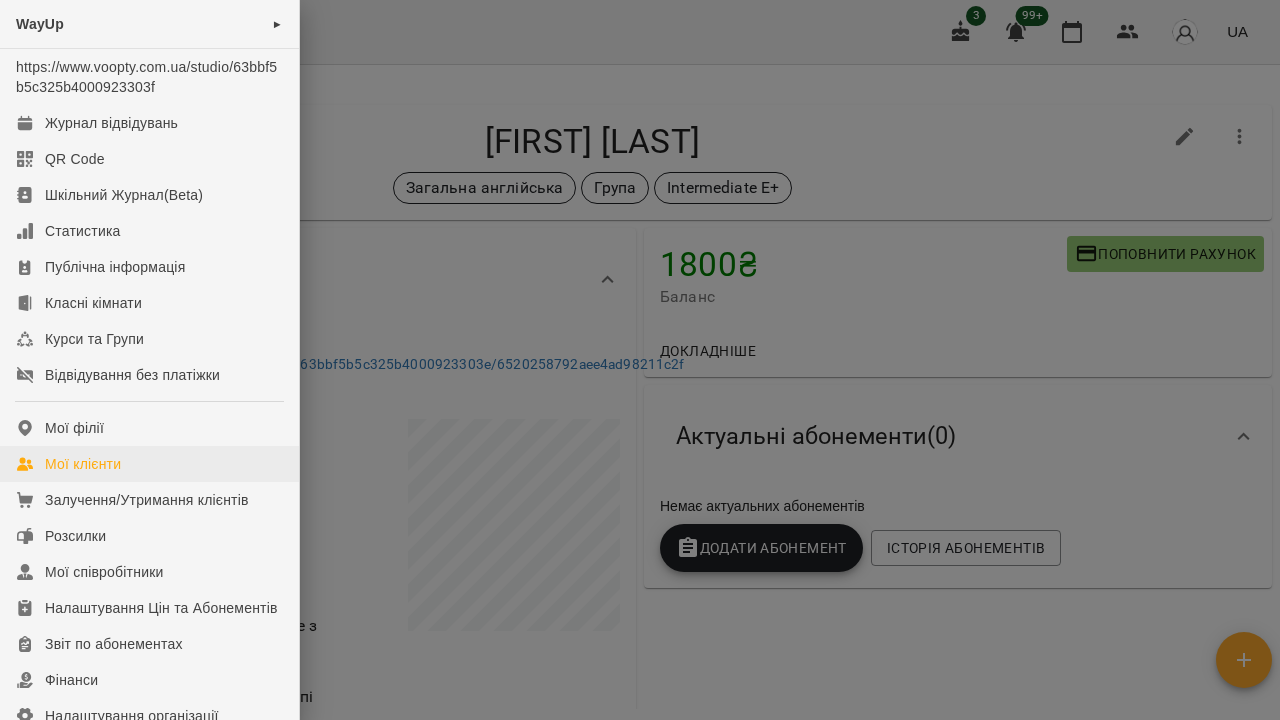 click on "Мої клієнти" at bounding box center (149, 464) 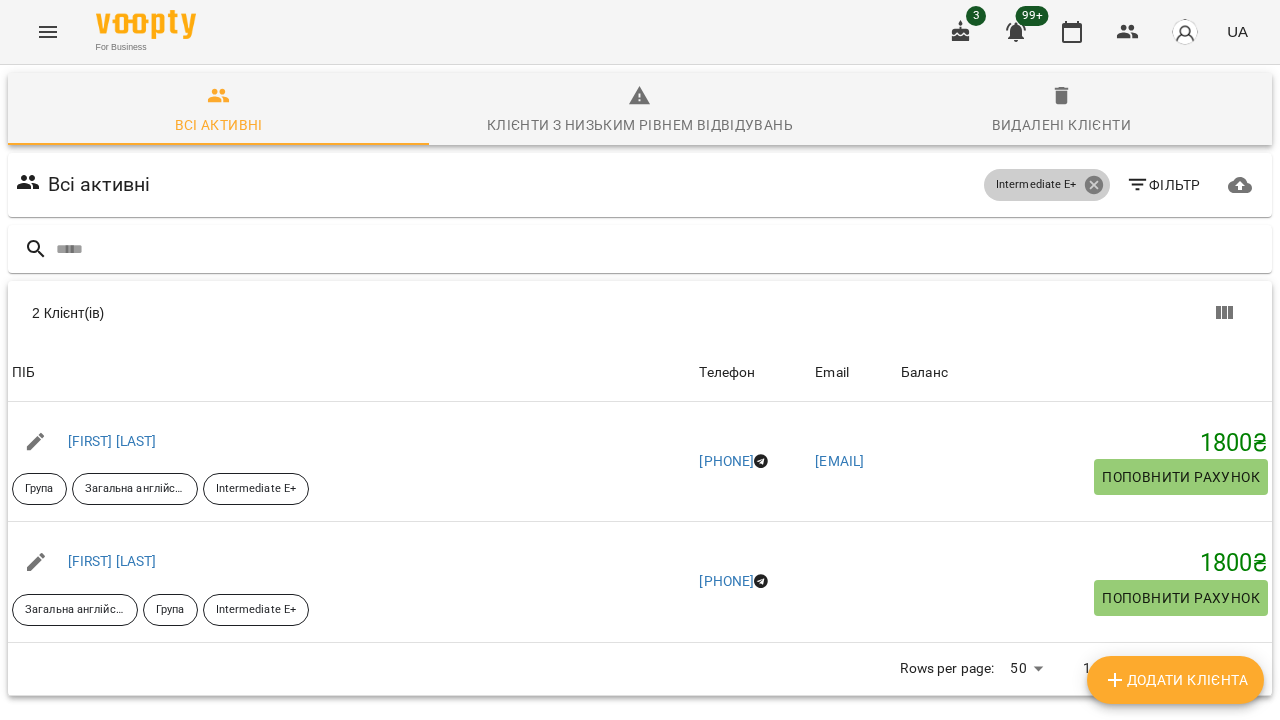 click 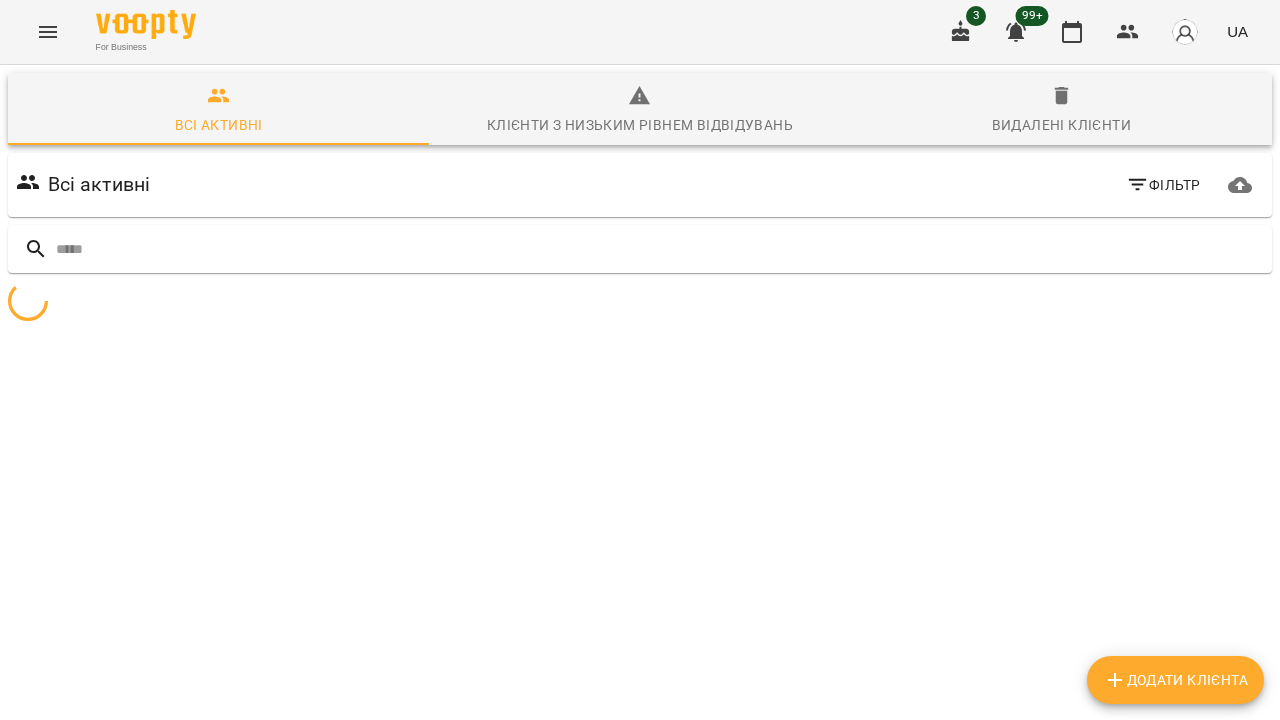 click on "Додати клієнта" at bounding box center (1175, 680) 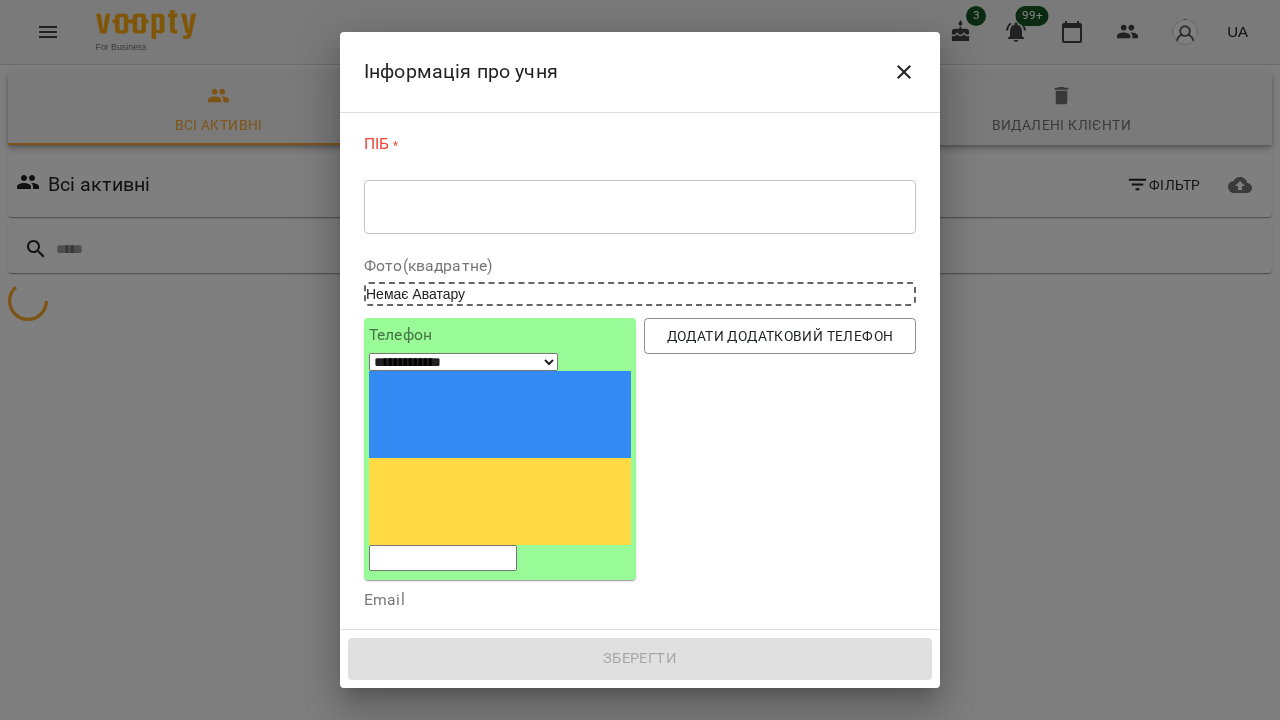click on "* ​" at bounding box center [640, 206] 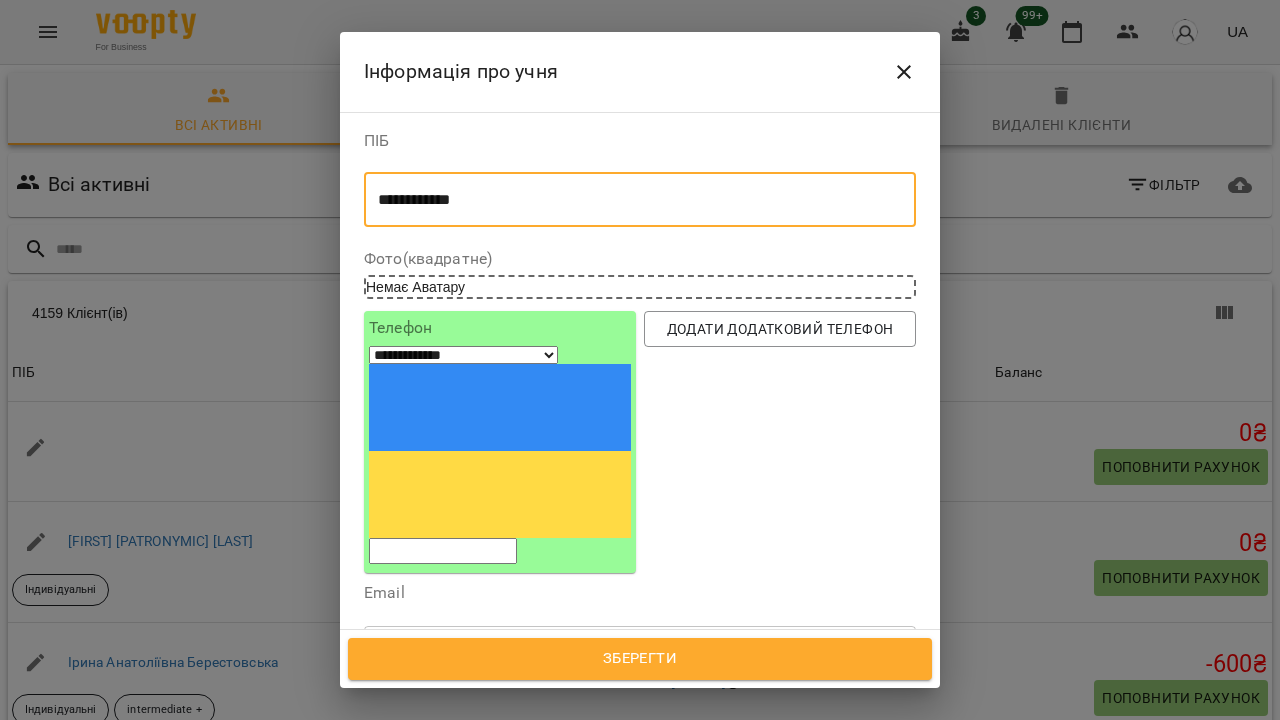 type on "**********" 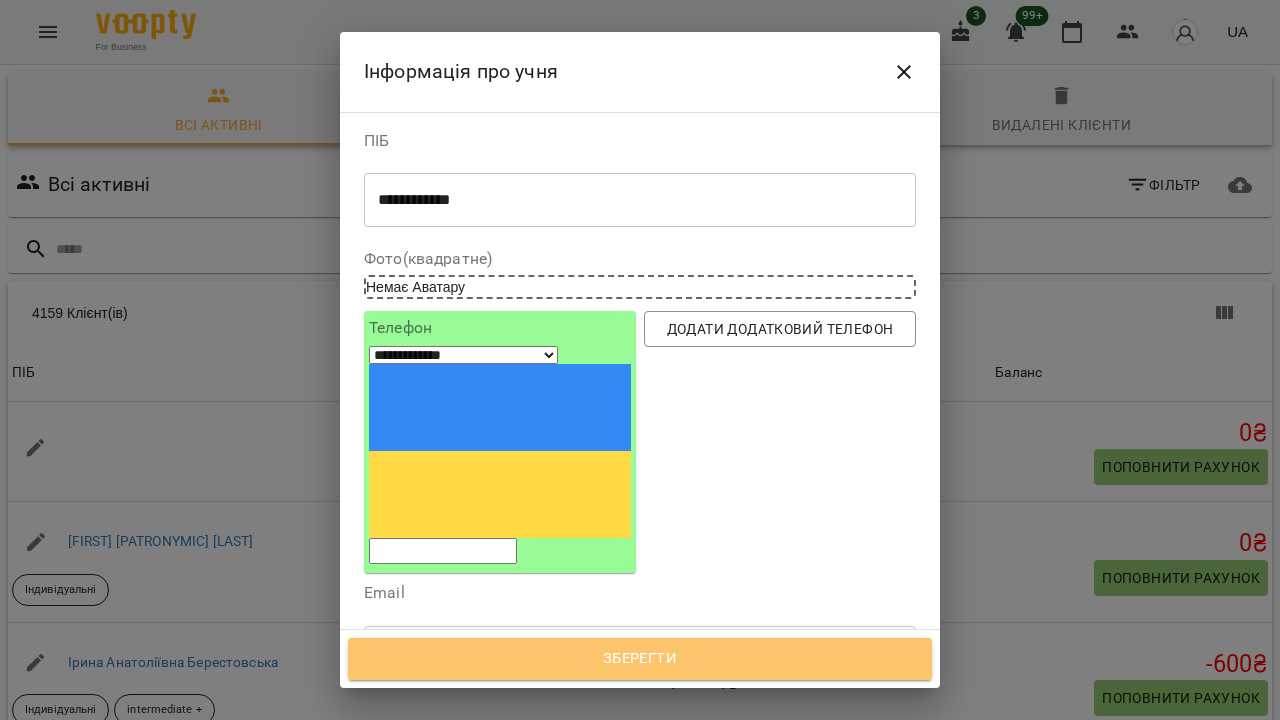 click on "Зберегти" at bounding box center [640, 659] 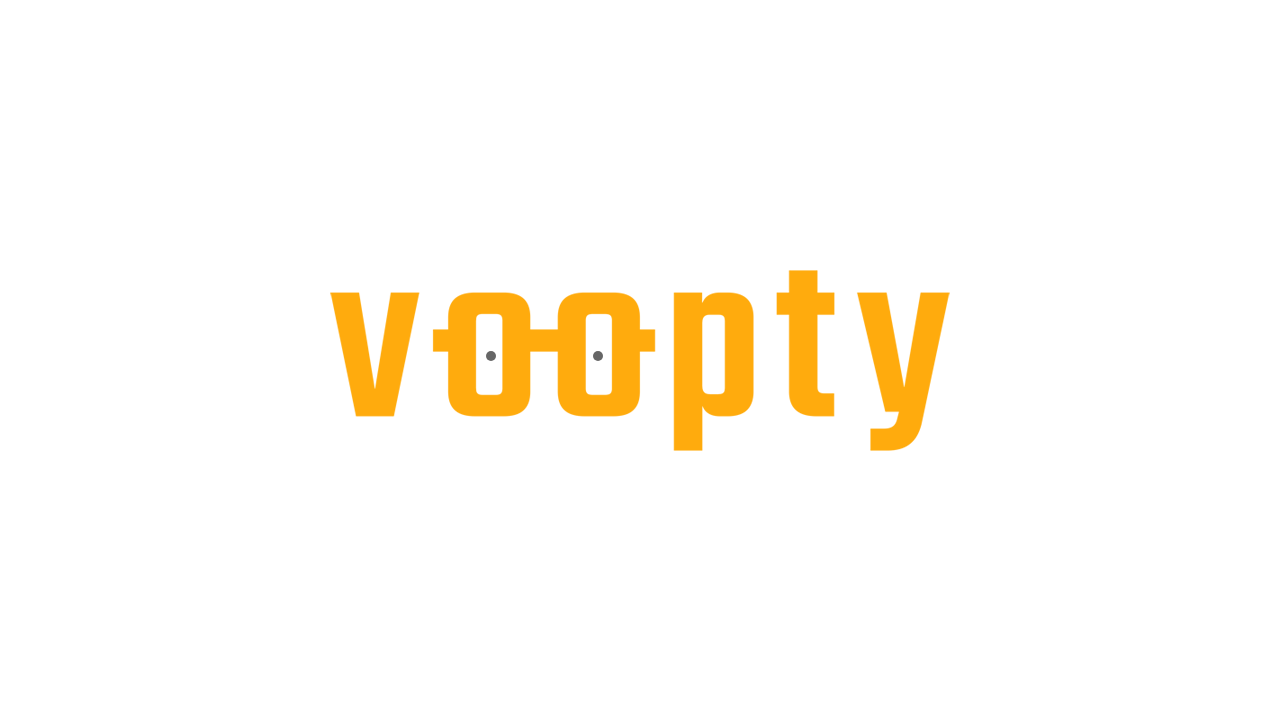 scroll, scrollTop: 0, scrollLeft: 0, axis: both 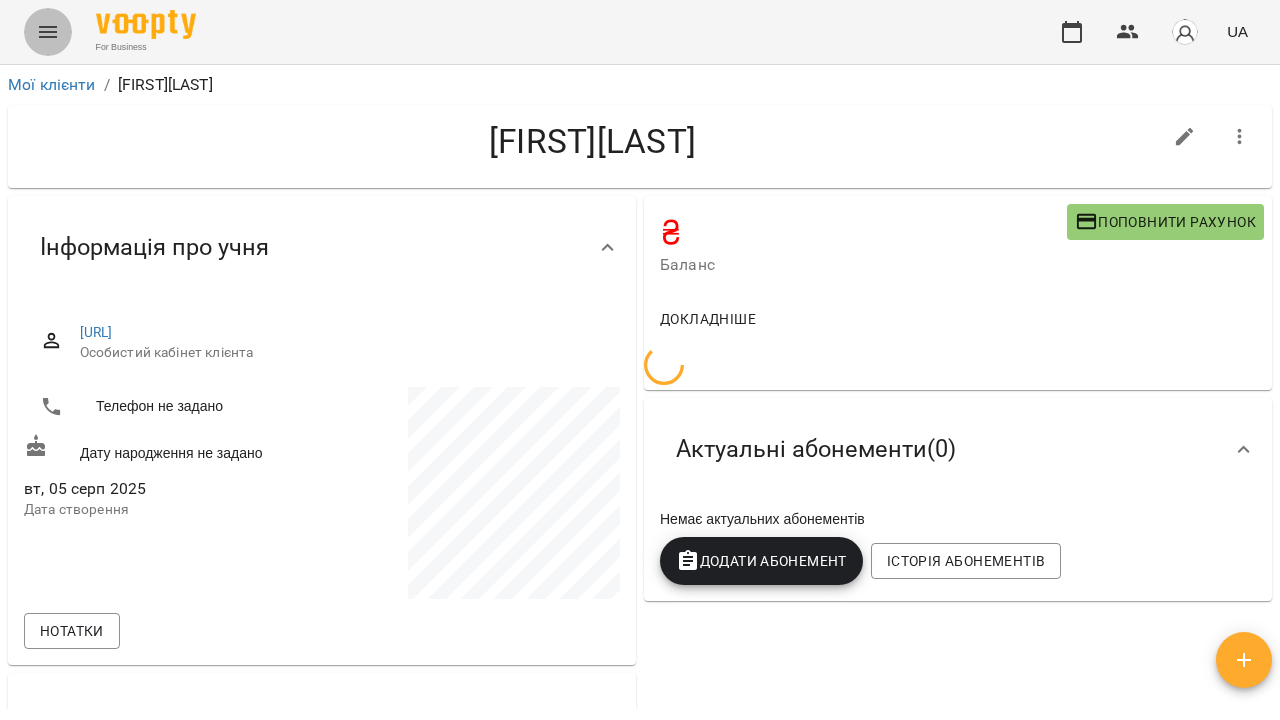 click 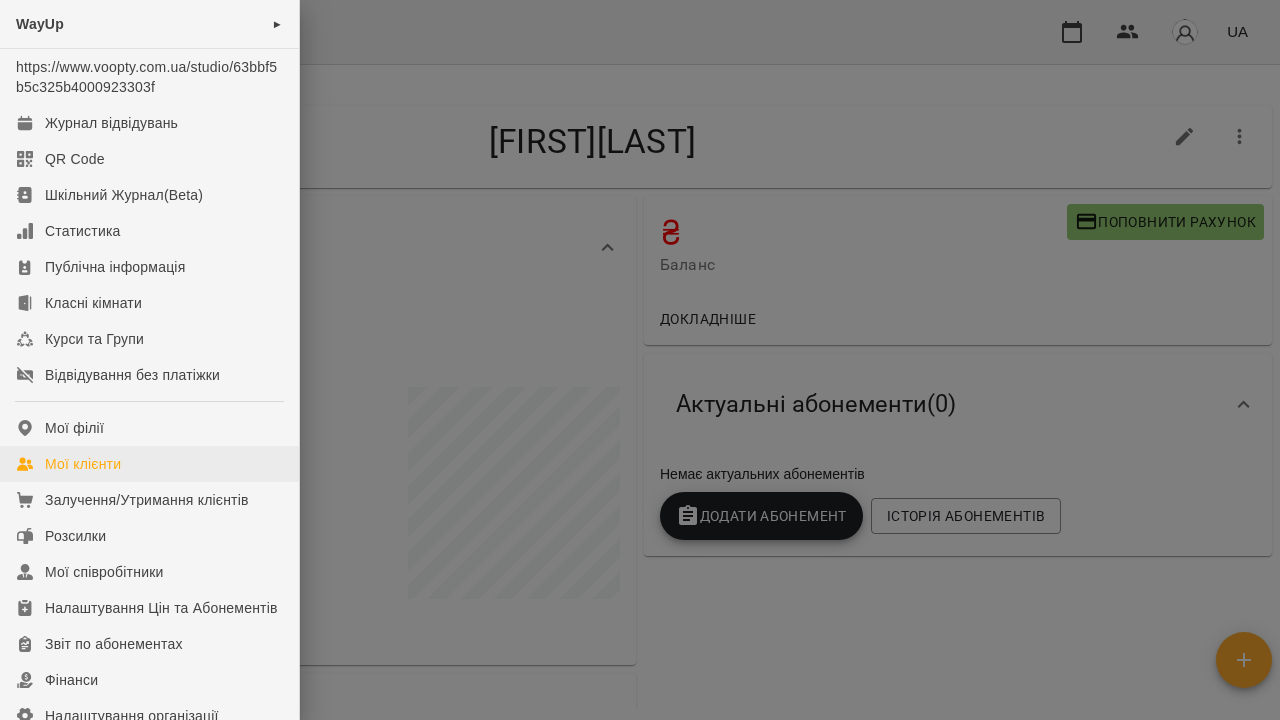 click on "Мої клієнти" at bounding box center (149, 464) 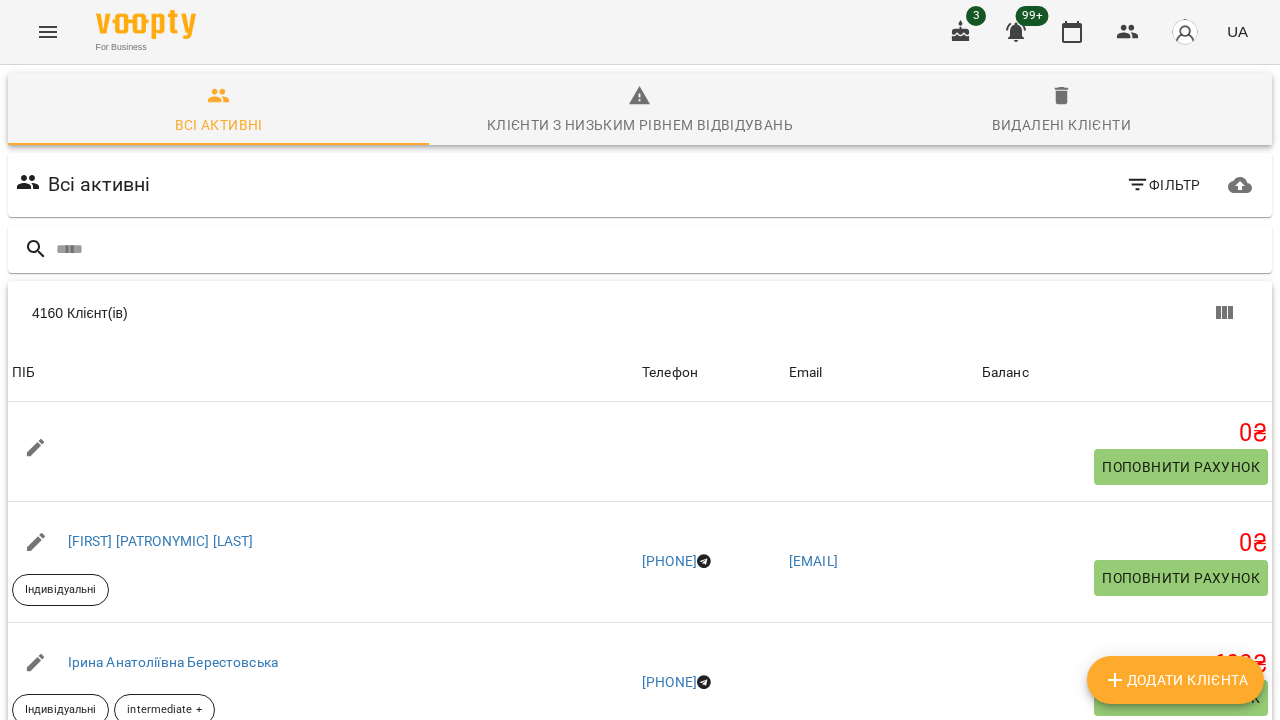 click 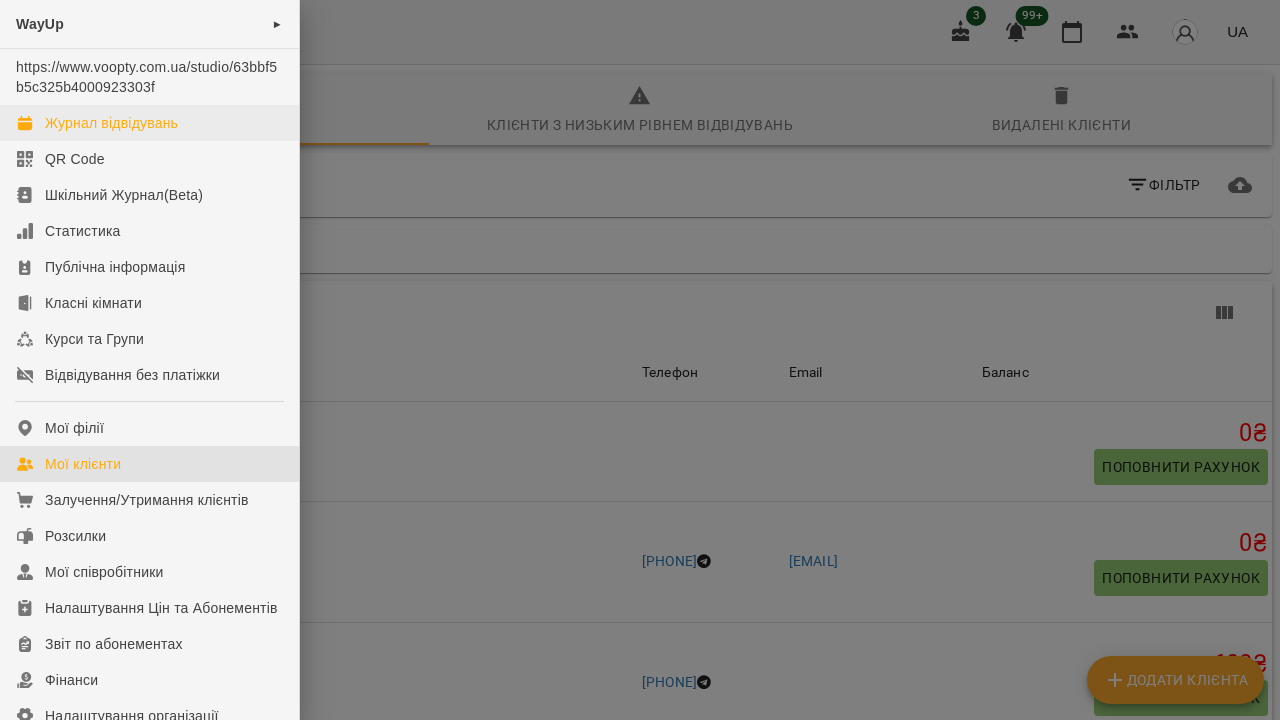 click on "Журнал відвідувань" at bounding box center (111, 123) 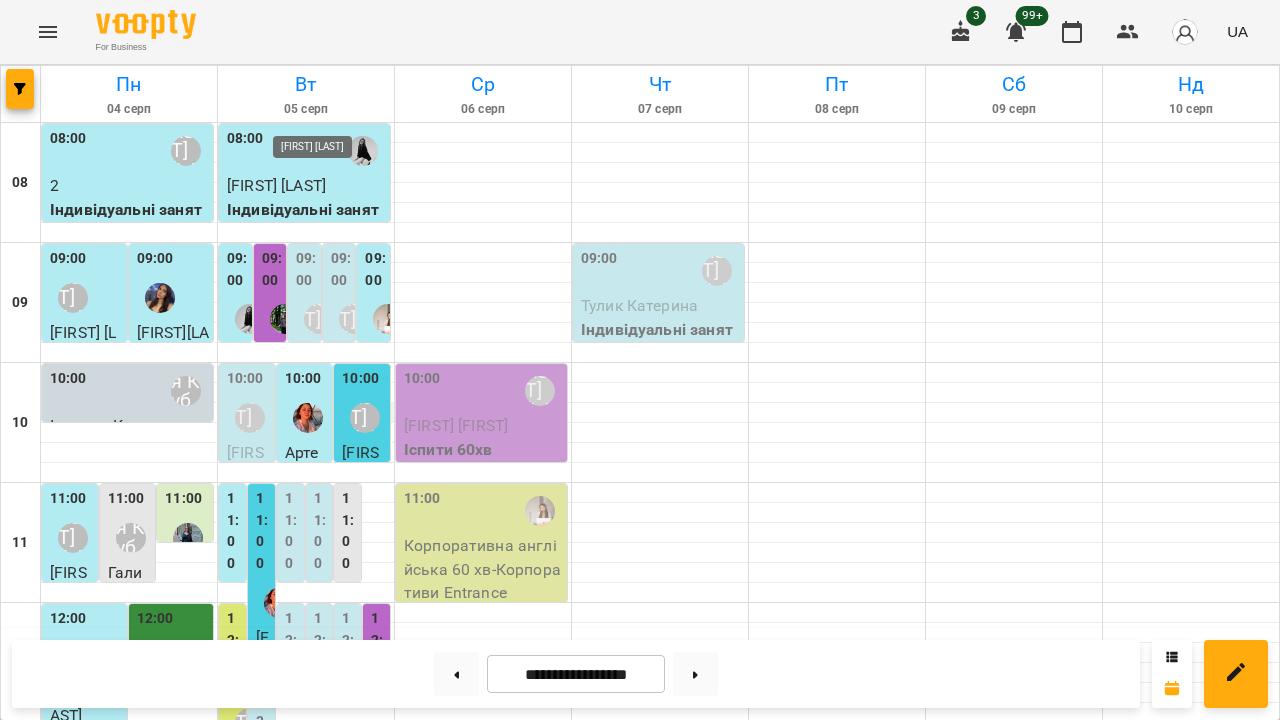 scroll, scrollTop: 311, scrollLeft: 0, axis: vertical 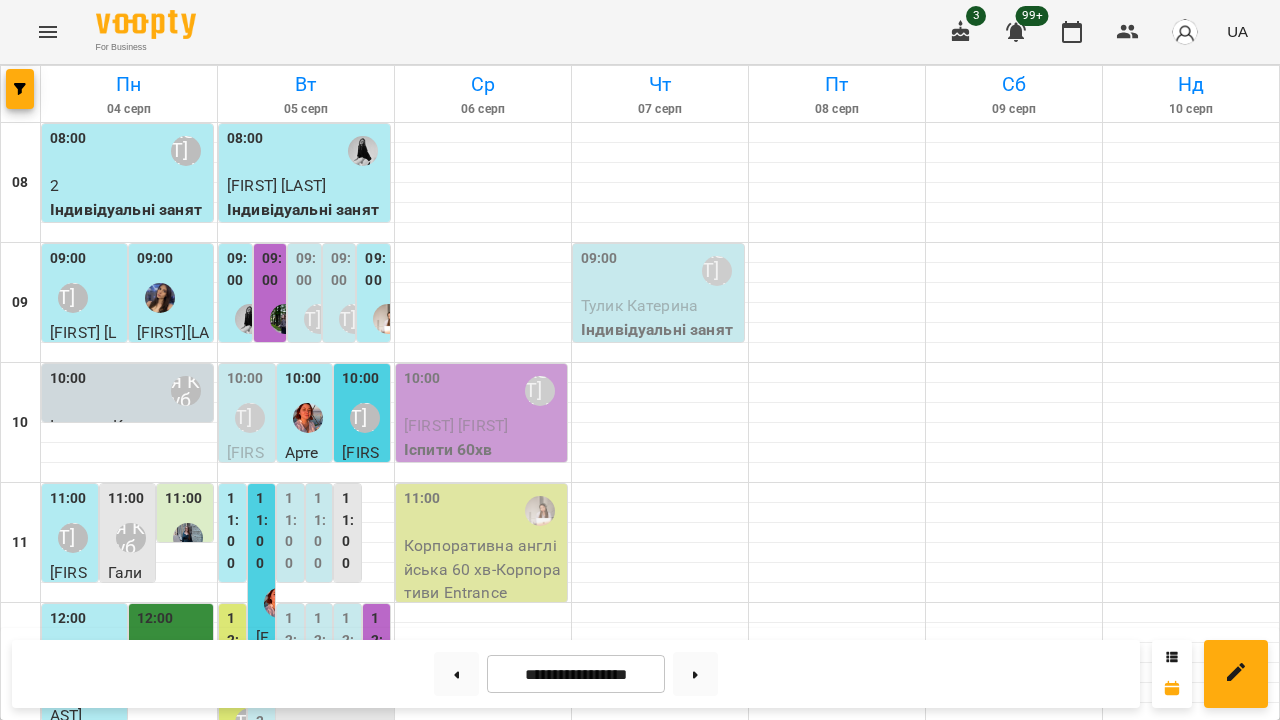 click at bounding box center [306, 713] 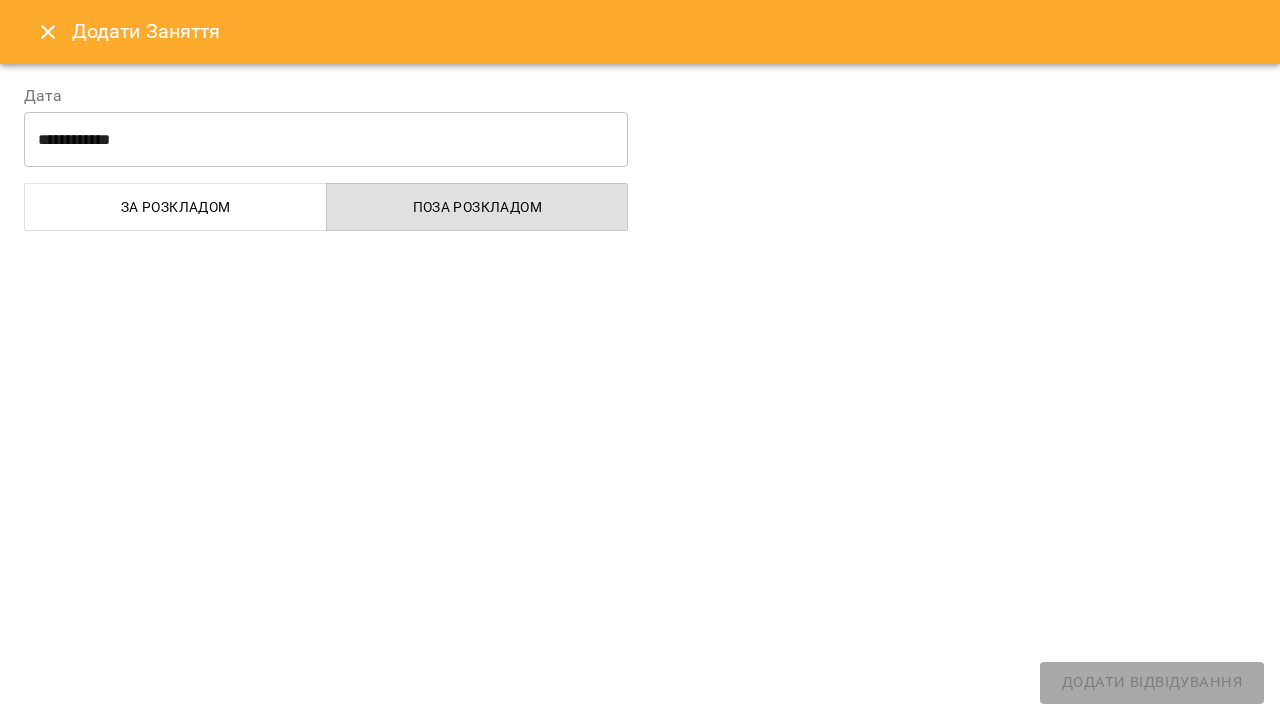 select 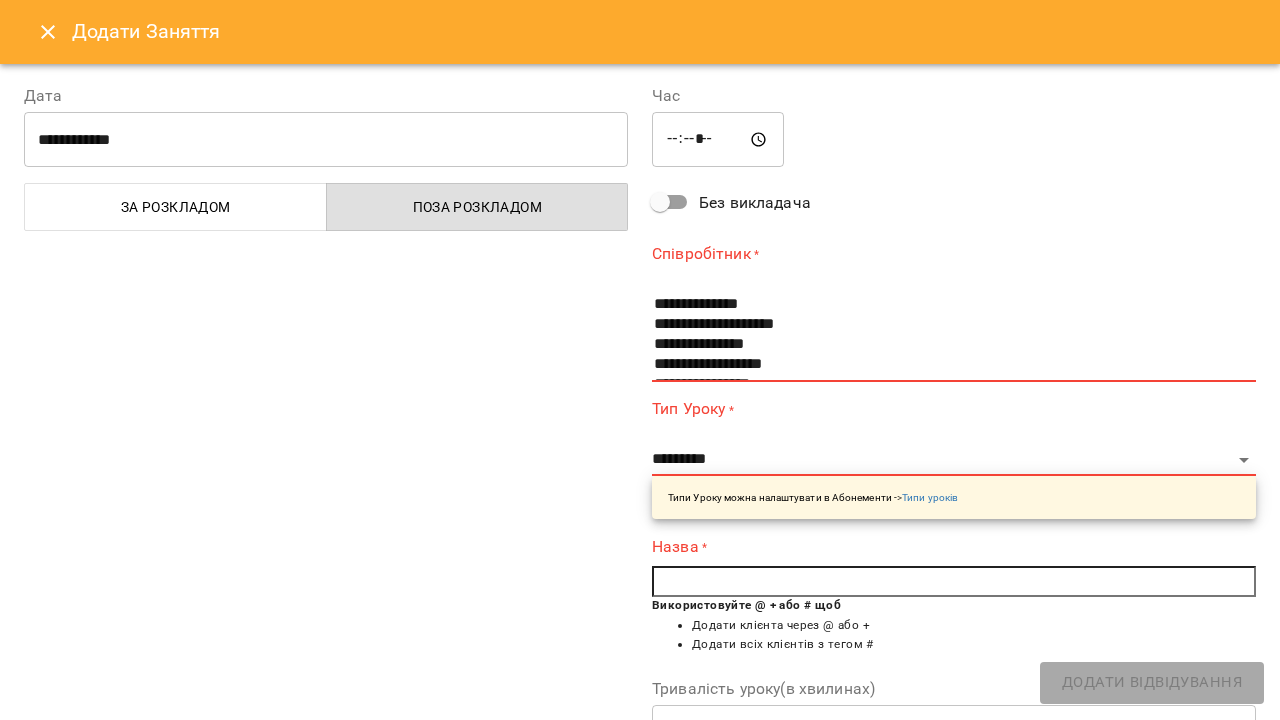 click on "*****" at bounding box center (718, 140) 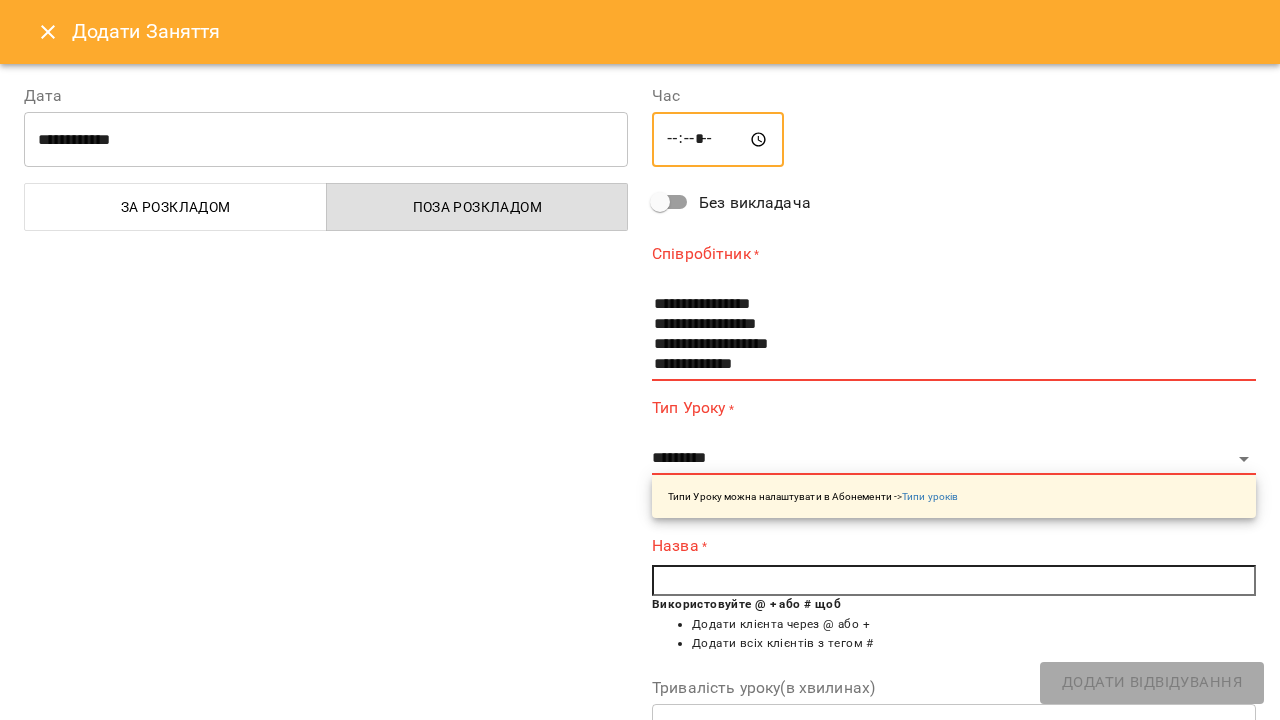 scroll, scrollTop: 140, scrollLeft: 0, axis: vertical 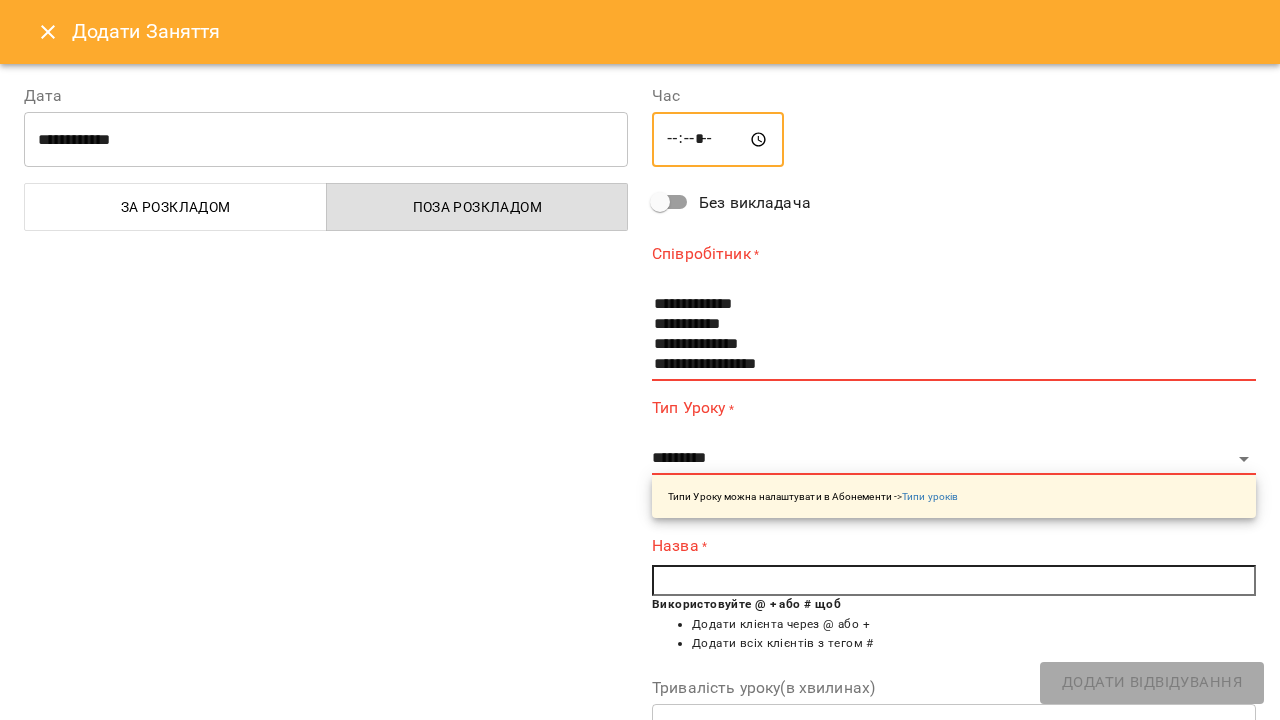 type on "*****" 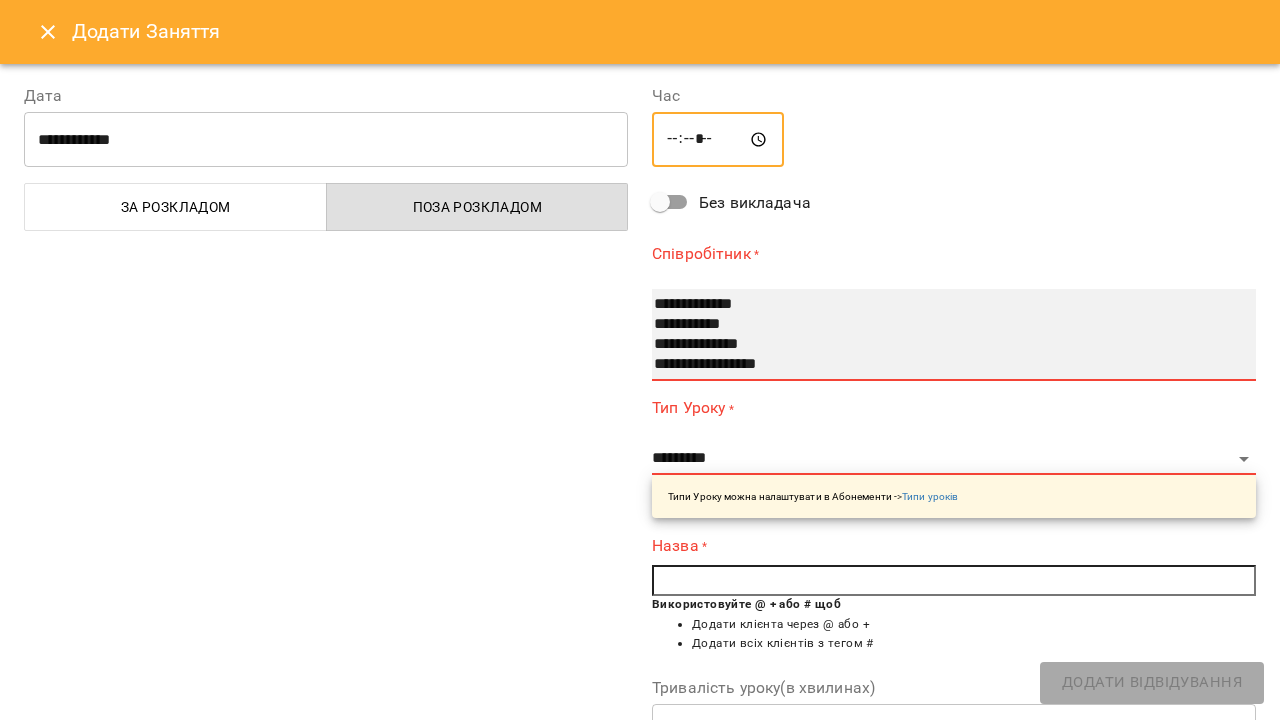 select on "**********" 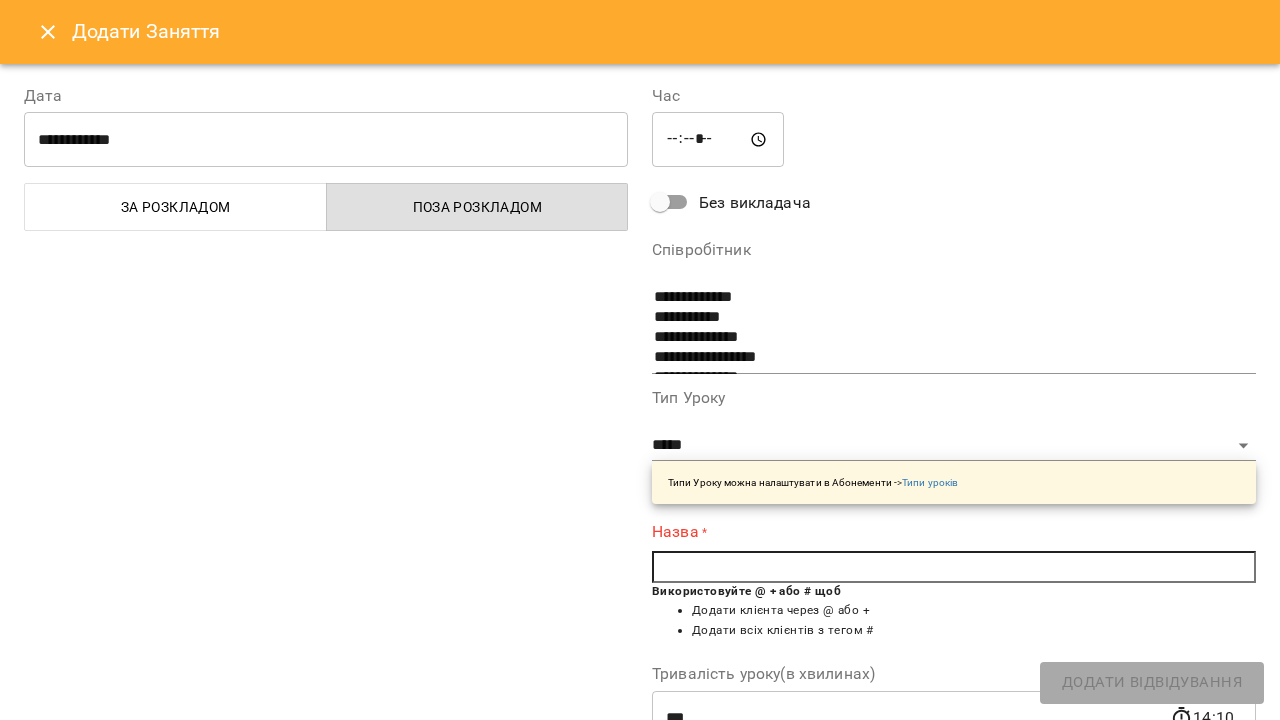 click on "**********" at bounding box center (954, 447) 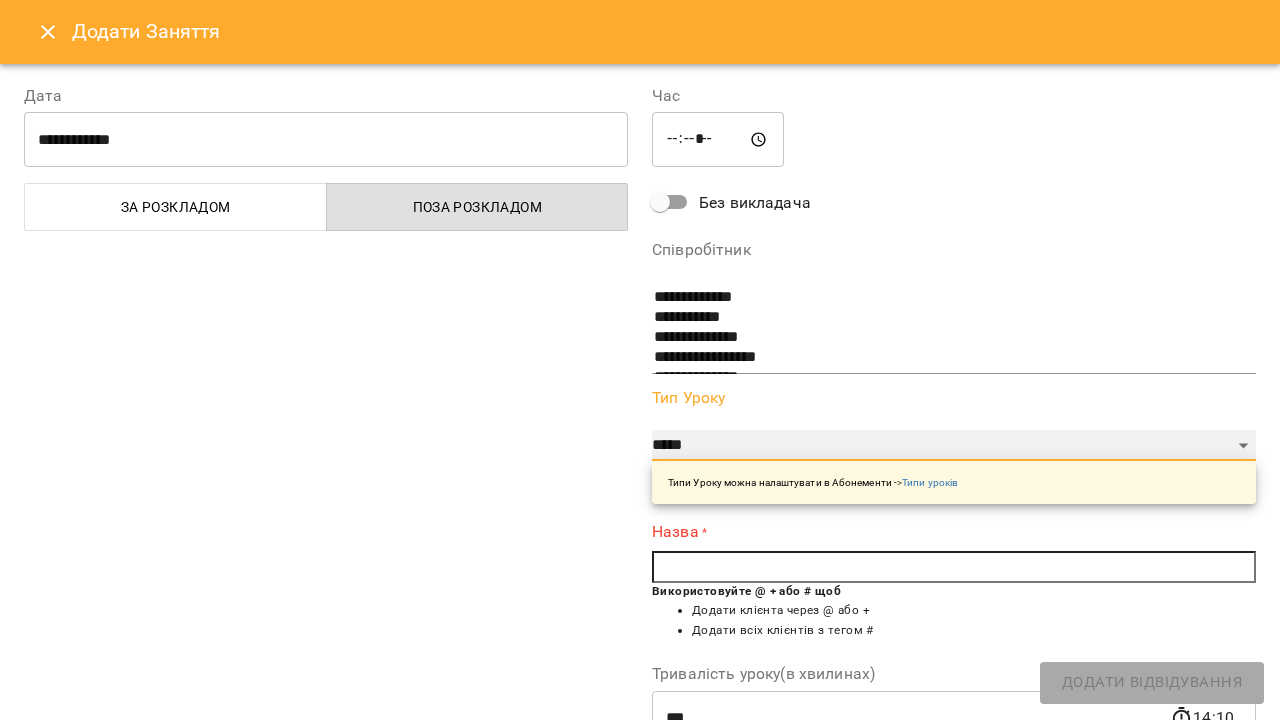 select on "**********" 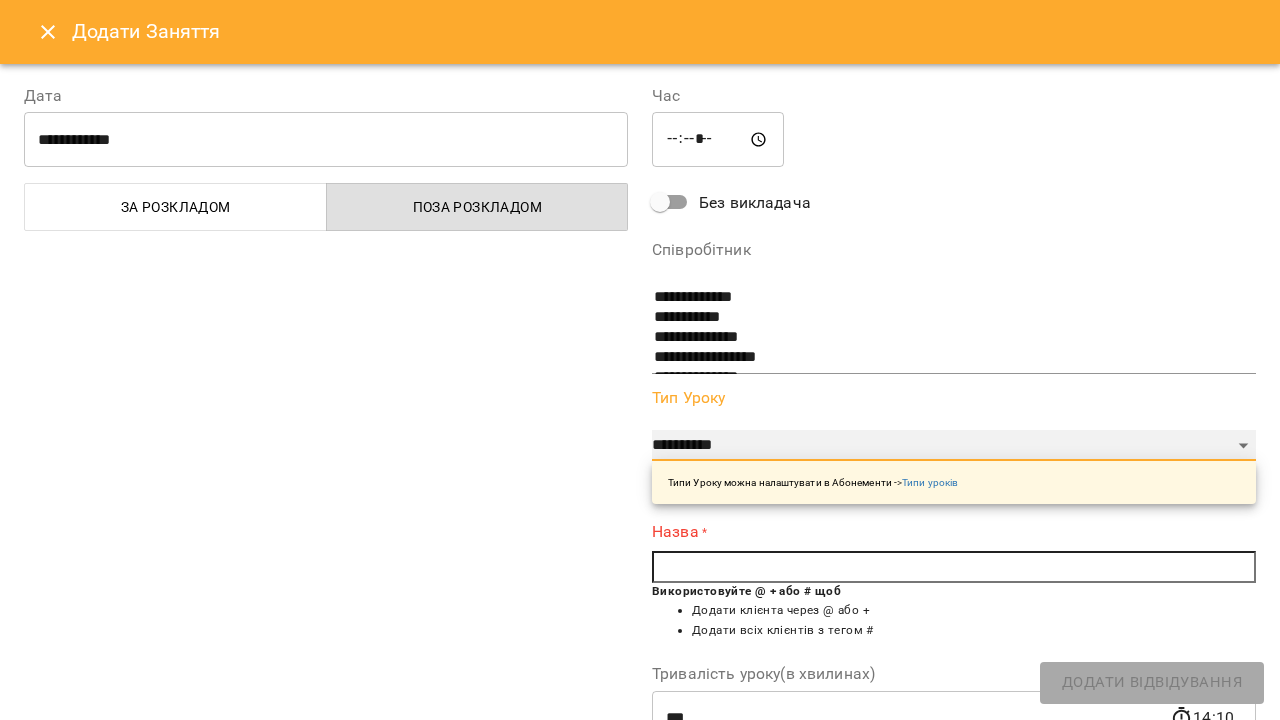 type on "**" 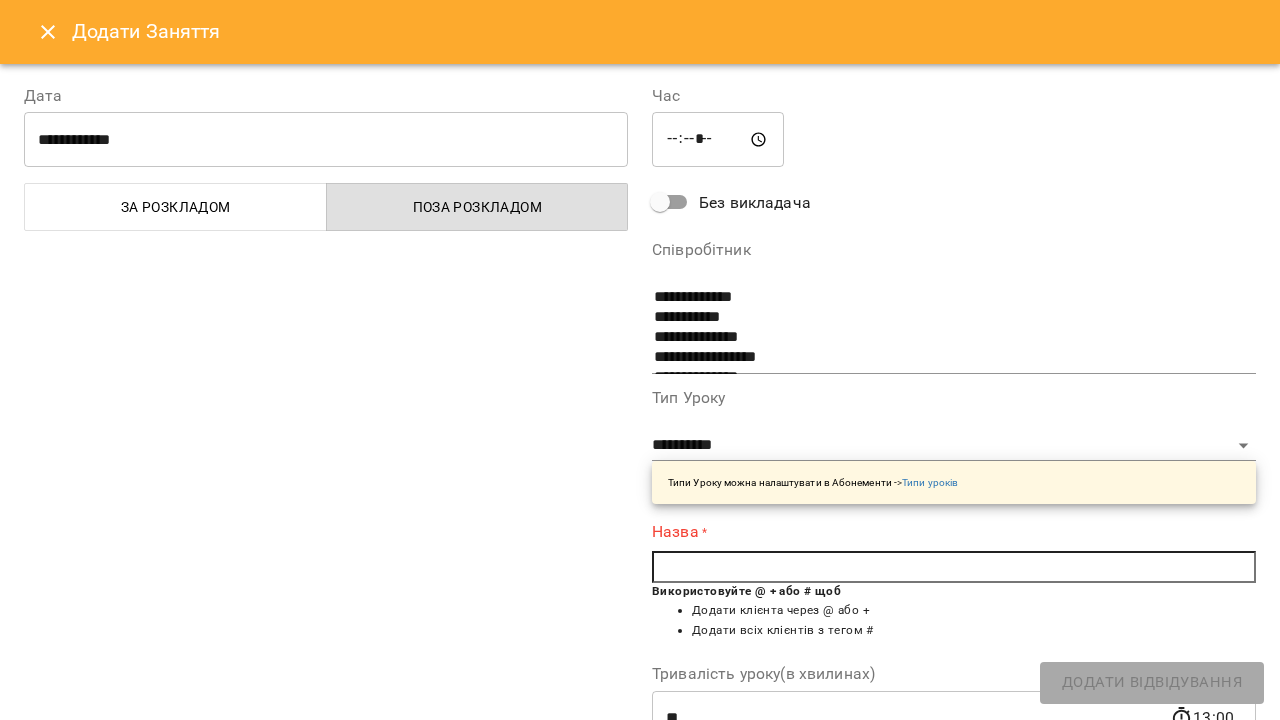 click at bounding box center [954, 567] 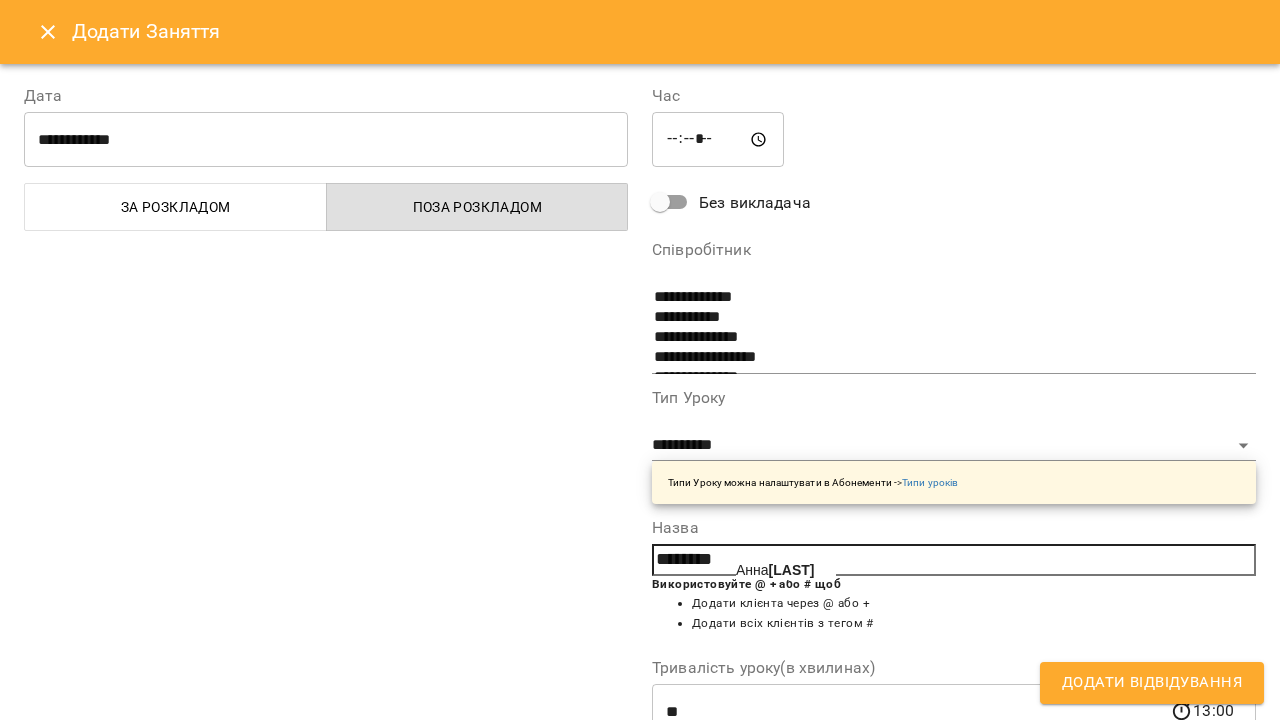 click on "Анна  Дмитрук" at bounding box center (775, 570) 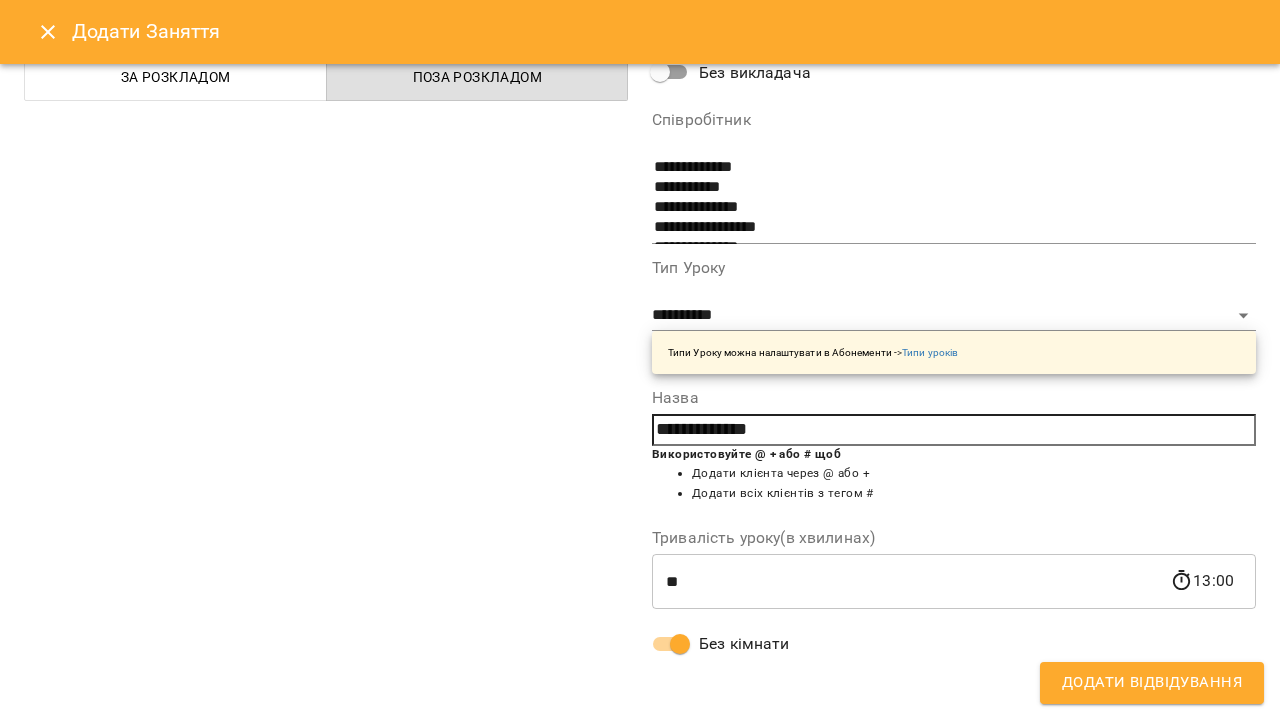 scroll, scrollTop: 124, scrollLeft: 0, axis: vertical 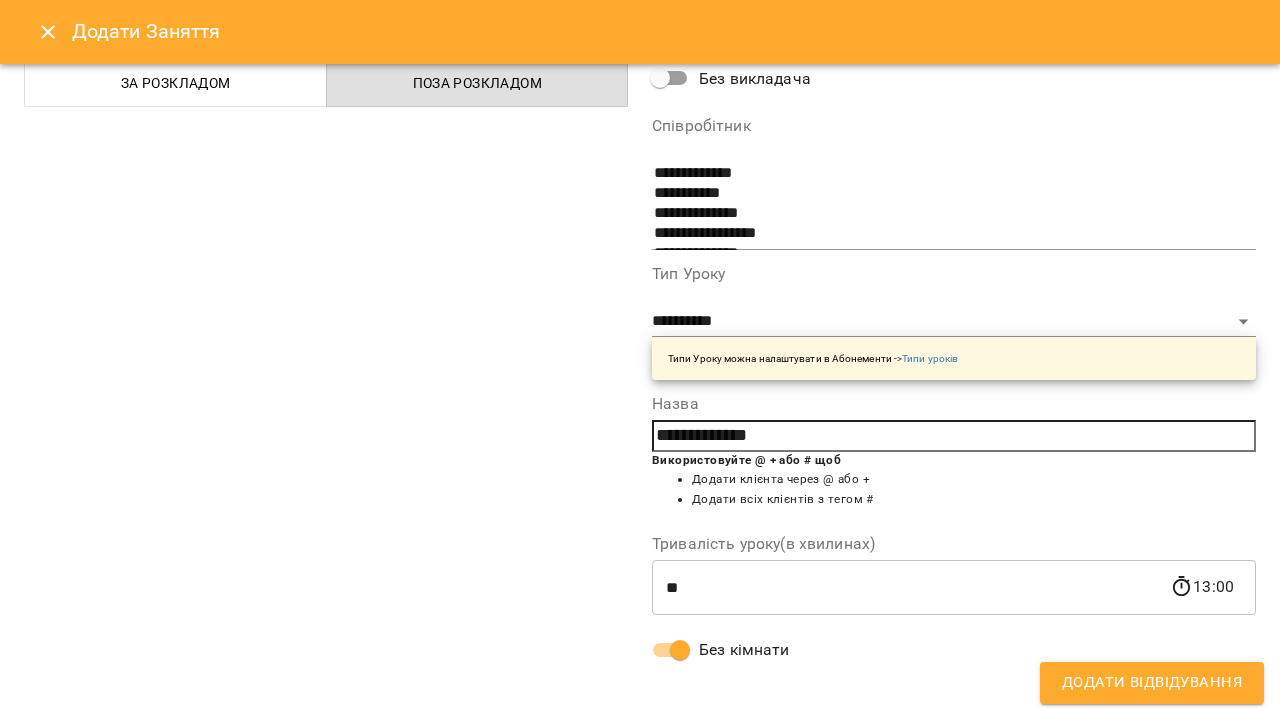 click on "Додати Відвідування" at bounding box center [1152, 683] 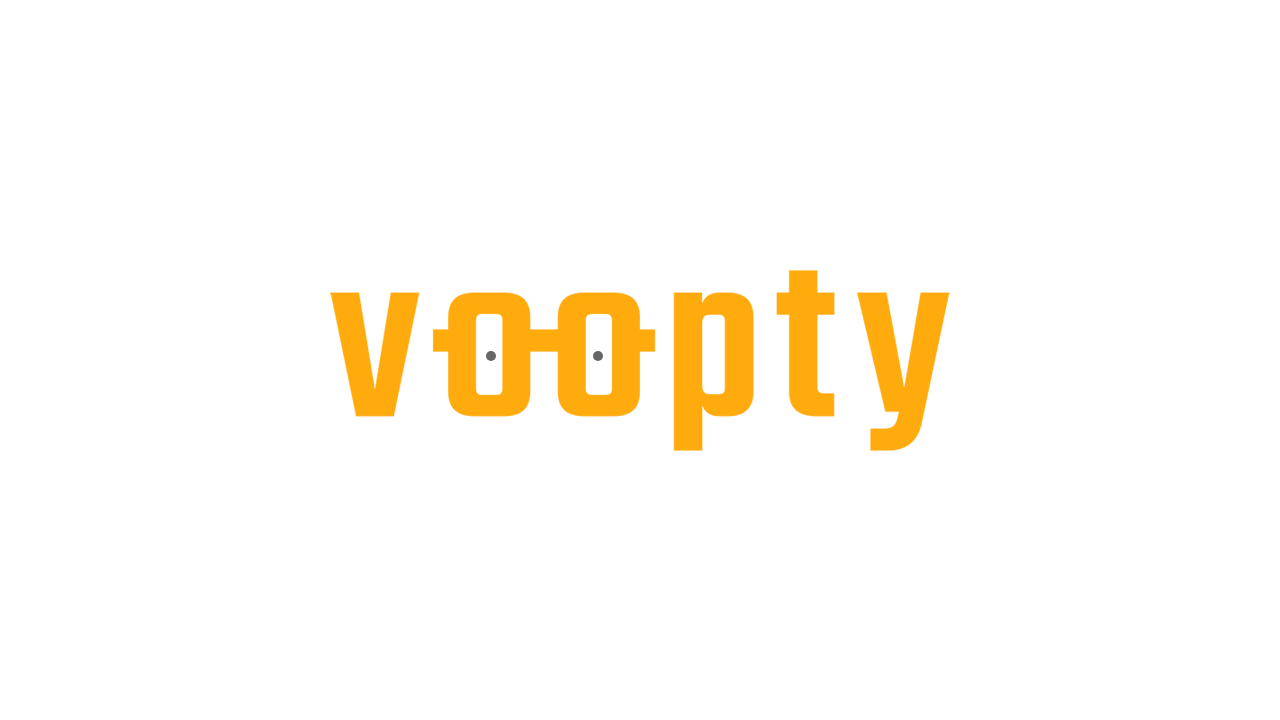 scroll, scrollTop: 0, scrollLeft: 0, axis: both 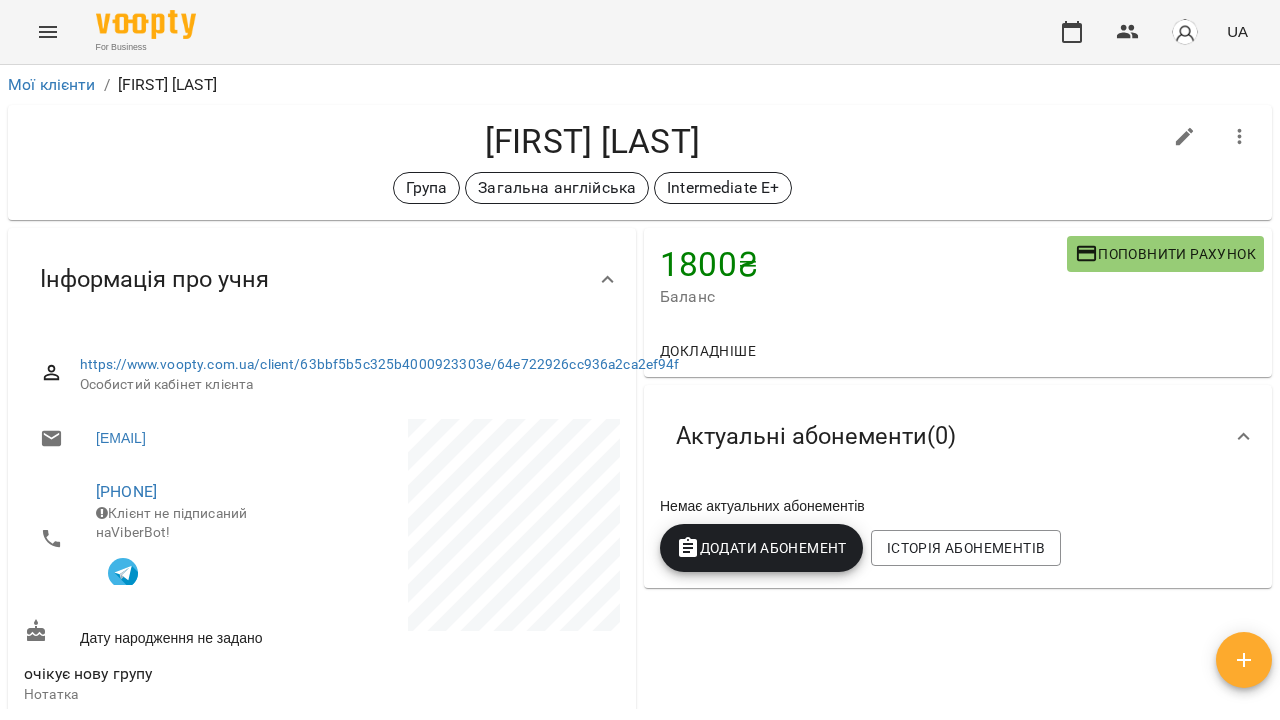 click on "Додати Абонемент" at bounding box center (761, 548) 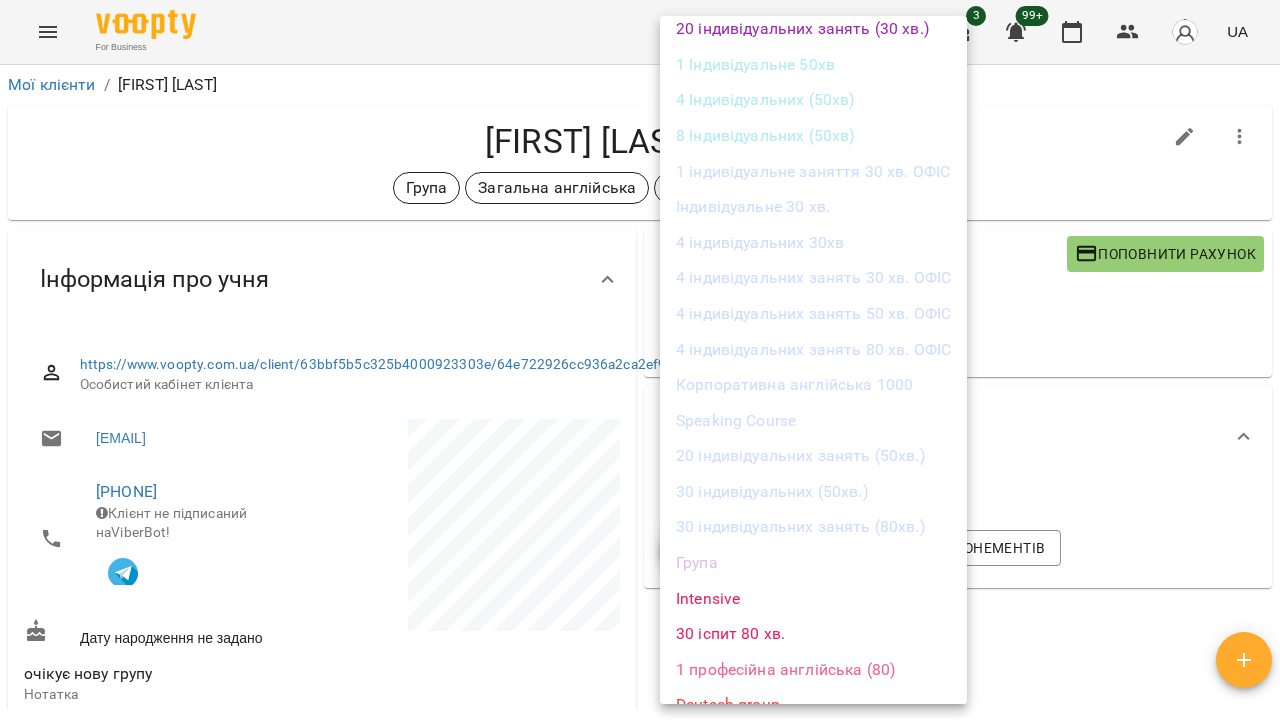 click on "Група" at bounding box center (813, 563) 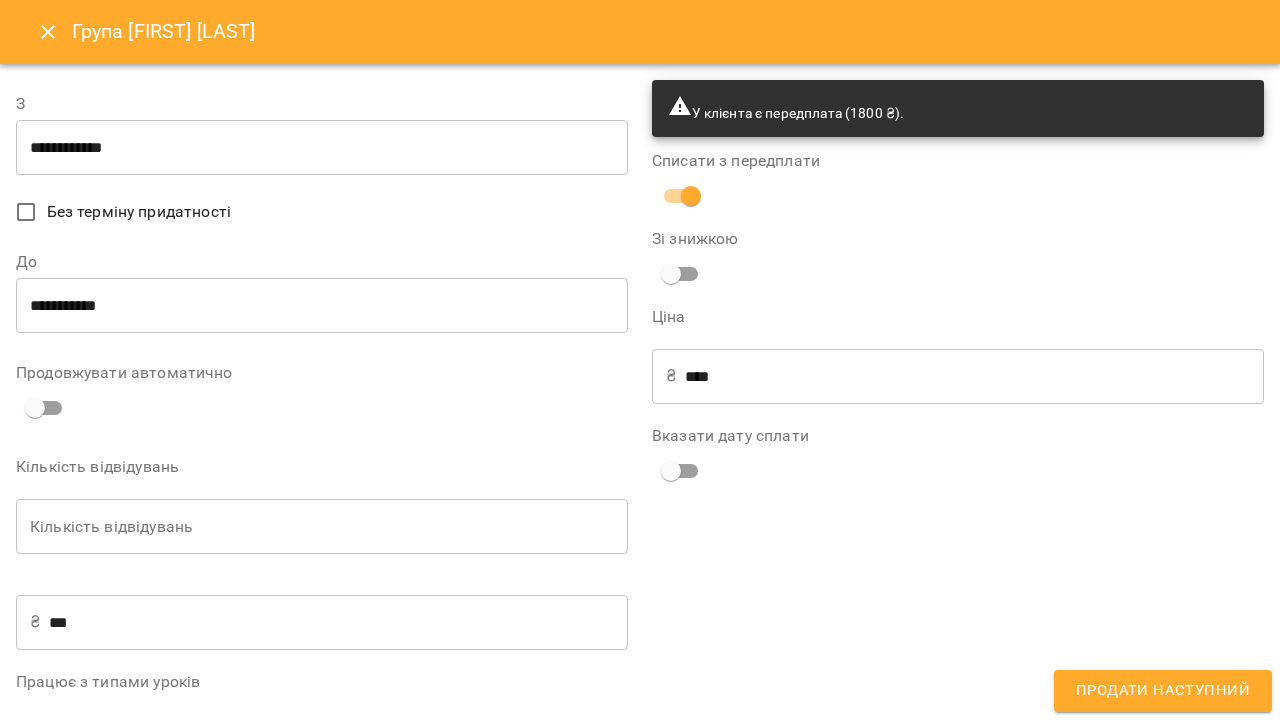 scroll, scrollTop: 1121, scrollLeft: 0, axis: vertical 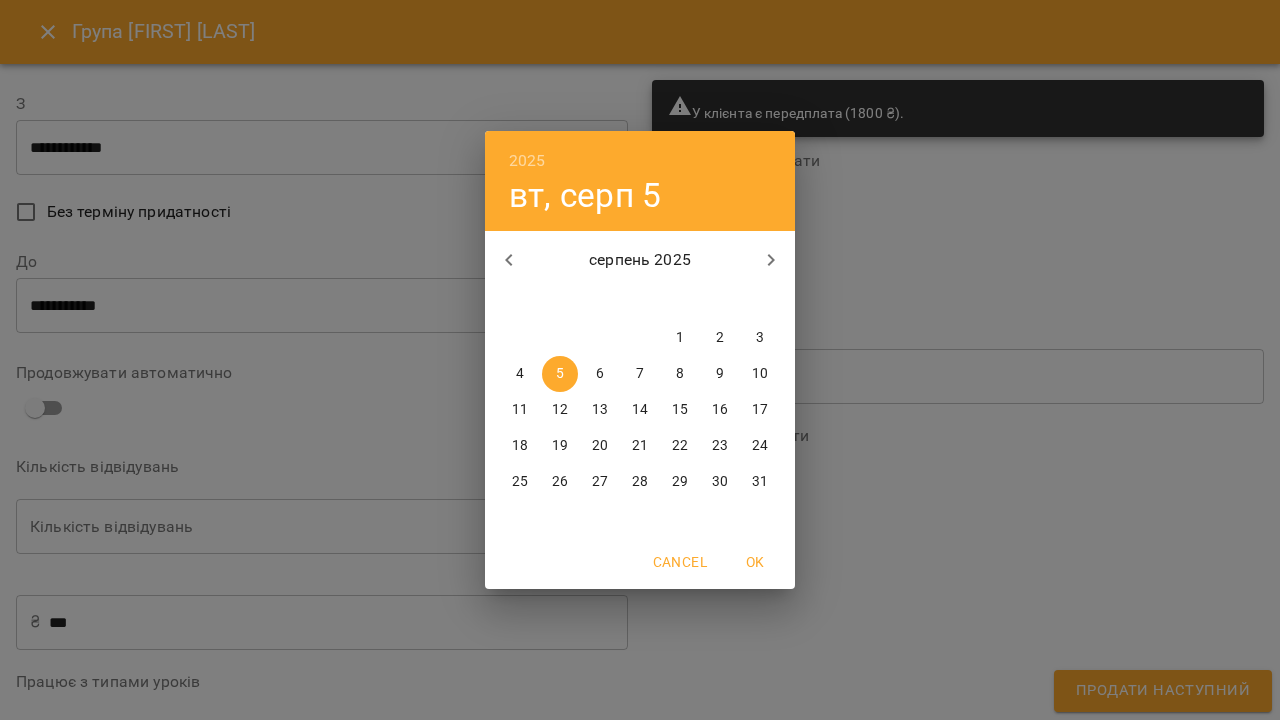 click on "7" at bounding box center (640, 374) 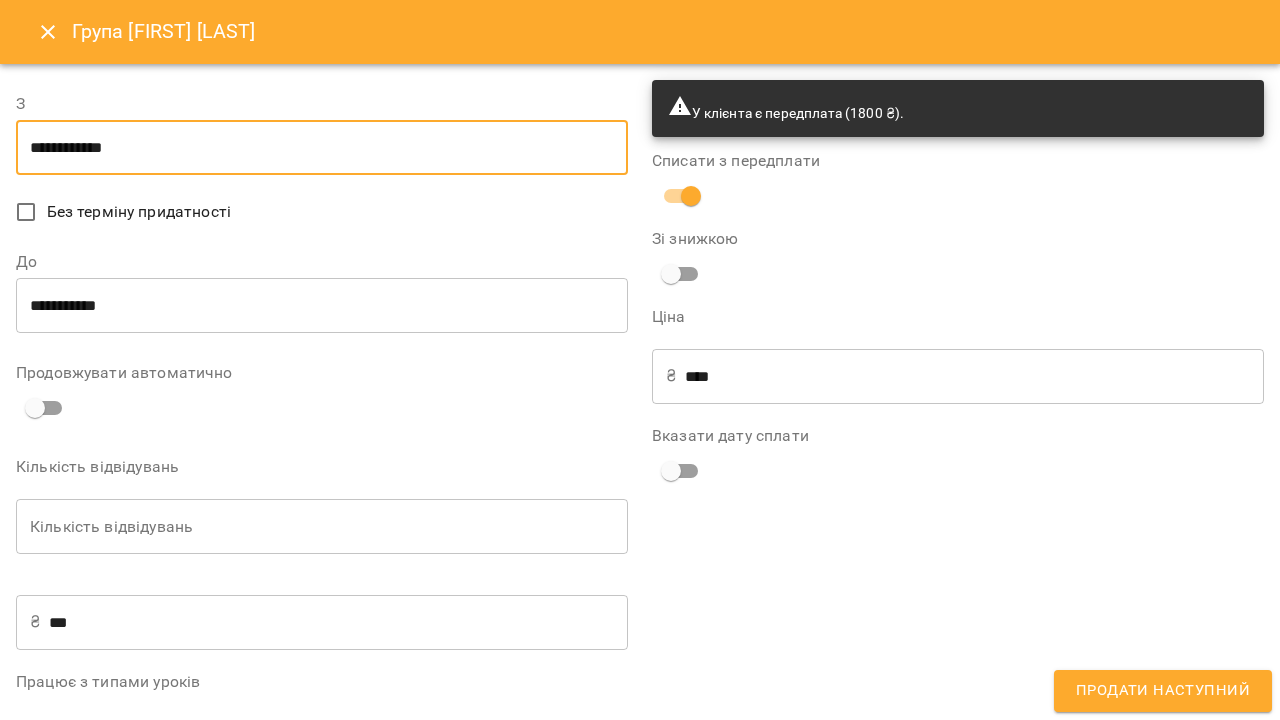 click on "**********" at bounding box center (322, 306) 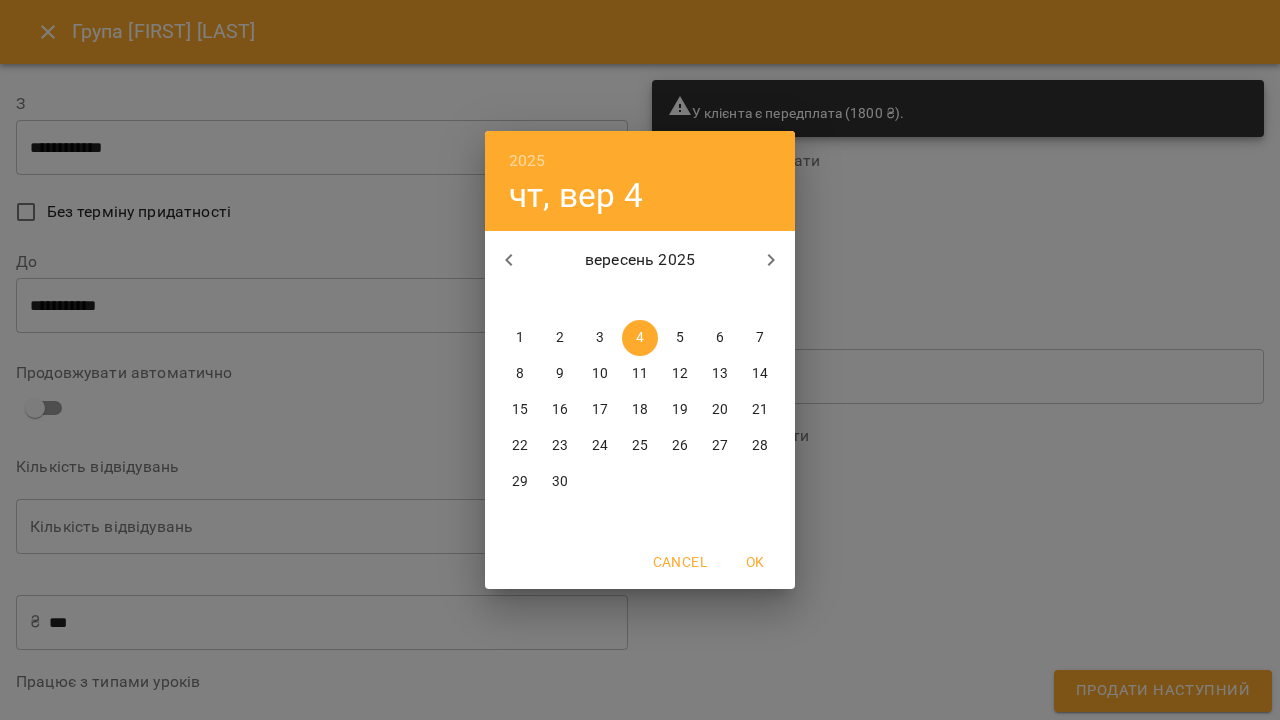 click 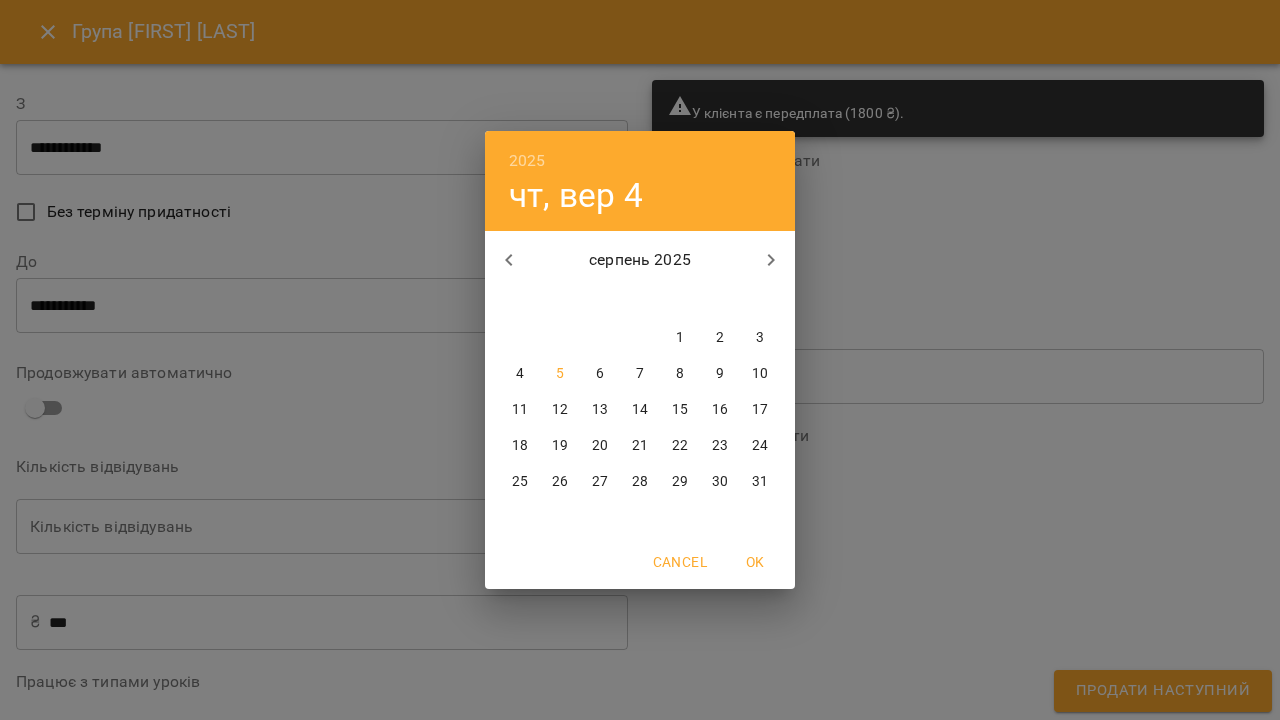 click on "25" at bounding box center (520, 482) 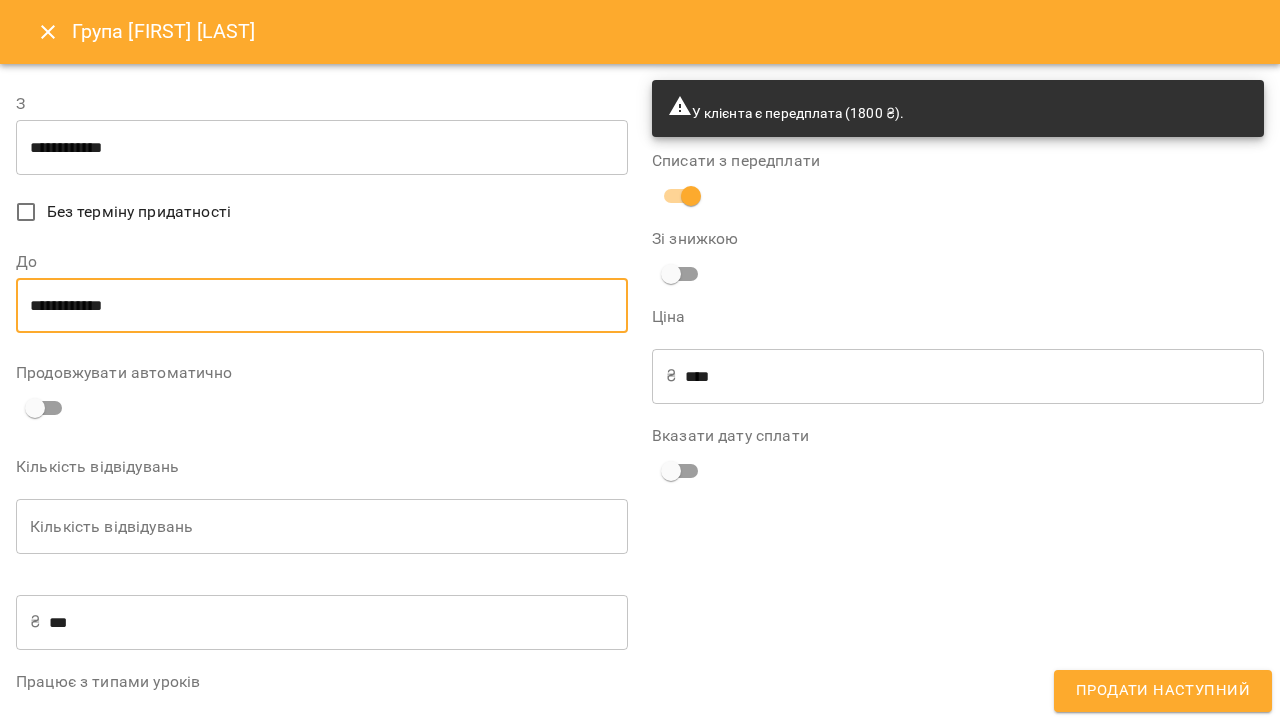 click on "Кількість відвідувань" at bounding box center (322, 527) 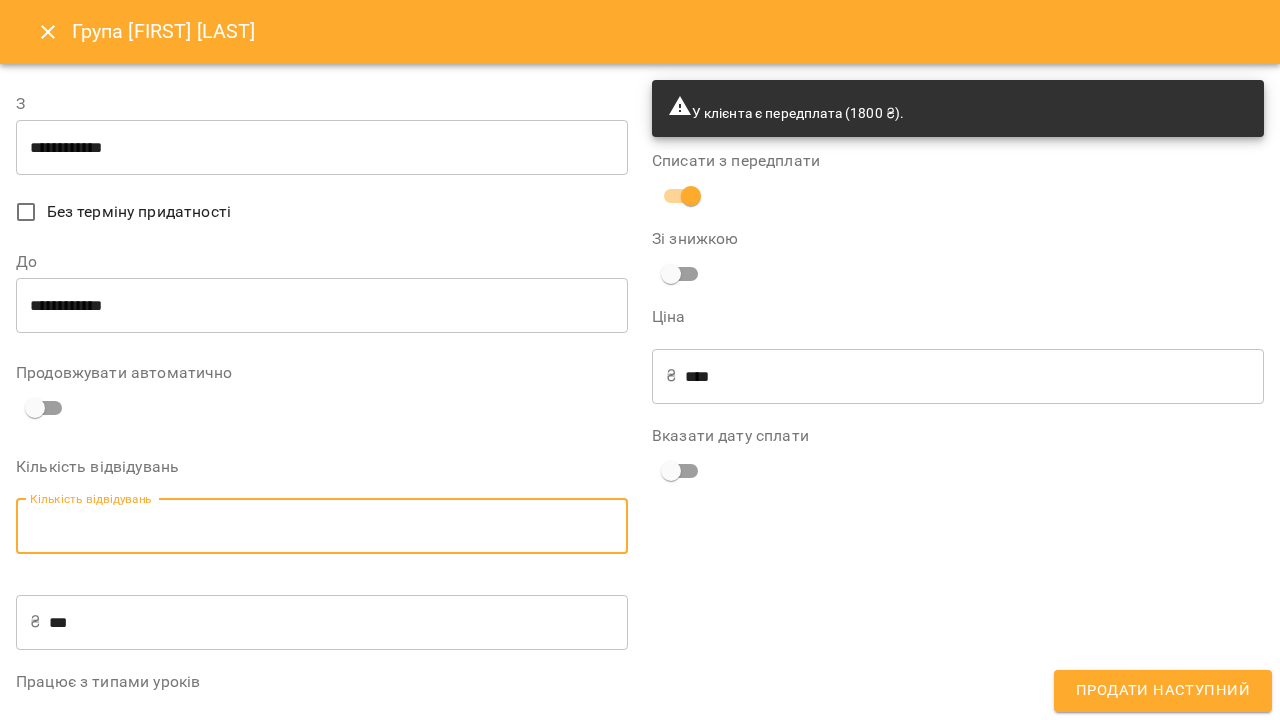 type on "*" 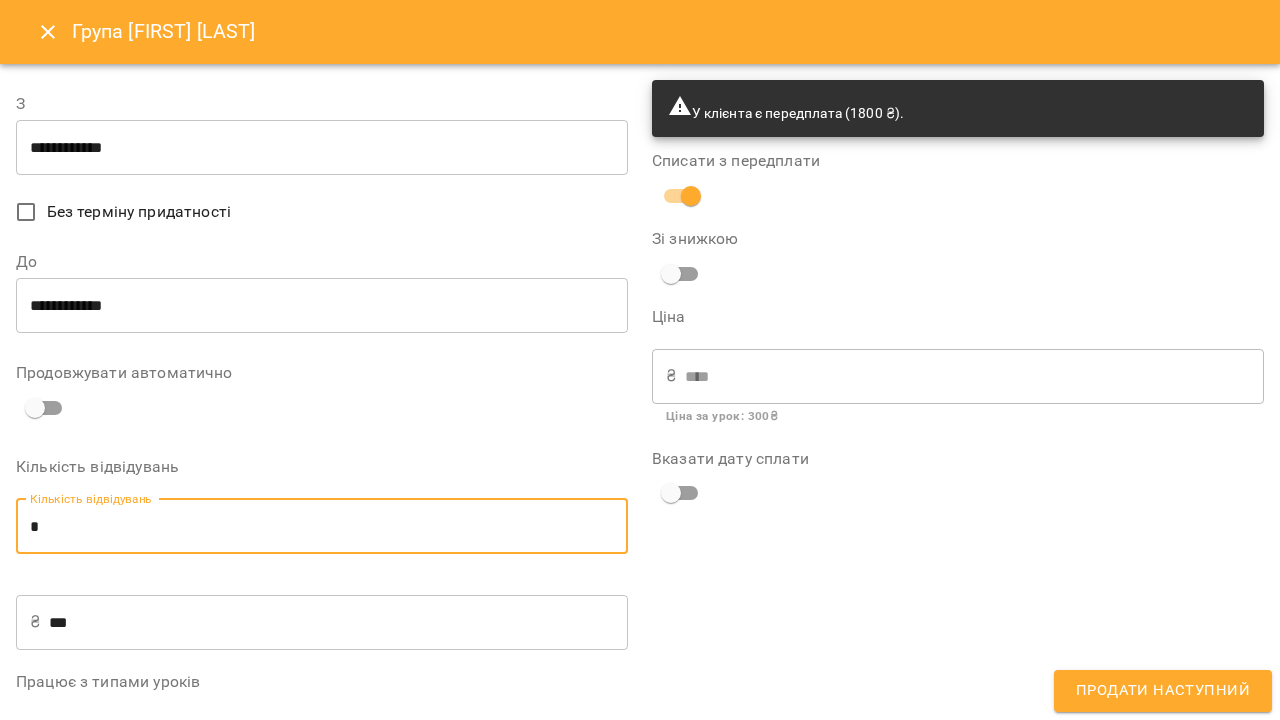 type on "*" 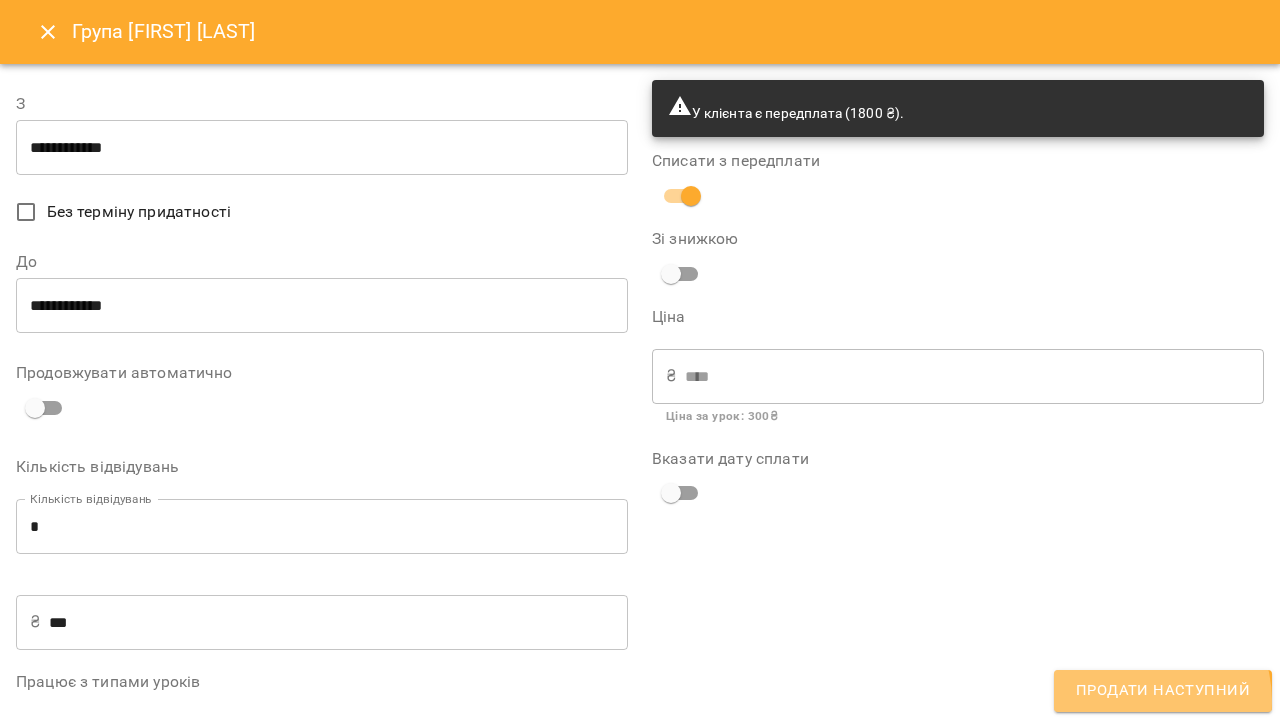 click on "Продати наступний" at bounding box center [1163, 691] 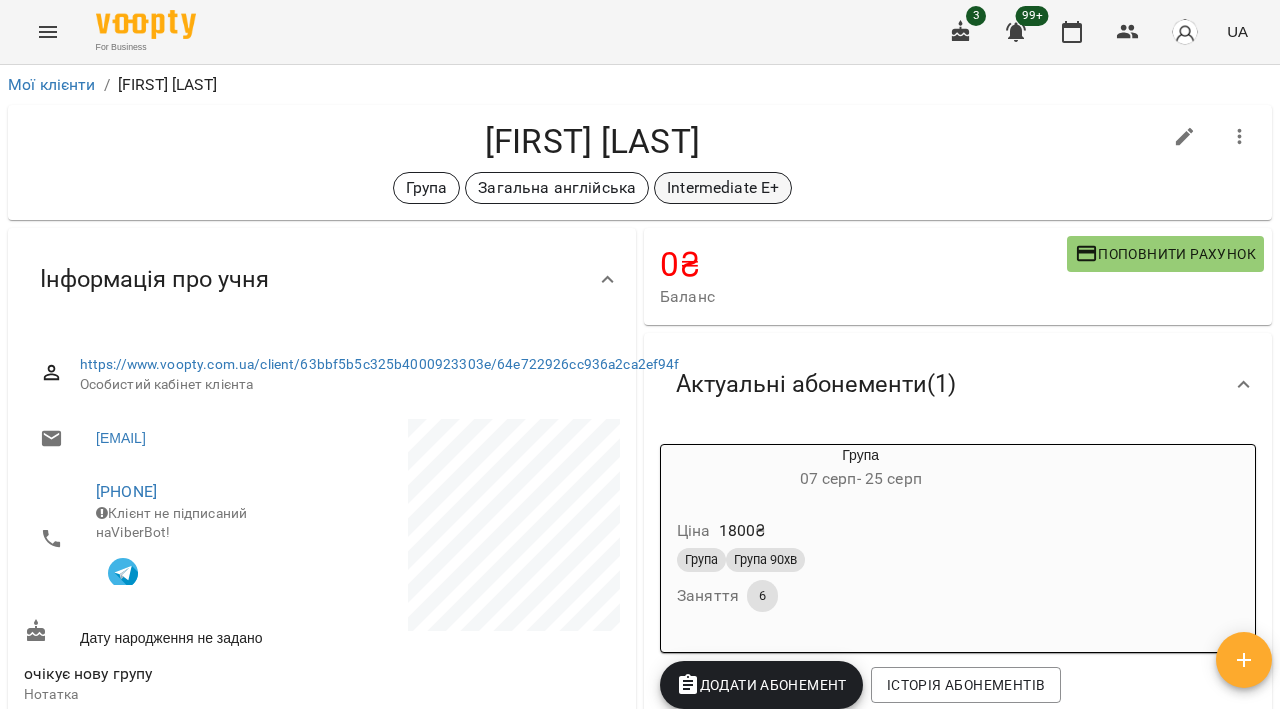 click on "Intermediate E+" at bounding box center (723, 188) 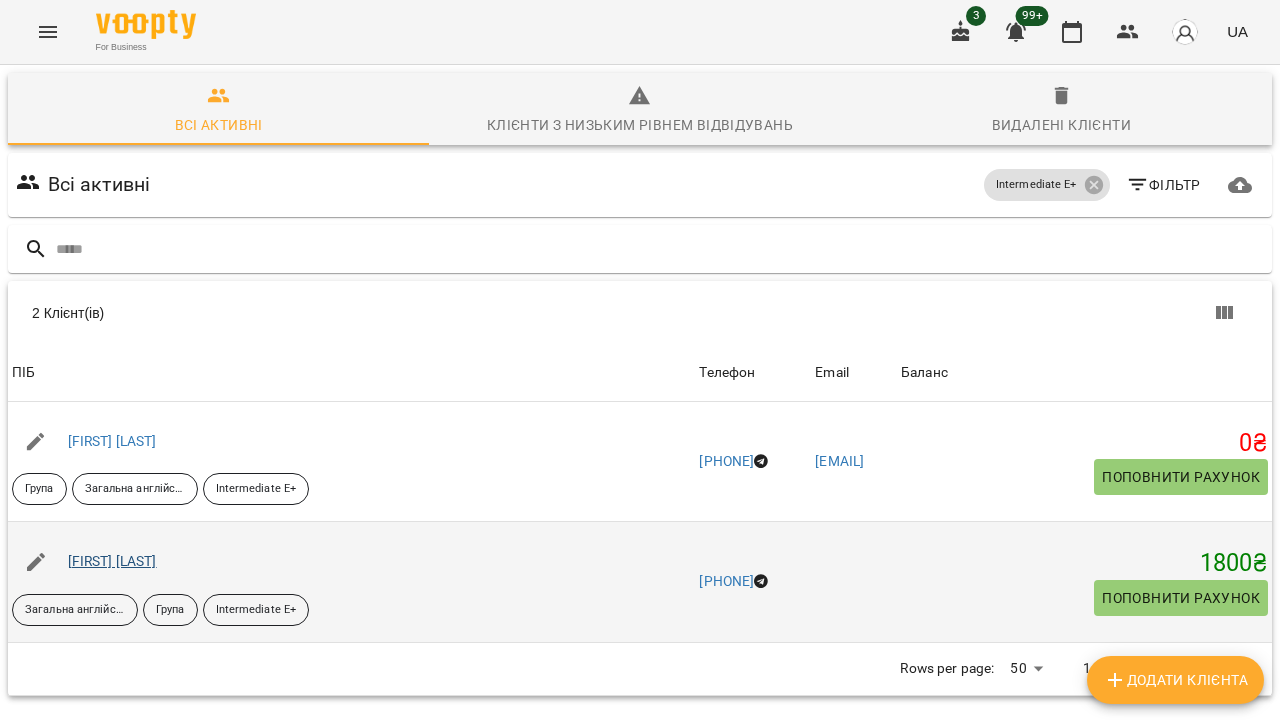 click on "[FIRST] [LAST]" at bounding box center (112, 561) 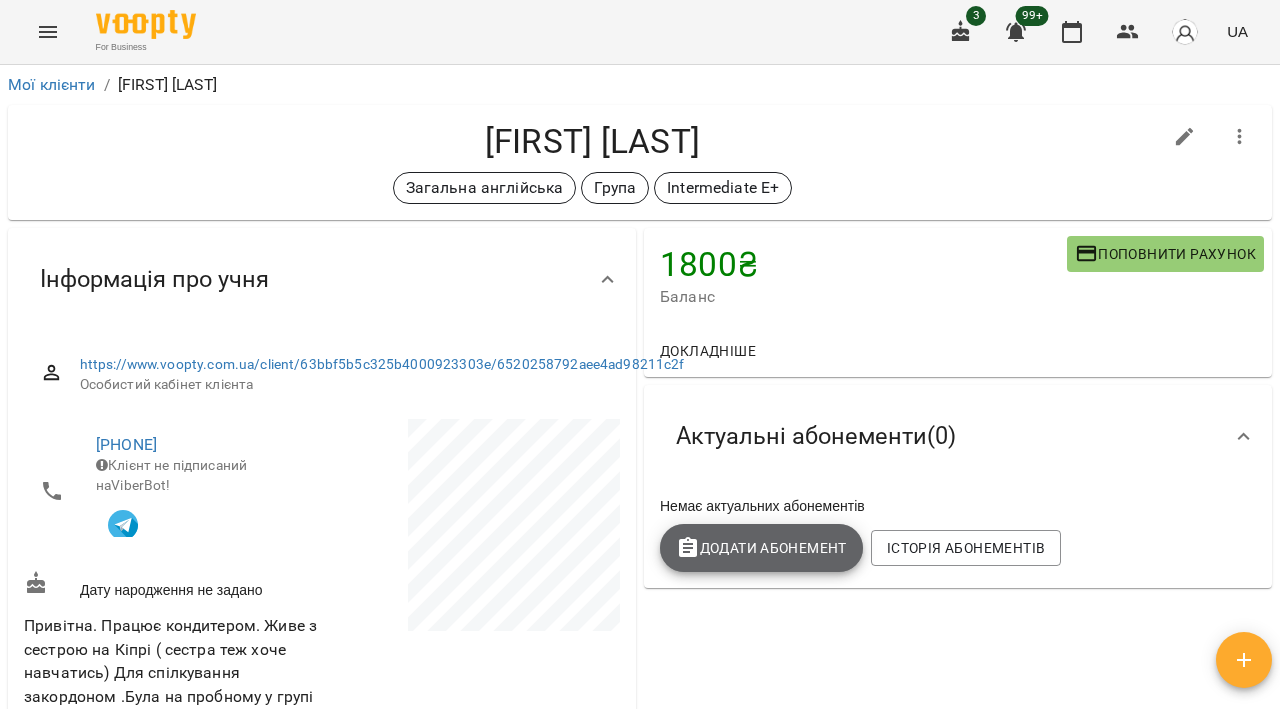 click on "Додати Абонемент" at bounding box center (761, 548) 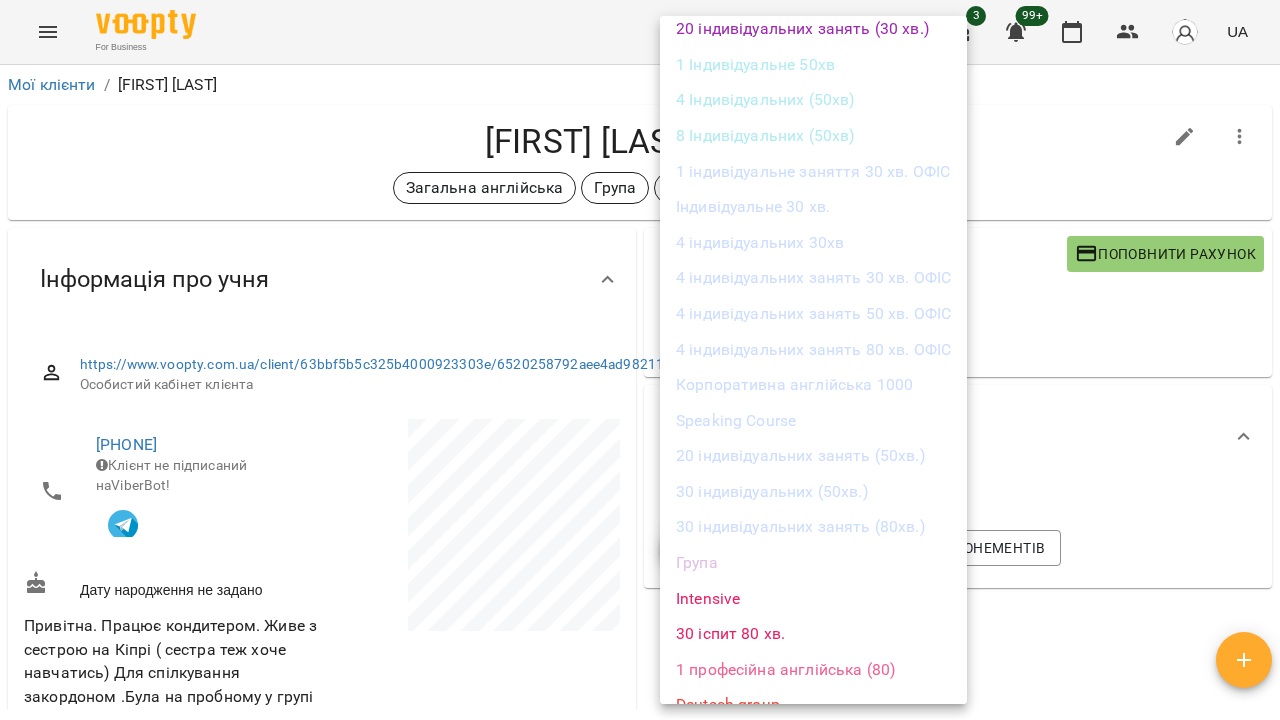 click on "Група" at bounding box center (813, 563) 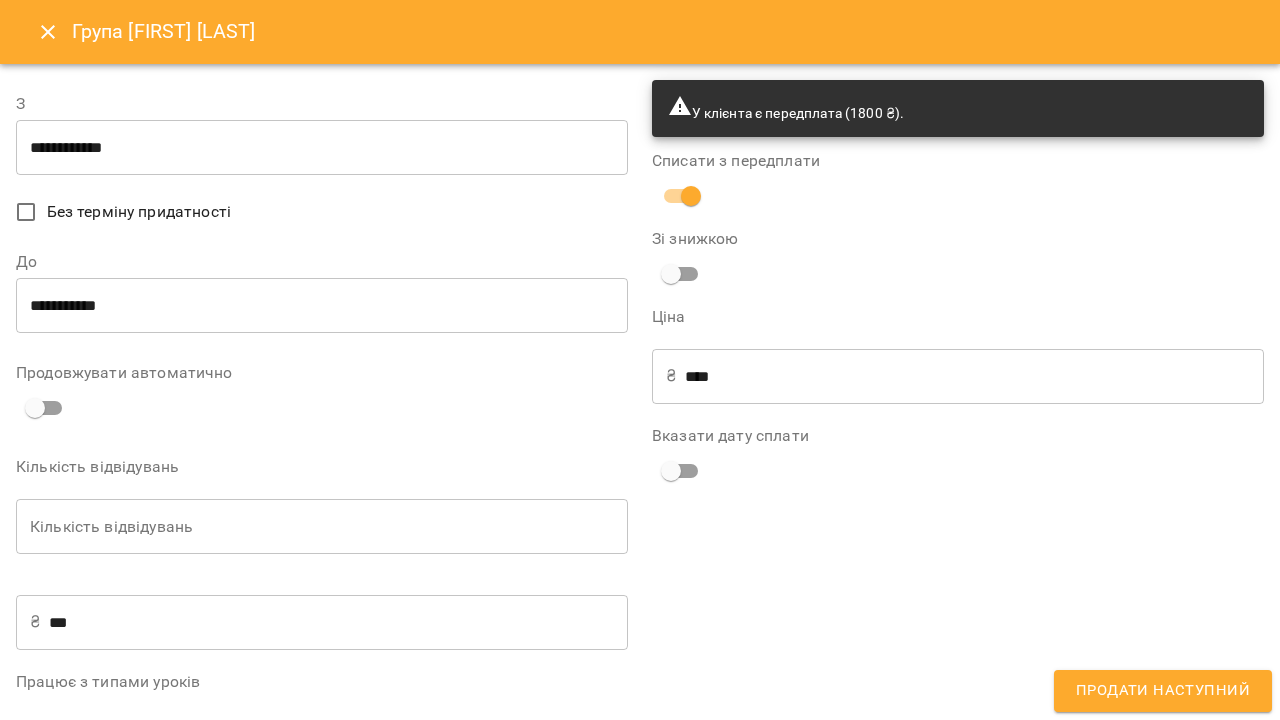 scroll, scrollTop: 1121, scrollLeft: 0, axis: vertical 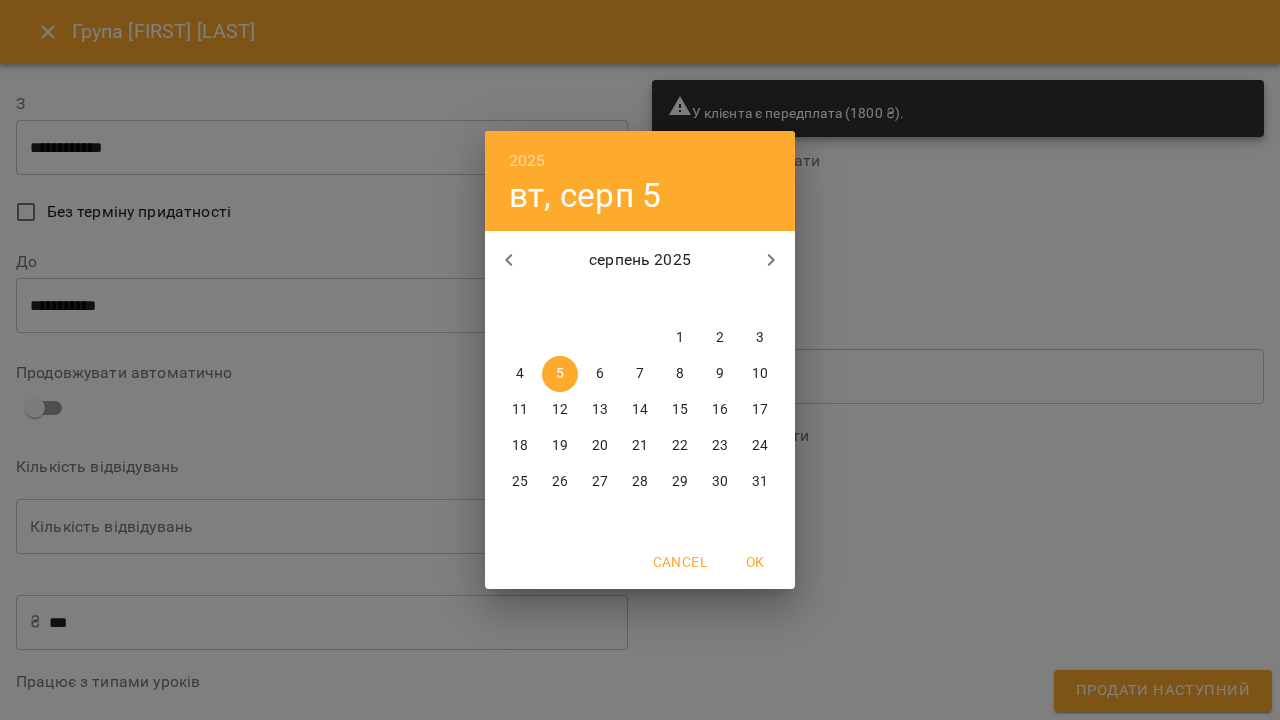 click on "7" at bounding box center [640, 374] 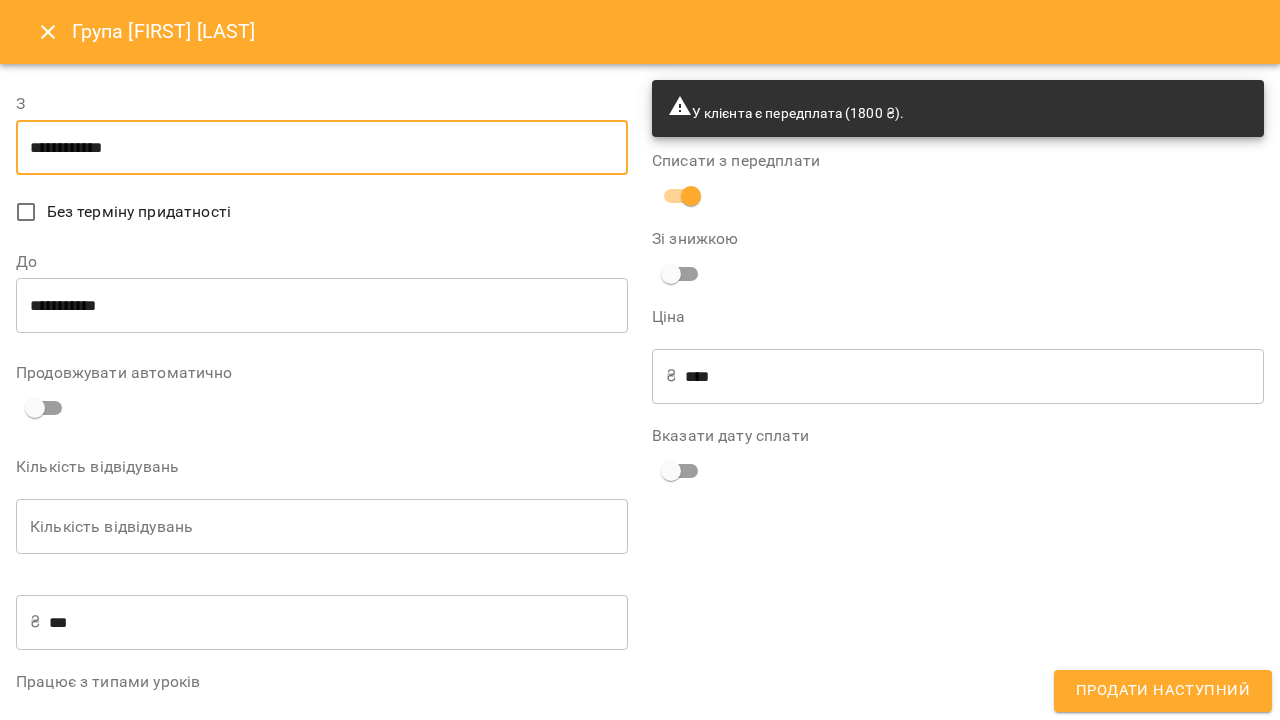click on "**********" at bounding box center (322, 306) 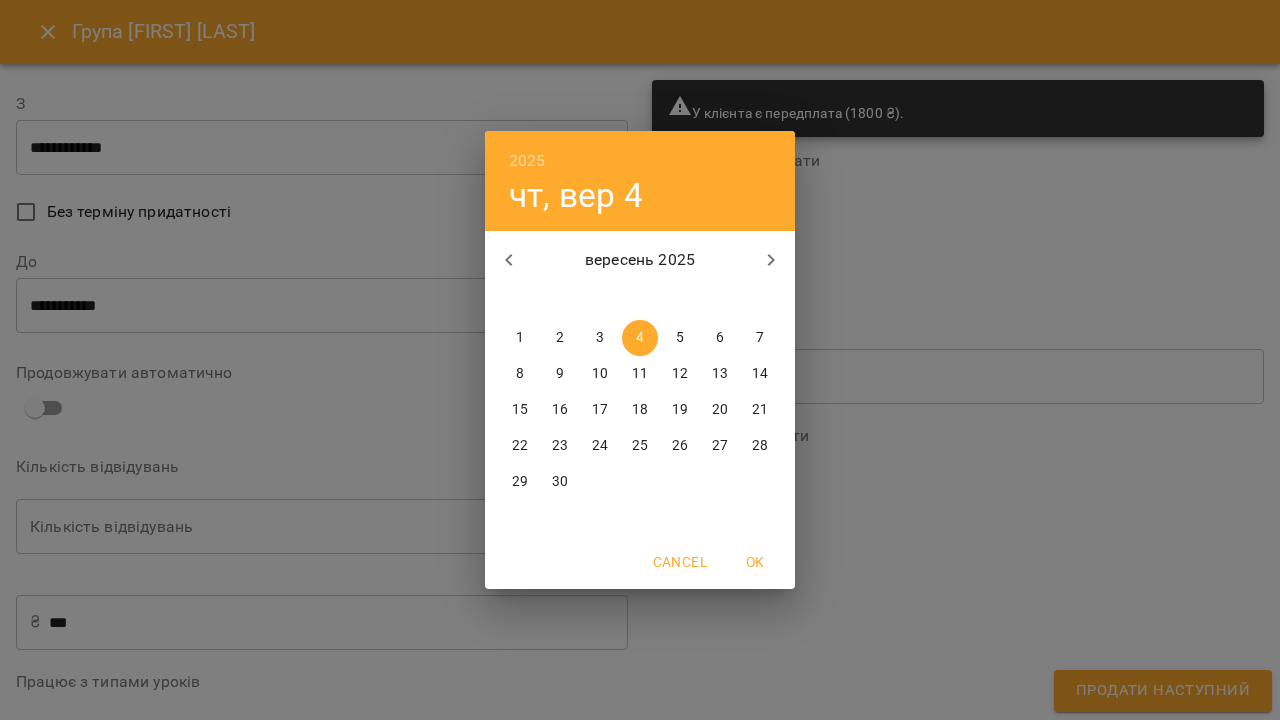 click at bounding box center [509, 260] 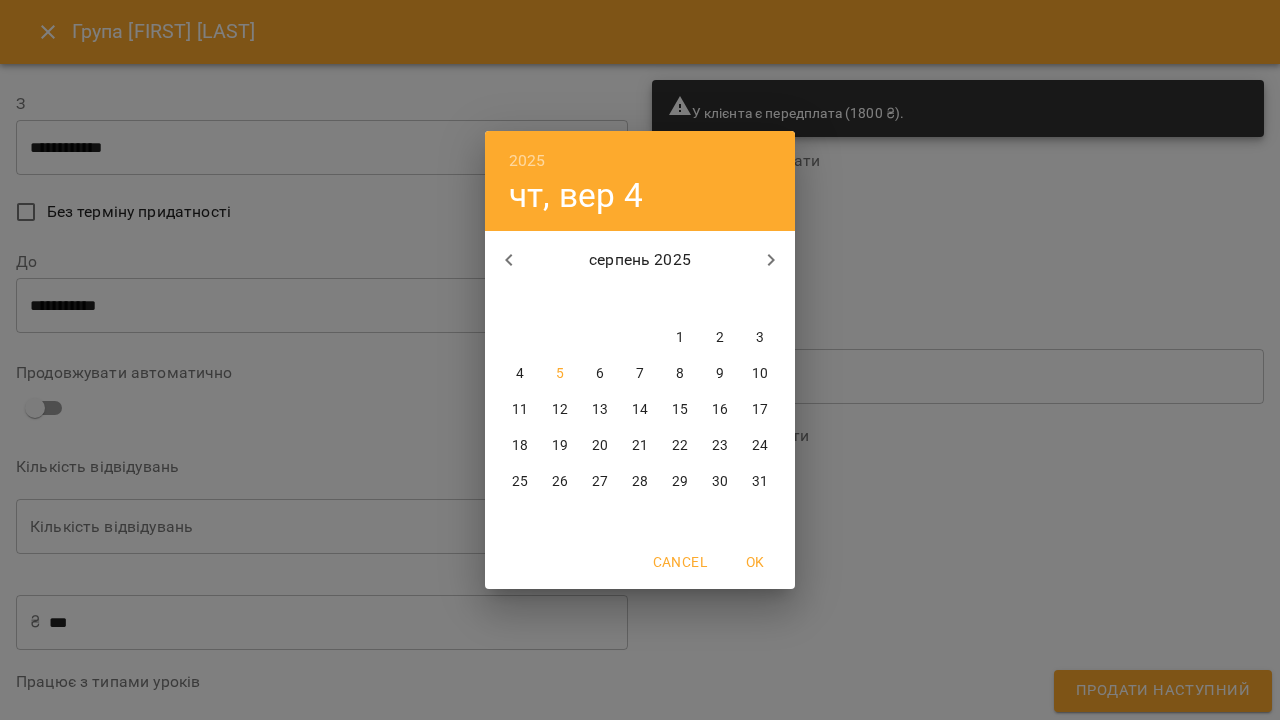 click on "25" at bounding box center (520, 482) 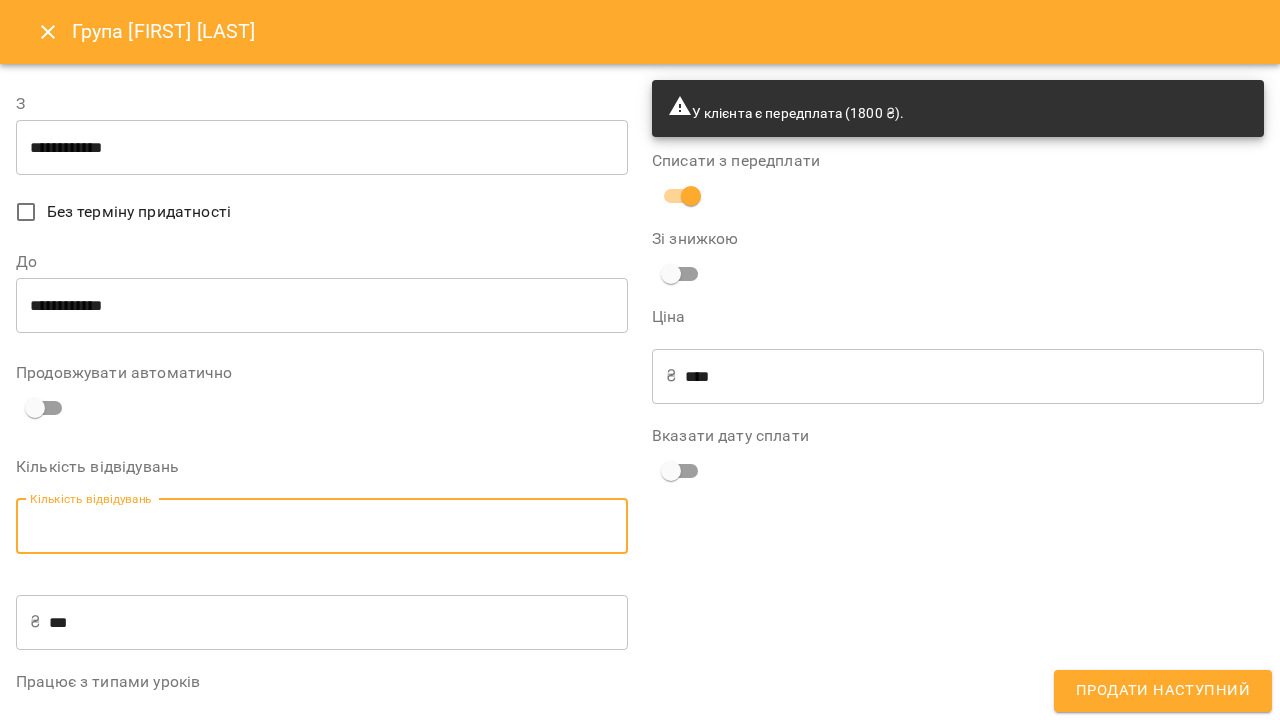 click on "Кількість відвідувань" at bounding box center (322, 527) 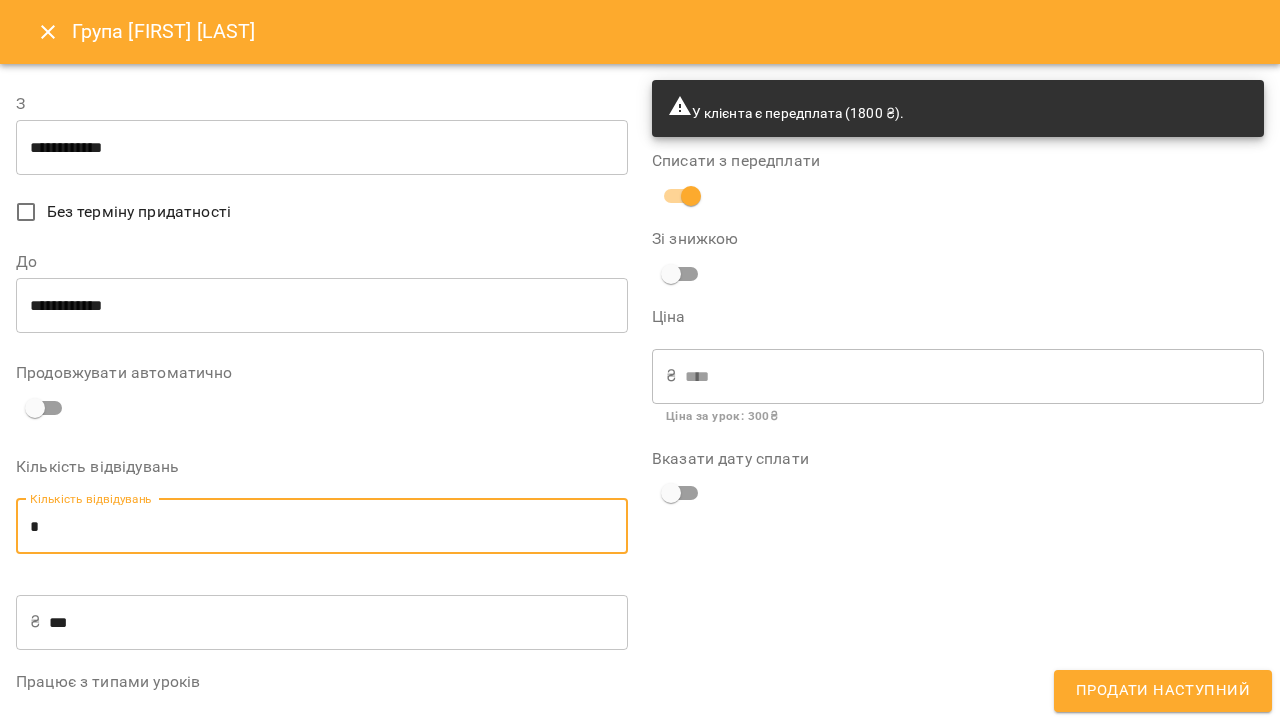 type on "*" 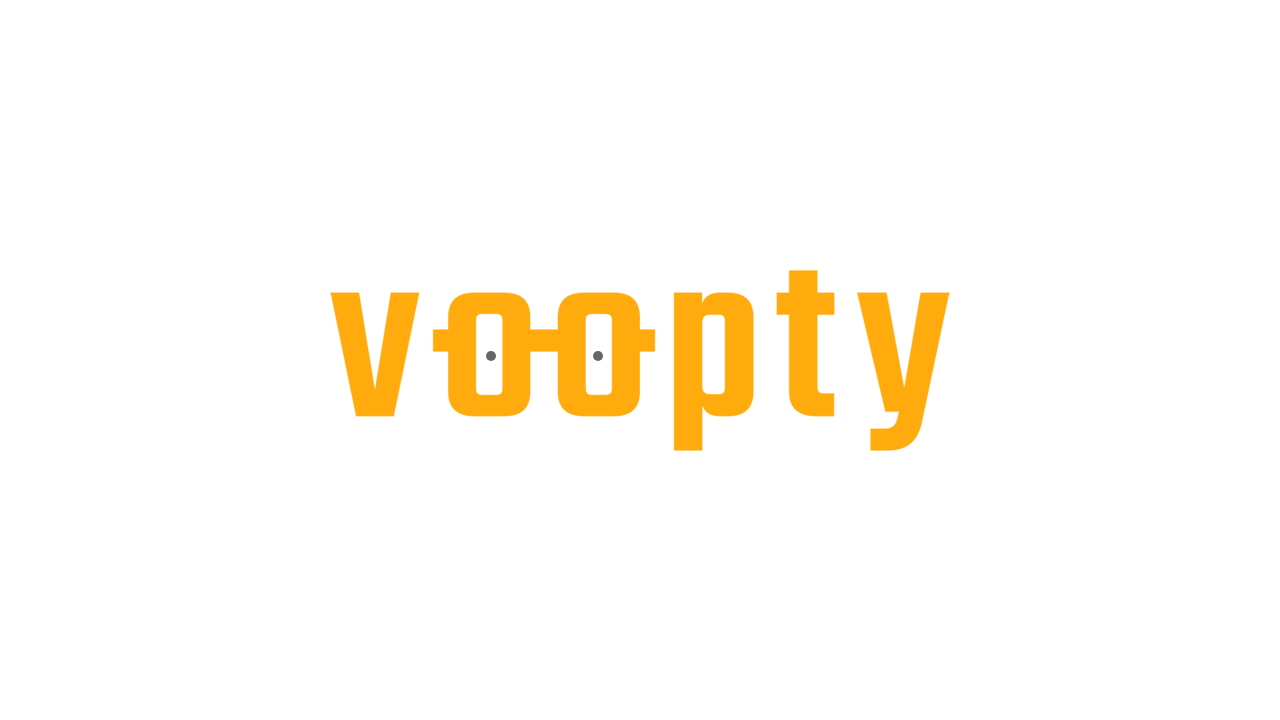 scroll, scrollTop: 0, scrollLeft: 0, axis: both 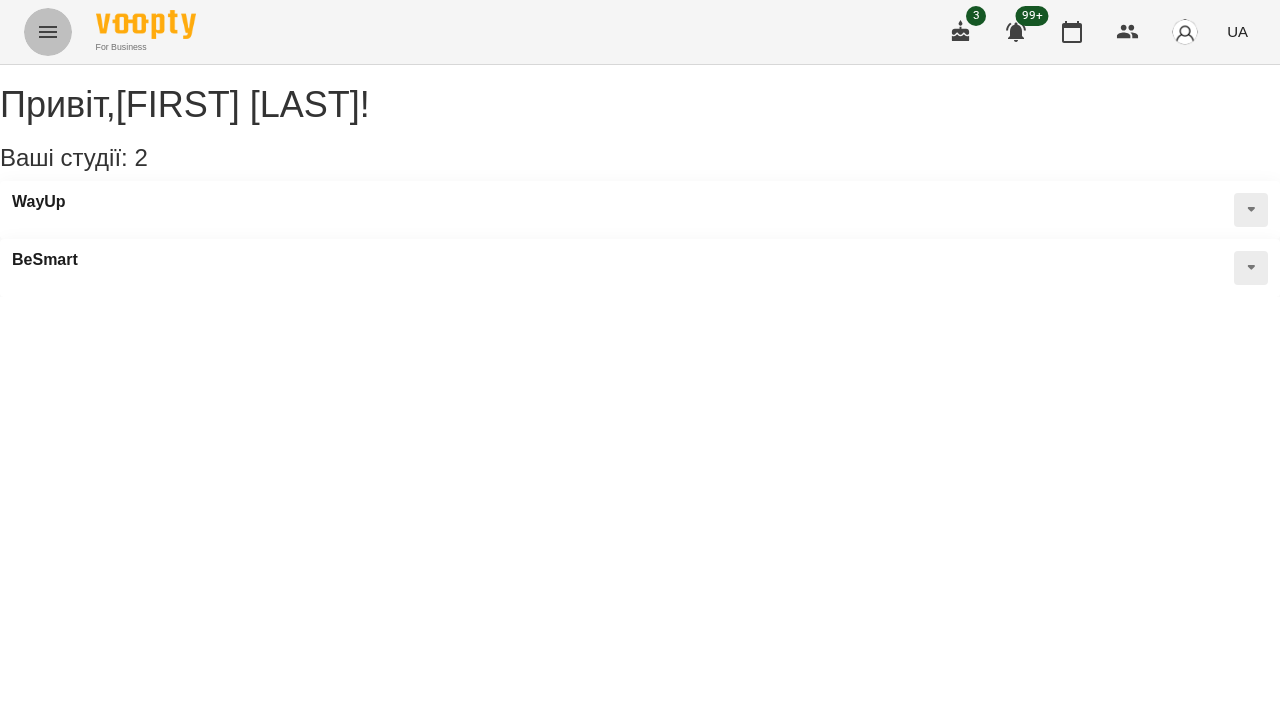 click at bounding box center [48, 32] 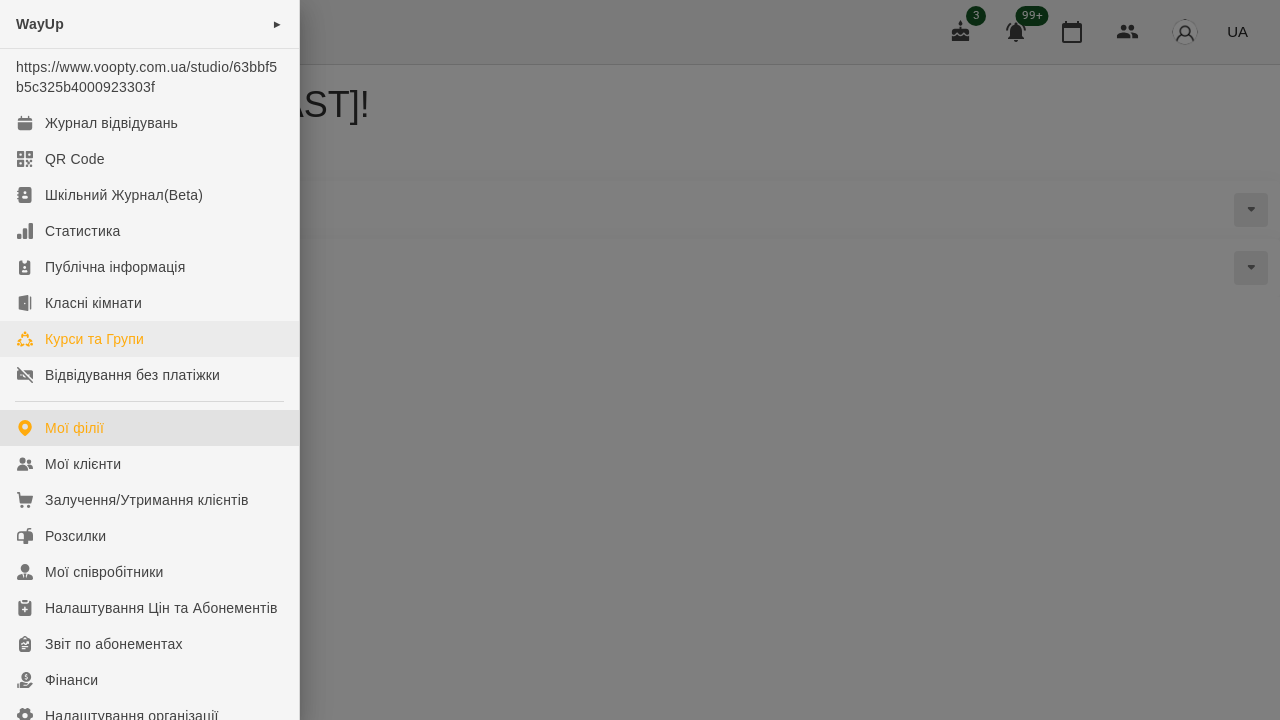 click on "Курси та Групи" at bounding box center [94, 339] 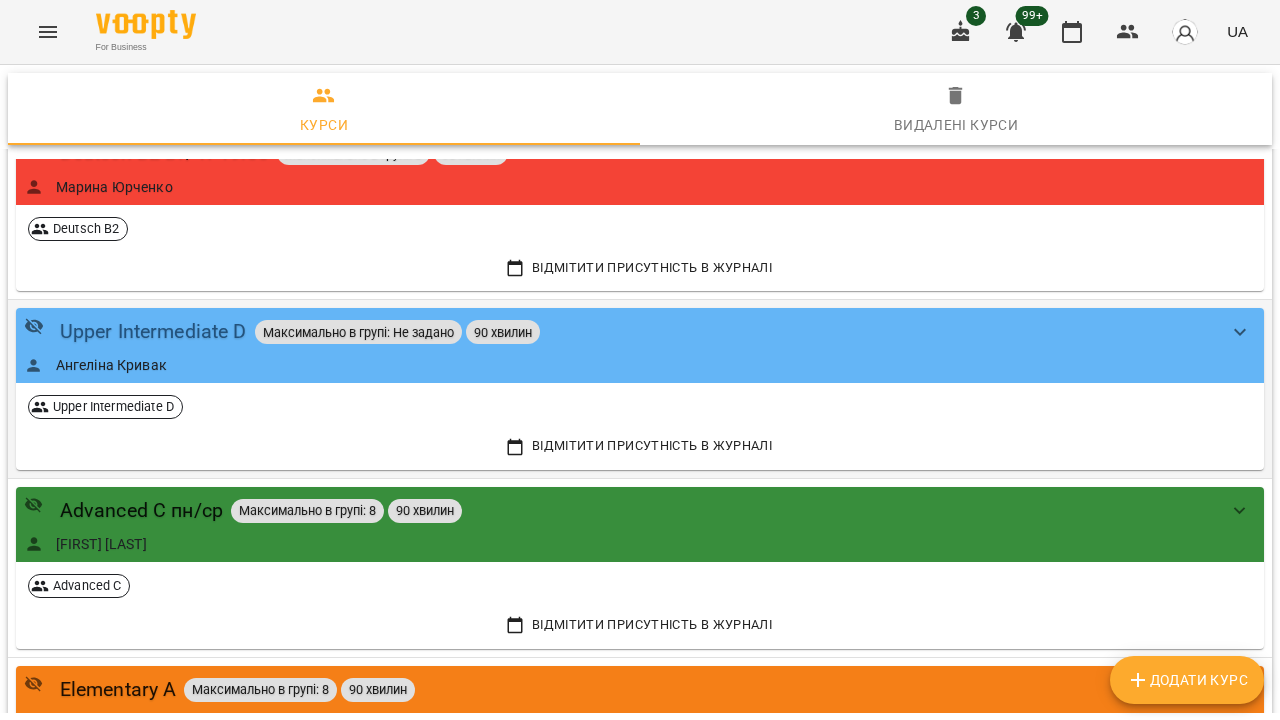 scroll, scrollTop: 2115, scrollLeft: 0, axis: vertical 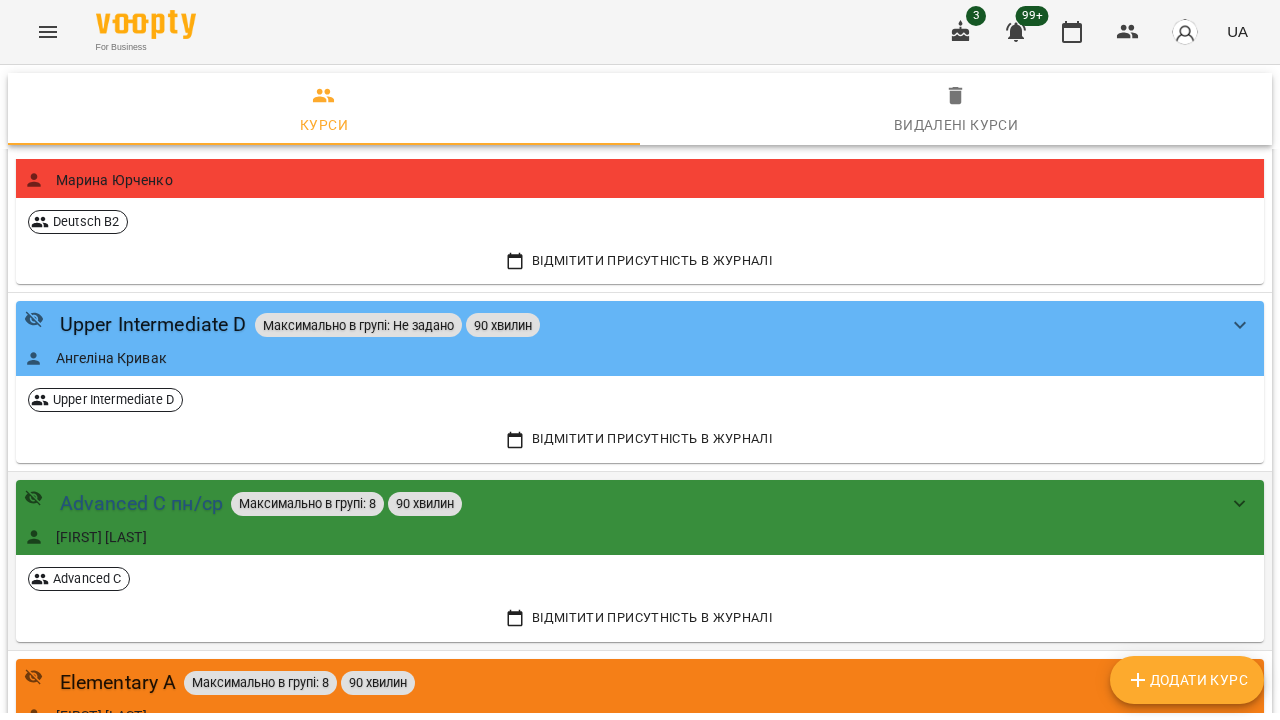 click on "Advanced C пн/ср" at bounding box center [141, 503] 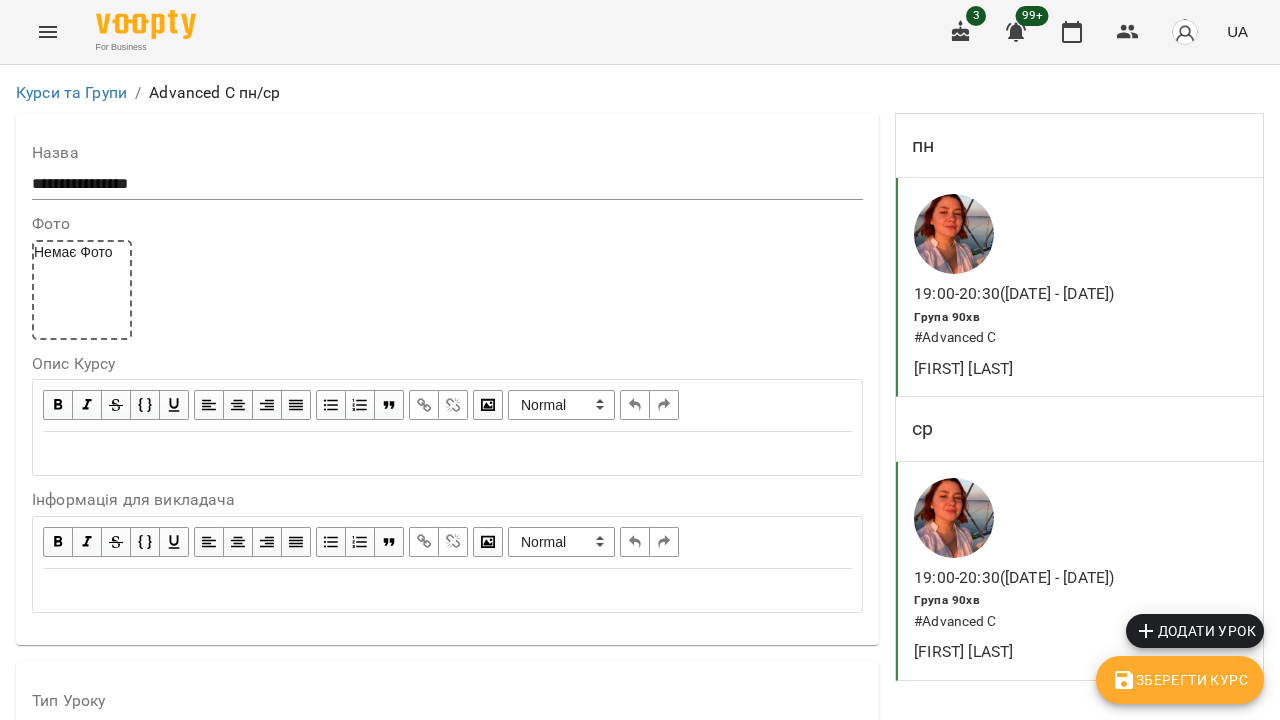 scroll, scrollTop: 61, scrollLeft: 0, axis: vertical 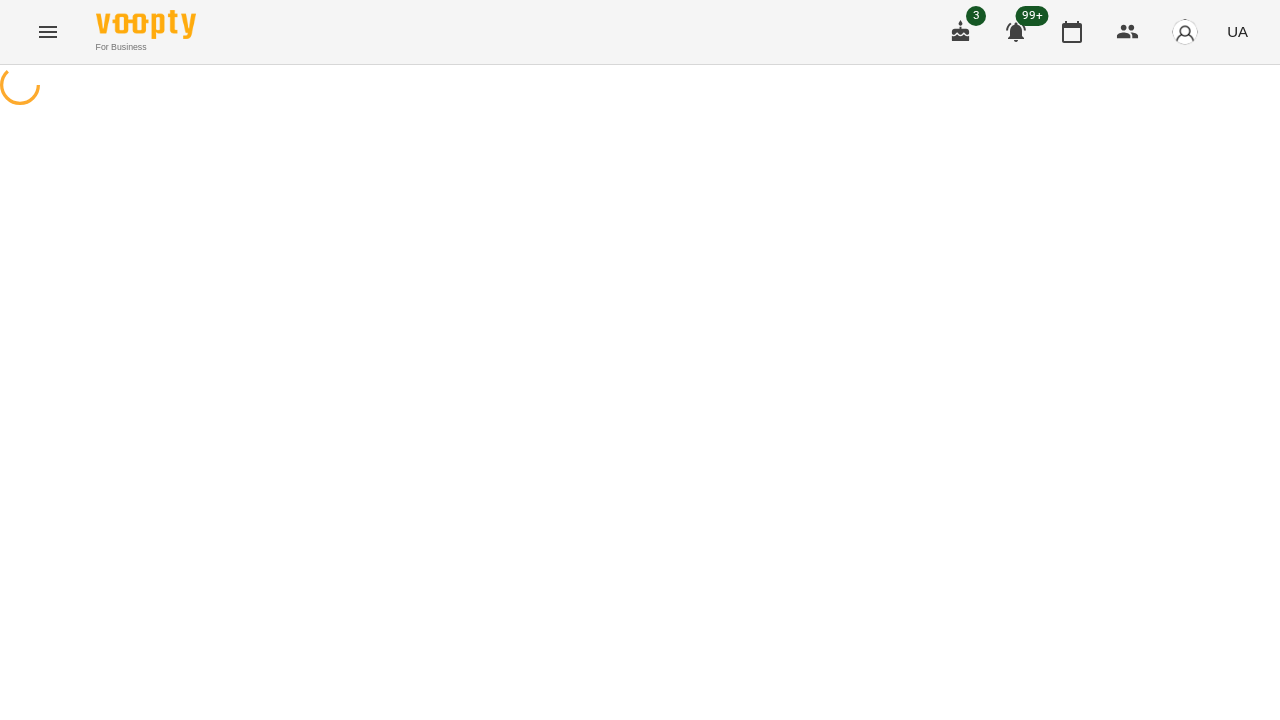select on "*" 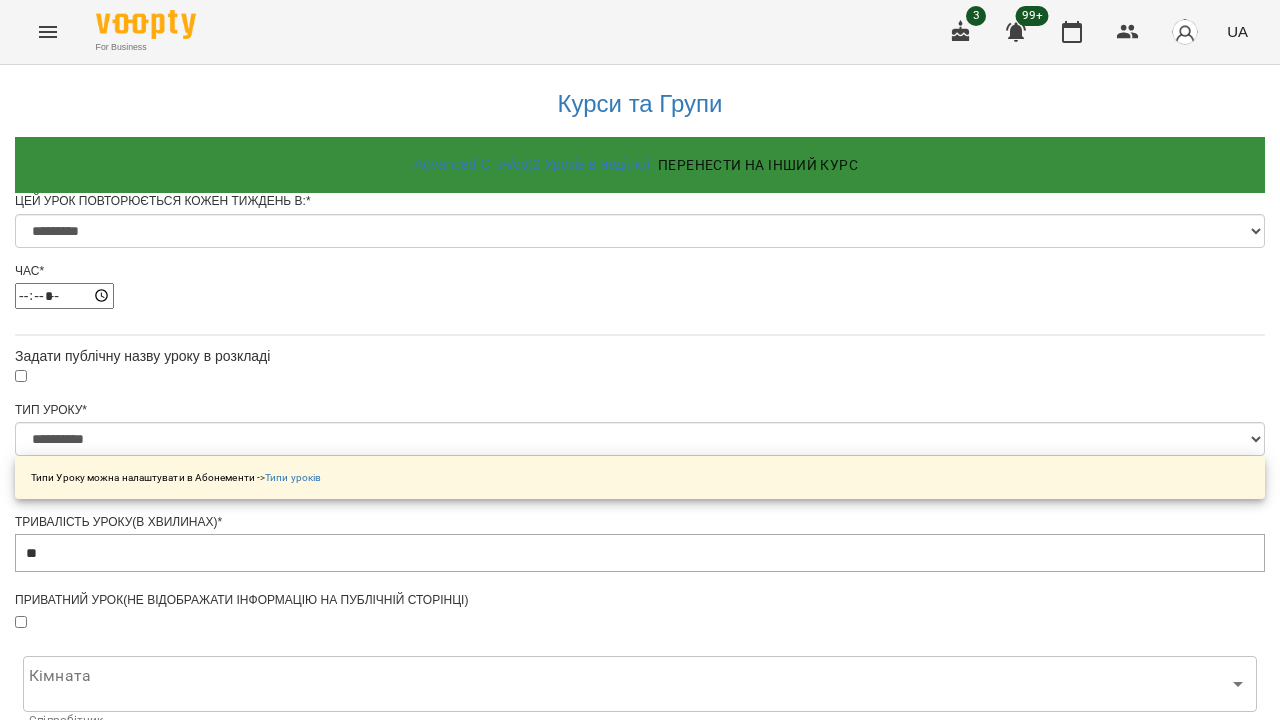 scroll, scrollTop: 992, scrollLeft: 0, axis: vertical 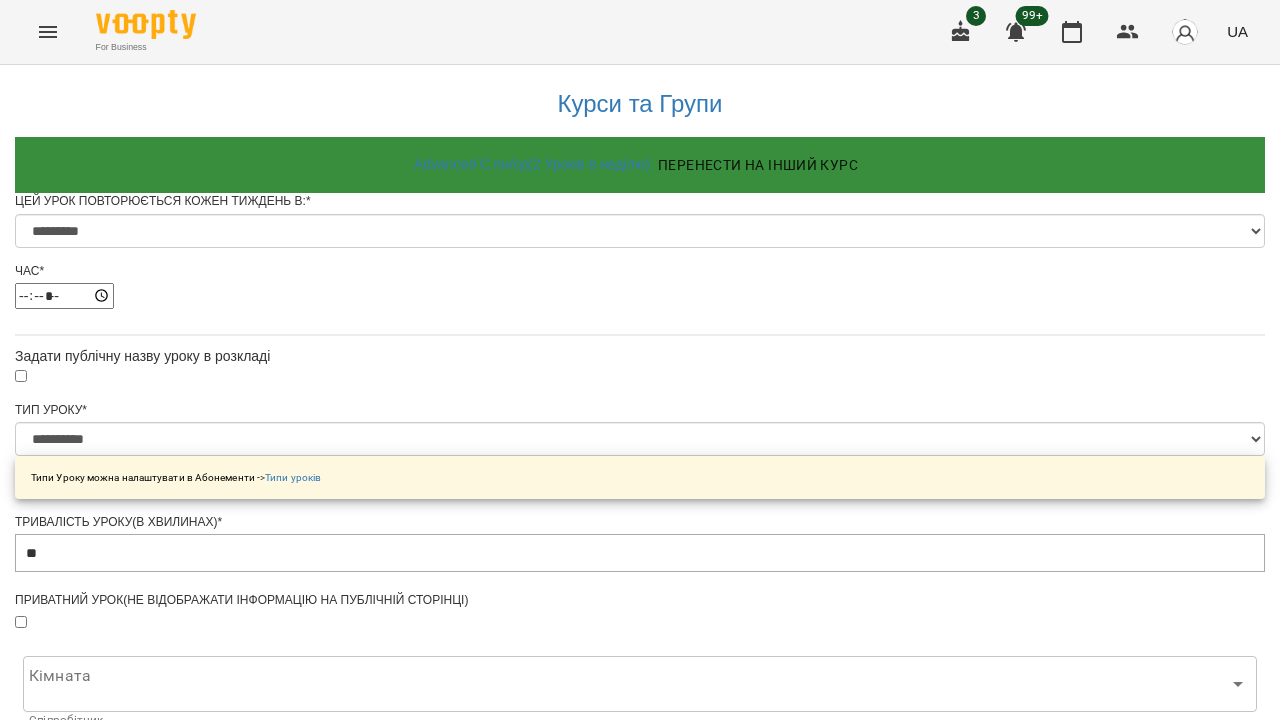 click on "**********" at bounding box center (108, 1524) 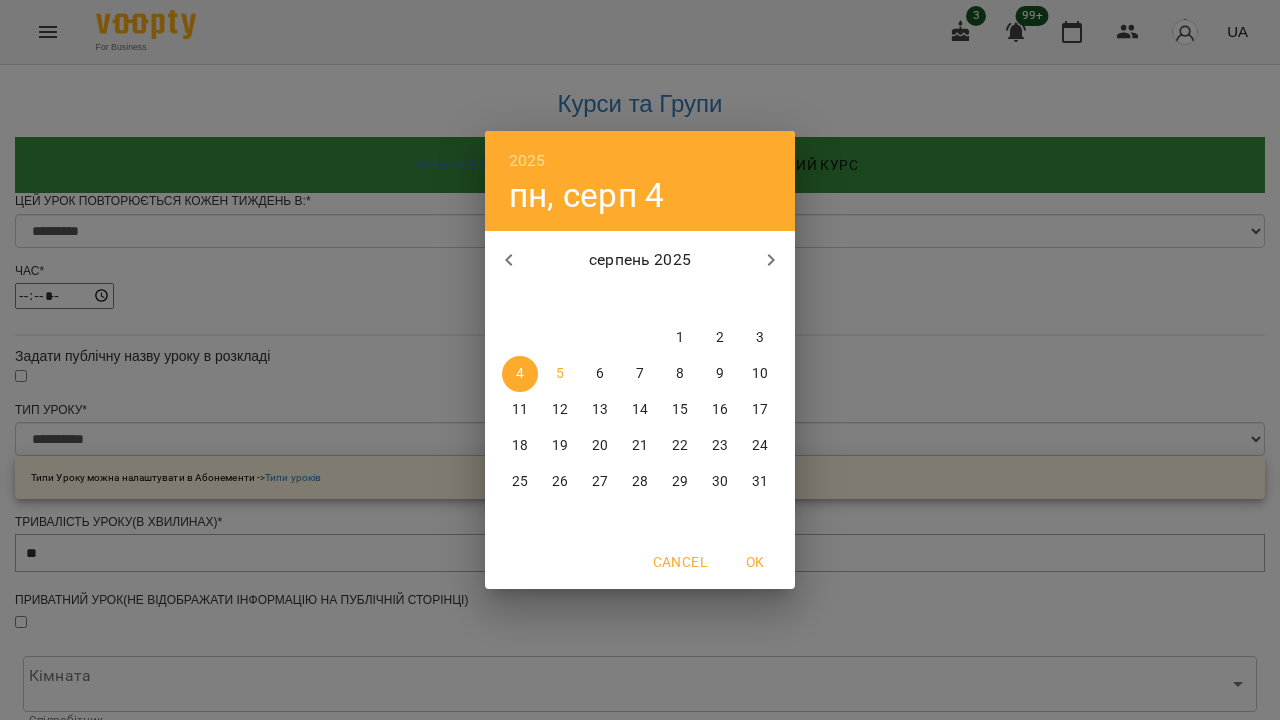 click at bounding box center (771, 260) 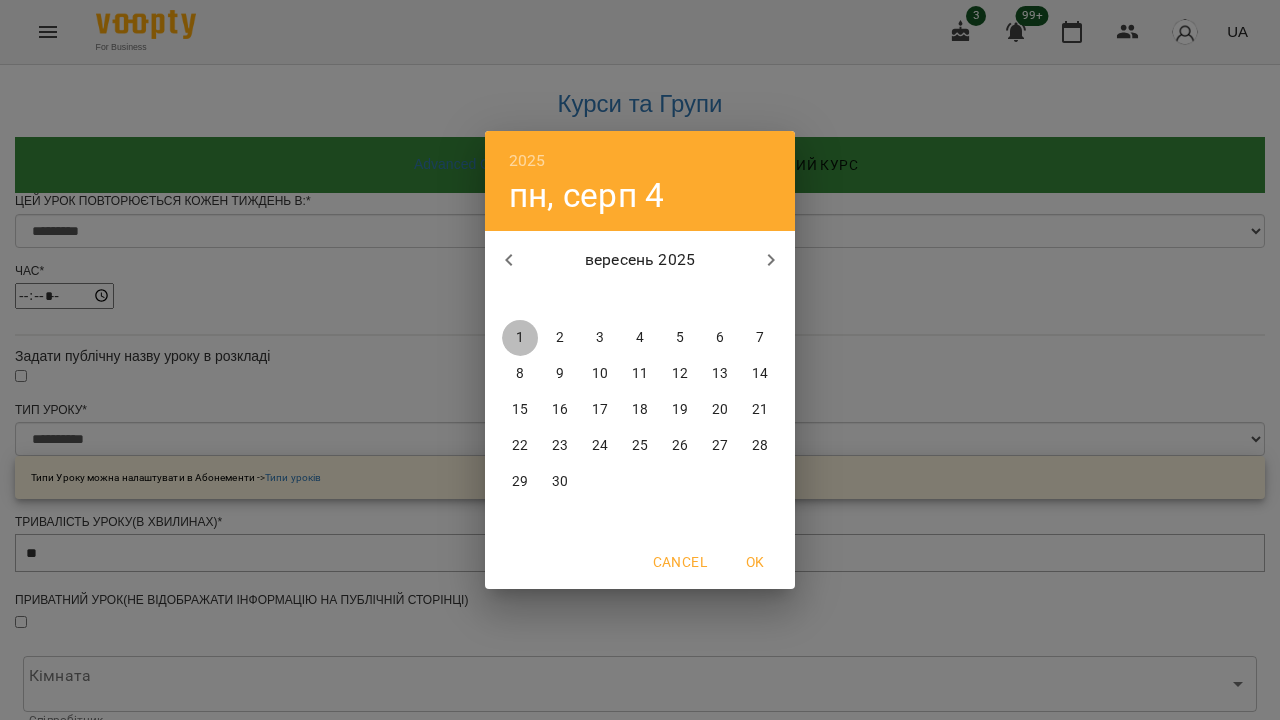 click on "1" at bounding box center (520, 338) 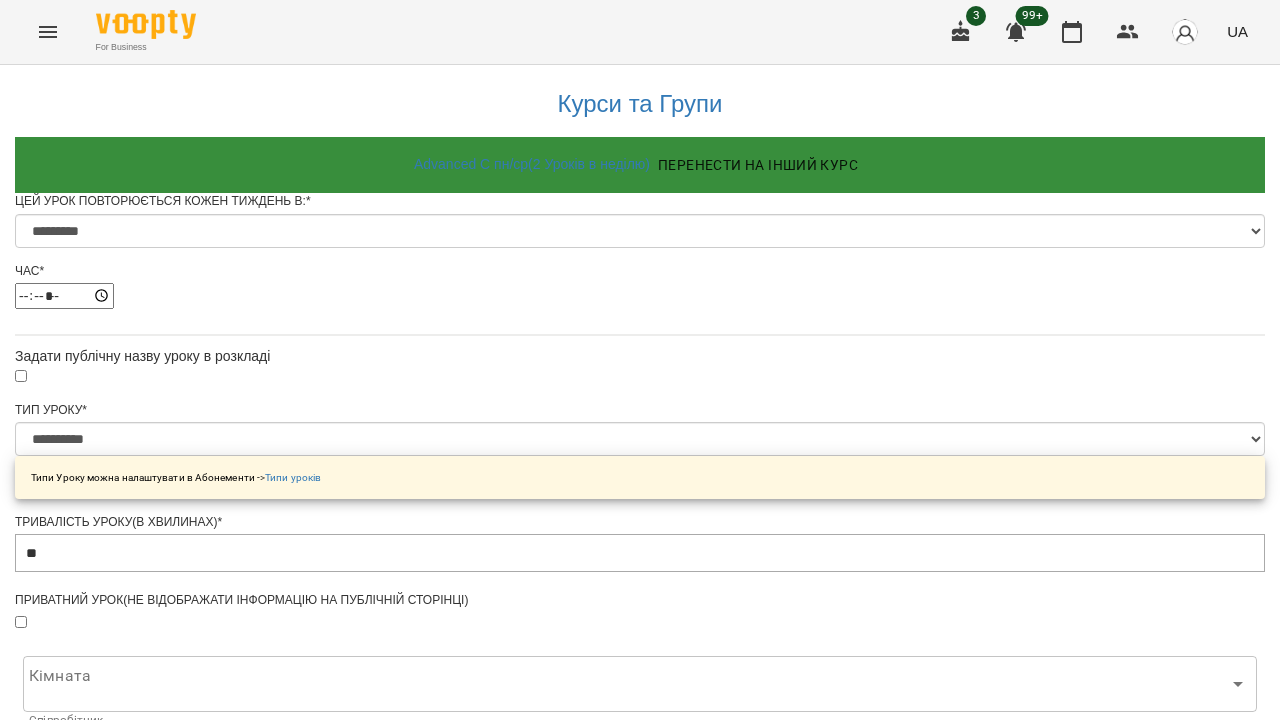 click on "Зберегти" at bounding box center (640, 1641) 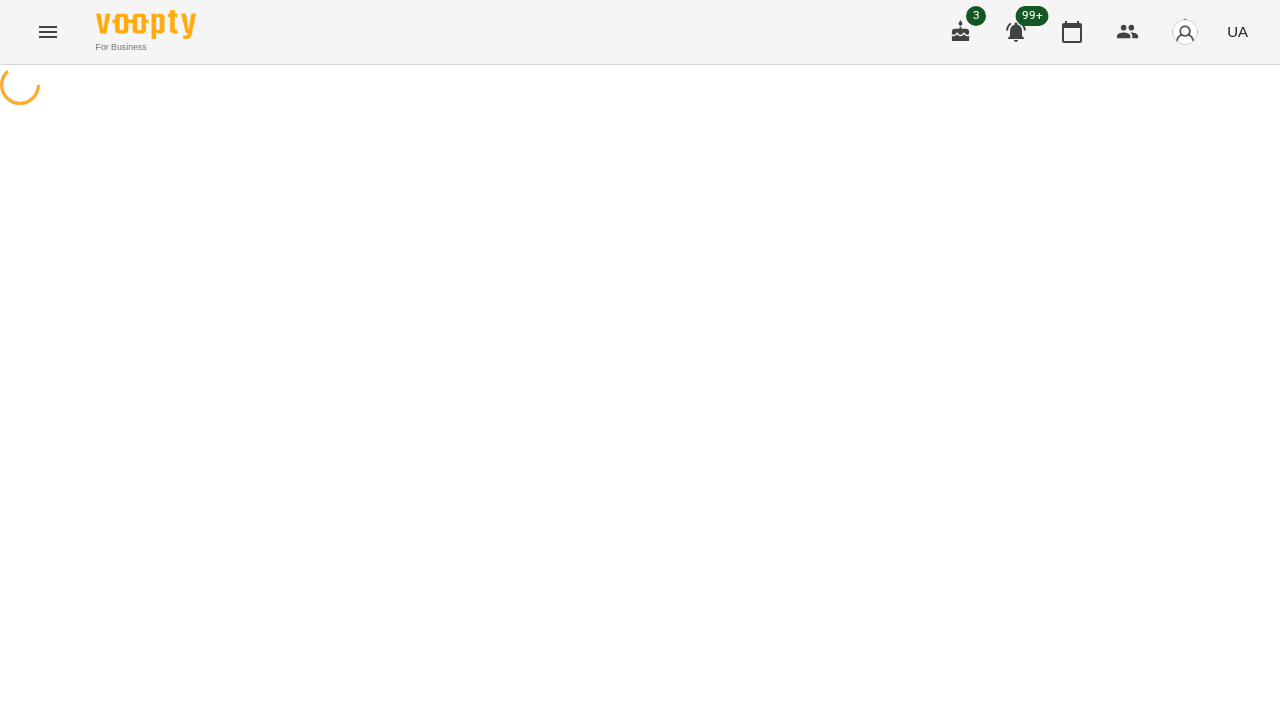 scroll, scrollTop: 0, scrollLeft: 0, axis: both 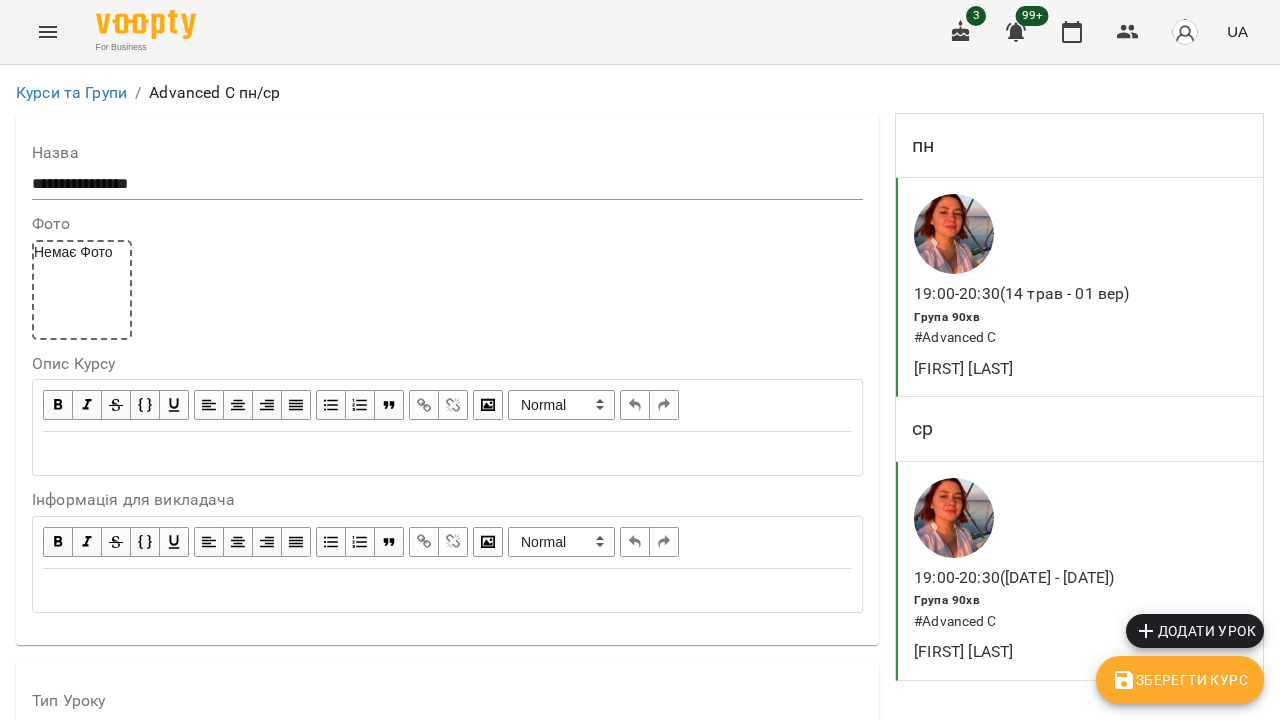 click at bounding box center (1014, 518) 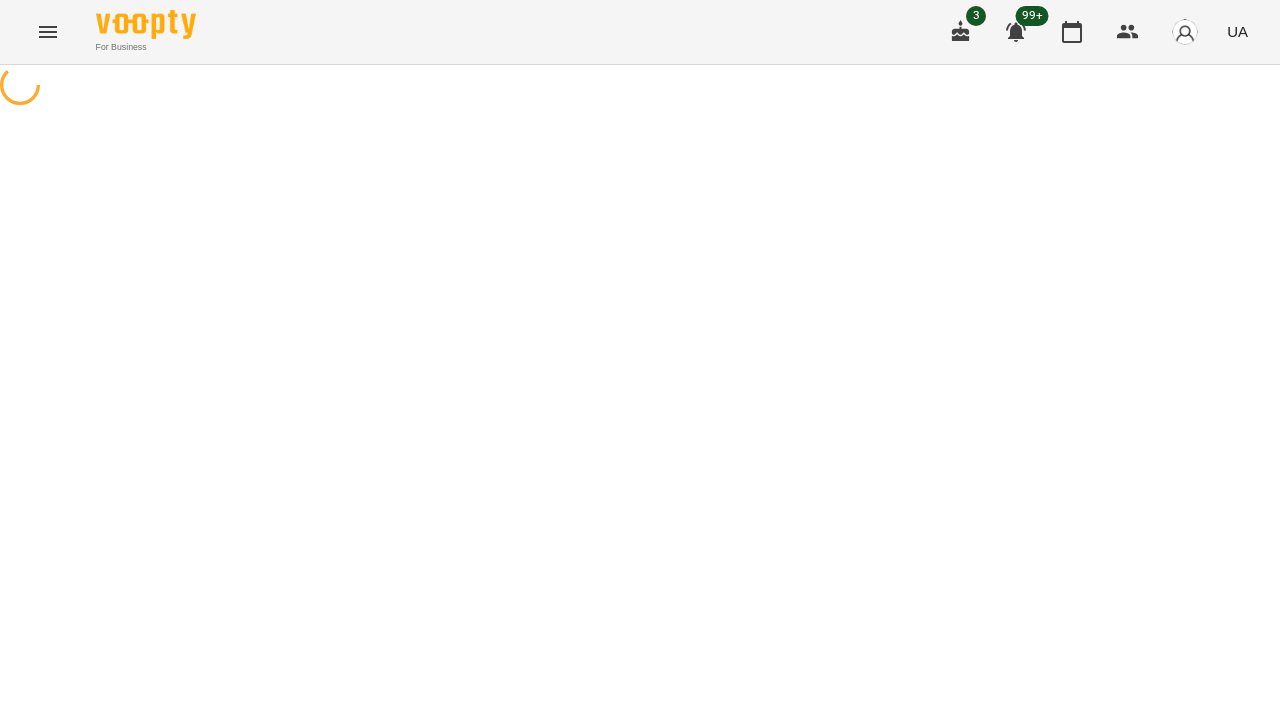 select on "*" 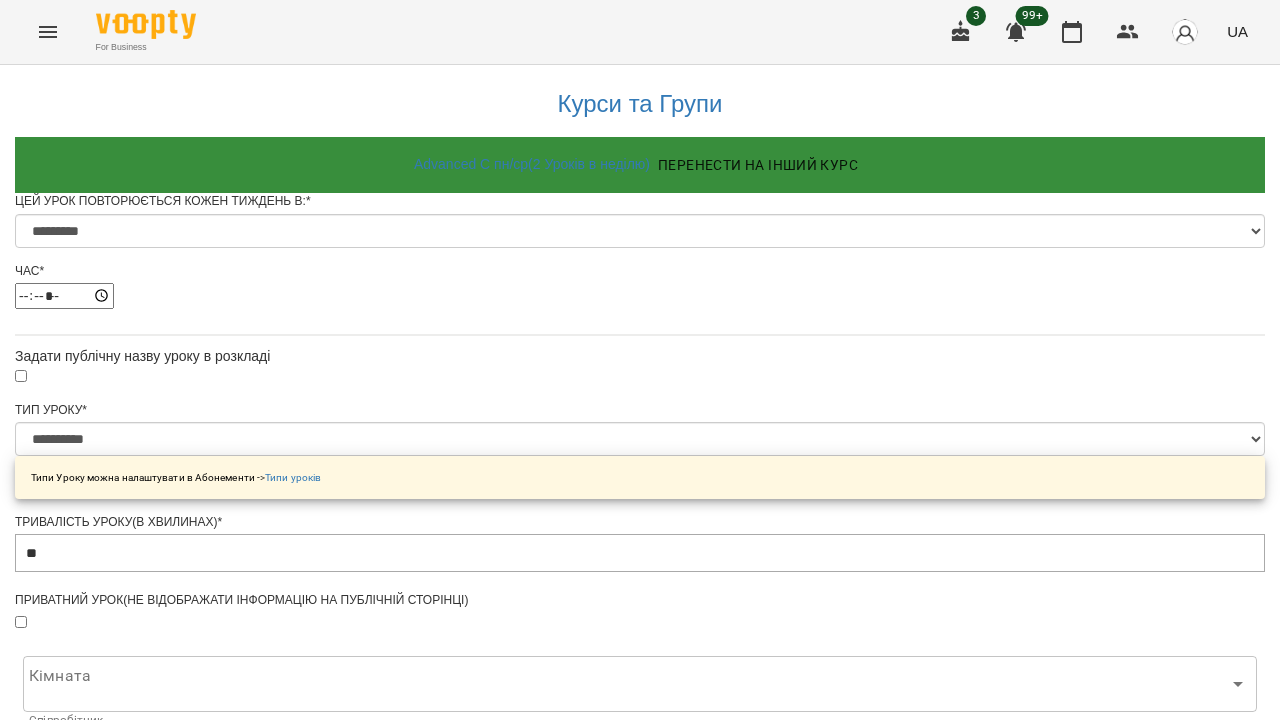 click on "**********" at bounding box center [108, 1524] 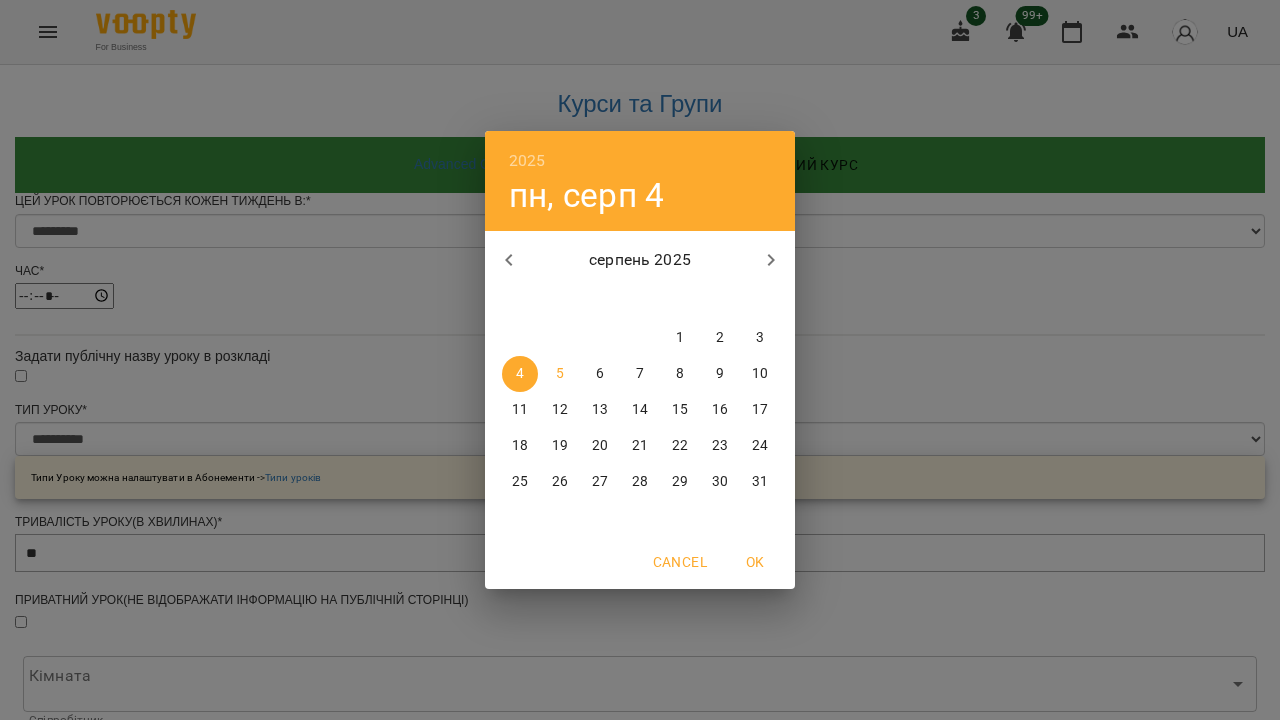 click 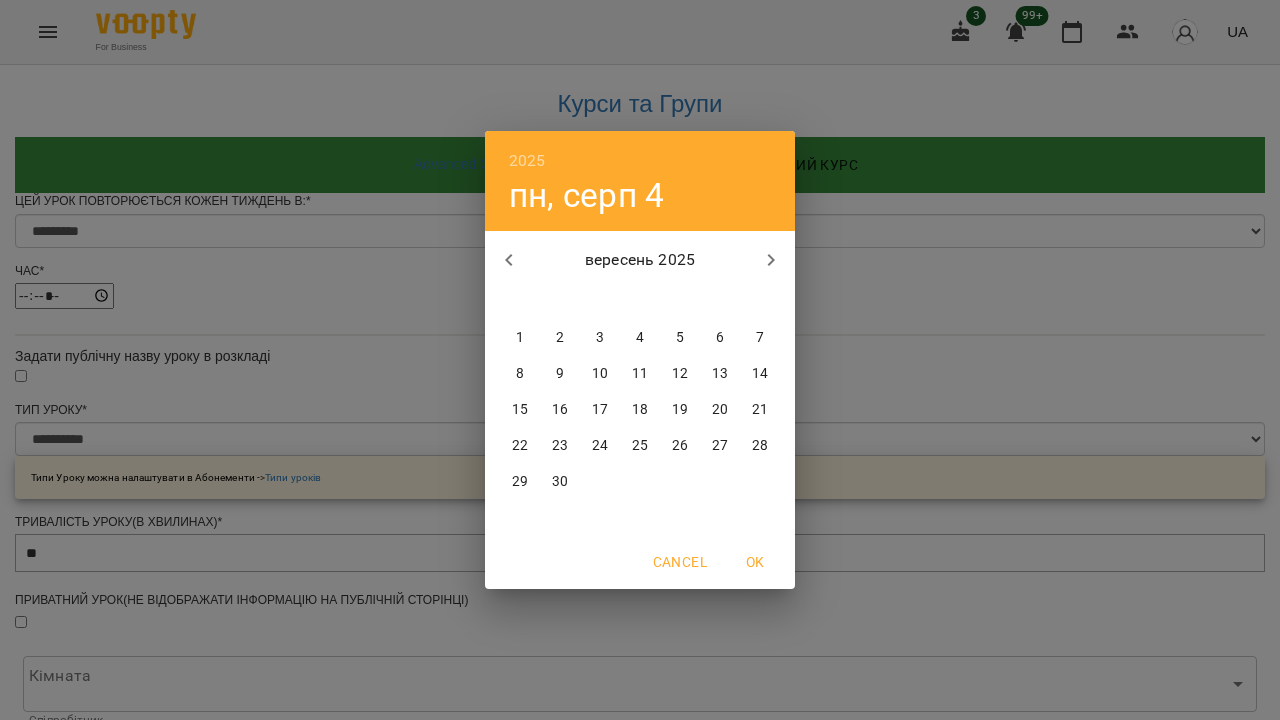 click on "1" at bounding box center [520, 338] 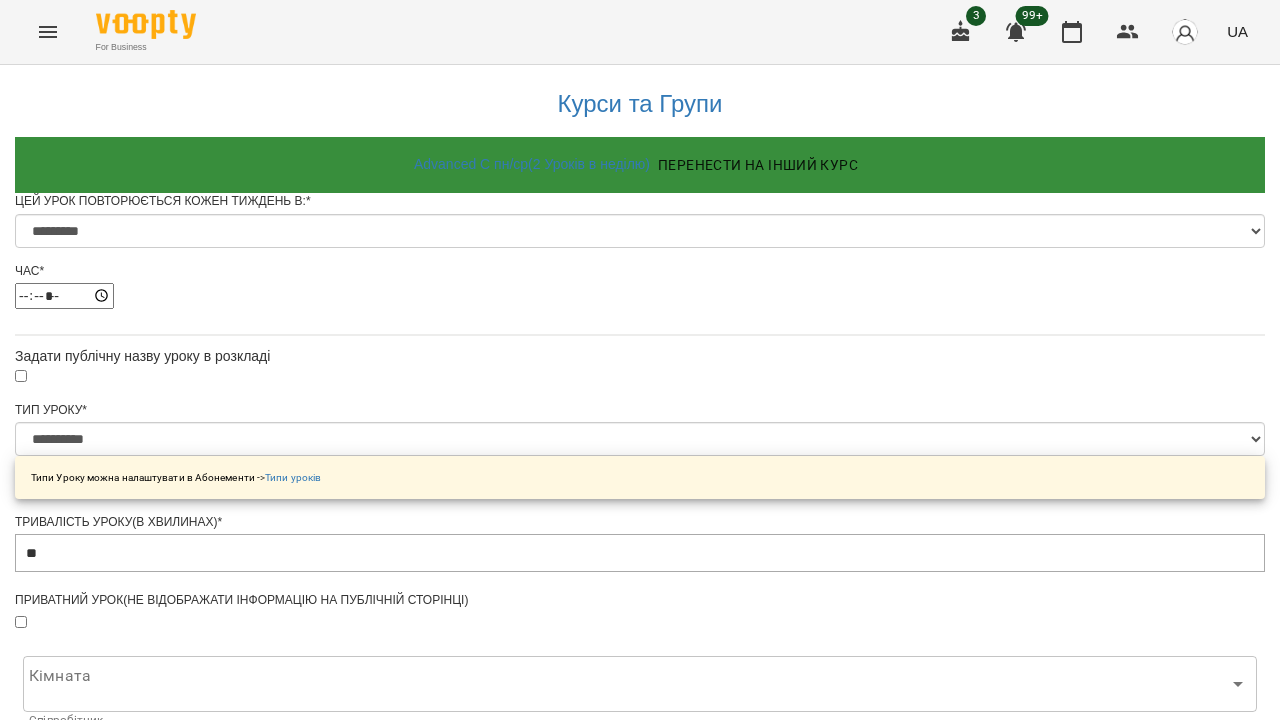 click on "Зберегти" at bounding box center (640, 1641) 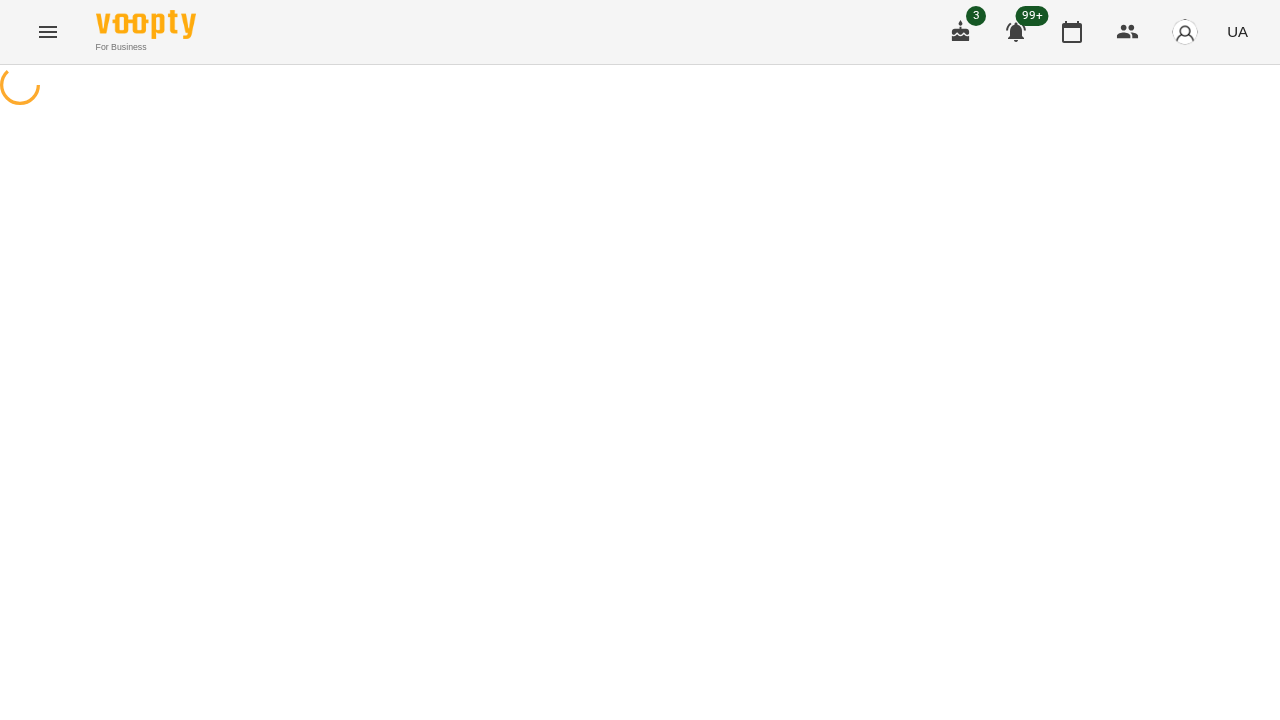 scroll, scrollTop: 0, scrollLeft: 0, axis: both 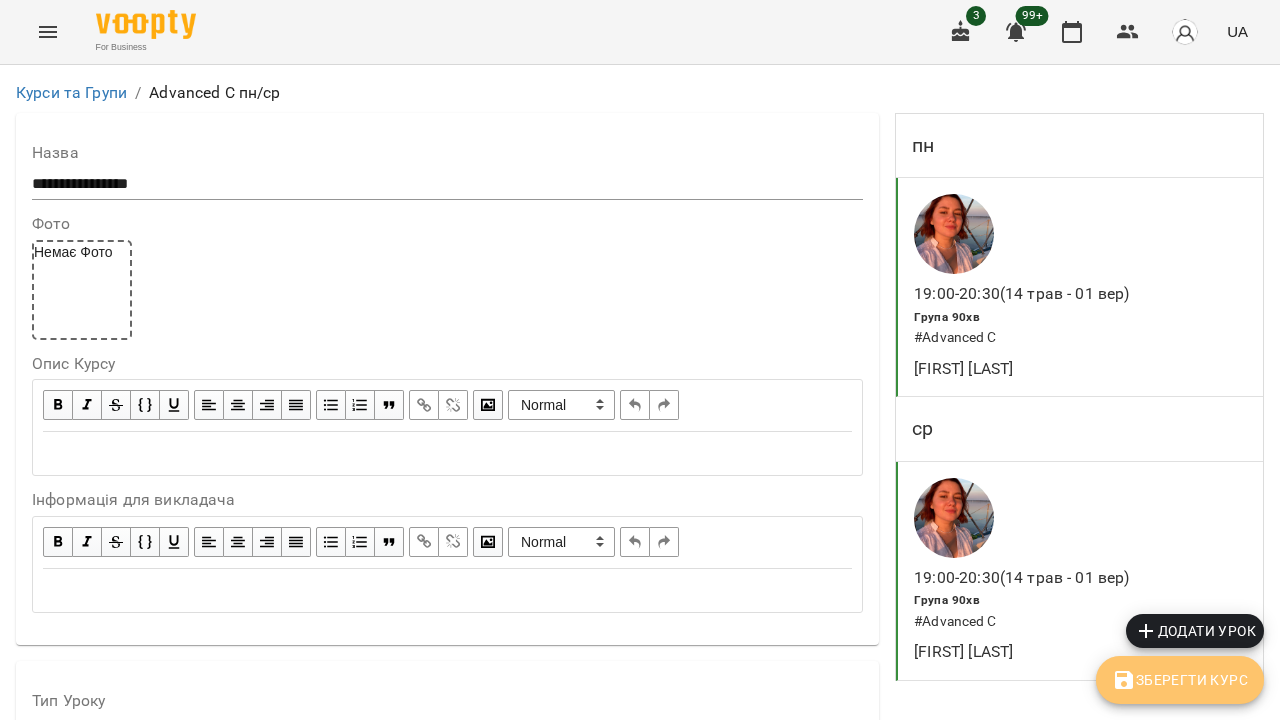 click on "Зберегти Курс" at bounding box center (1180, 680) 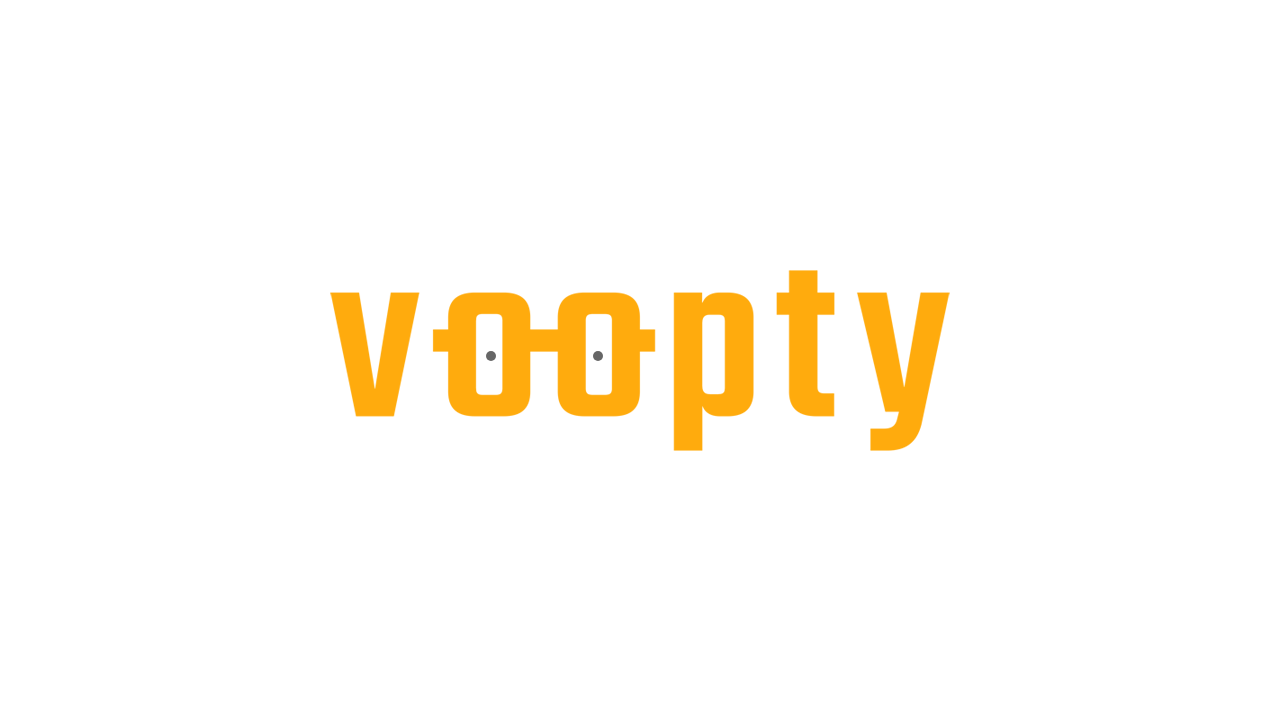 scroll, scrollTop: 0, scrollLeft: 0, axis: both 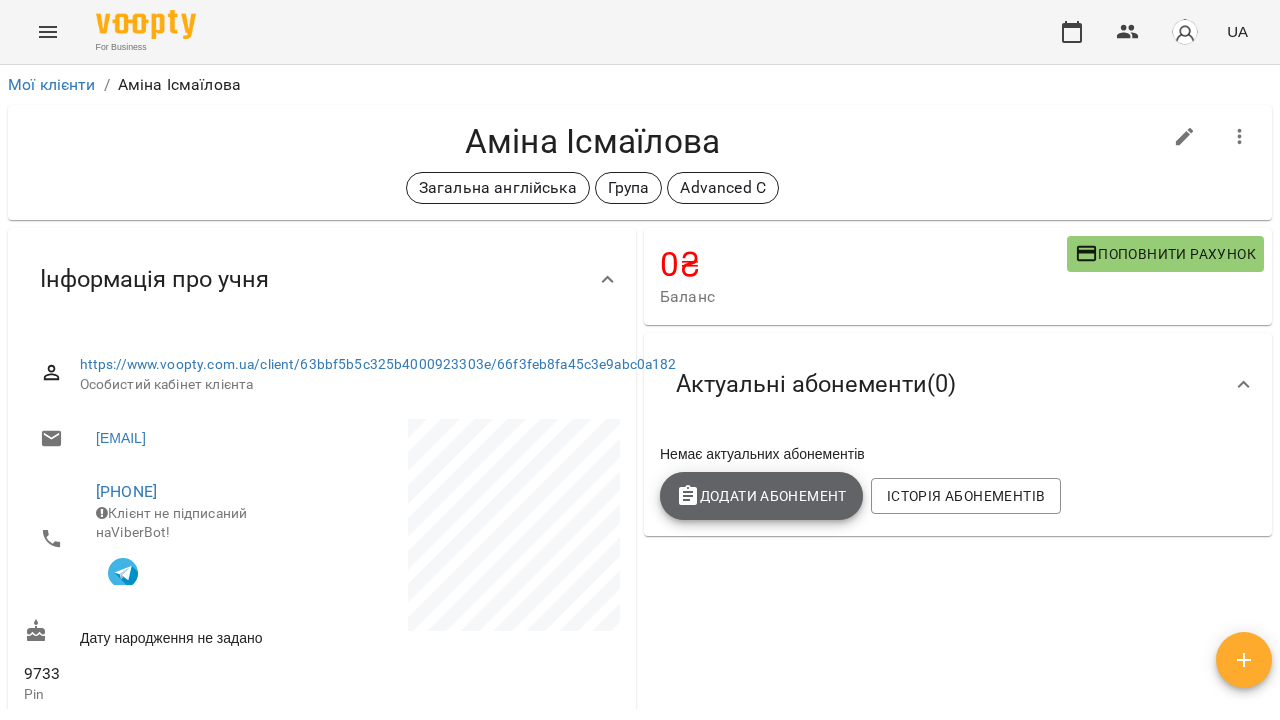 click on "Додати Абонемент" at bounding box center (761, 496) 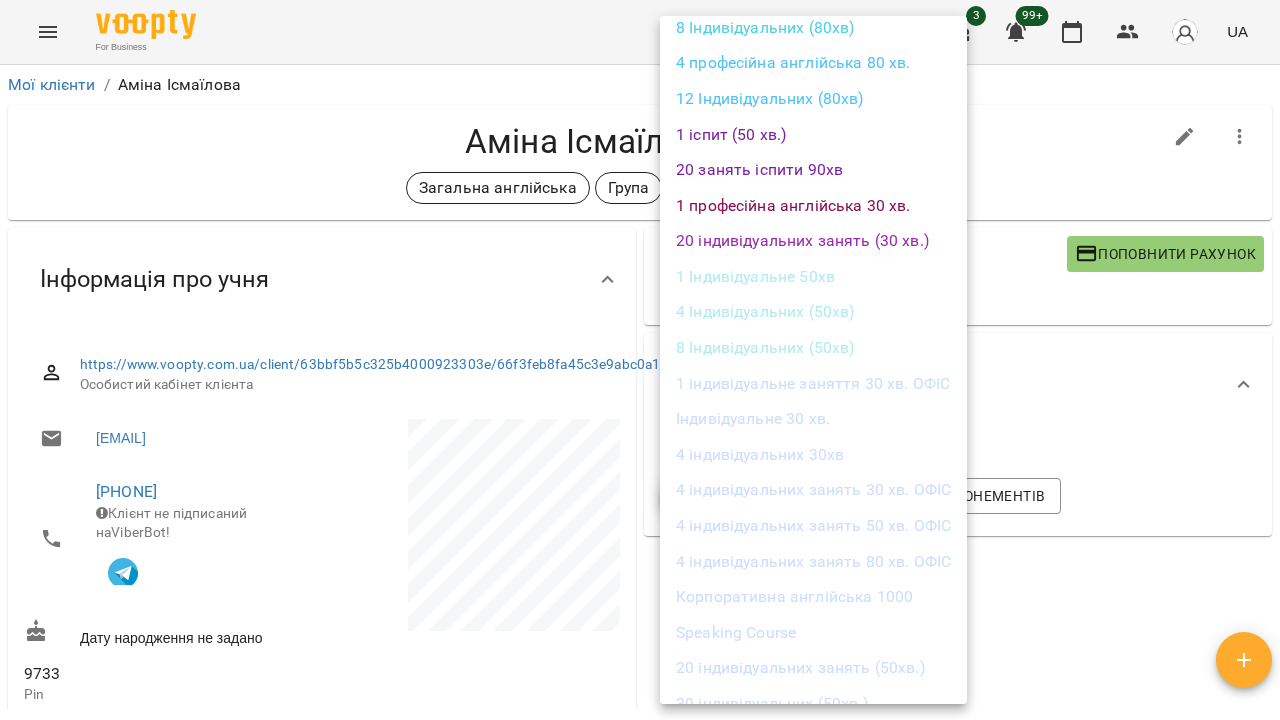 scroll, scrollTop: 1094, scrollLeft: 0, axis: vertical 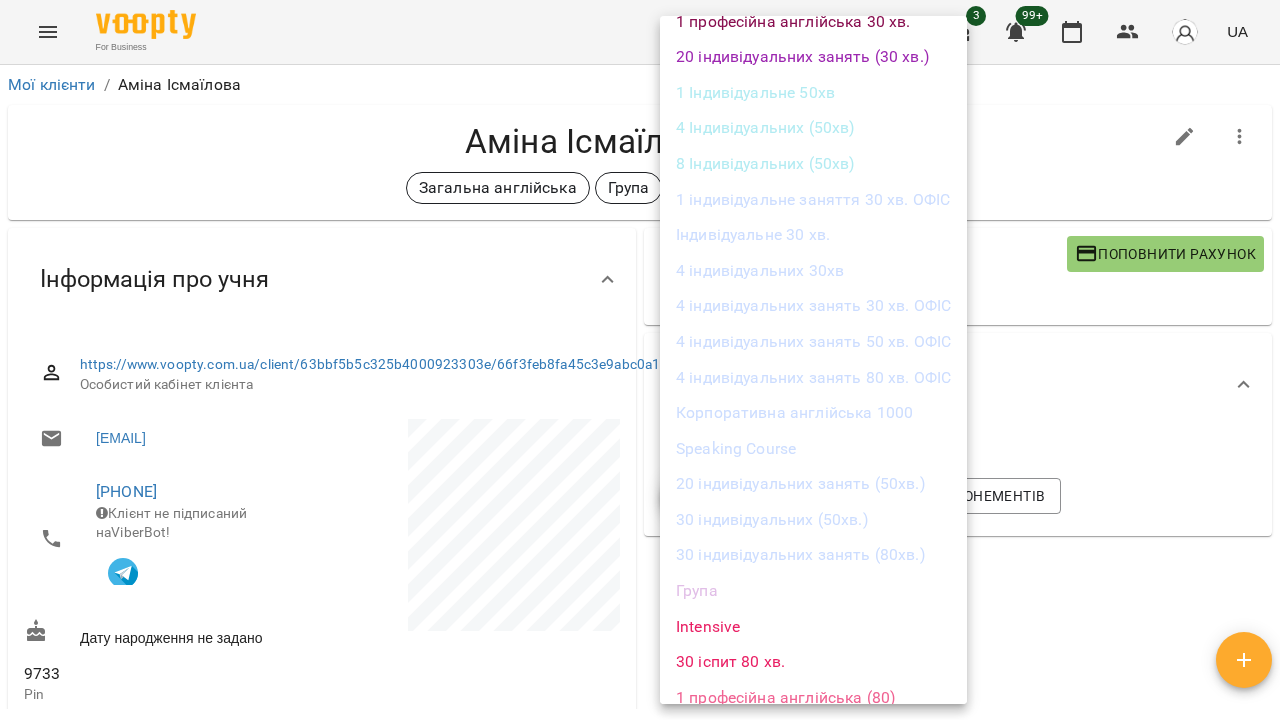 click on "Група" at bounding box center (813, 591) 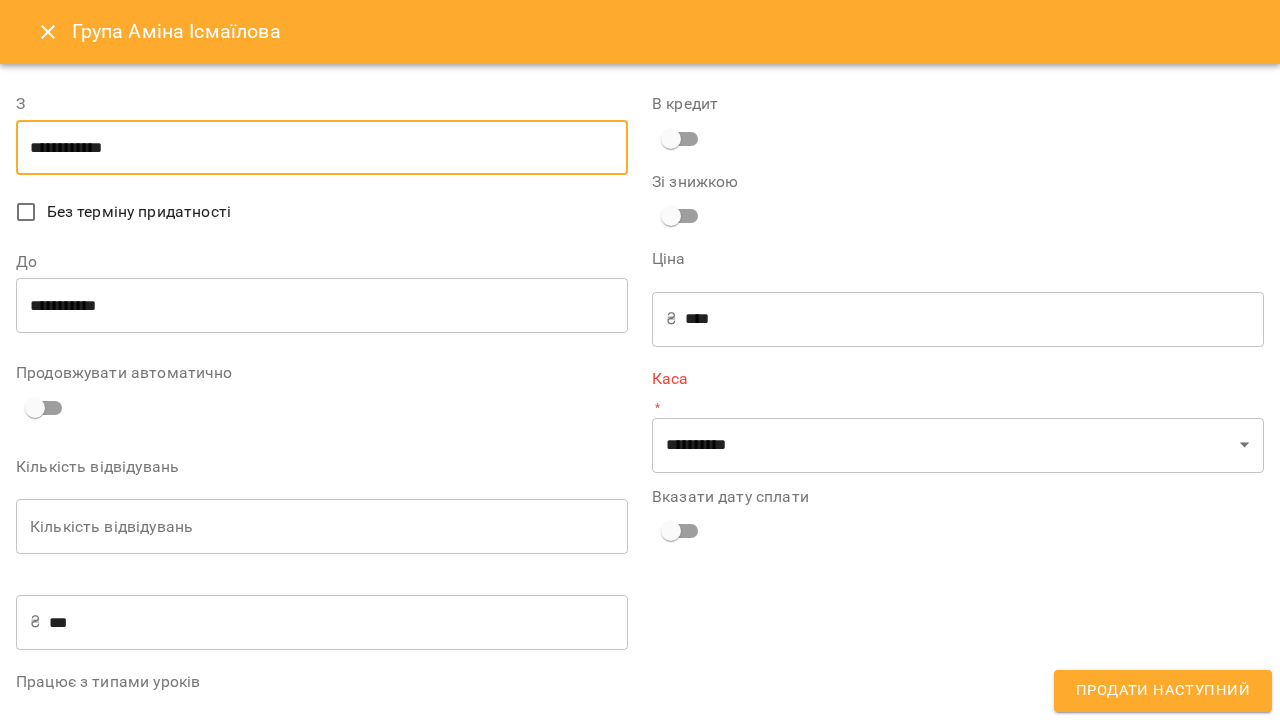 click on "**********" at bounding box center [322, 148] 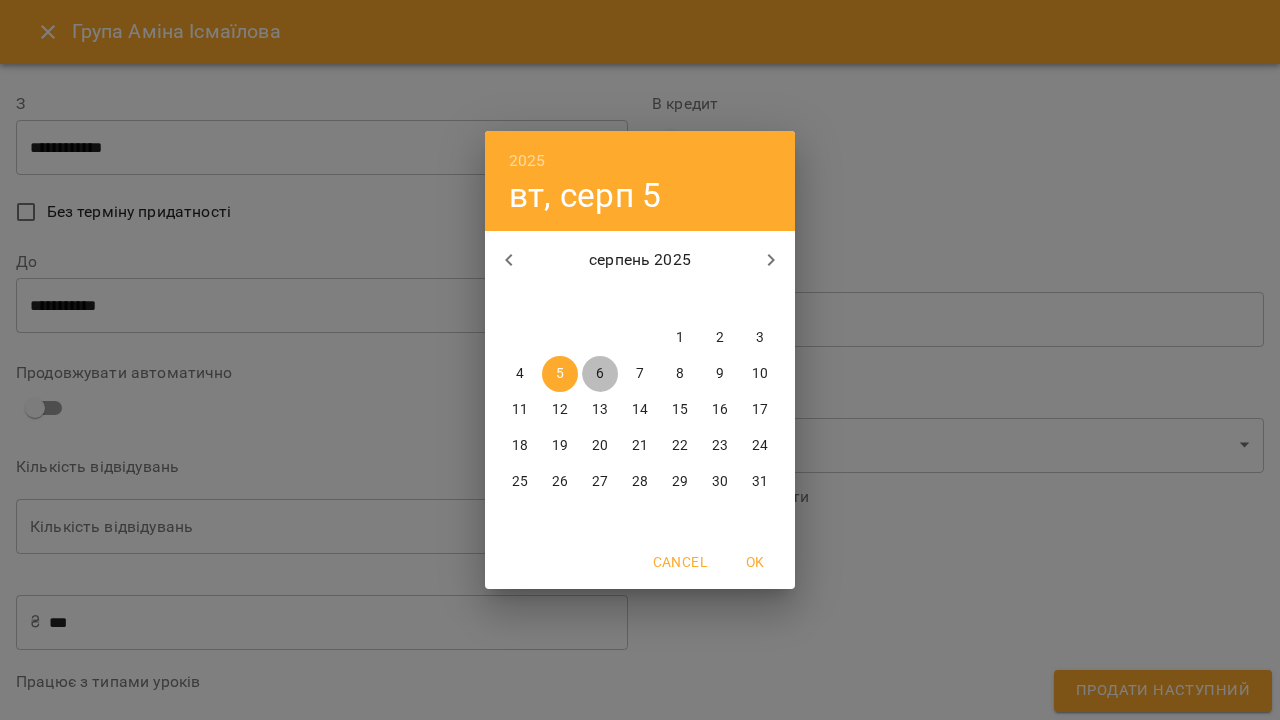 click on "6" at bounding box center [600, 374] 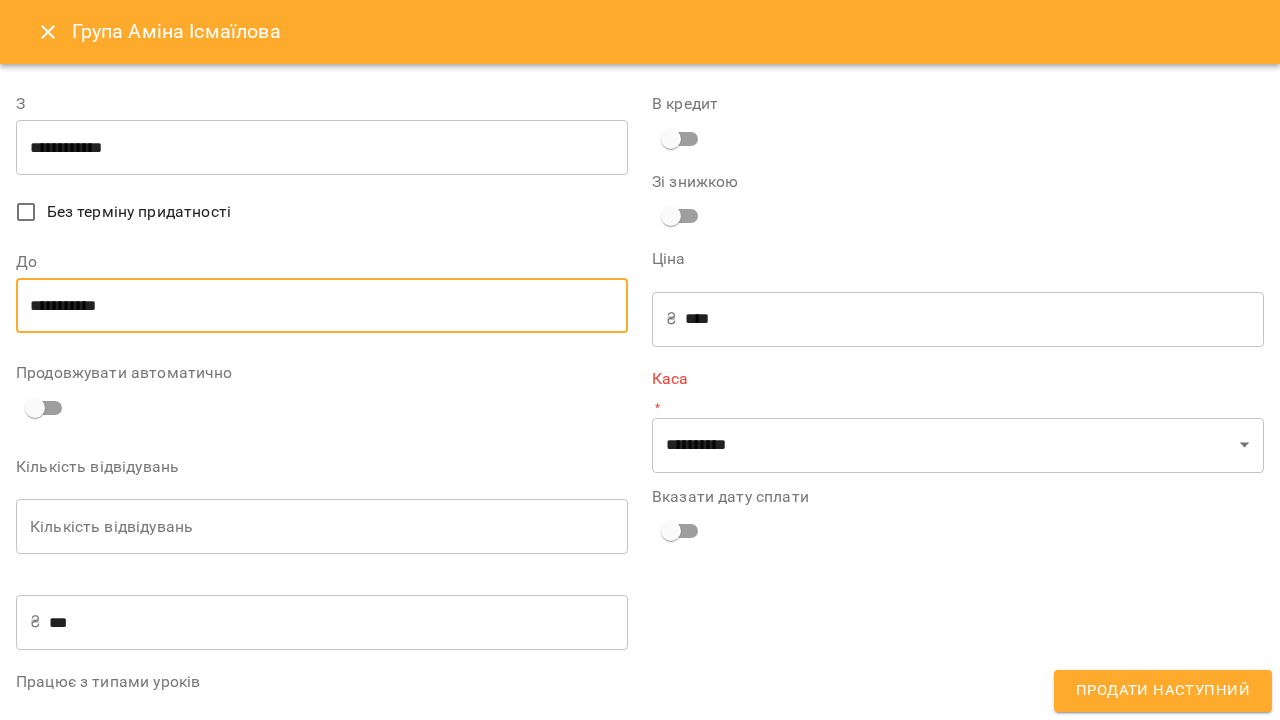 click on "**********" at bounding box center (322, 306) 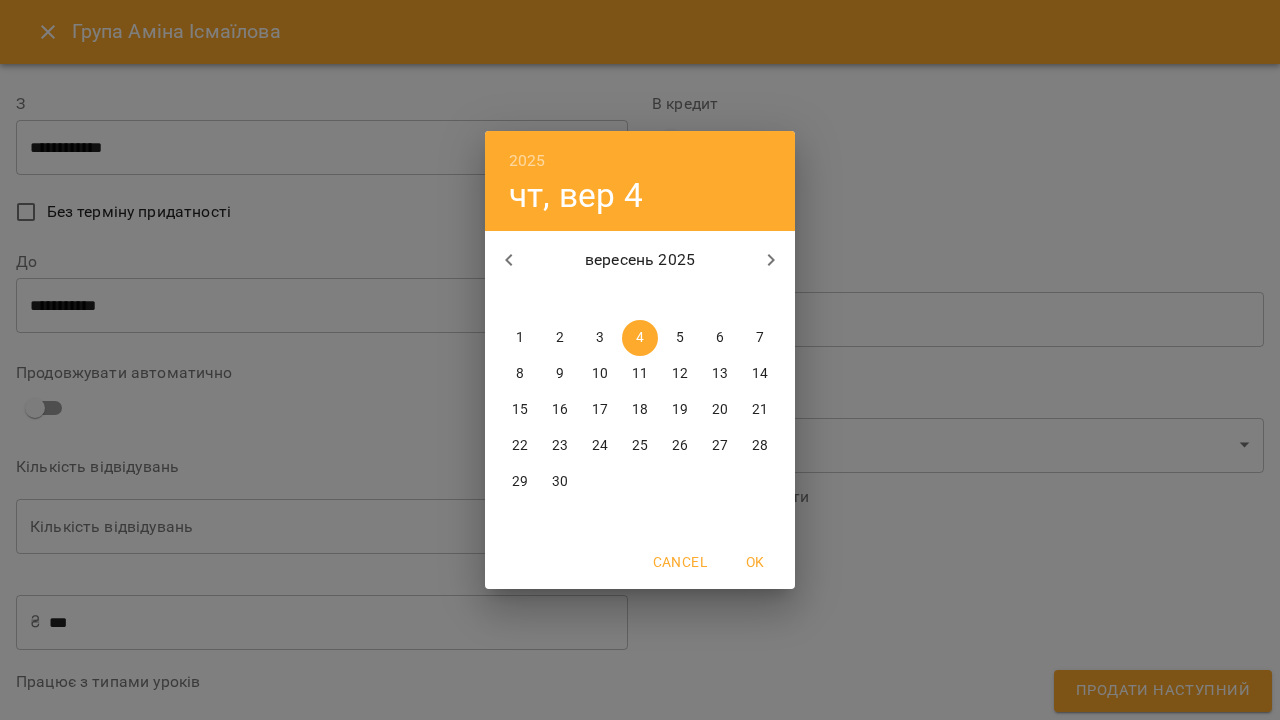 click on "1" at bounding box center (520, 338) 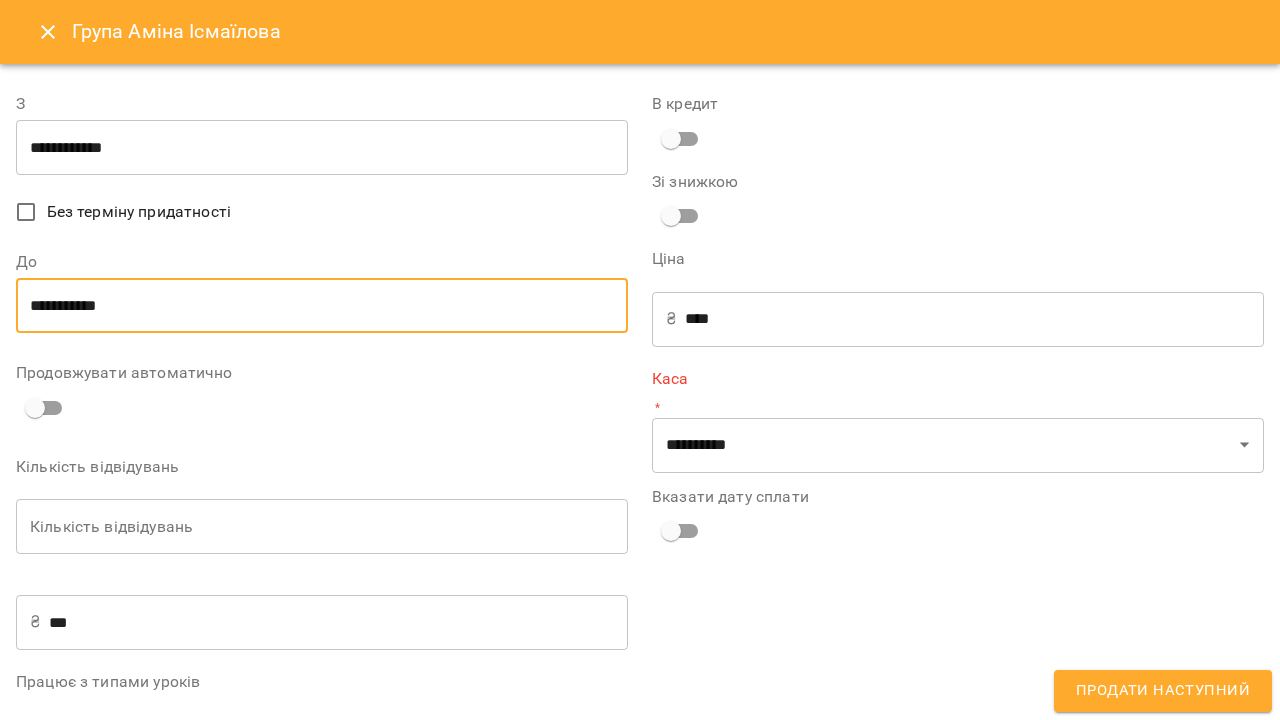 click on "Кількість відвідувань" at bounding box center [322, 527] 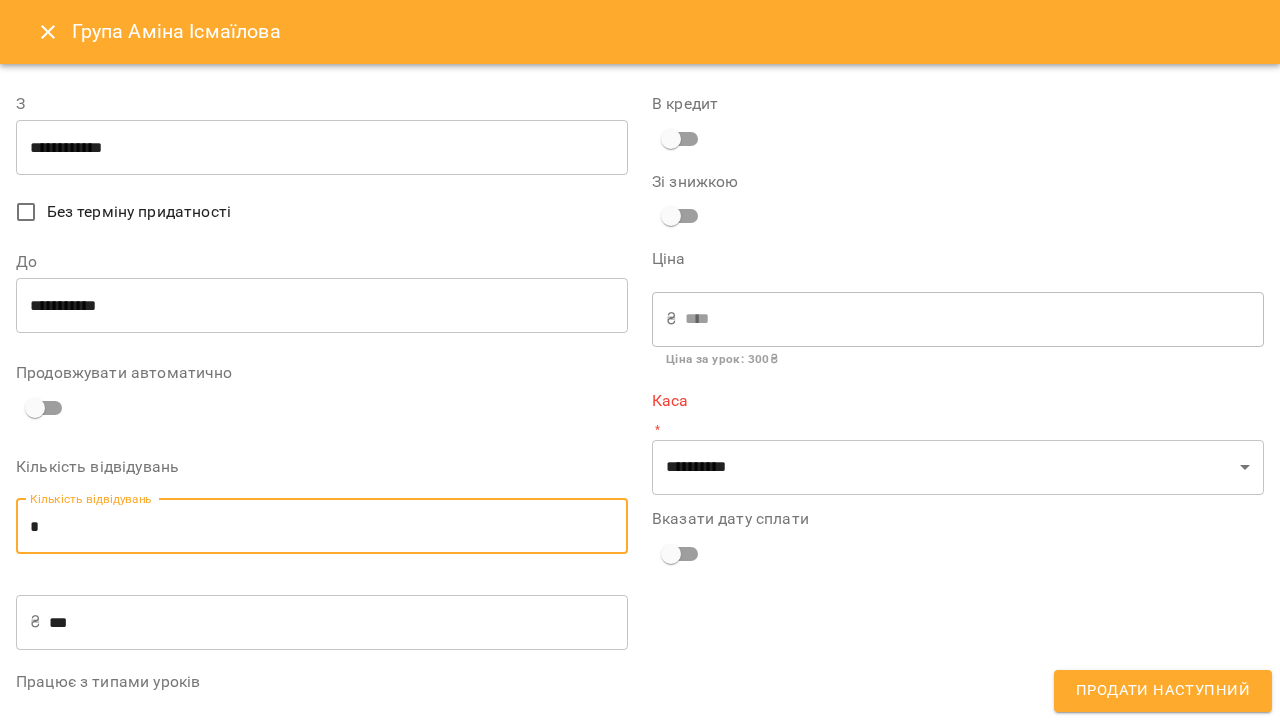 type on "*" 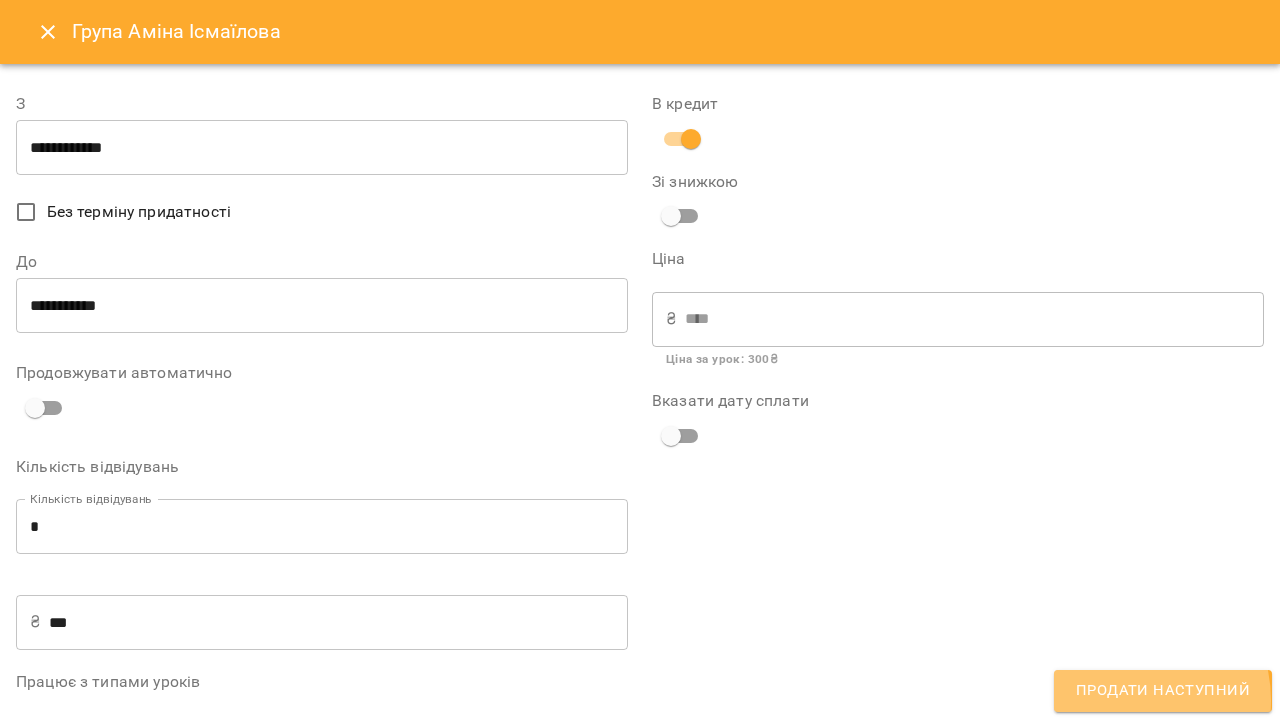 click on "Продати наступний" at bounding box center [1163, 691] 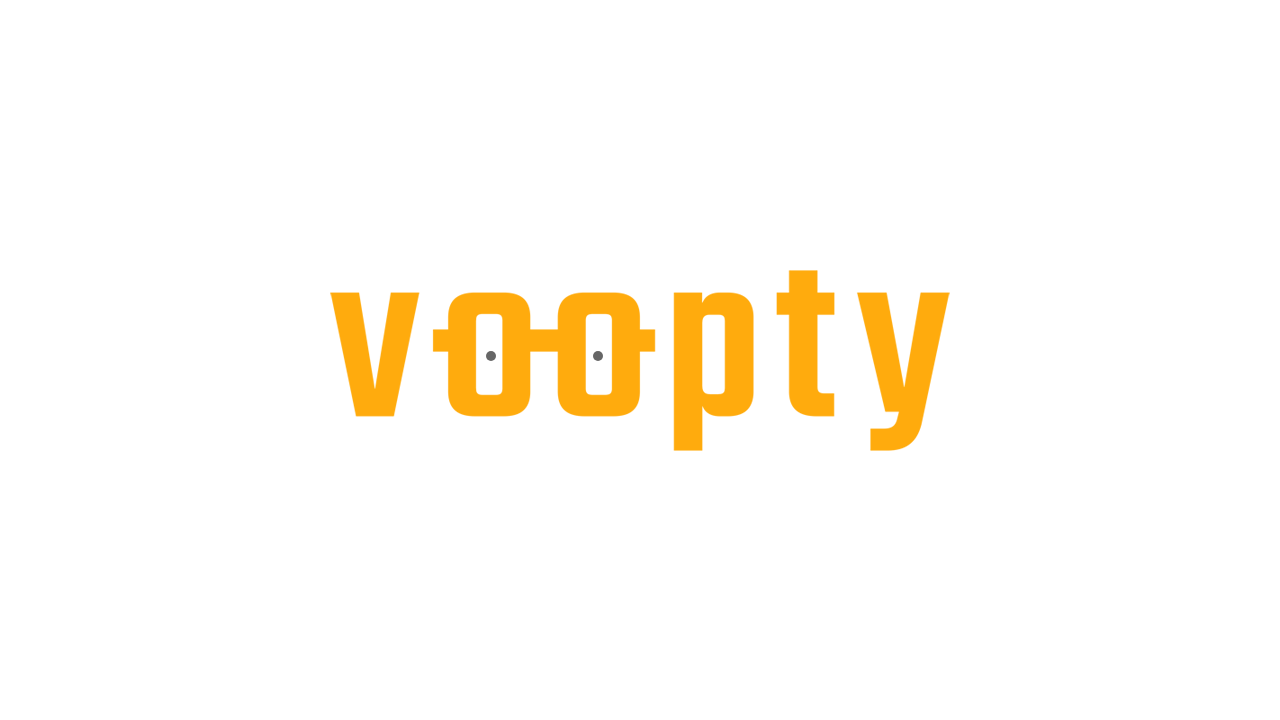 scroll, scrollTop: 0, scrollLeft: 0, axis: both 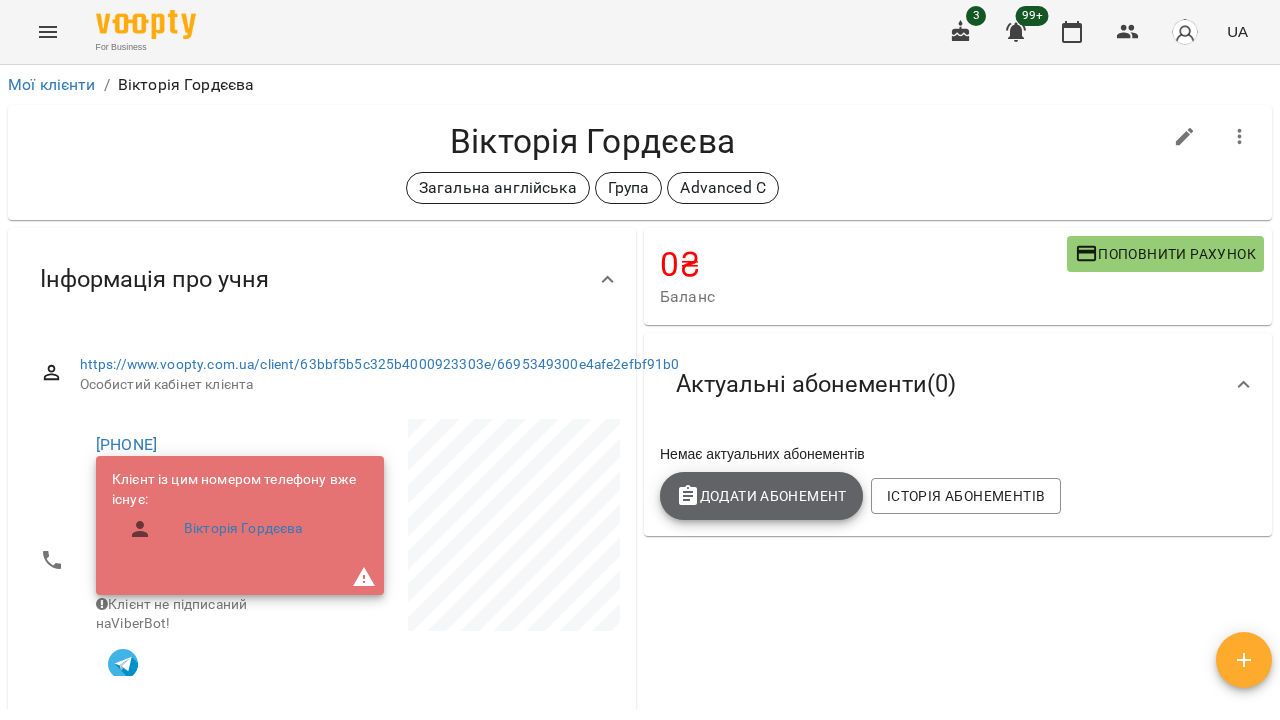 click on "Додати Абонемент" at bounding box center [761, 496] 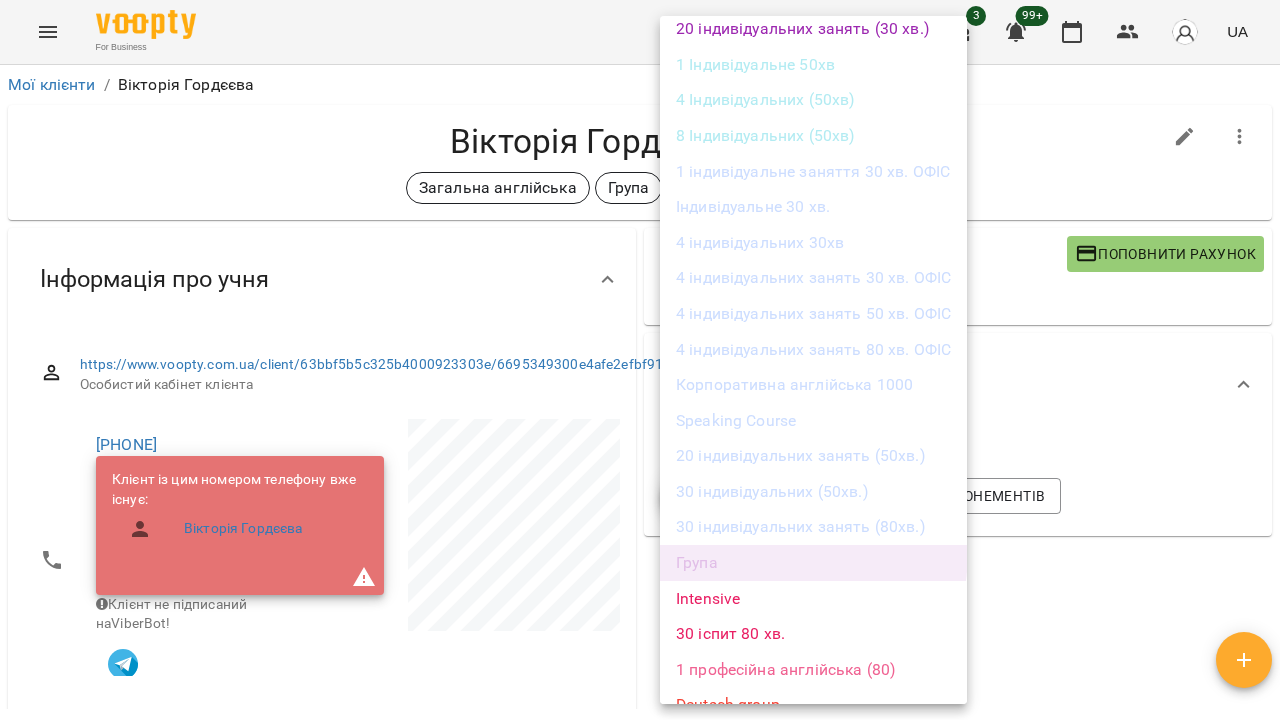 click on "Група" at bounding box center (813, 563) 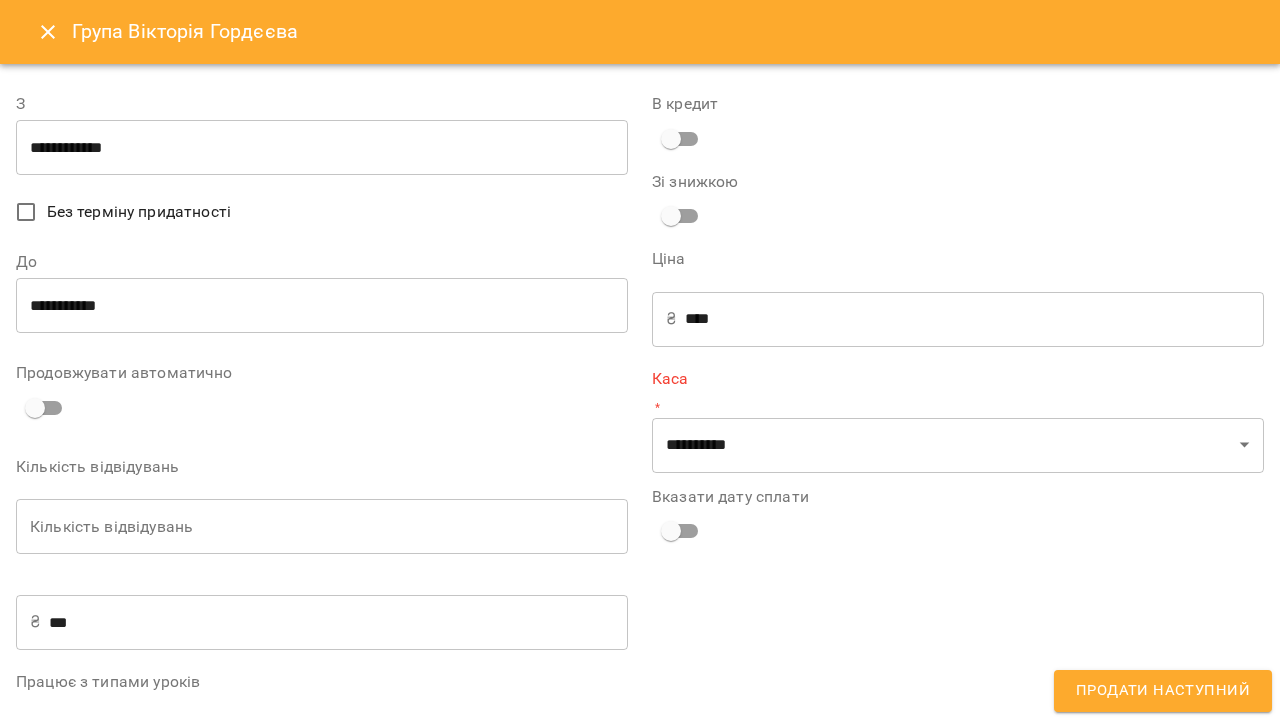 click on "**********" at bounding box center [322, 148] 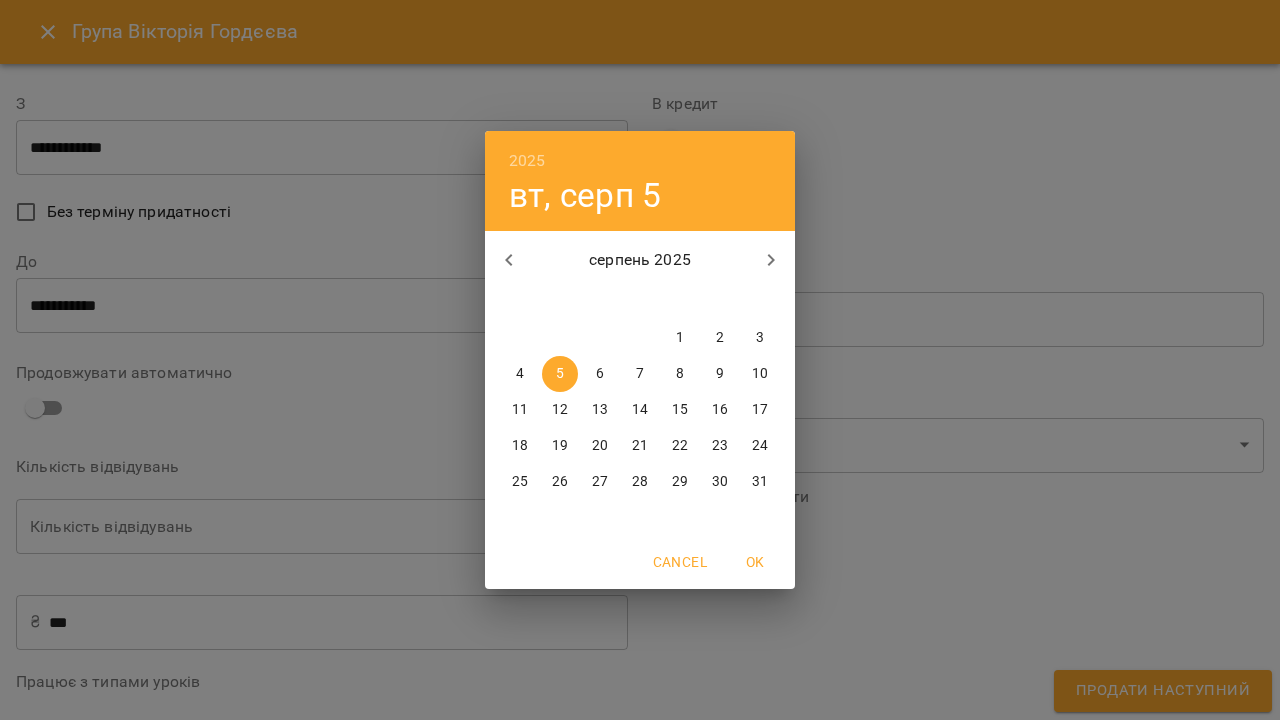 click on "6" at bounding box center [600, 374] 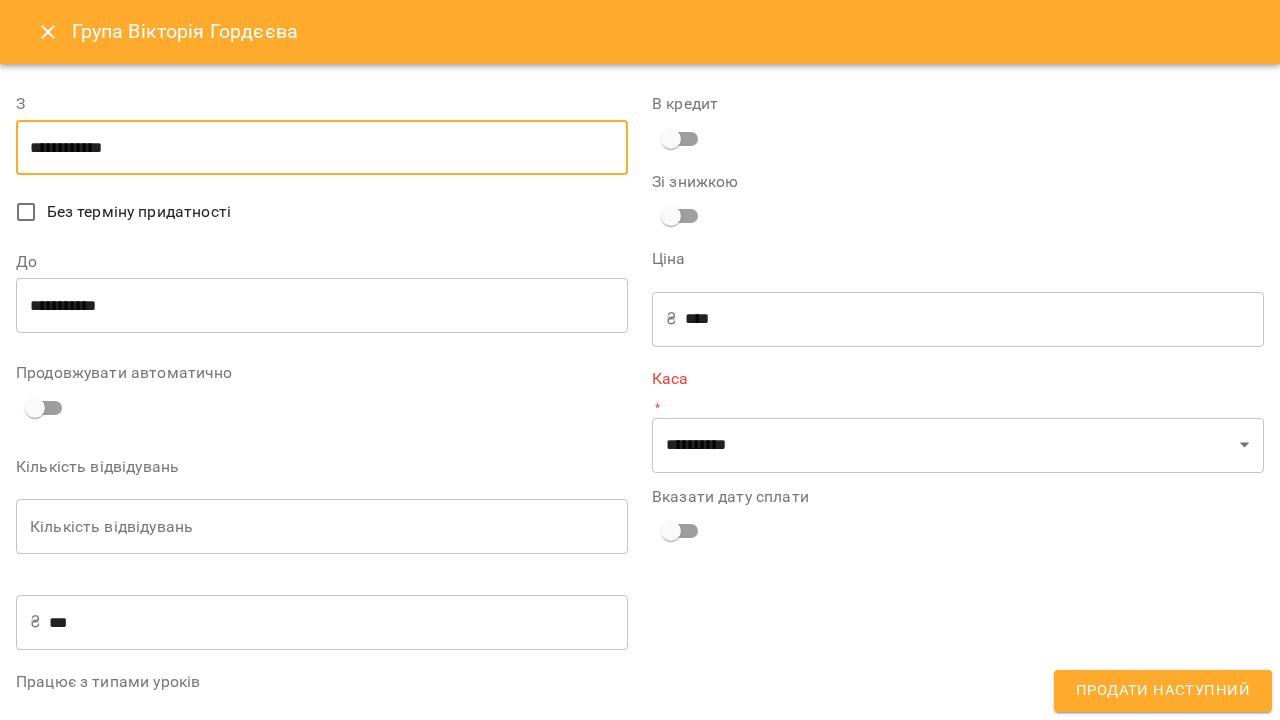 click on "**********" at bounding box center [322, 306] 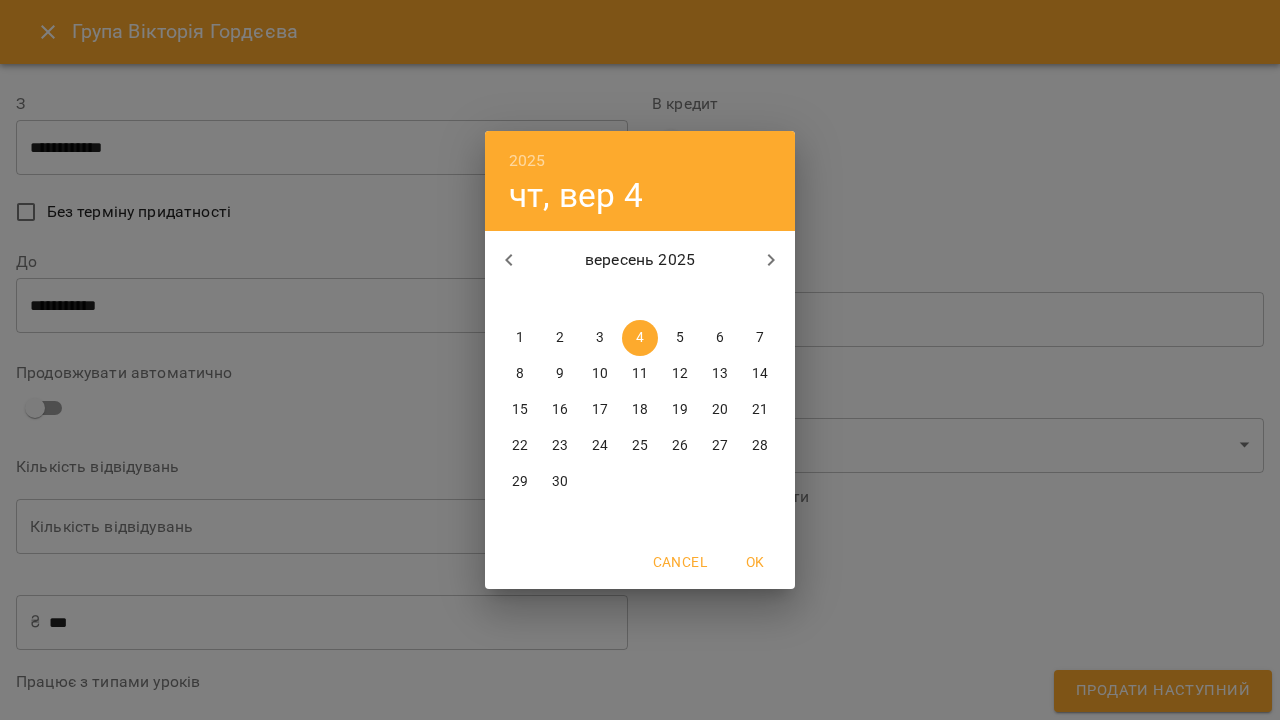 click on "1" at bounding box center [520, 338] 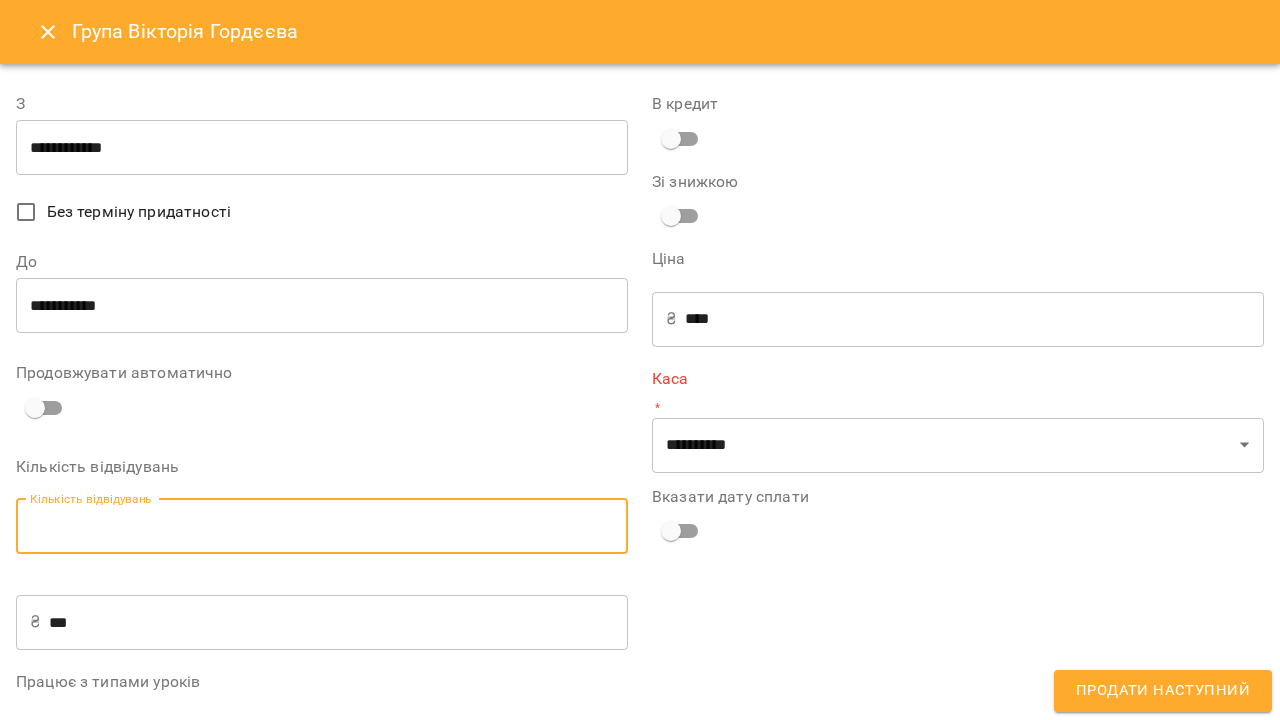 click on "Кількість відвідувань" at bounding box center [322, 527] 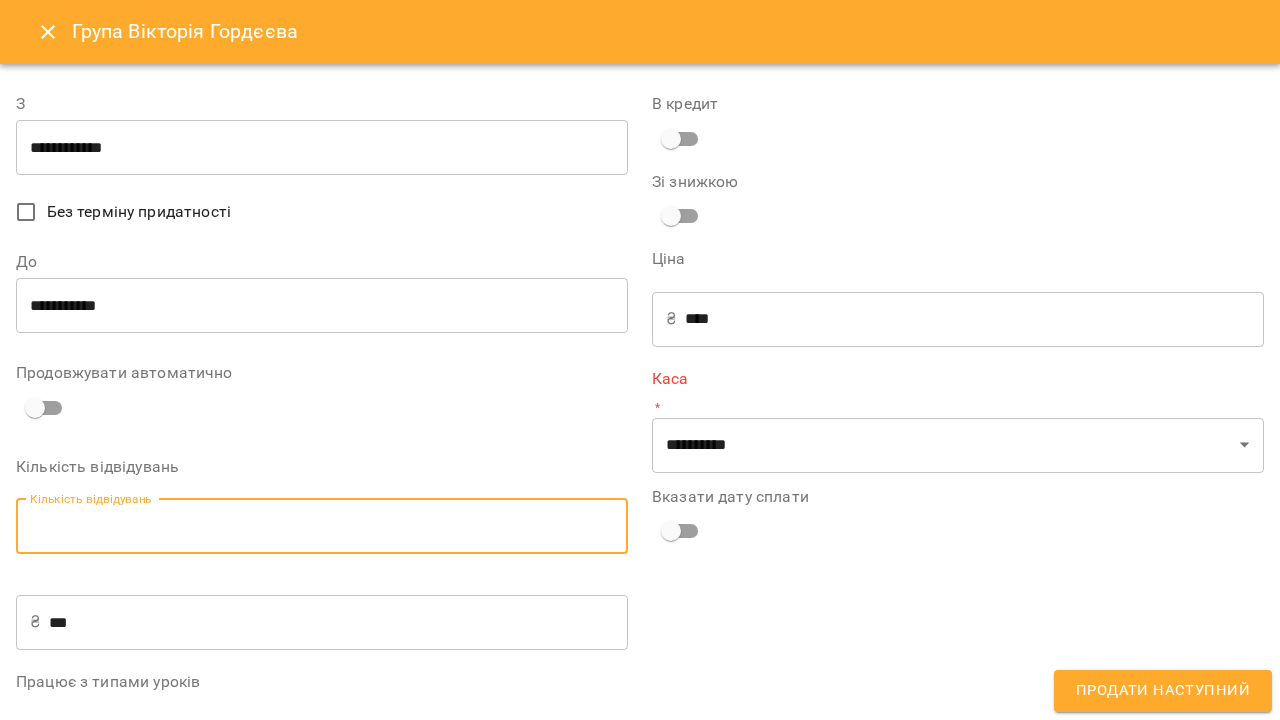 type on "*" 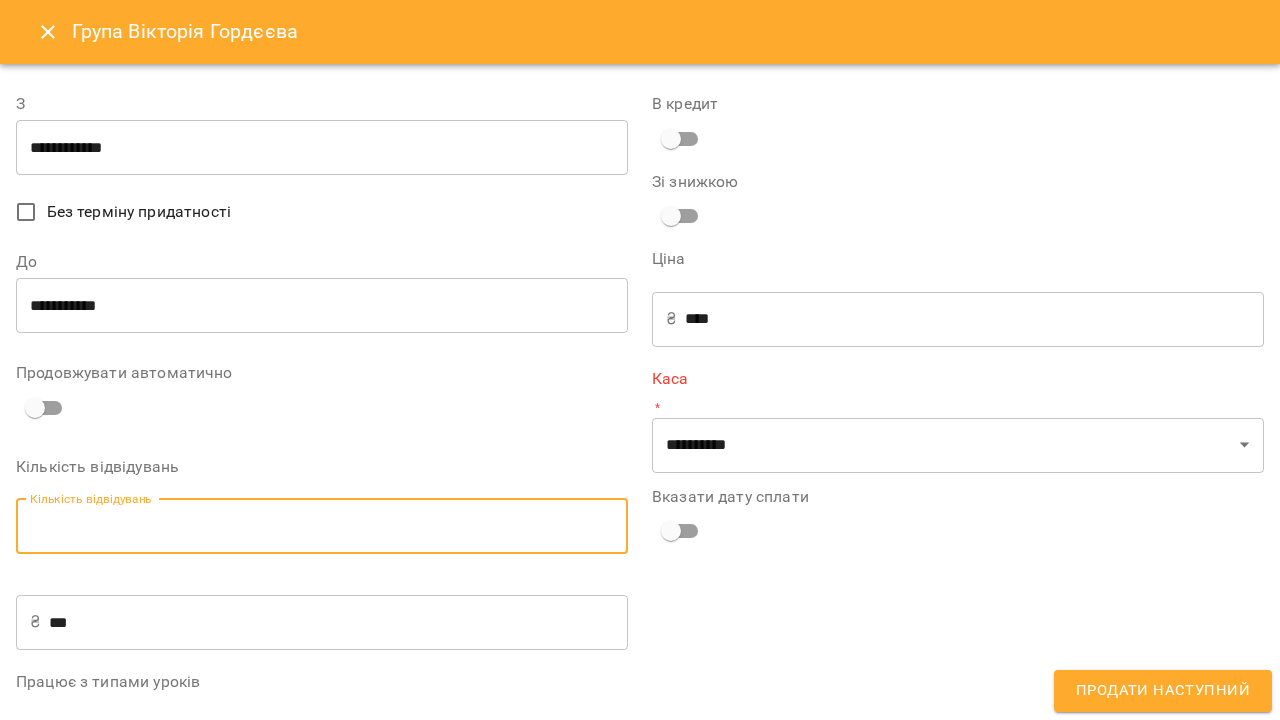 type on "*" 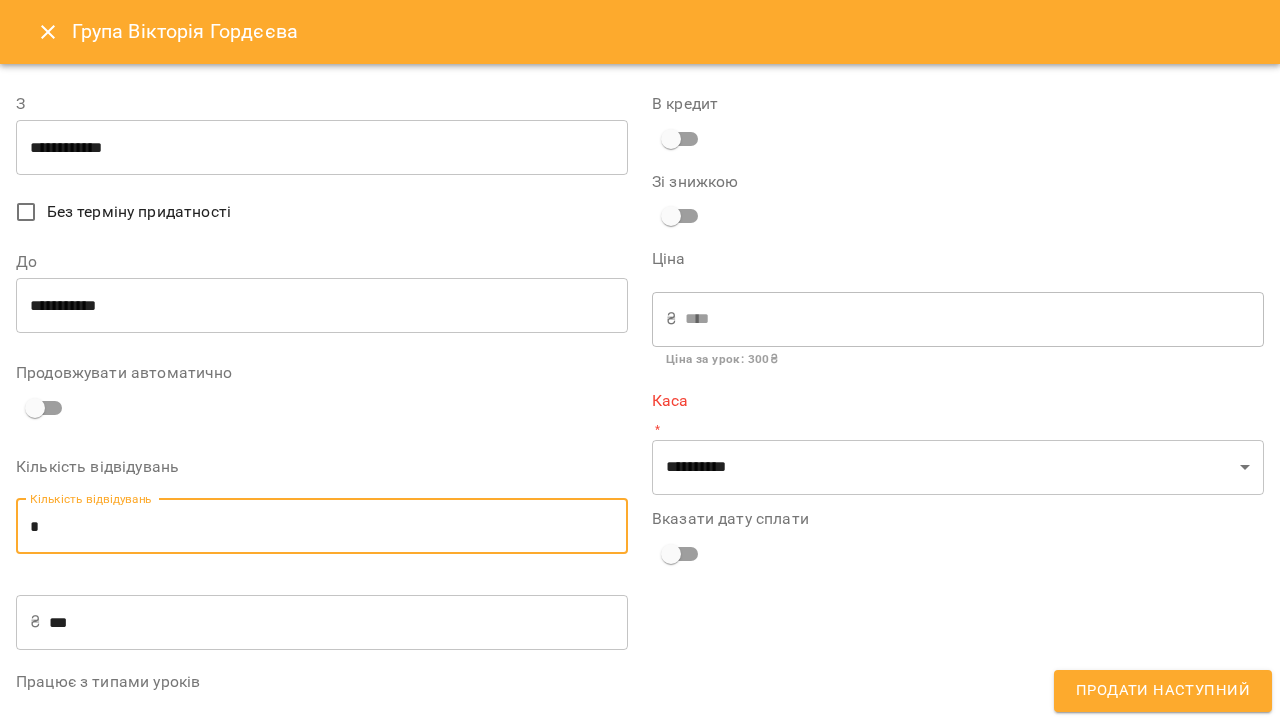 type on "*" 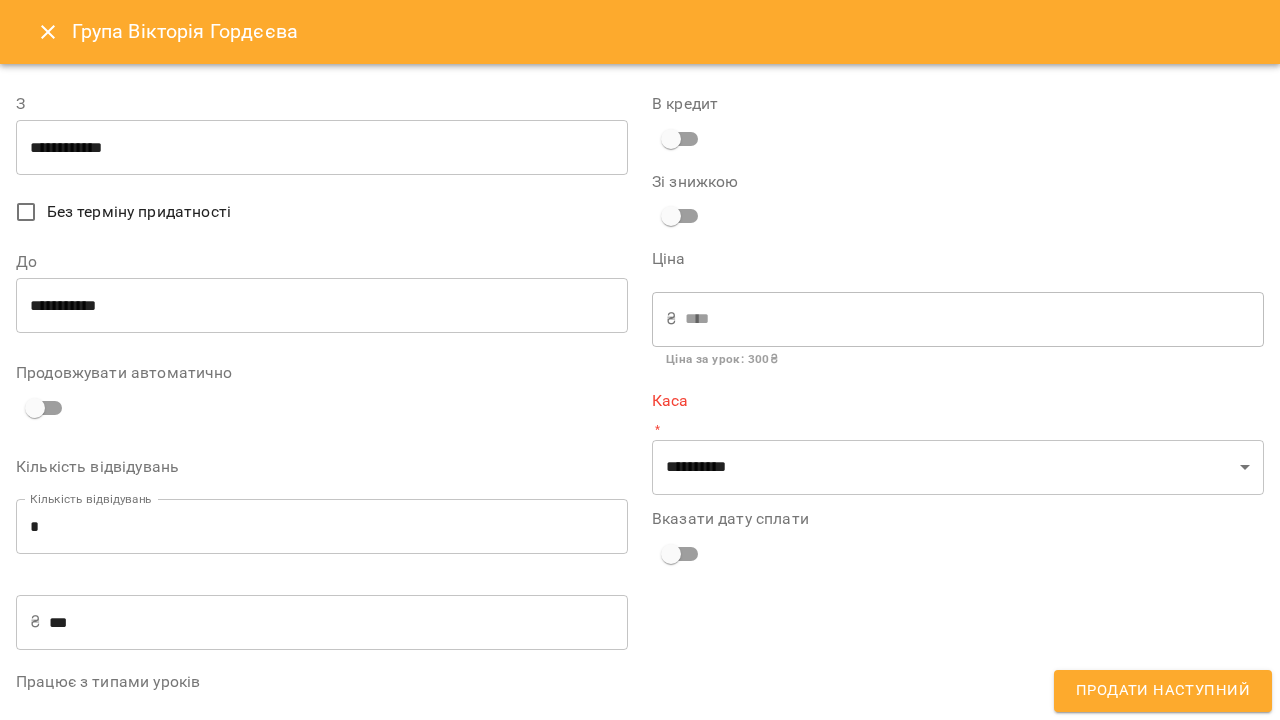 click on "***" at bounding box center [338, 622] 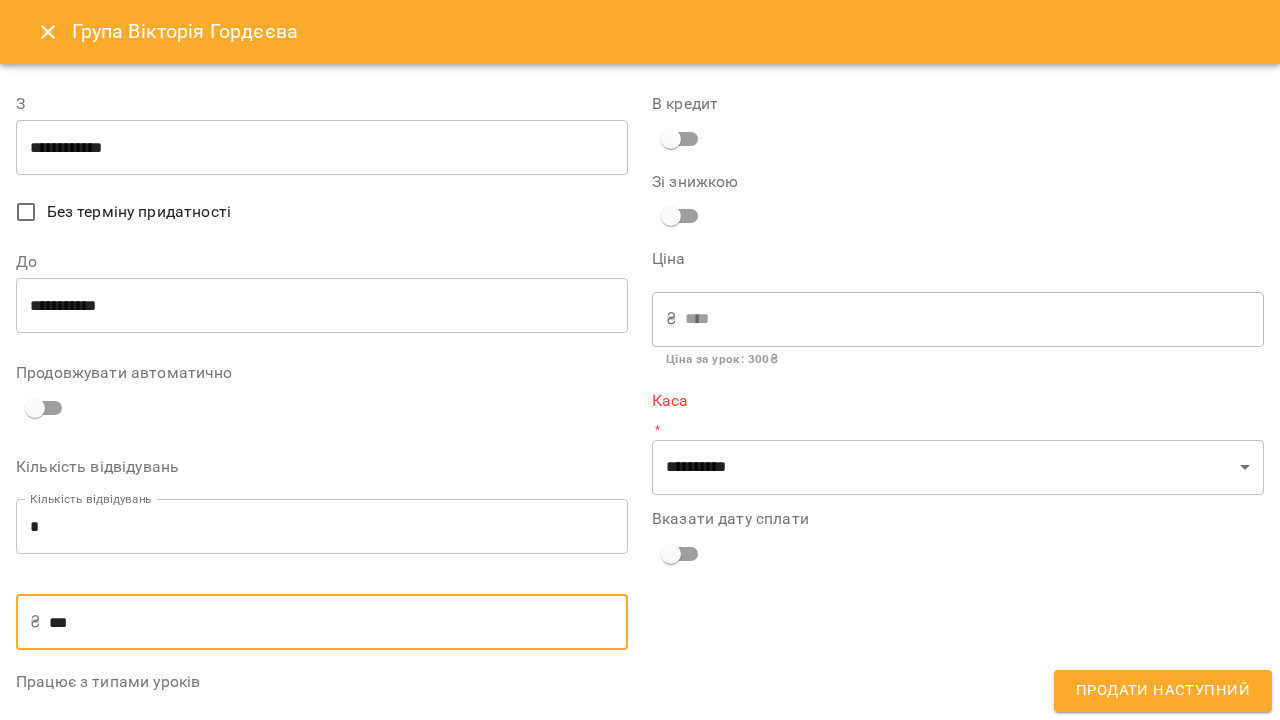 type on "**" 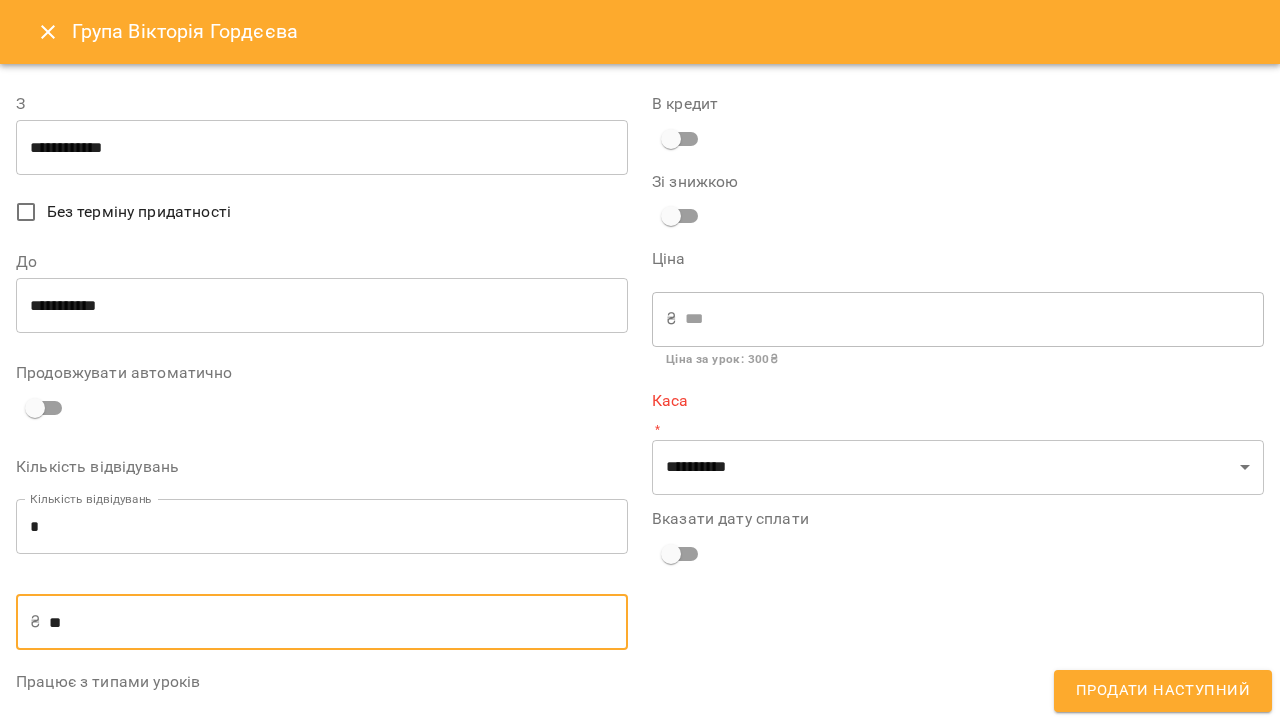 type on "*" 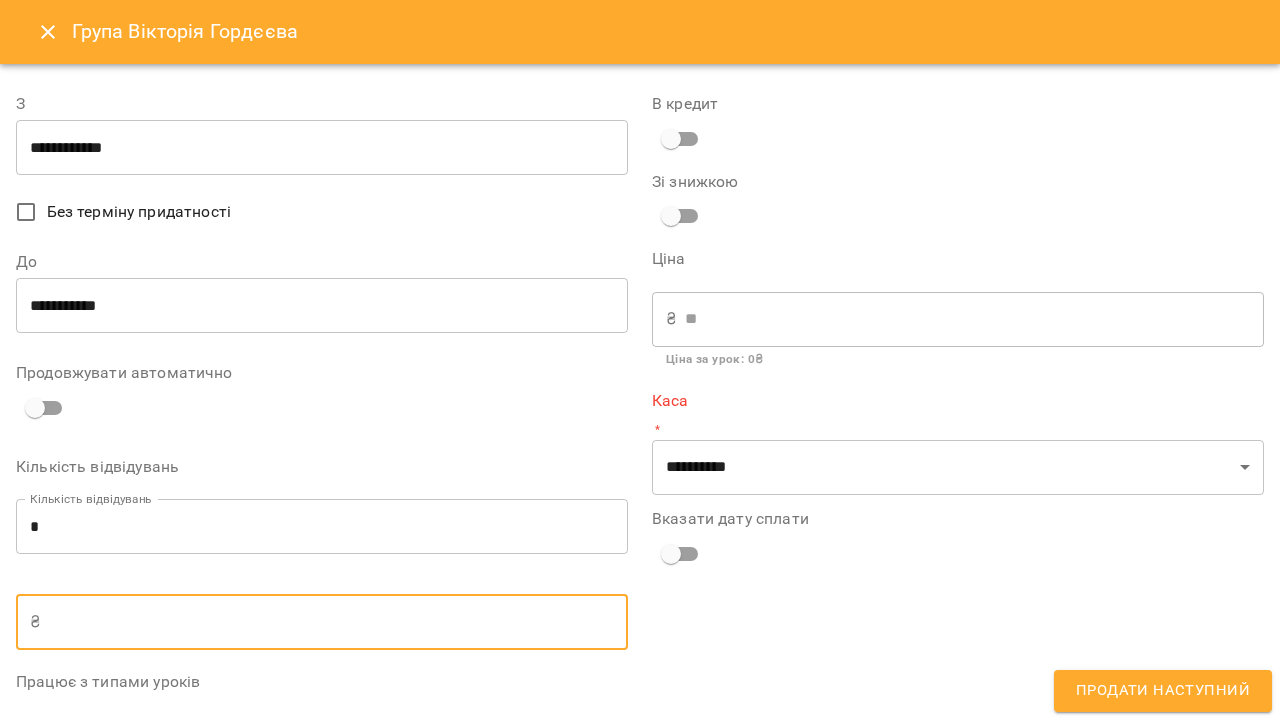 type on "*" 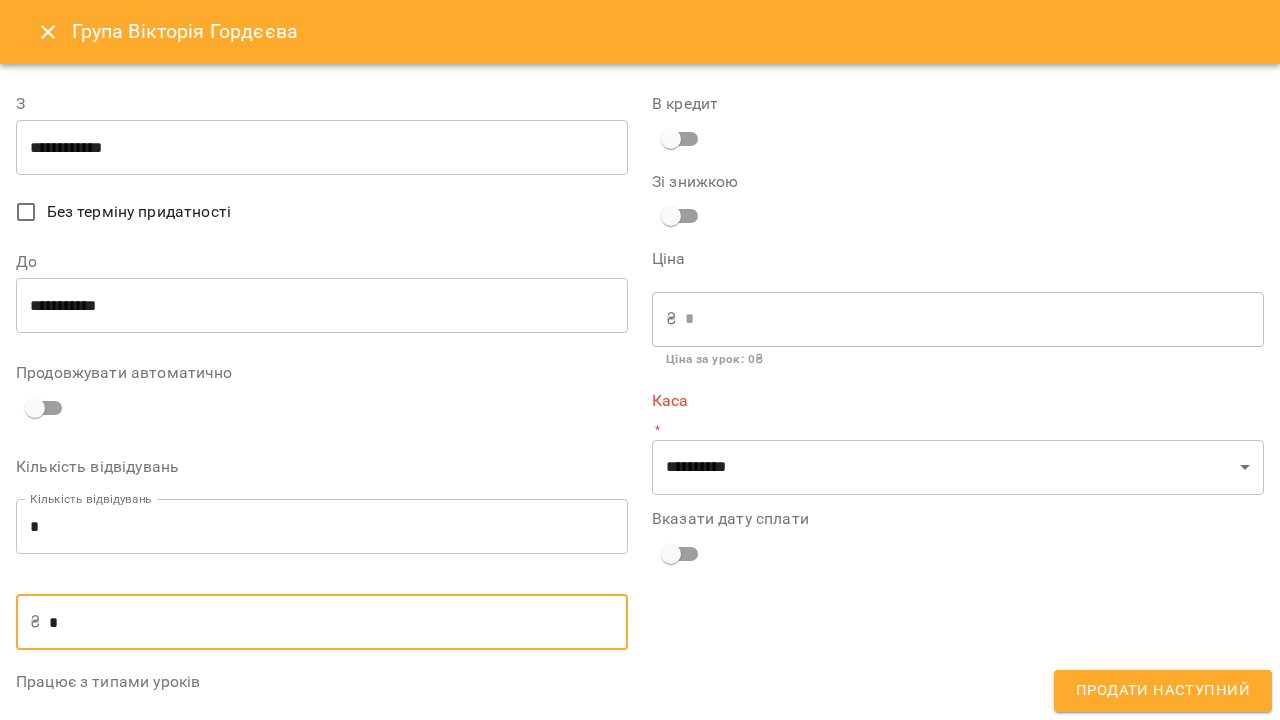 type on "*" 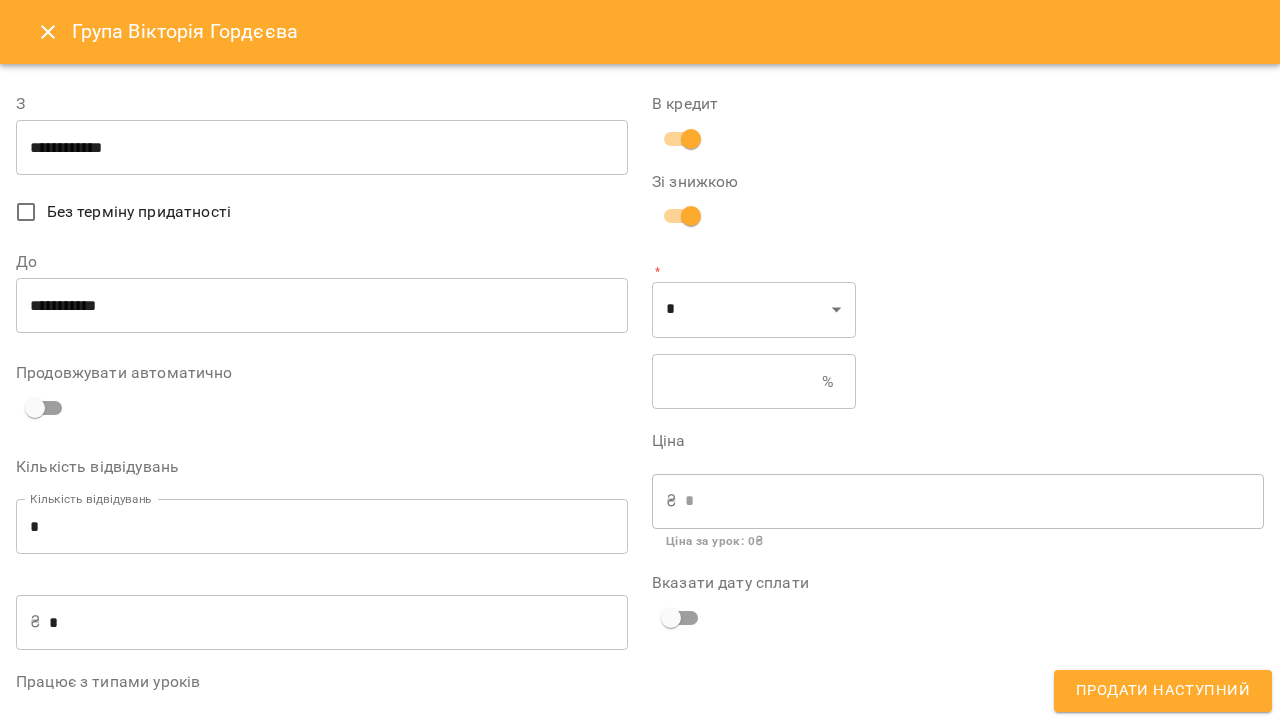 click at bounding box center [737, 382] 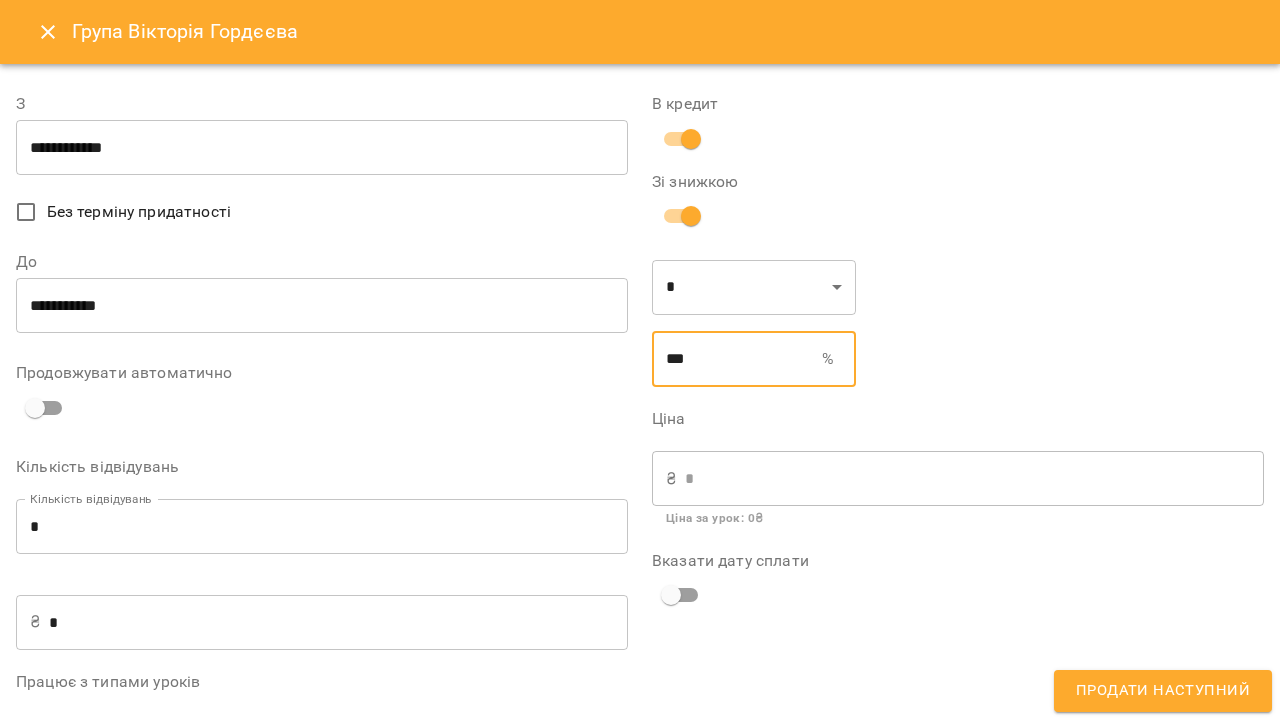 type on "***" 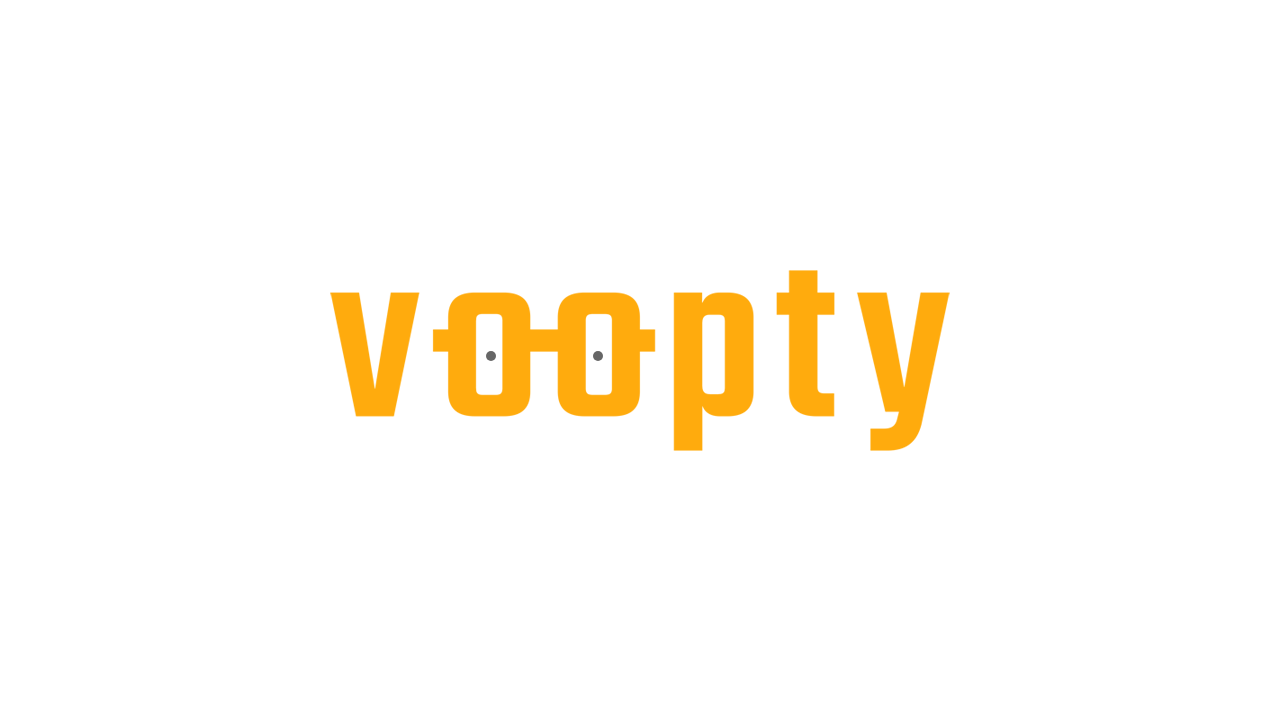scroll, scrollTop: 0, scrollLeft: 0, axis: both 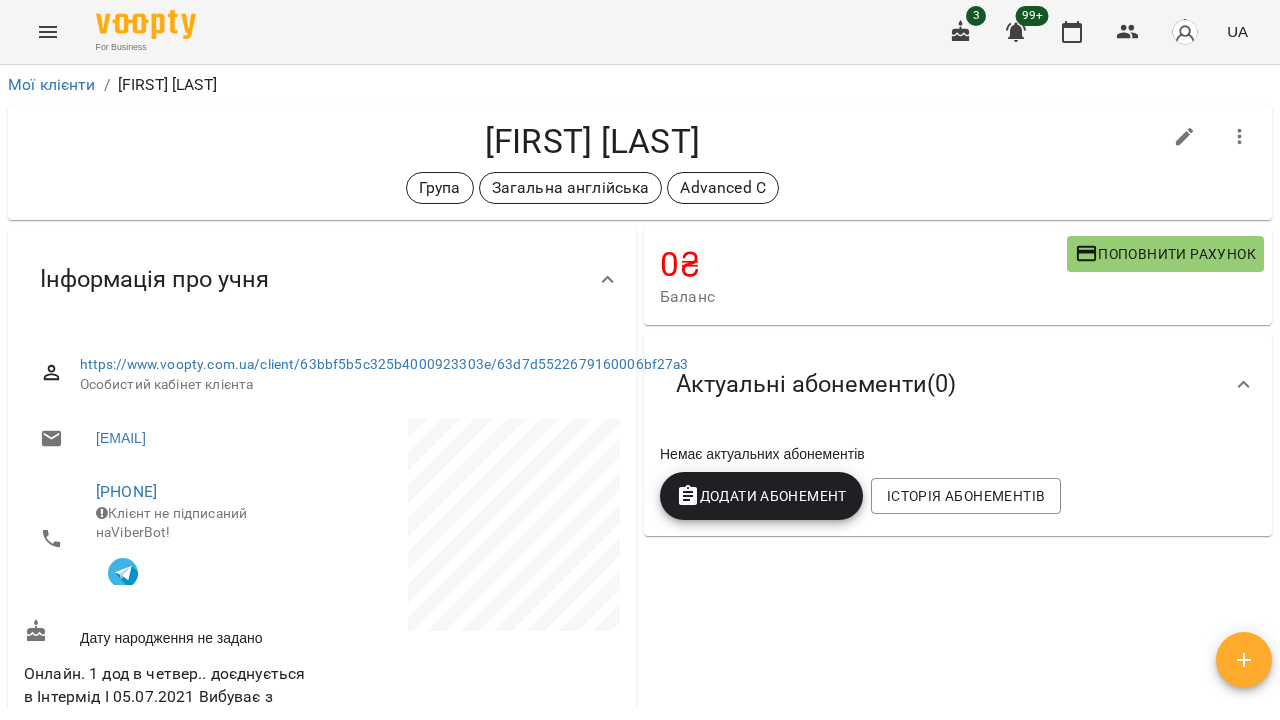 click on "Додати Абонемент" at bounding box center (761, 496) 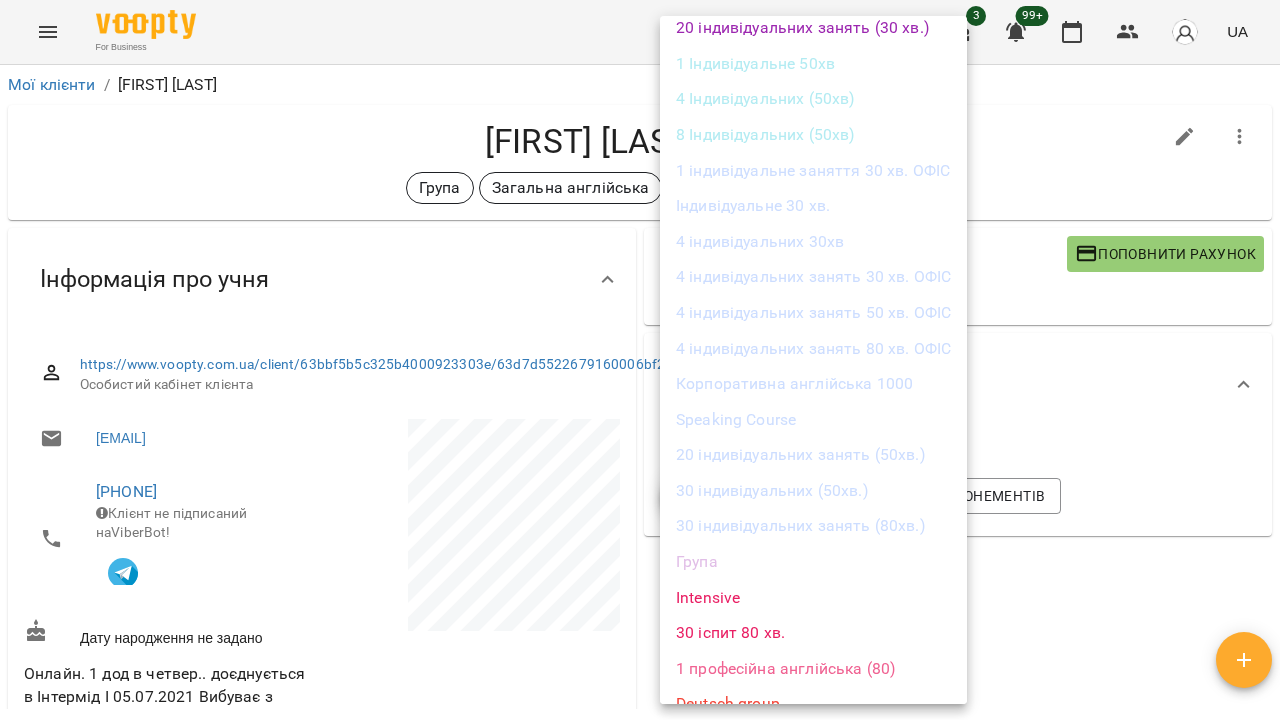 click on "Група" at bounding box center (813, 562) 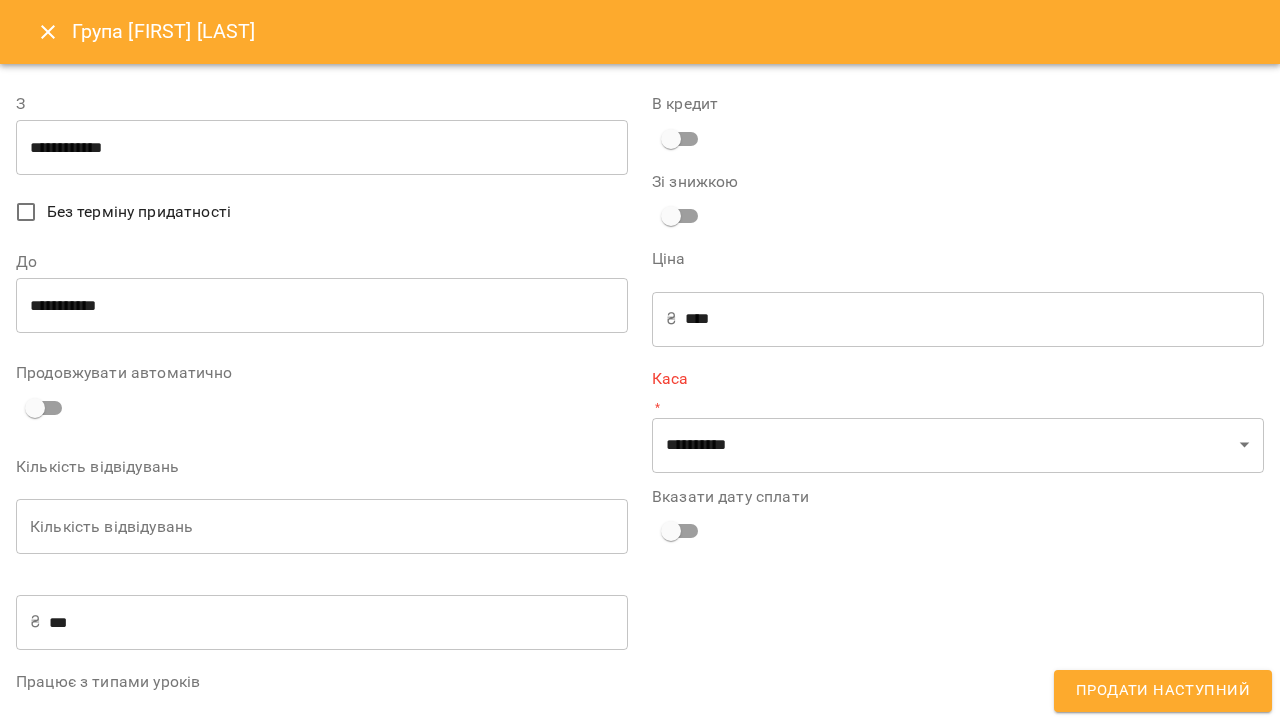 scroll, scrollTop: 1121, scrollLeft: 0, axis: vertical 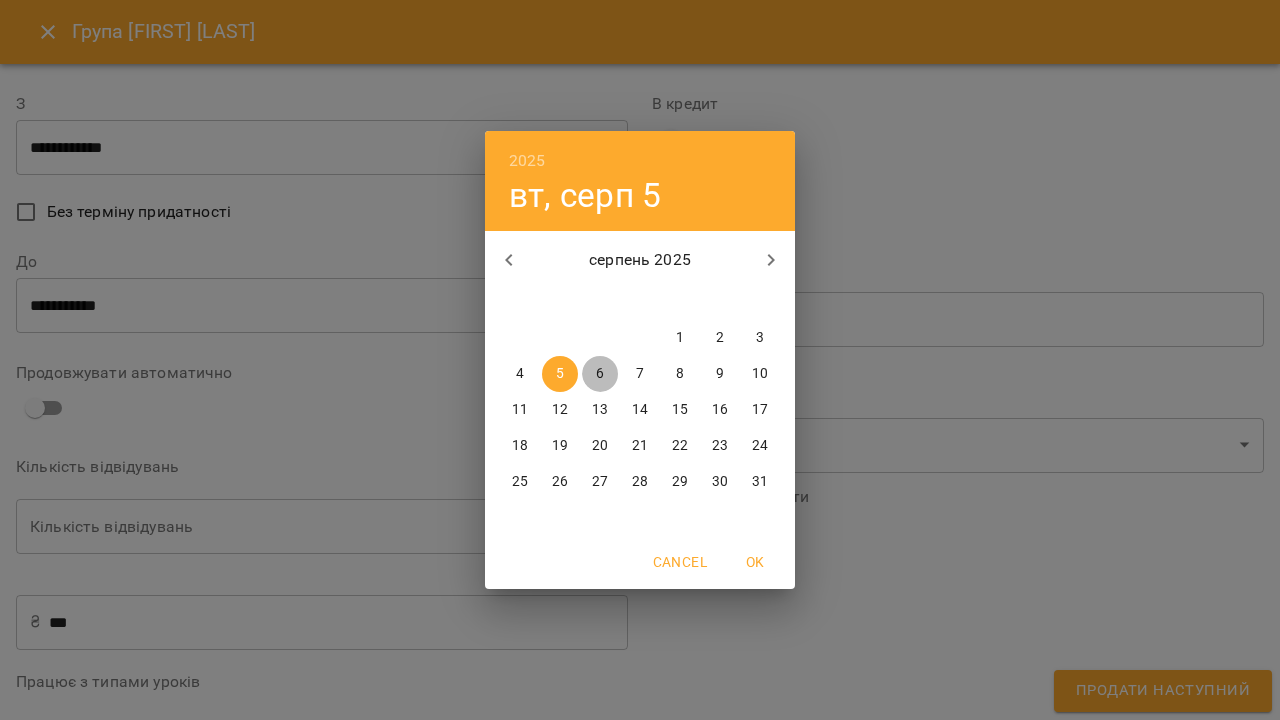 click on "6" at bounding box center (600, 374) 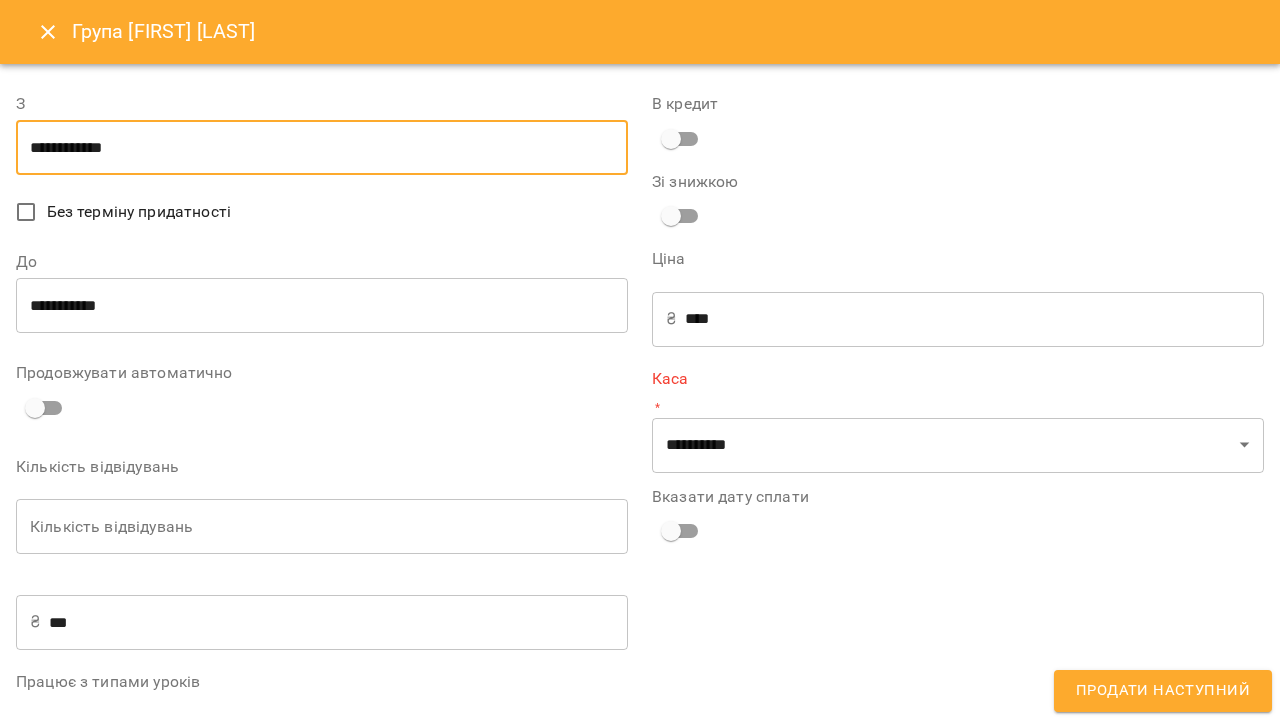 click on "**********" at bounding box center (322, 306) 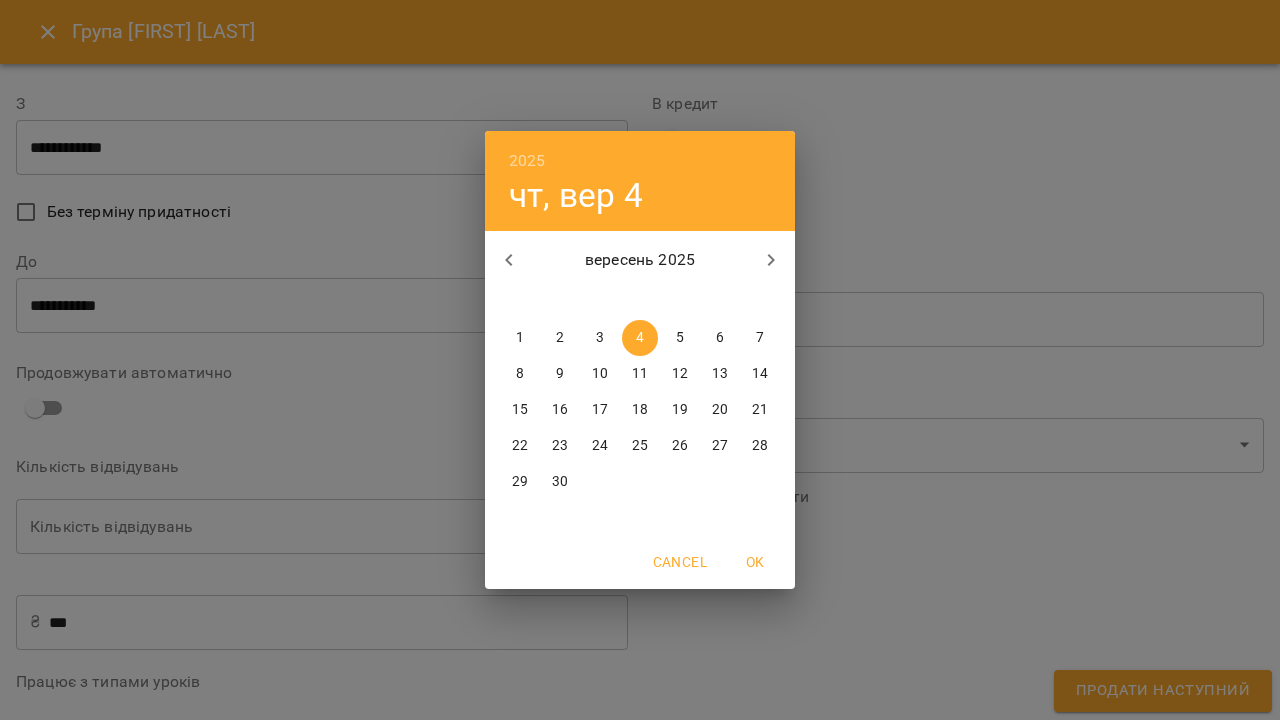 click on "1" at bounding box center [520, 338] 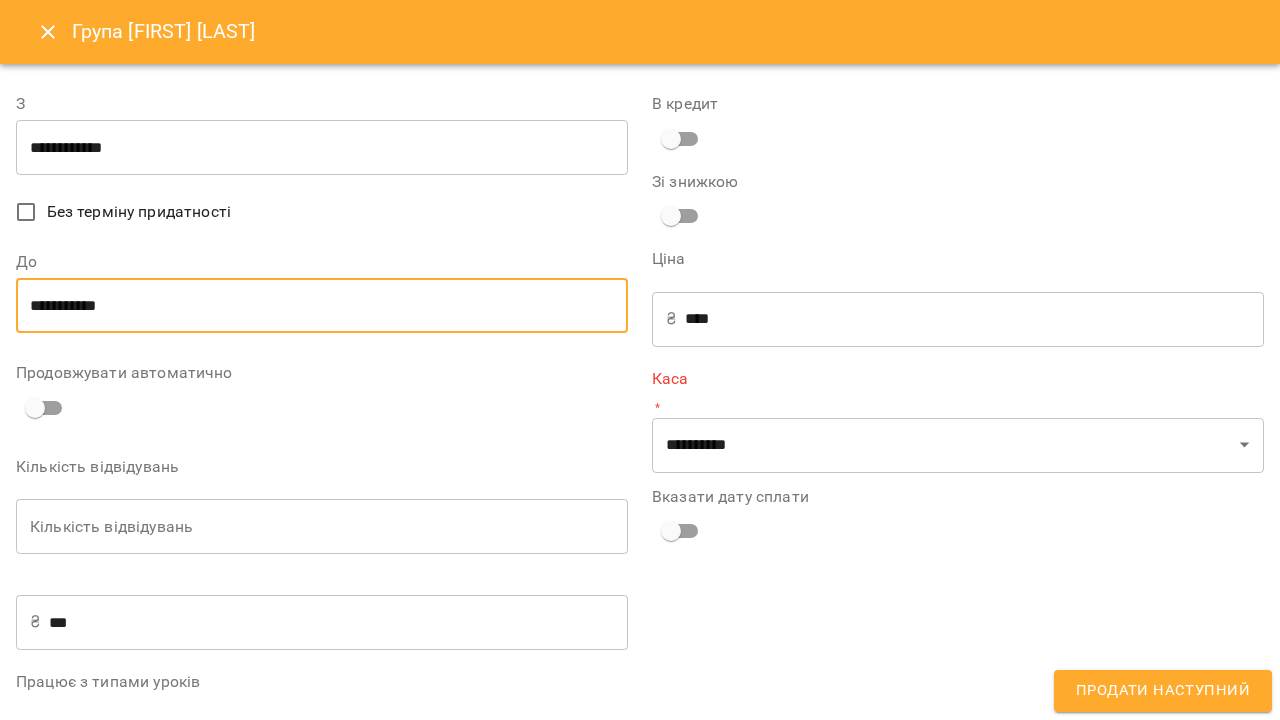 click on "Кількість відвідувань" at bounding box center (322, 527) 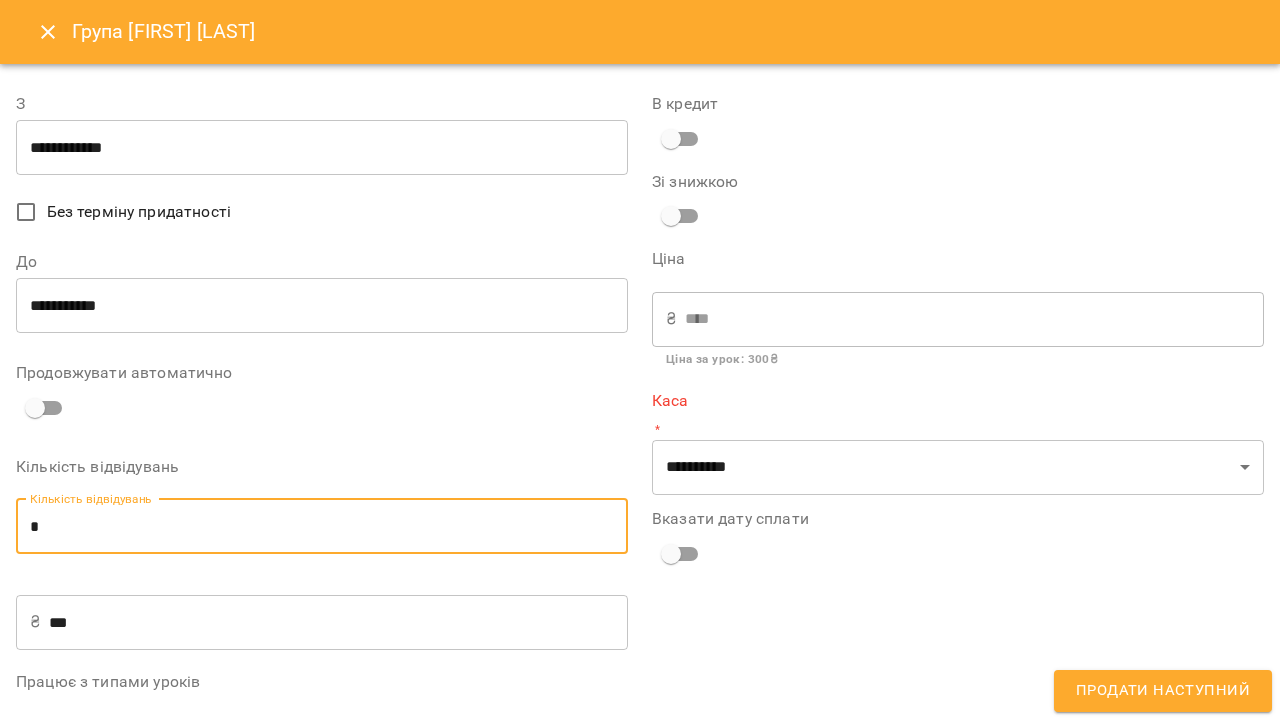 type on "*" 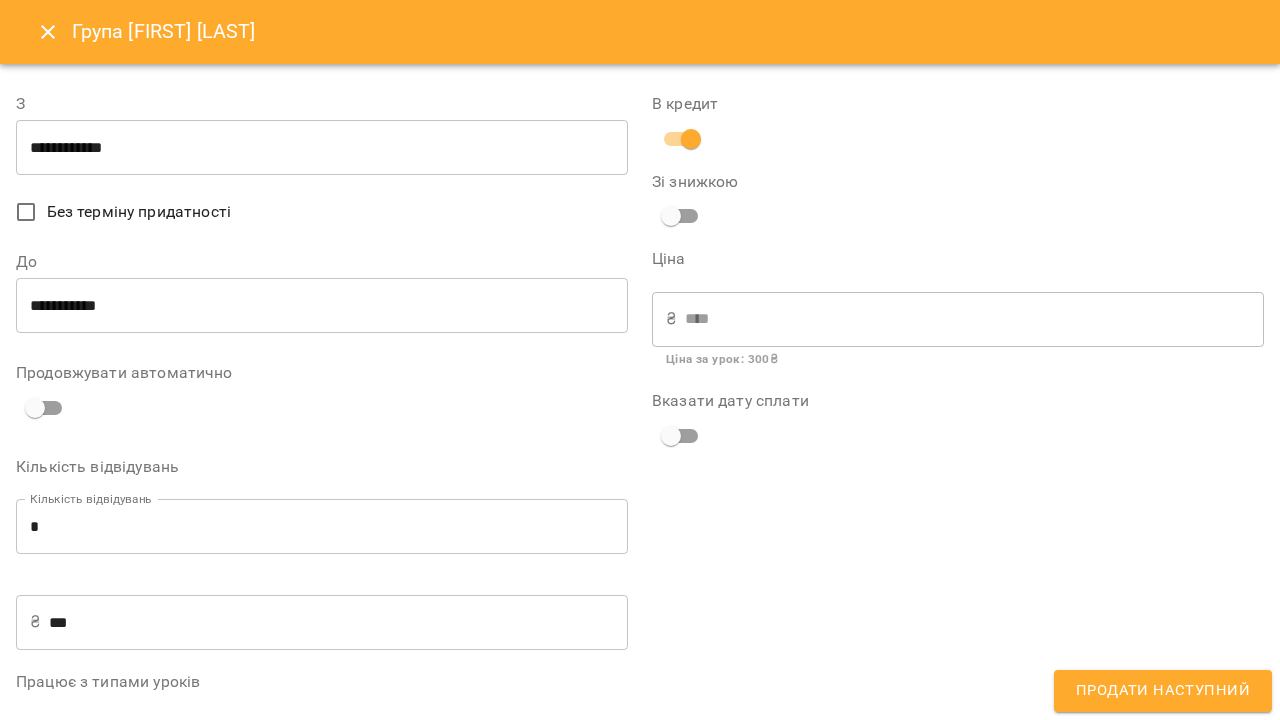 click on "Продати наступний" at bounding box center (1163, 691) 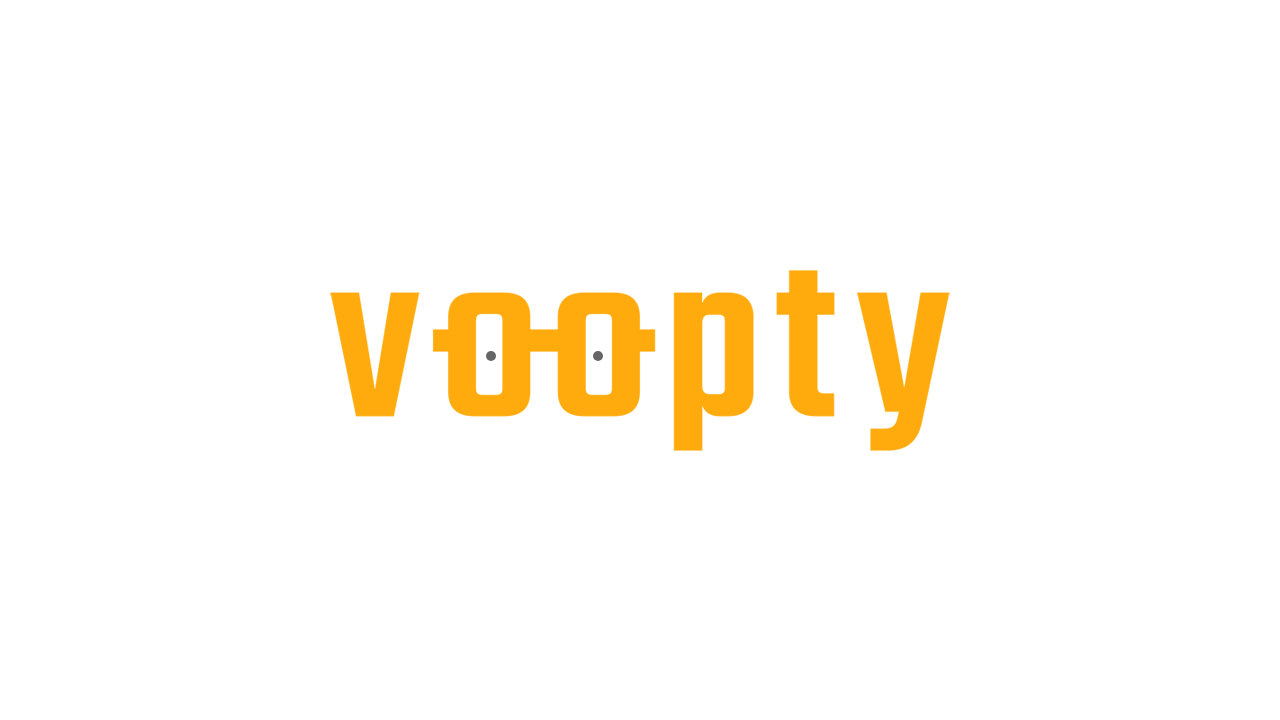 scroll, scrollTop: 0, scrollLeft: 0, axis: both 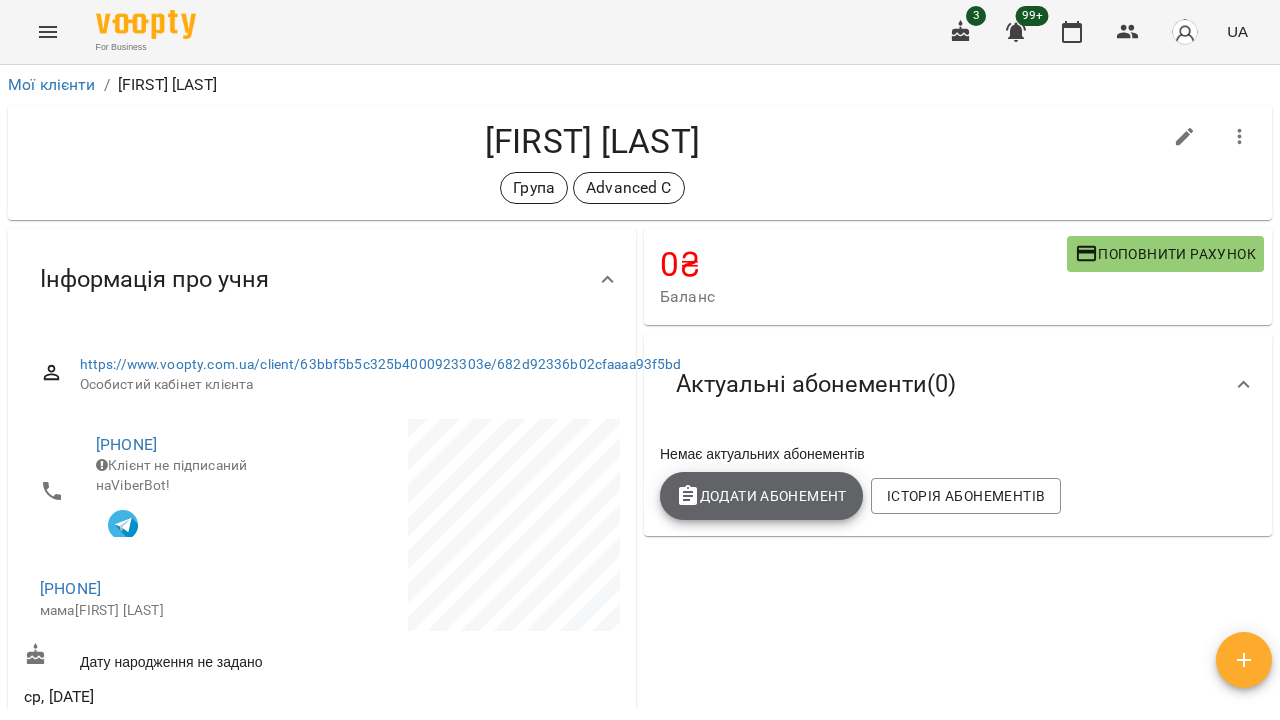 click on "Додати Абонемент" at bounding box center [761, 496] 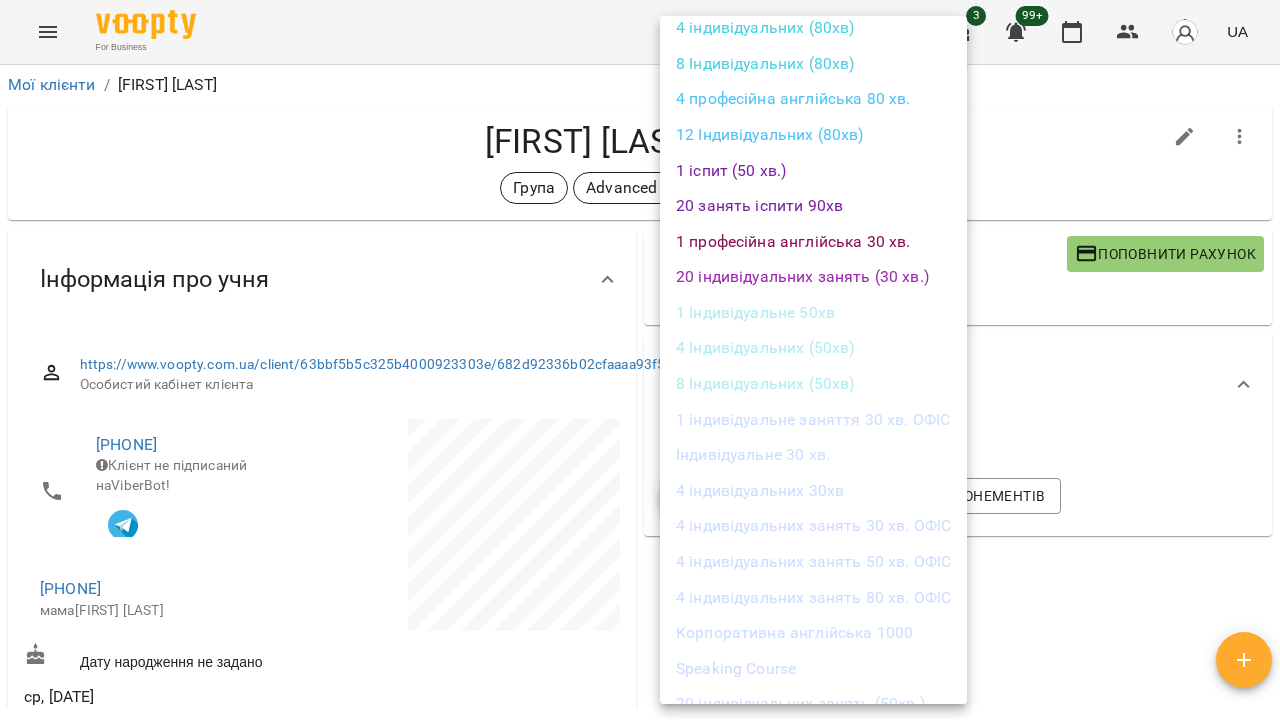 scroll, scrollTop: 1121, scrollLeft: 0, axis: vertical 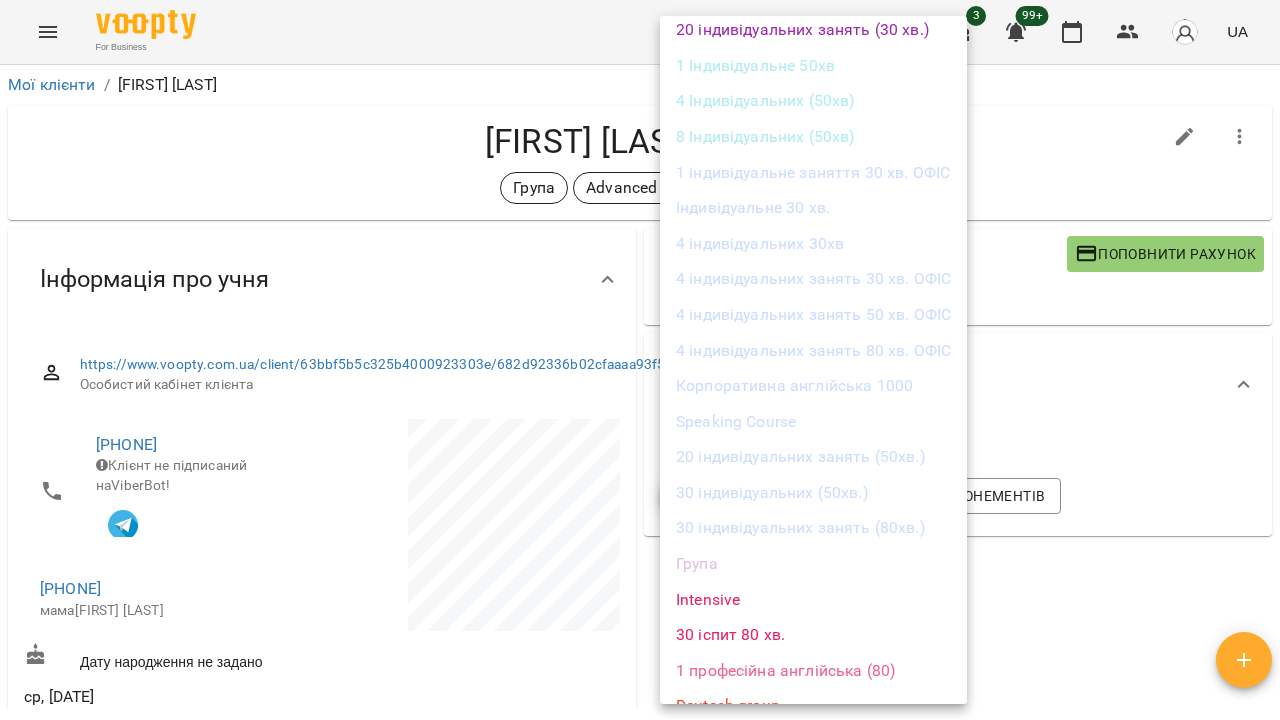 click on "Група" at bounding box center [813, 564] 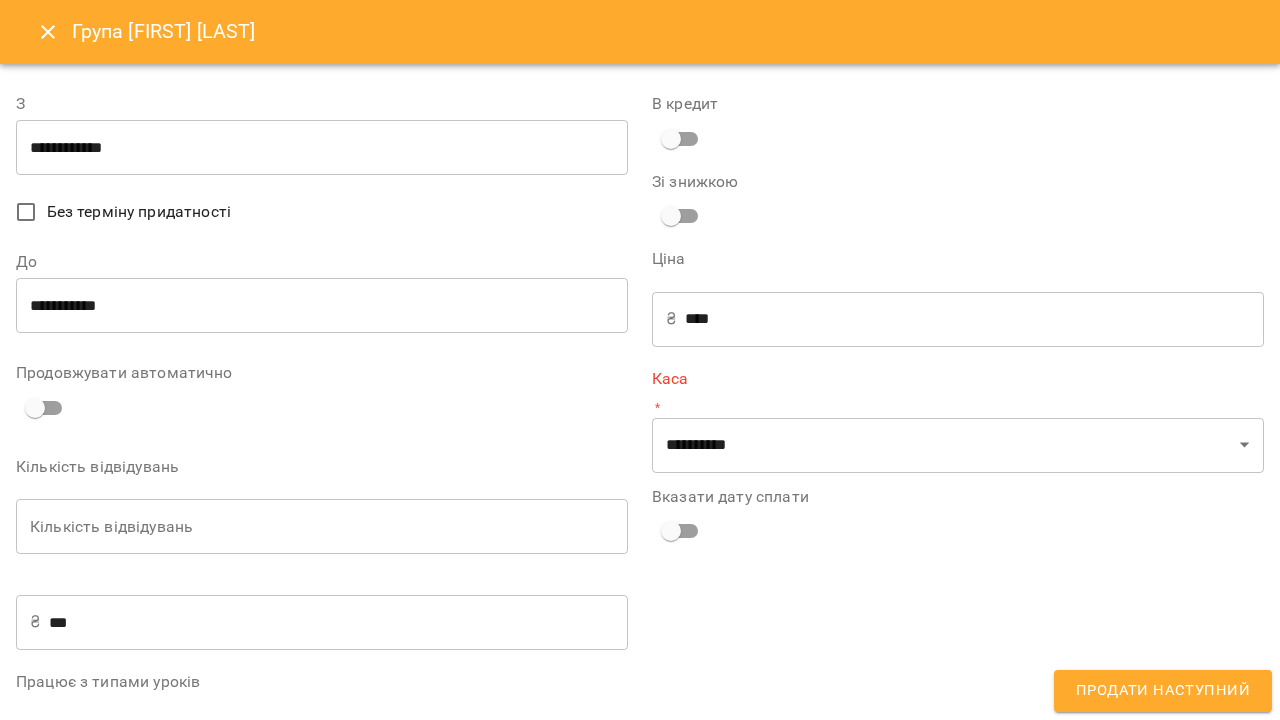 click on "**********" at bounding box center [322, 148] 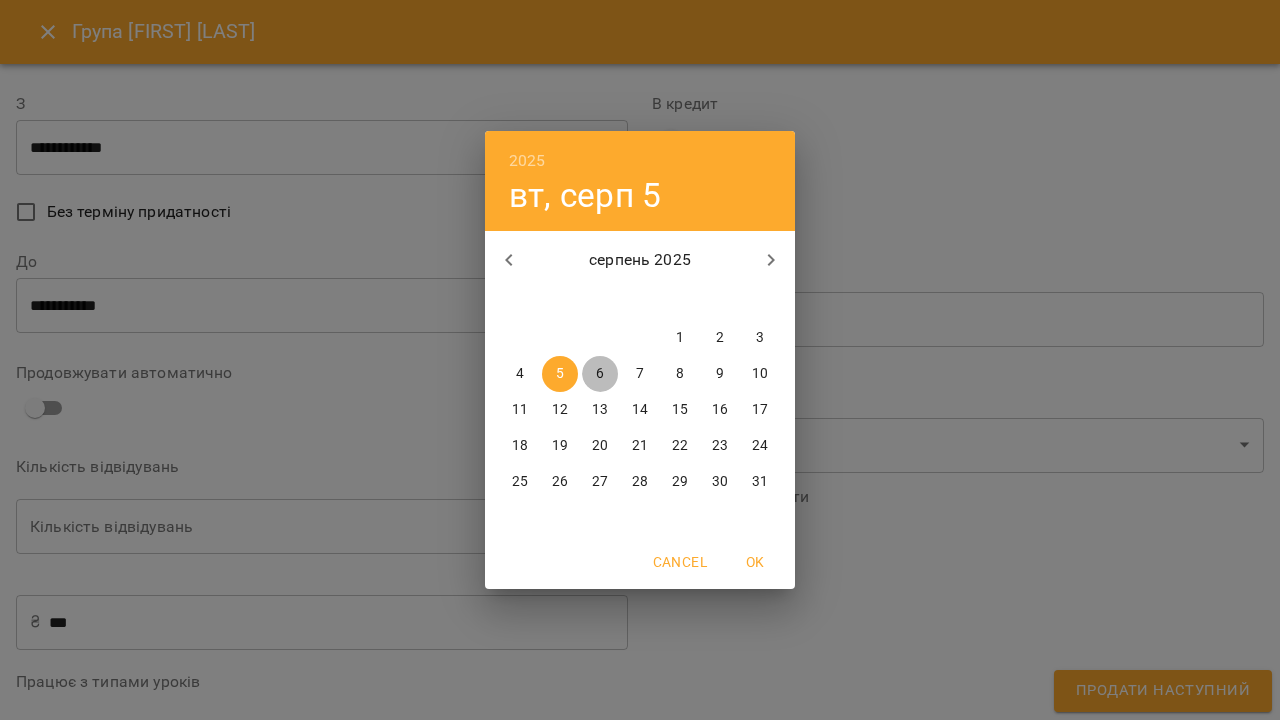 click on "6" at bounding box center [600, 374] 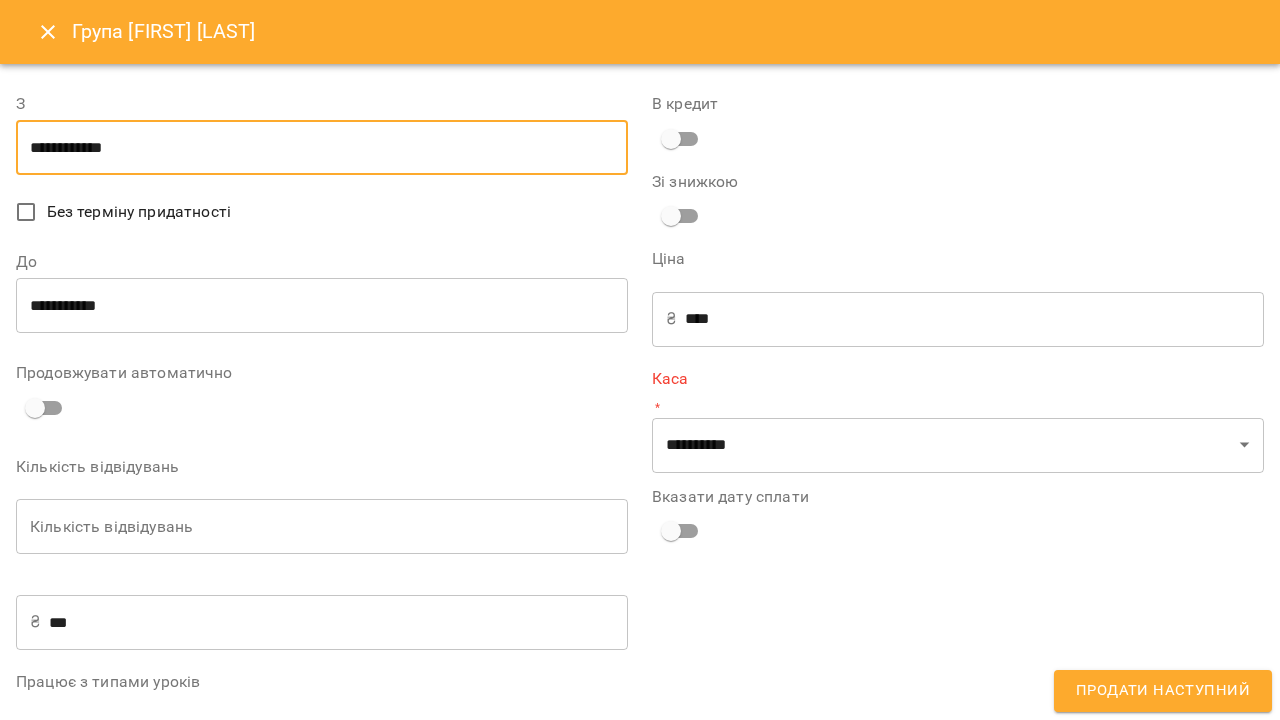 click on "**********" at bounding box center (322, 306) 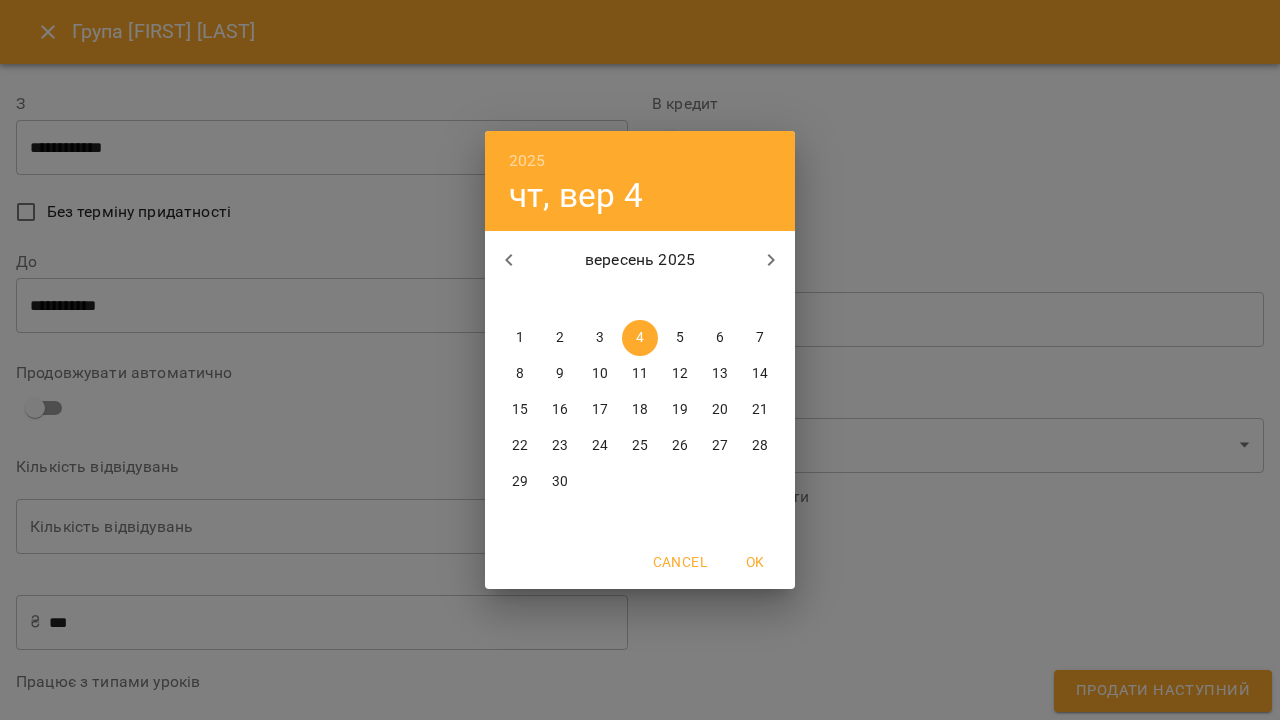 click on "1" at bounding box center [520, 338] 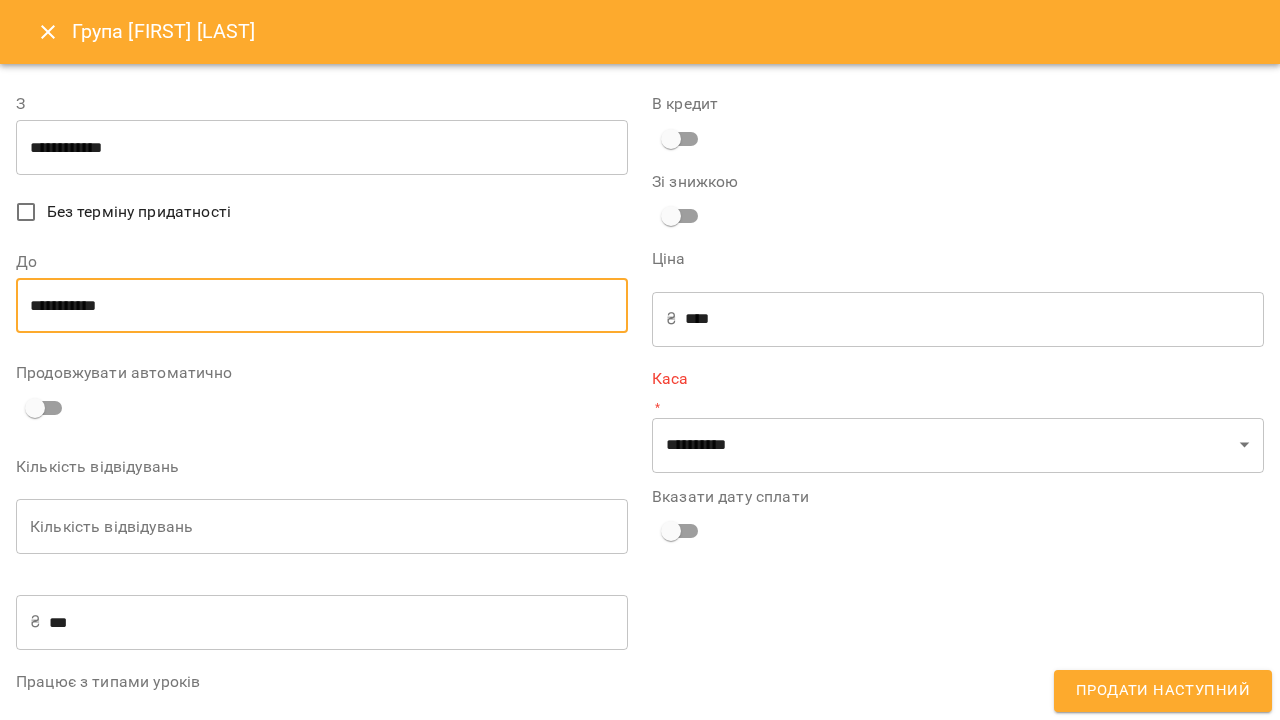 click on "Кількість відвідувань" at bounding box center [322, 527] 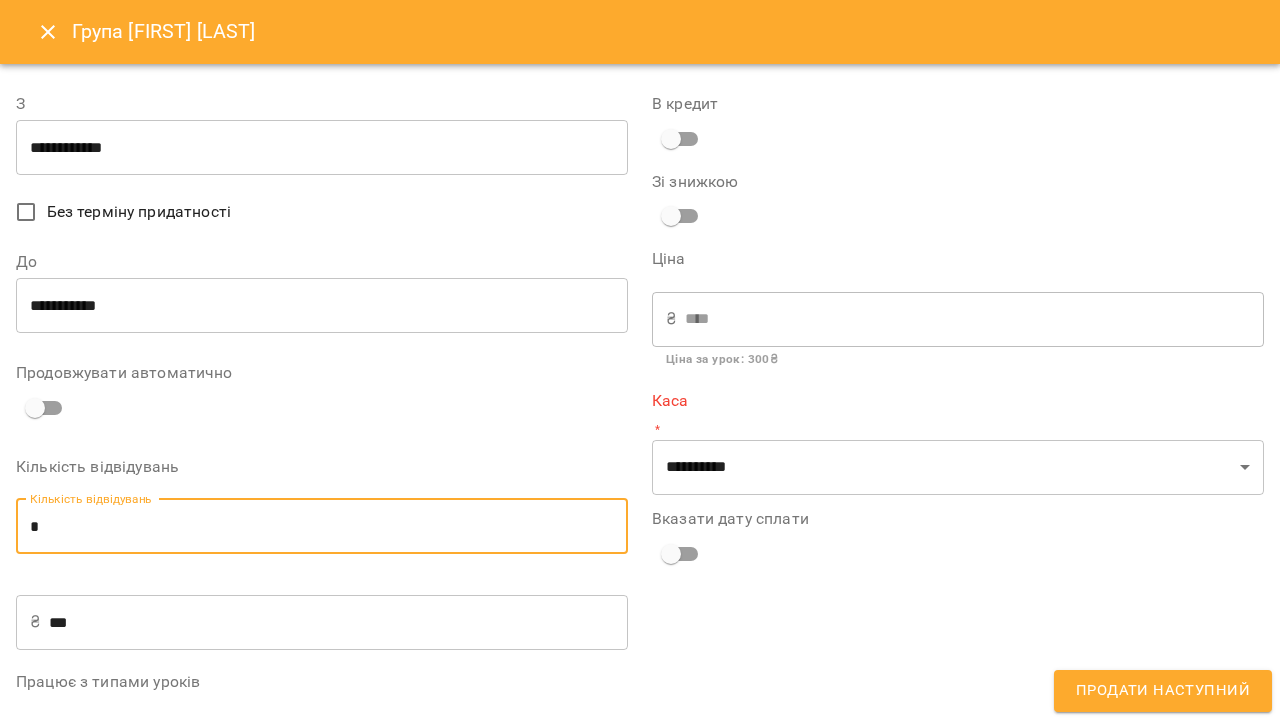 type on "*" 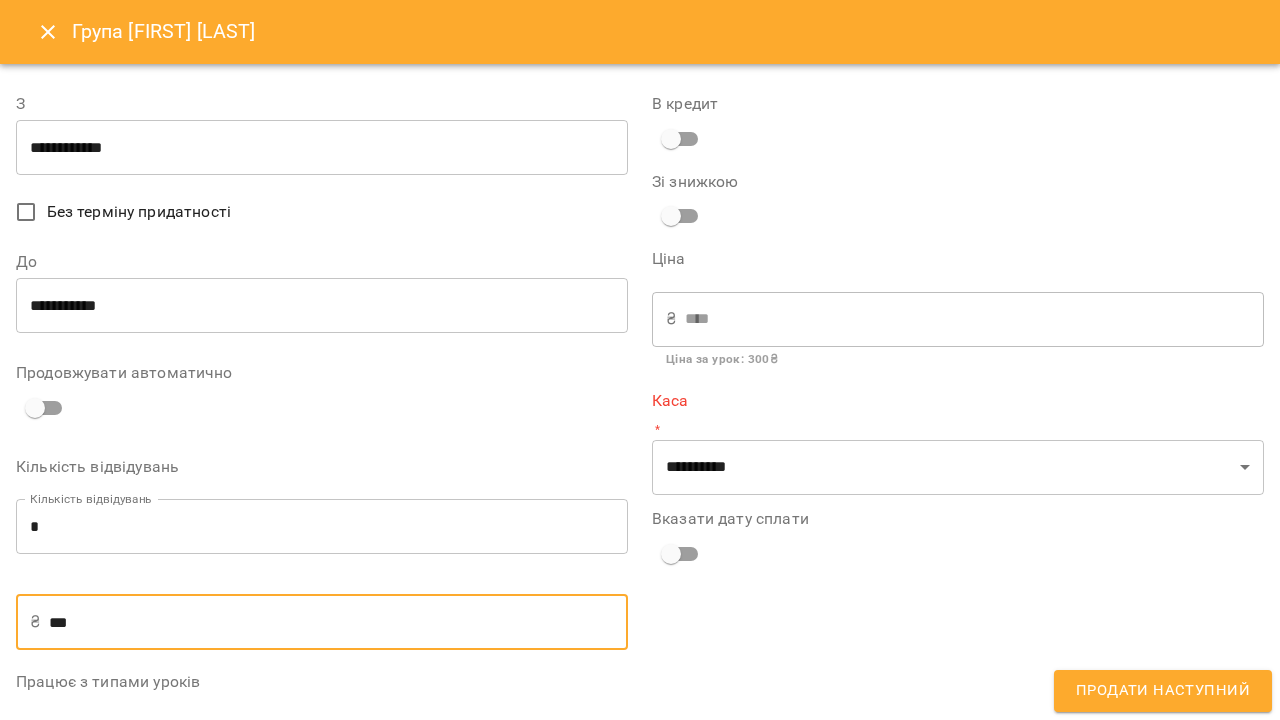 click on "***" at bounding box center [338, 622] 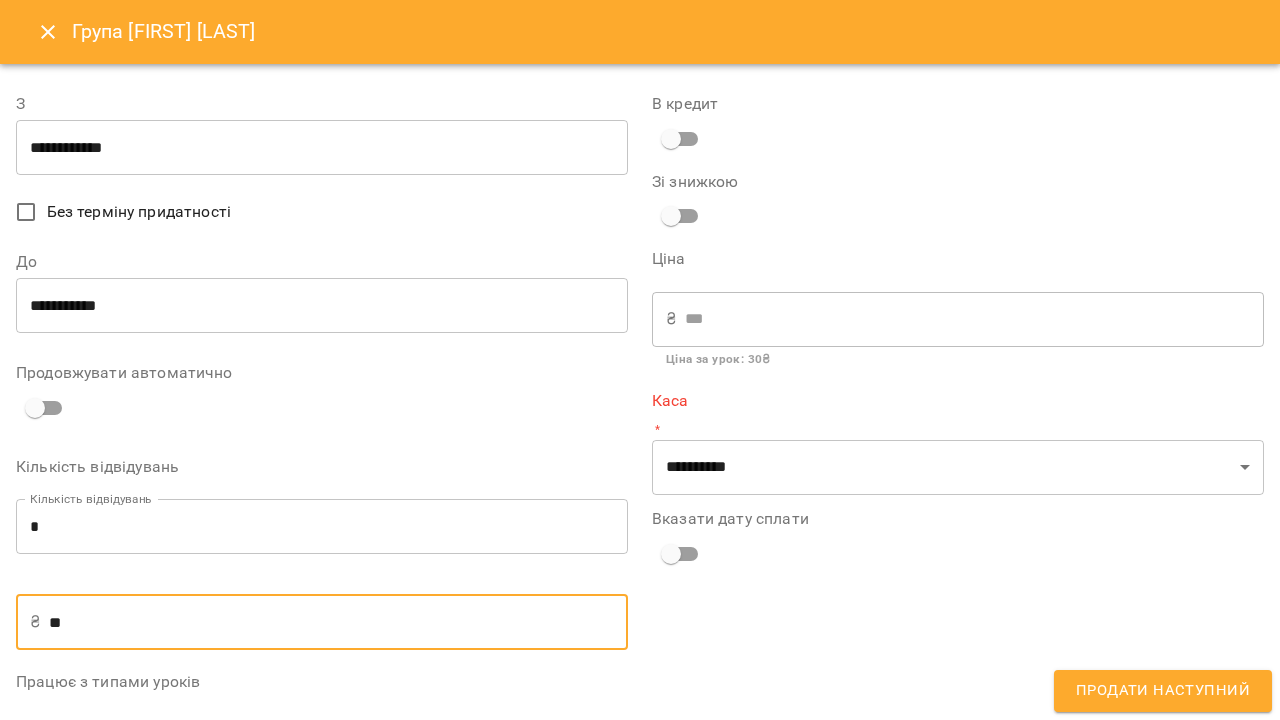 type on "*" 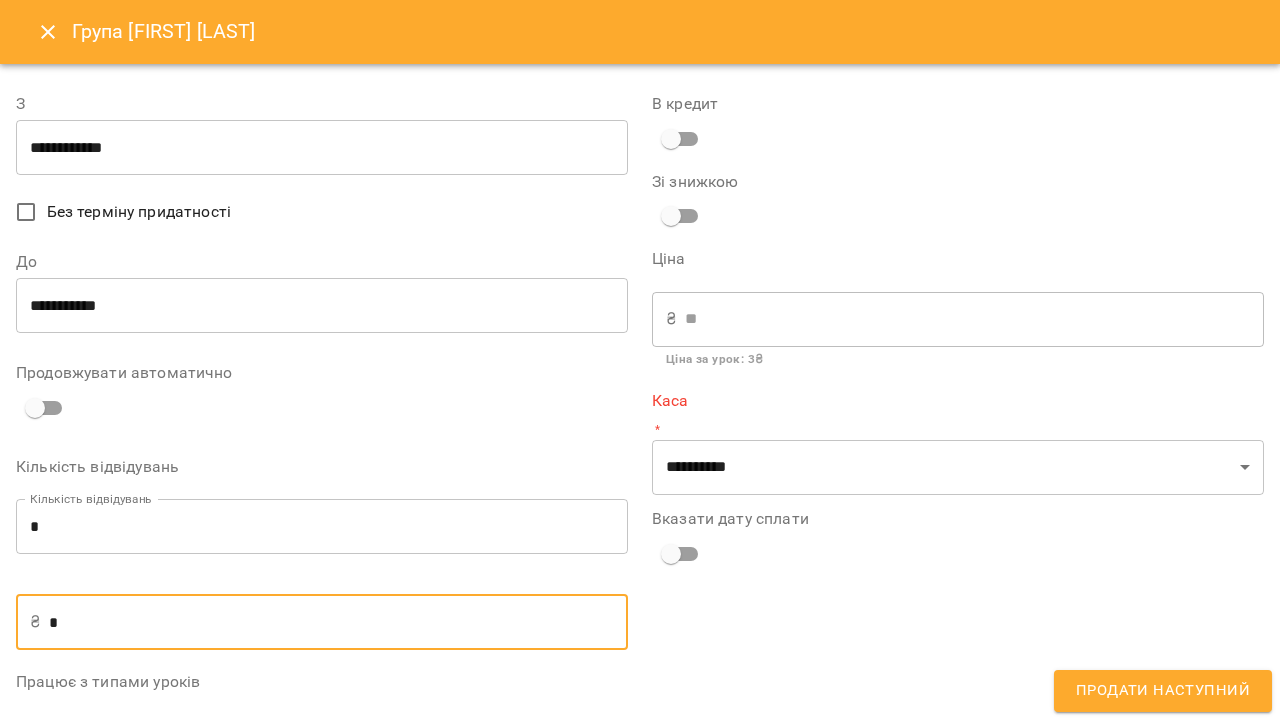 type on "**" 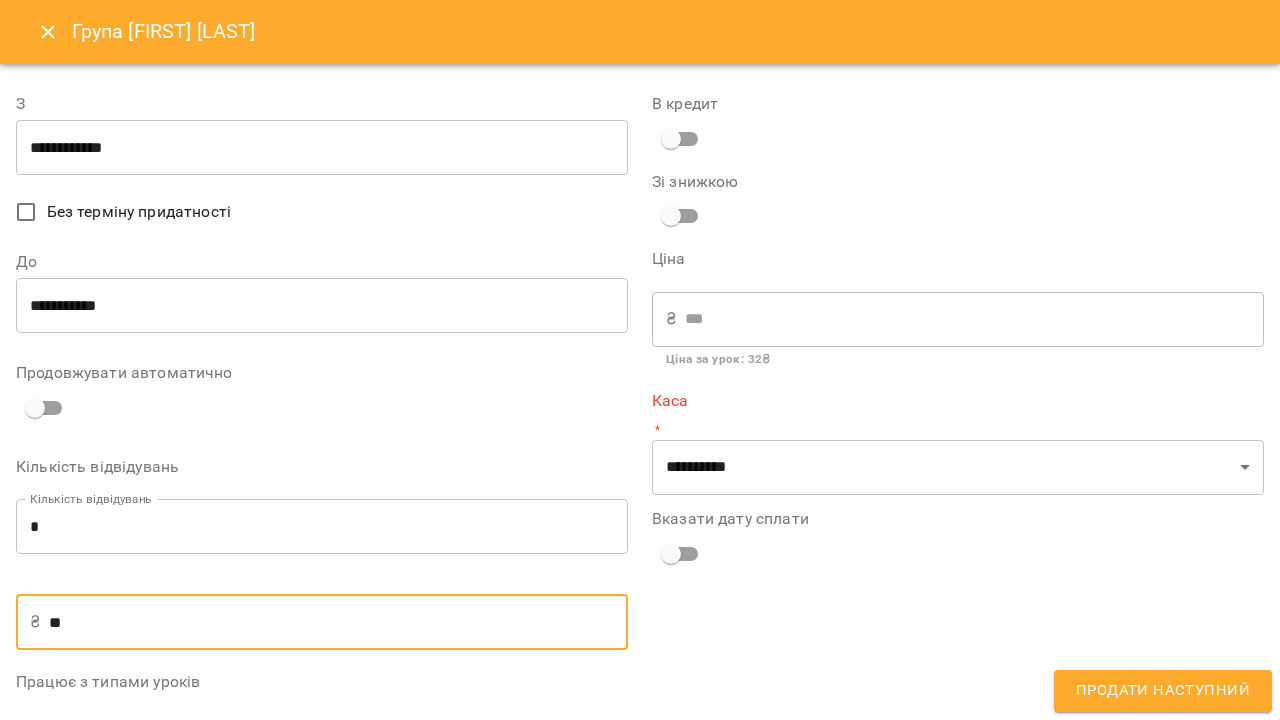 type on "***" 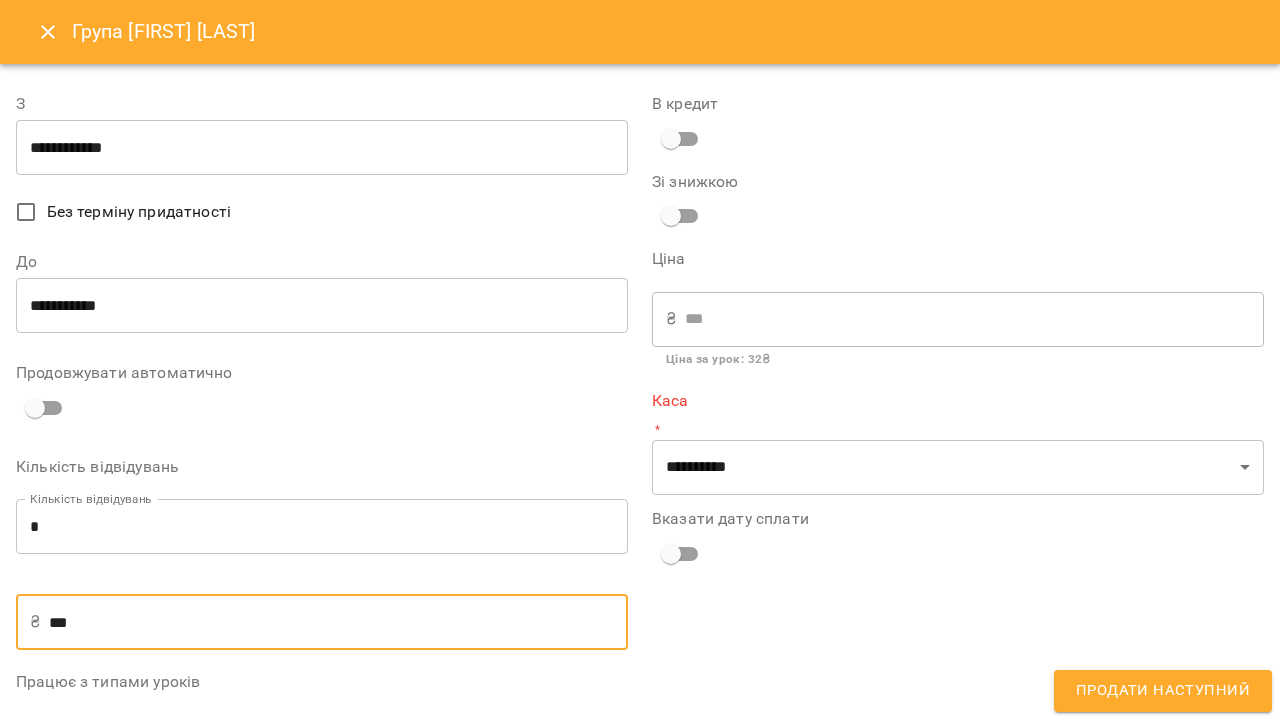 type on "****" 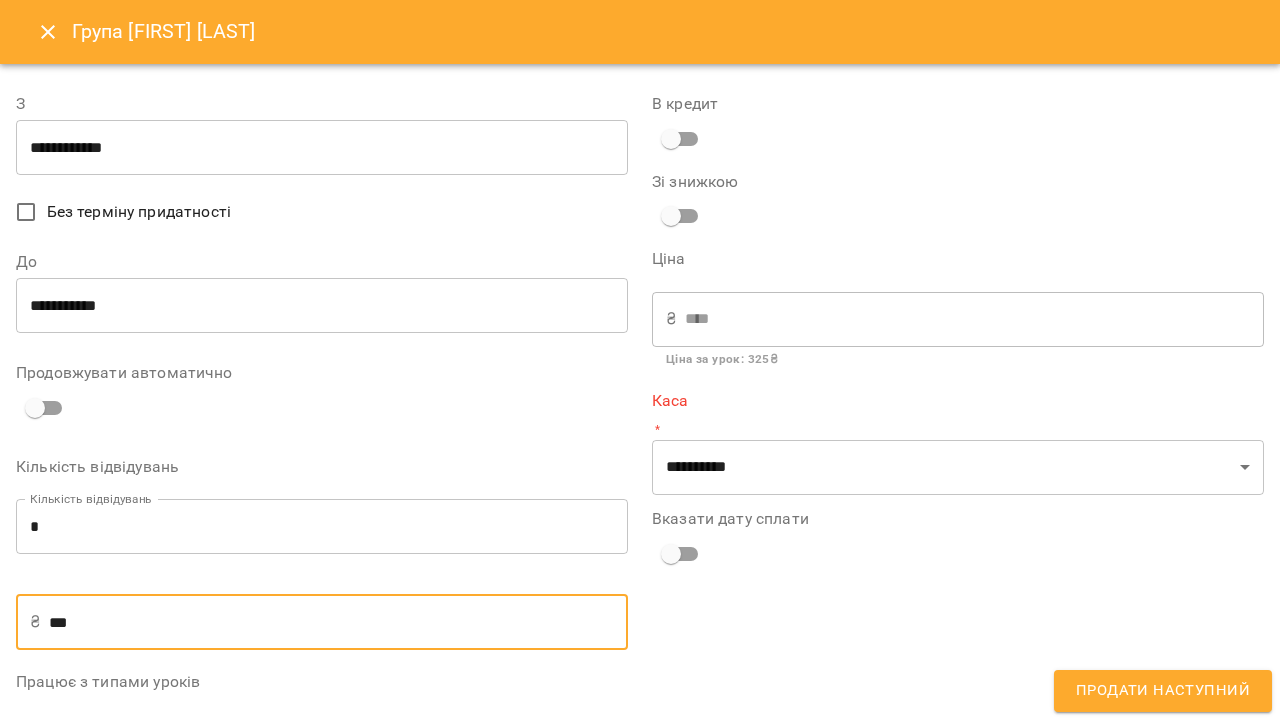 type on "***" 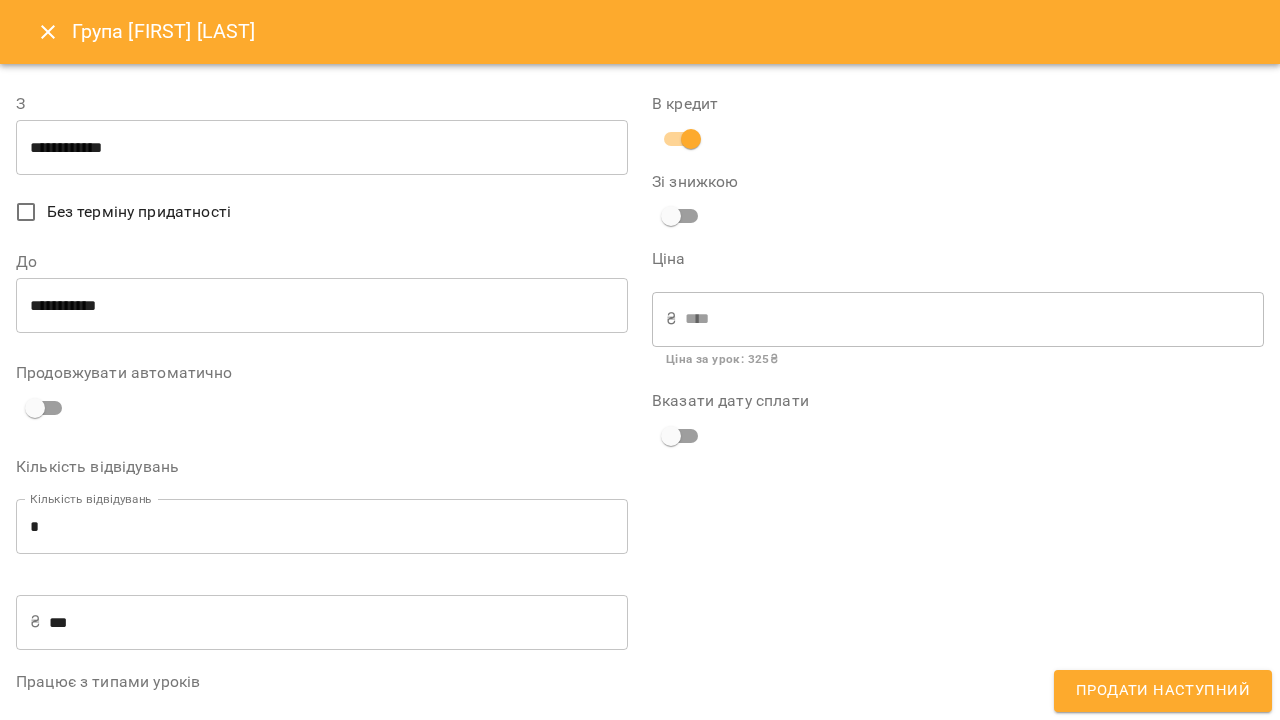 click on "Продати наступний" at bounding box center [1163, 691] 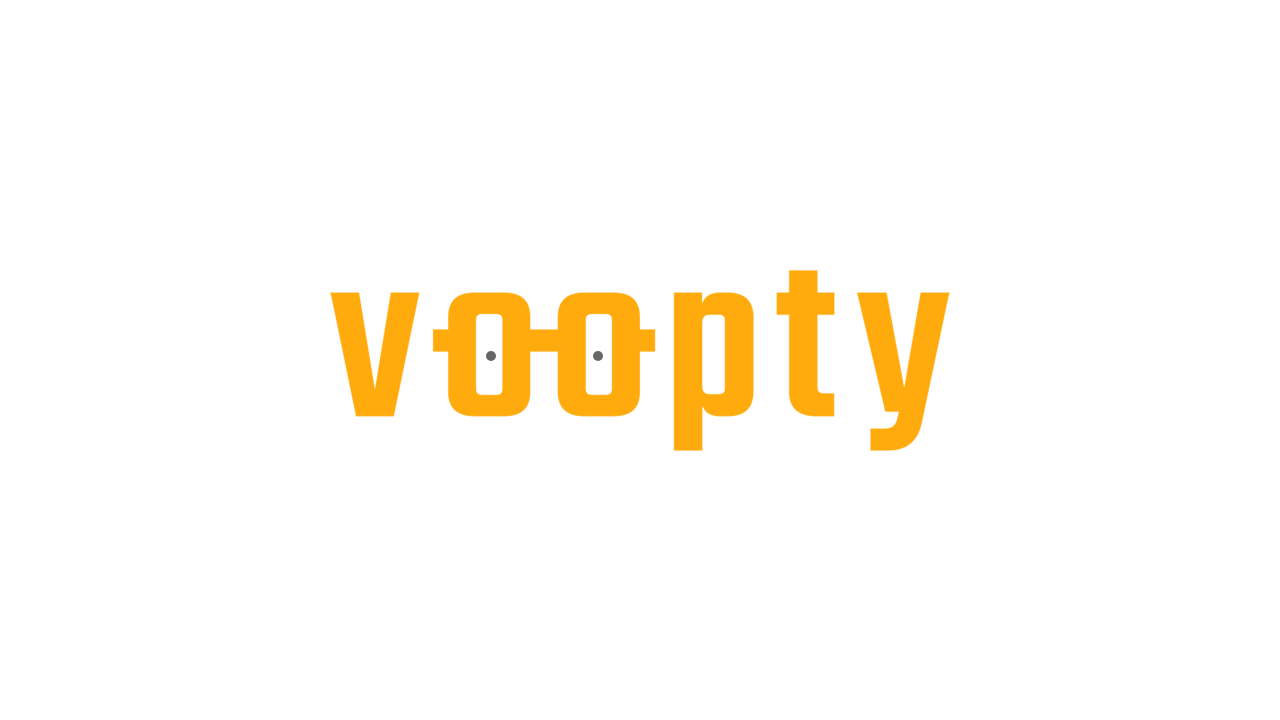 scroll, scrollTop: 0, scrollLeft: 0, axis: both 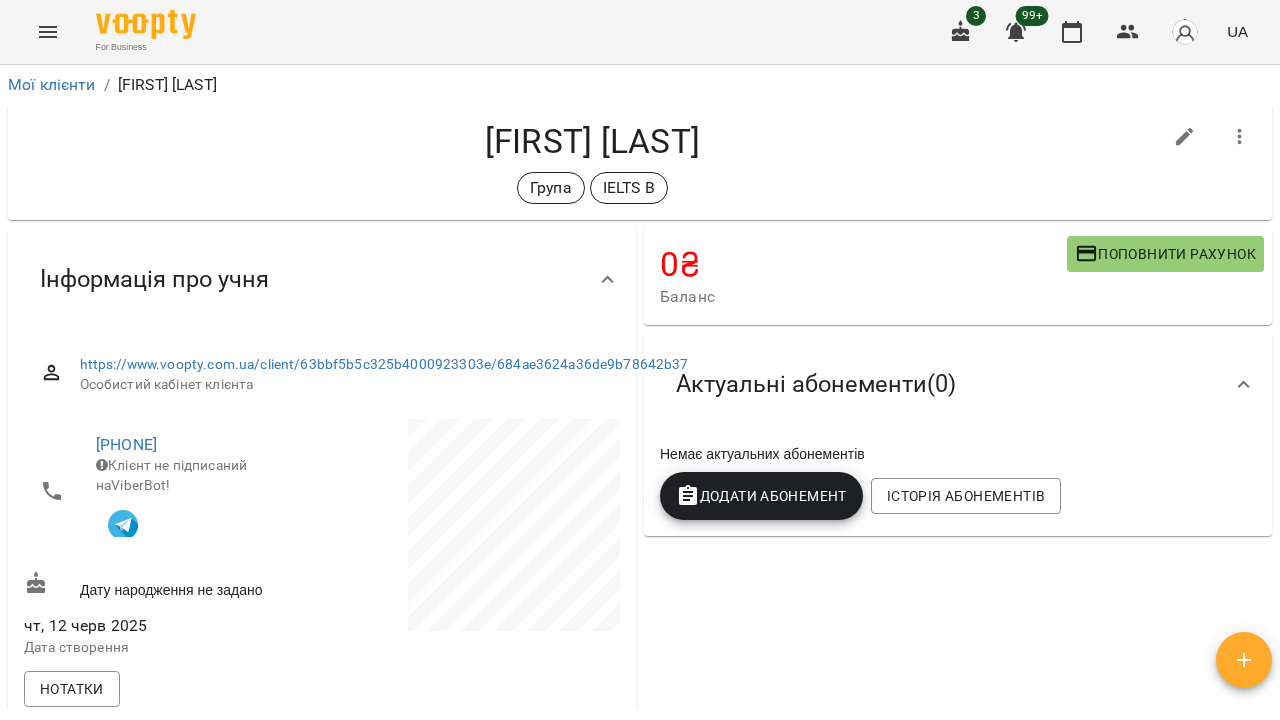 click on "Додати Абонемент" at bounding box center [761, 496] 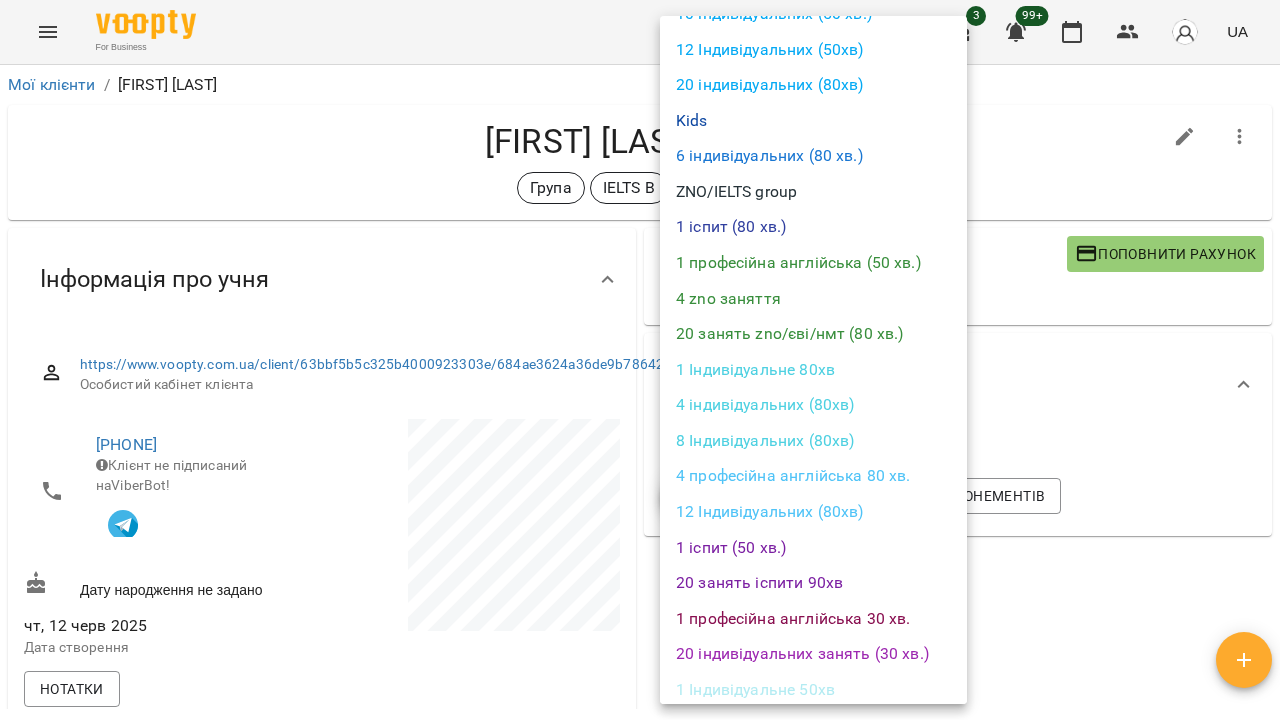 scroll, scrollTop: 483, scrollLeft: 0, axis: vertical 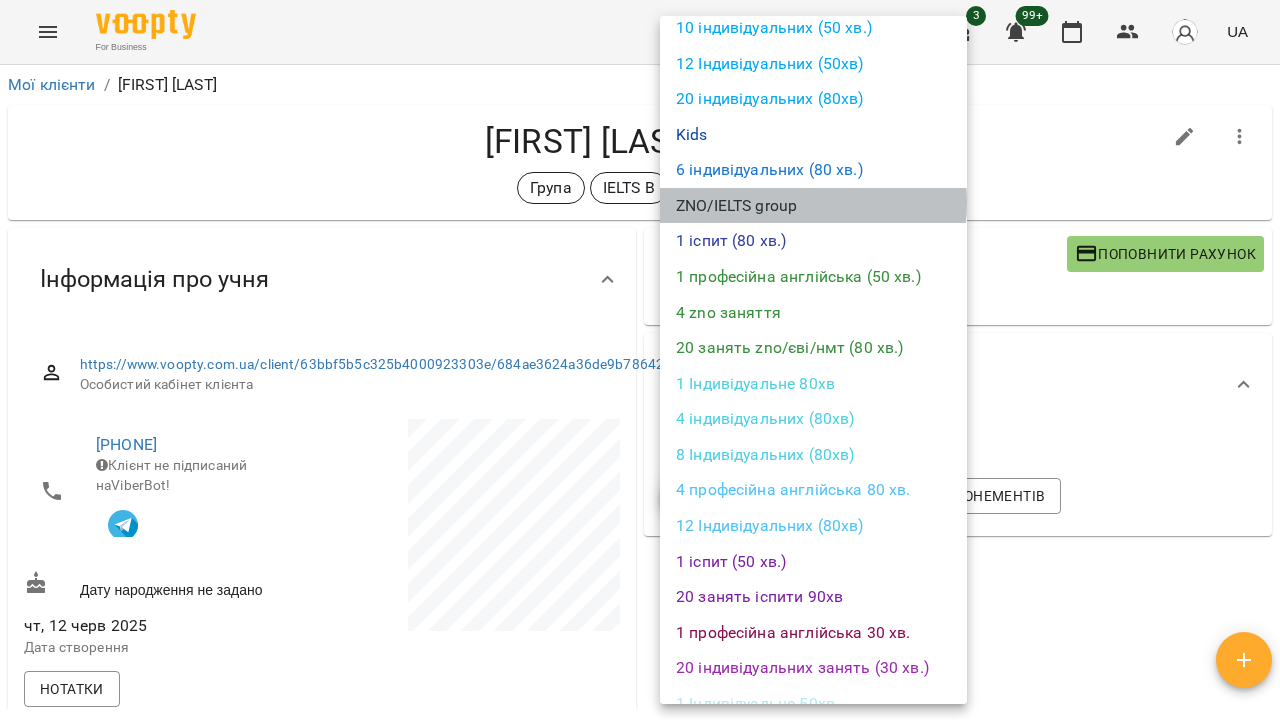 click on "ZNO/IELTS group" at bounding box center (813, 206) 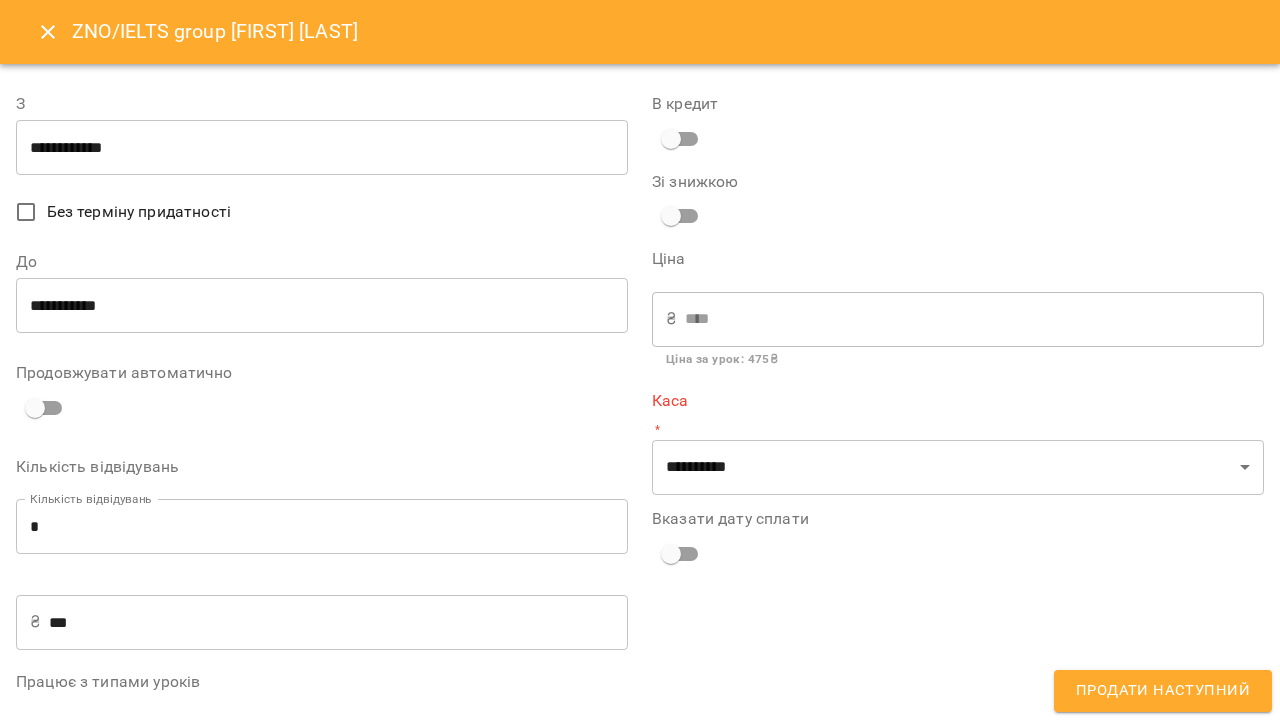 click on "**********" at bounding box center [322, 148] 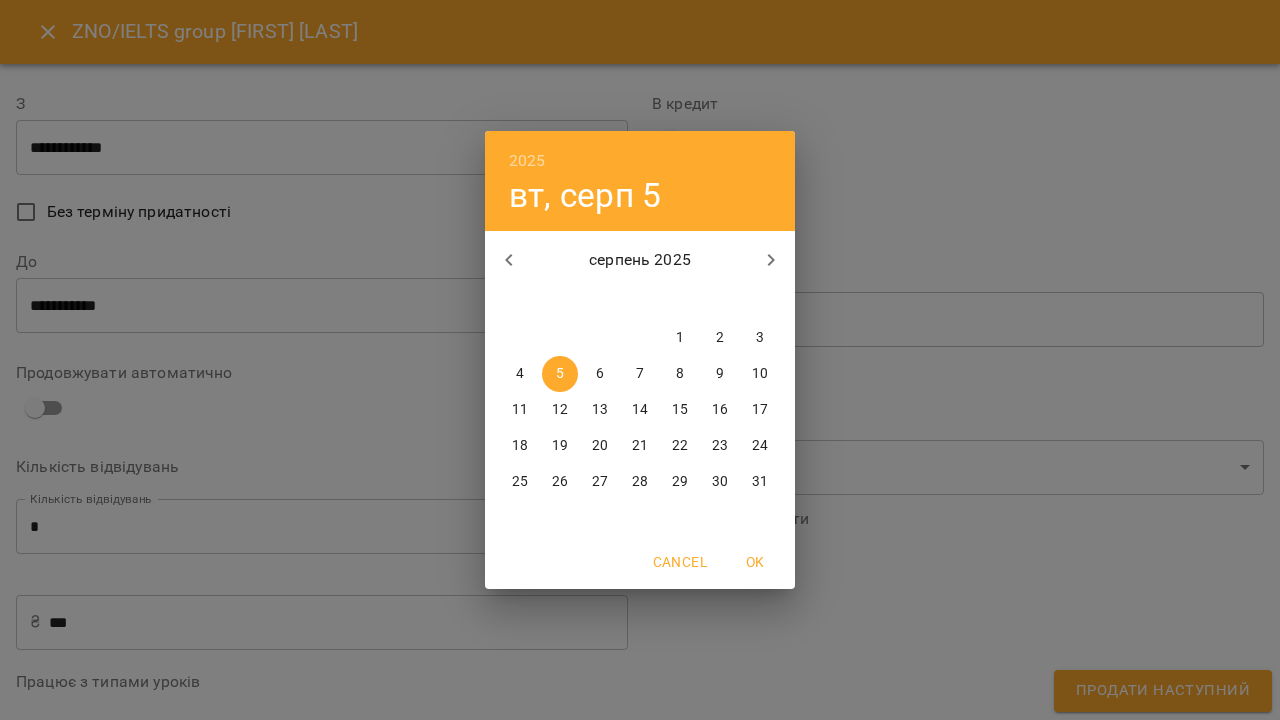 click on "6" at bounding box center (600, 374) 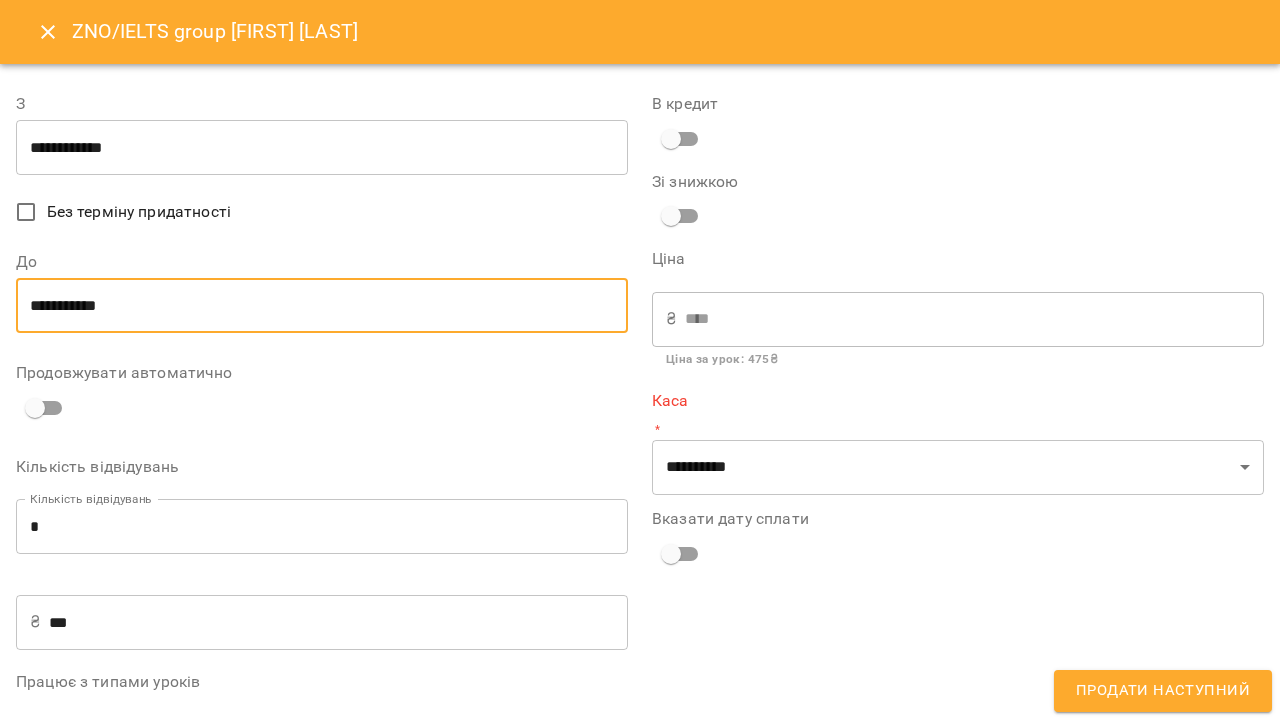 click on "**********" at bounding box center [322, 306] 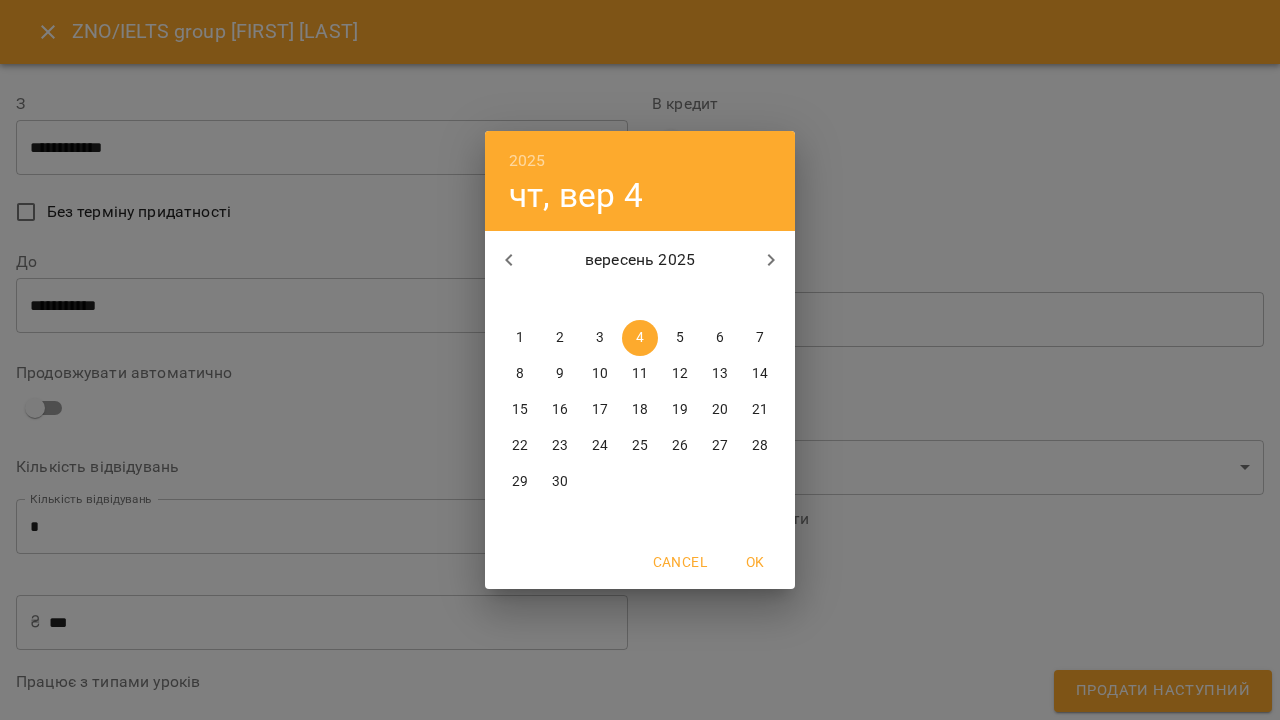 click on "1" at bounding box center [520, 338] 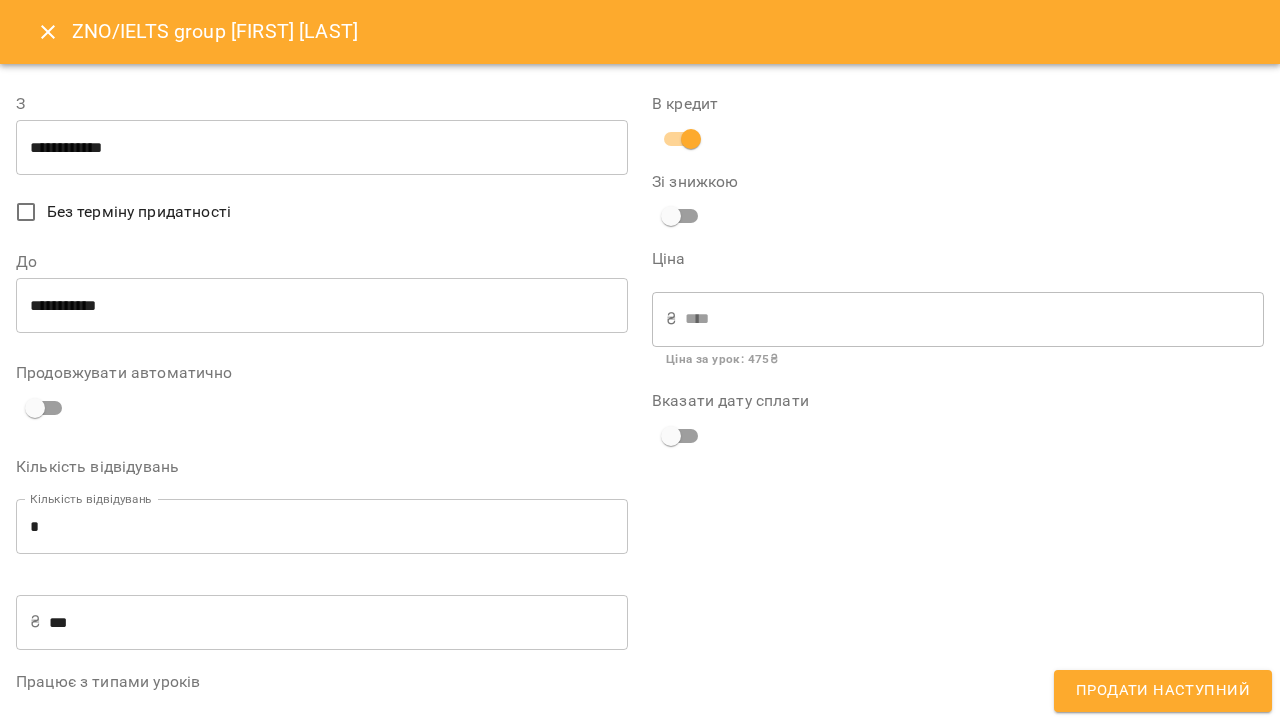 click on "Продати наступний" at bounding box center [1163, 691] 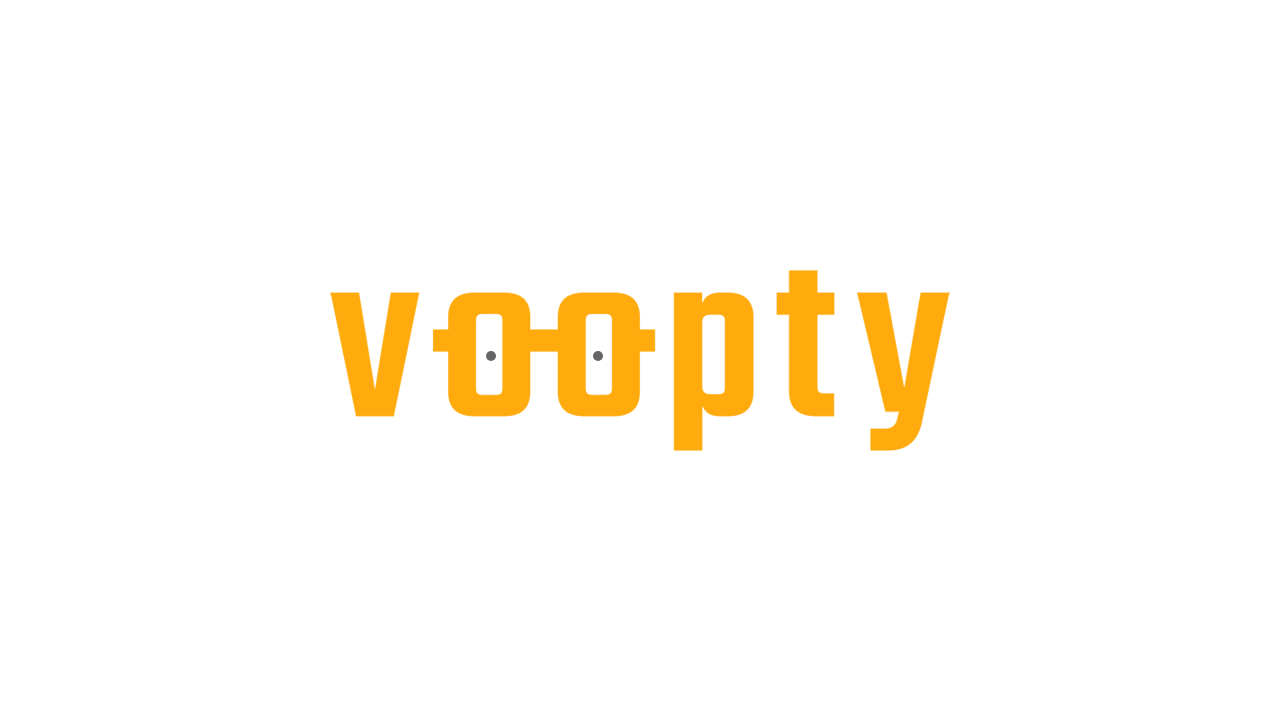 scroll, scrollTop: 0, scrollLeft: 0, axis: both 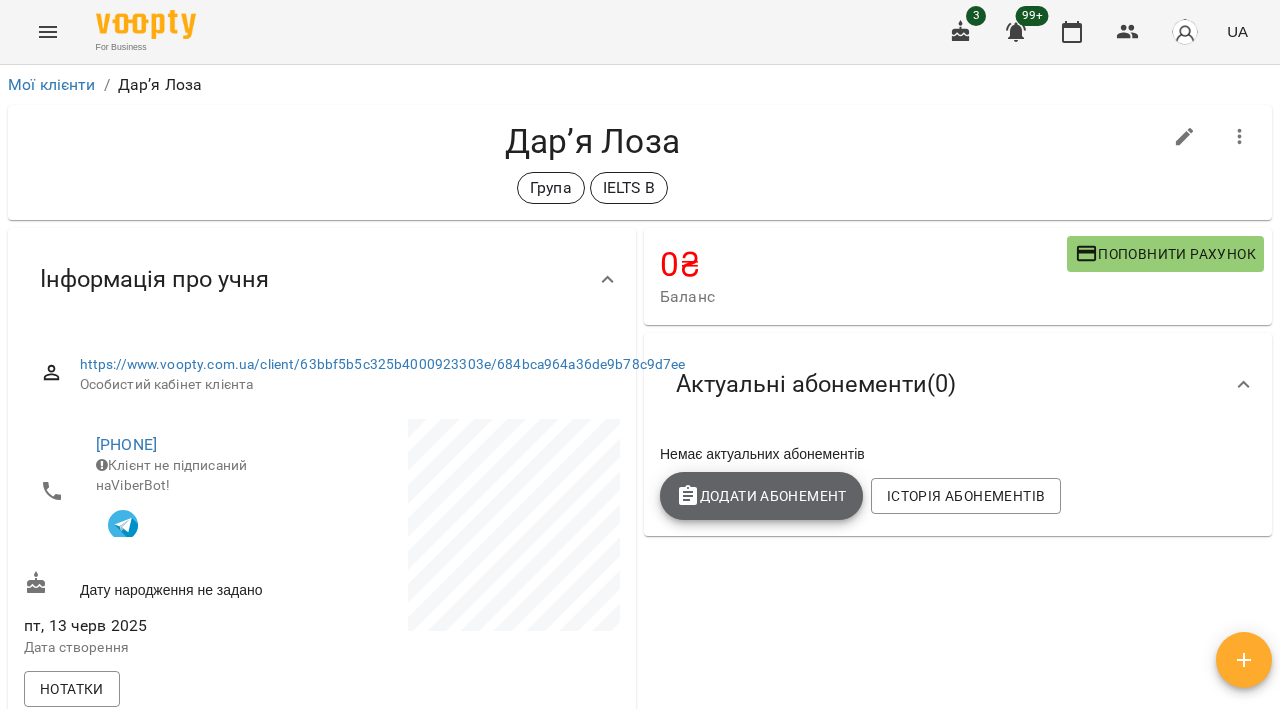 click on "Додати Абонемент" at bounding box center [761, 496] 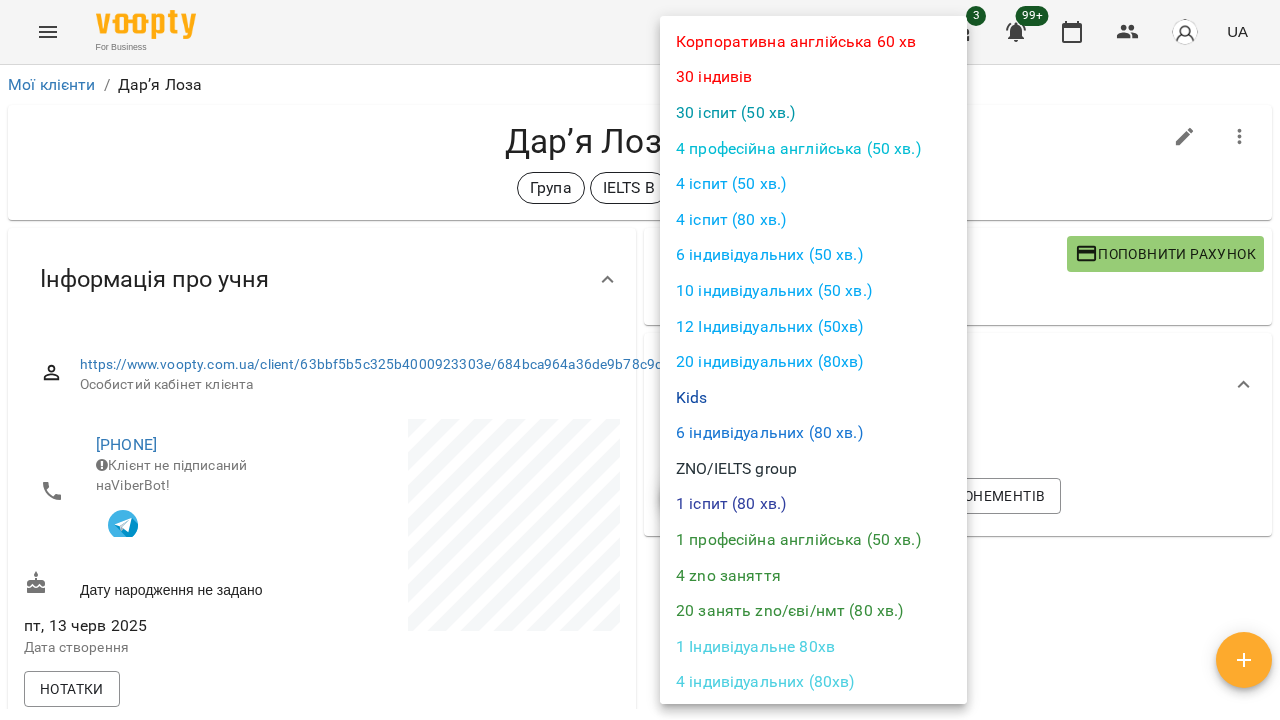 scroll, scrollTop: 291, scrollLeft: 0, axis: vertical 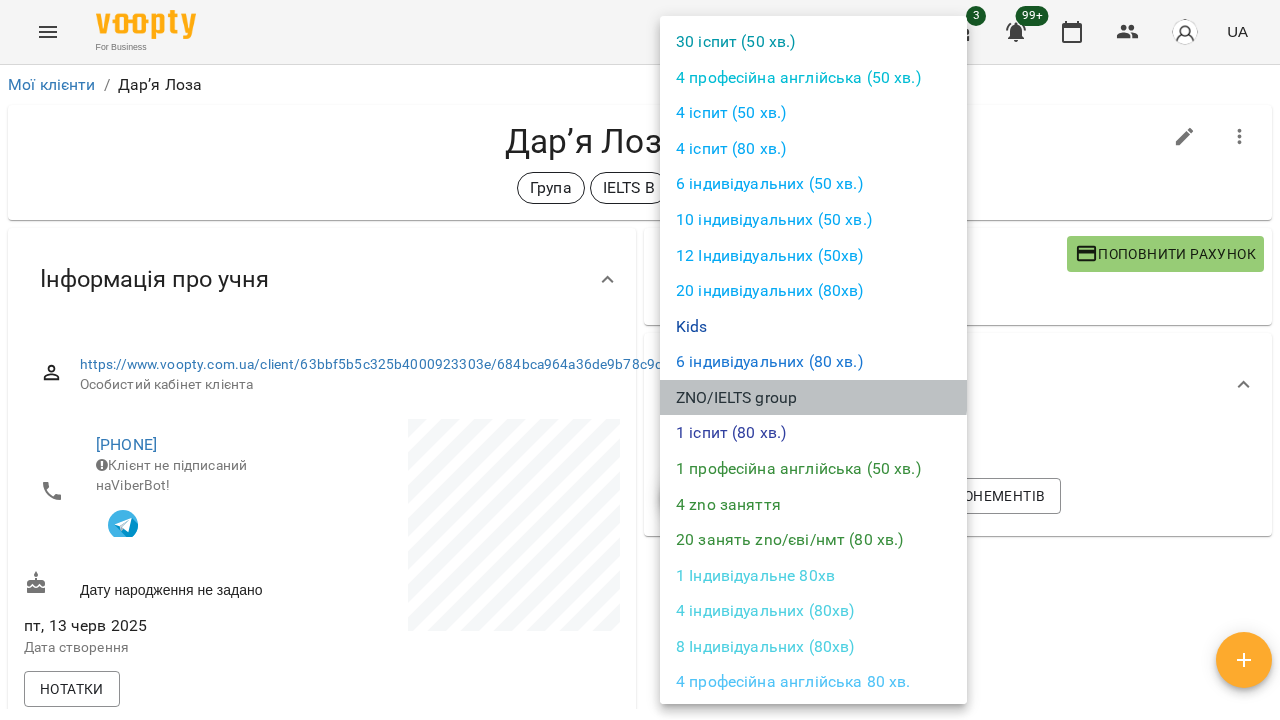 click on "ZNO/IELTS group" at bounding box center (813, 398) 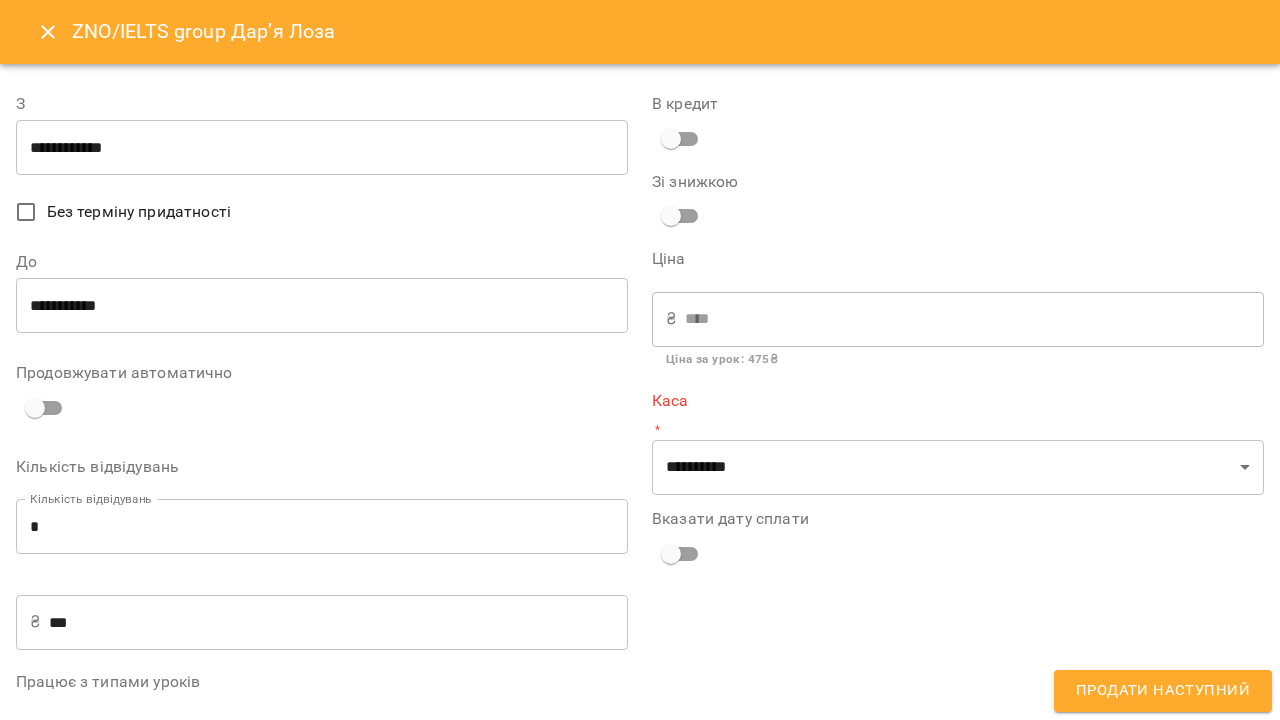 click on "**********" at bounding box center [322, 148] 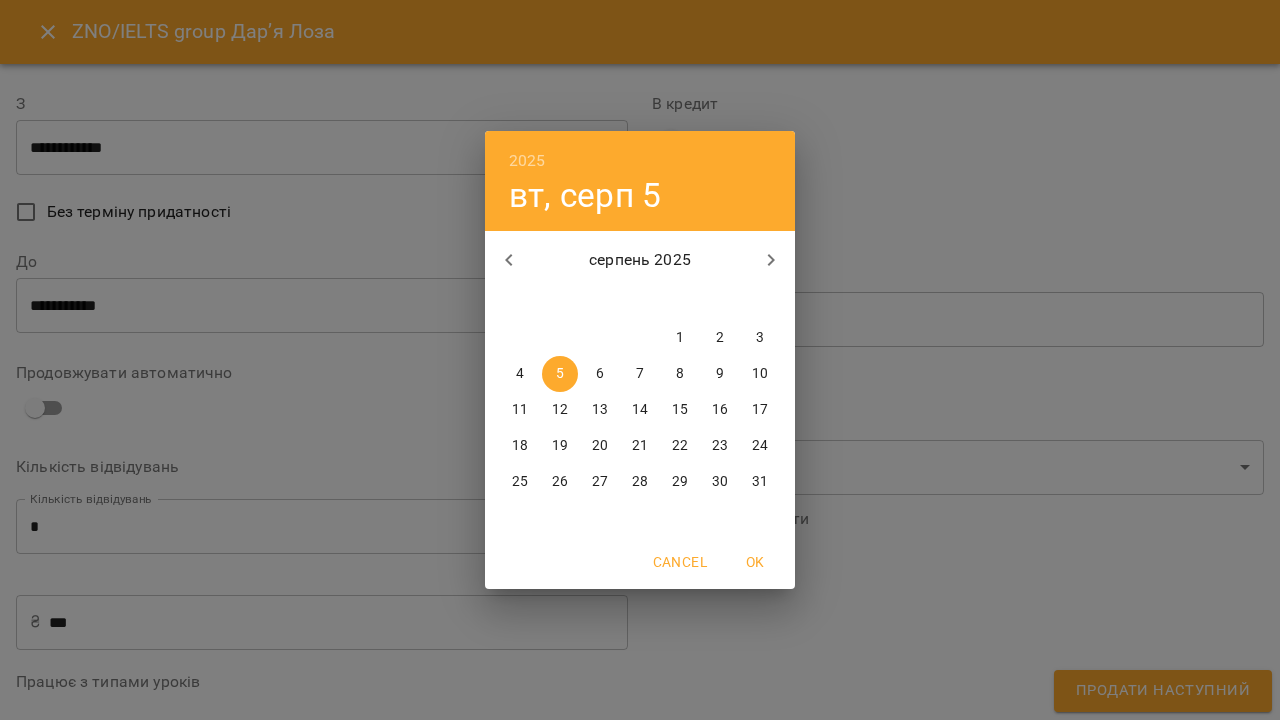 click on "6" at bounding box center [600, 374] 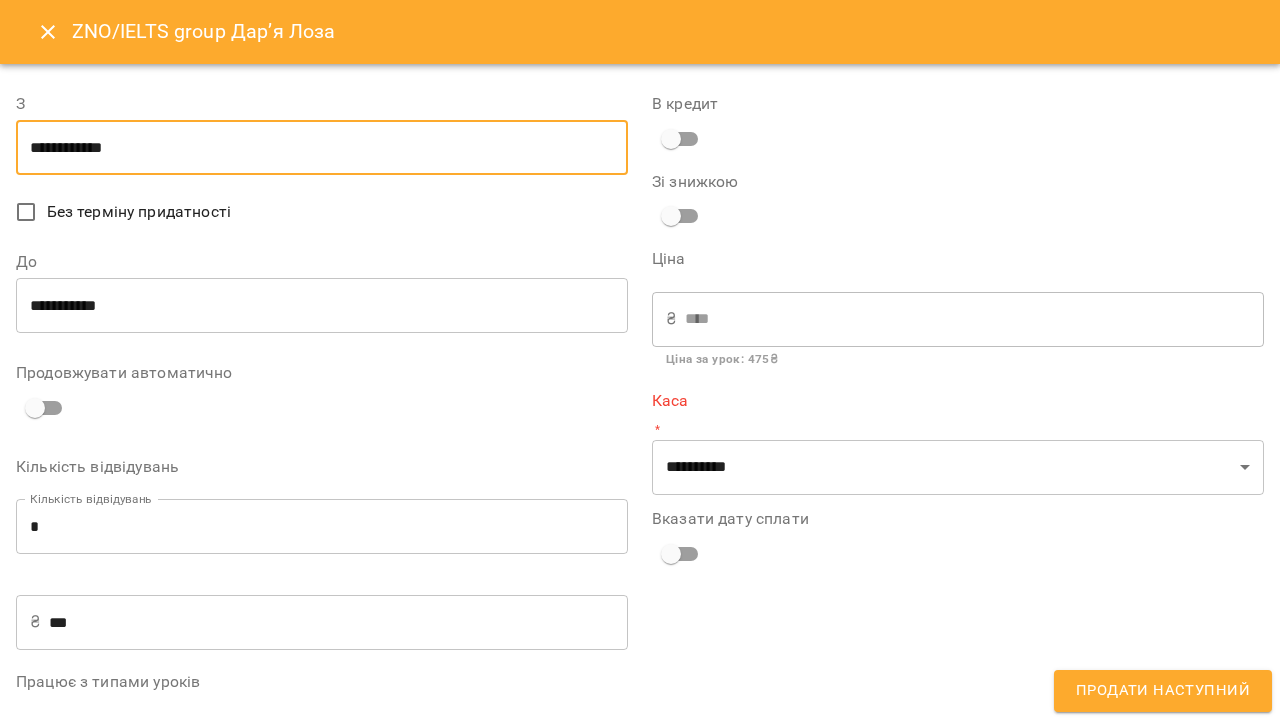 click on "**********" at bounding box center [322, 306] 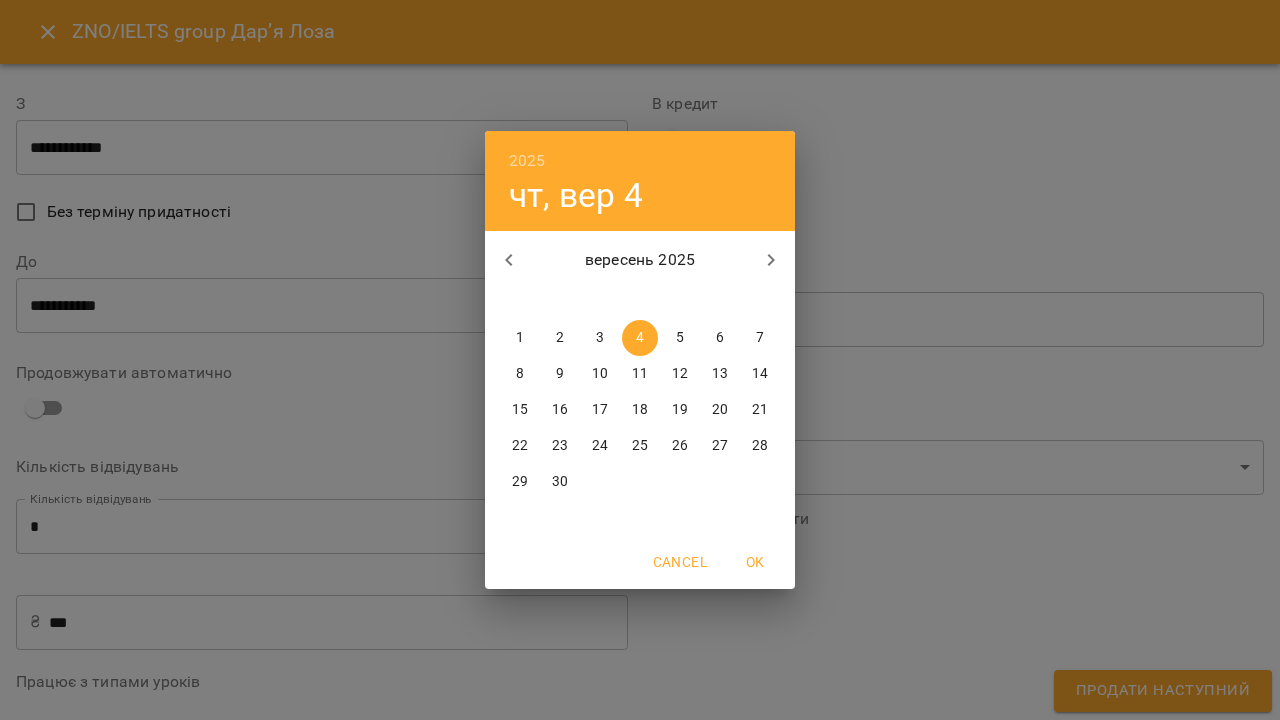 click on "1" at bounding box center (520, 338) 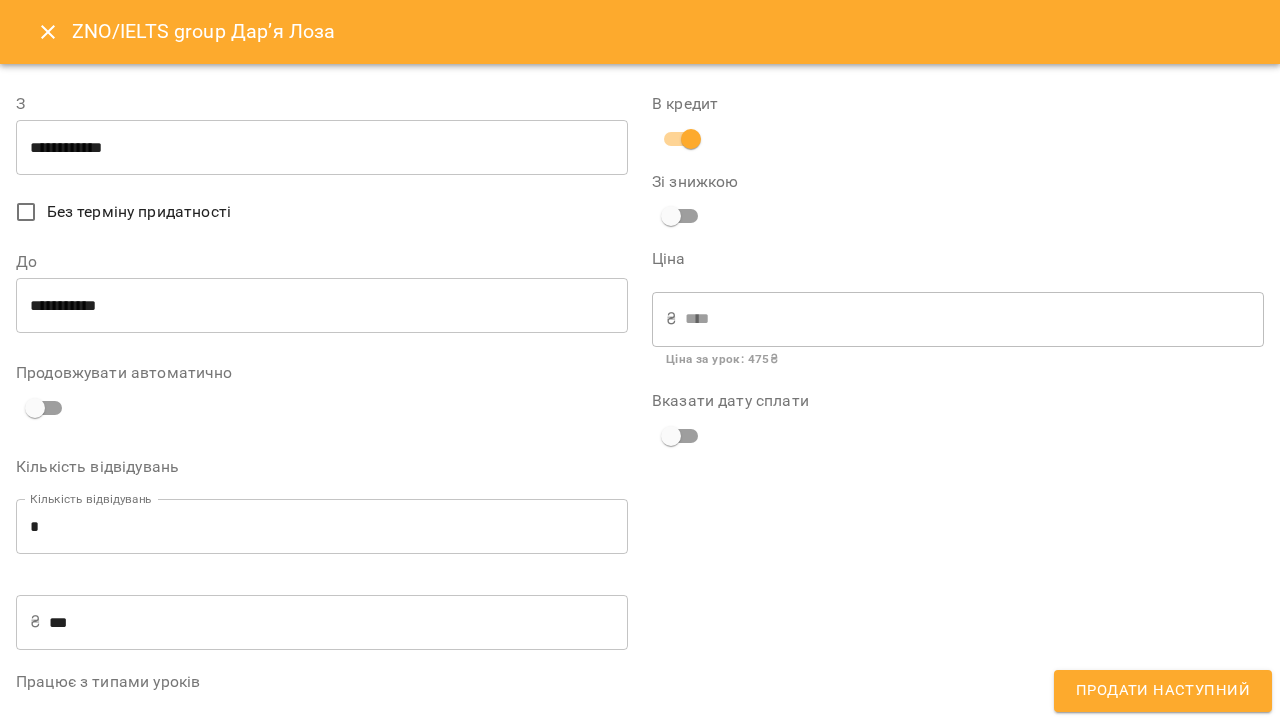 click on "Продати наступний" at bounding box center [1163, 691] 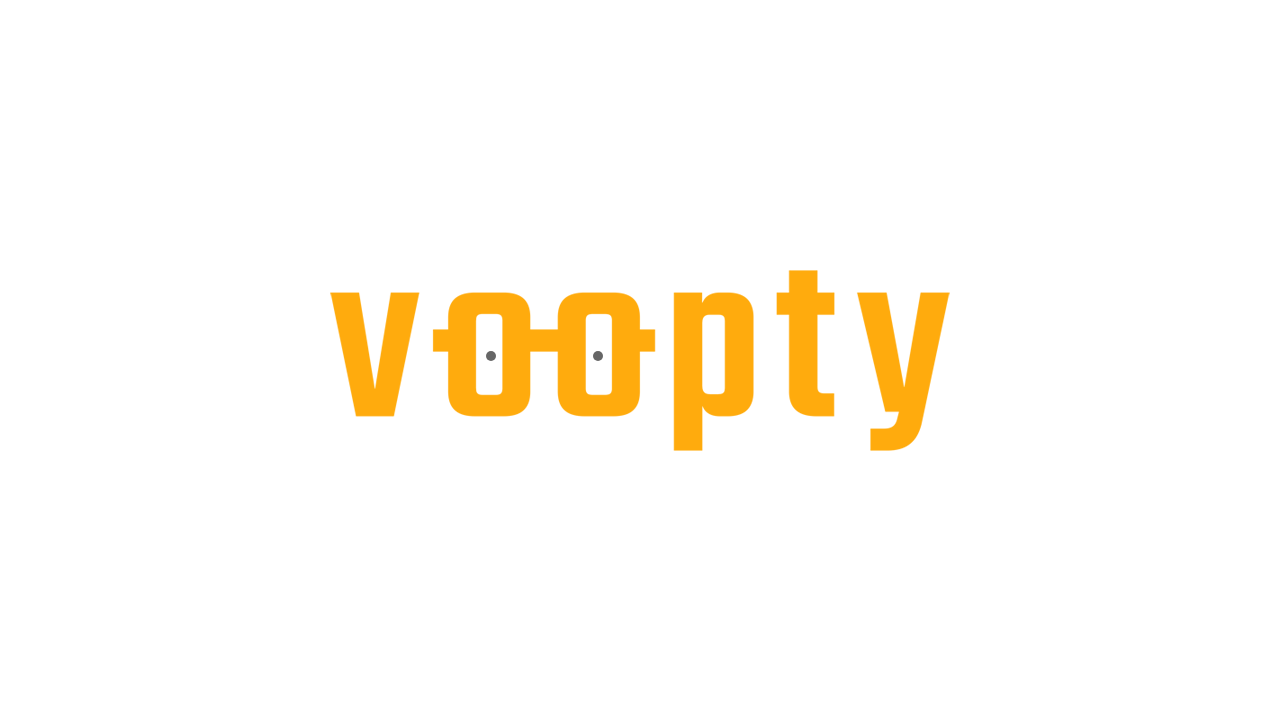 scroll, scrollTop: 0, scrollLeft: 0, axis: both 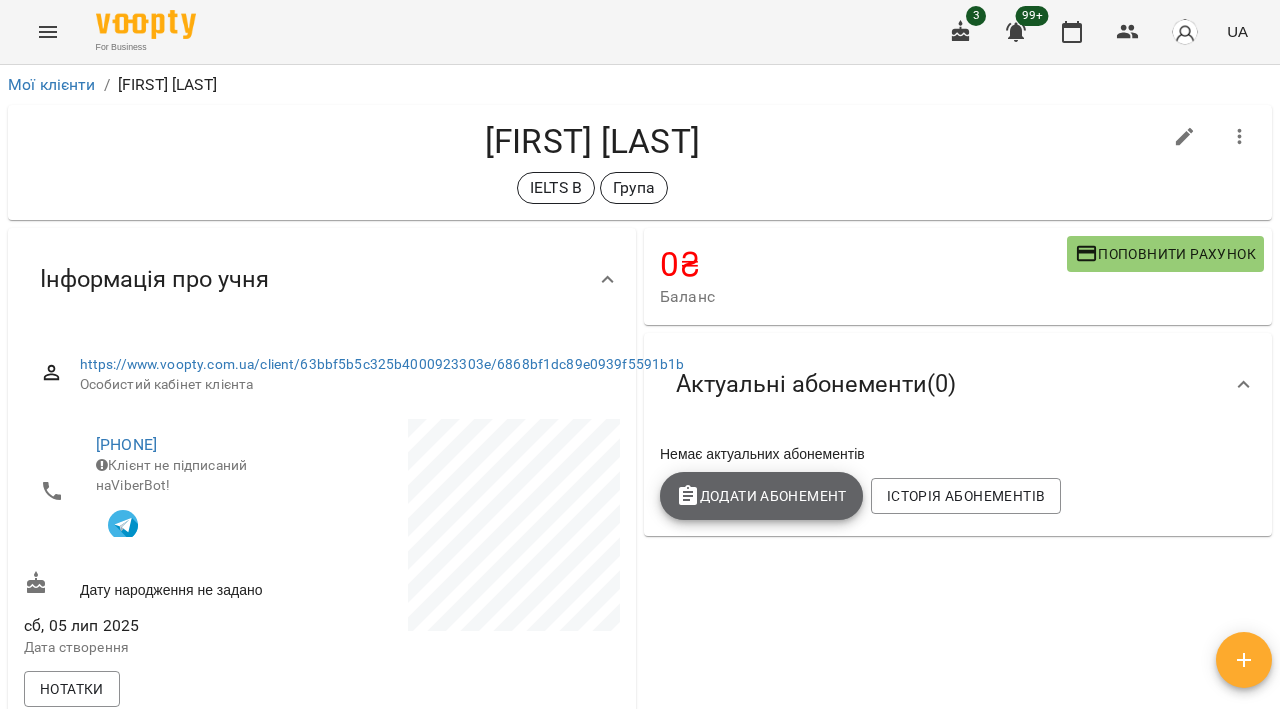 click on "Додати Абонемент" at bounding box center (761, 496) 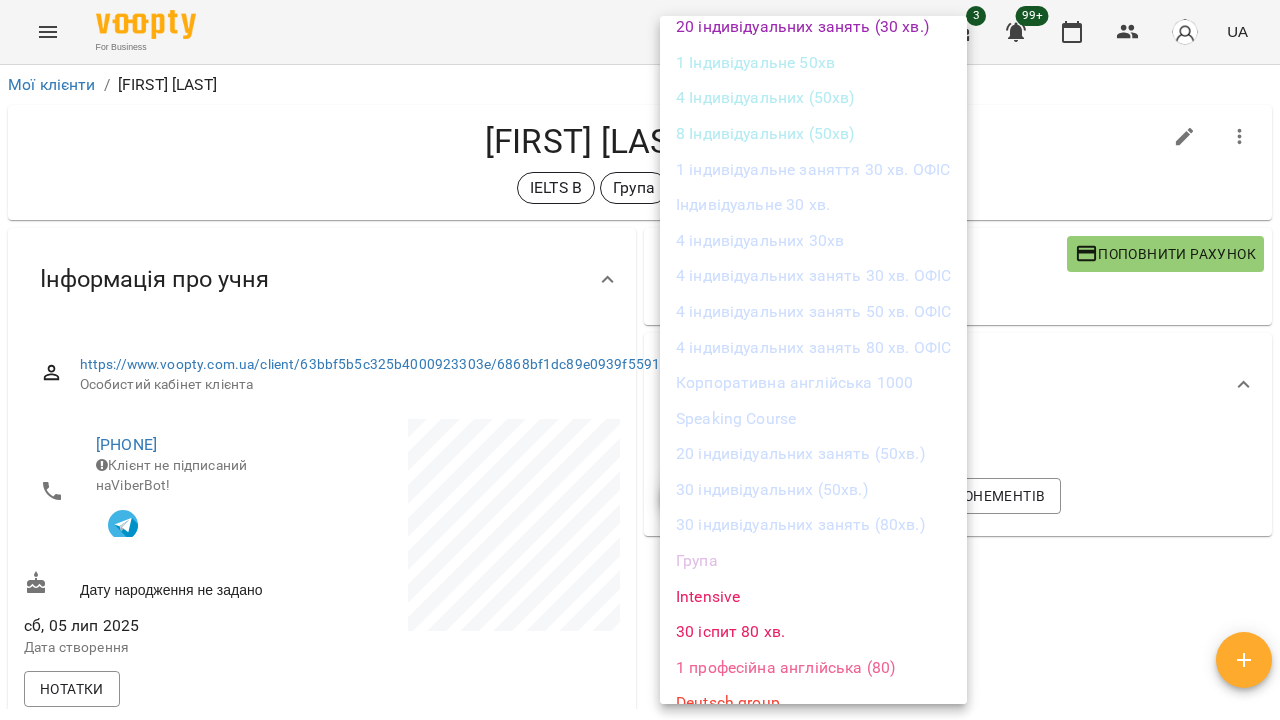 click on "Група" at bounding box center (813, 561) 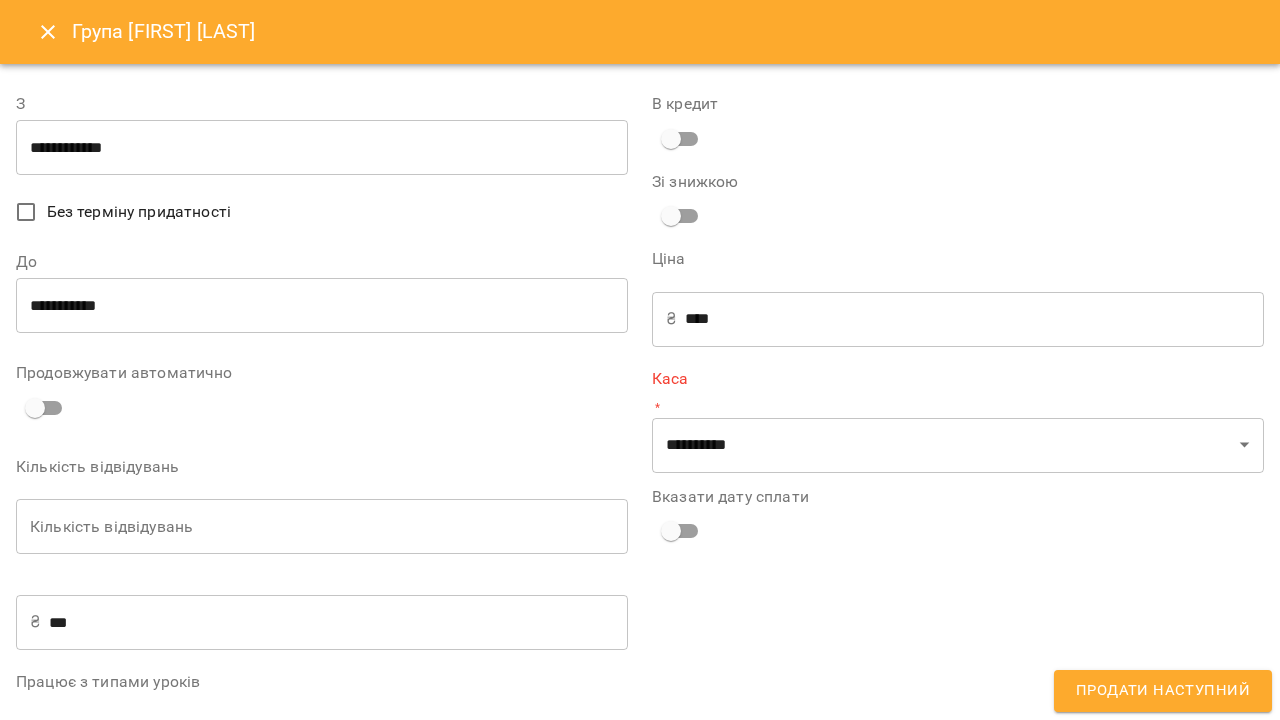 scroll, scrollTop: 1121, scrollLeft: 0, axis: vertical 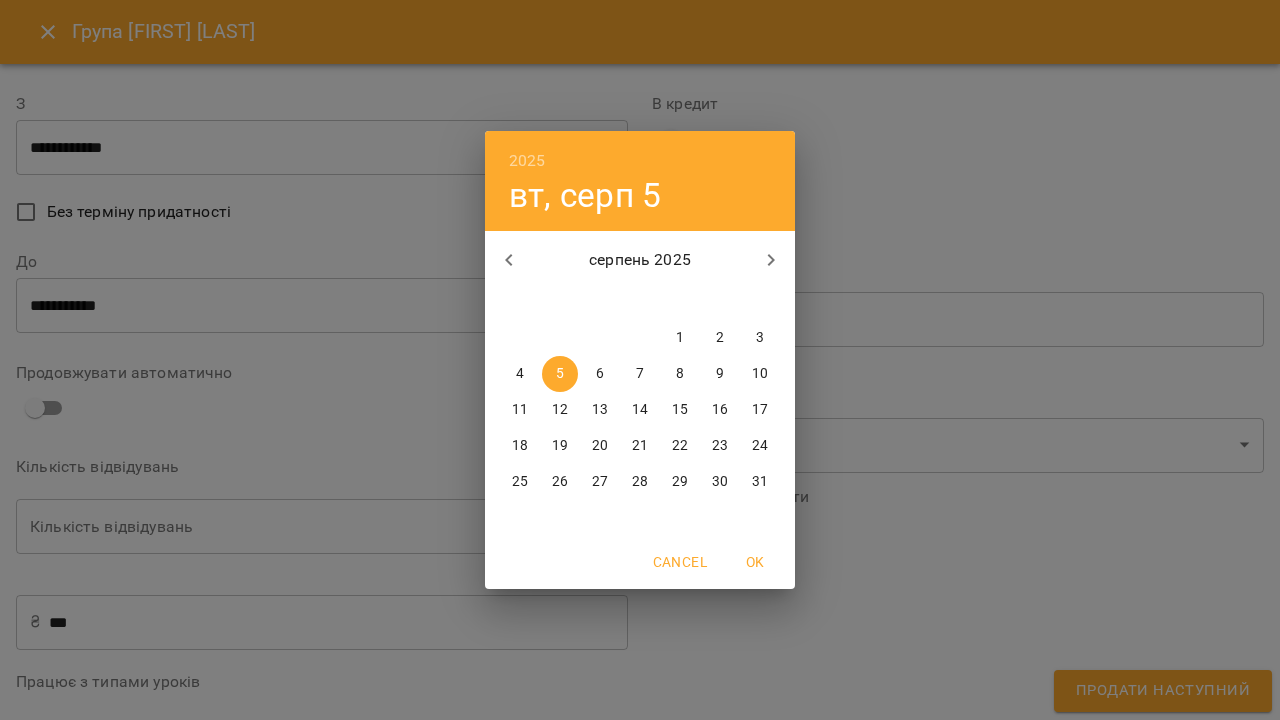 click on "6" at bounding box center (600, 374) 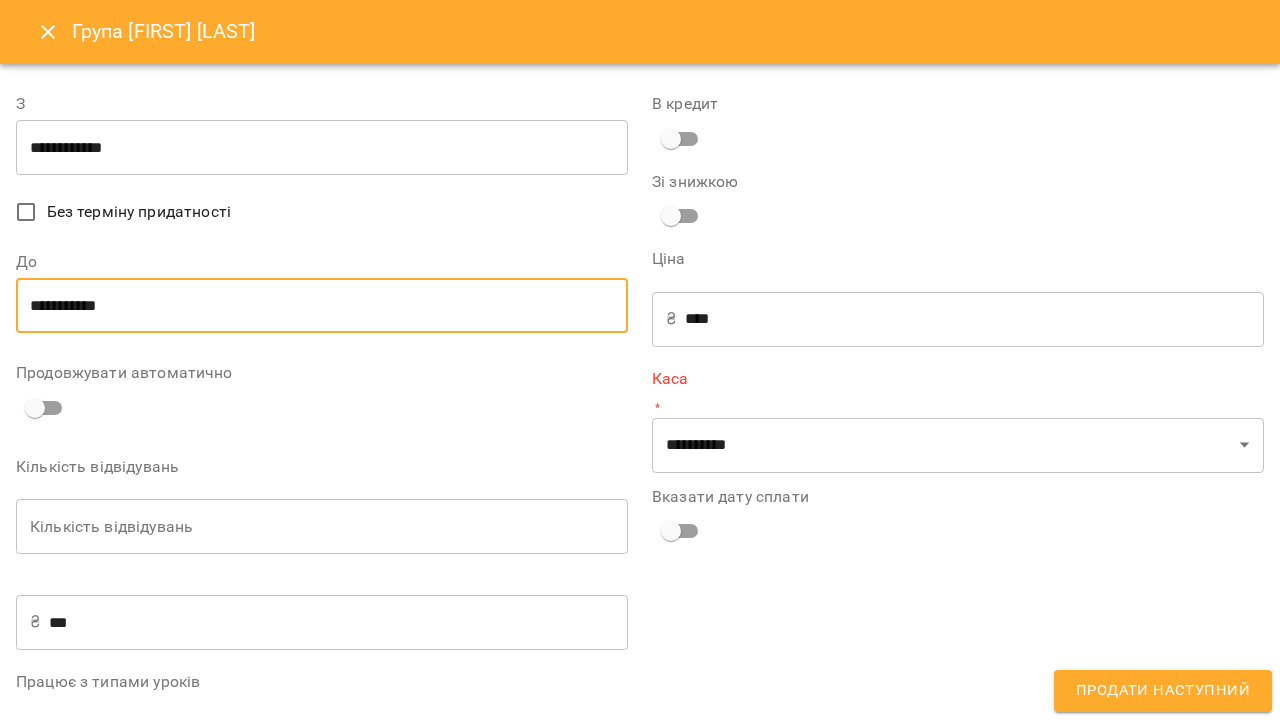 click on "**********" at bounding box center [322, 306] 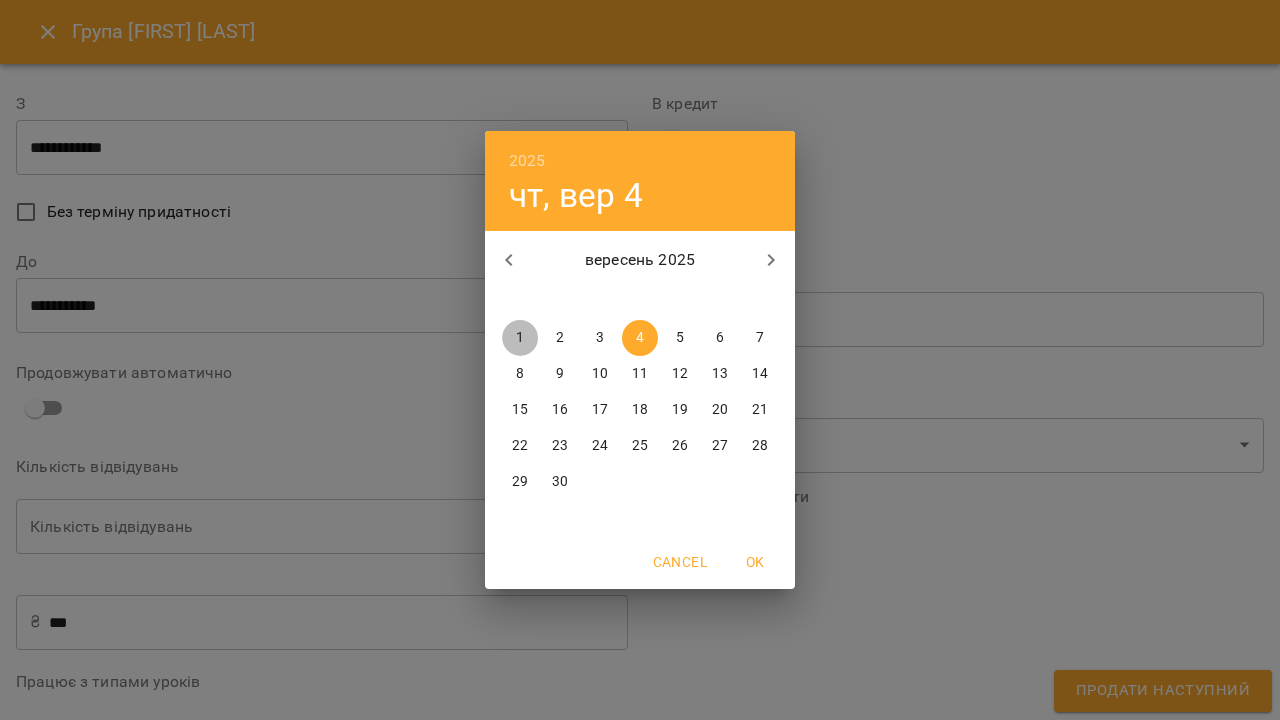 click on "1" at bounding box center (520, 338) 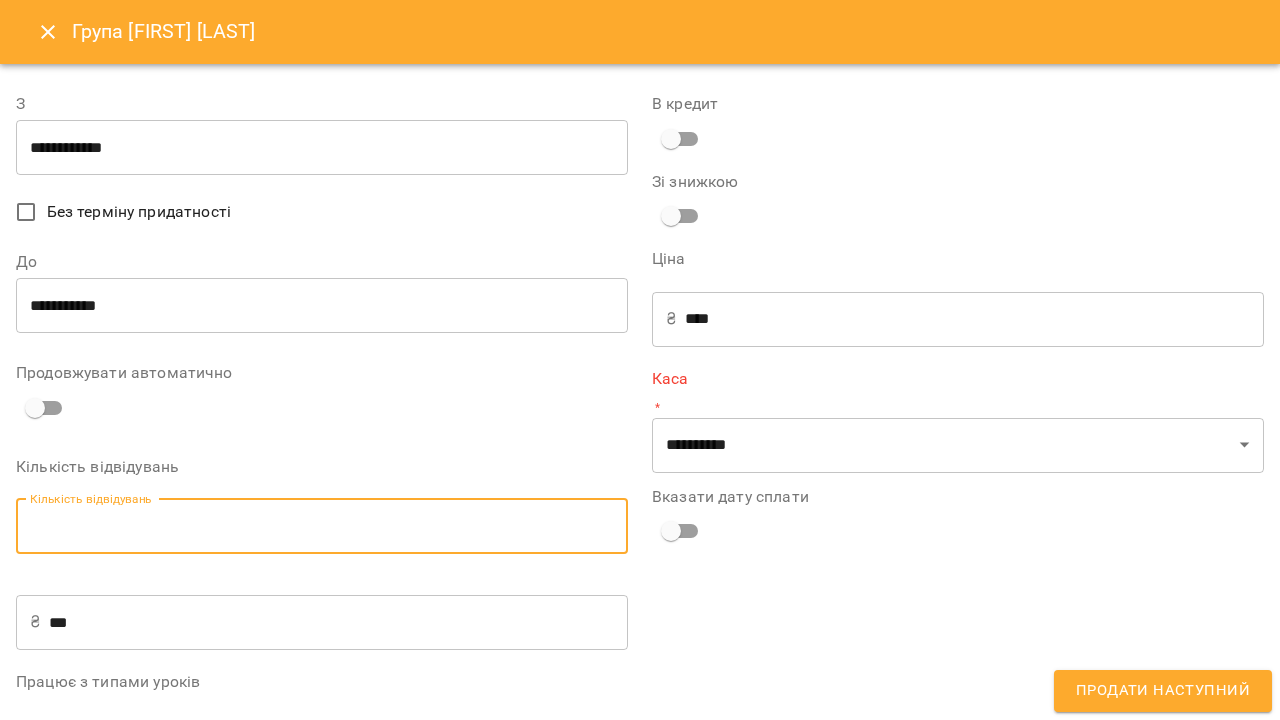 click on "Кількість відвідувань" at bounding box center (322, 527) 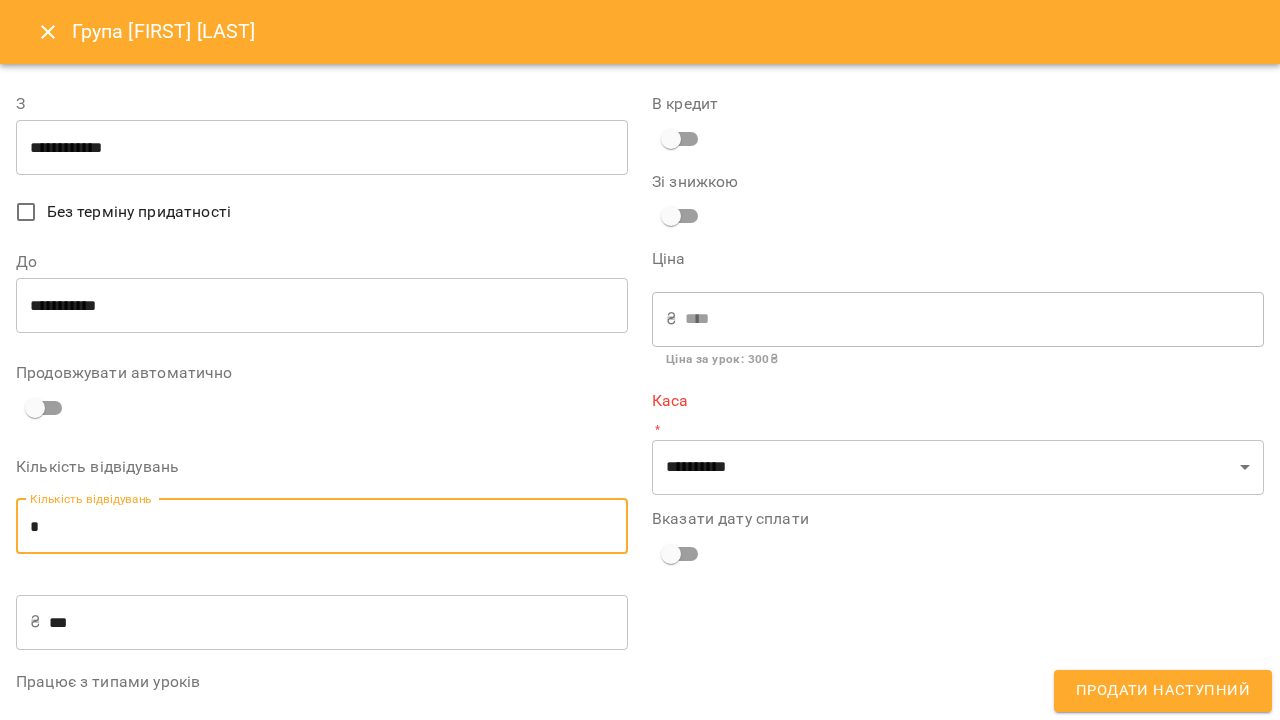 type on "*" 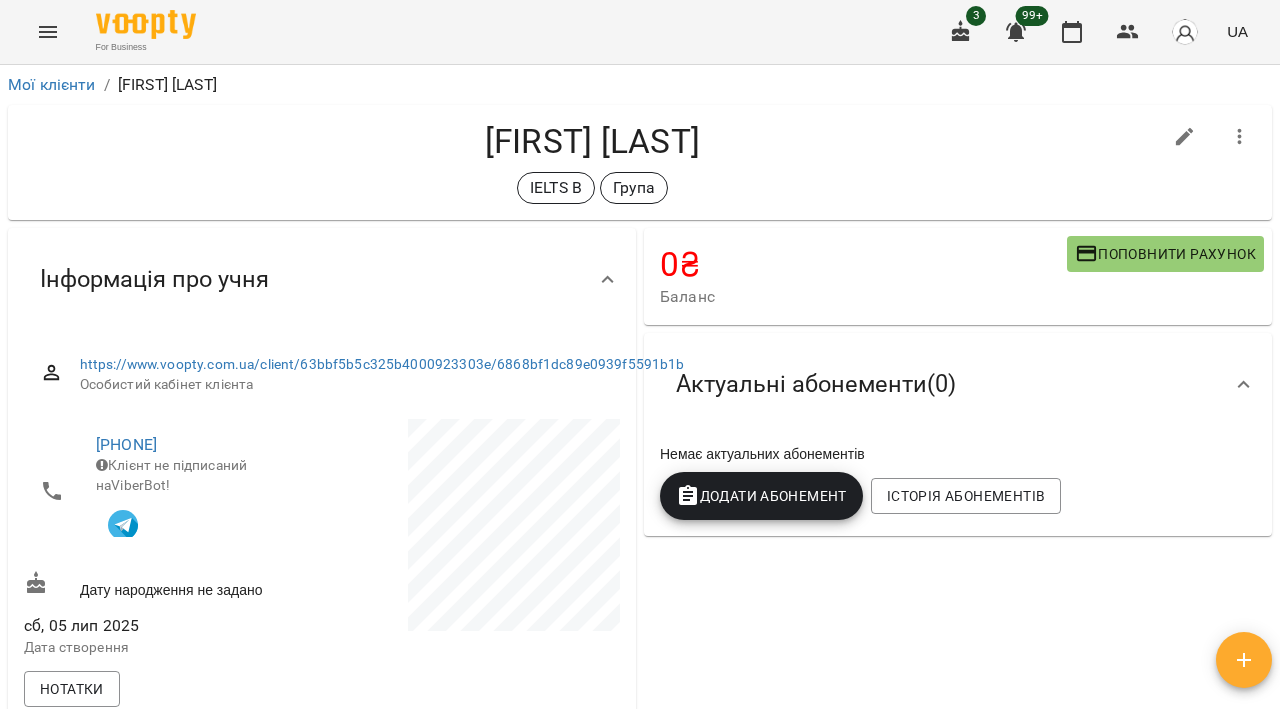 click on "Додати Абонемент" at bounding box center (761, 496) 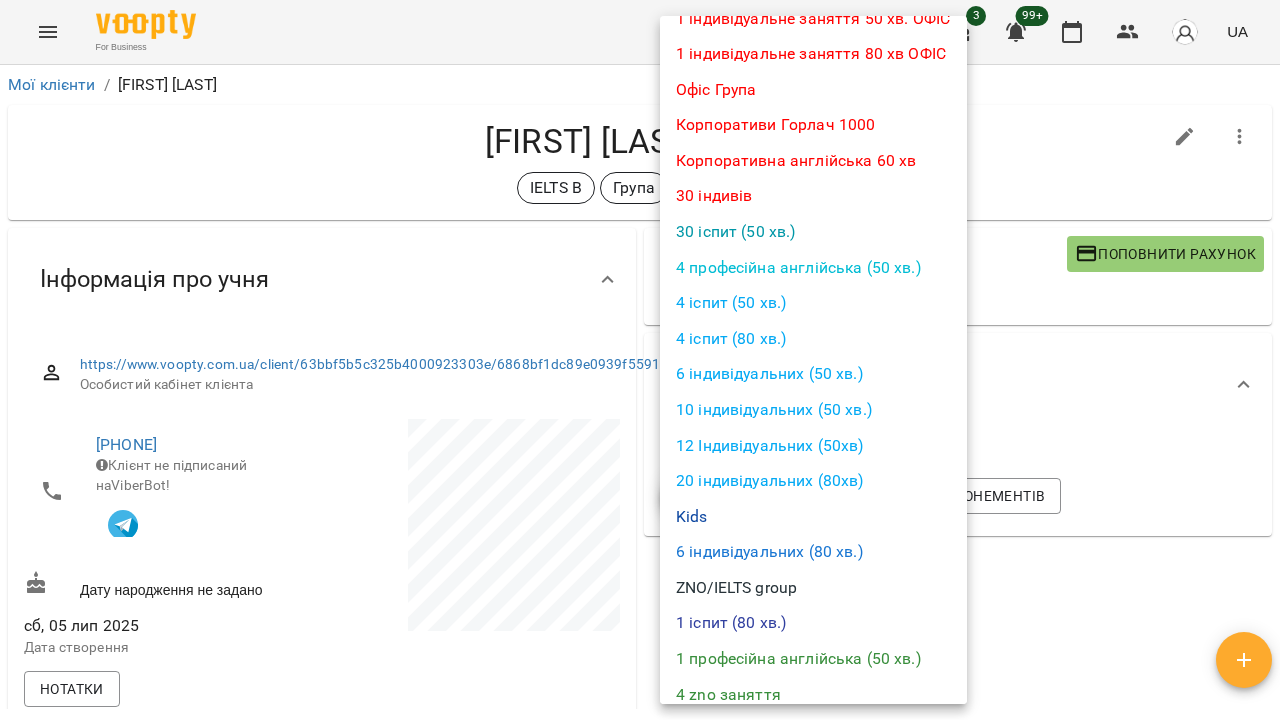 scroll, scrollTop: 119, scrollLeft: 0, axis: vertical 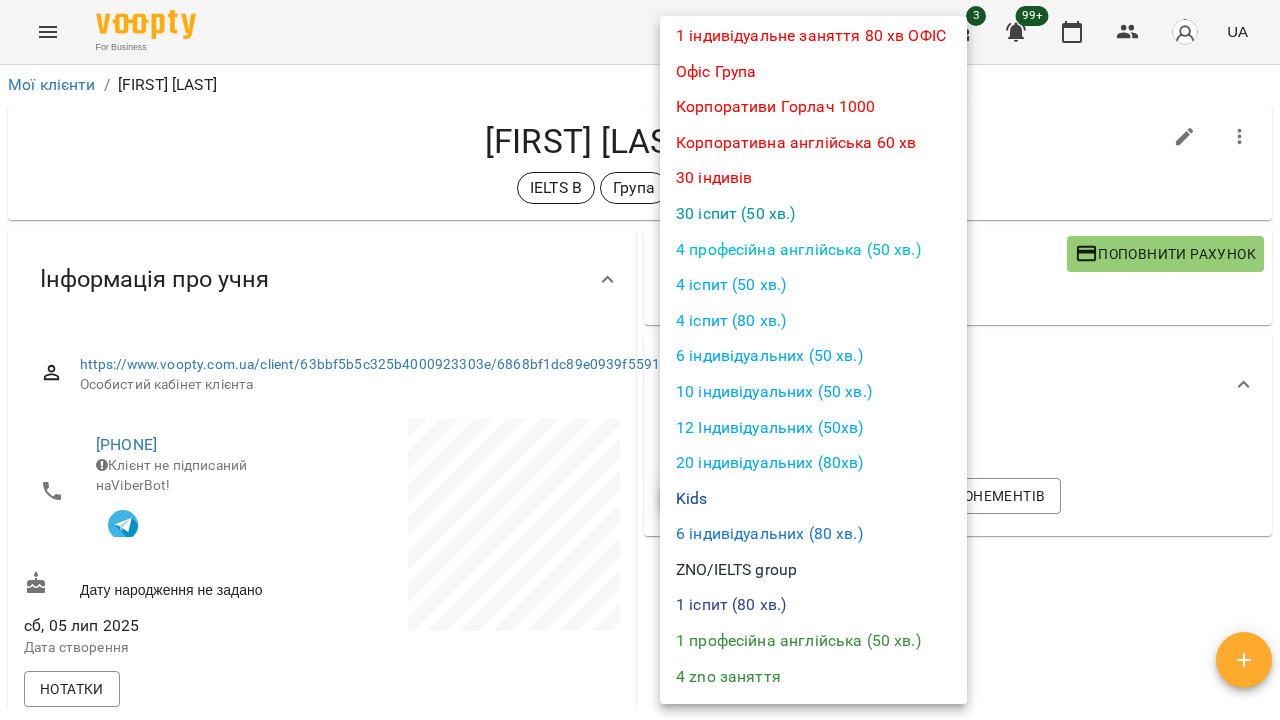 click on "ZNO/IELTS group" at bounding box center (813, 570) 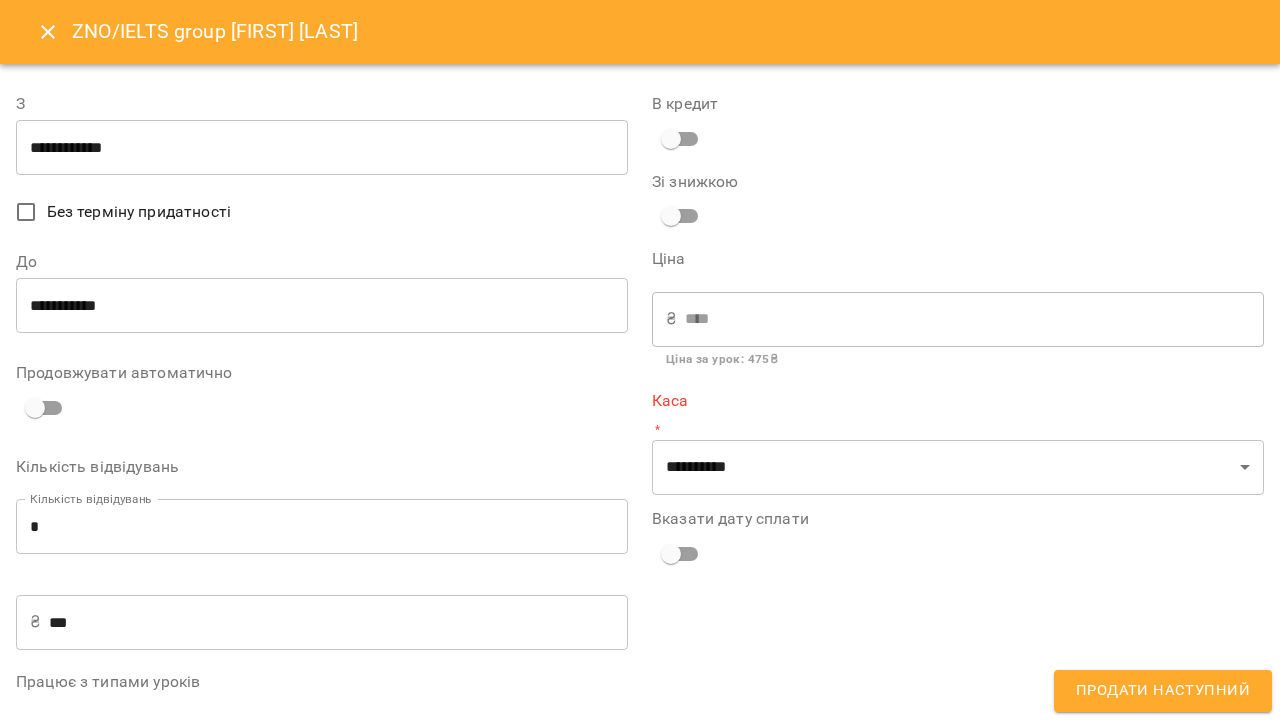 click on "**********" at bounding box center [322, 148] 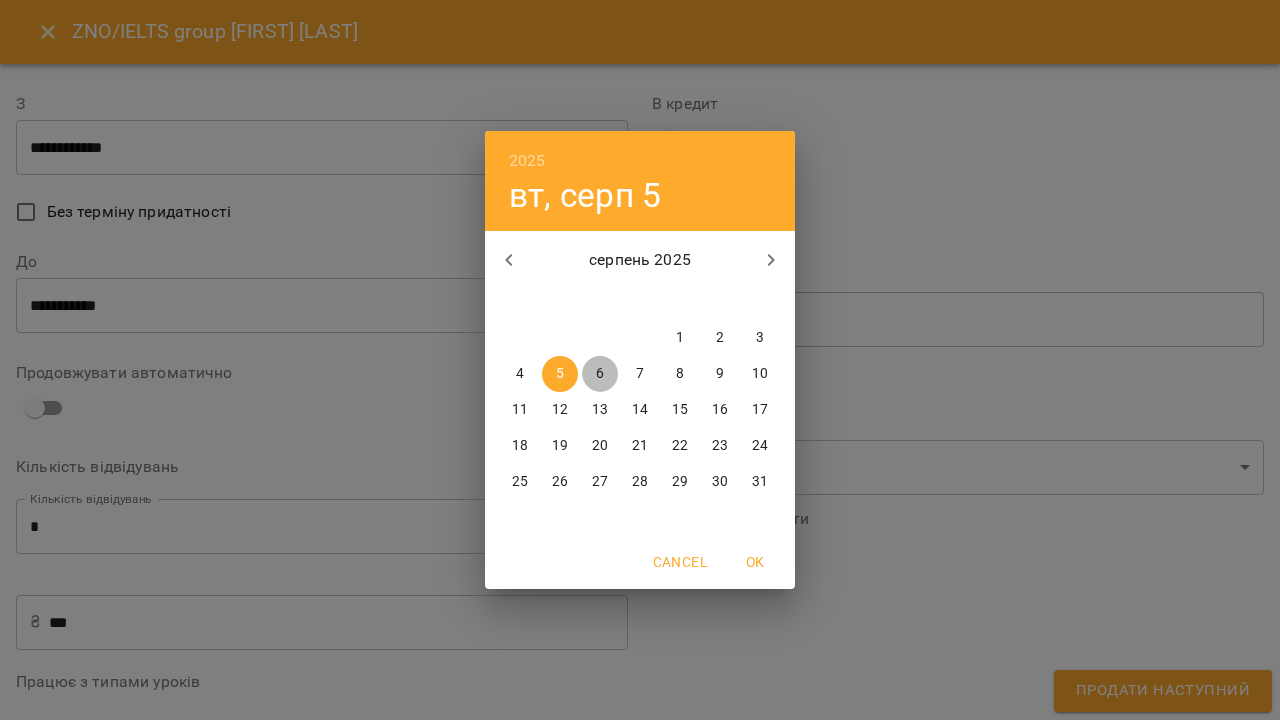 click on "6" at bounding box center (600, 374) 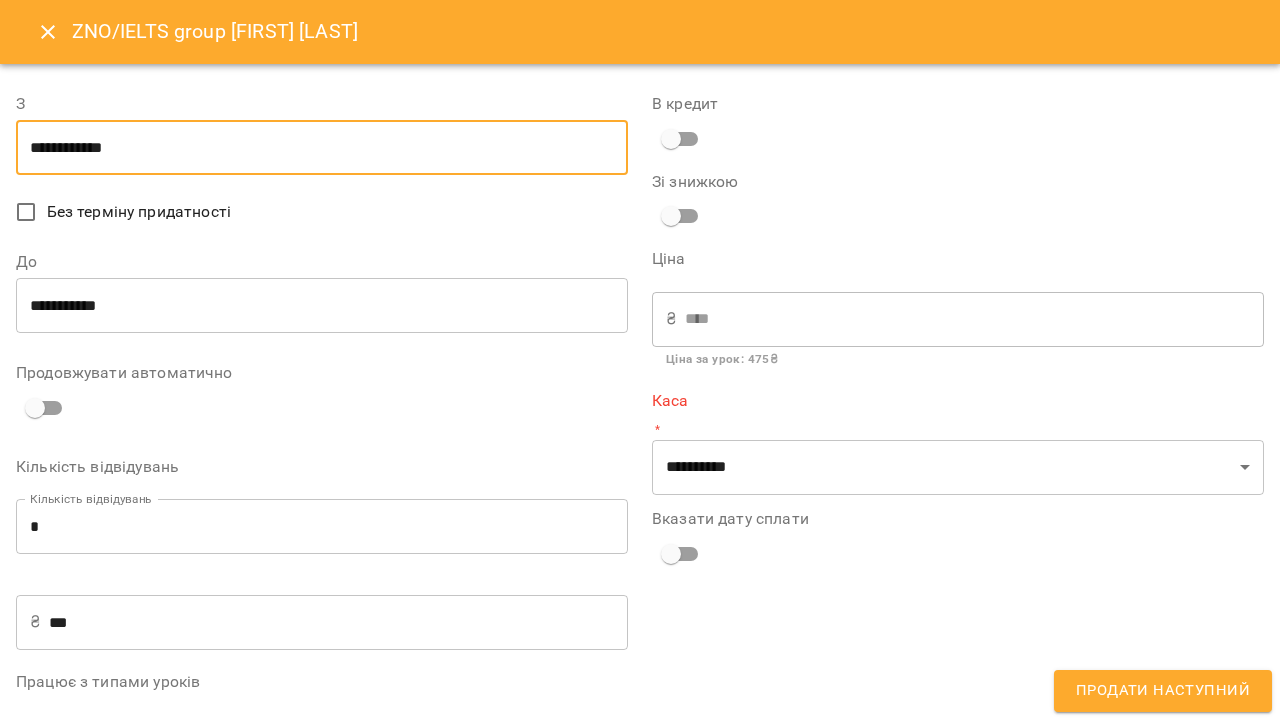 click on "**********" at bounding box center [322, 306] 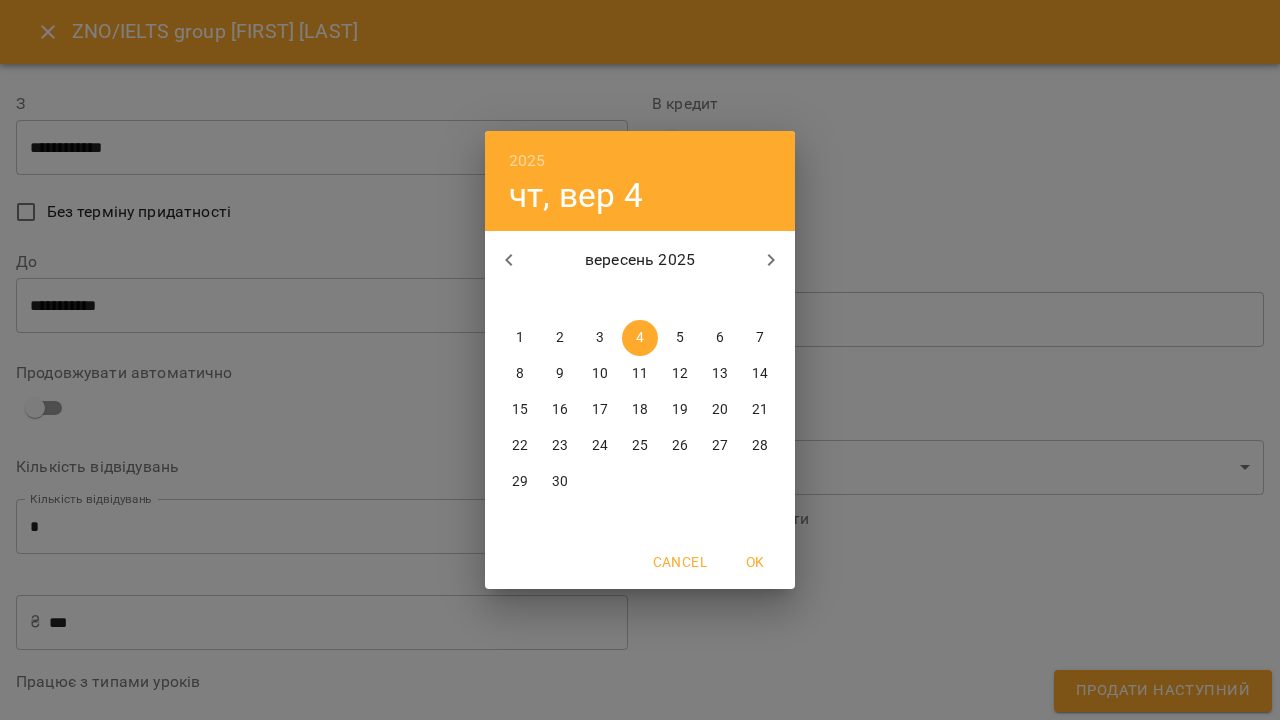 click on "1" at bounding box center [520, 338] 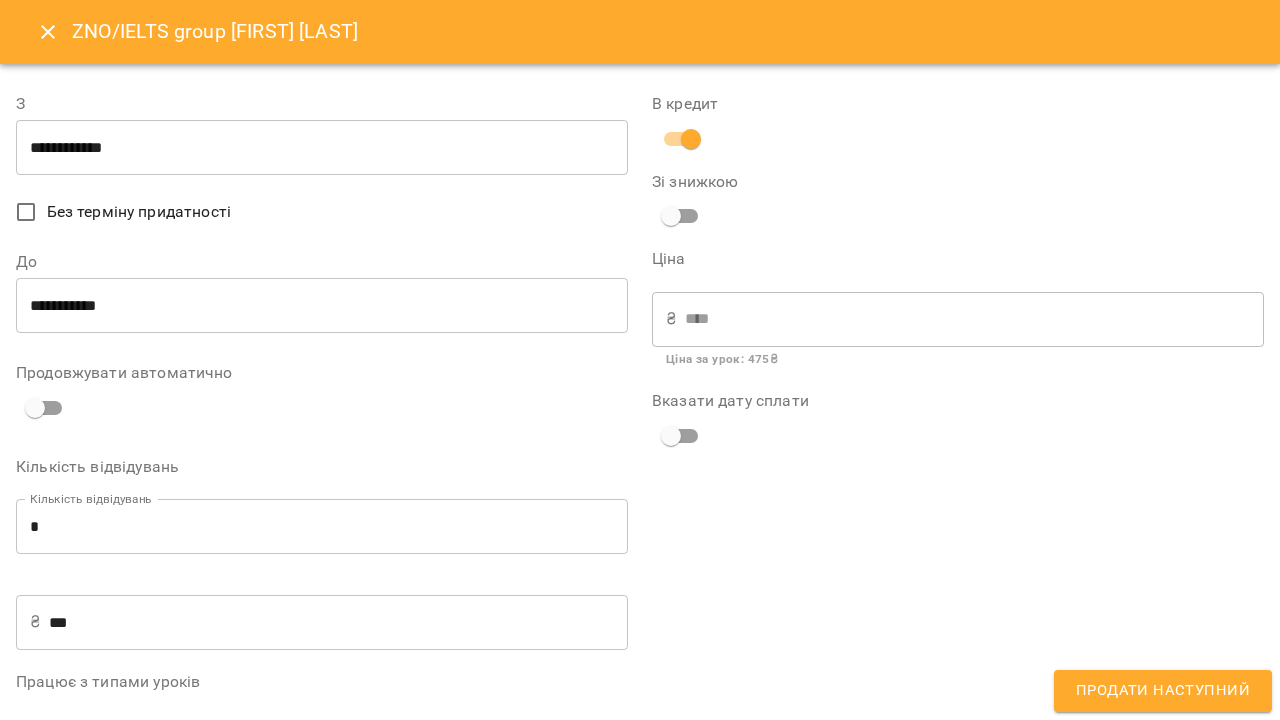 click on "Продати наступний" at bounding box center [1163, 691] 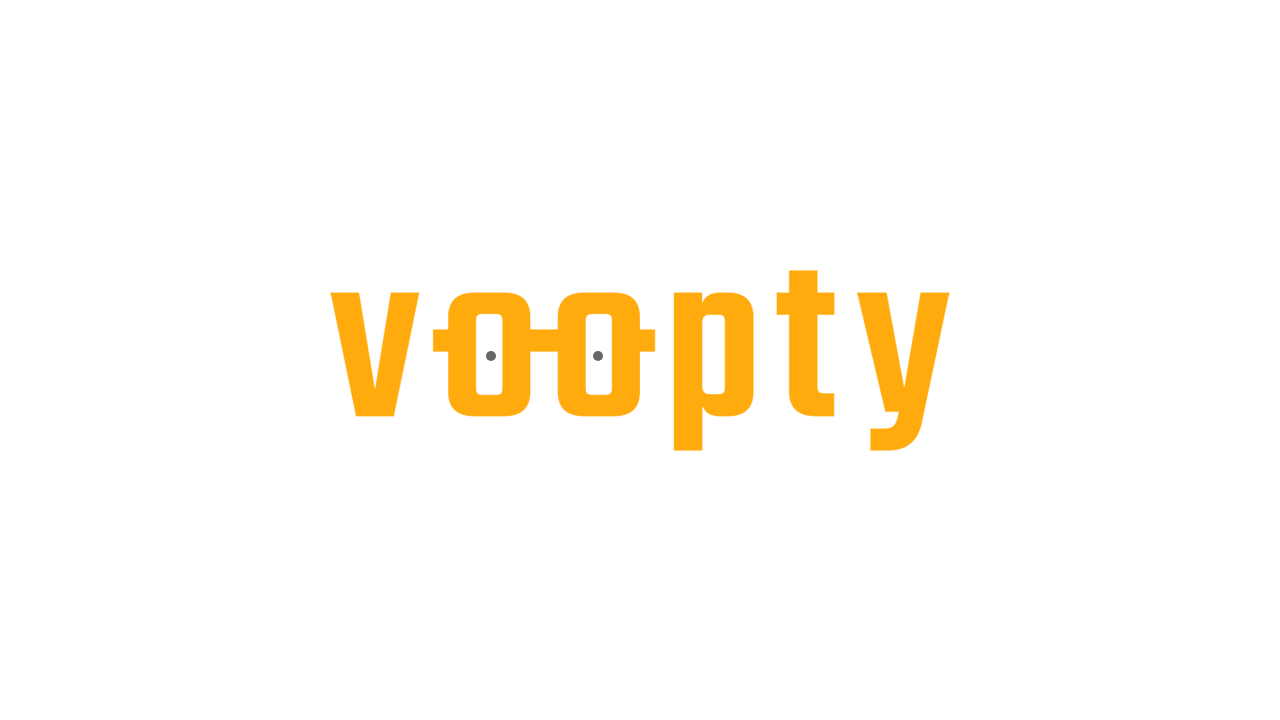 scroll, scrollTop: 0, scrollLeft: 0, axis: both 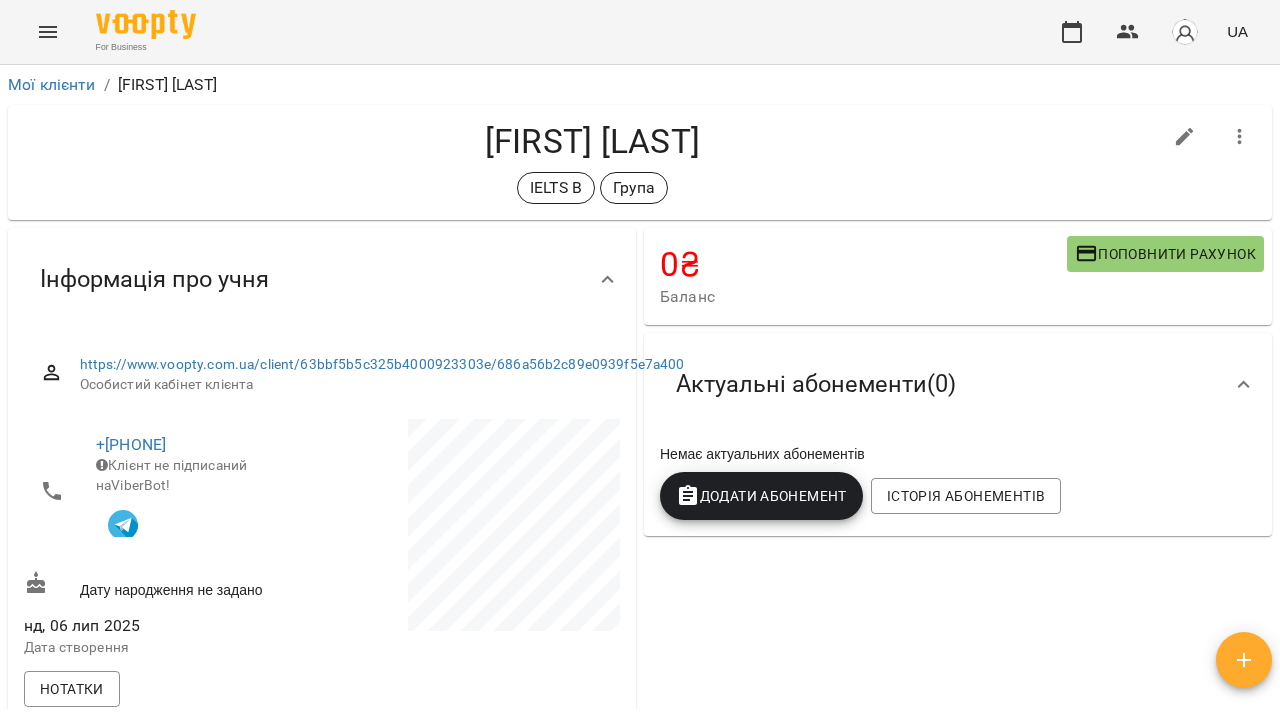 click on "Немає актуальних абонементів Додати Абонемент Історія абонементів" at bounding box center [958, 486] 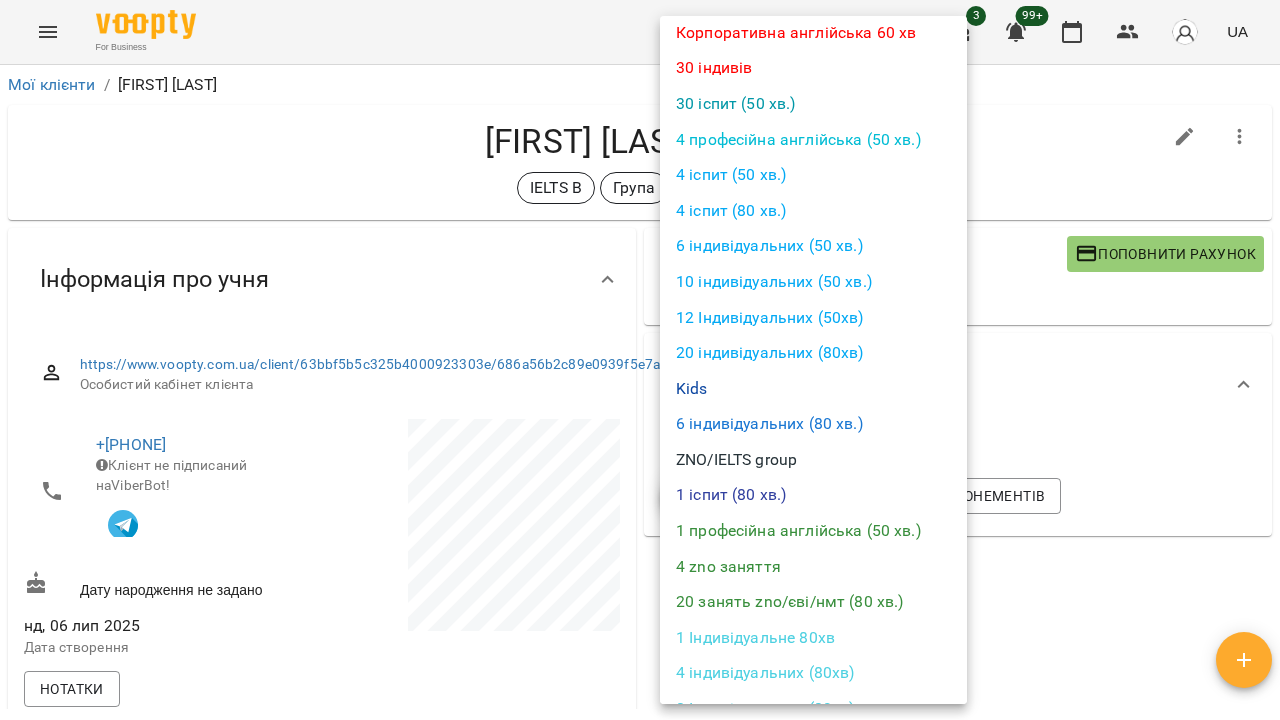 scroll, scrollTop: 231, scrollLeft: 0, axis: vertical 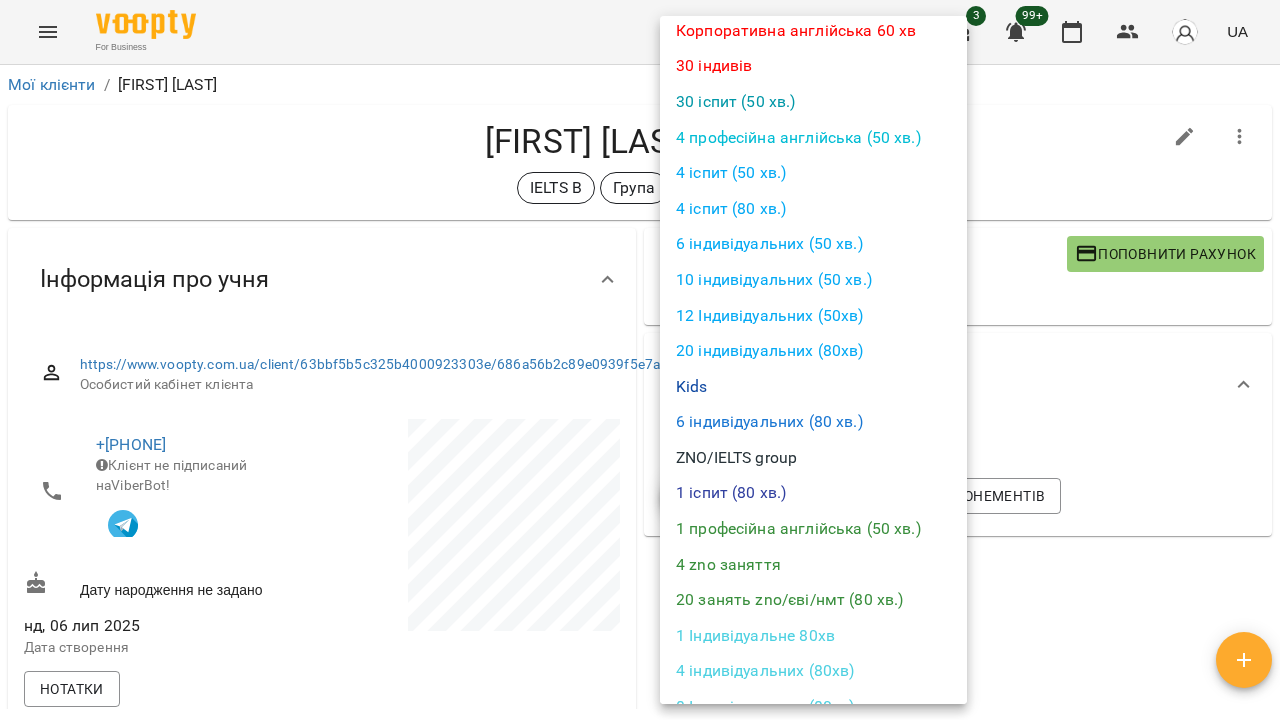 click on "1 іспит (80 хв.)" at bounding box center [813, 493] 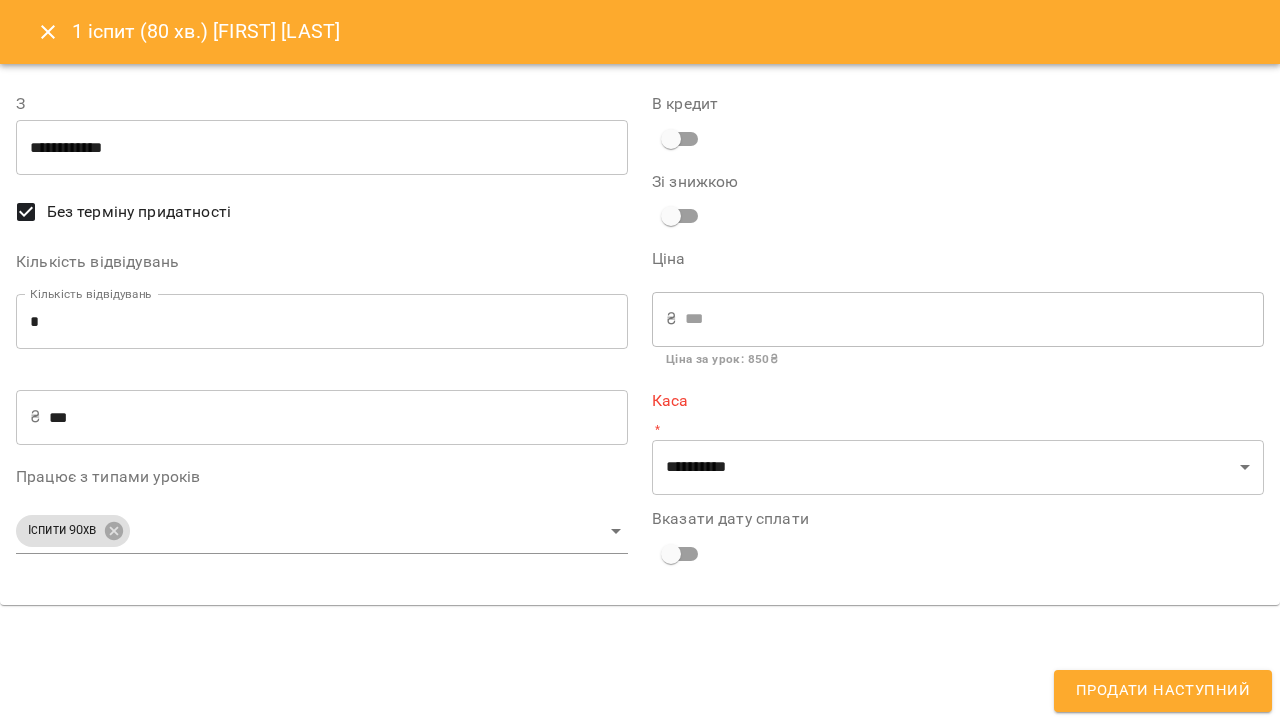 click at bounding box center (48, 32) 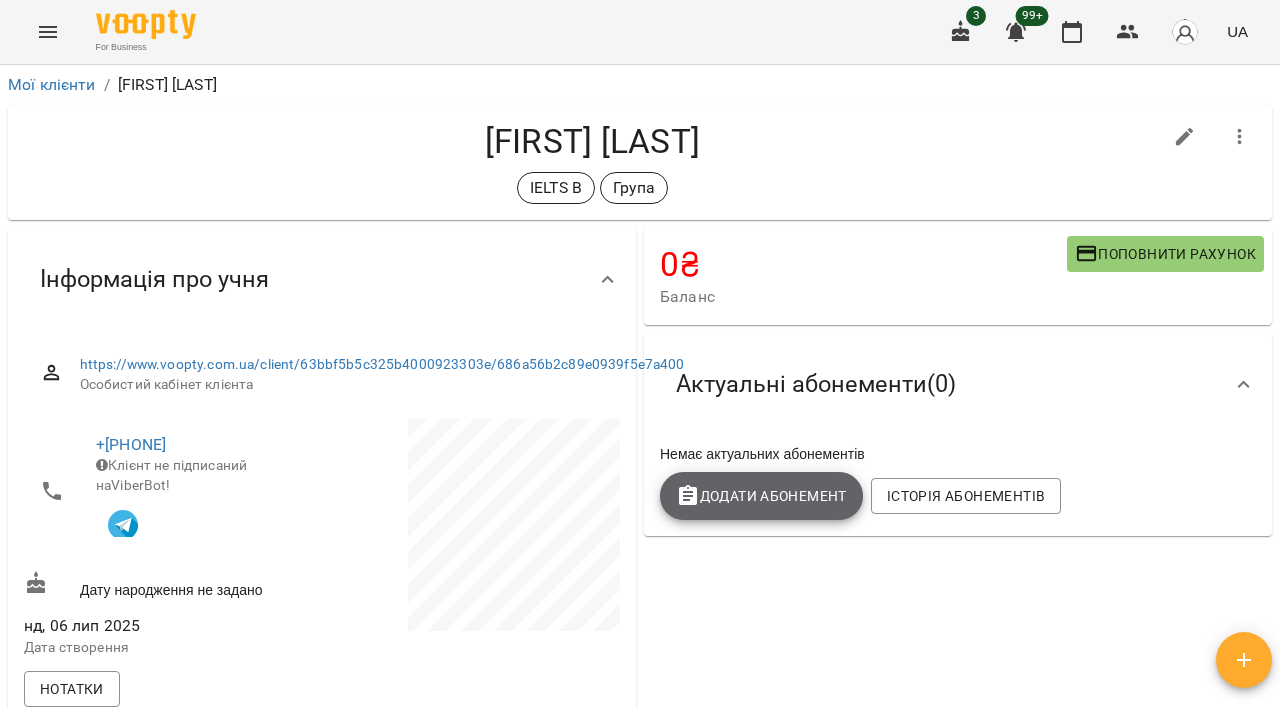 click on "Додати Абонемент" at bounding box center [761, 496] 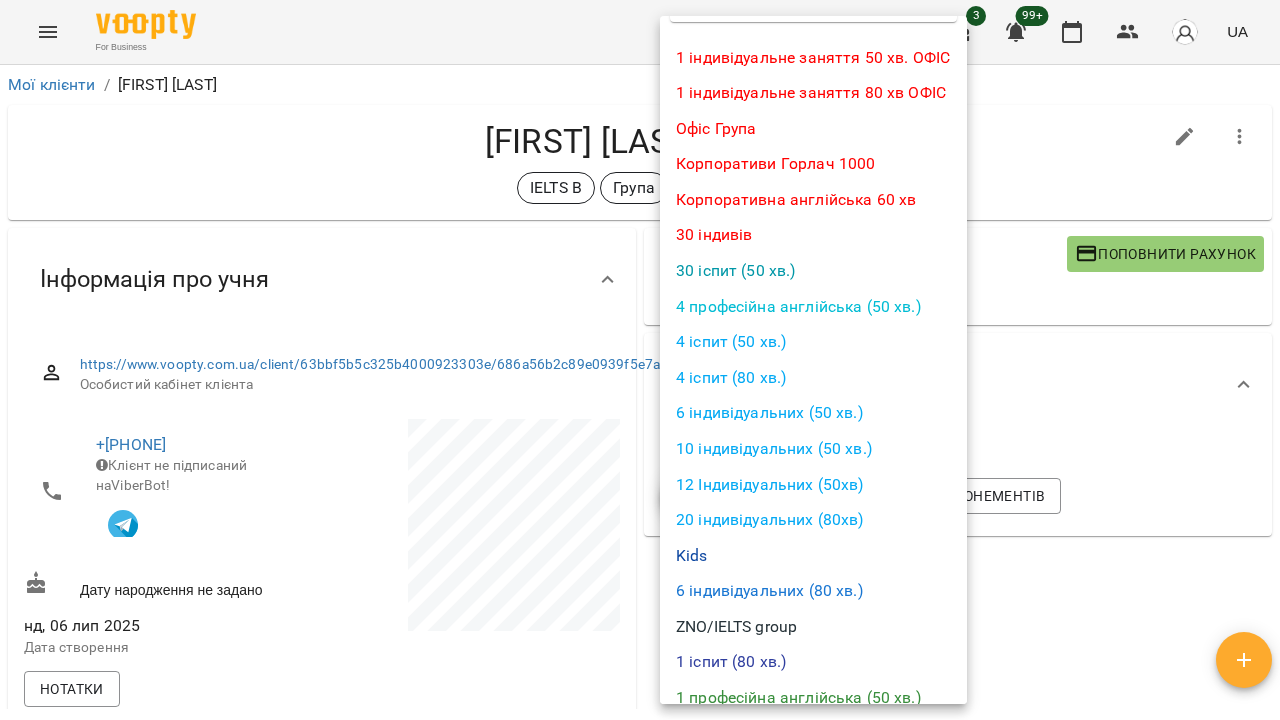 scroll, scrollTop: 61, scrollLeft: 0, axis: vertical 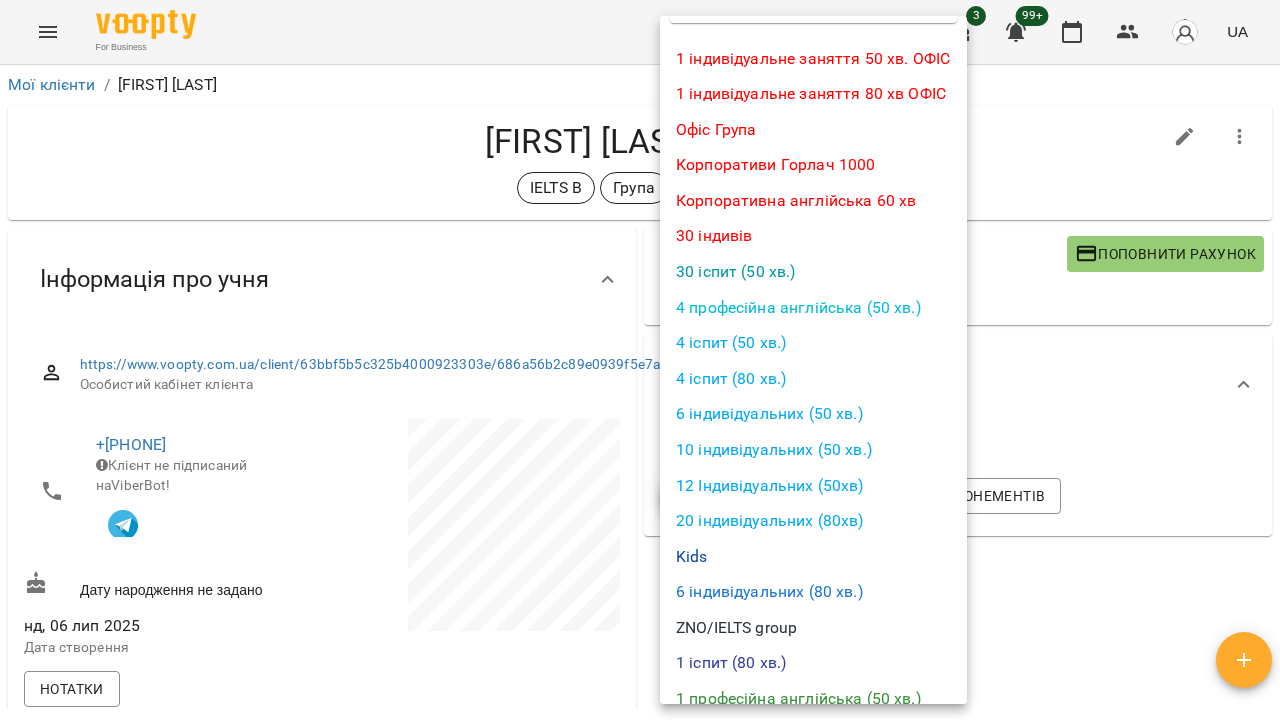 click on "ZNO/IELTS group" at bounding box center [813, 628] 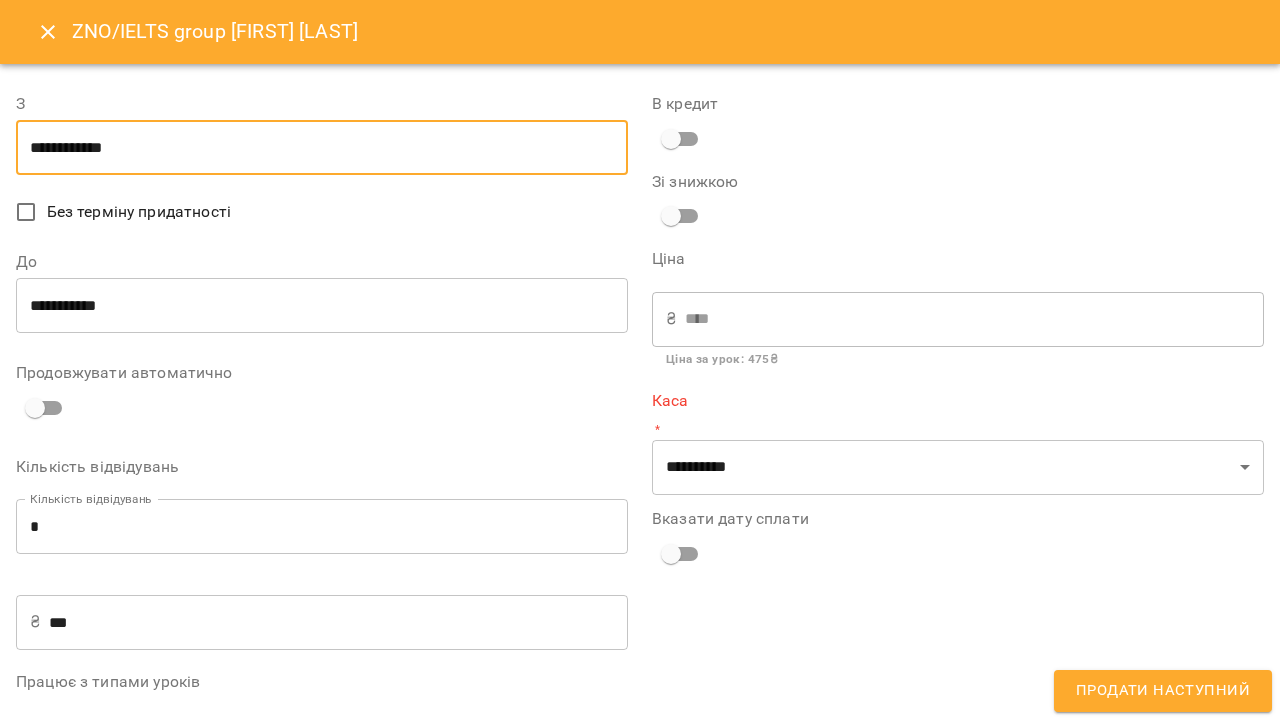 click on "**********" at bounding box center (322, 148) 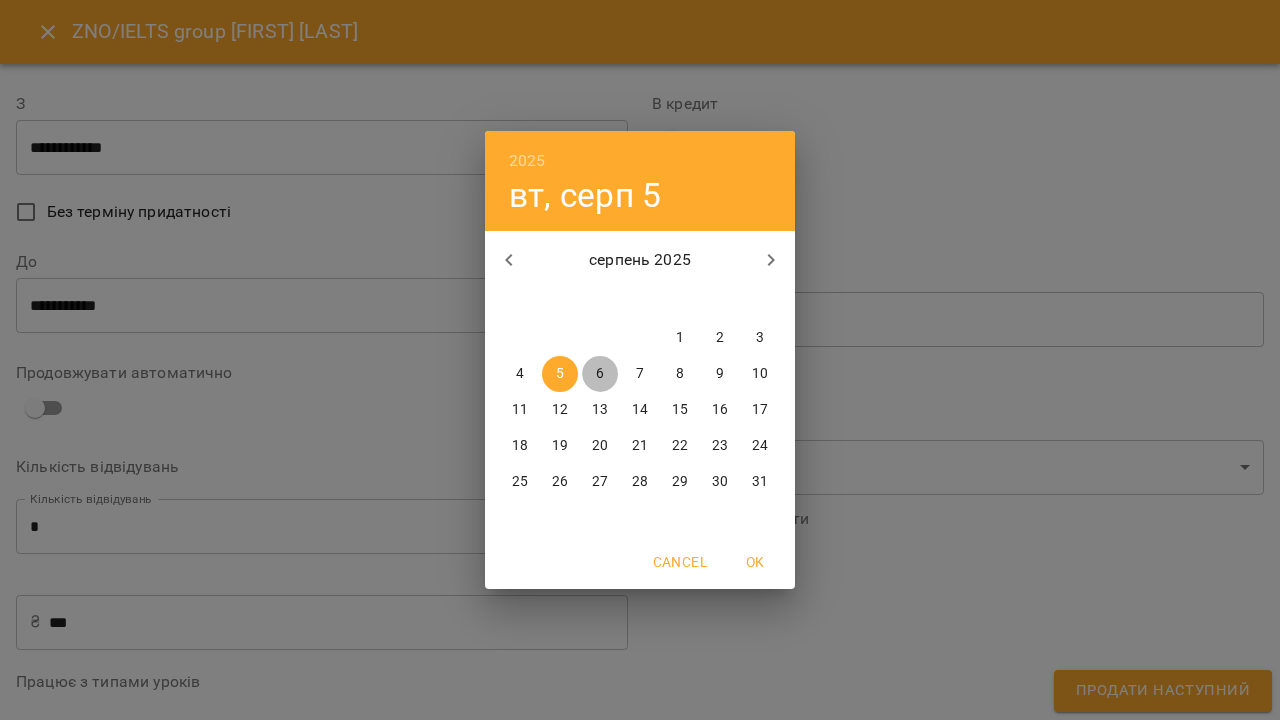 click on "6" at bounding box center (600, 374) 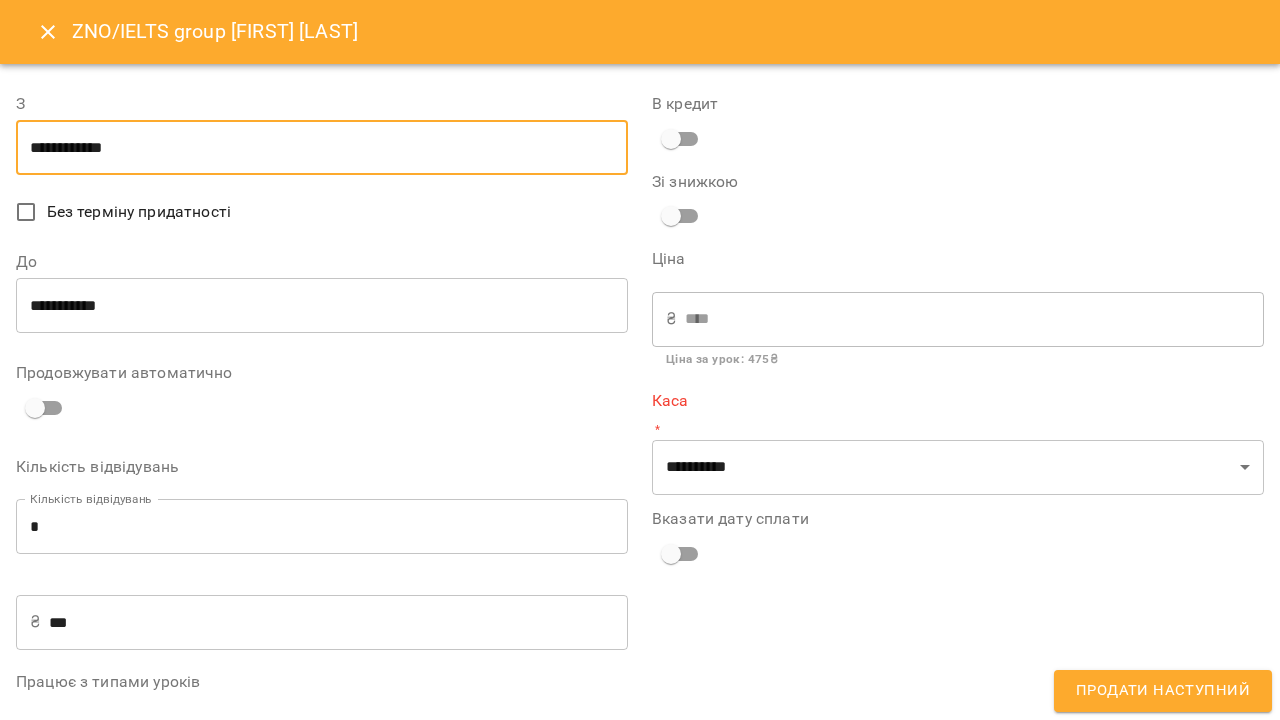 click on "**********" at bounding box center [322, 306] 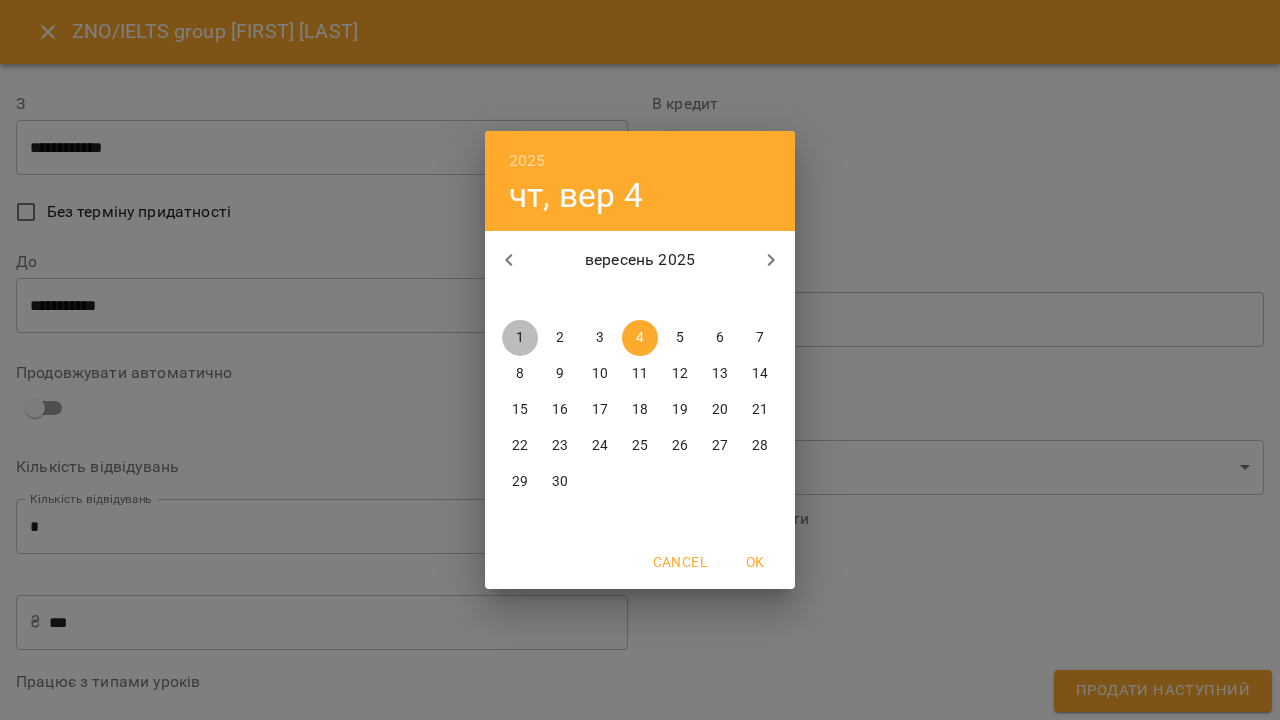click on "1" at bounding box center [520, 338] 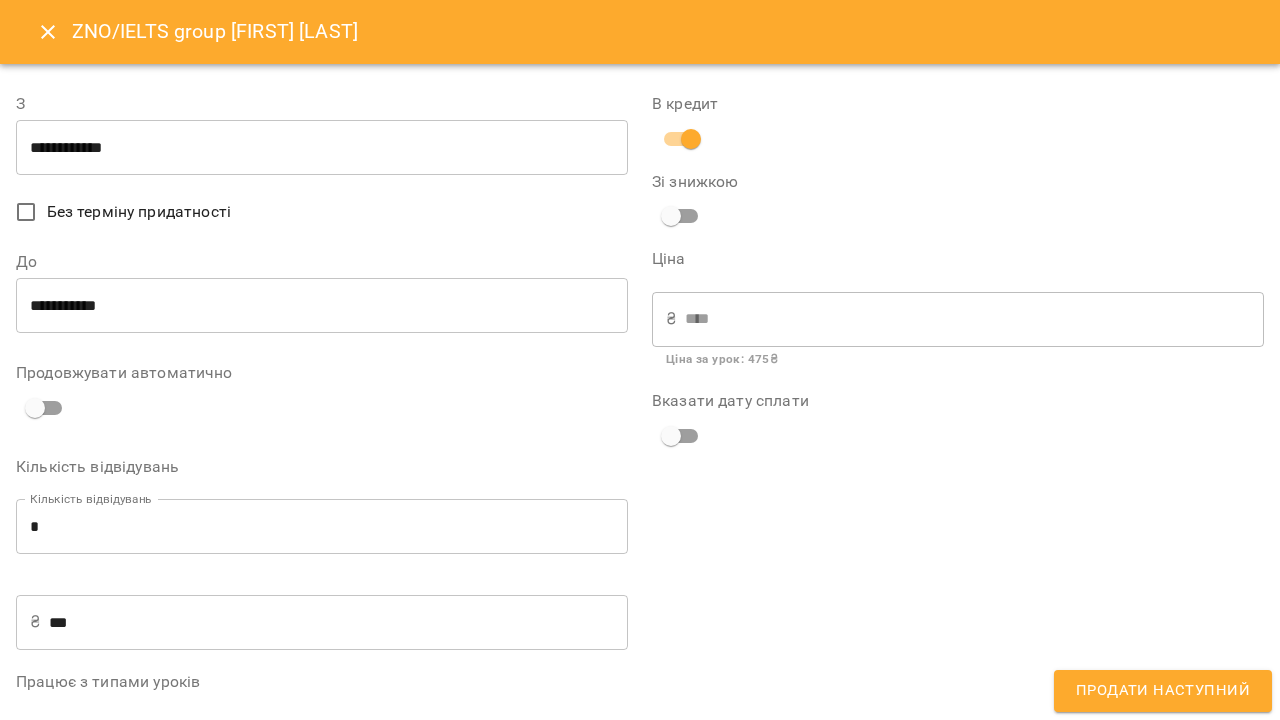 click on "Продати наступний" at bounding box center (1163, 691) 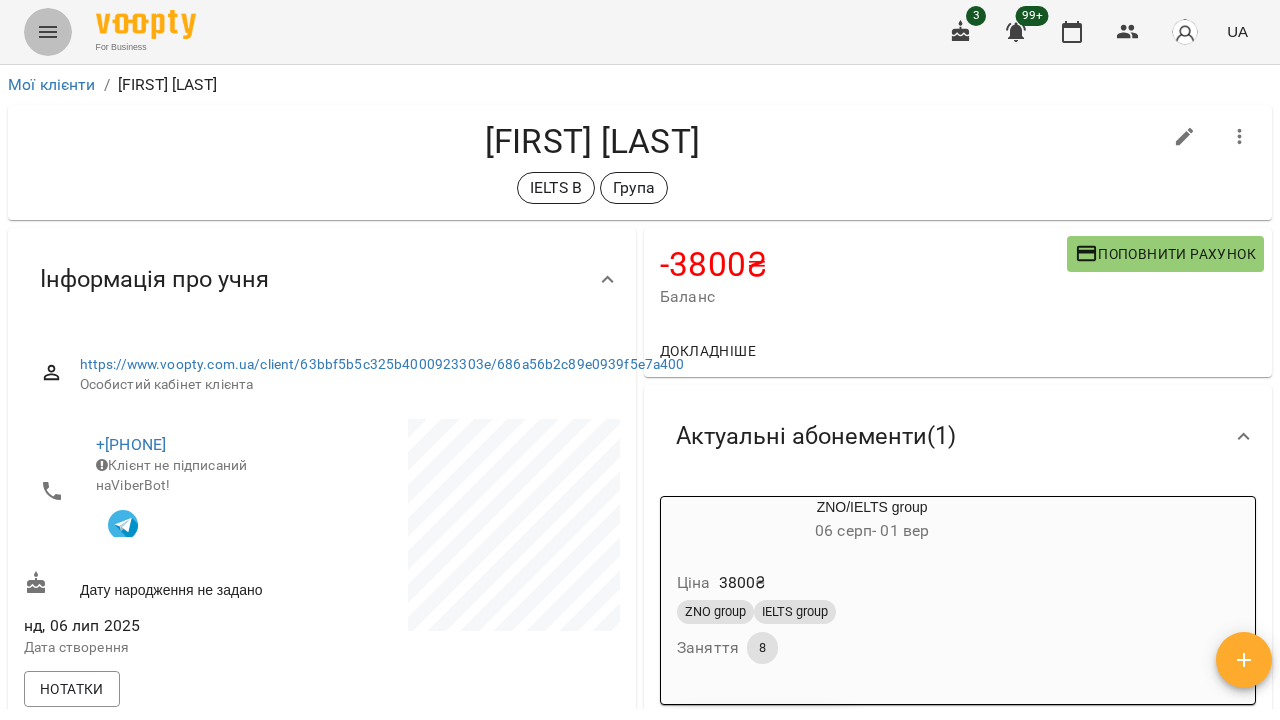 click at bounding box center (48, 32) 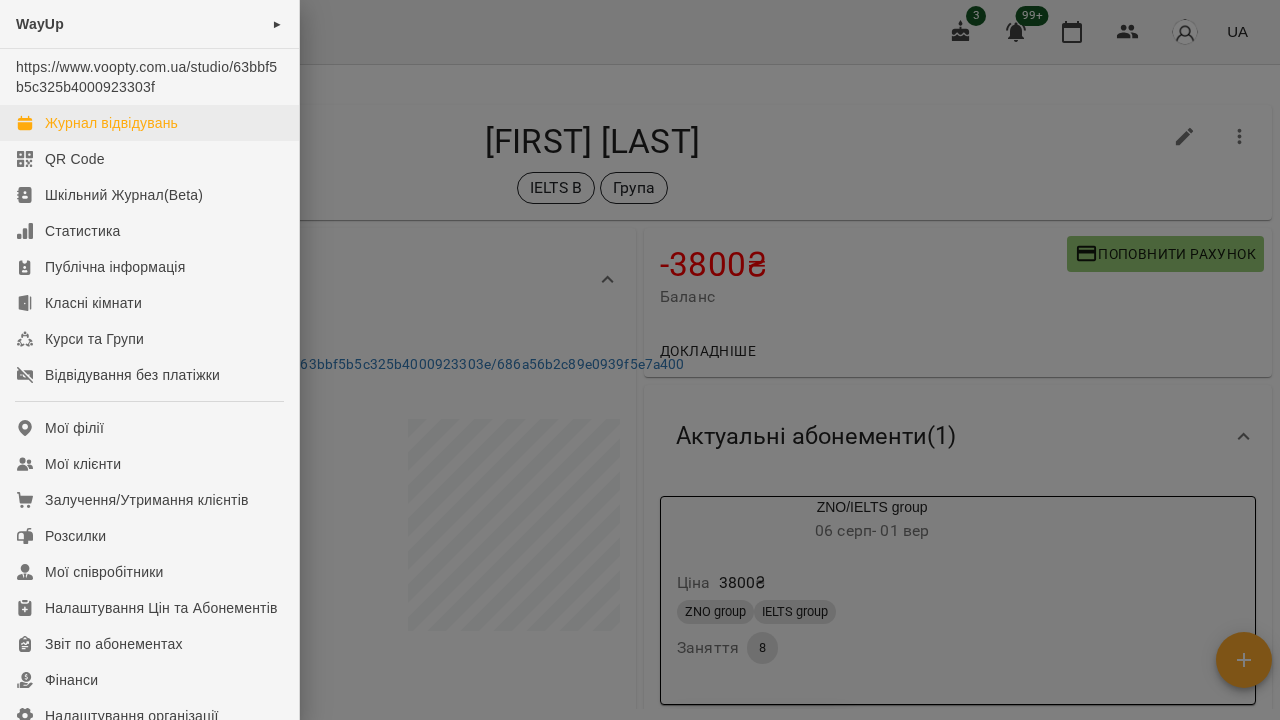 click on "Журнал відвідувань" at bounding box center (111, 123) 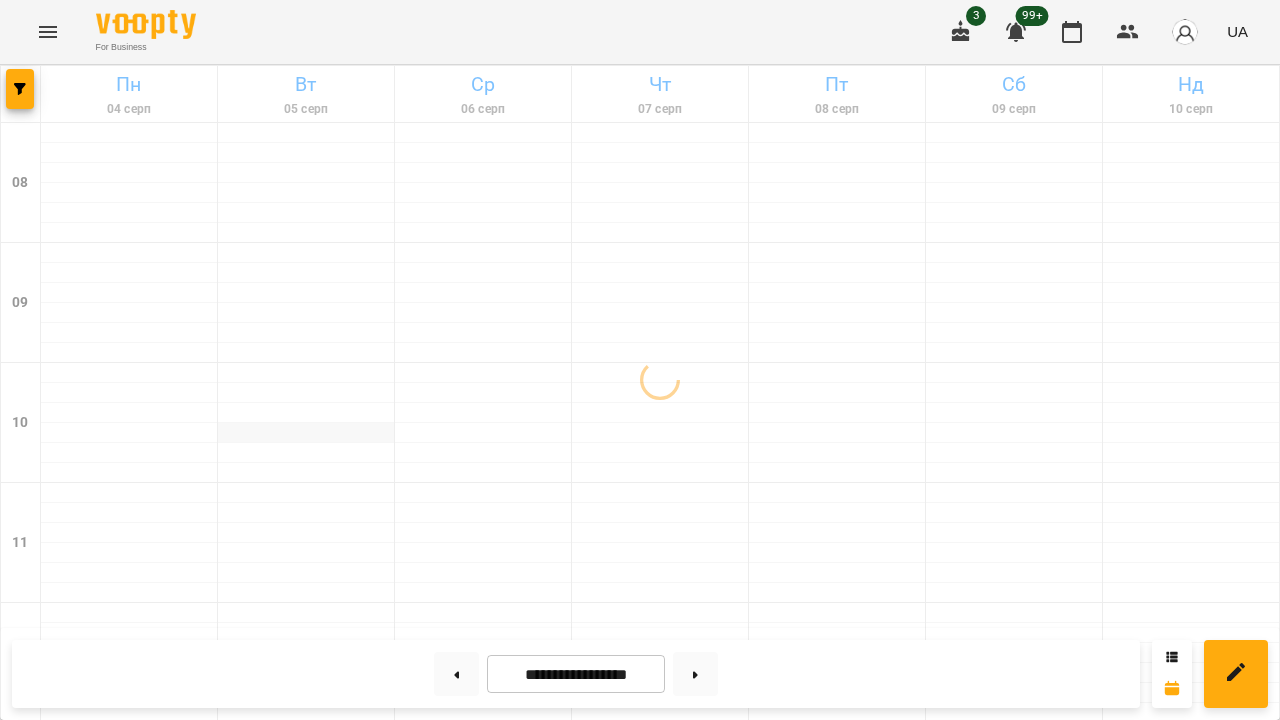scroll, scrollTop: 1172, scrollLeft: 0, axis: vertical 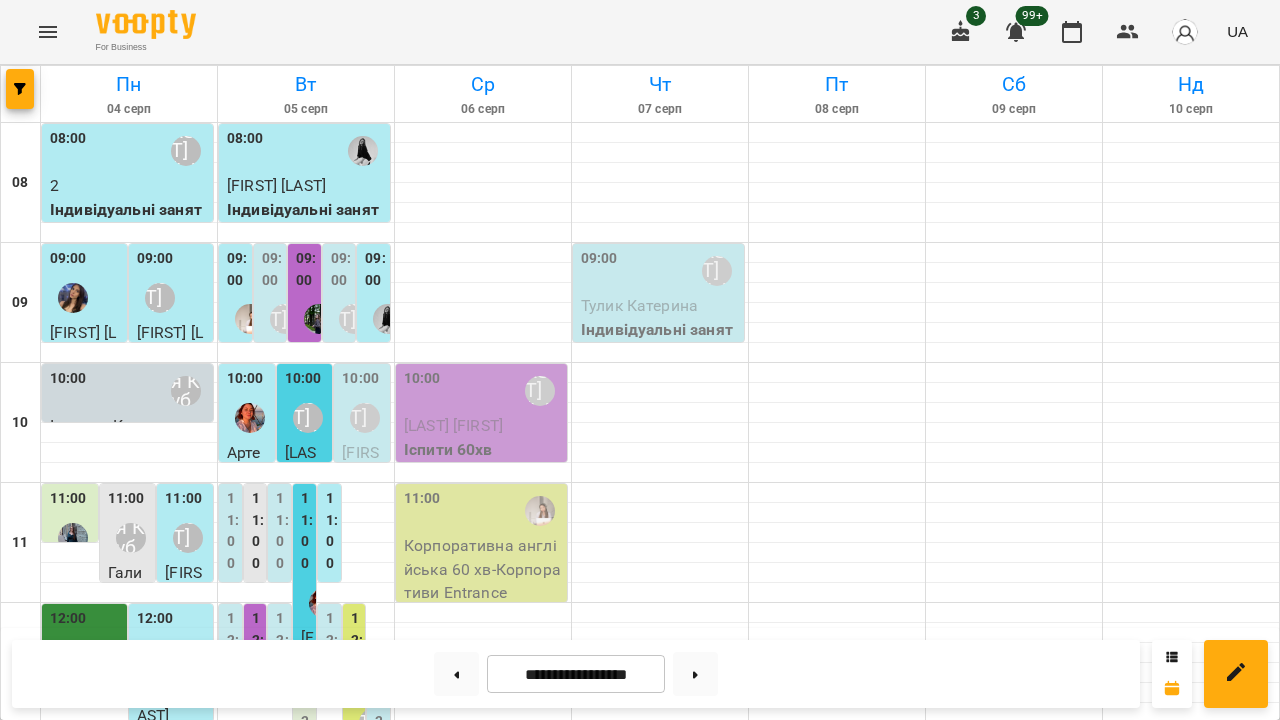 click on "19:00 2 Індивідуальні заняття 50хв" at bounding box center (232, 1776) 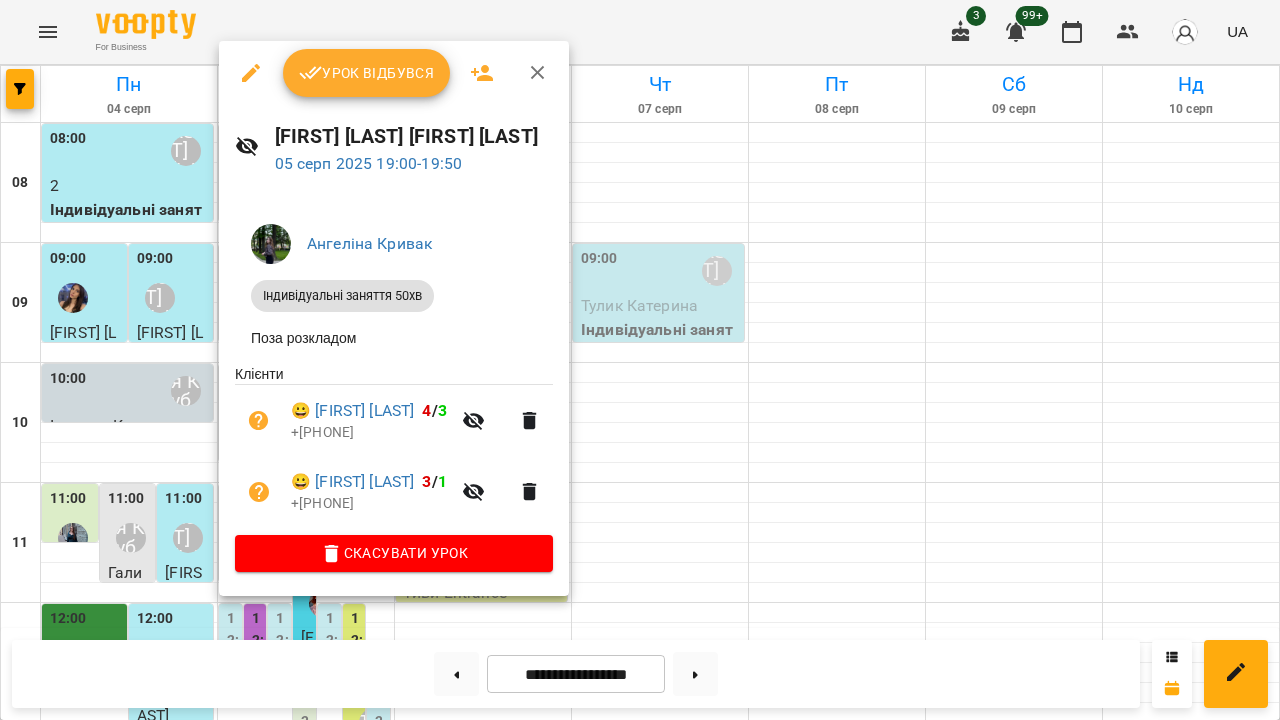 click at bounding box center (640, 360) 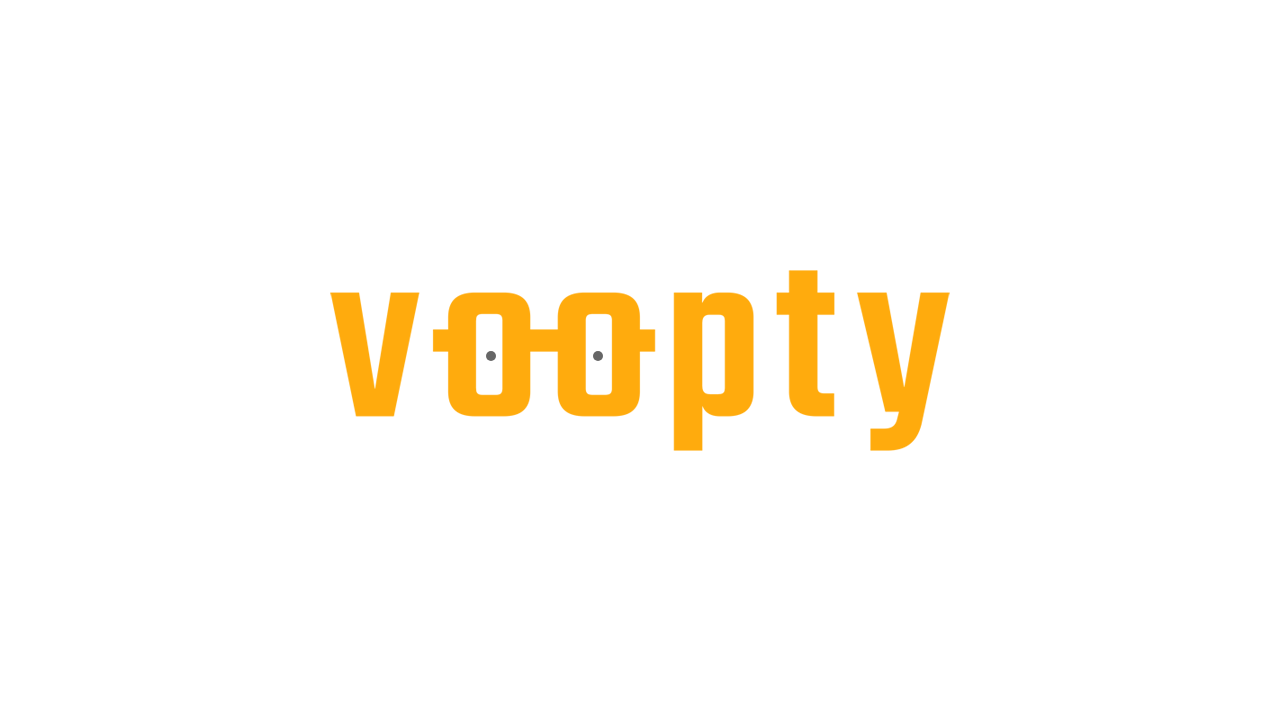 scroll, scrollTop: 0, scrollLeft: 0, axis: both 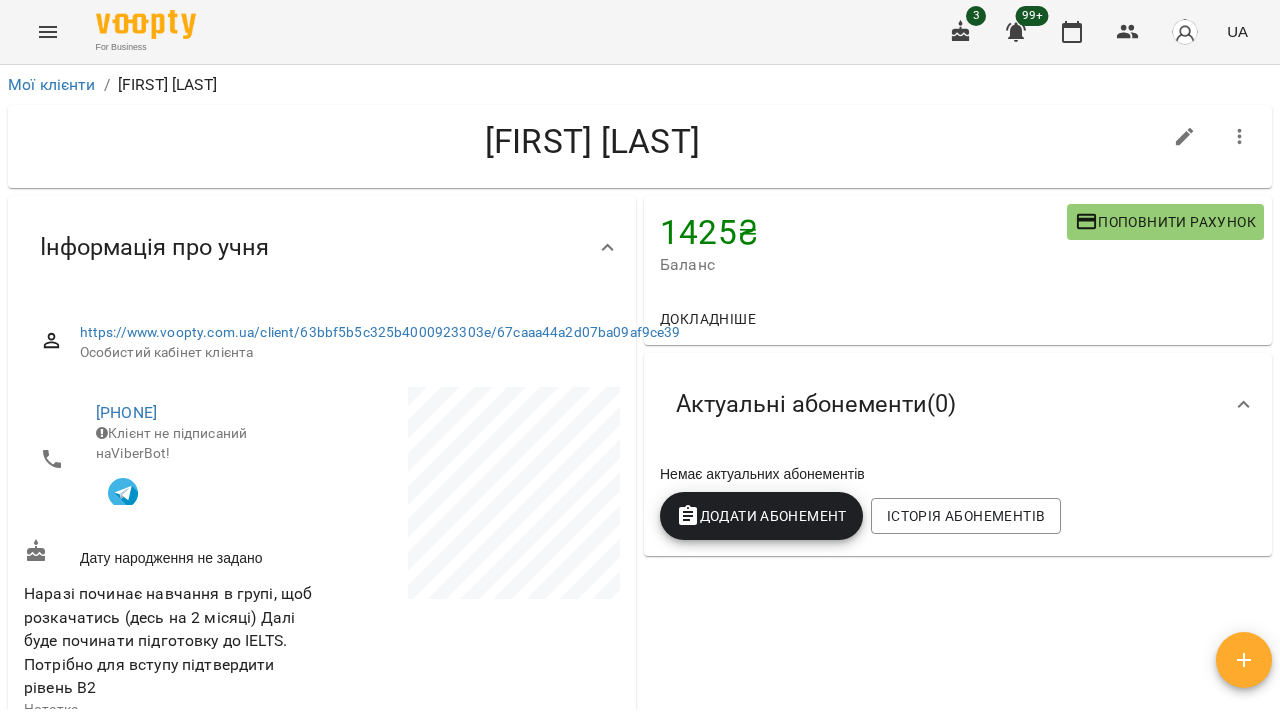 click on "Додати Абонемент" at bounding box center (761, 516) 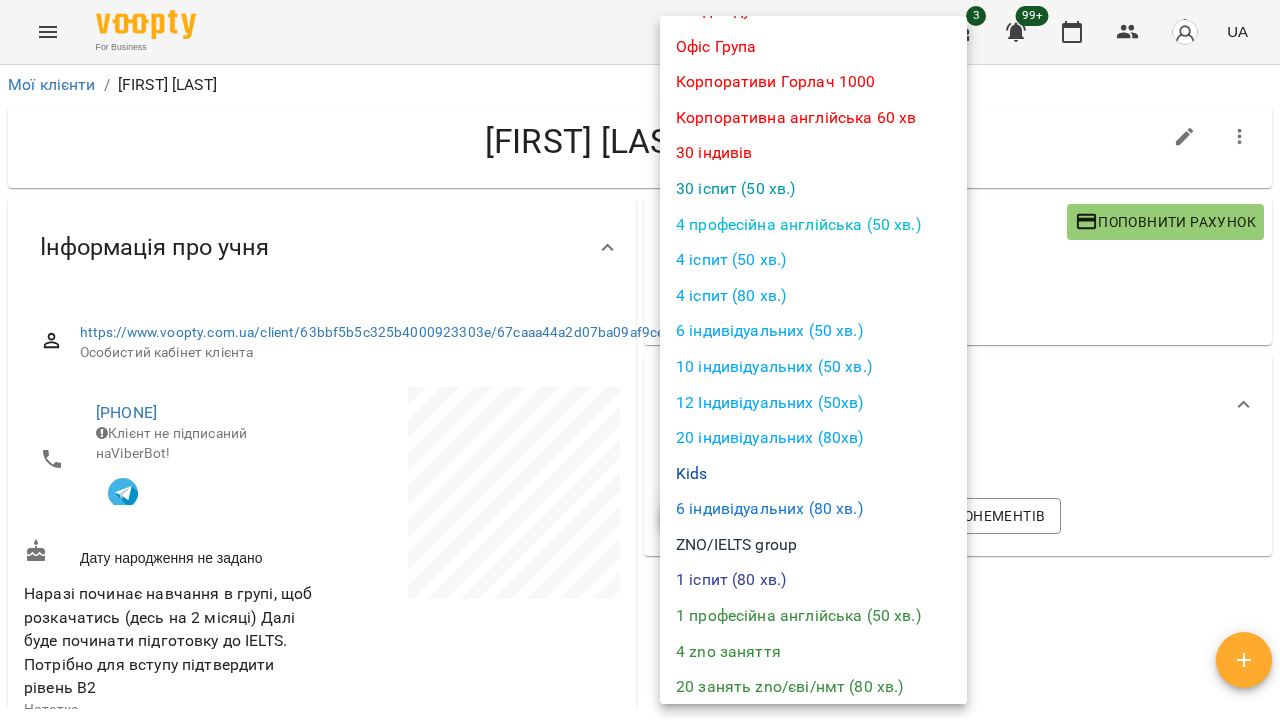 scroll, scrollTop: 135, scrollLeft: 0, axis: vertical 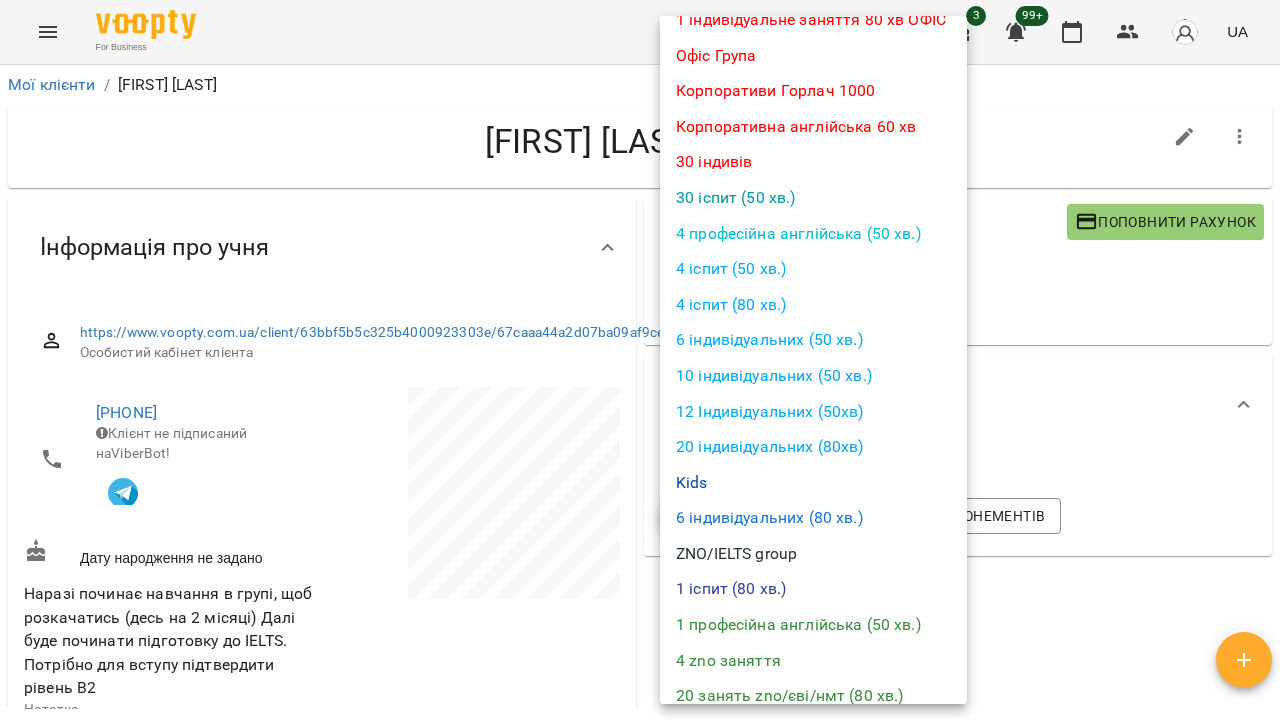 click on "ZNO/IELTS group" at bounding box center (813, 554) 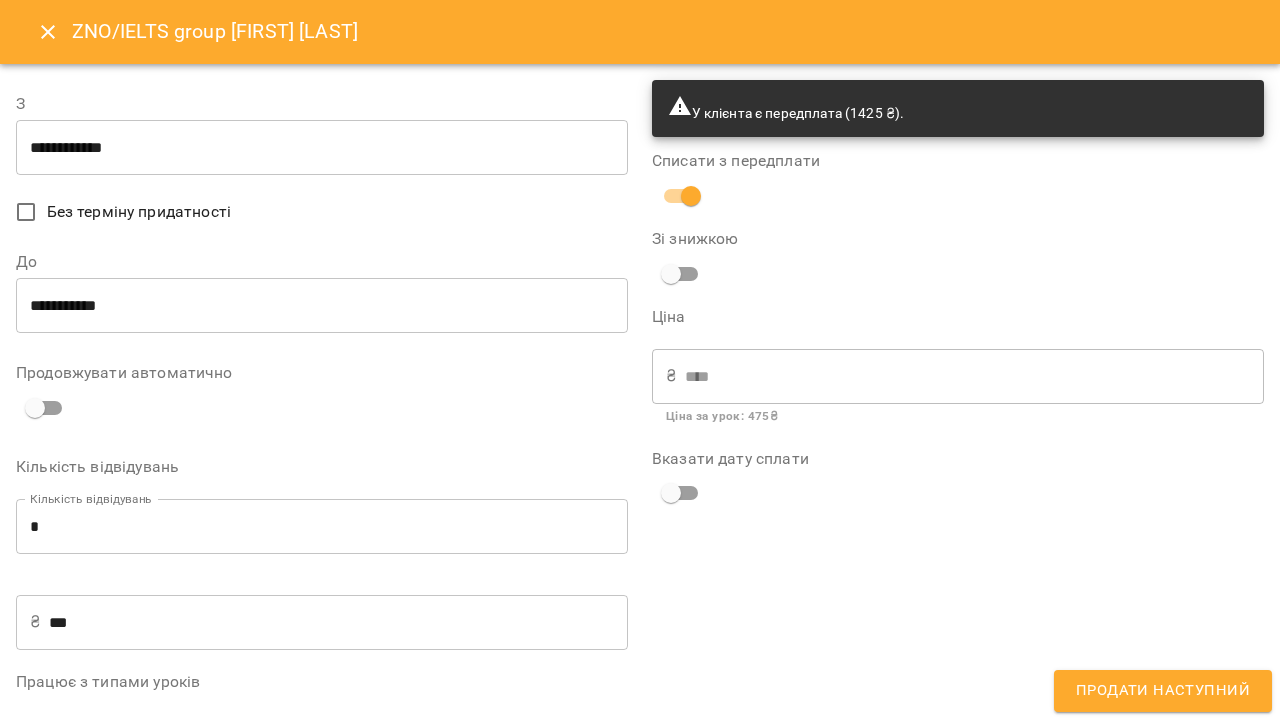 click on "**********" at bounding box center [322, 148] 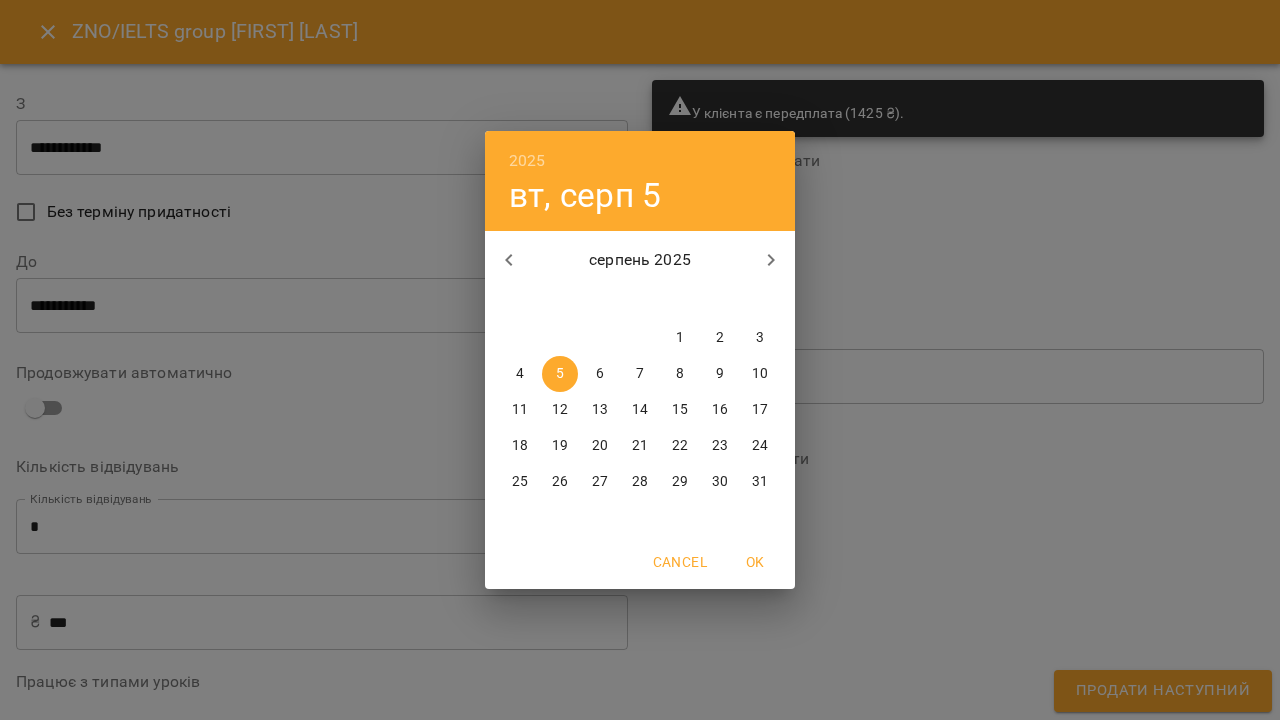 click on "11" at bounding box center (520, 410) 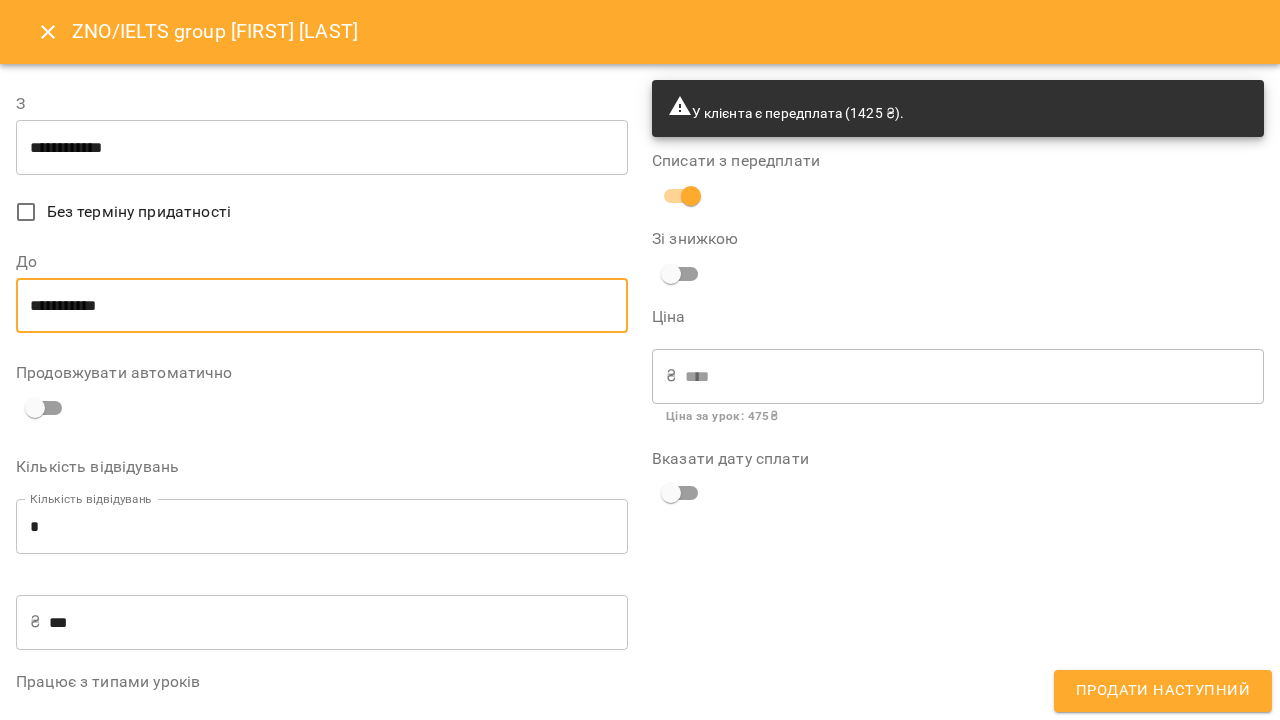click on "**********" at bounding box center (322, 306) 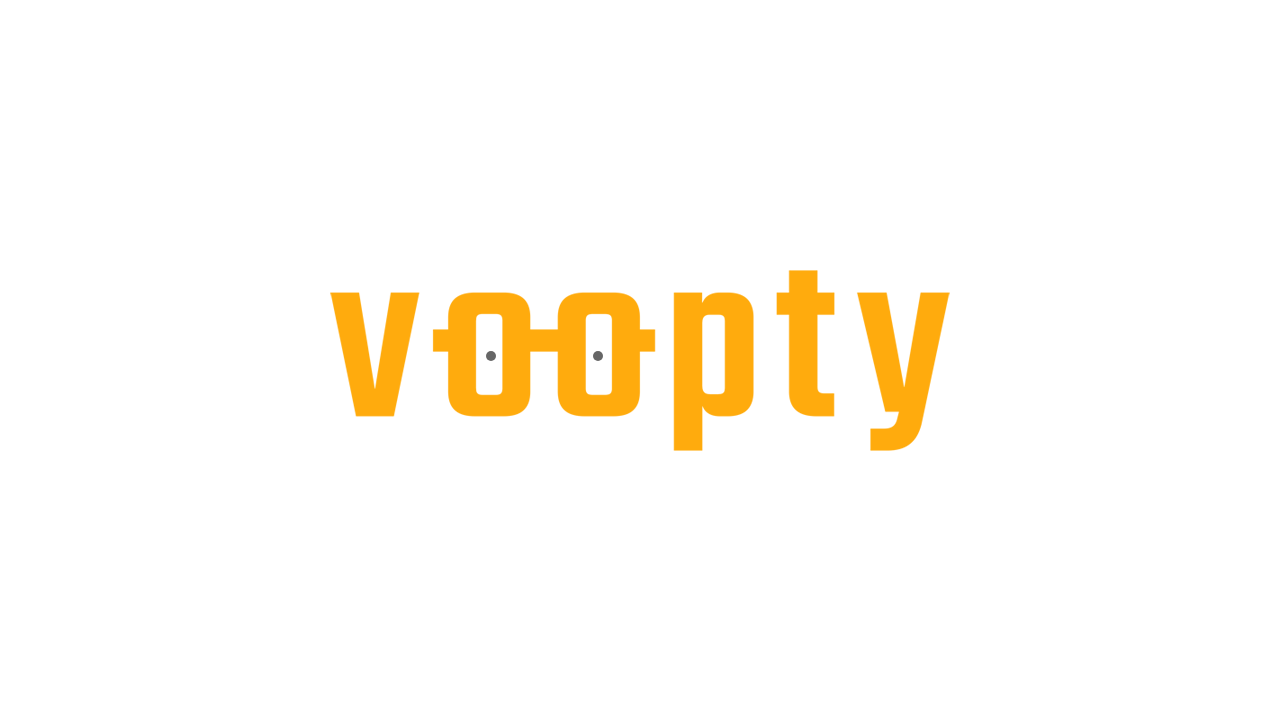 scroll, scrollTop: 0, scrollLeft: 0, axis: both 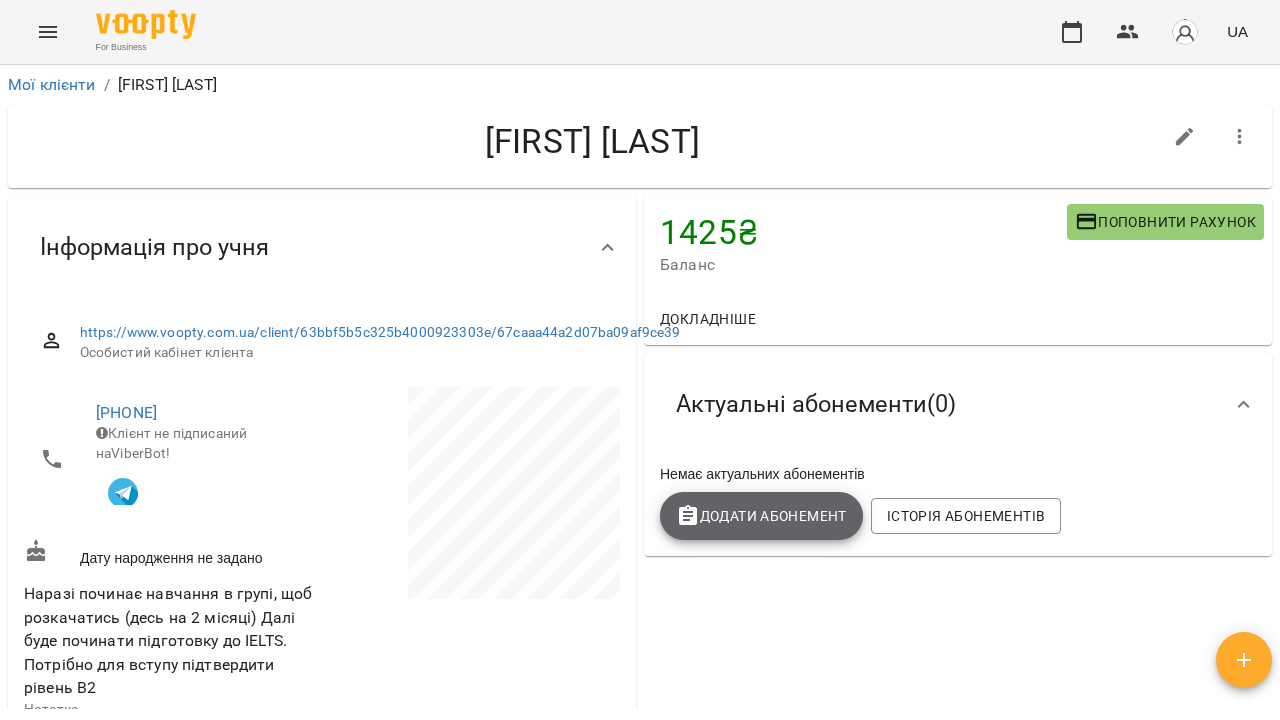 click on "Додати Абонемент" at bounding box center [761, 516] 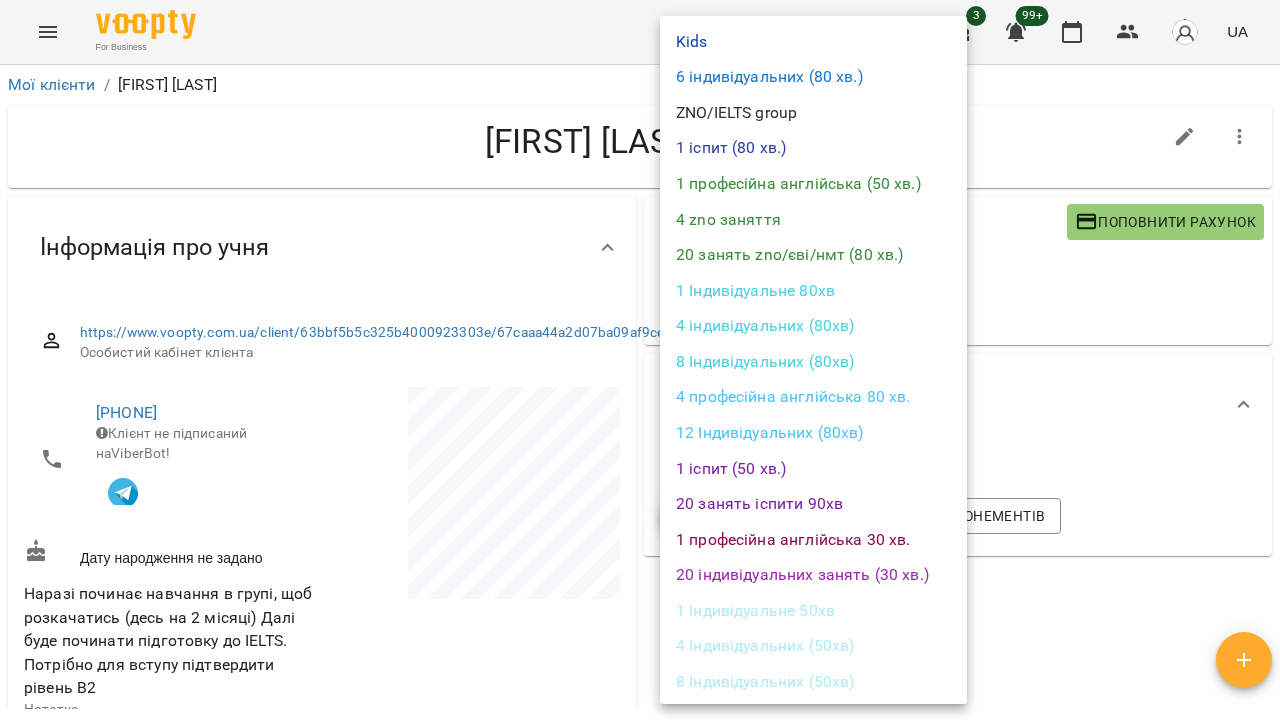 scroll, scrollTop: 572, scrollLeft: 0, axis: vertical 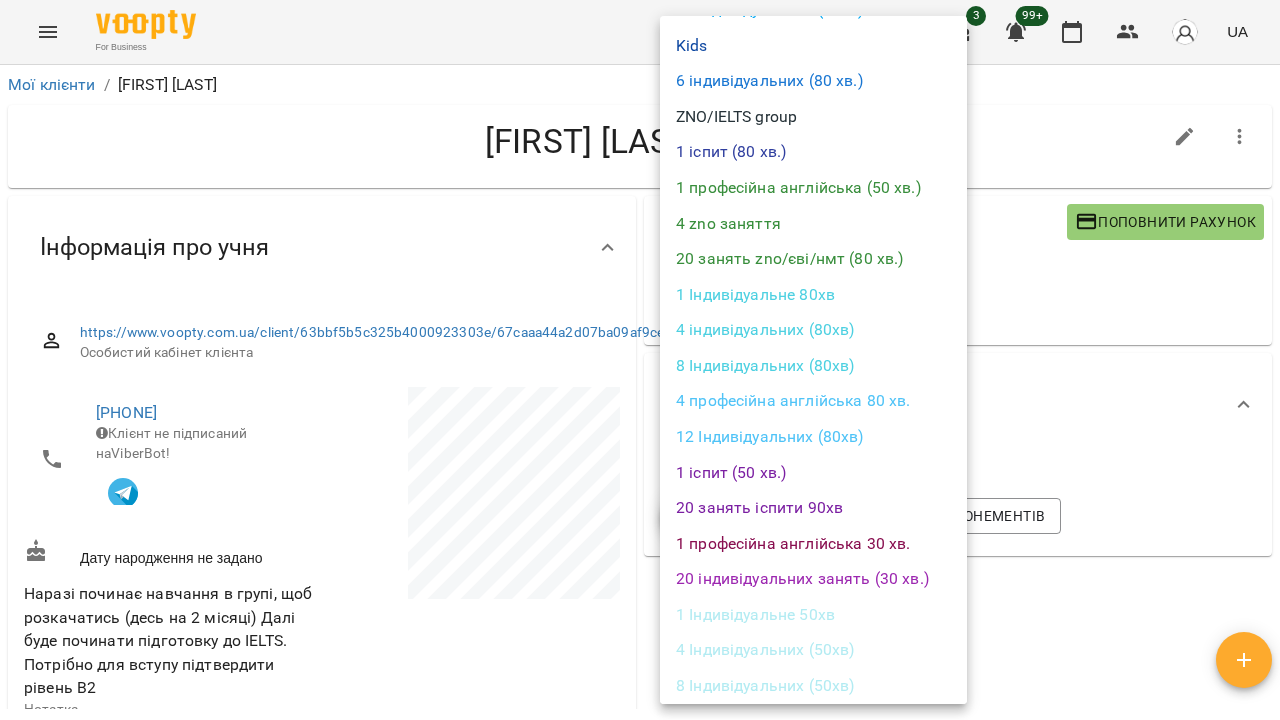 click on "ZNO/IELTS group" at bounding box center (813, 117) 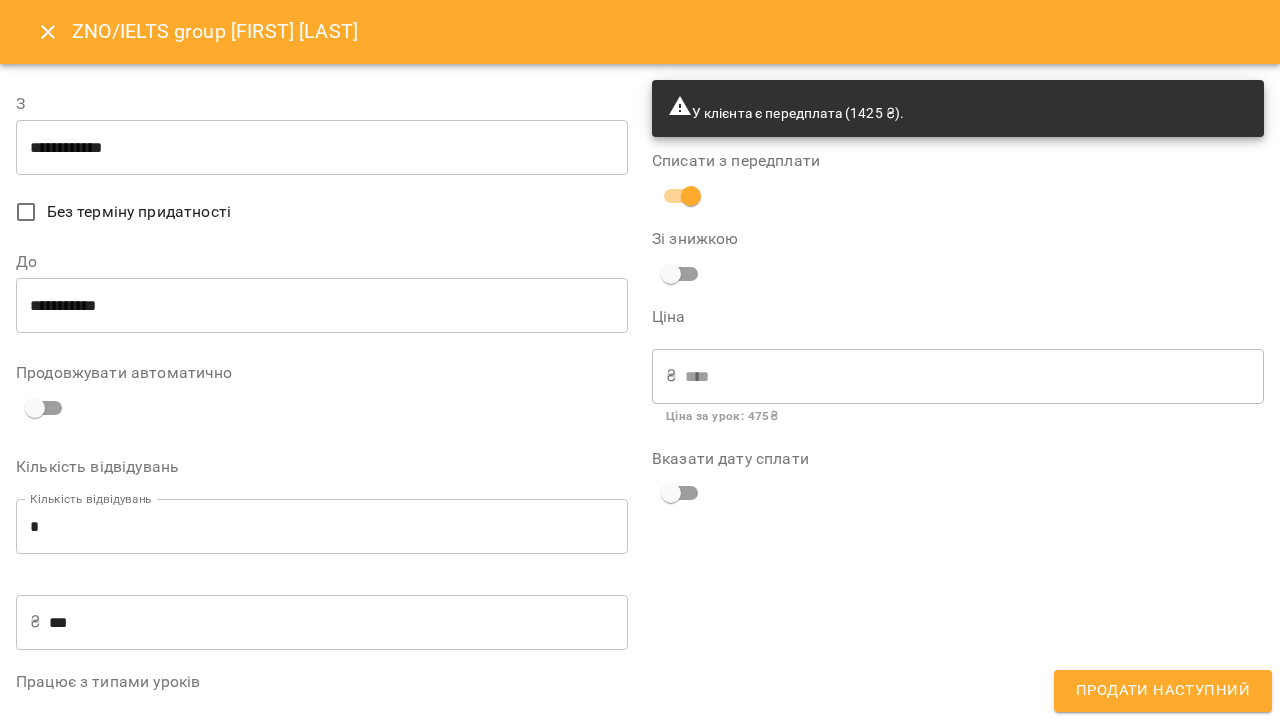 click on "**********" at bounding box center (322, 148) 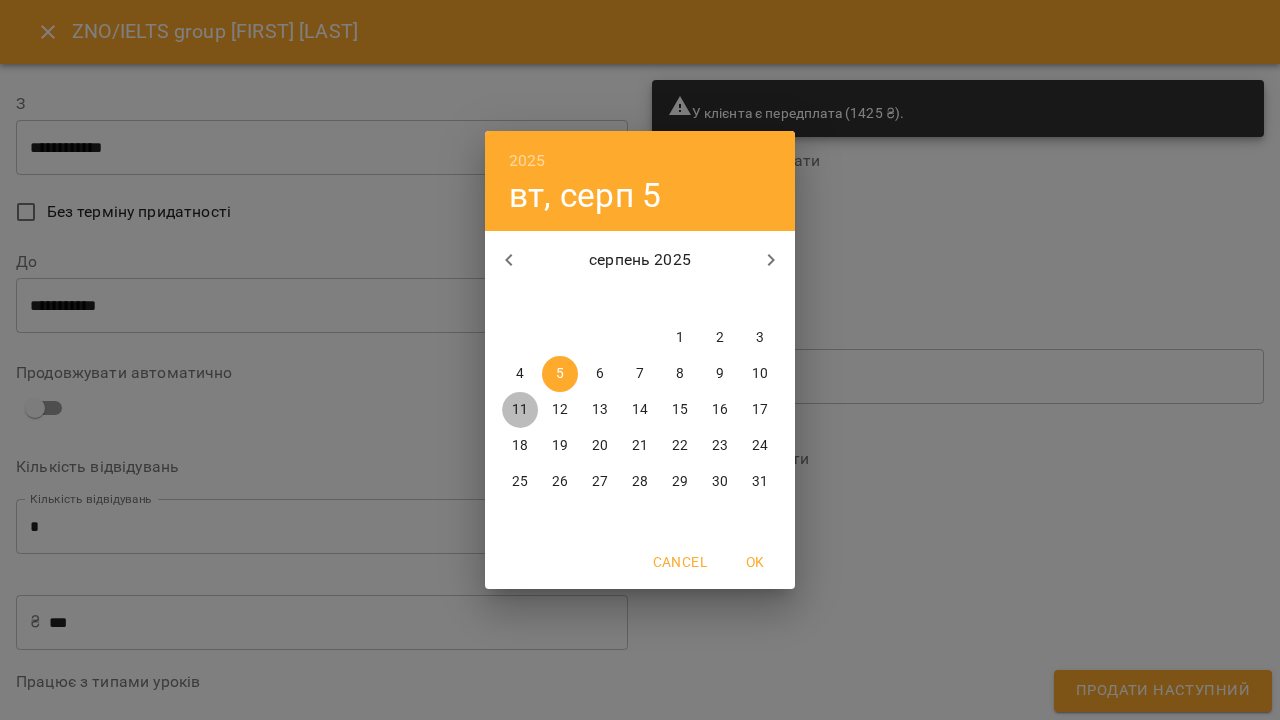 click on "11" at bounding box center [520, 410] 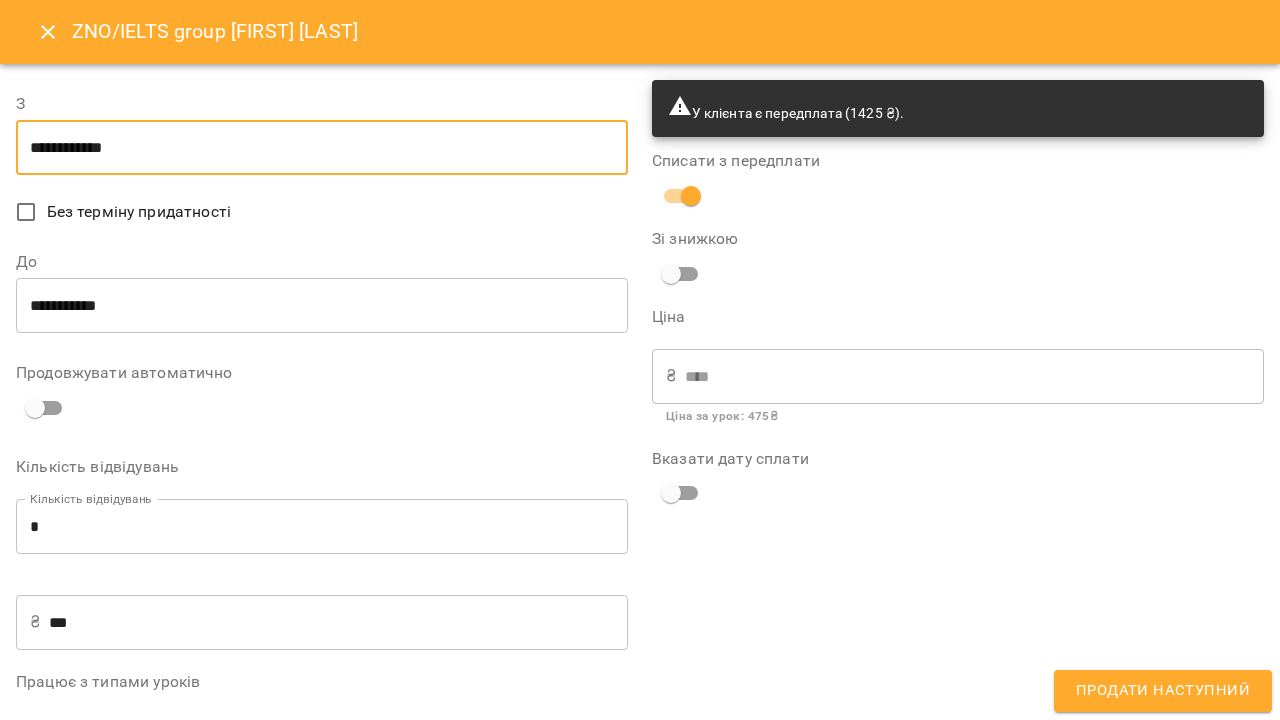 click on "**********" at bounding box center (322, 306) 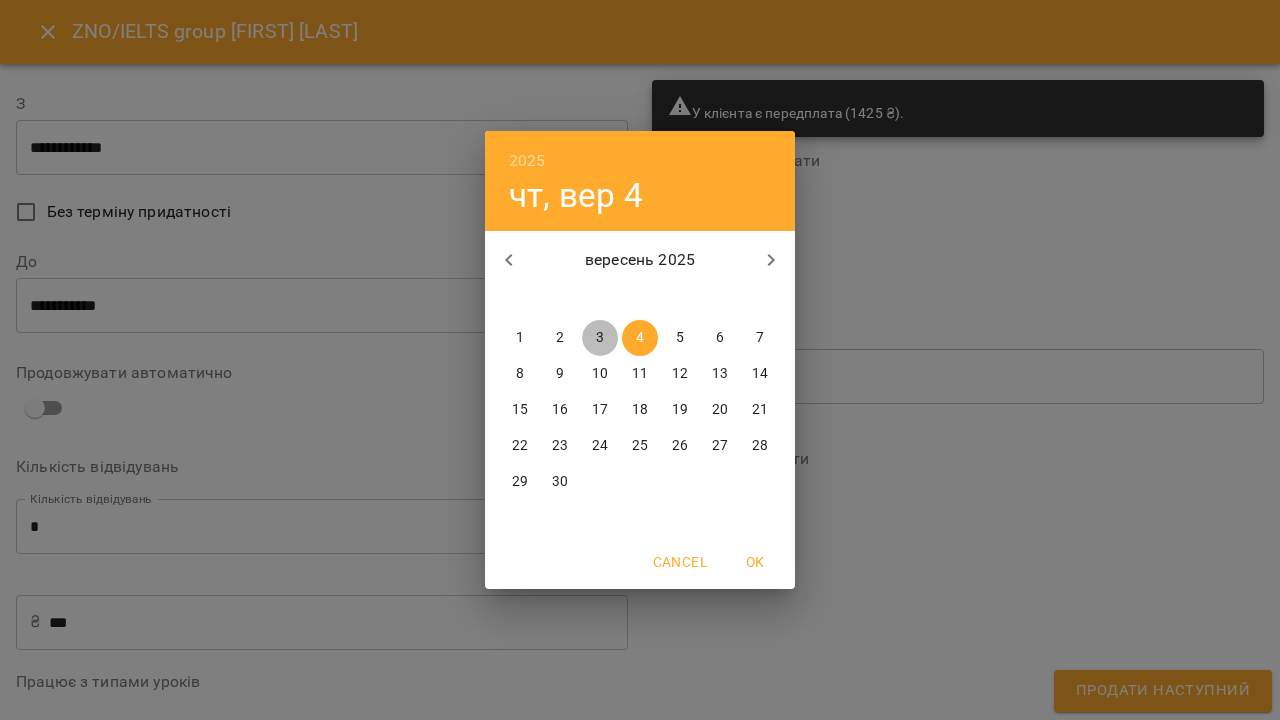 click on "3" at bounding box center (600, 338) 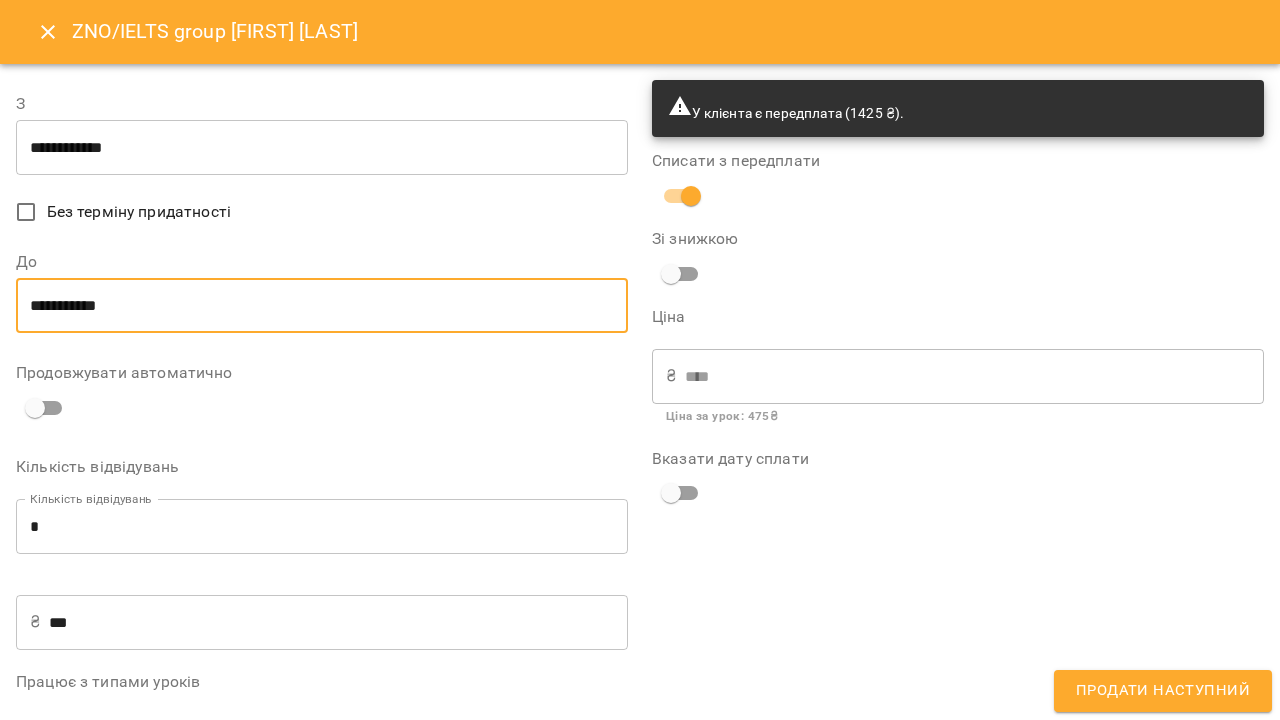 click on "*" at bounding box center (322, 527) 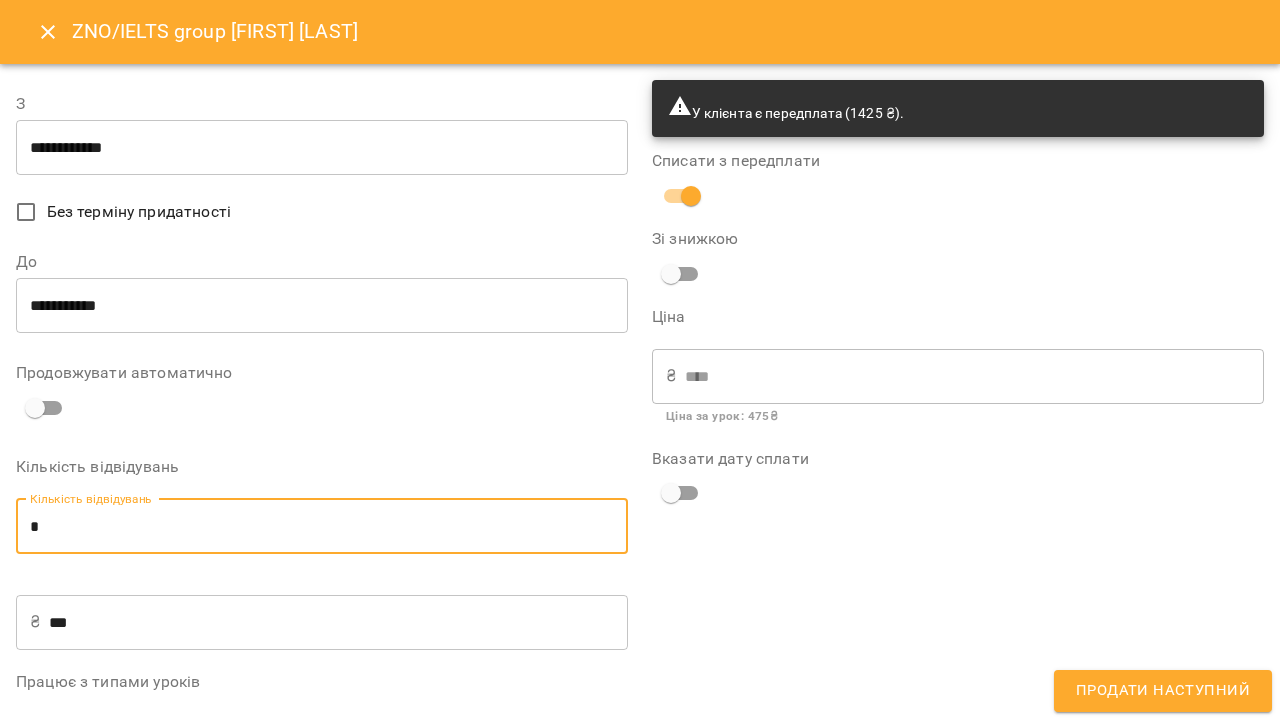 click on "Продати наступний" at bounding box center [1163, 691] 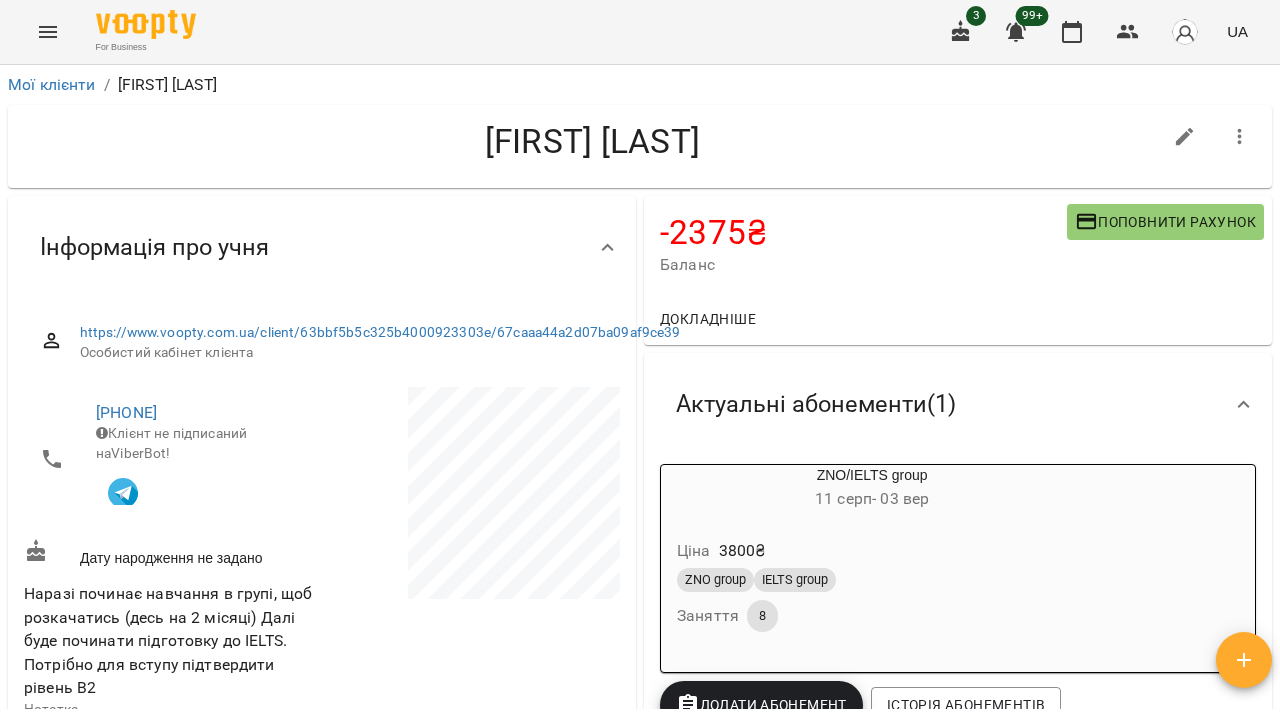 scroll, scrollTop: 0, scrollLeft: 0, axis: both 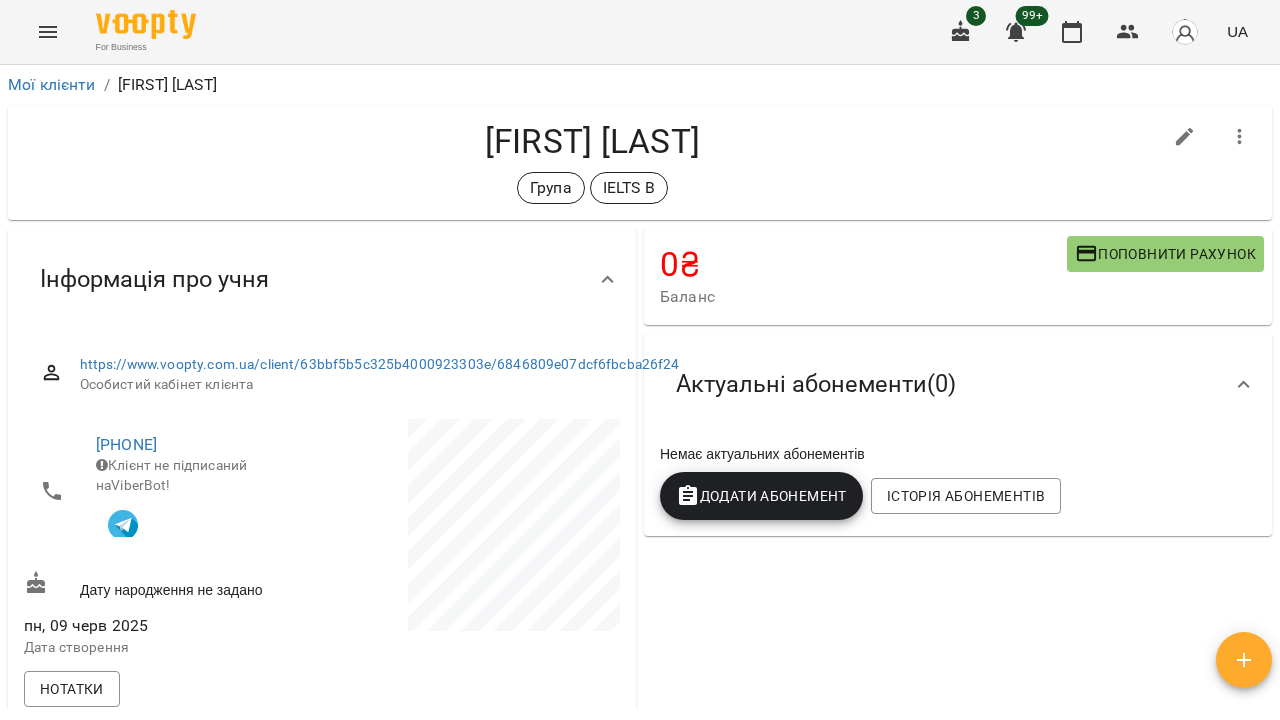 click on "Немає актуальних абонементів" at bounding box center (958, 454) 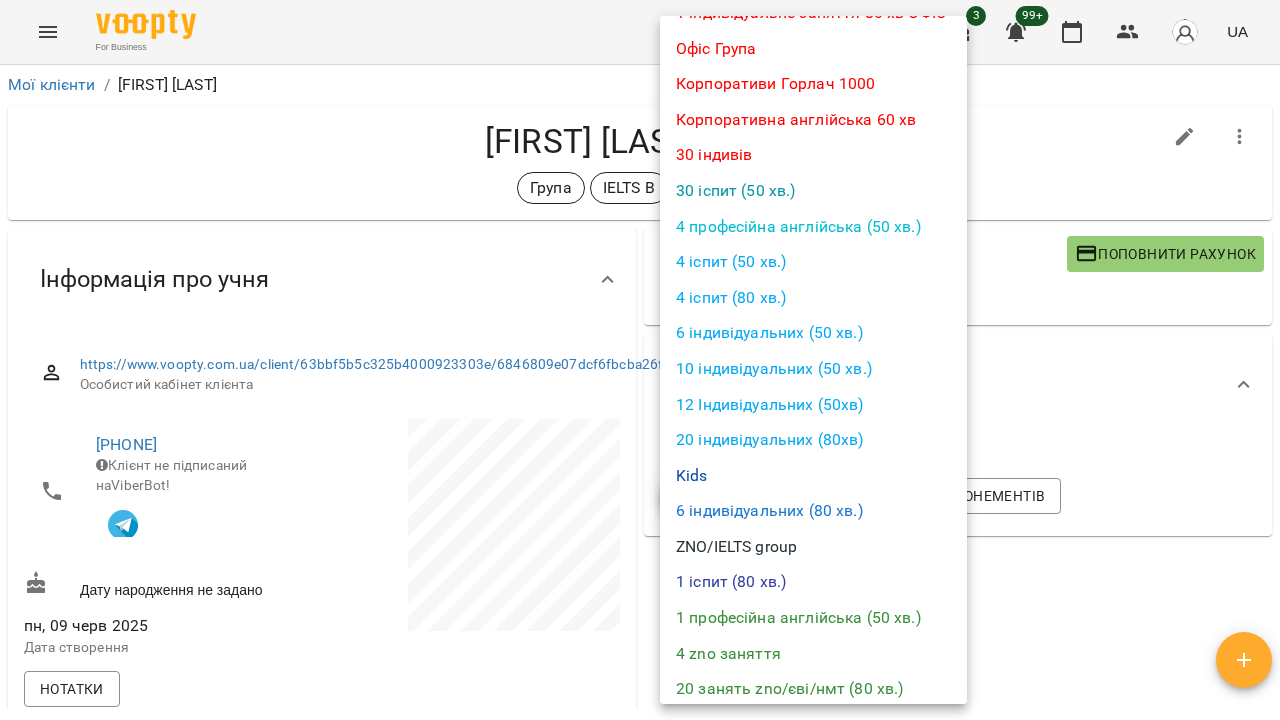 scroll, scrollTop: 208, scrollLeft: 0, axis: vertical 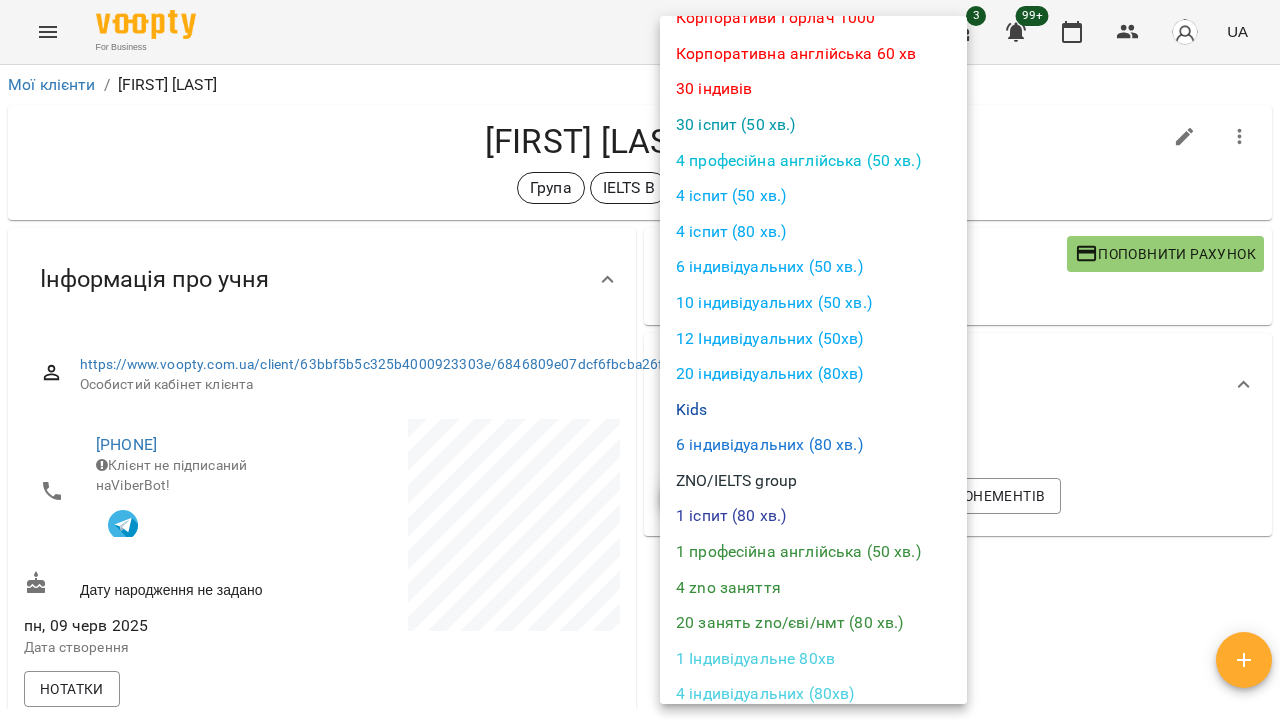 click on "ZNO/IELTS group" at bounding box center [813, 481] 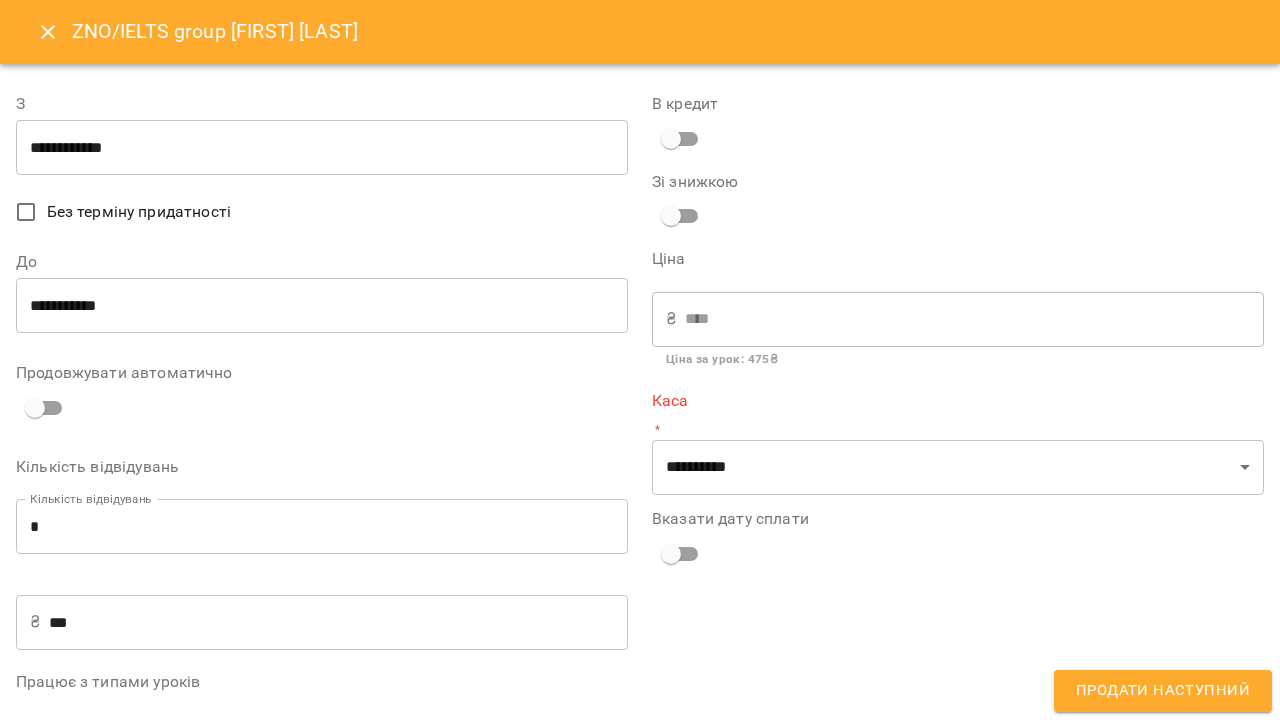 click on "**********" at bounding box center (322, 148) 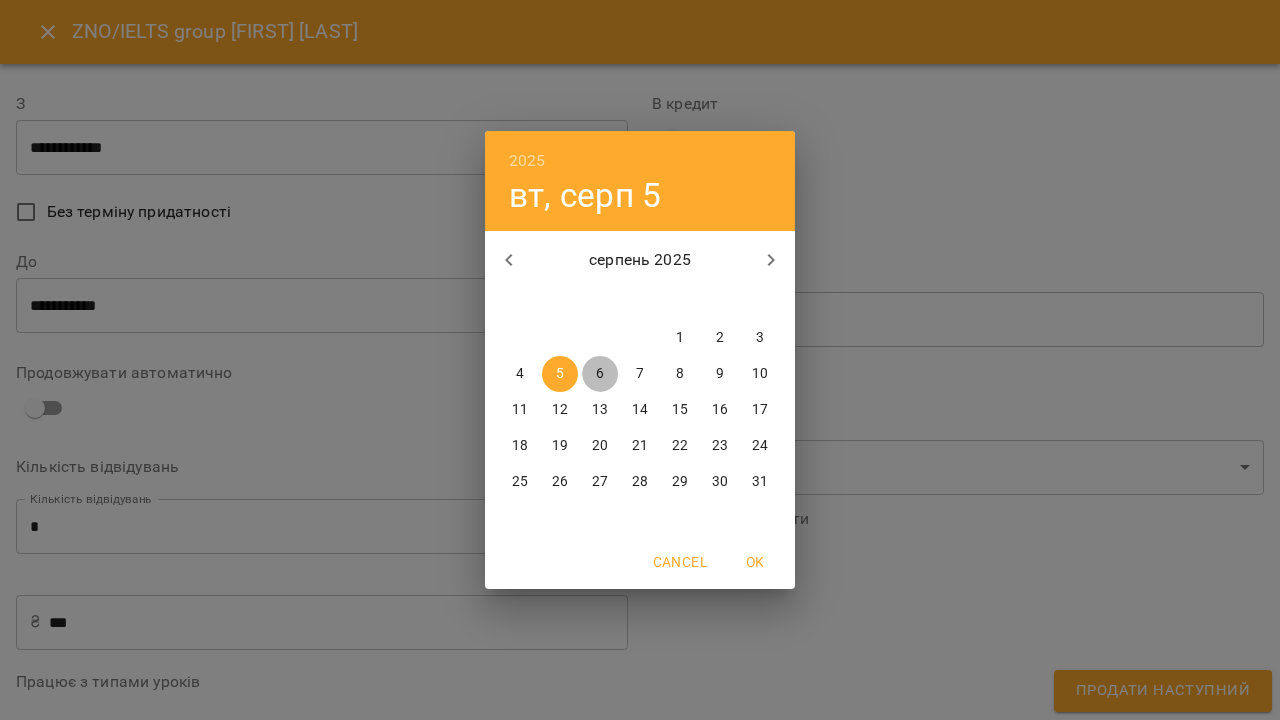 click on "6" at bounding box center [600, 374] 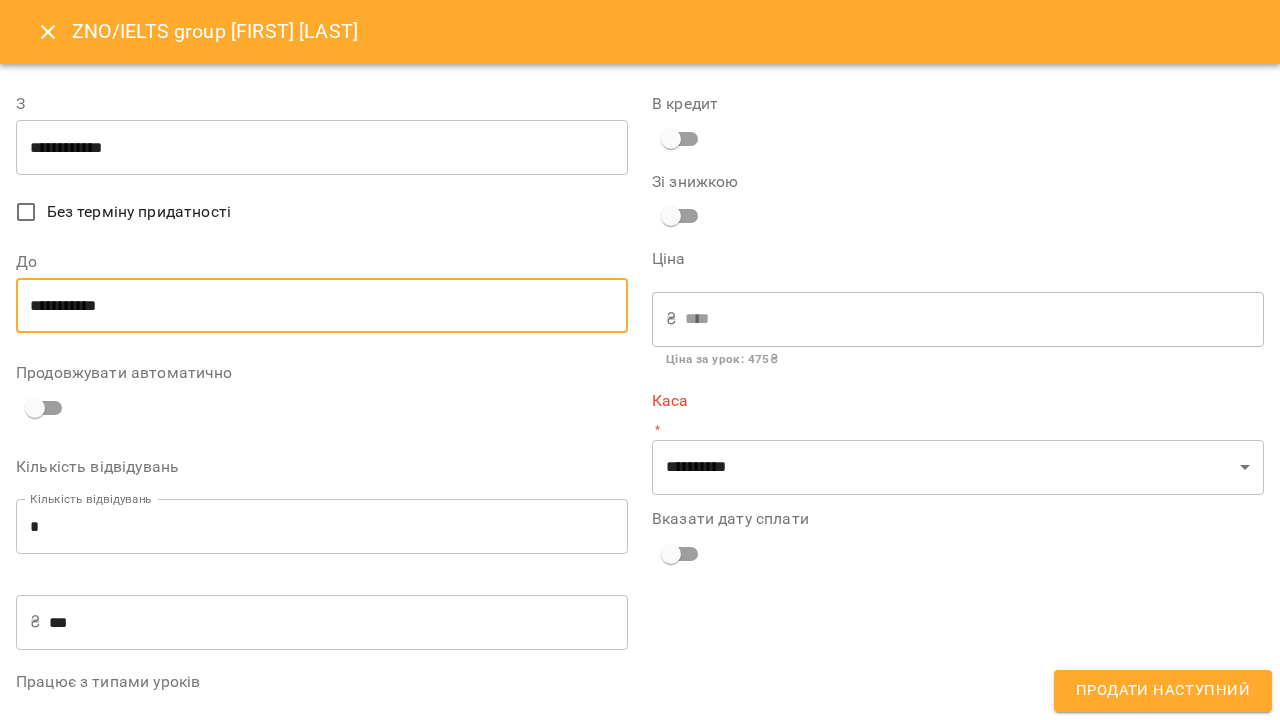 click on "**********" at bounding box center [322, 306] 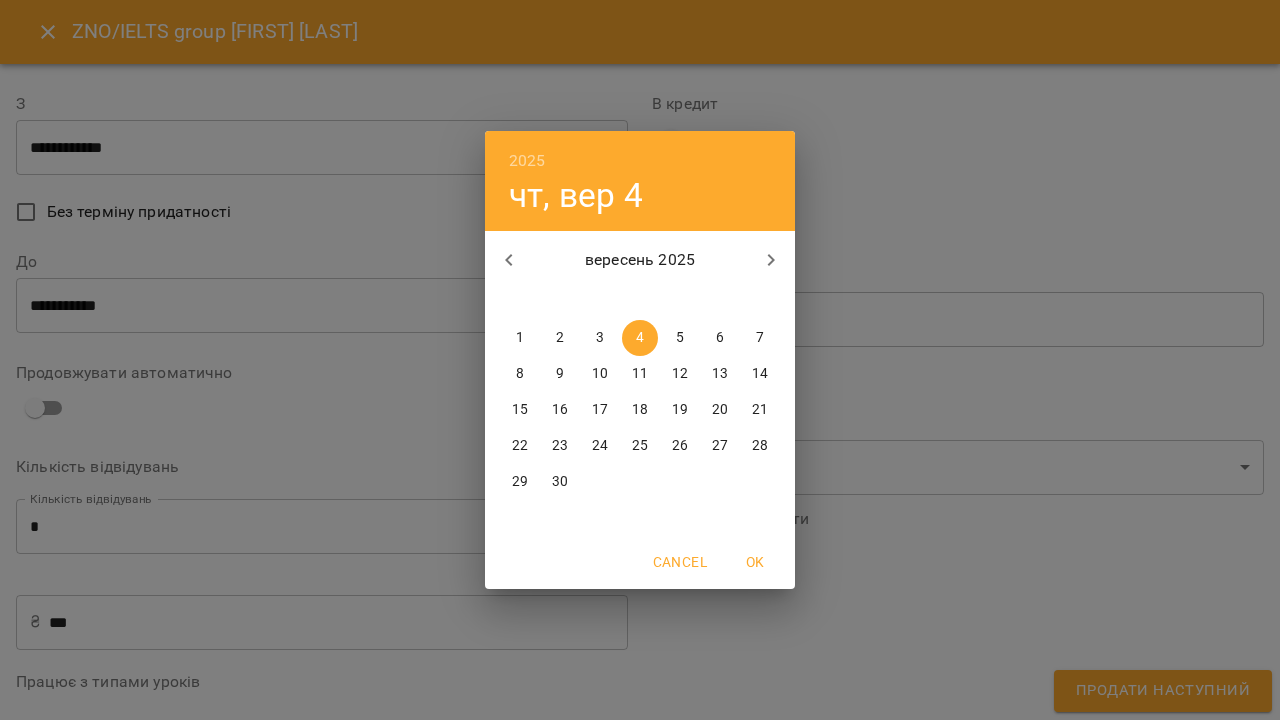 click on "1" at bounding box center (520, 338) 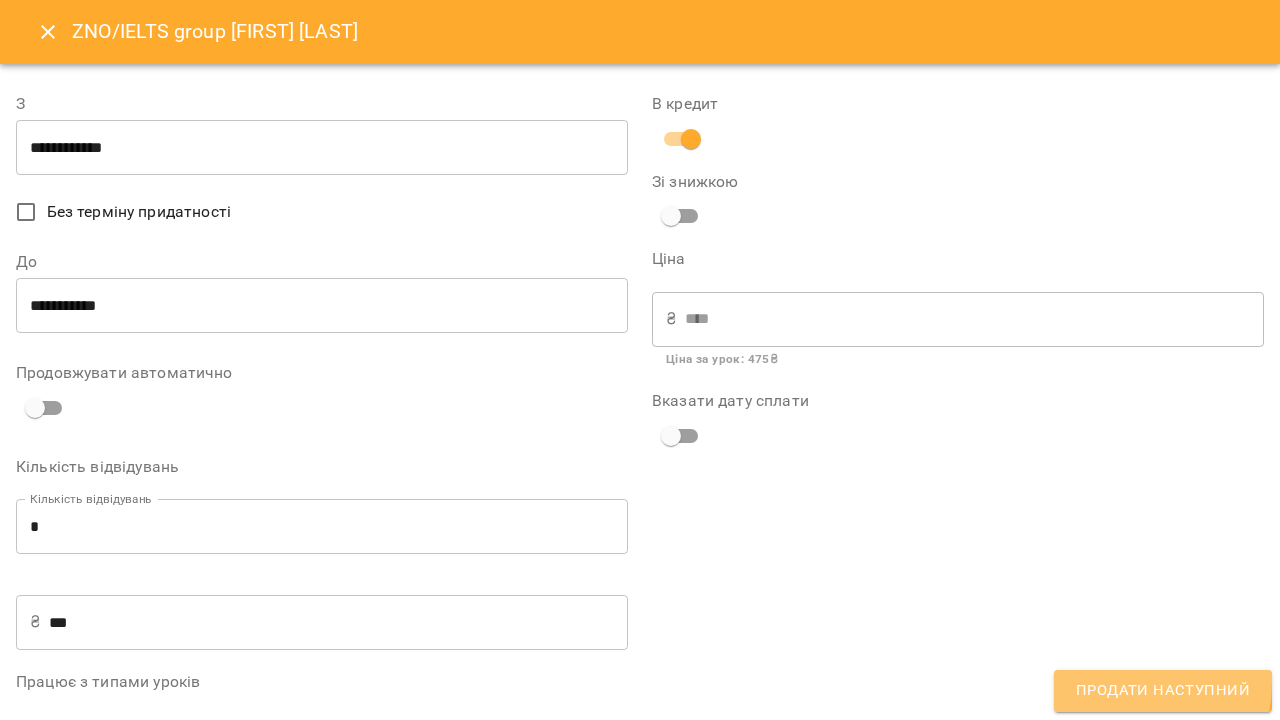 click on "Продати наступний" at bounding box center (1163, 691) 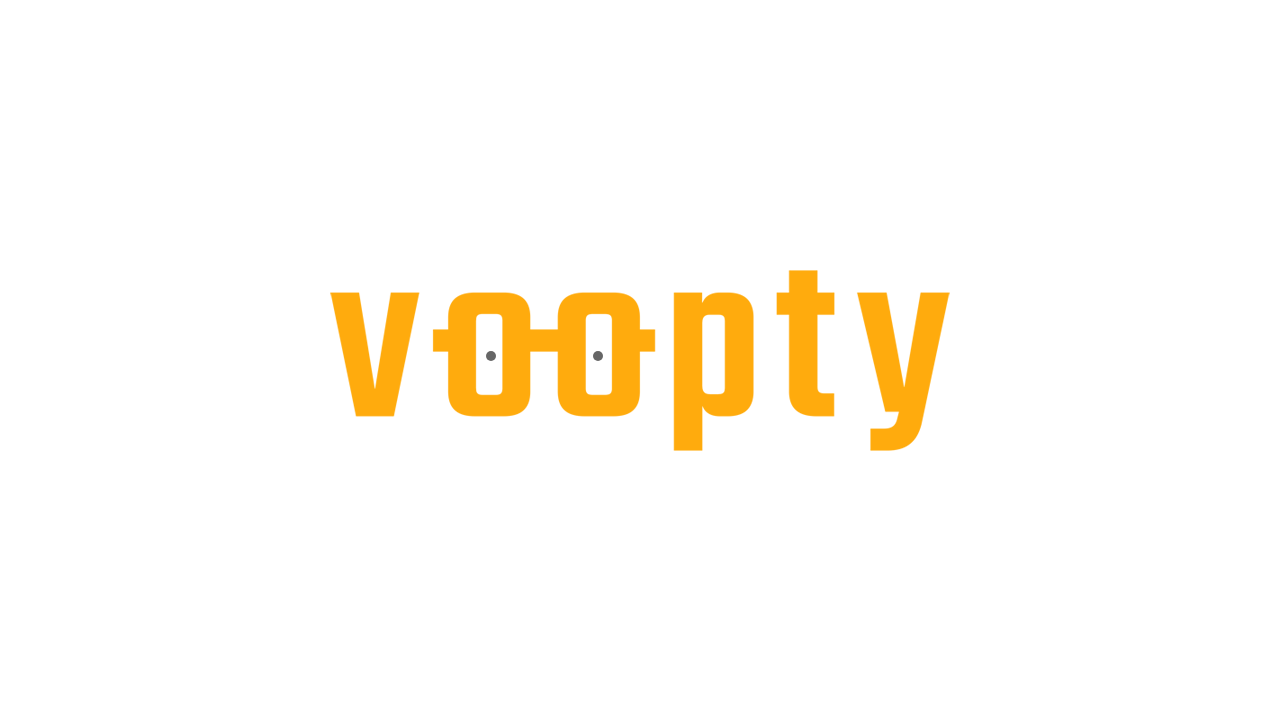 scroll, scrollTop: 0, scrollLeft: 0, axis: both 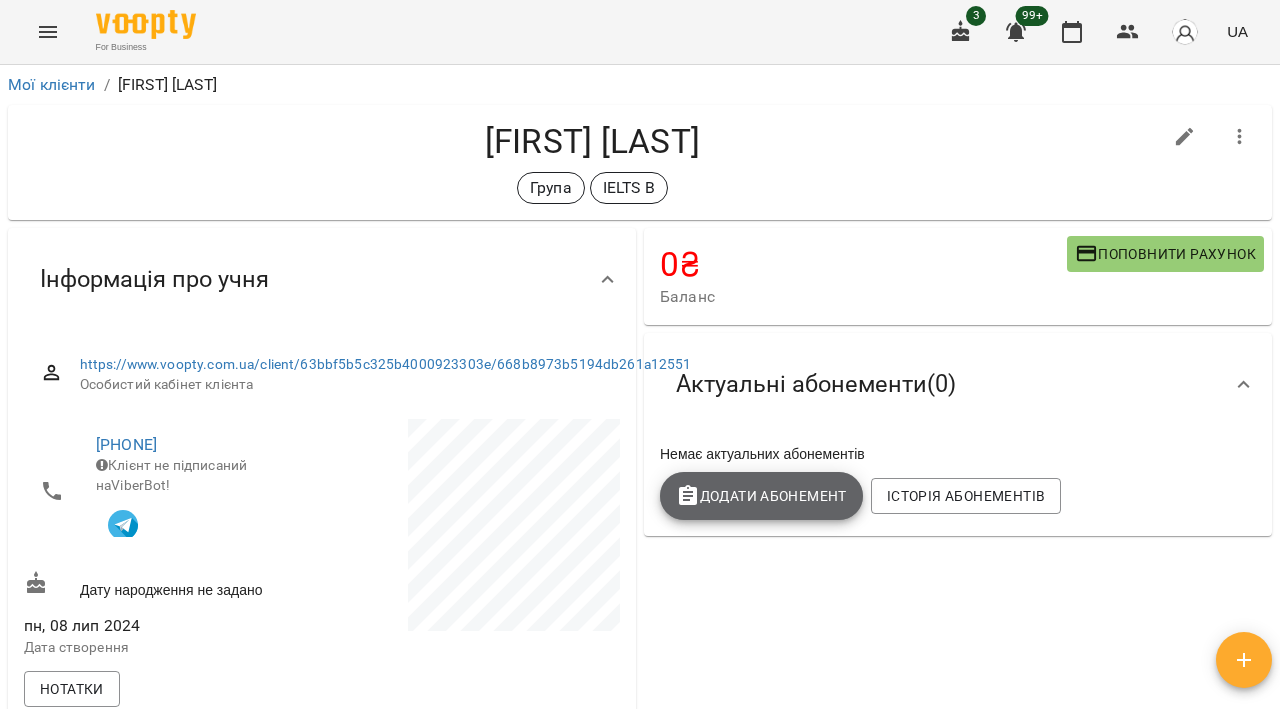 click on "Додати Абонемент" at bounding box center [761, 496] 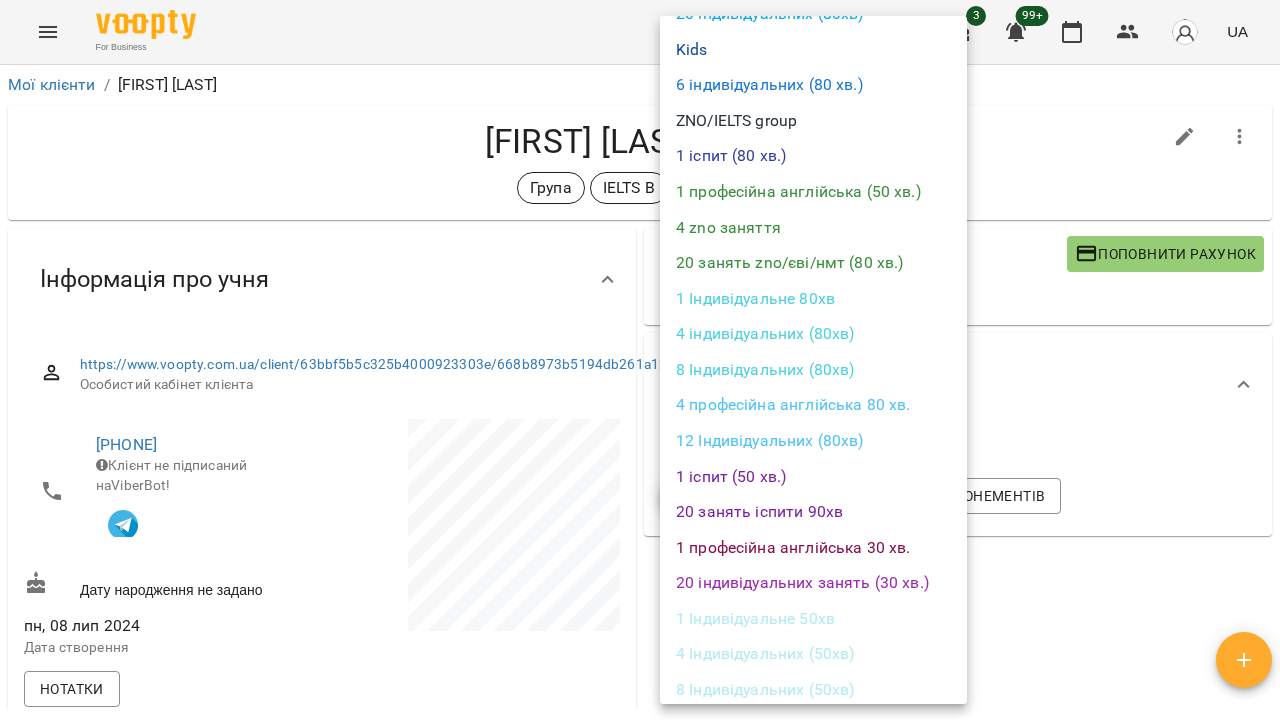 scroll, scrollTop: 566, scrollLeft: 0, axis: vertical 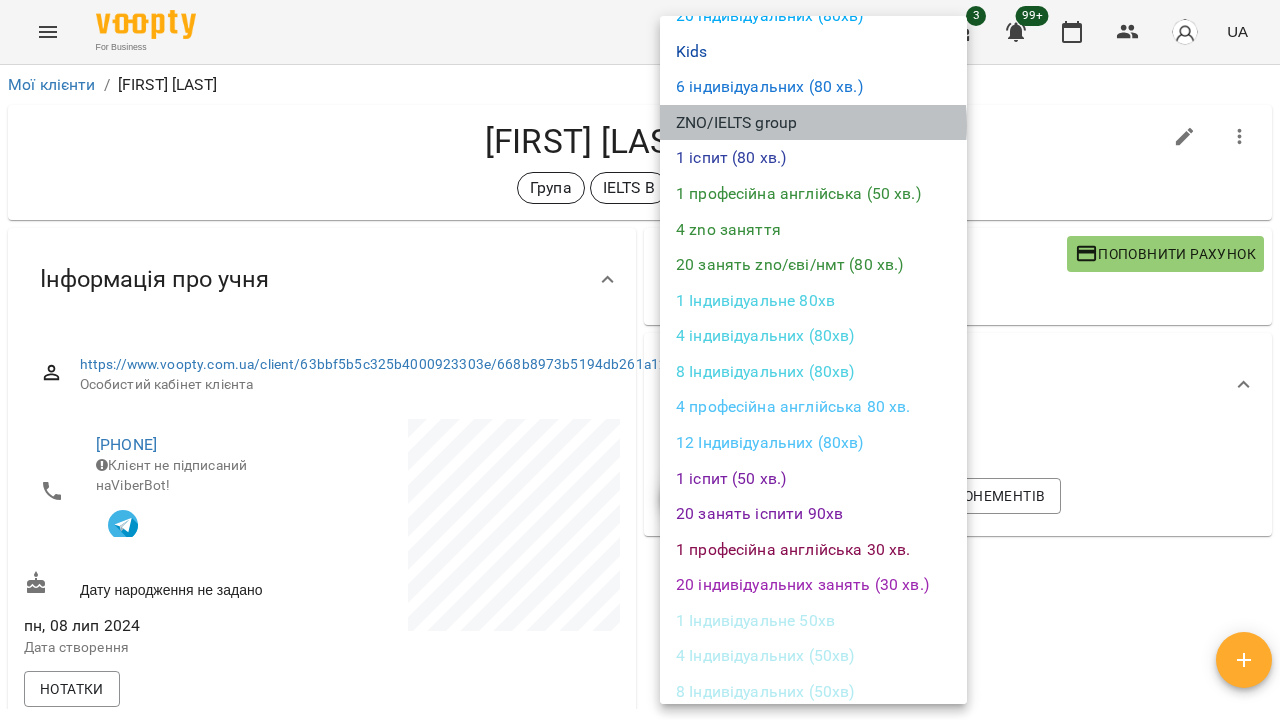 click on "ZNO/IELTS group" at bounding box center (813, 123) 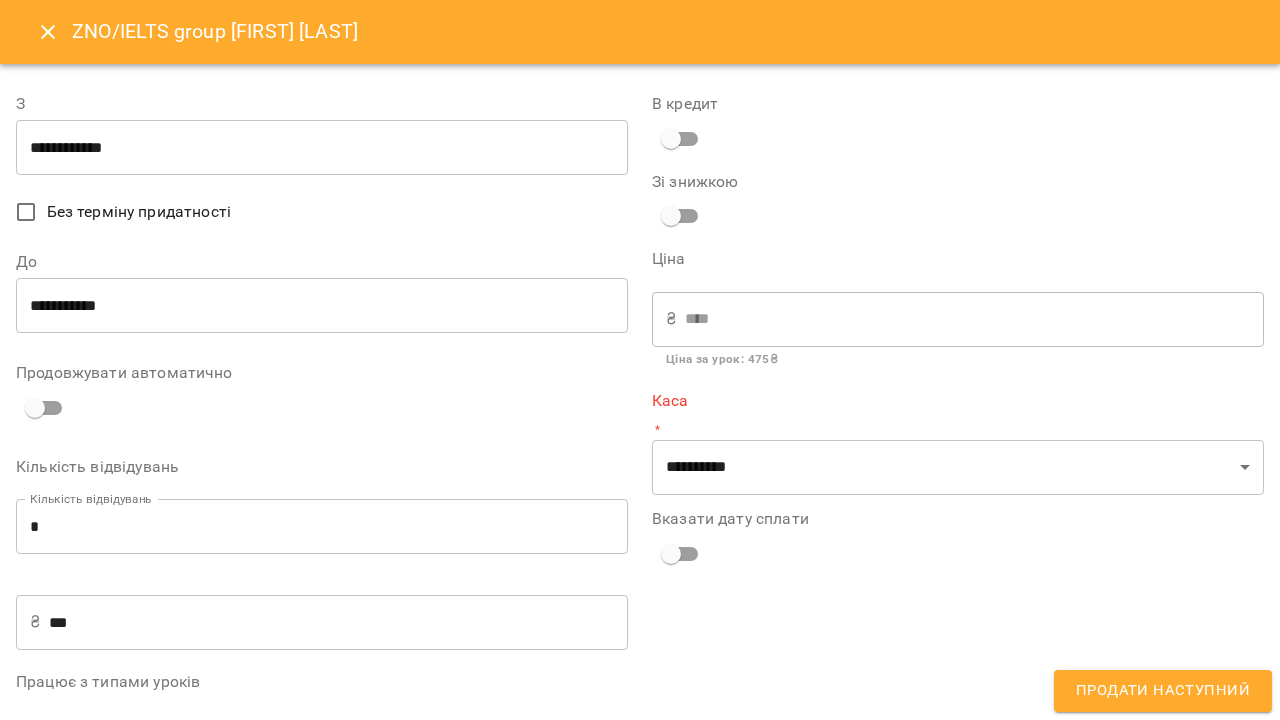 click on "**********" at bounding box center [322, 148] 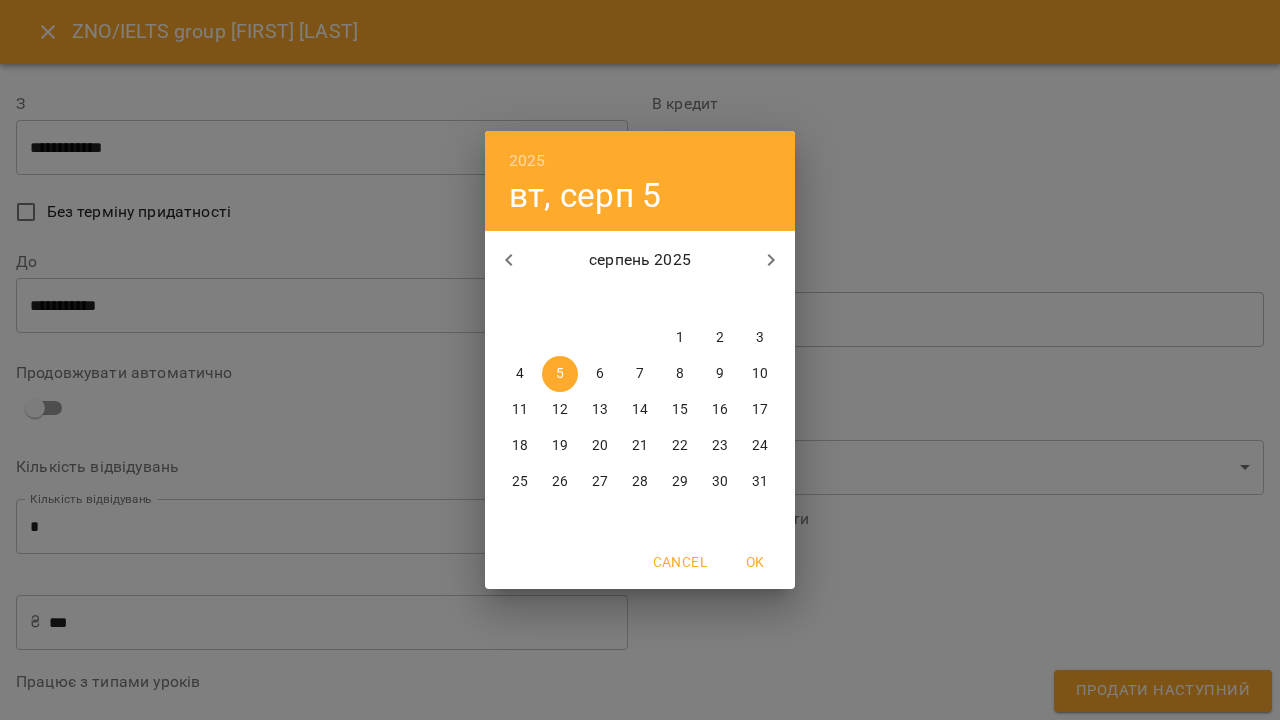 click on "6" at bounding box center [600, 374] 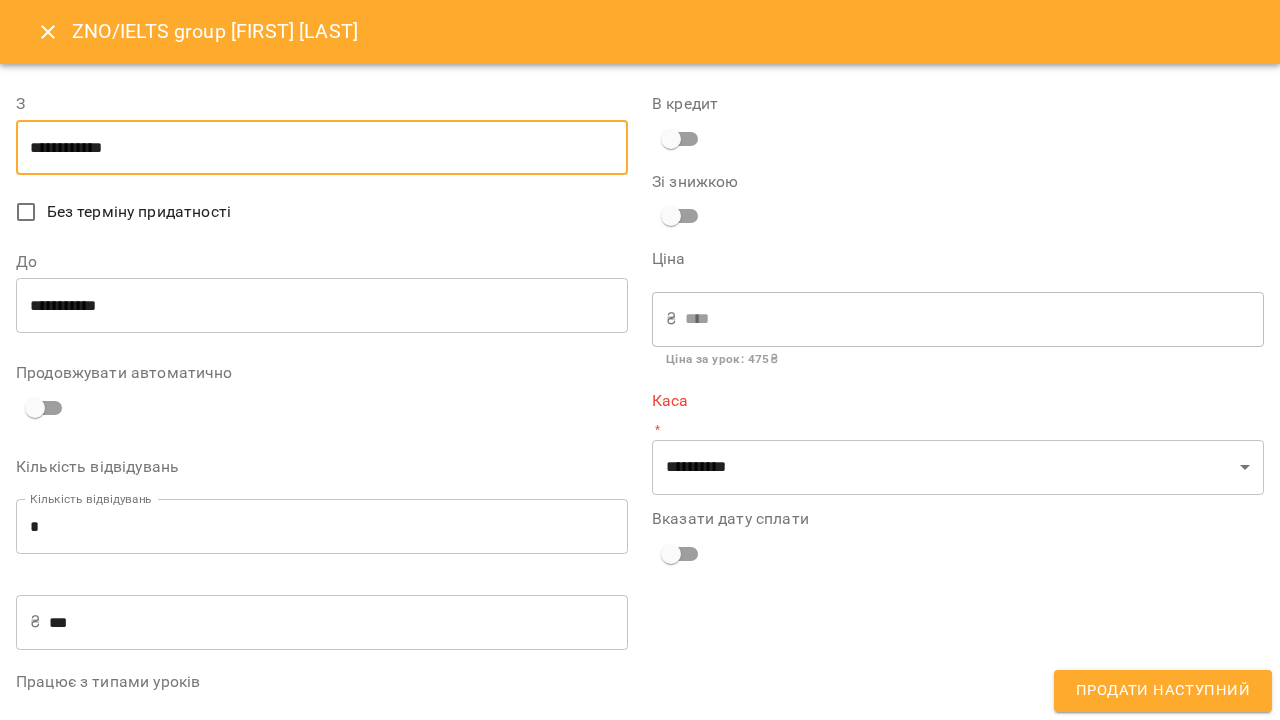 click on "**********" at bounding box center [322, 306] 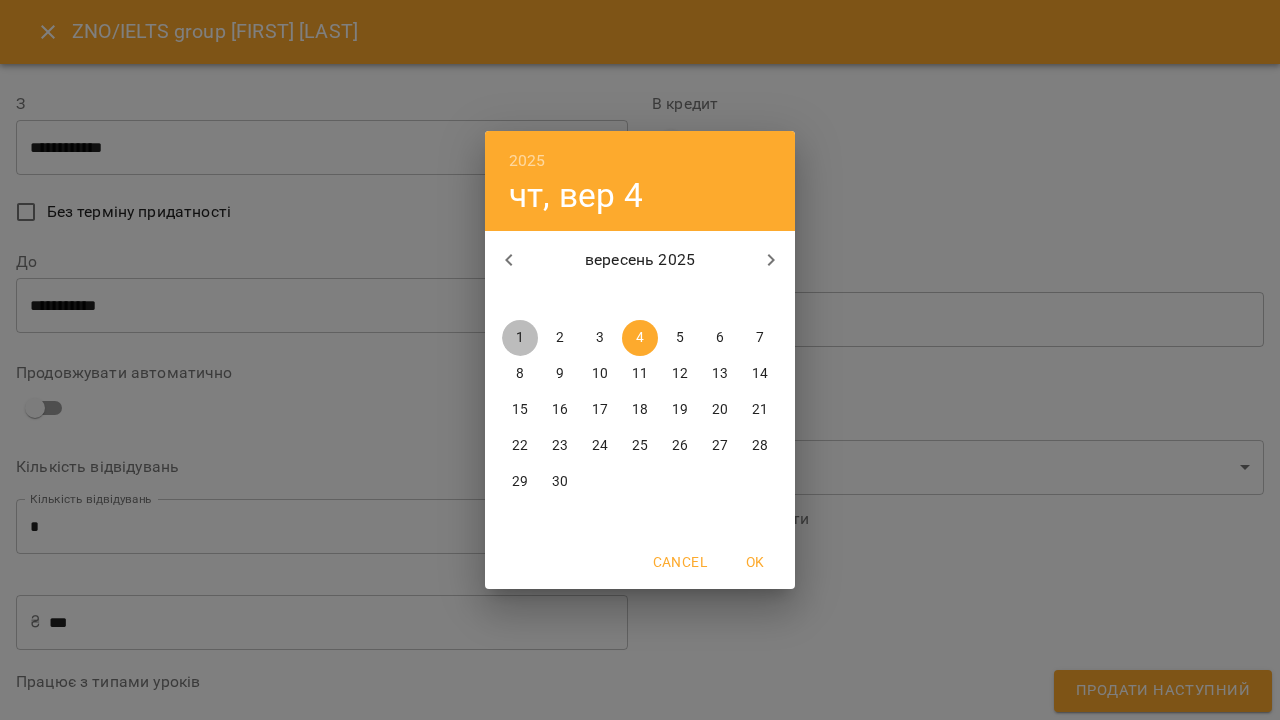 click on "1" at bounding box center (520, 338) 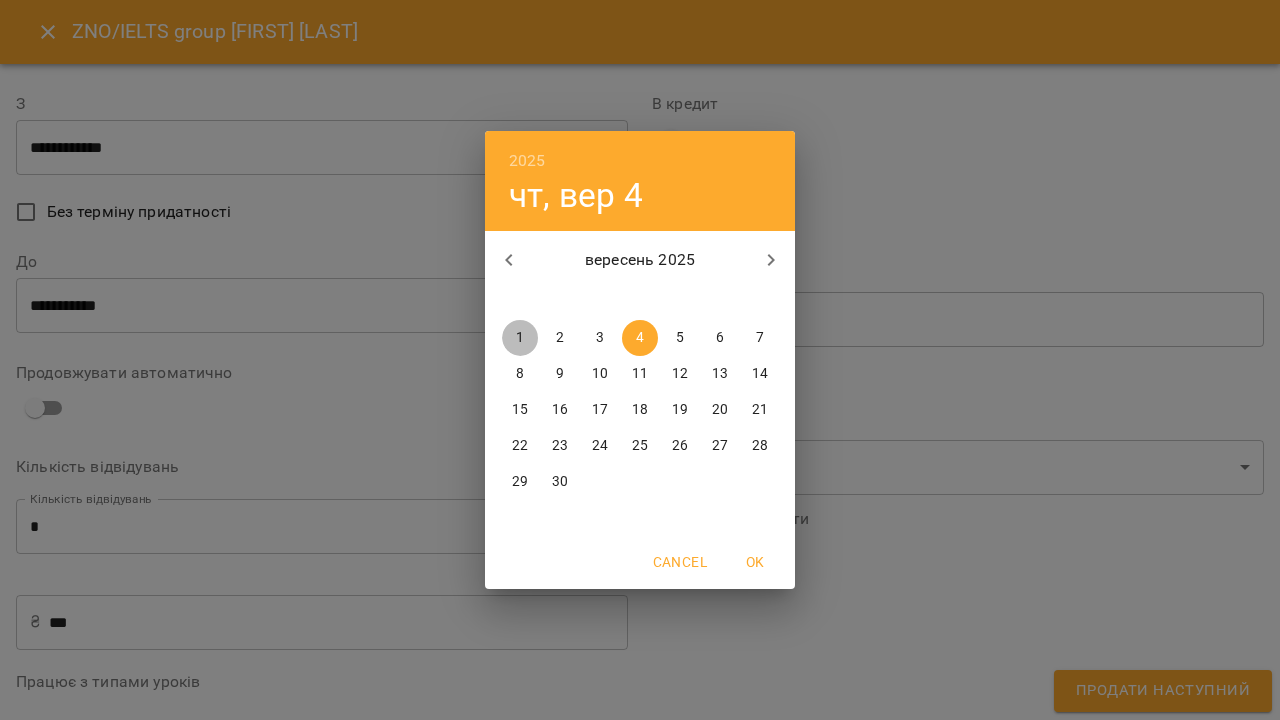 type on "**********" 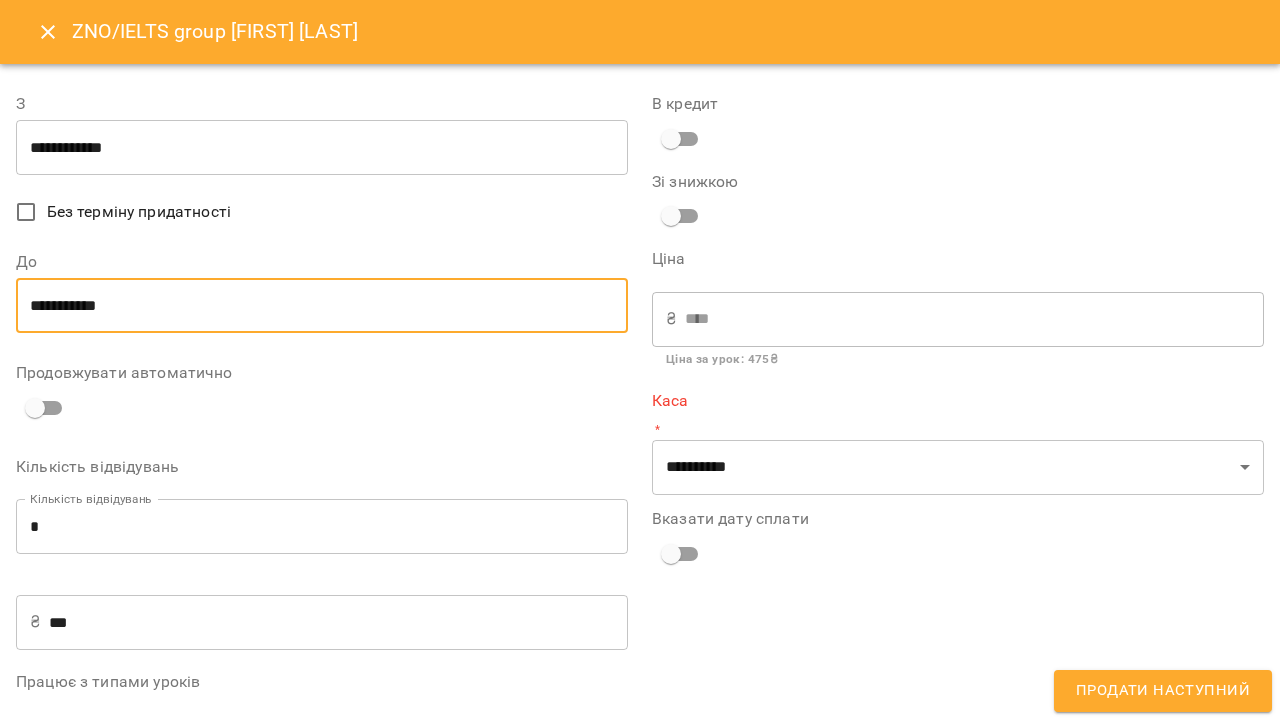 click on "***" at bounding box center [338, 622] 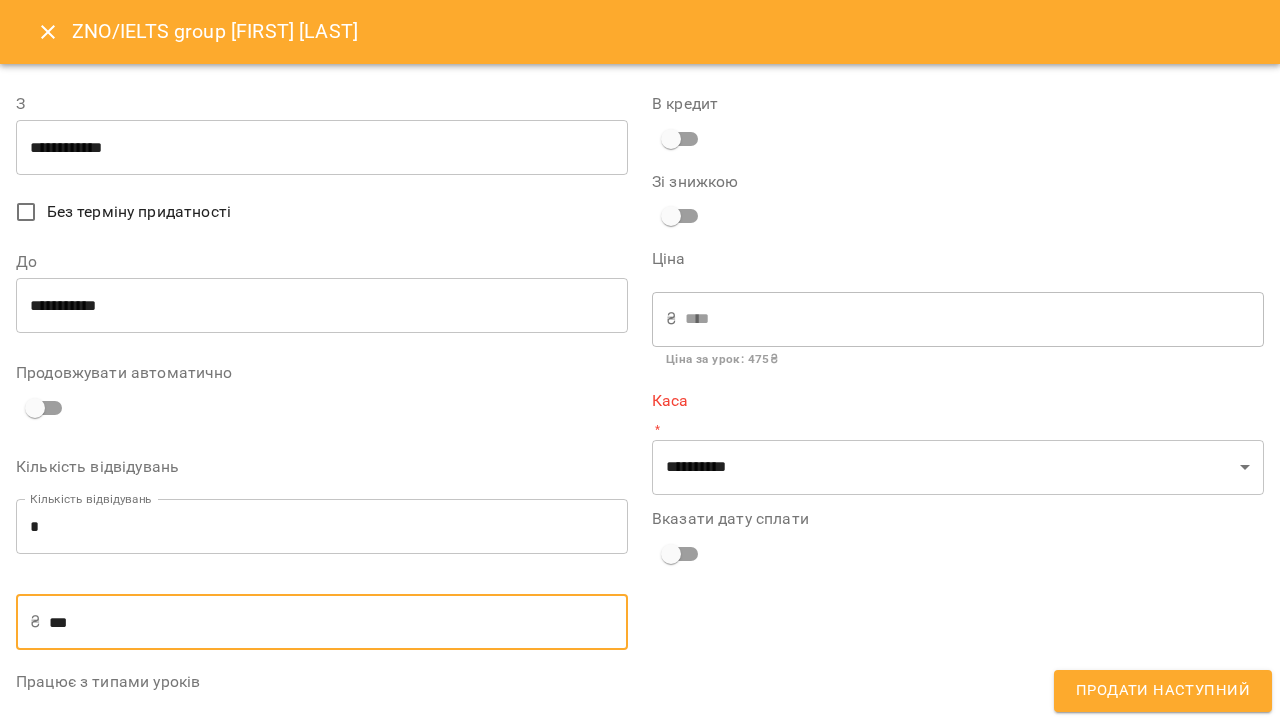 click on "***" at bounding box center (338, 622) 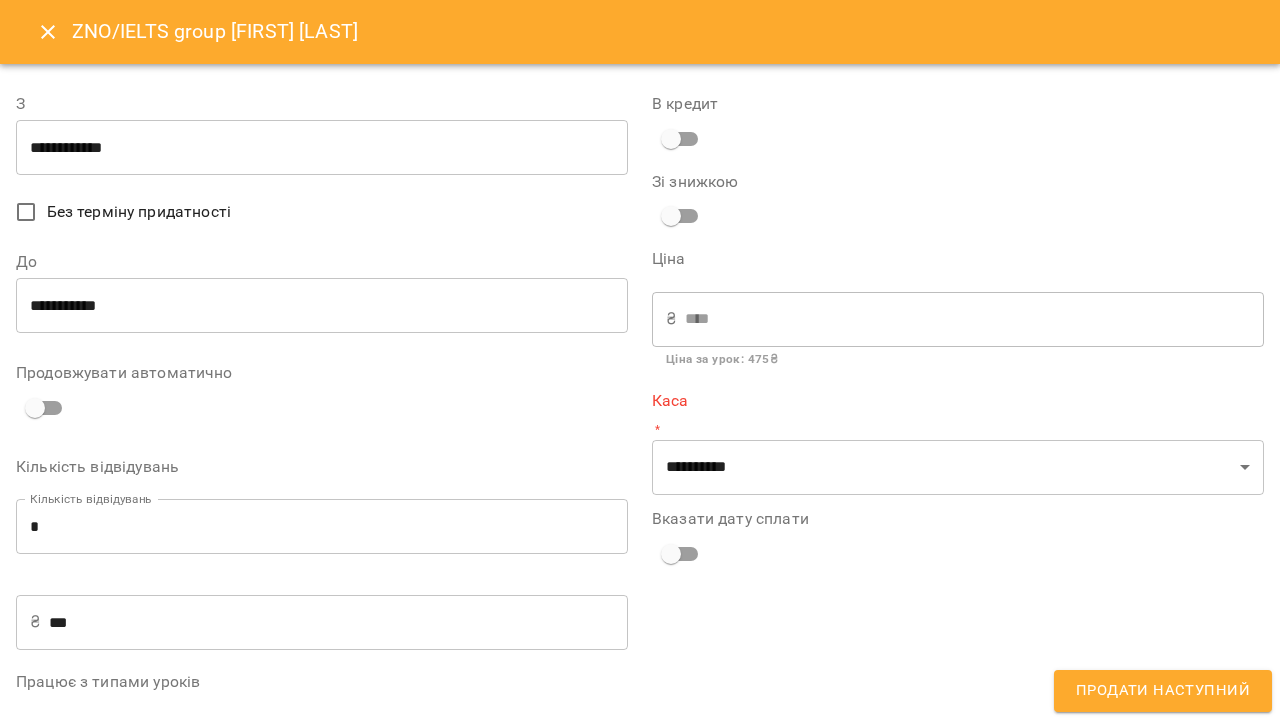 click on "***" at bounding box center (338, 622) 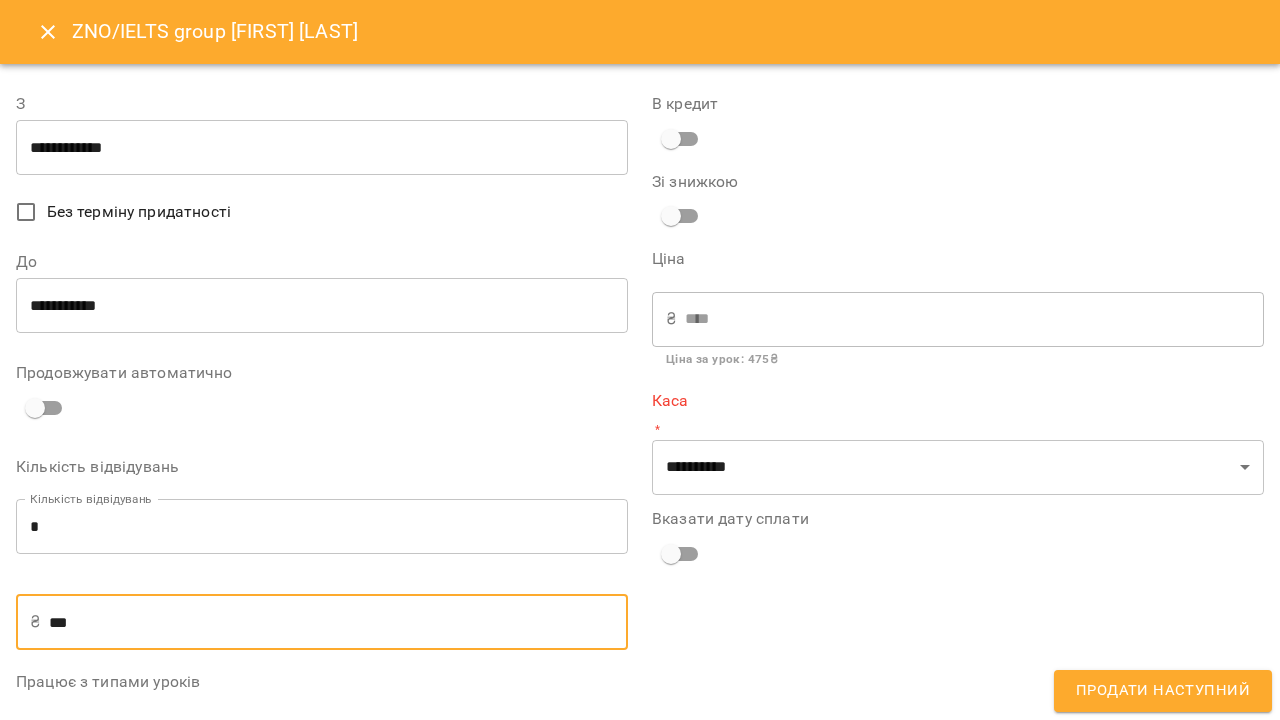 type on "**" 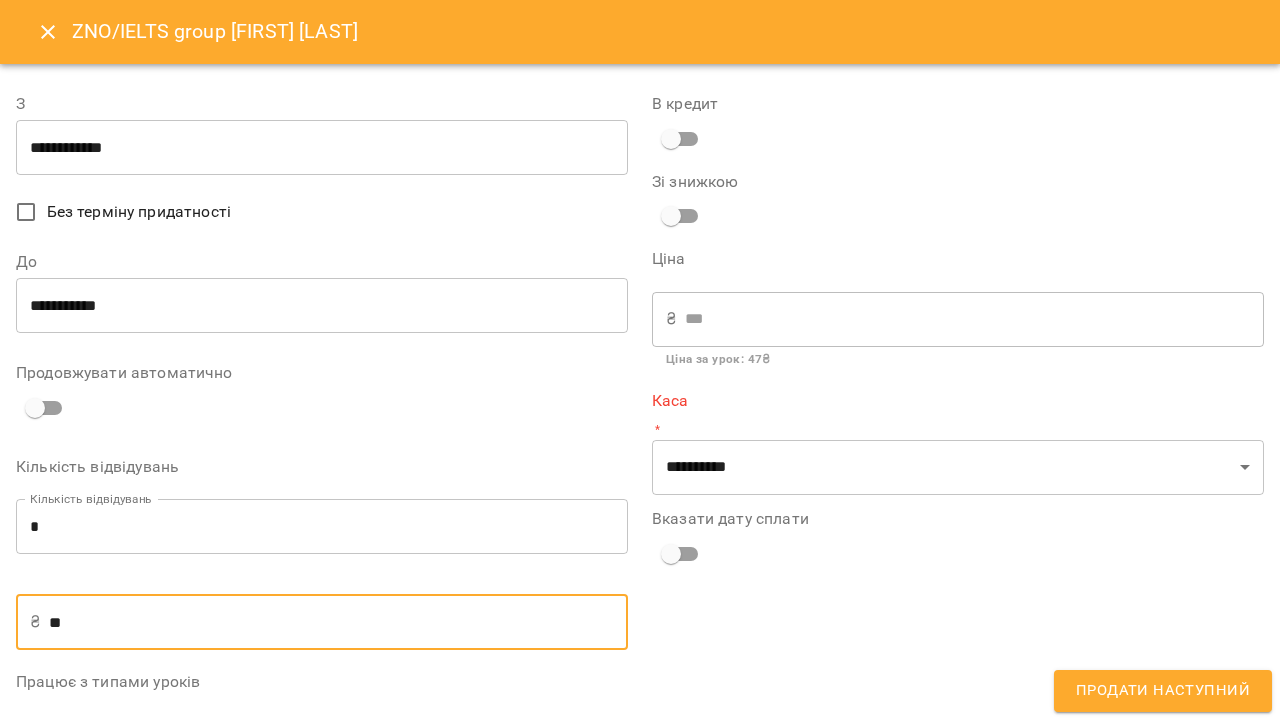 type on "*" 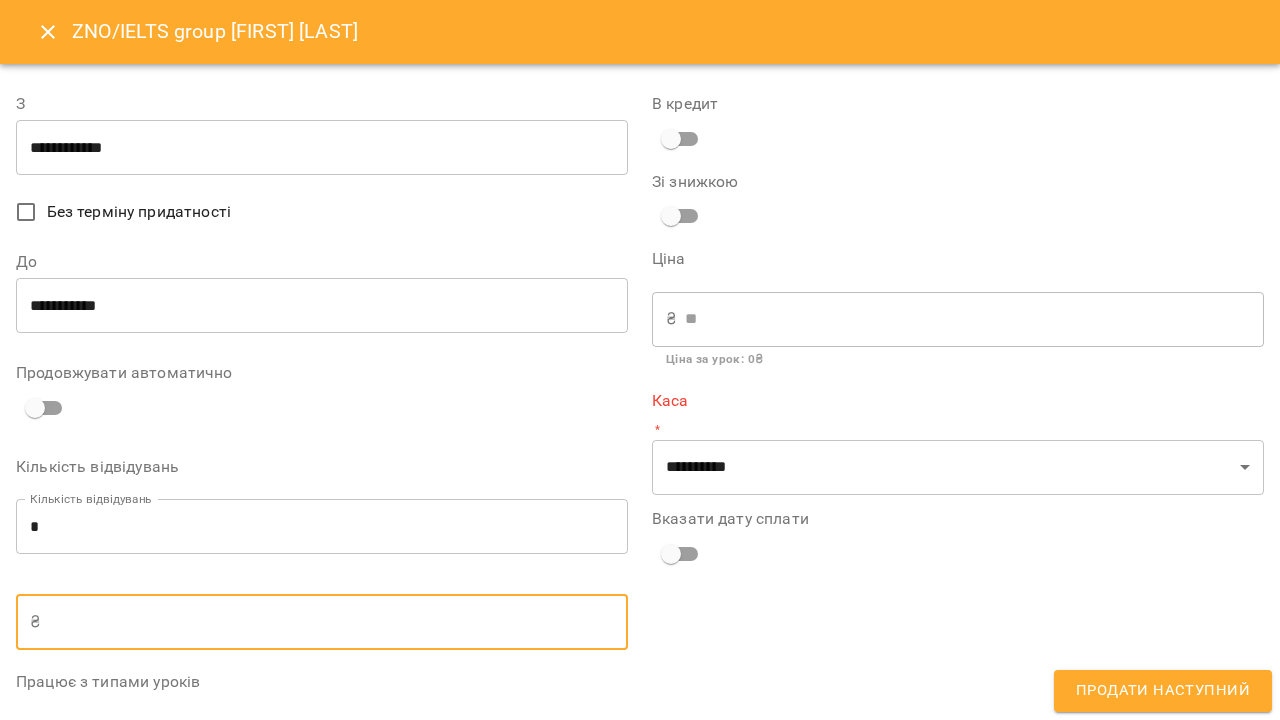 type on "*" 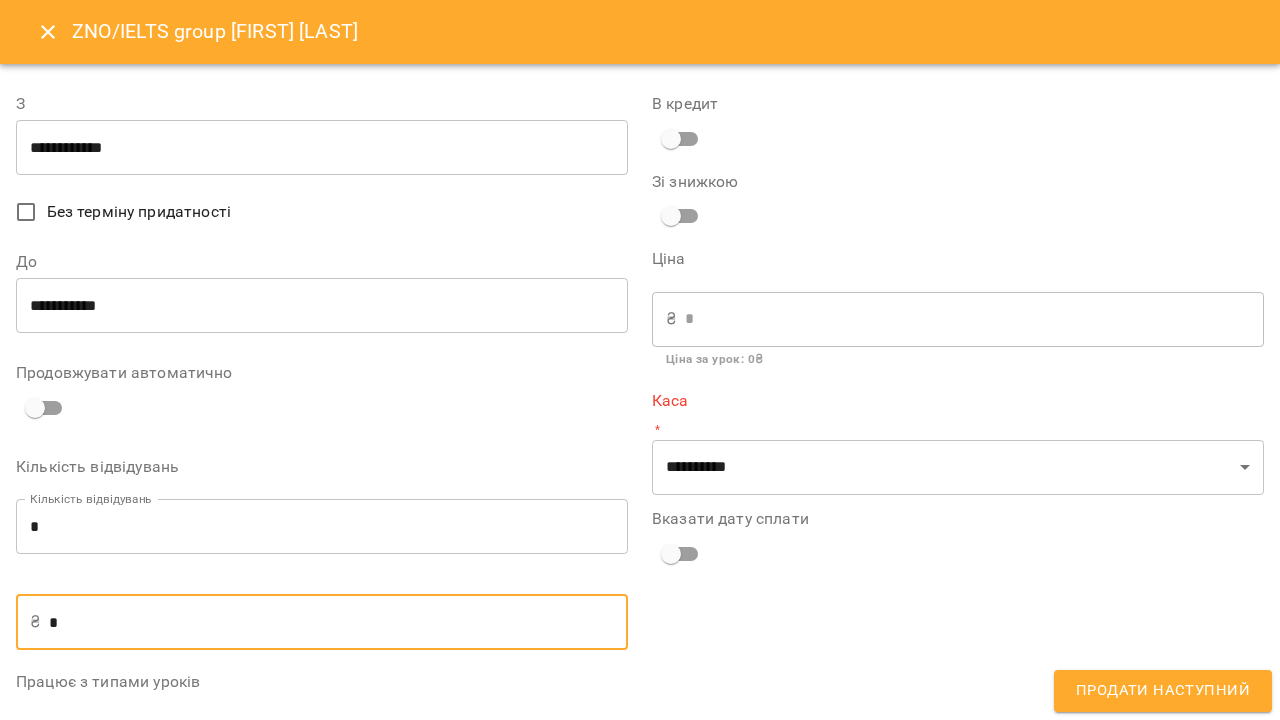 type on "*" 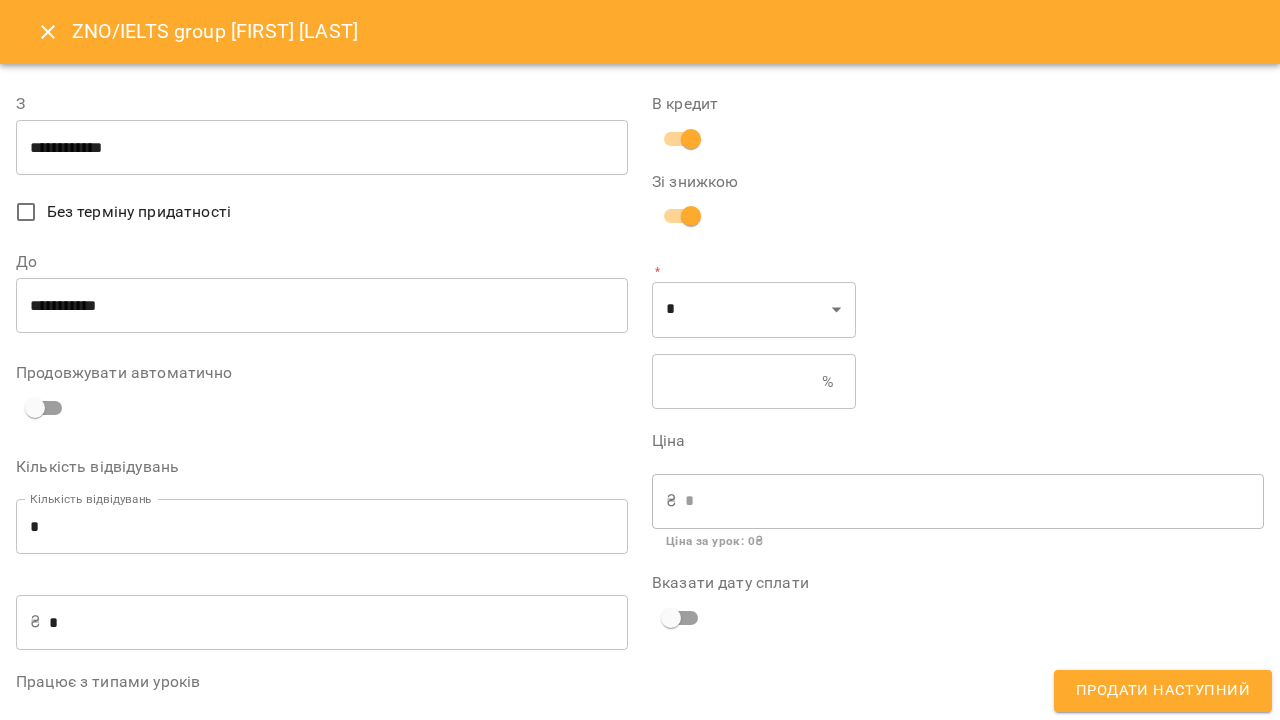 click at bounding box center [737, 382] 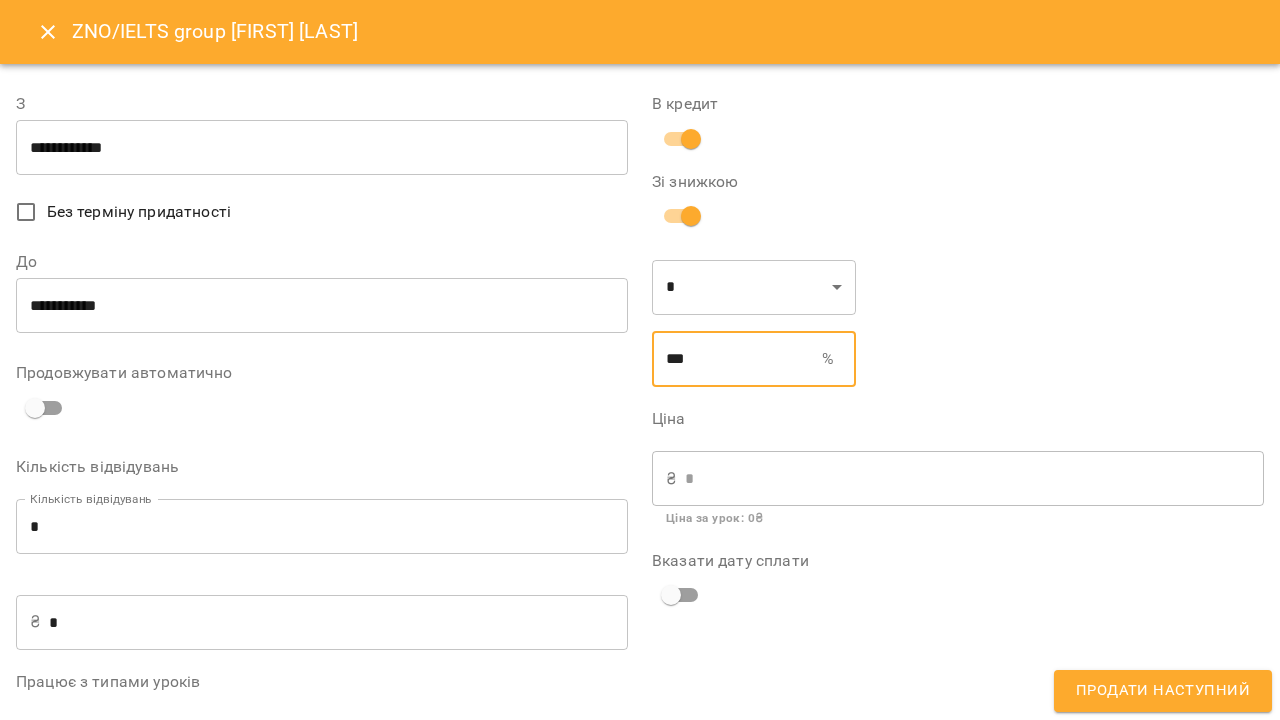 type on "***" 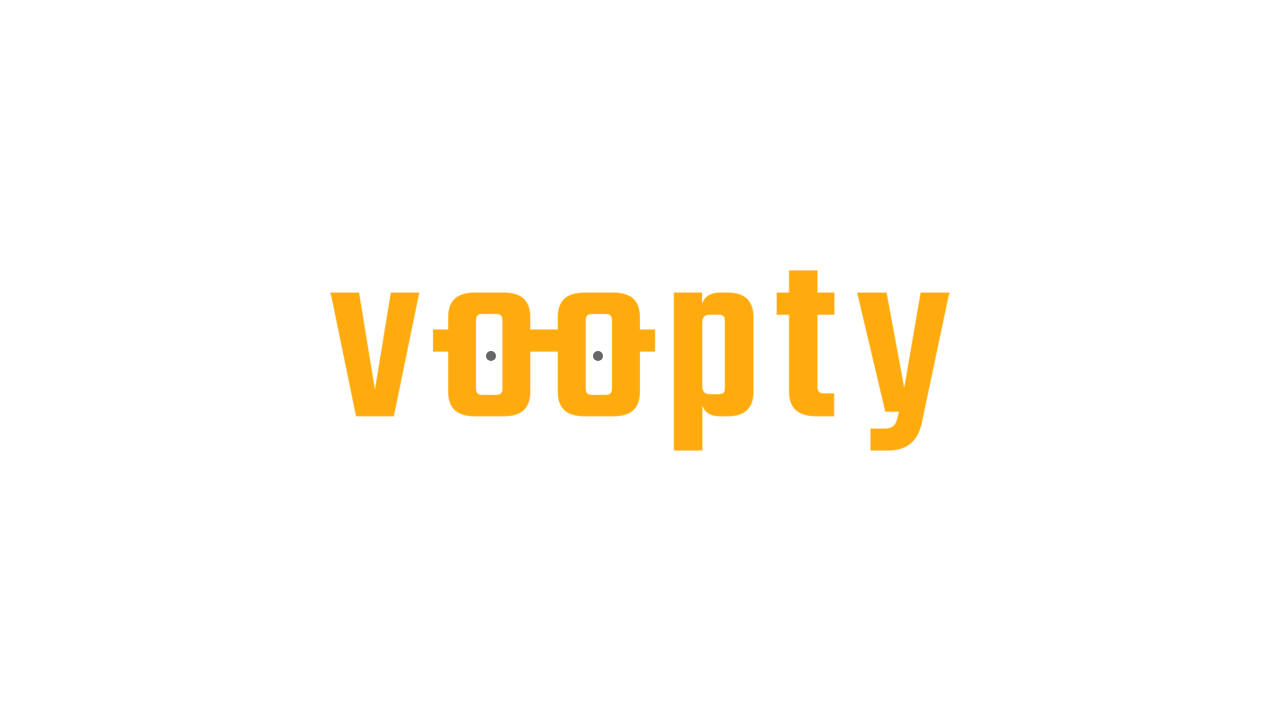 scroll, scrollTop: 0, scrollLeft: 0, axis: both 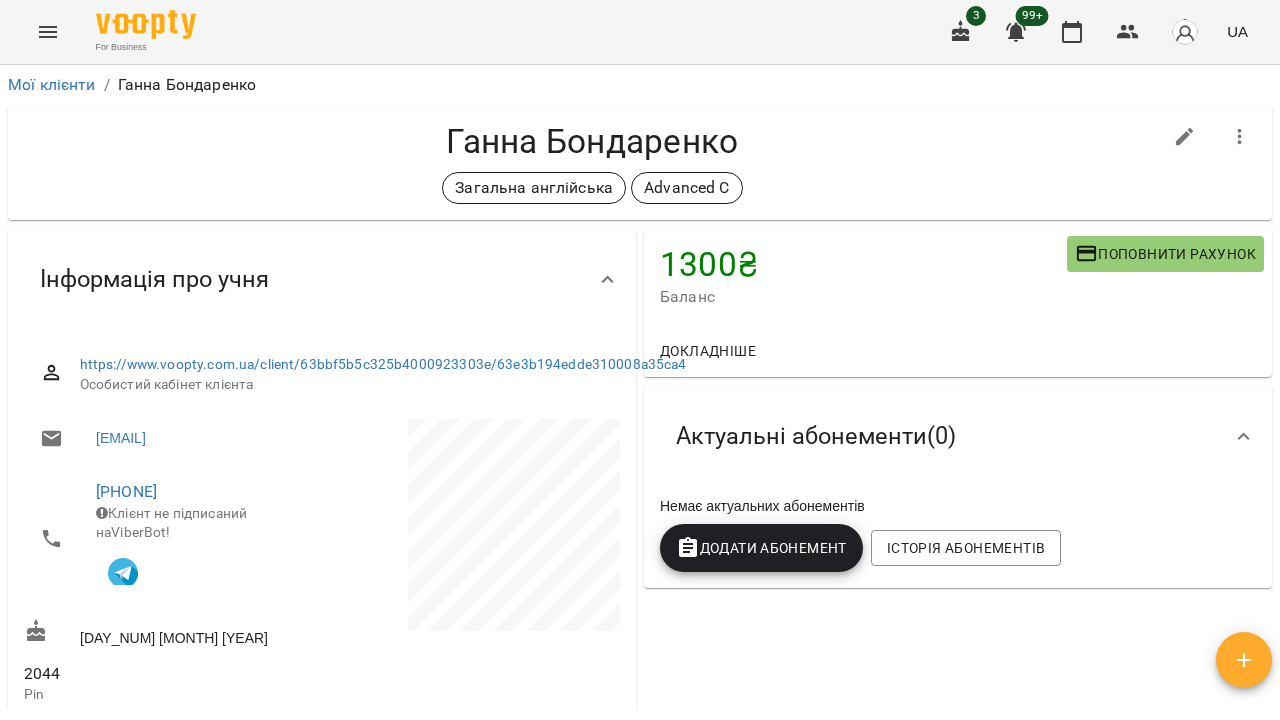 click on "Додати Абонемент" at bounding box center (761, 548) 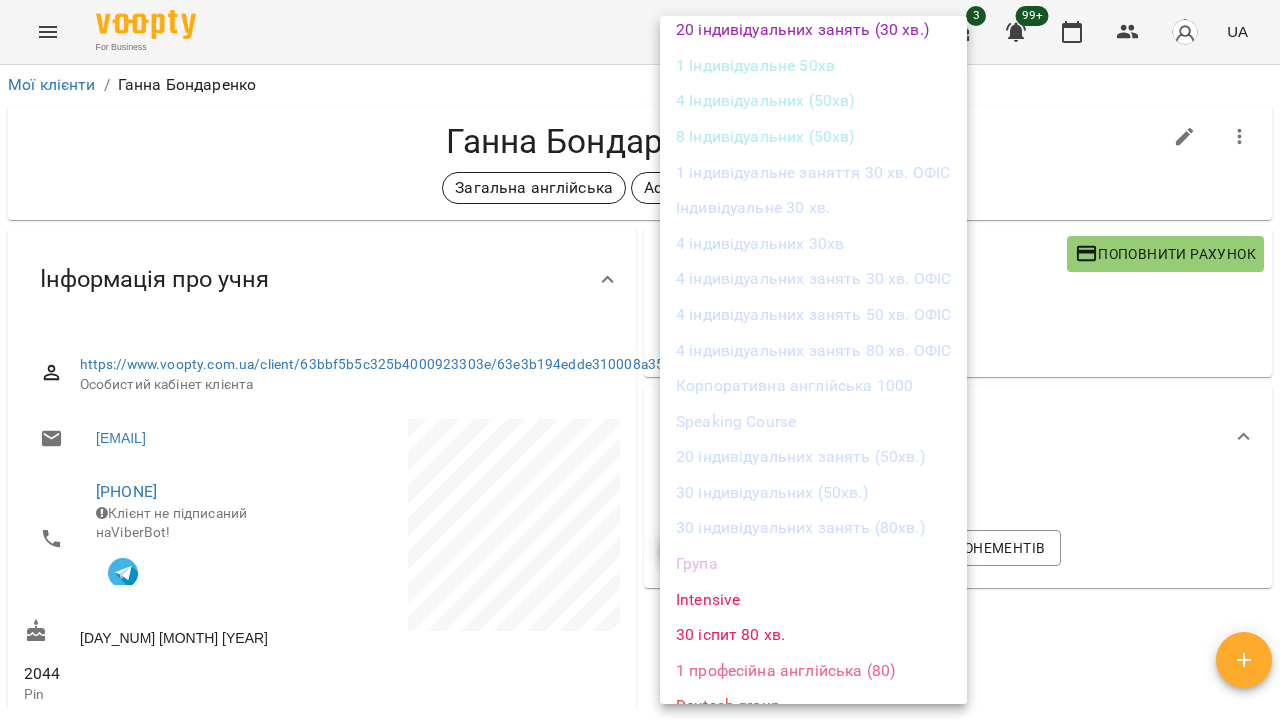 scroll, scrollTop: 1121, scrollLeft: 0, axis: vertical 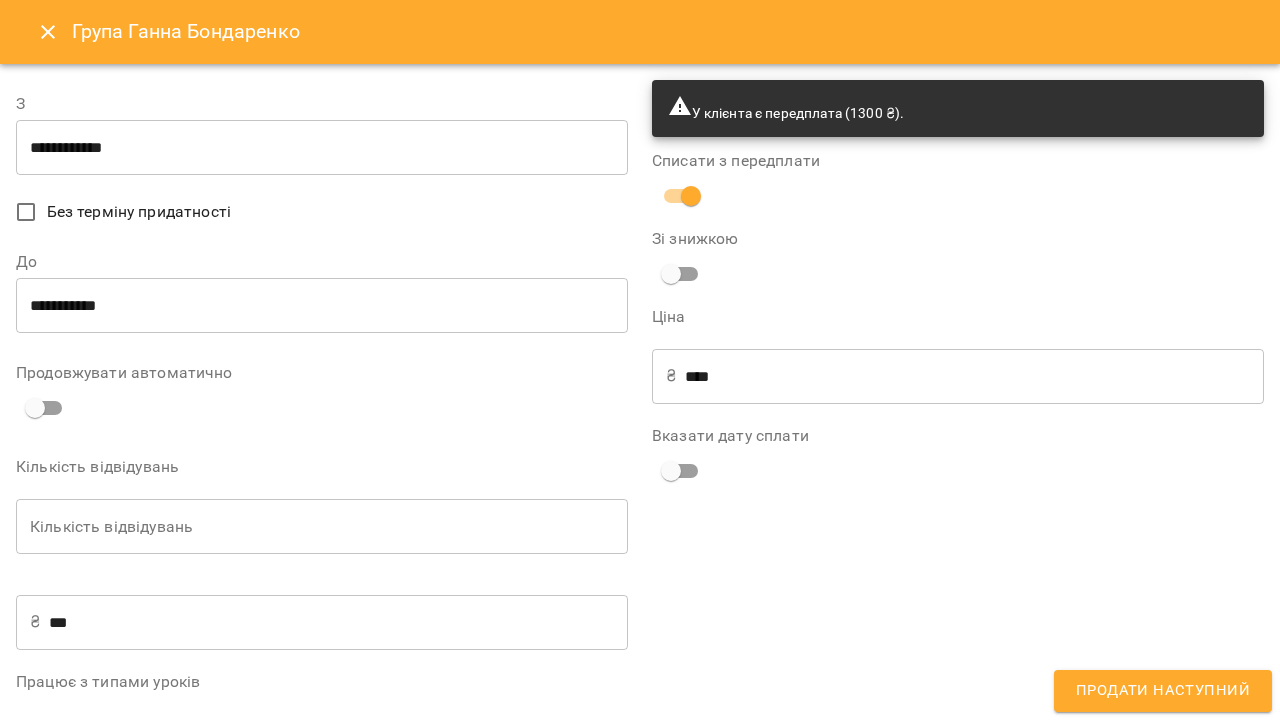 click on "**********" at bounding box center (322, 306) 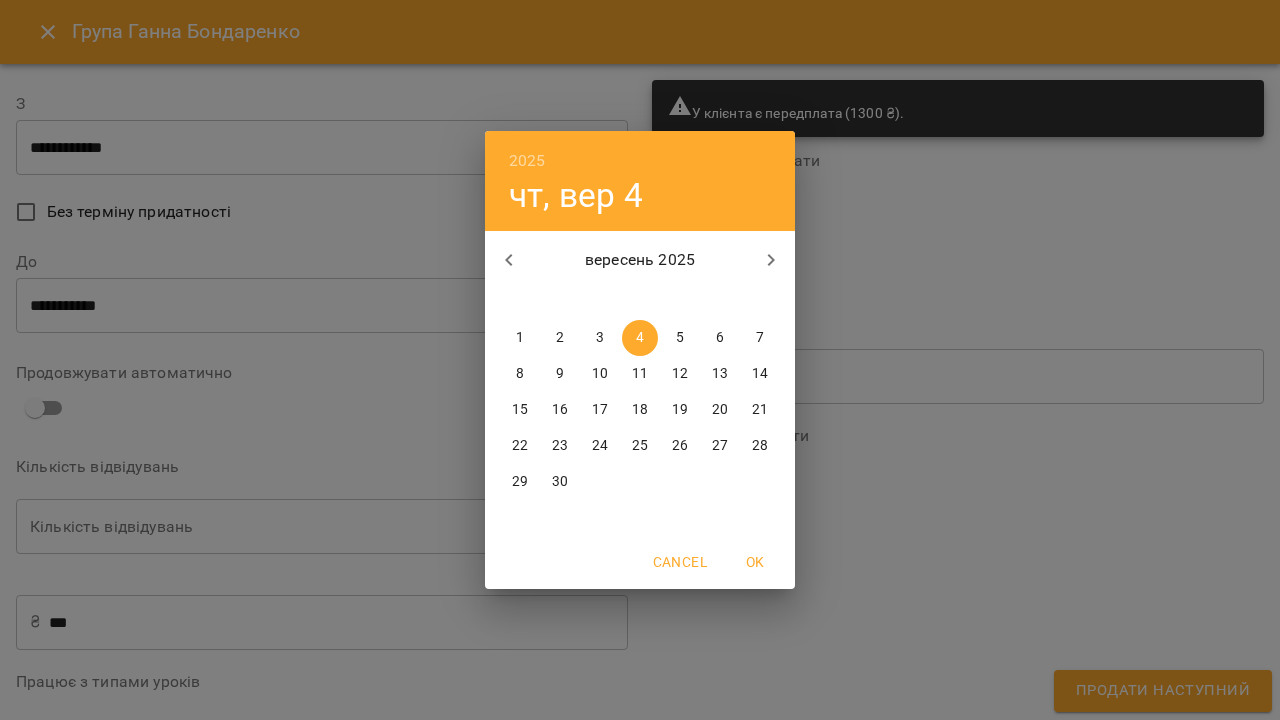 click 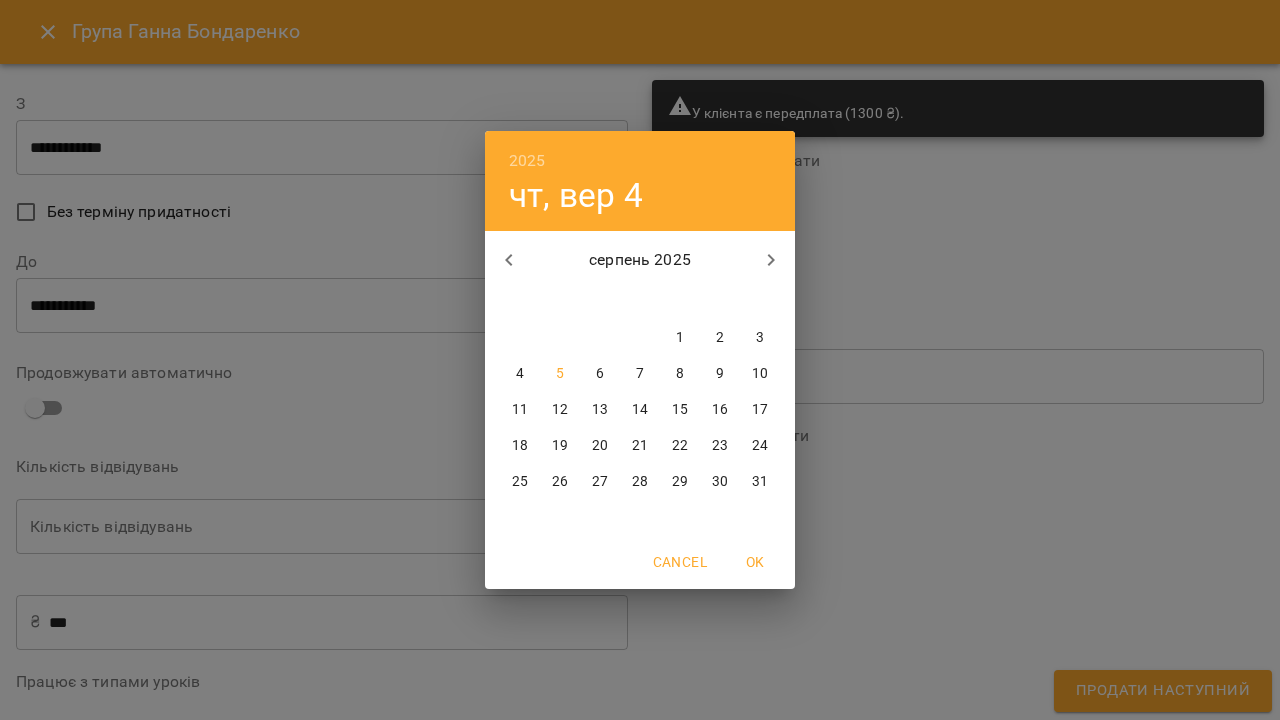 click on "[YEAR] [DAY], [MONTH] [DAY_NUM] [MONTH] [YEAR] [DAY_OF_WEEK] [DAY_OF_WEEK] [DAY_OF_WEEK] [DAY_OF_WEEK] [DAY_OF_WEEK] [DAY_OF_WEEK] [DAY_OF_WEEK] [DAY_NUM] [DAY_NUM] [DAY_NUM] [DAY_NUM] [DAY_NUM] [DAY_NUM] [DAY_NUM] [DAY_NUM] [DAY_NUM] [DAY_NUM] [DAY_NUM] [DAY_NUM] [DAY_NUM] [DAY_NUM] [DAY_NUM] [DAY_NUM] [DAY_NUM] [DAY_NUM] [DAY_NUM] [DAY_NUM] [DAY_NUM] [DAY_NUM] [DAY_NUM] [DAY_NUM] [DAY_NUM] [DAY_NUM] [DAY_NUM] [DAY_NUM] [DAY_NUM] Cancel OK" at bounding box center [640, 360] 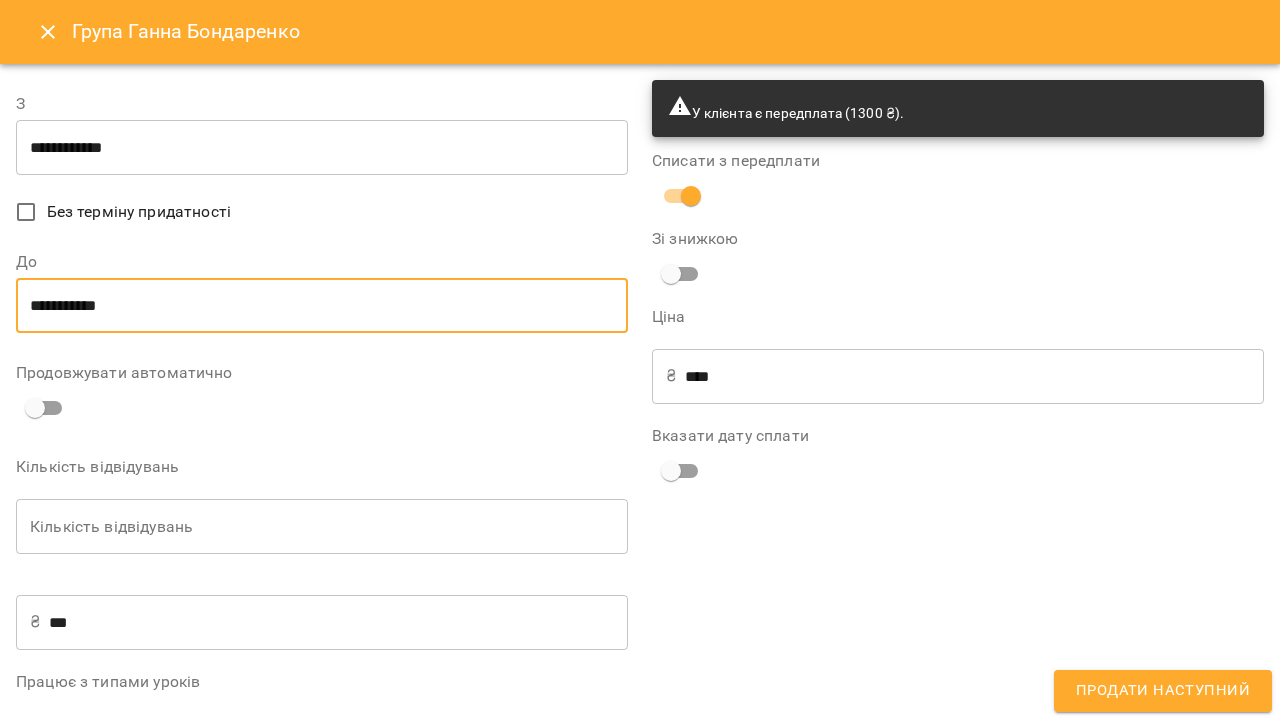 click on "**********" at bounding box center (322, 148) 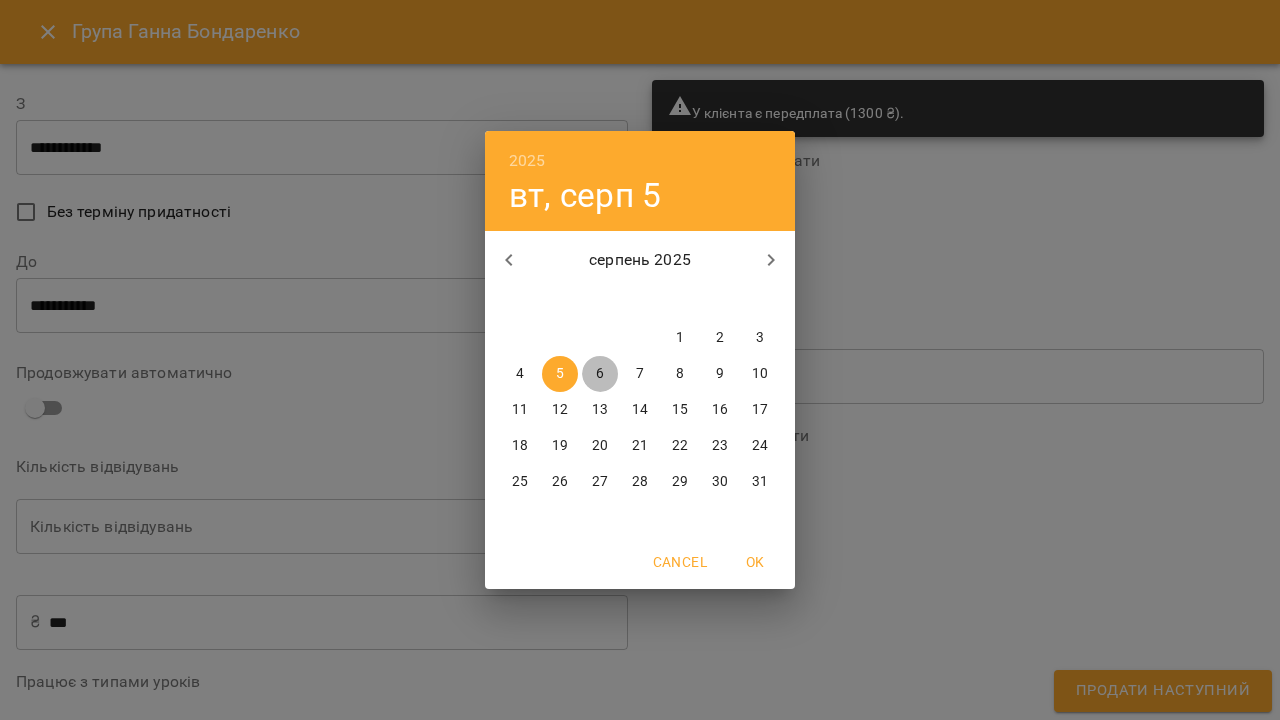 click on "6" at bounding box center (600, 374) 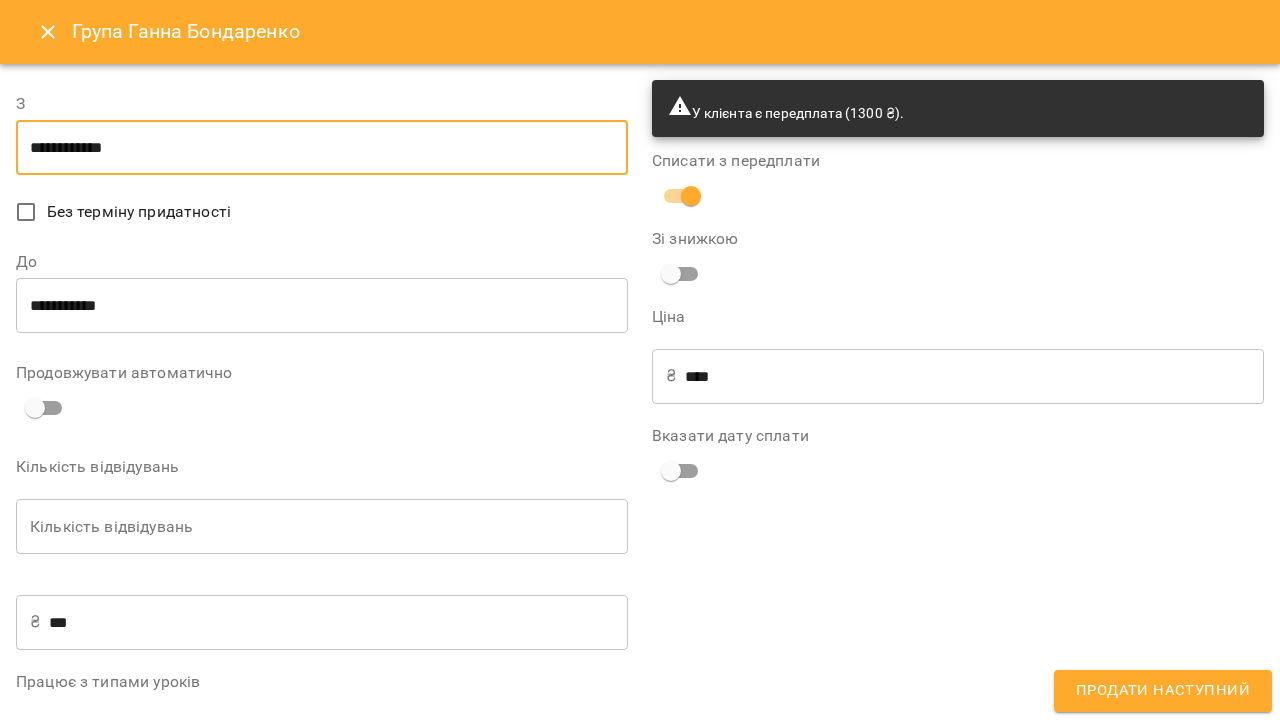click on "**********" at bounding box center [322, 306] 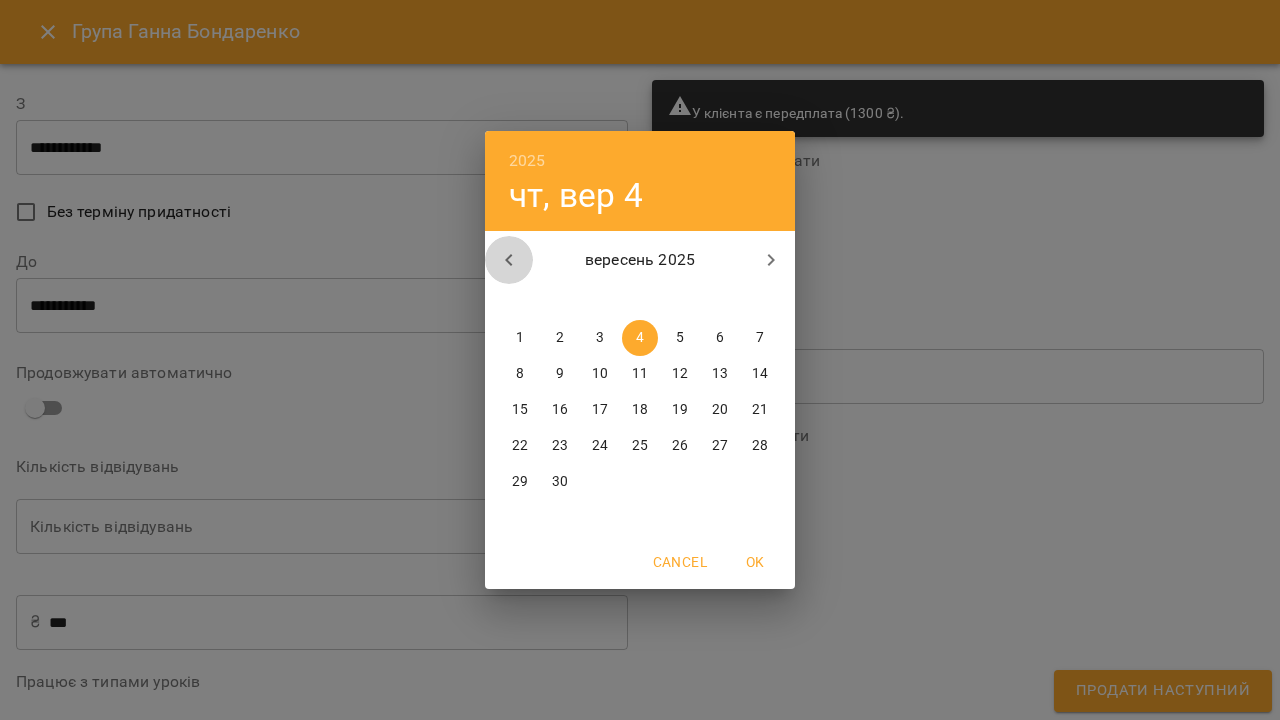 click at bounding box center (509, 260) 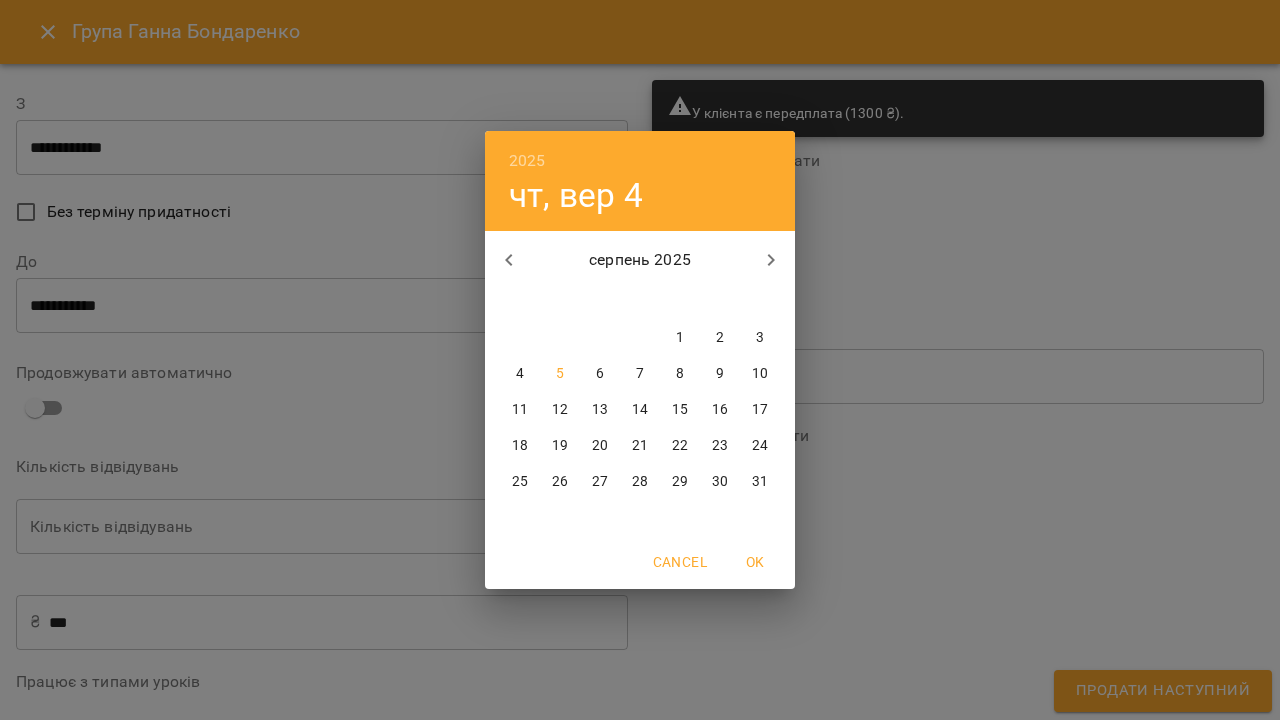 click on "2025 чт, вер 4 серпень 2025 пн вт ср чт пт сб нд 28 29 30 31 1 2 3 4 5 6 7 8 9 10 11 12 13 14 15 16 17 18 19 20 21 22 23 24 25 26 27 28 29 30 31 Cancel OK" at bounding box center (640, 360) 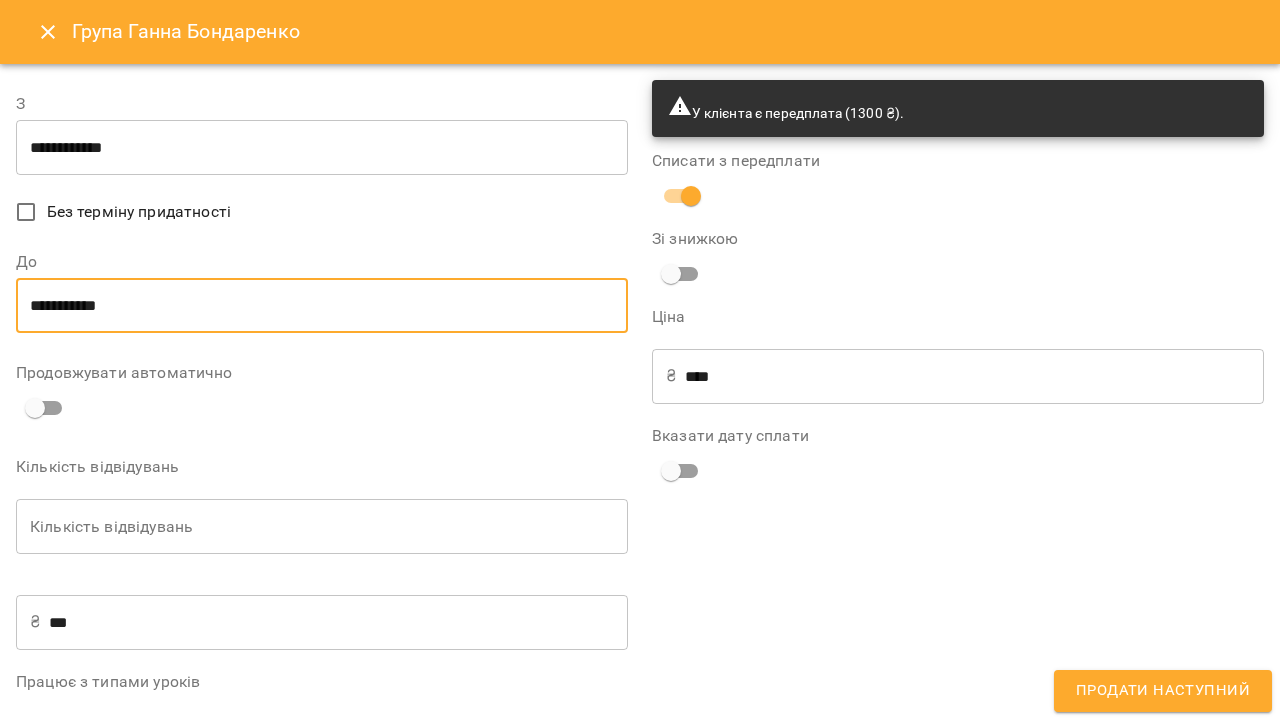 click on "**********" at bounding box center (322, 306) 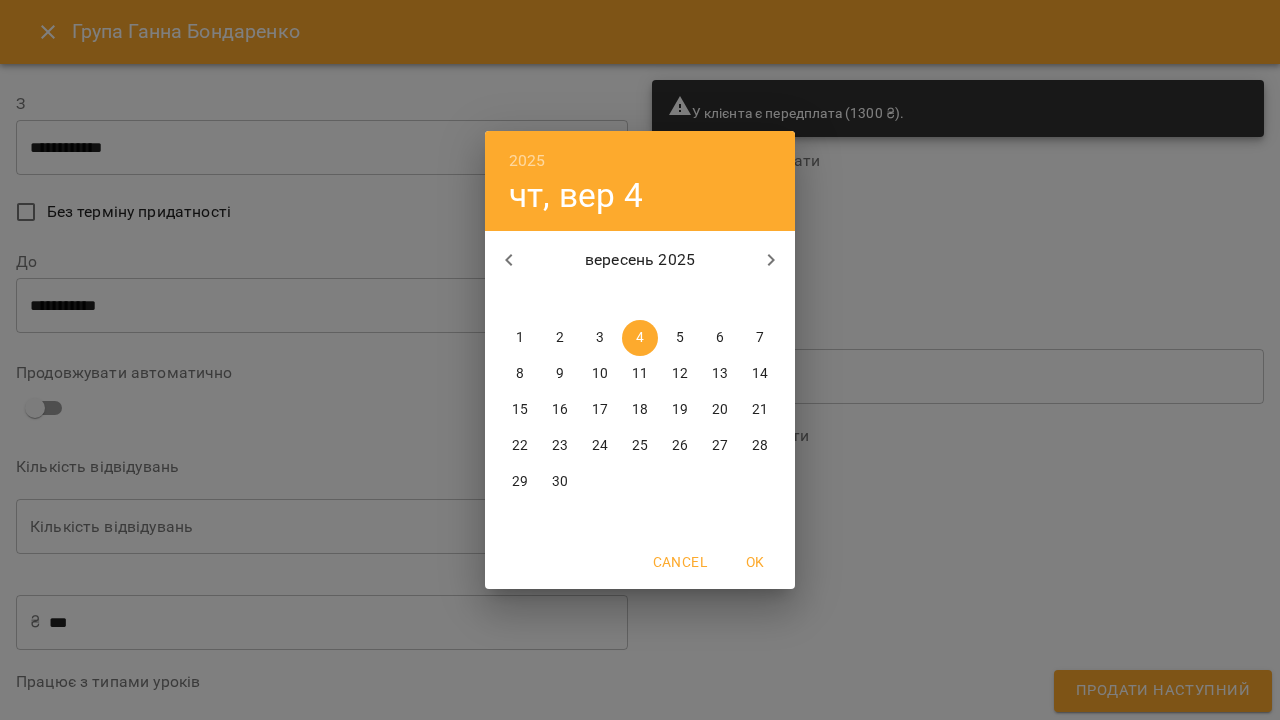 click 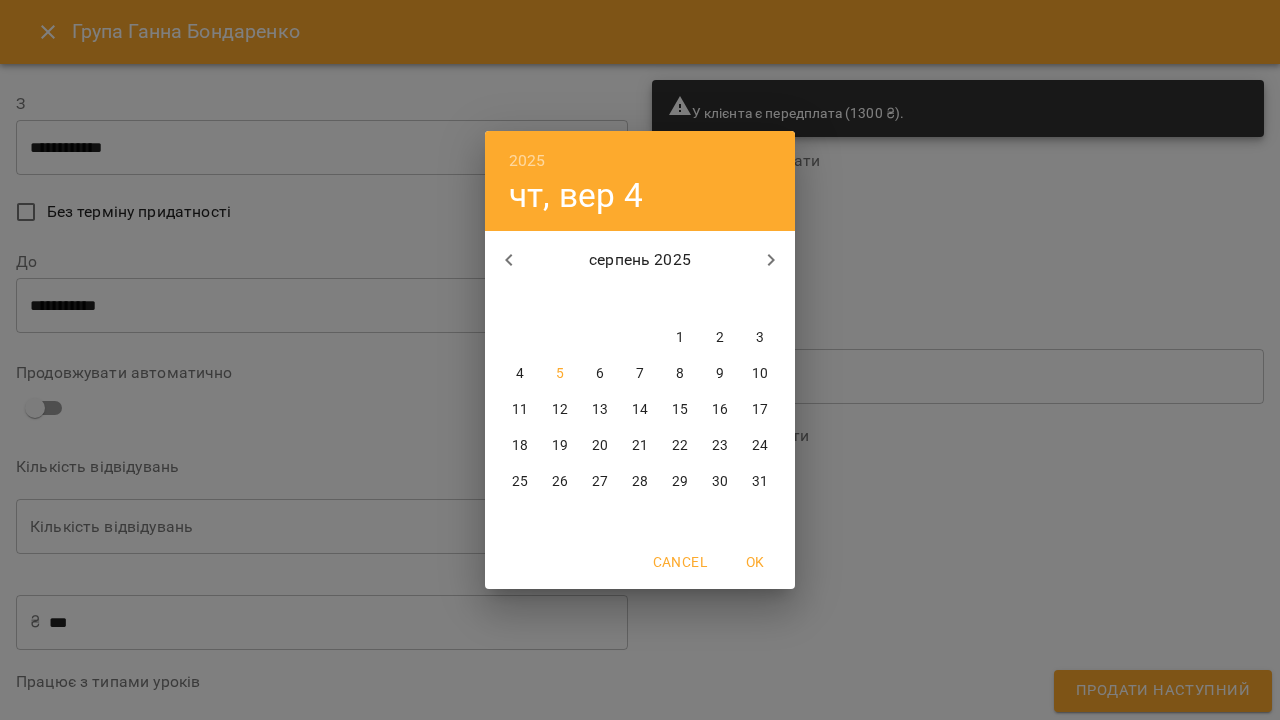 click on "19" at bounding box center [560, 446] 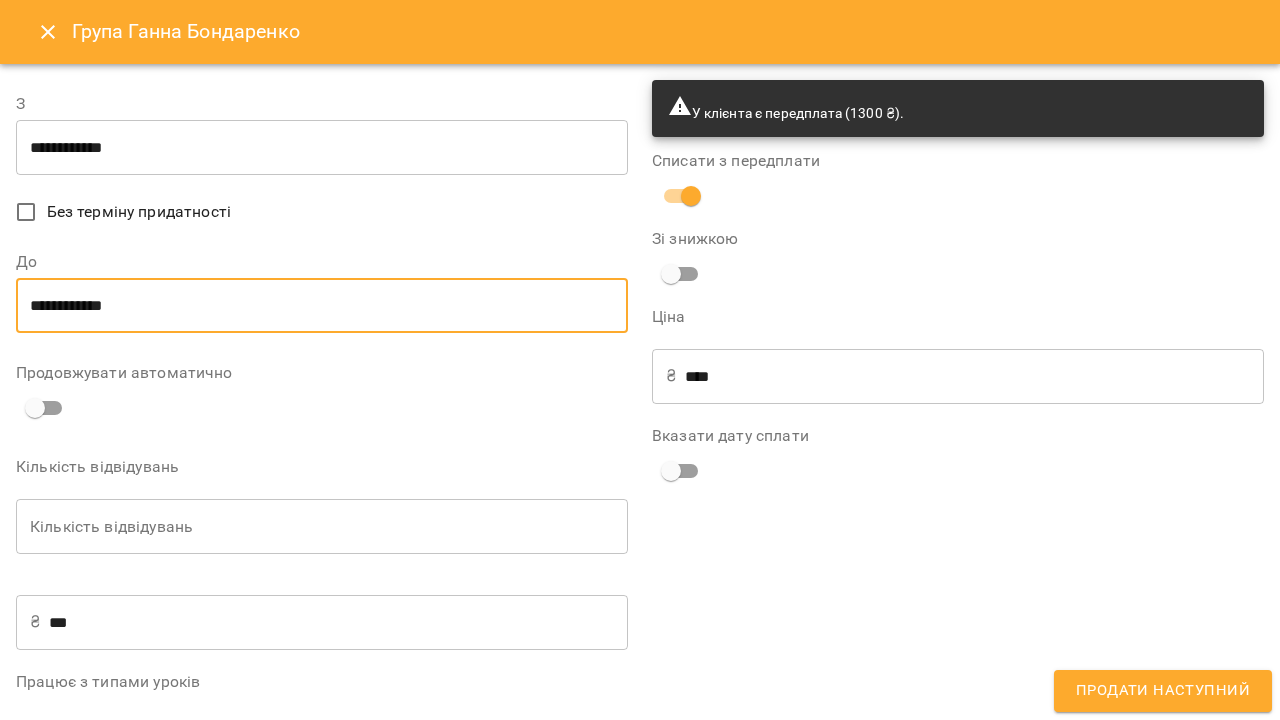 click on "Кількість відвідувань" at bounding box center (322, 527) 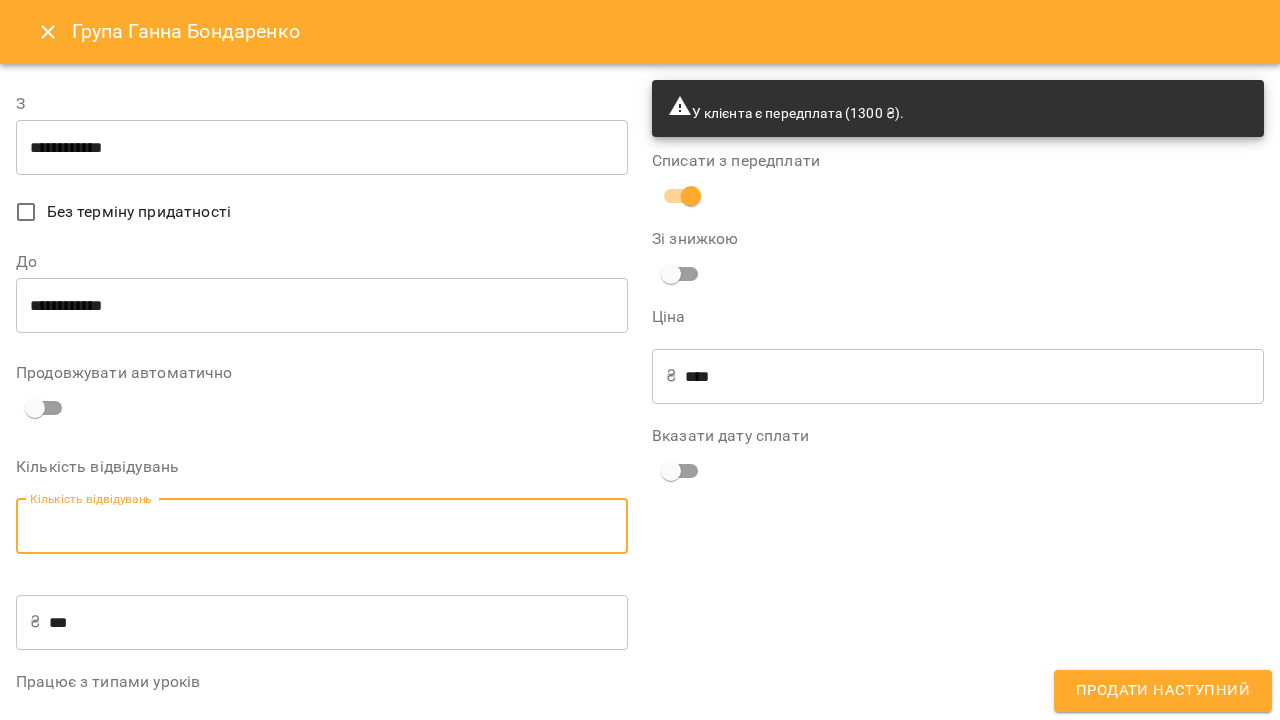 type on "*" 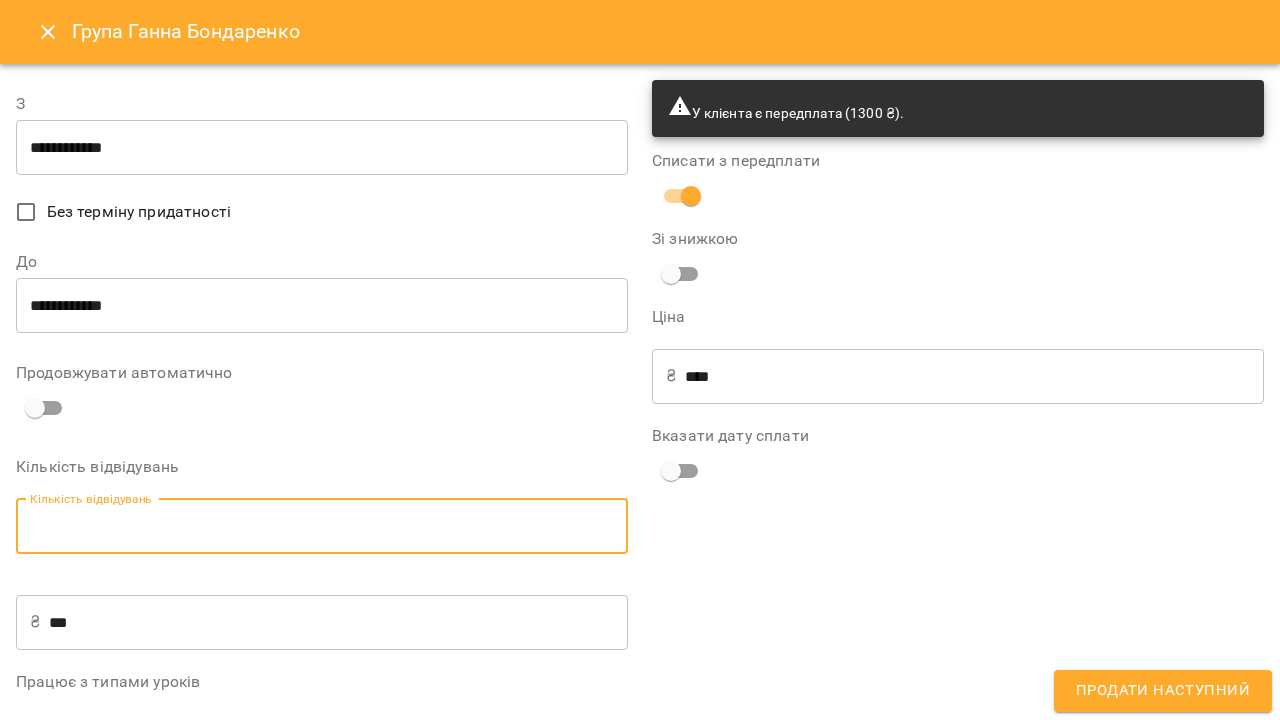 type on "*" 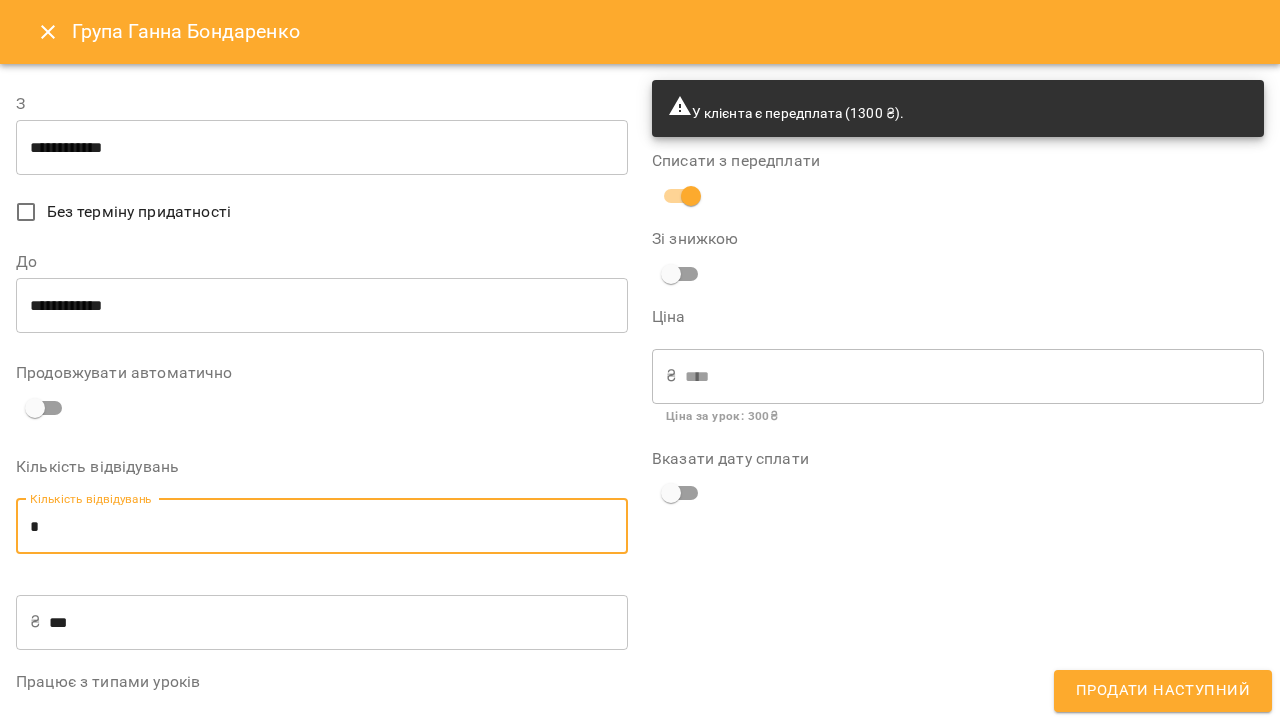 type on "*" 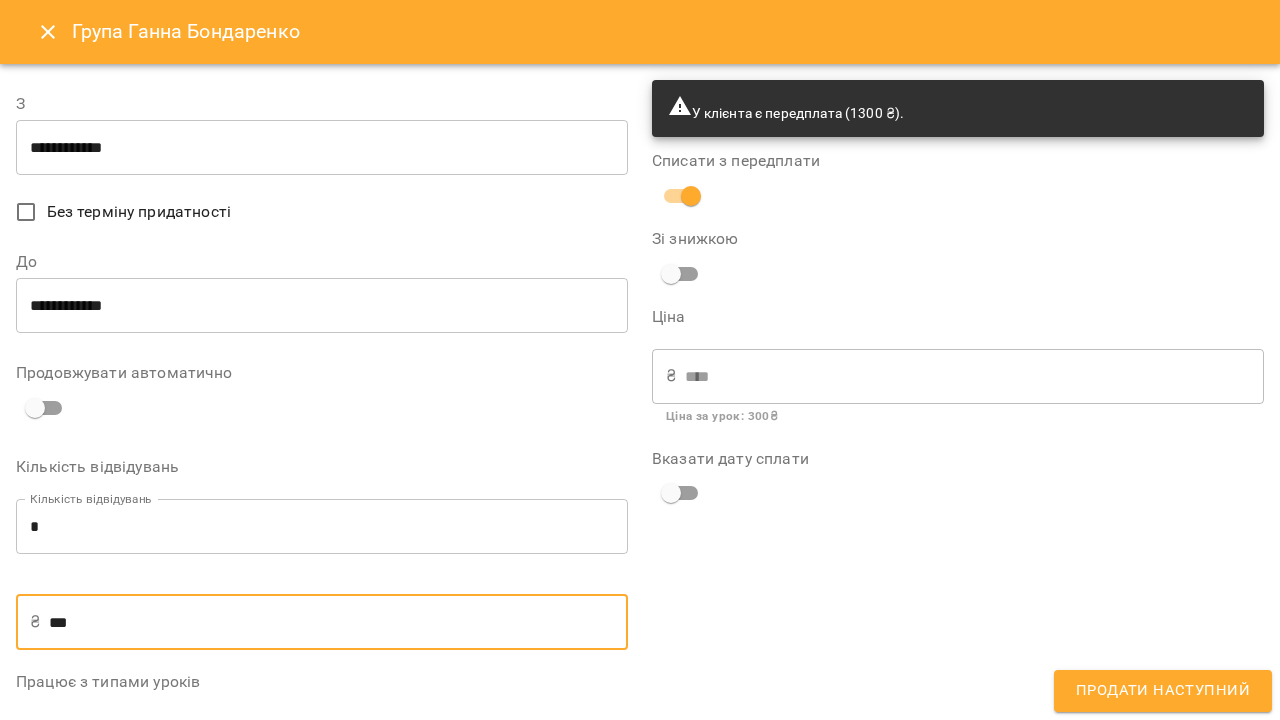 type on "**" 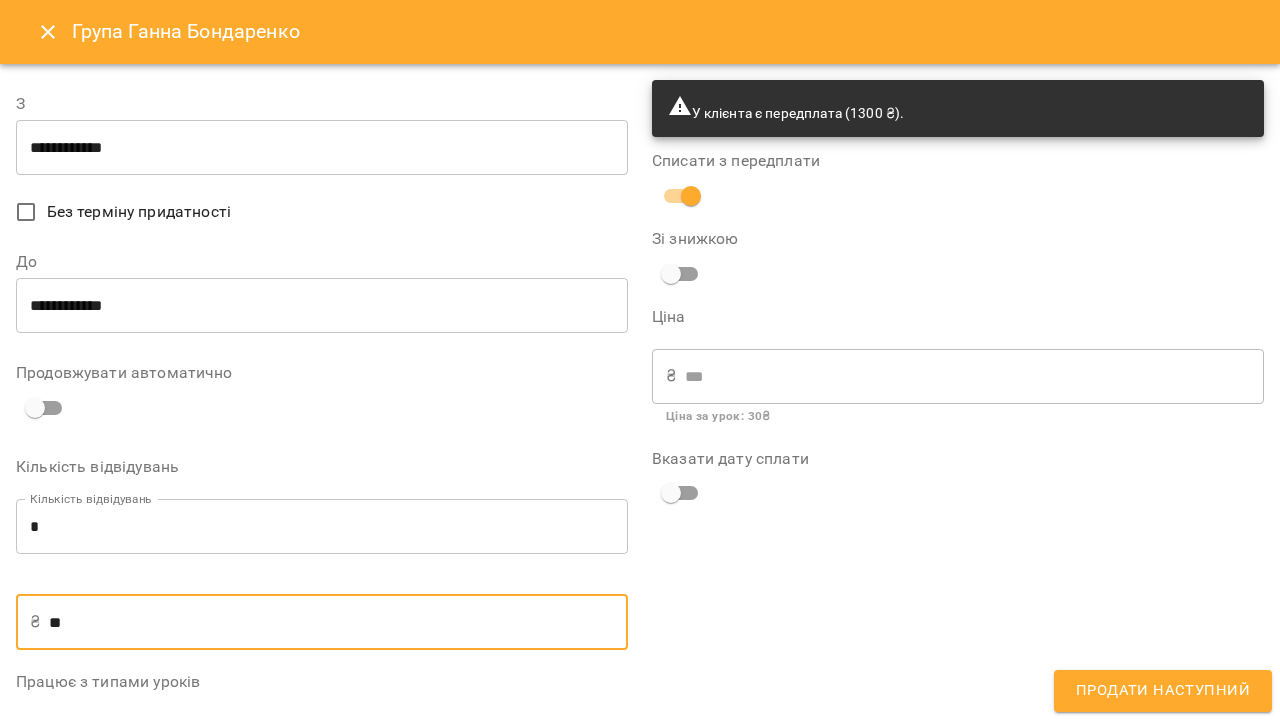 type on "*" 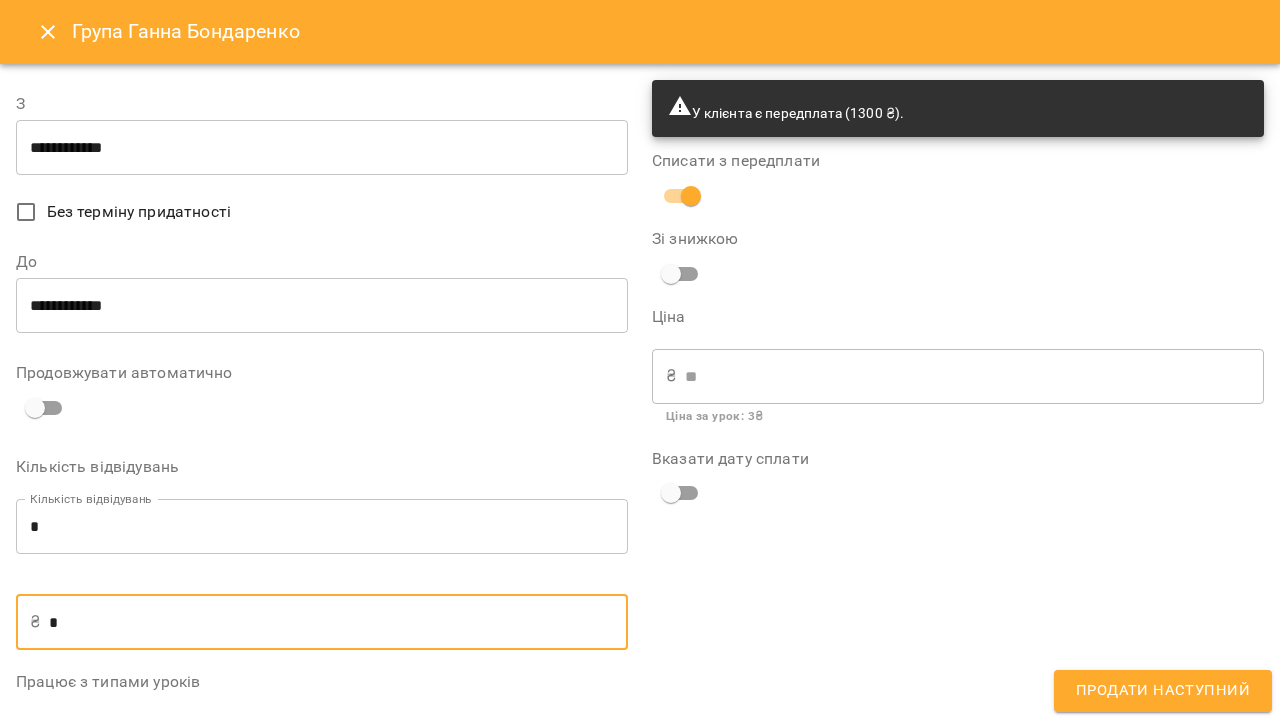 type on "**" 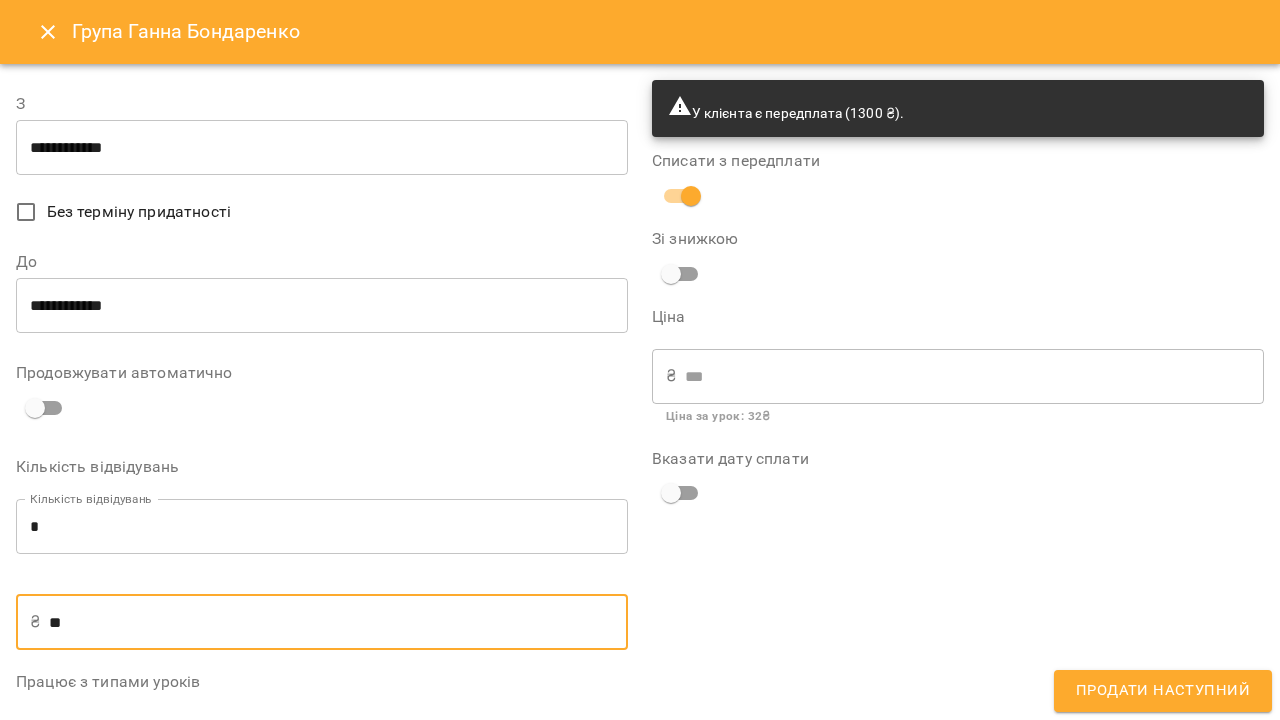 type on "***" 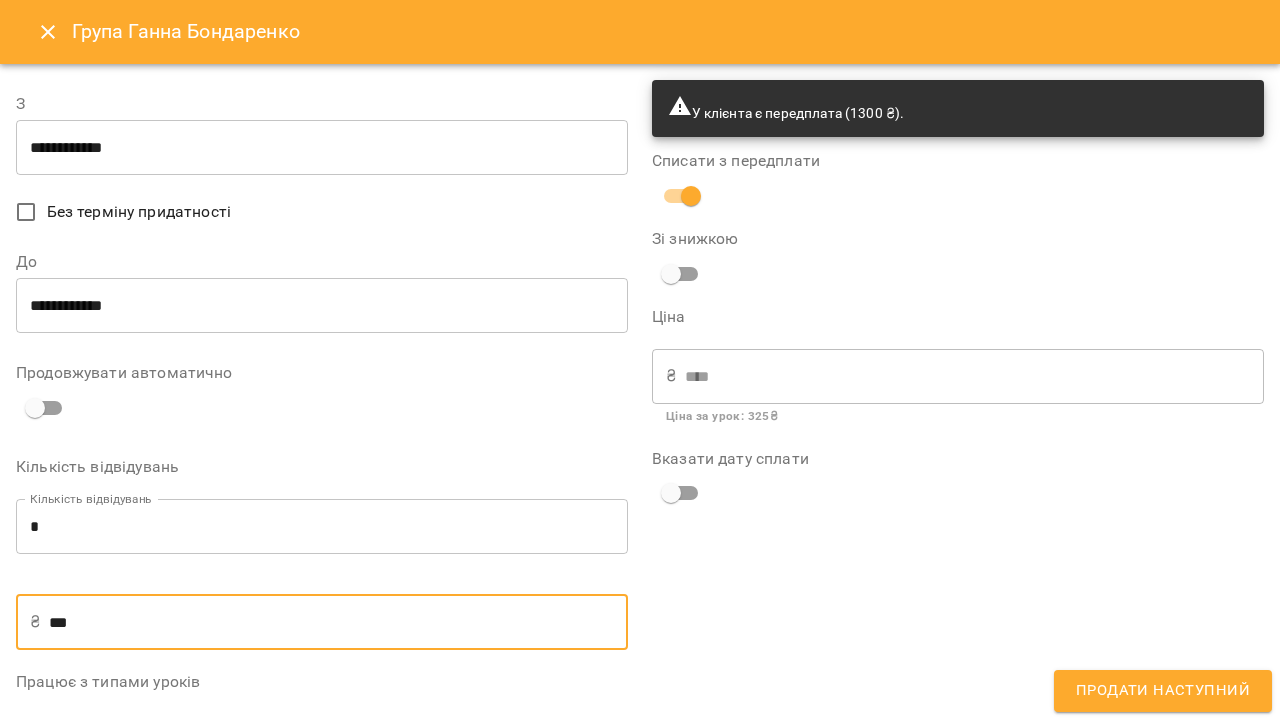 type on "***" 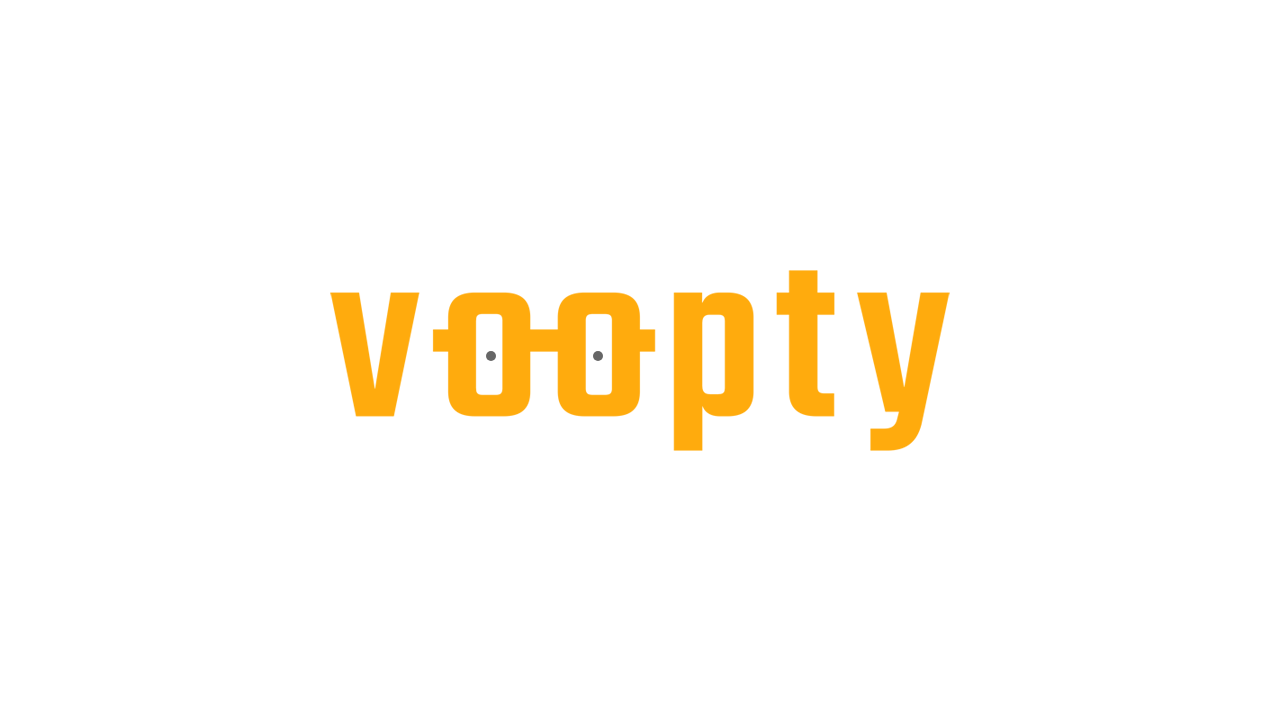 scroll, scrollTop: 0, scrollLeft: 0, axis: both 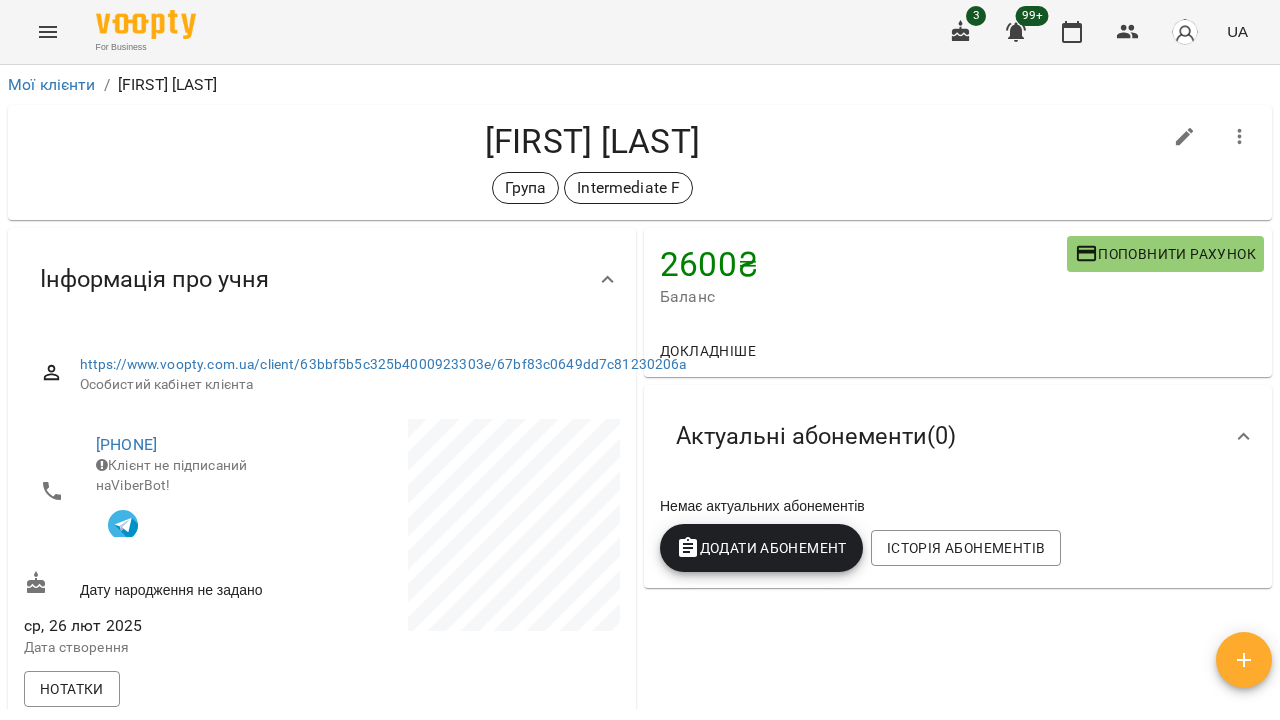 click on "Додати Абонемент" at bounding box center [761, 548] 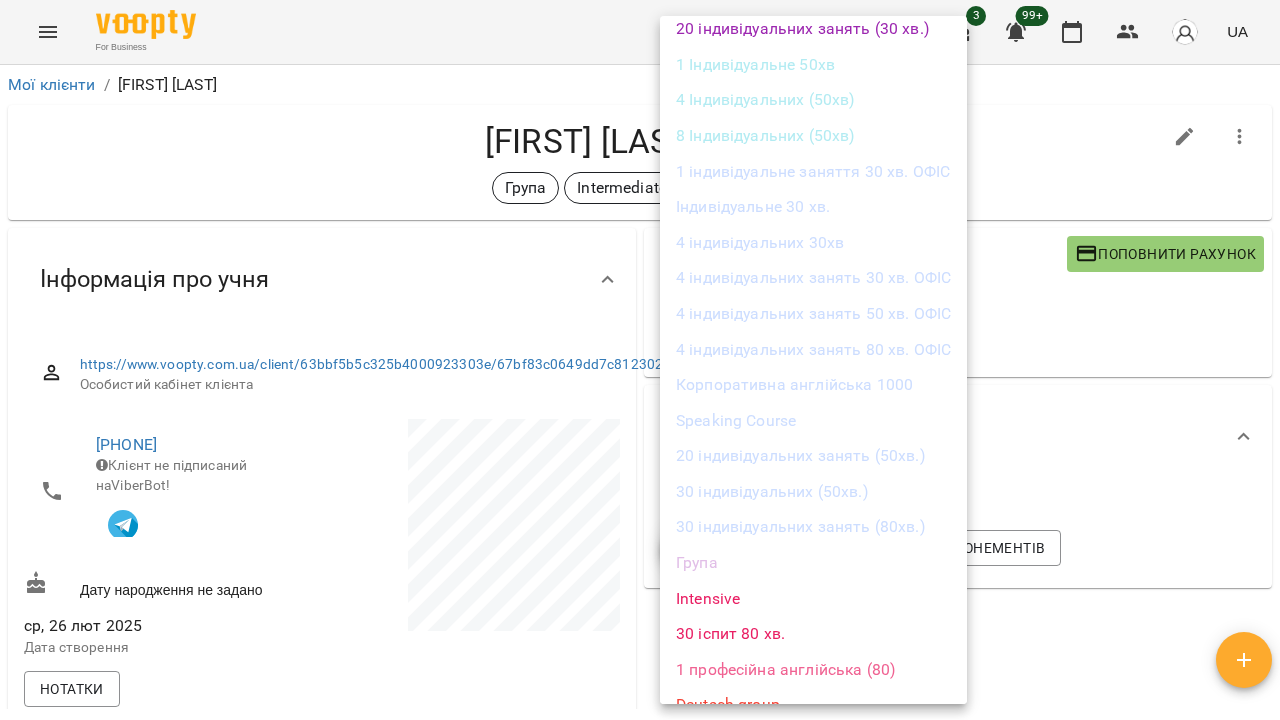 click on "Група" at bounding box center [813, 563] 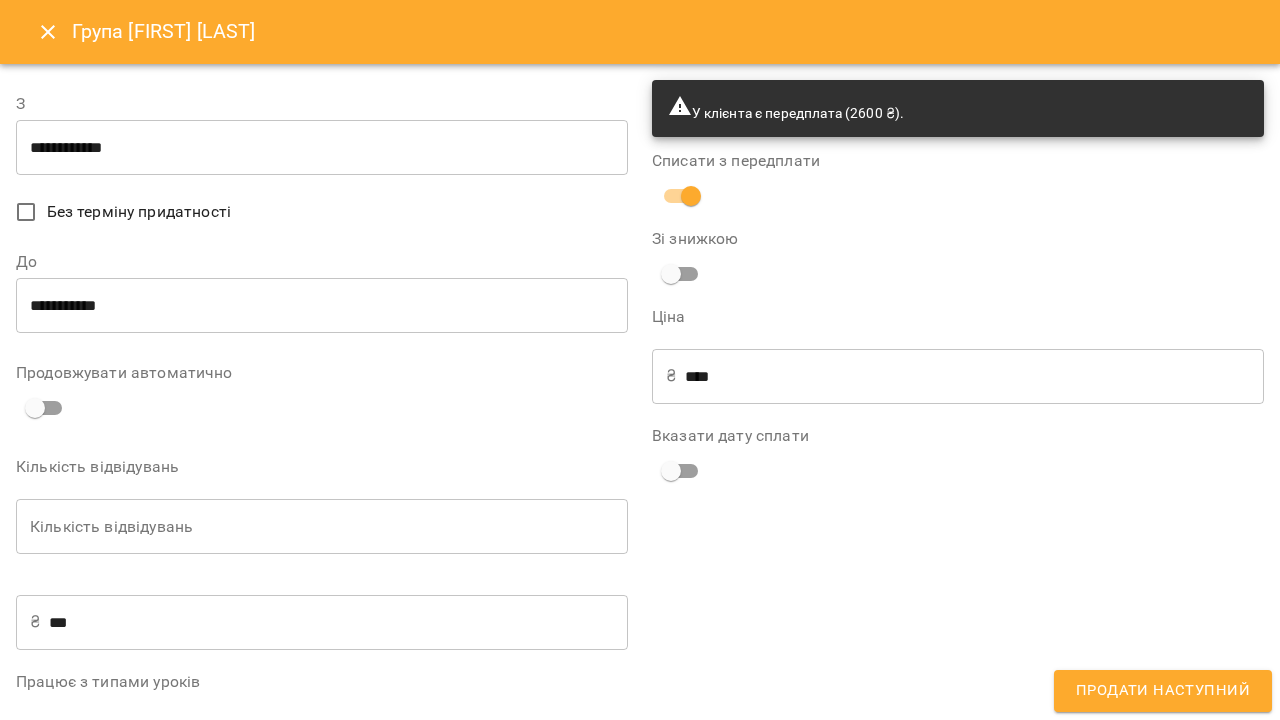 scroll, scrollTop: 1121, scrollLeft: 0, axis: vertical 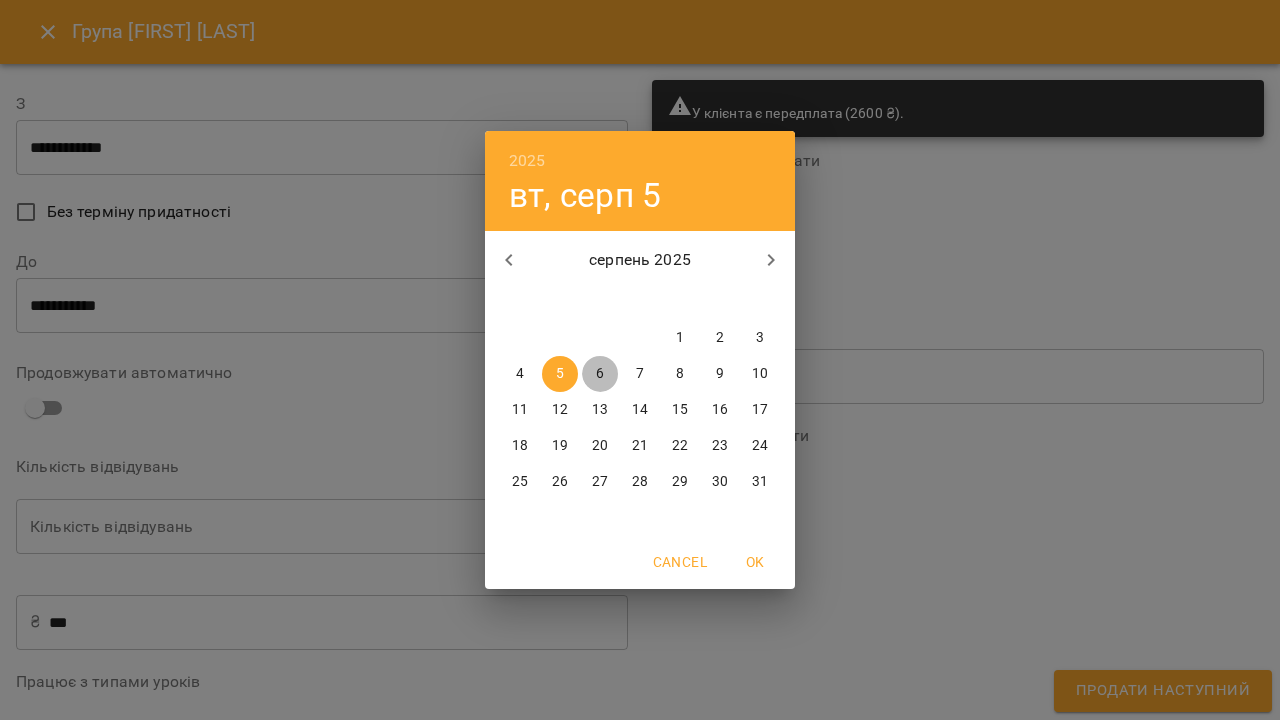 click on "6" at bounding box center [600, 374] 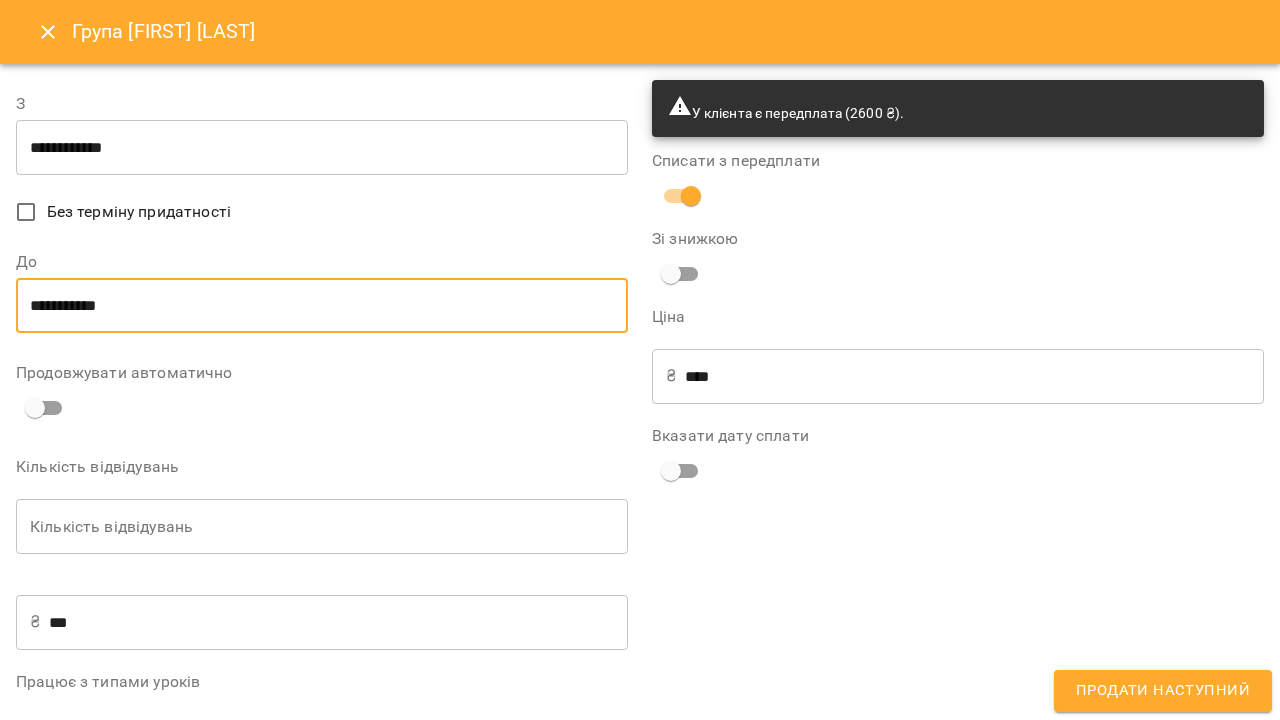 click on "**********" at bounding box center [322, 306] 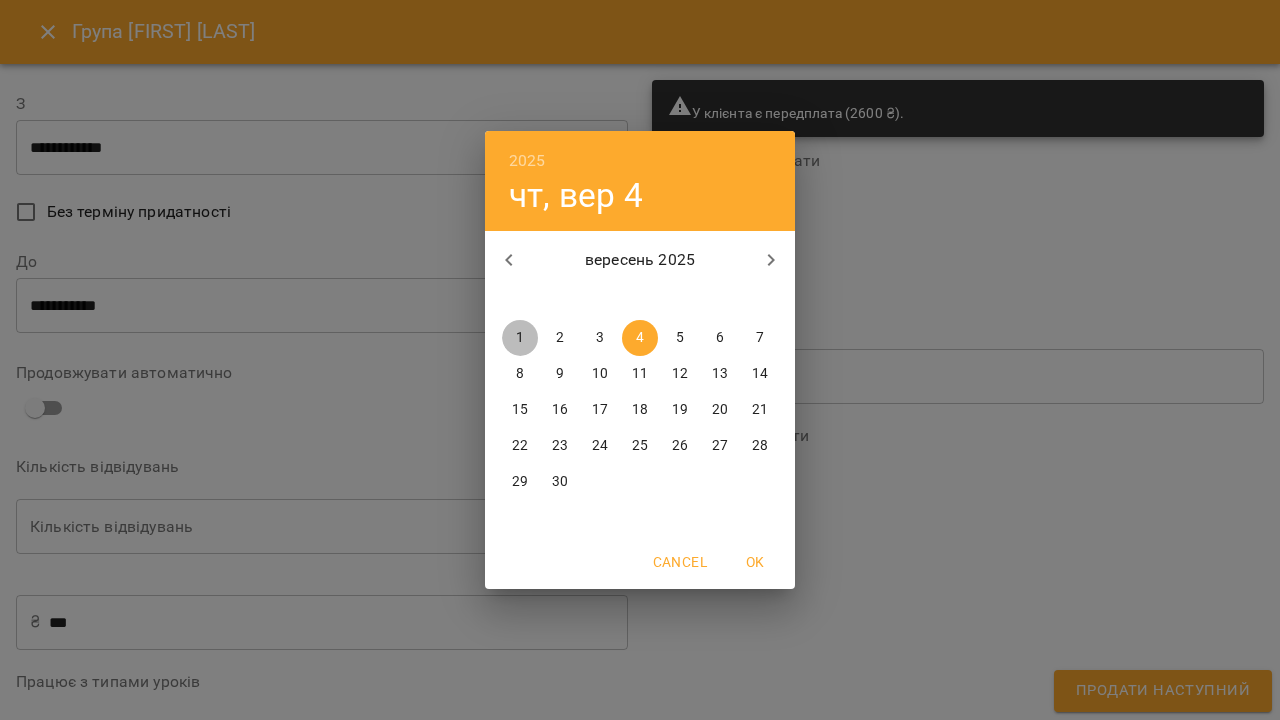 click on "1" at bounding box center [520, 338] 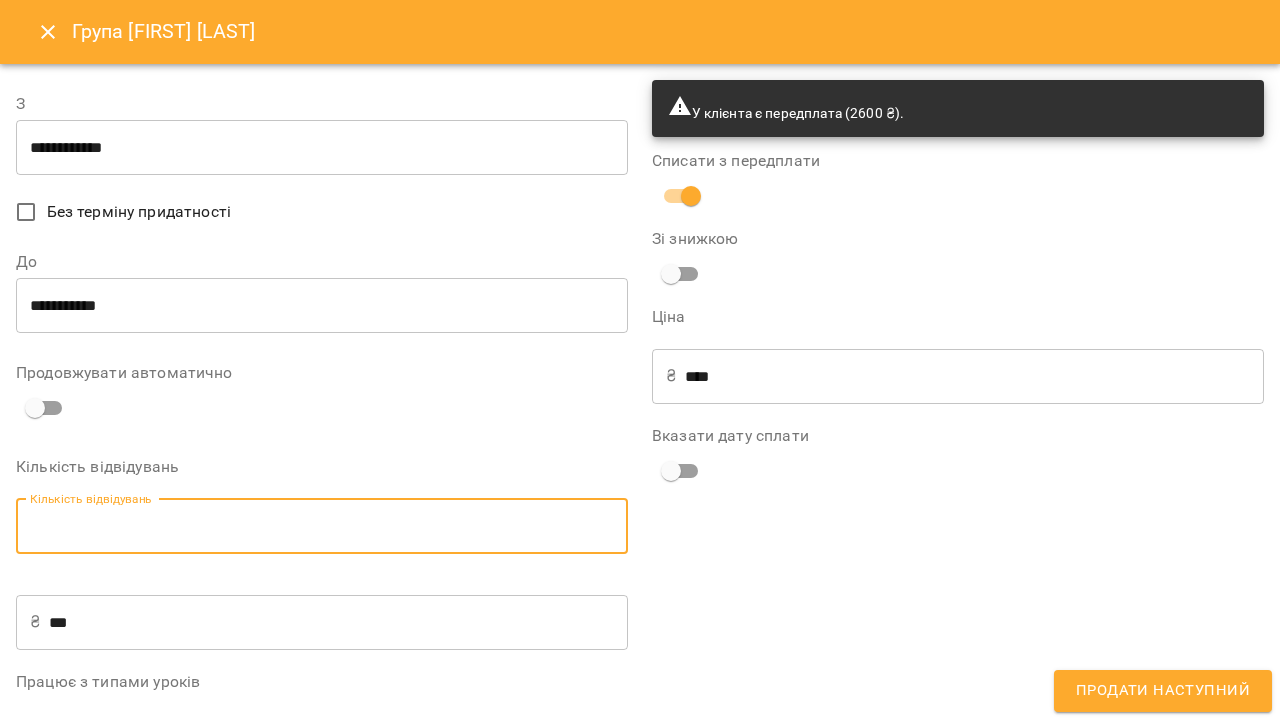 click on "Кількість відвідувань" at bounding box center (322, 527) 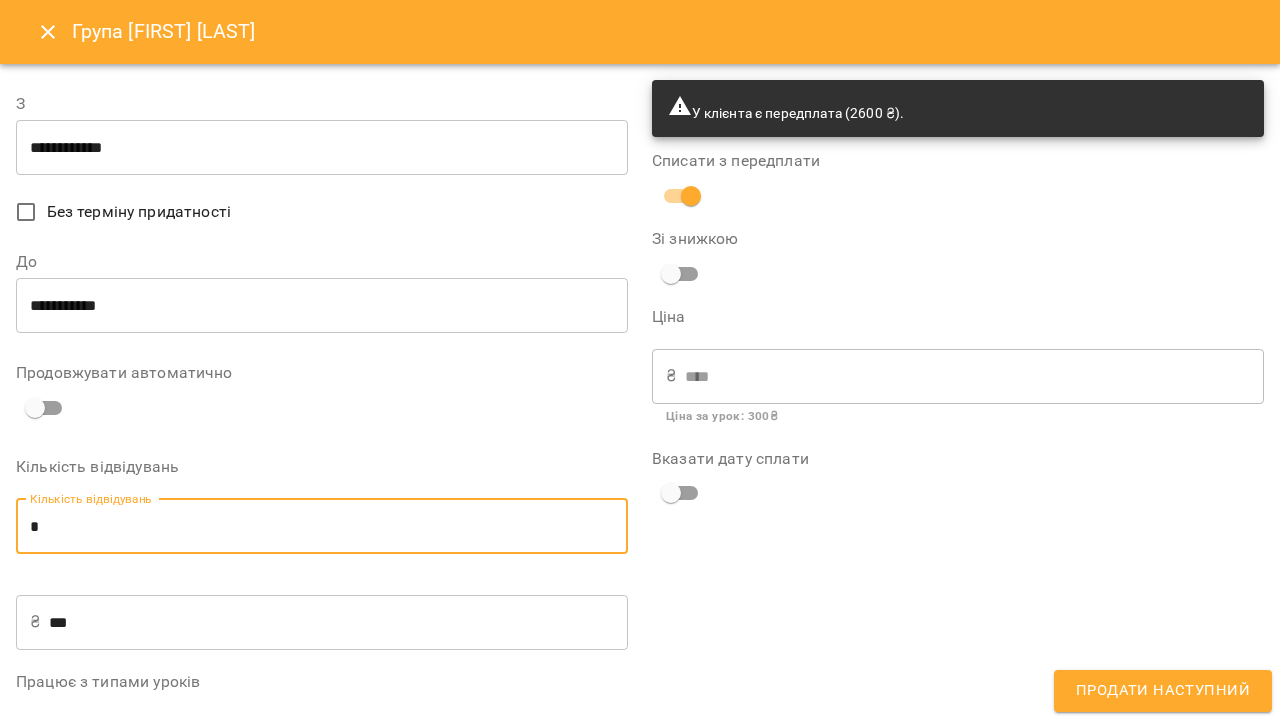 type on "*" 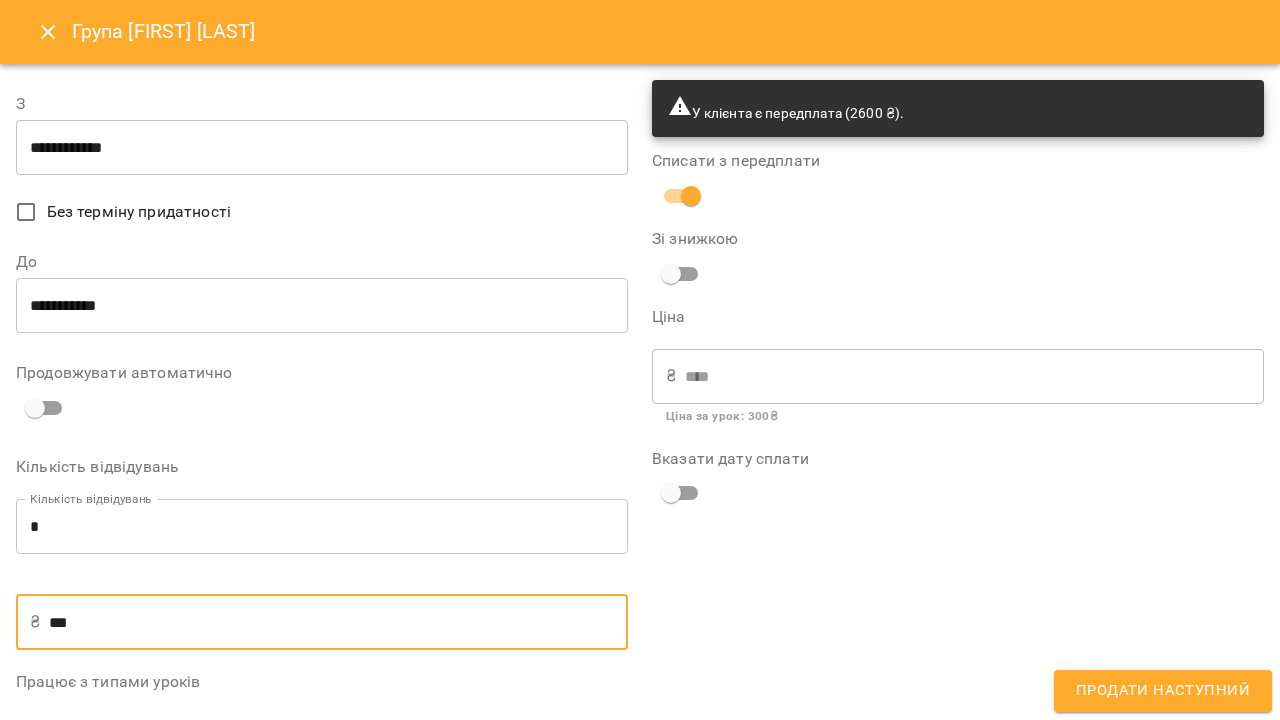 click on "***" at bounding box center (338, 622) 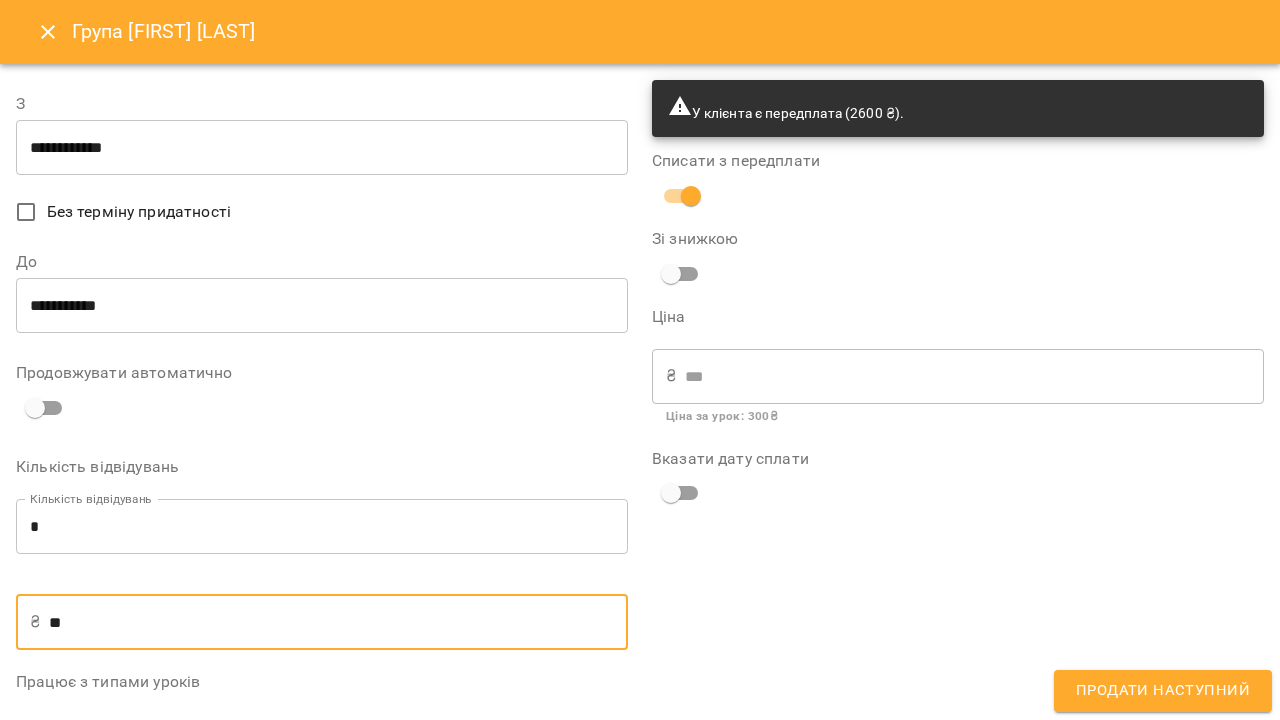 type on "*" 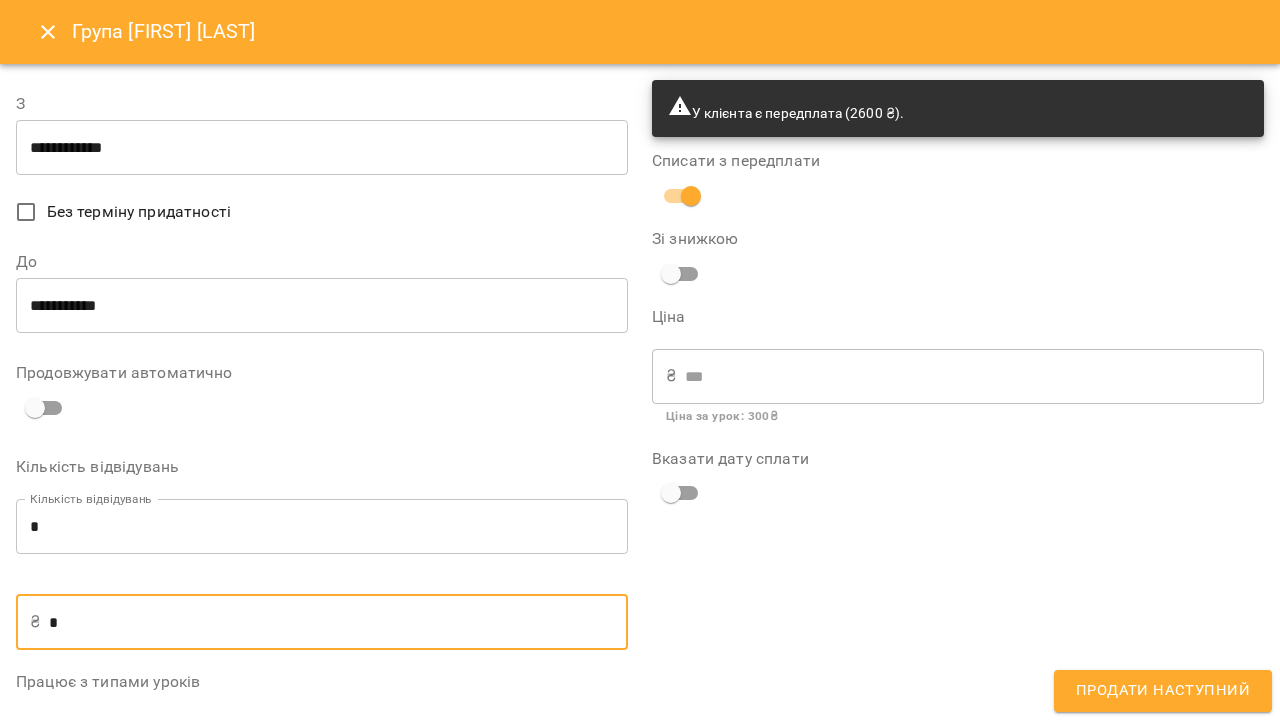 type on "**" 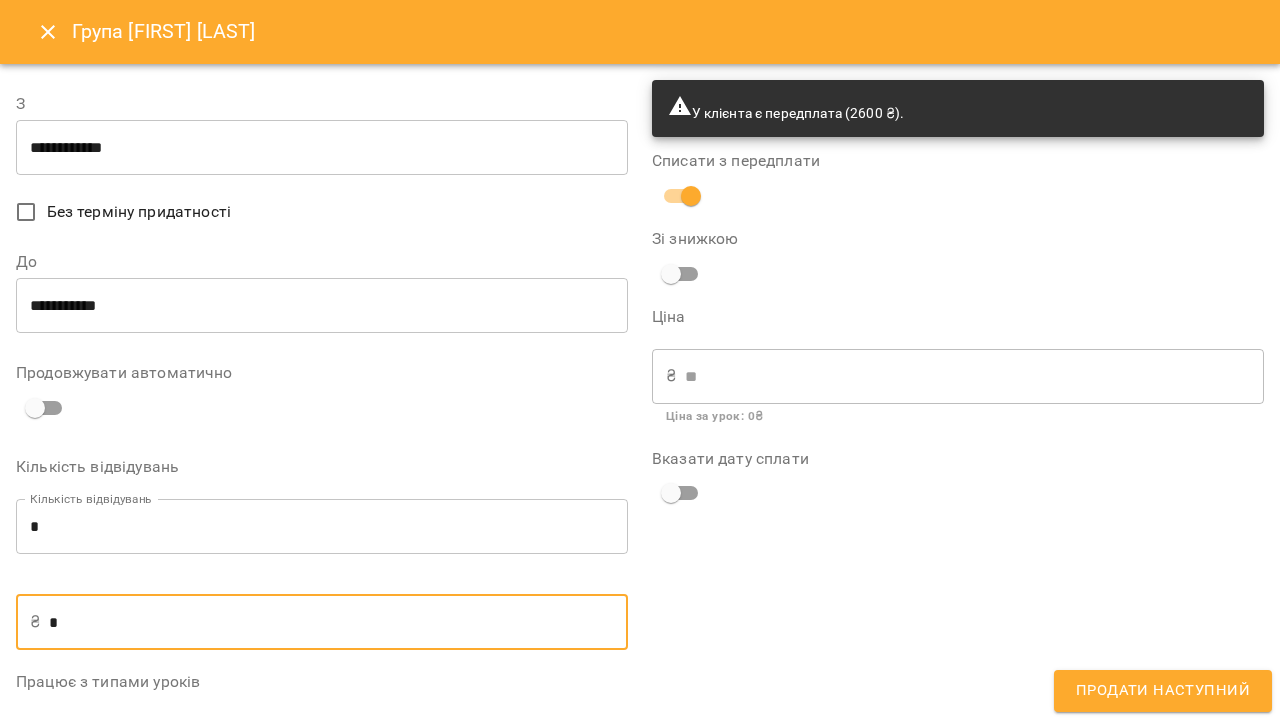type on "**" 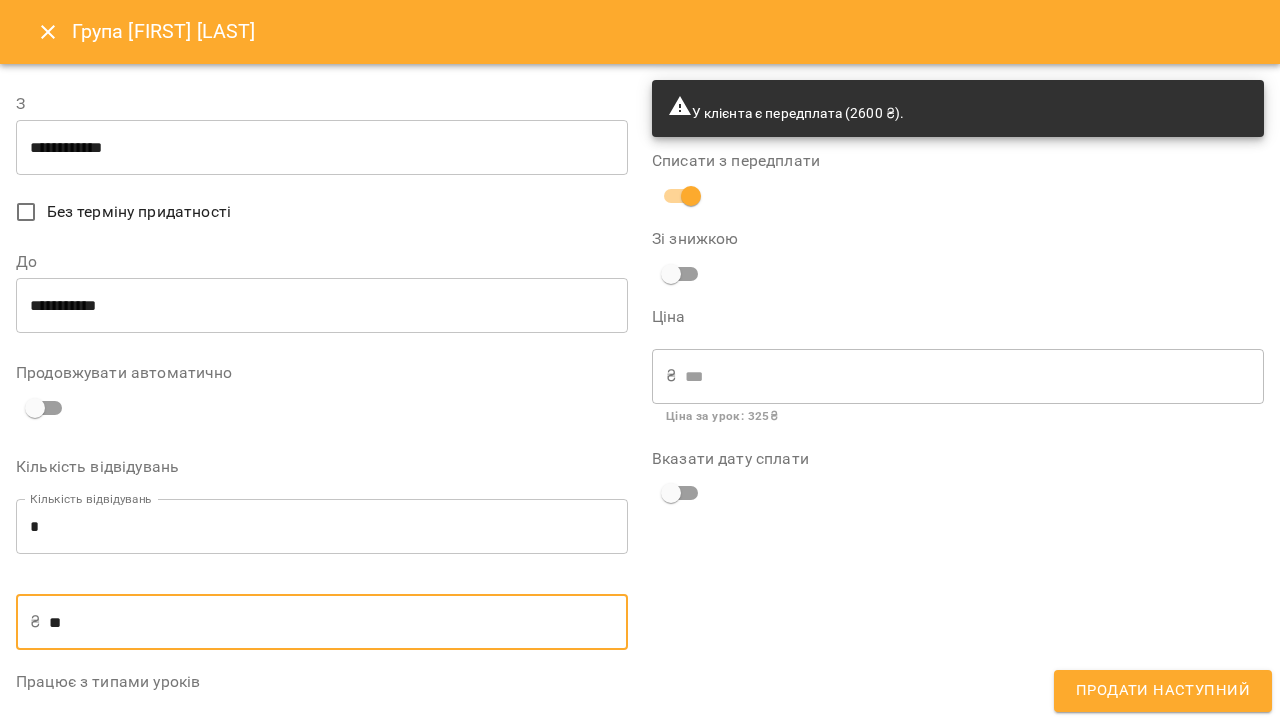type on "***" 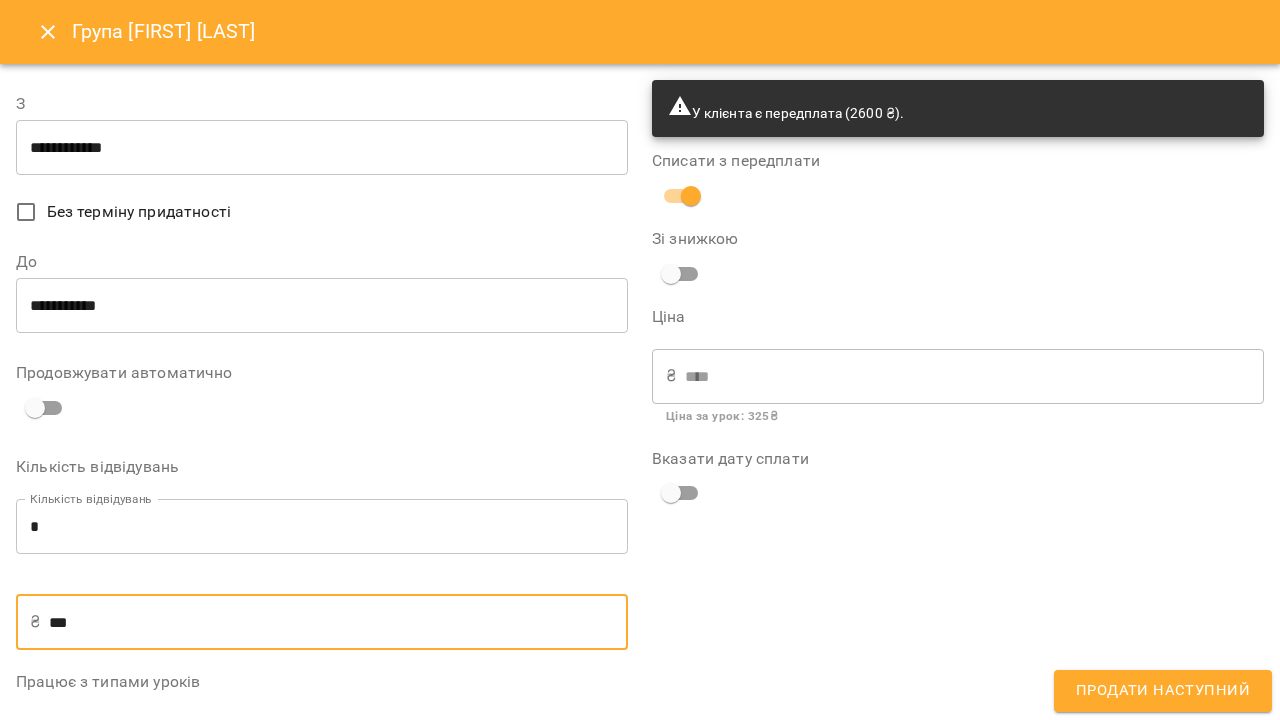 type on "***" 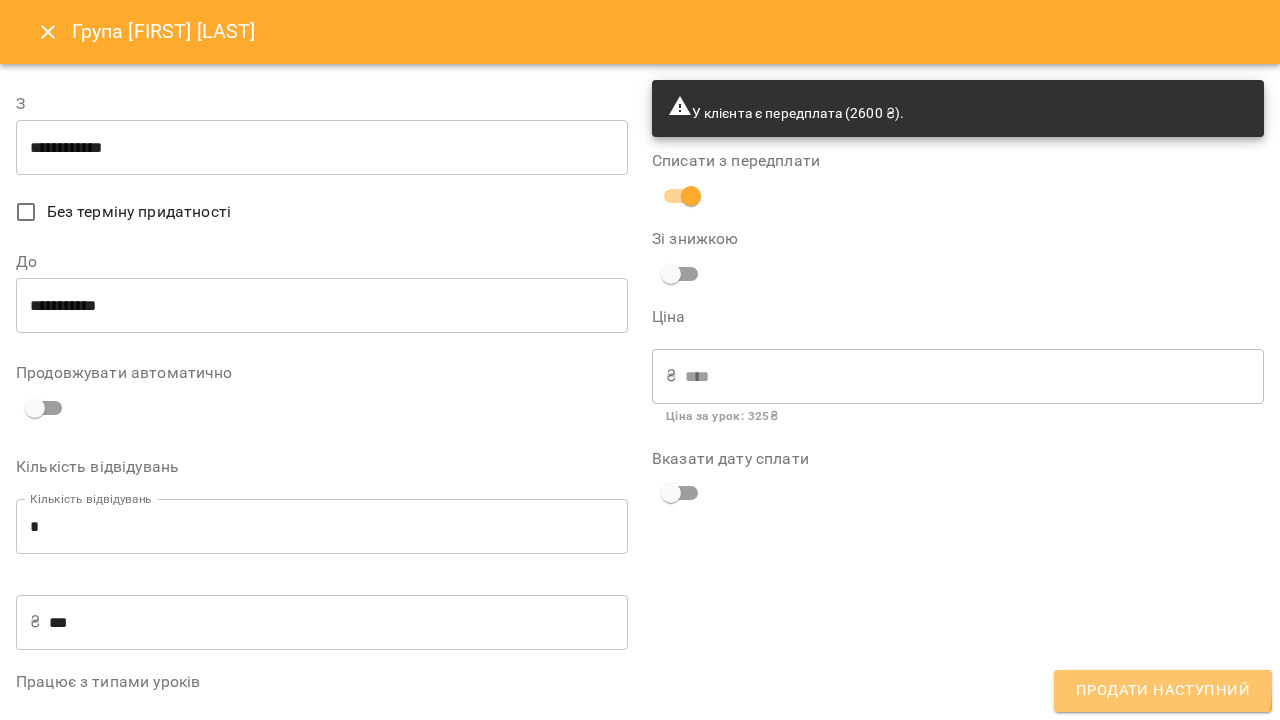 click on "Продати наступний" at bounding box center (1163, 691) 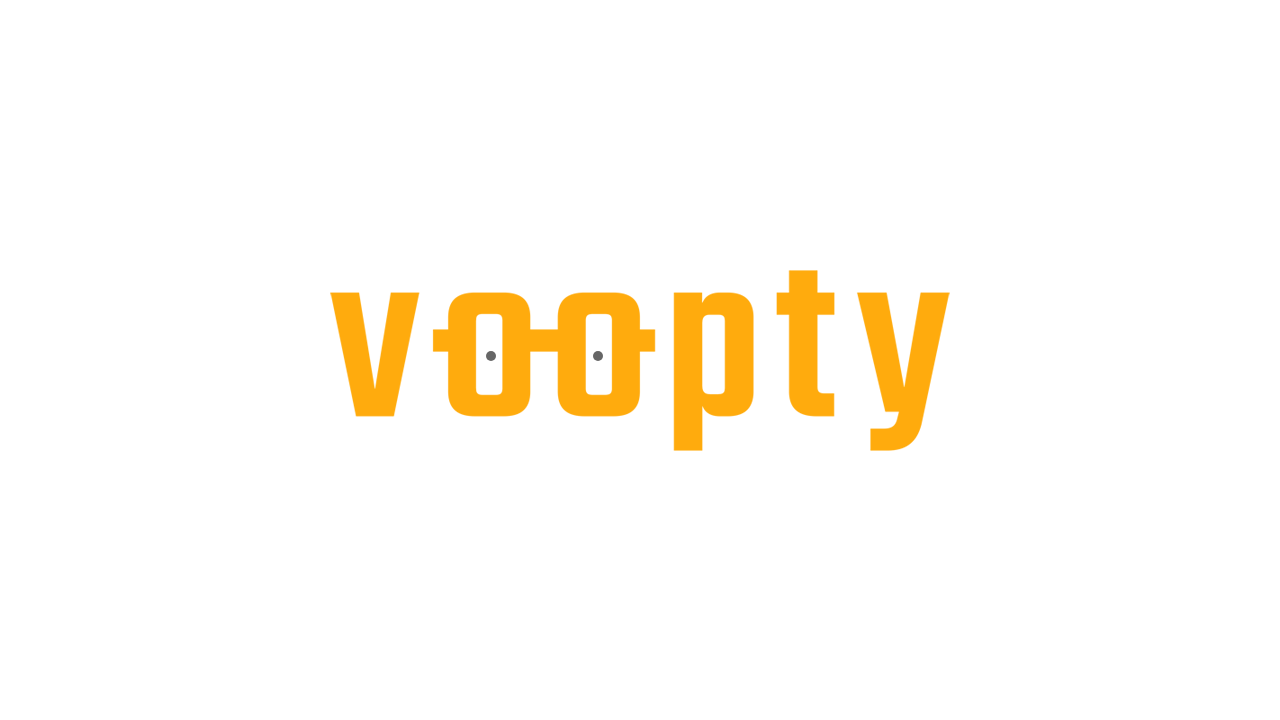 scroll, scrollTop: 0, scrollLeft: 0, axis: both 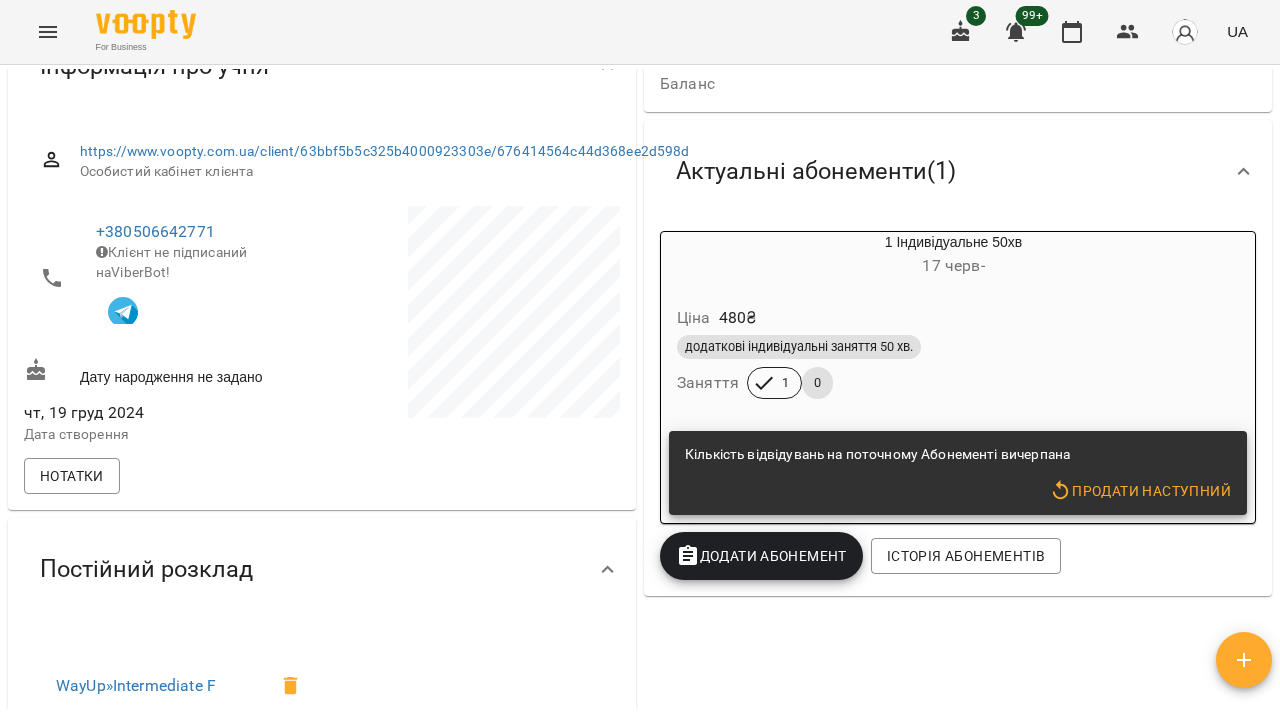 click on "Додати Абонемент" at bounding box center (761, 556) 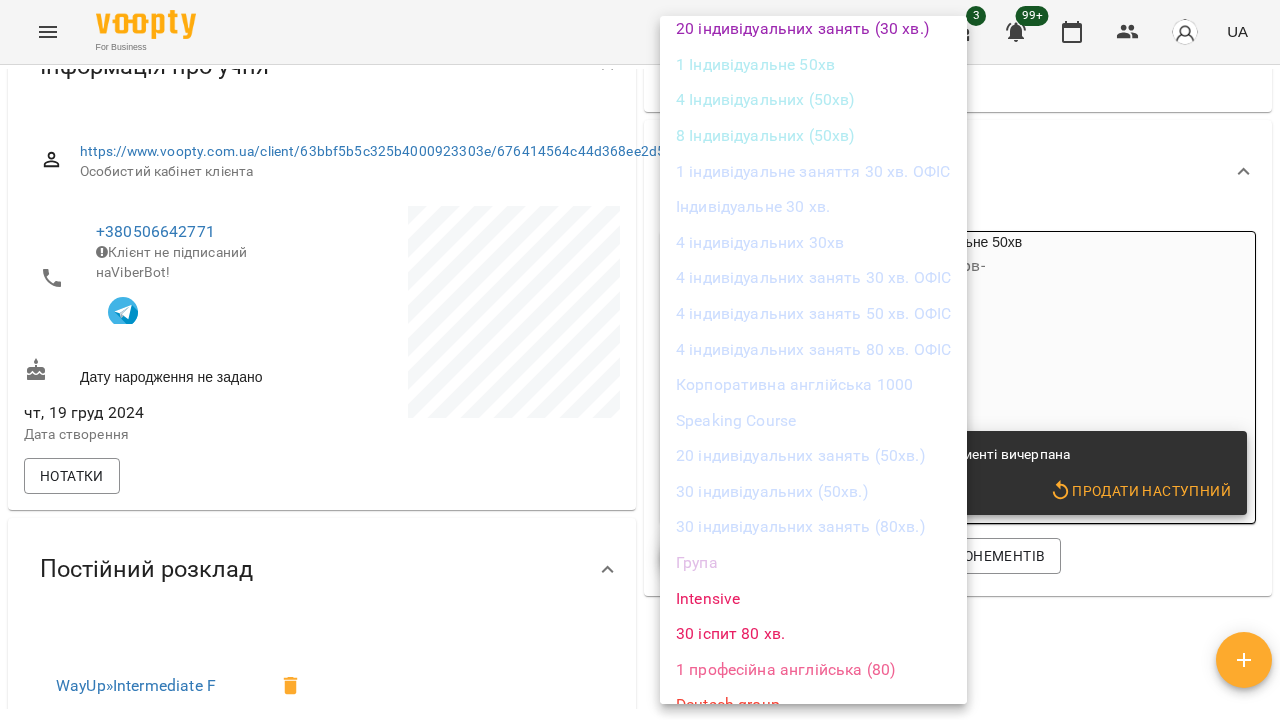 scroll, scrollTop: 1121, scrollLeft: 0, axis: vertical 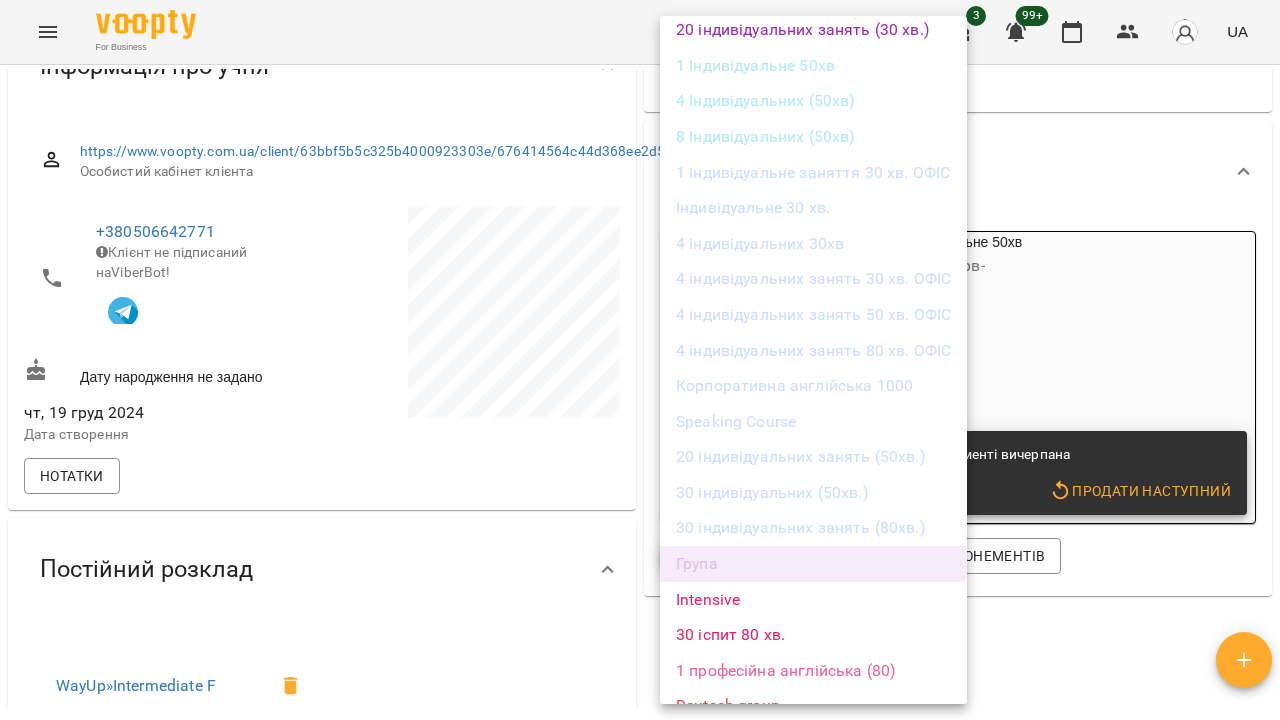 click on "Група" at bounding box center (813, 564) 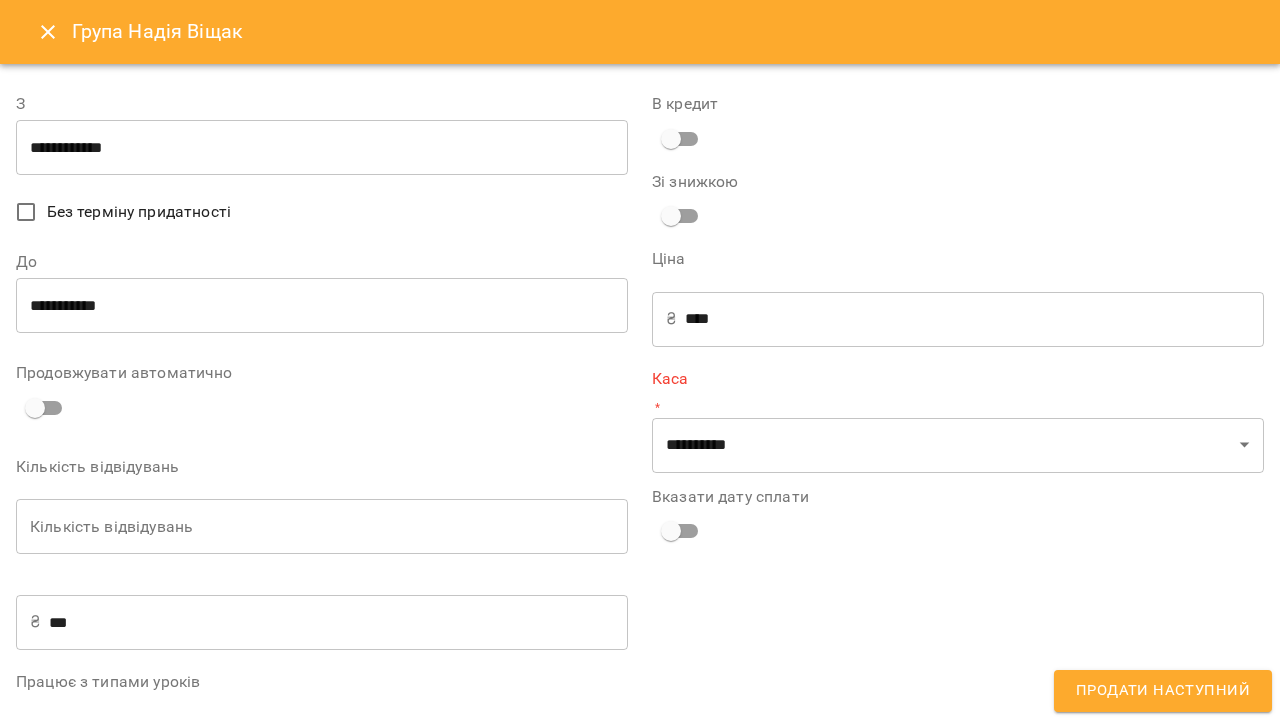 click on "**********" at bounding box center [322, 148] 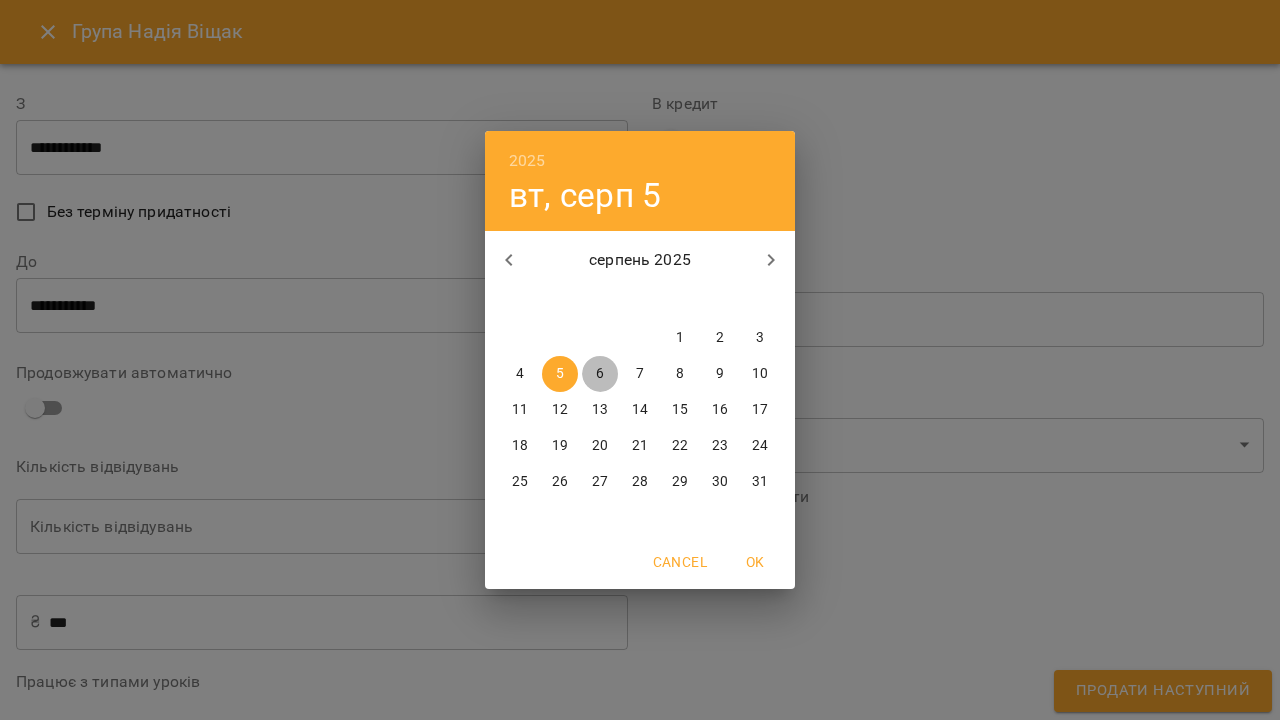 click on "6" at bounding box center (600, 374) 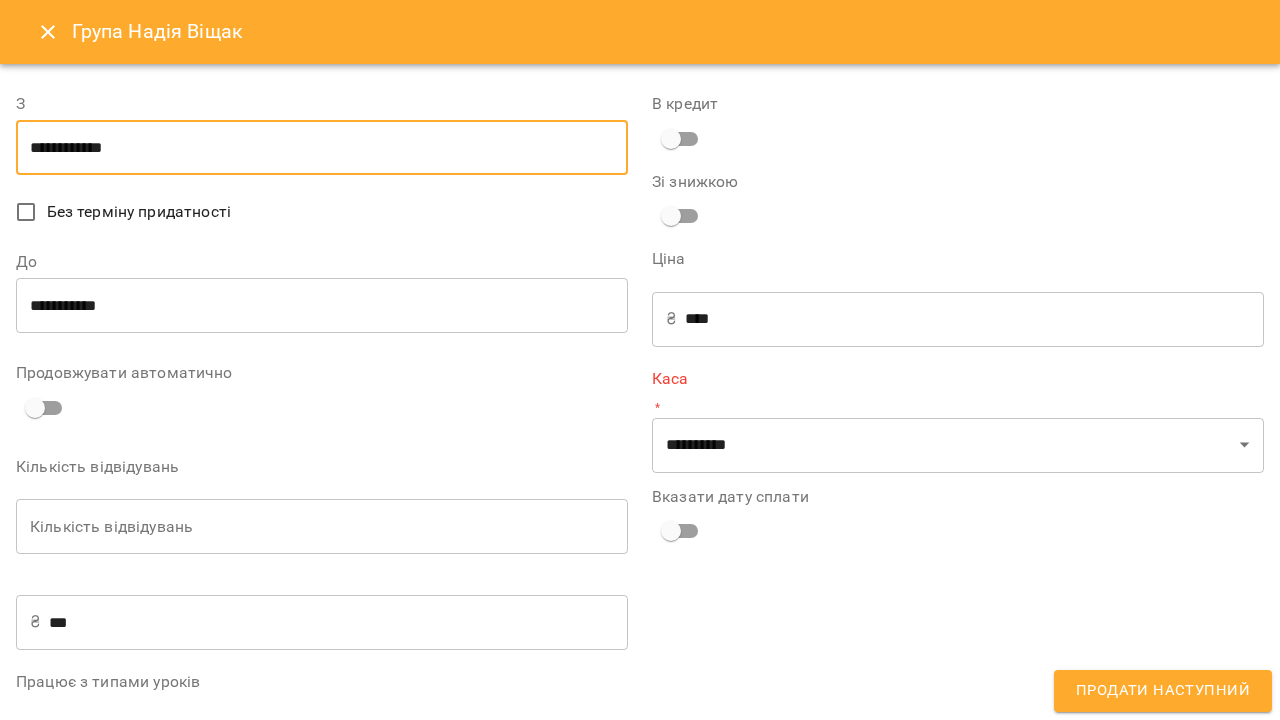 click on "**********" at bounding box center (322, 306) 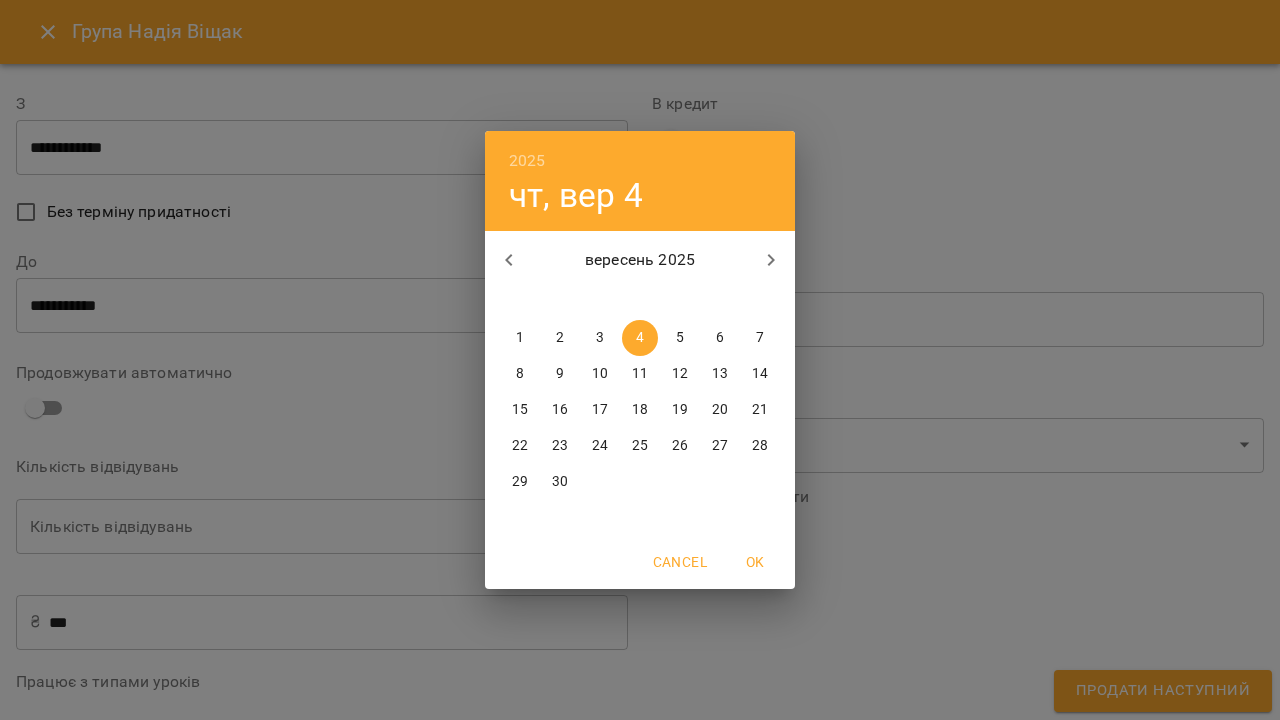 click on "1" at bounding box center (520, 338) 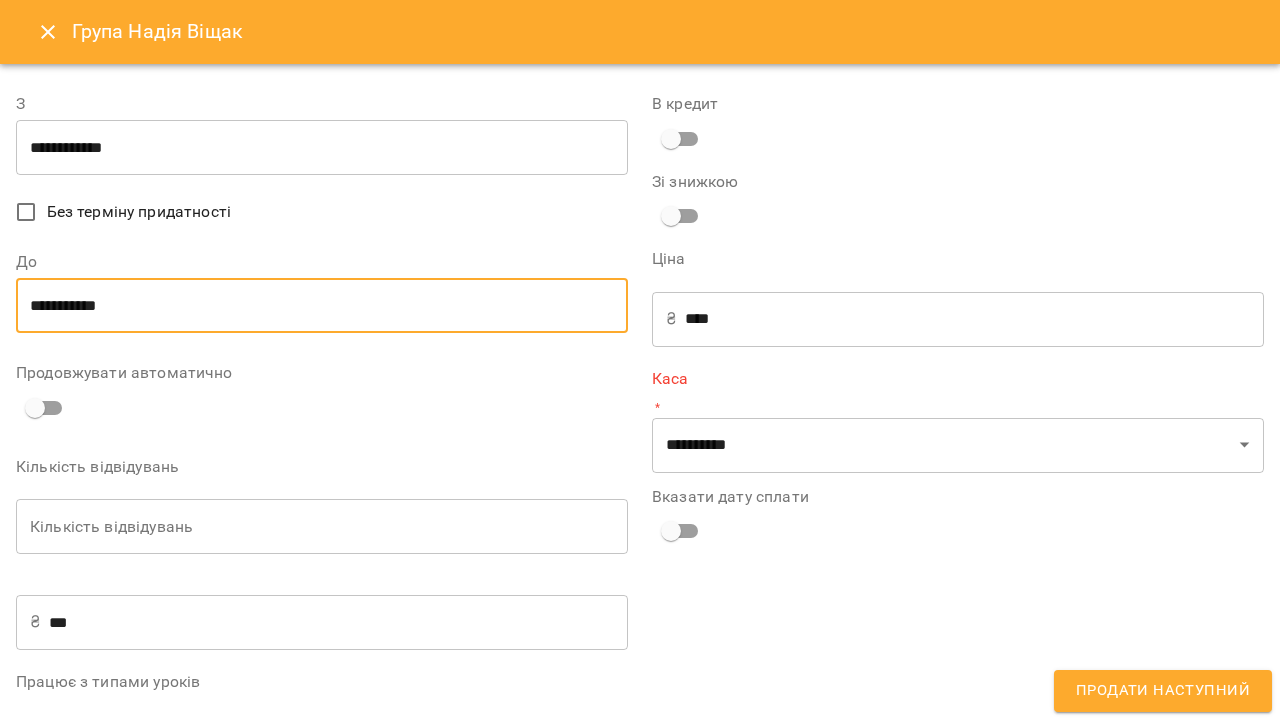 click on "Кількість відвідувань" at bounding box center (322, 527) 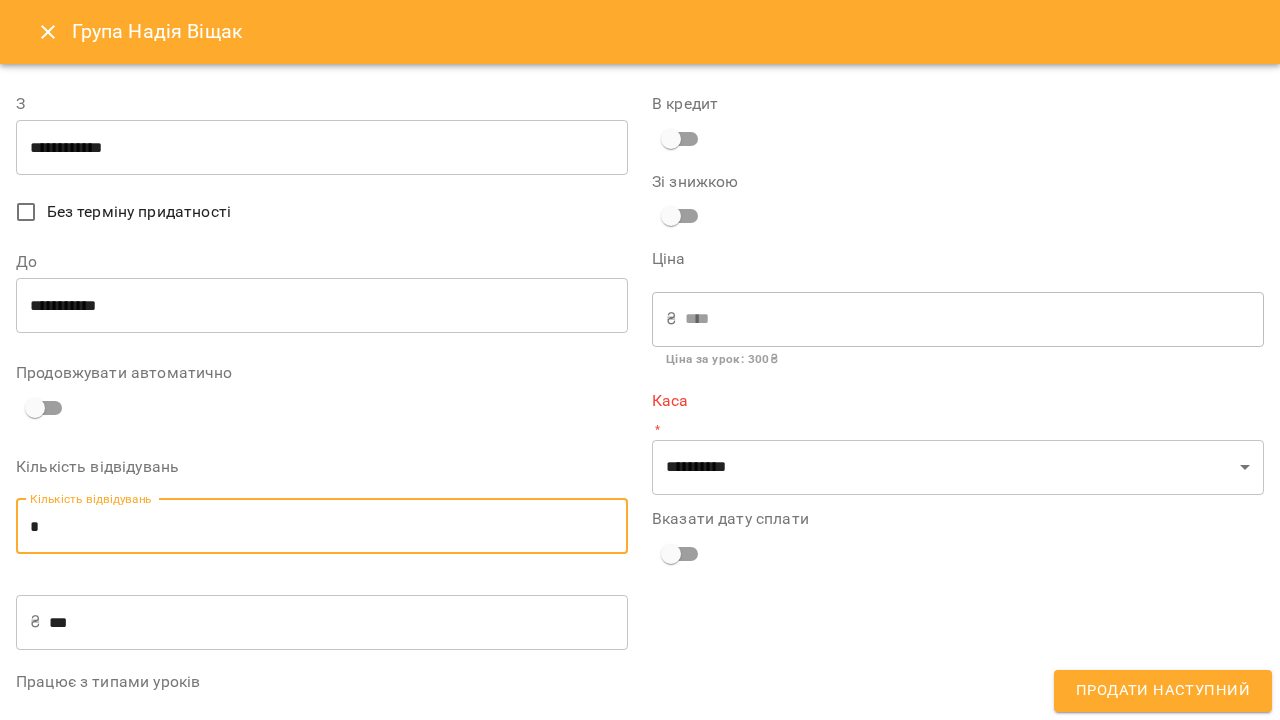 type on "*" 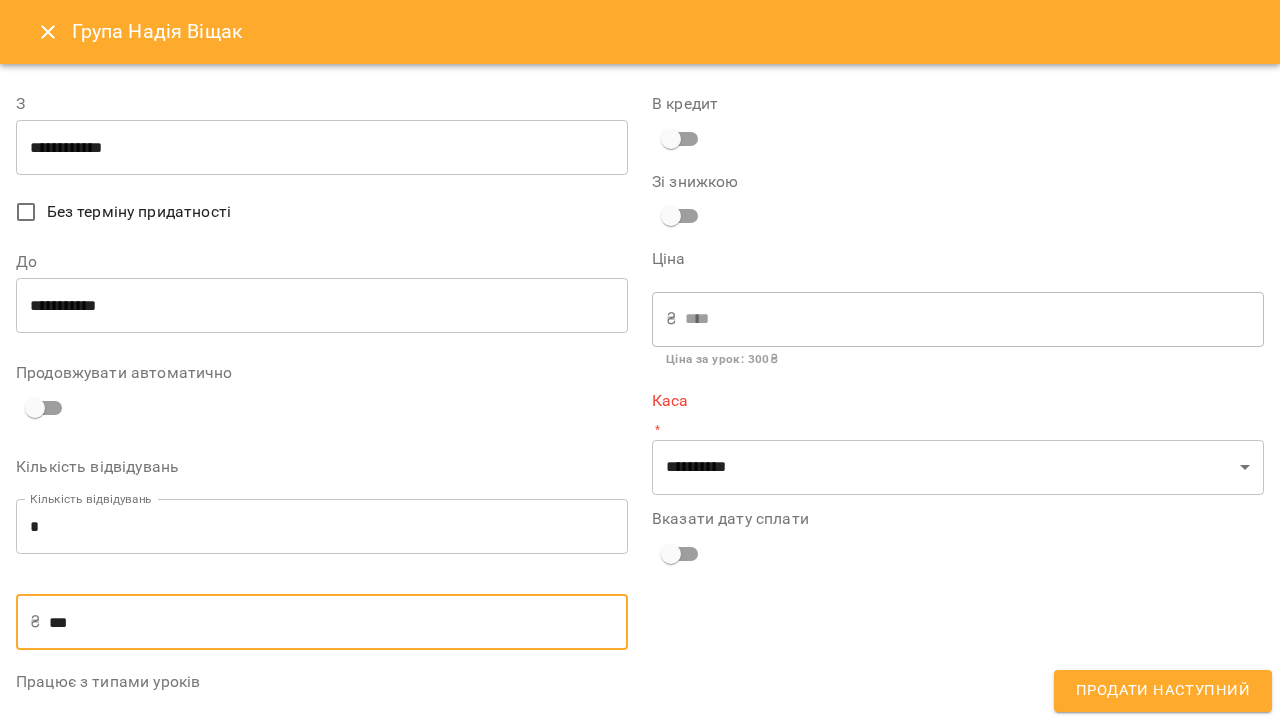 type on "**" 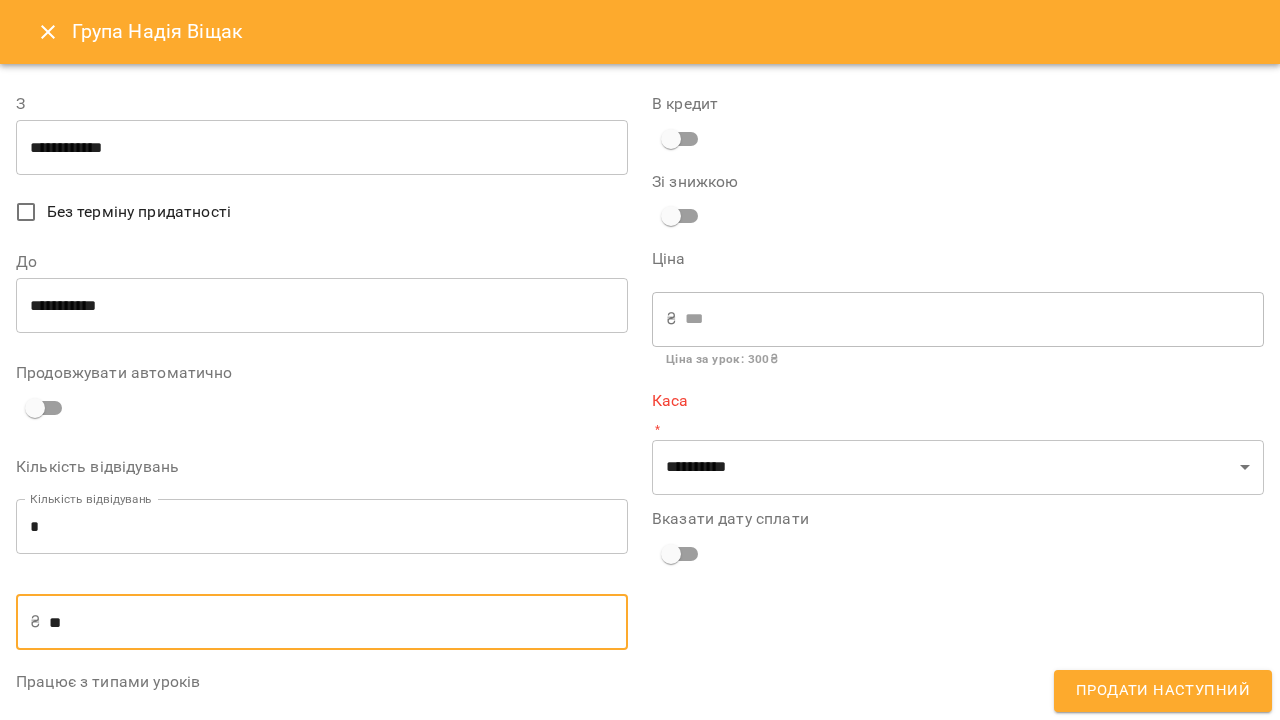 type on "*" 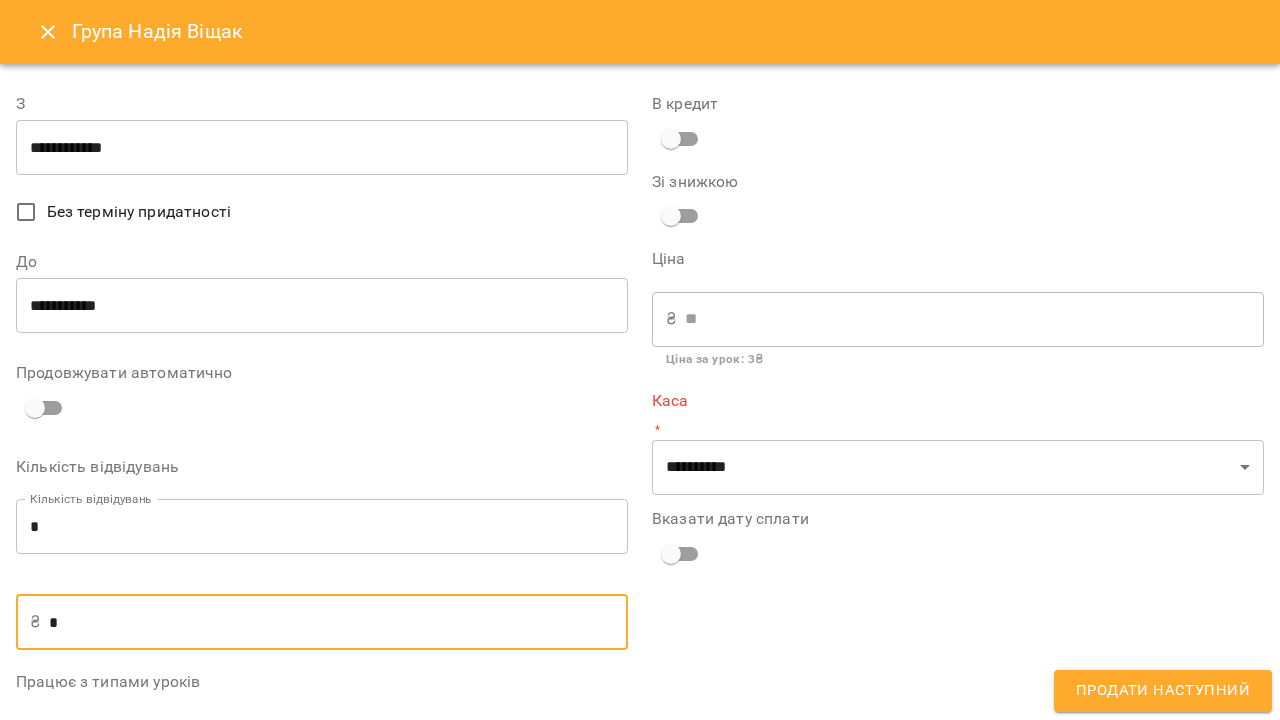 type on "**" 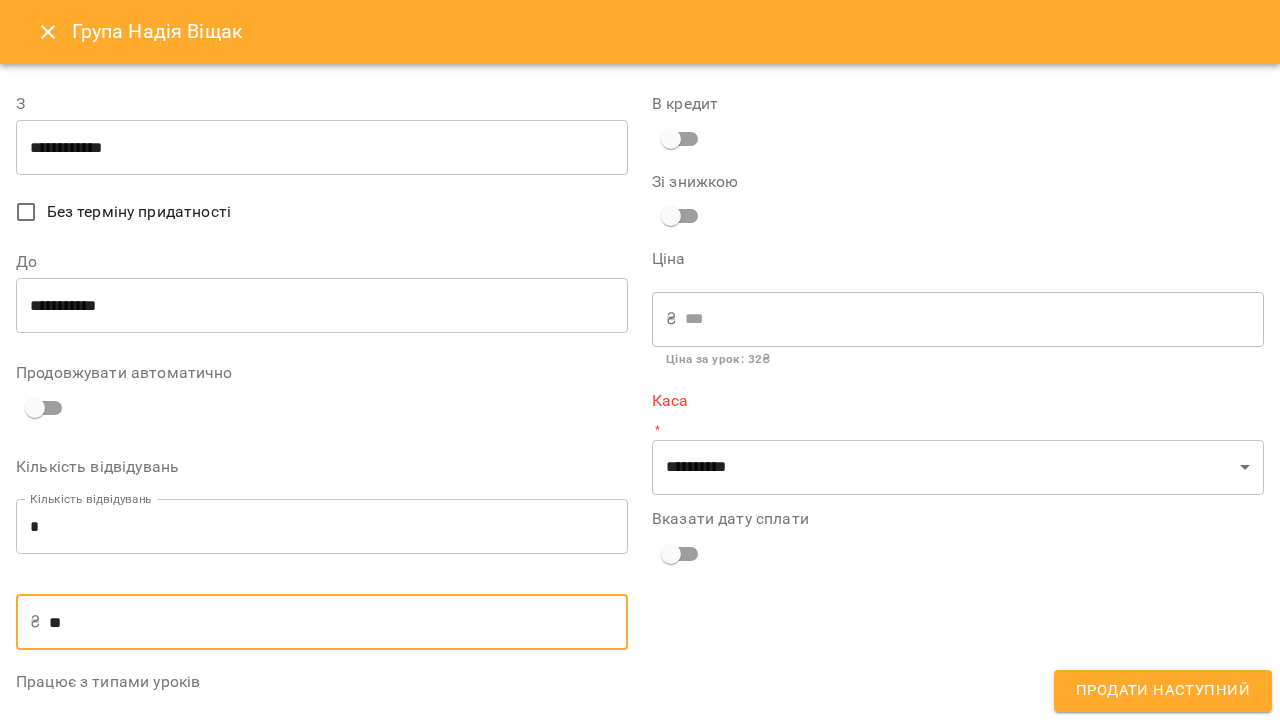 type on "***" 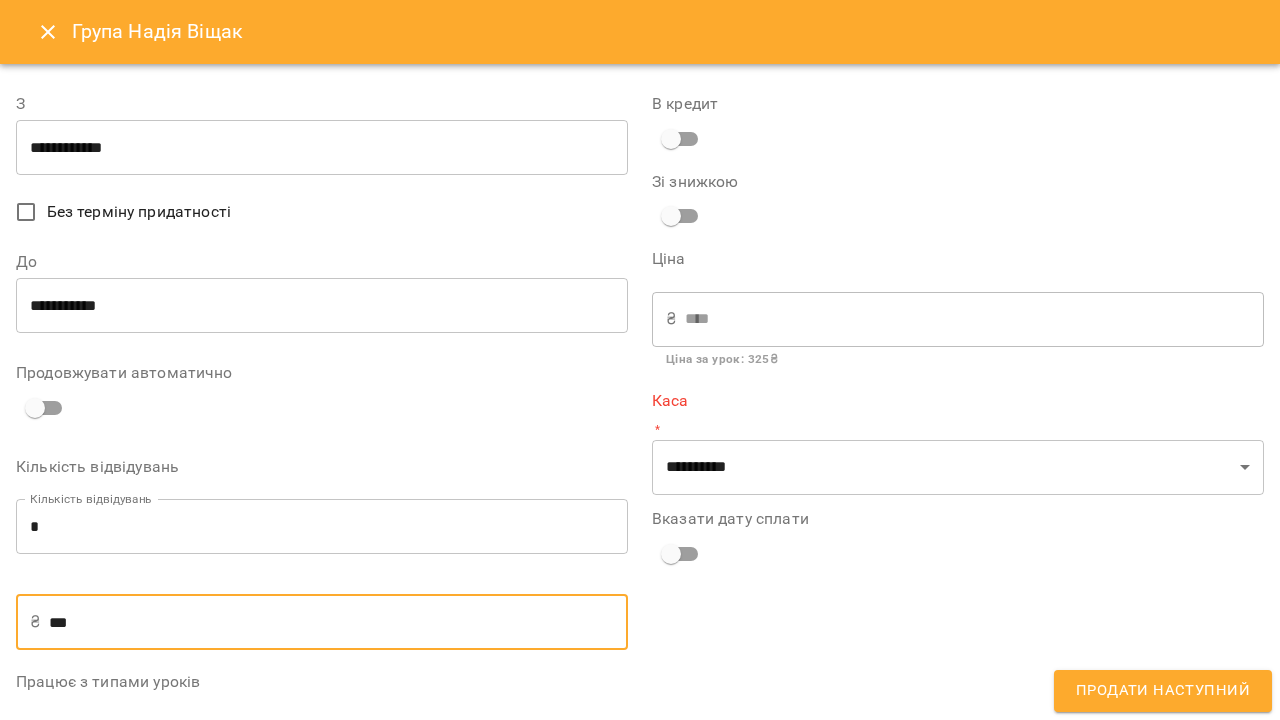 type on "***" 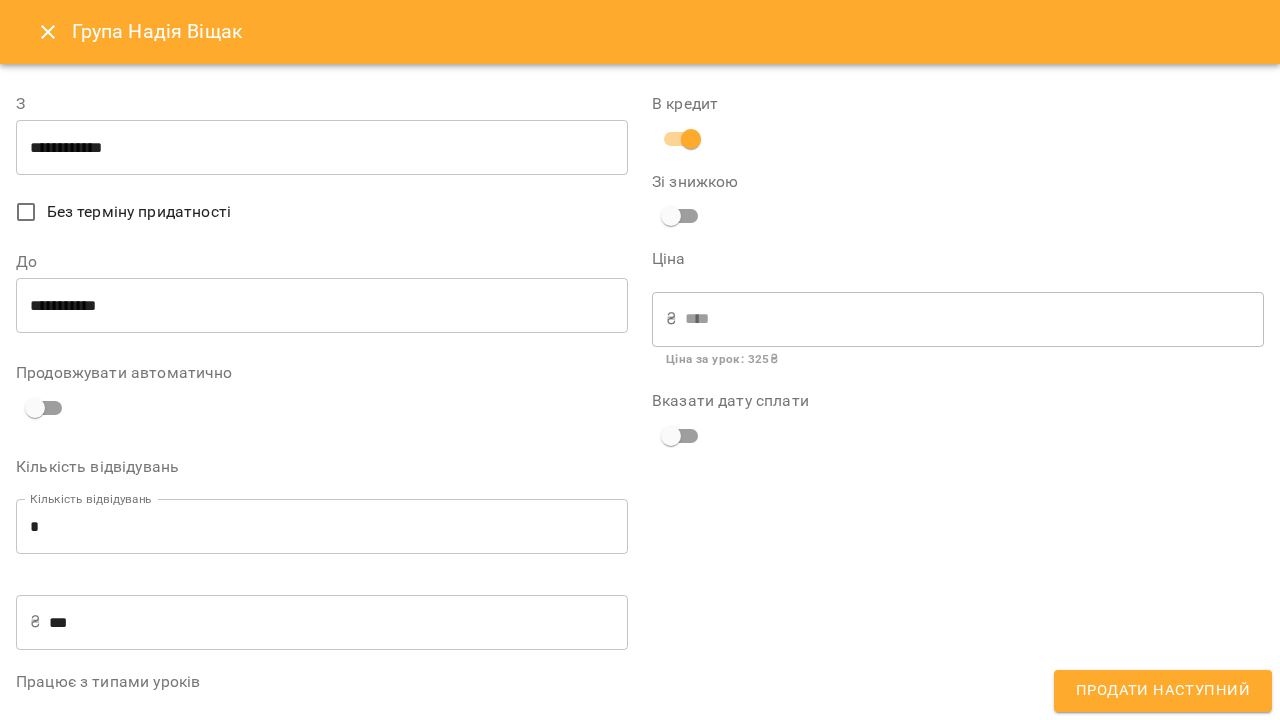 click on "Продати наступний" at bounding box center [1163, 691] 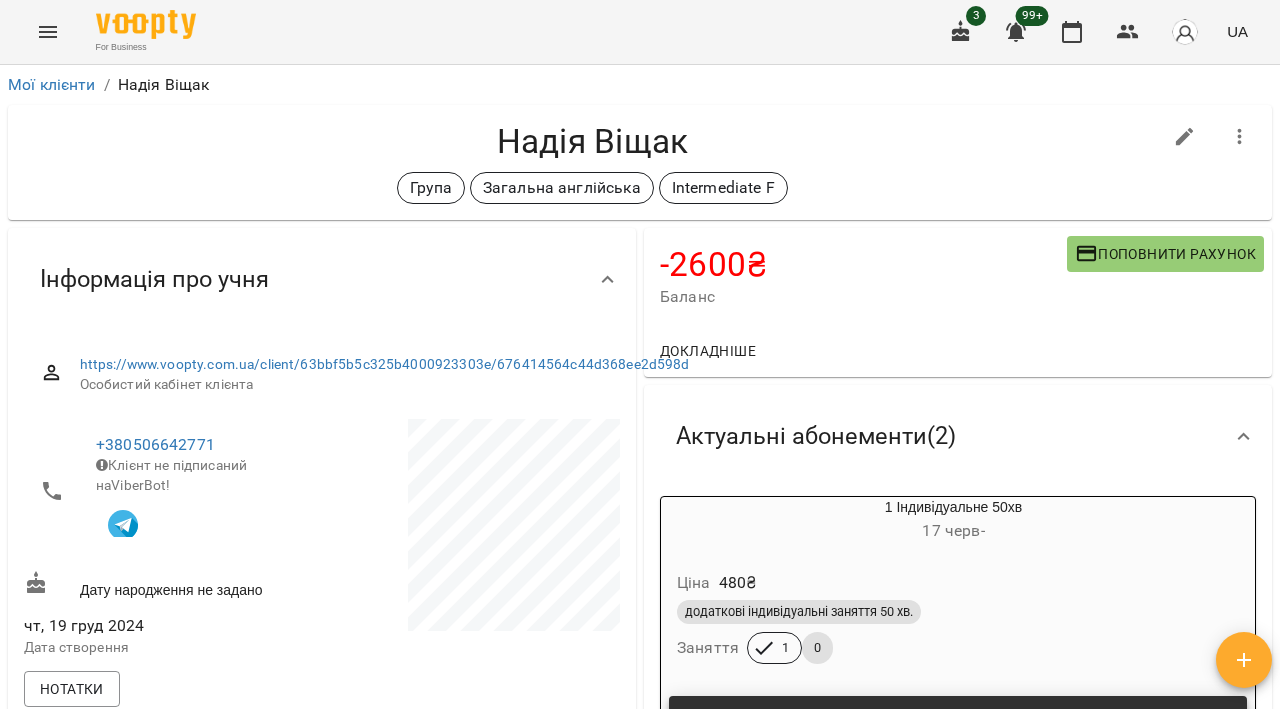 scroll, scrollTop: 0, scrollLeft: 0, axis: both 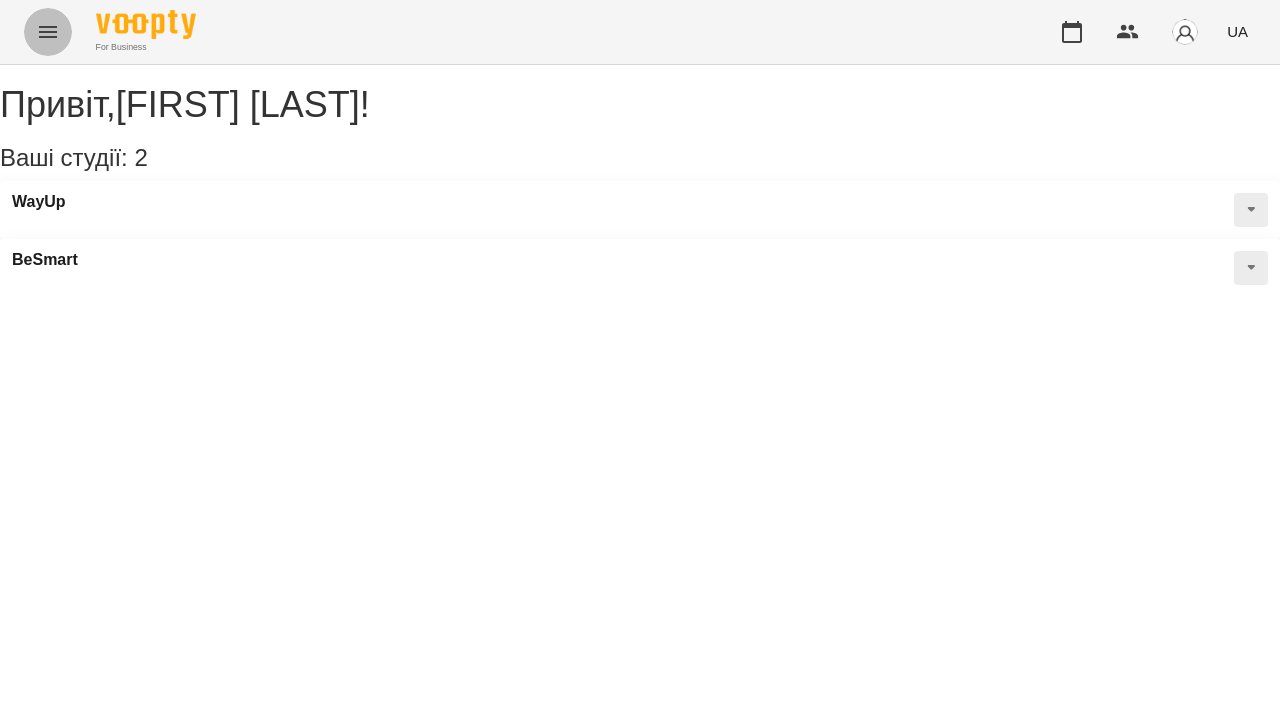 click at bounding box center (48, 32) 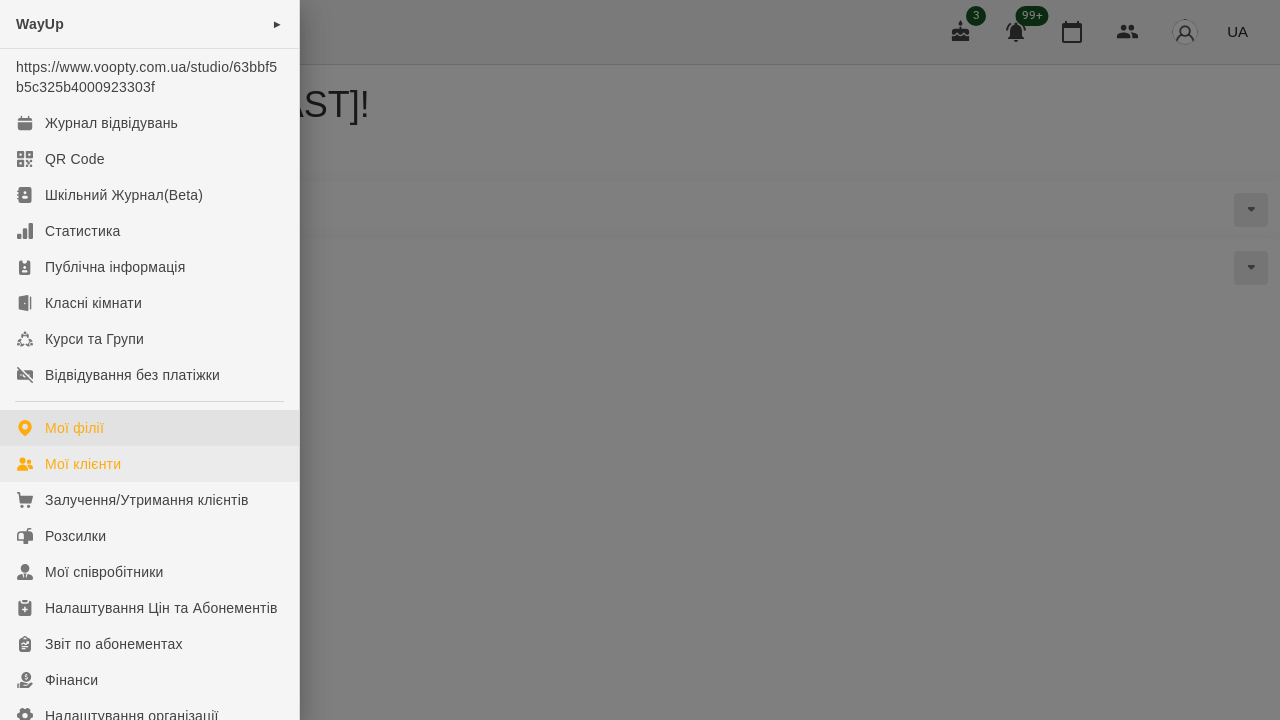click on "Мої клієнти" at bounding box center (83, 464) 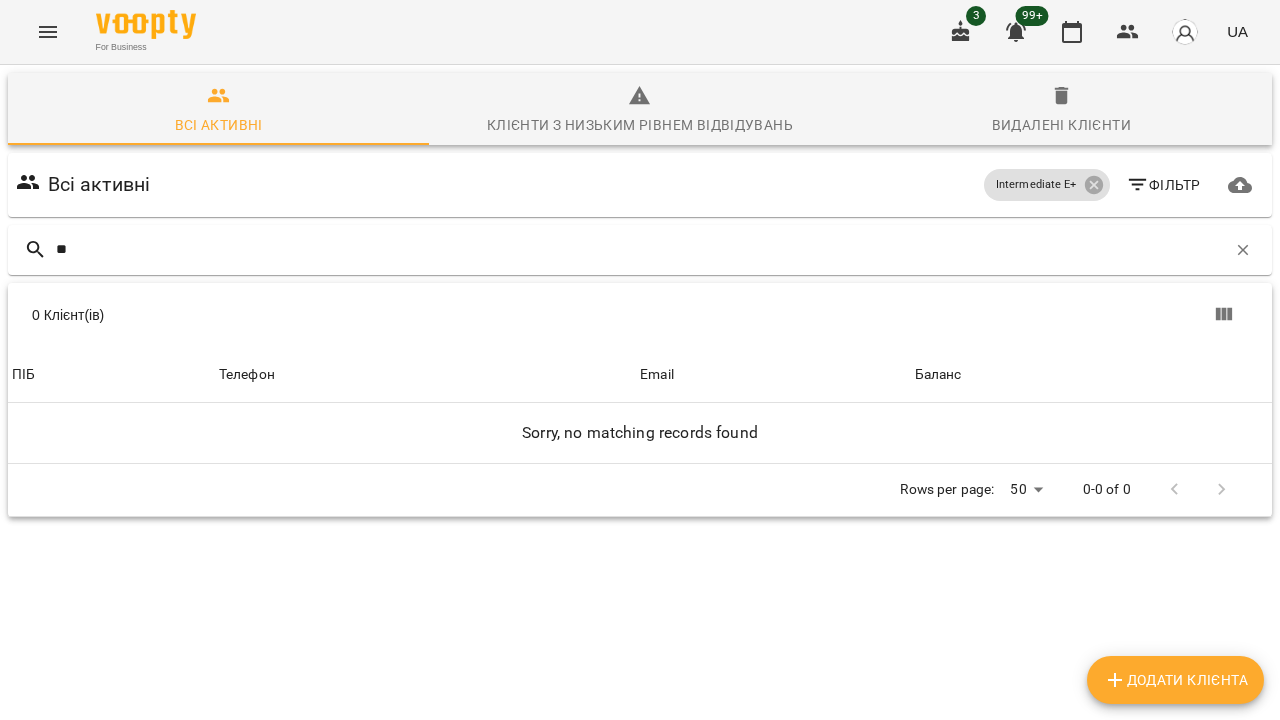 type on "*" 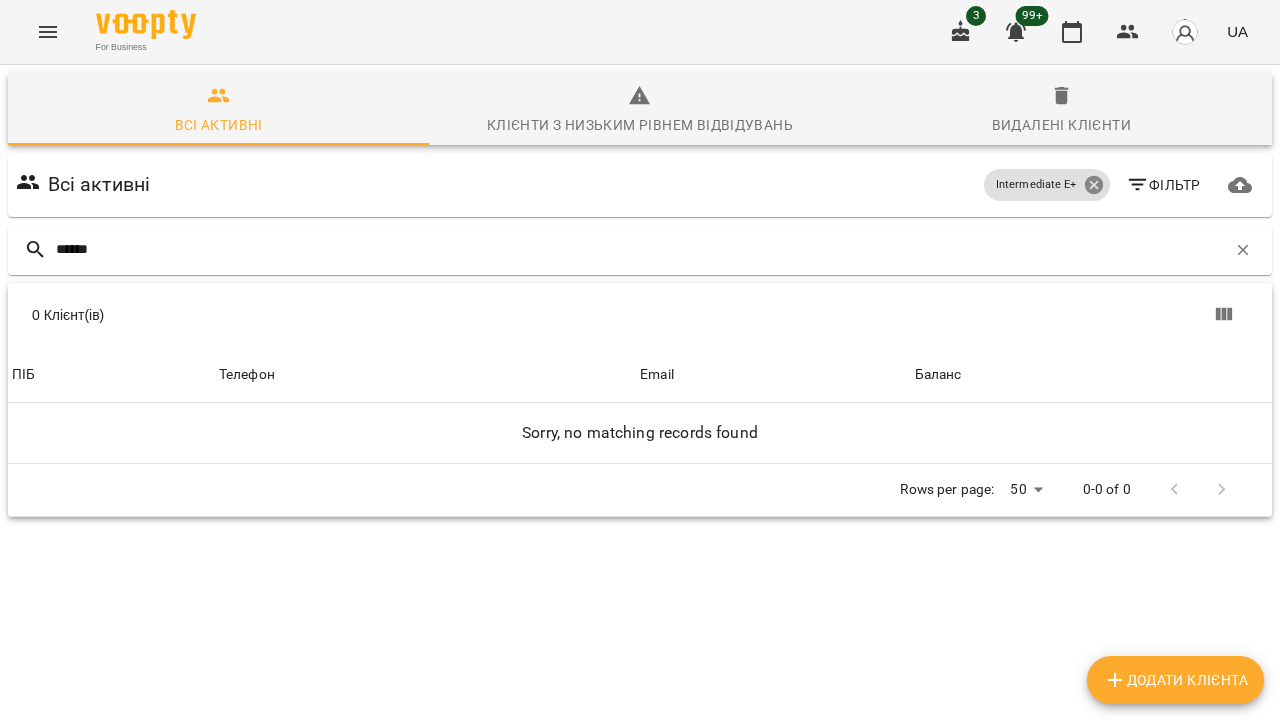 type on "******" 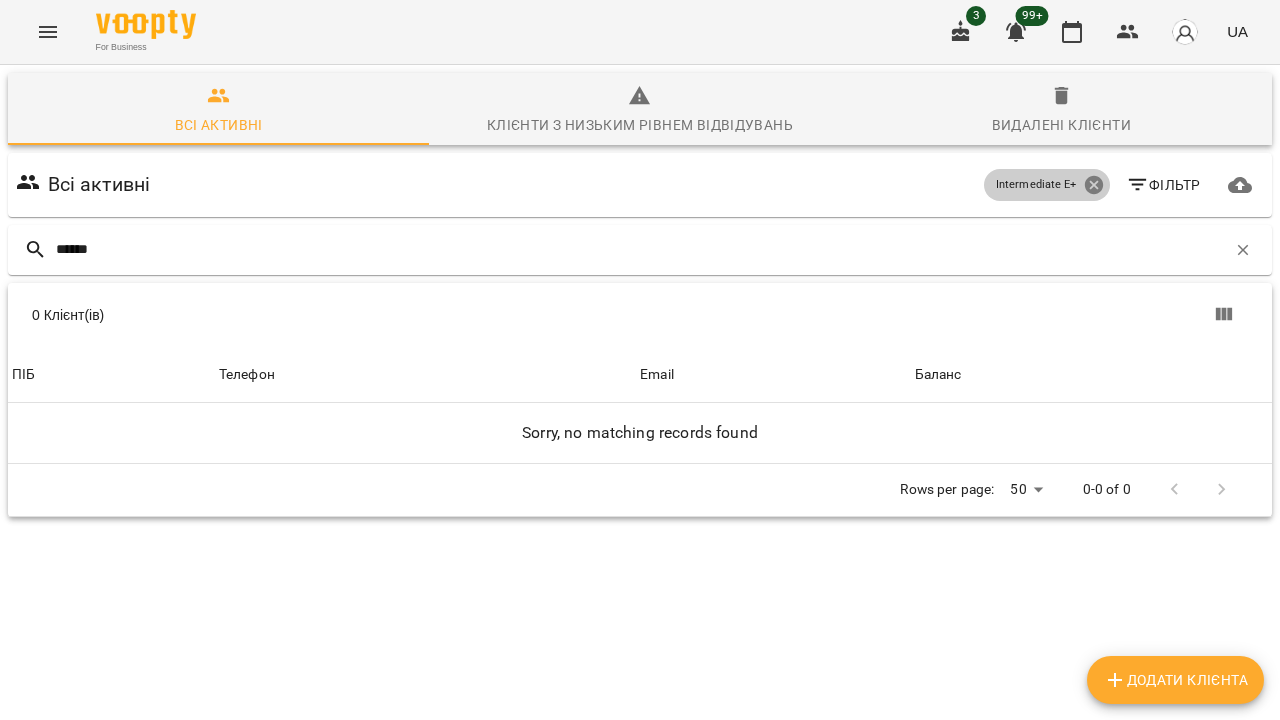 click 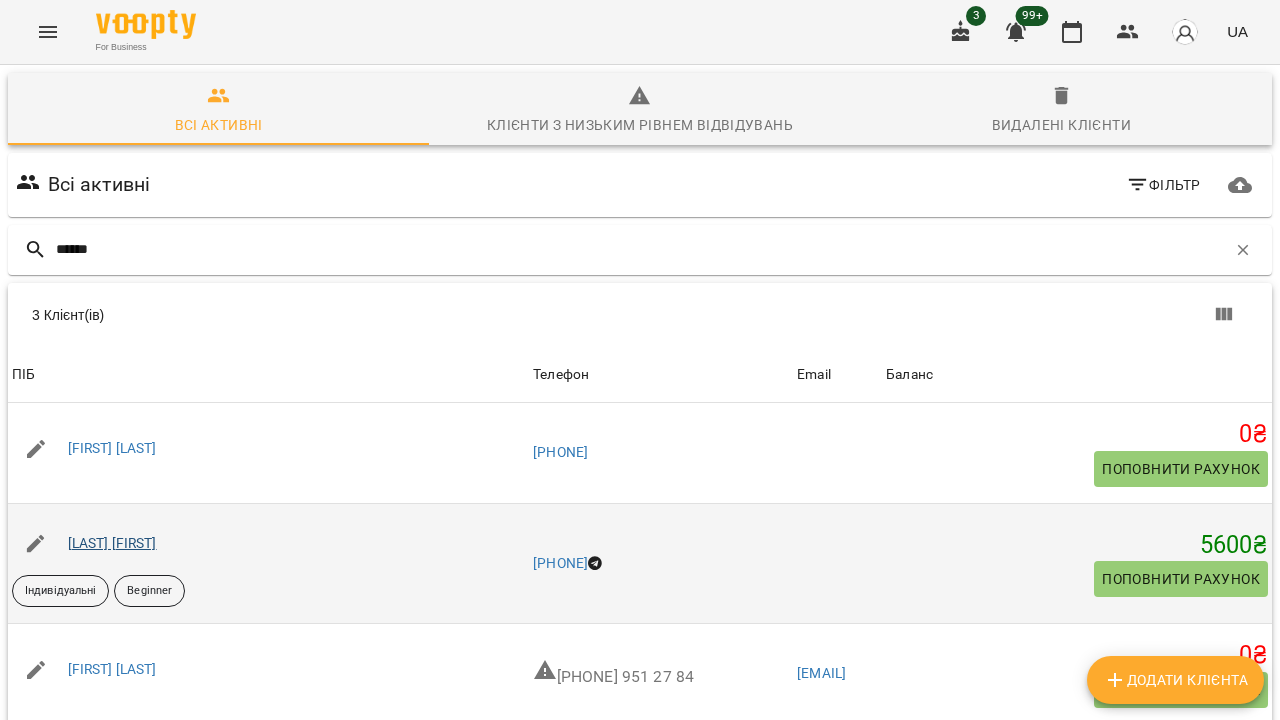 click on "[LAST] [FIRST]" at bounding box center (112, 543) 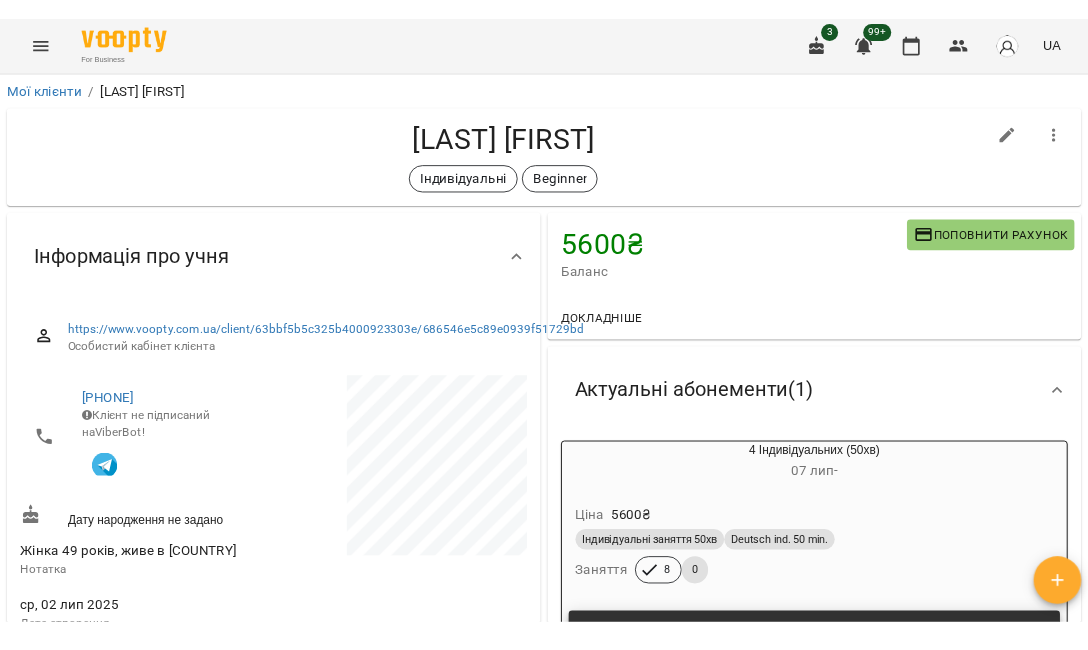 scroll, scrollTop: 0, scrollLeft: 0, axis: both 